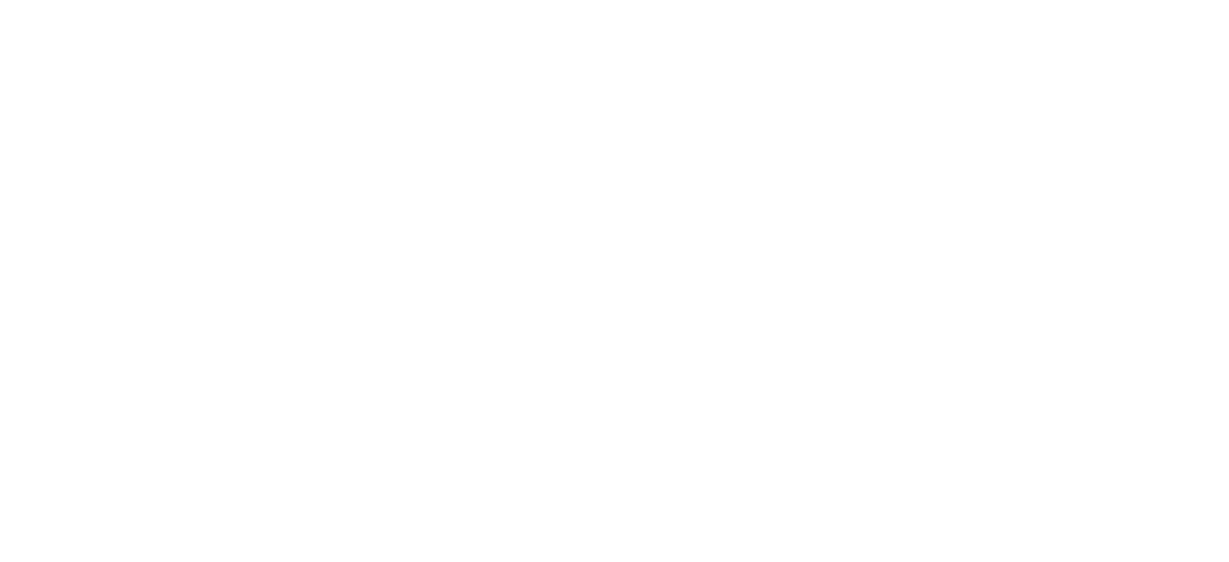 scroll, scrollTop: 0, scrollLeft: 0, axis: both 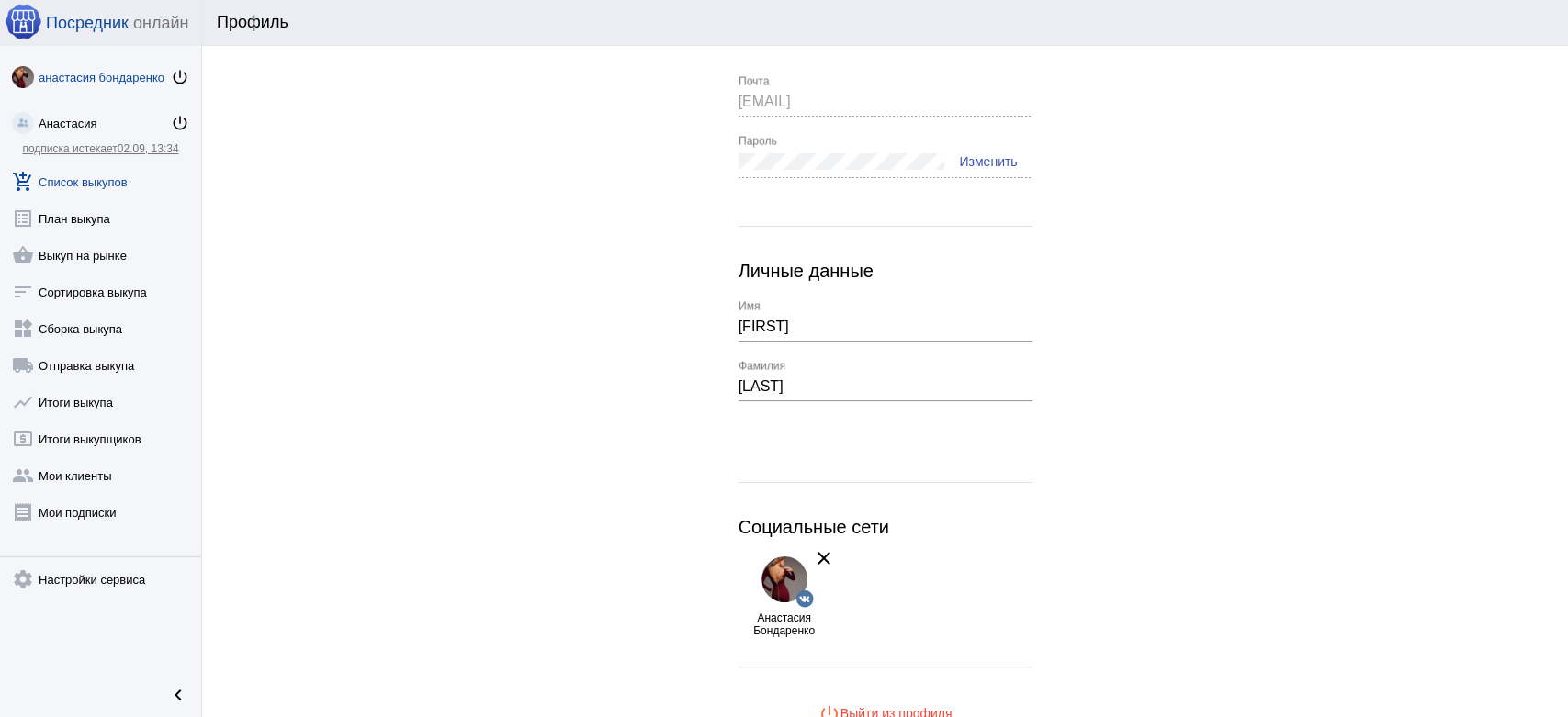 click on "add_shopping_cart  Список выкупов" 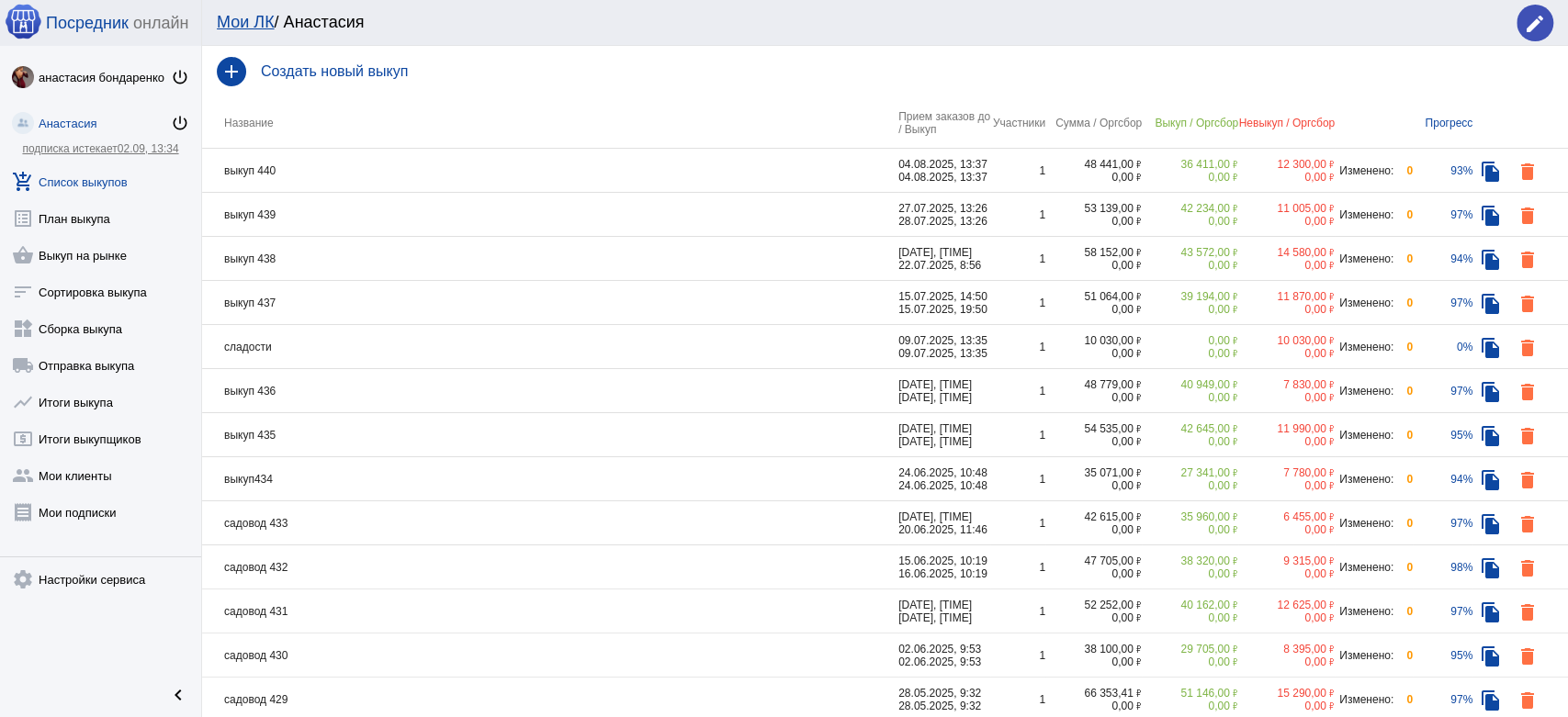 click on "Создать новый выкуп" 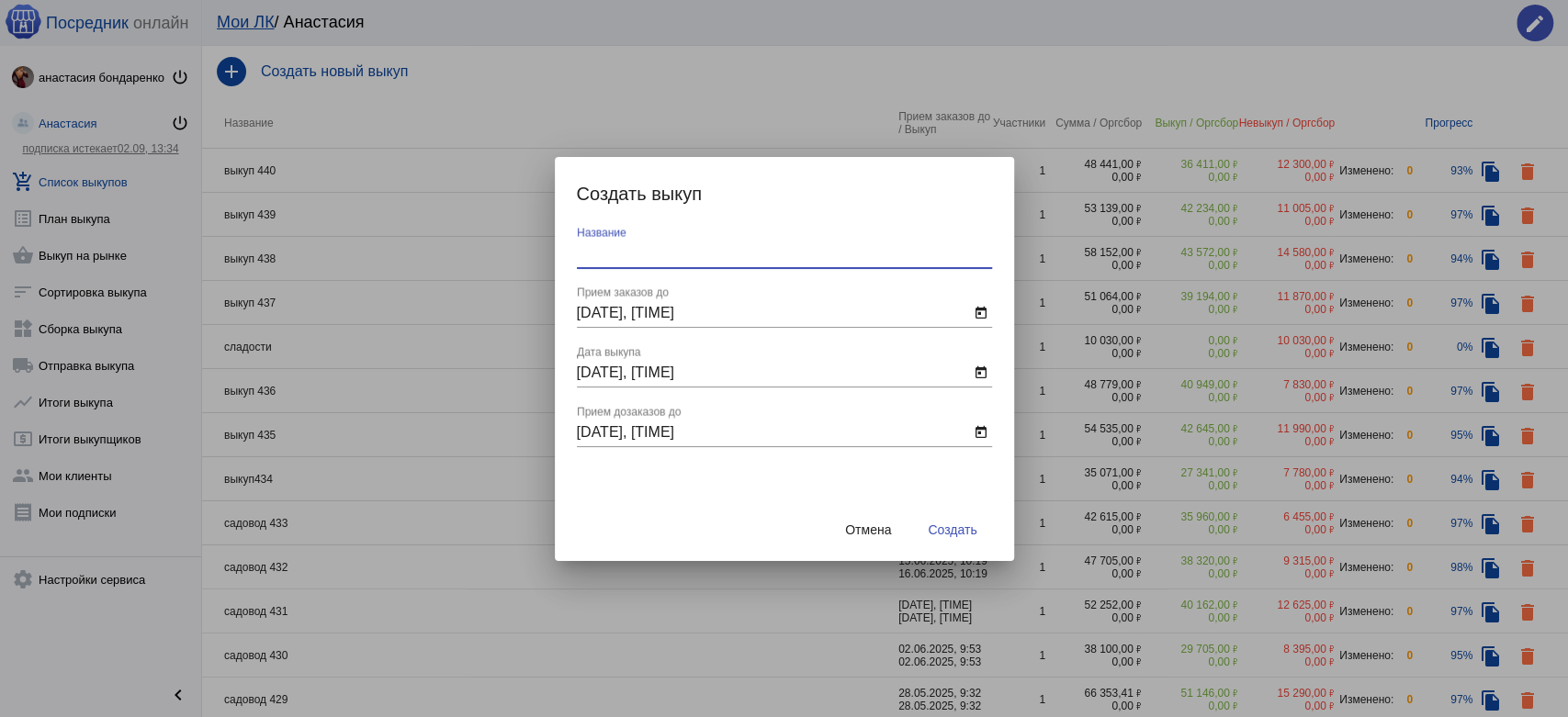 click on "Название" at bounding box center [784, 253] 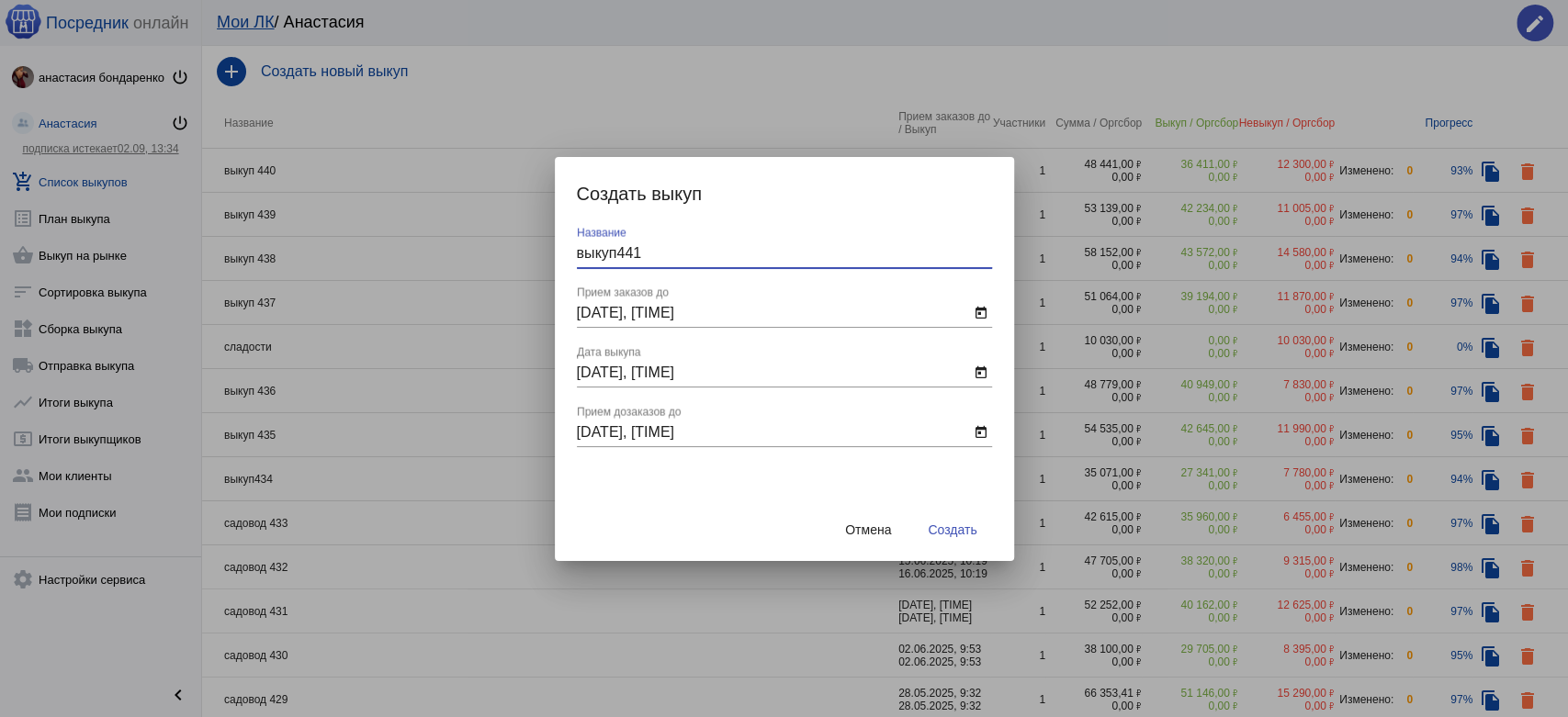 type on "выкуп441" 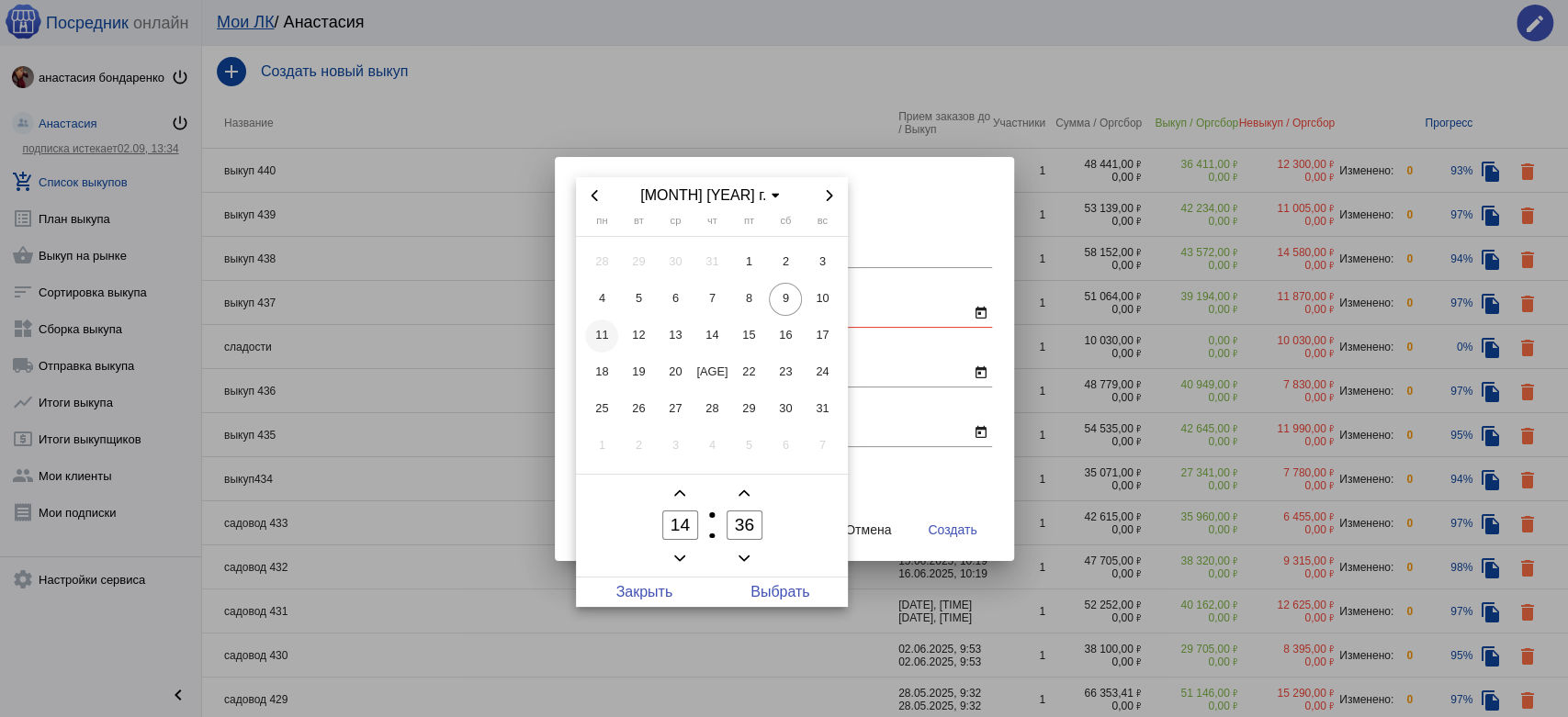 click on "11" at bounding box center [602, 336] 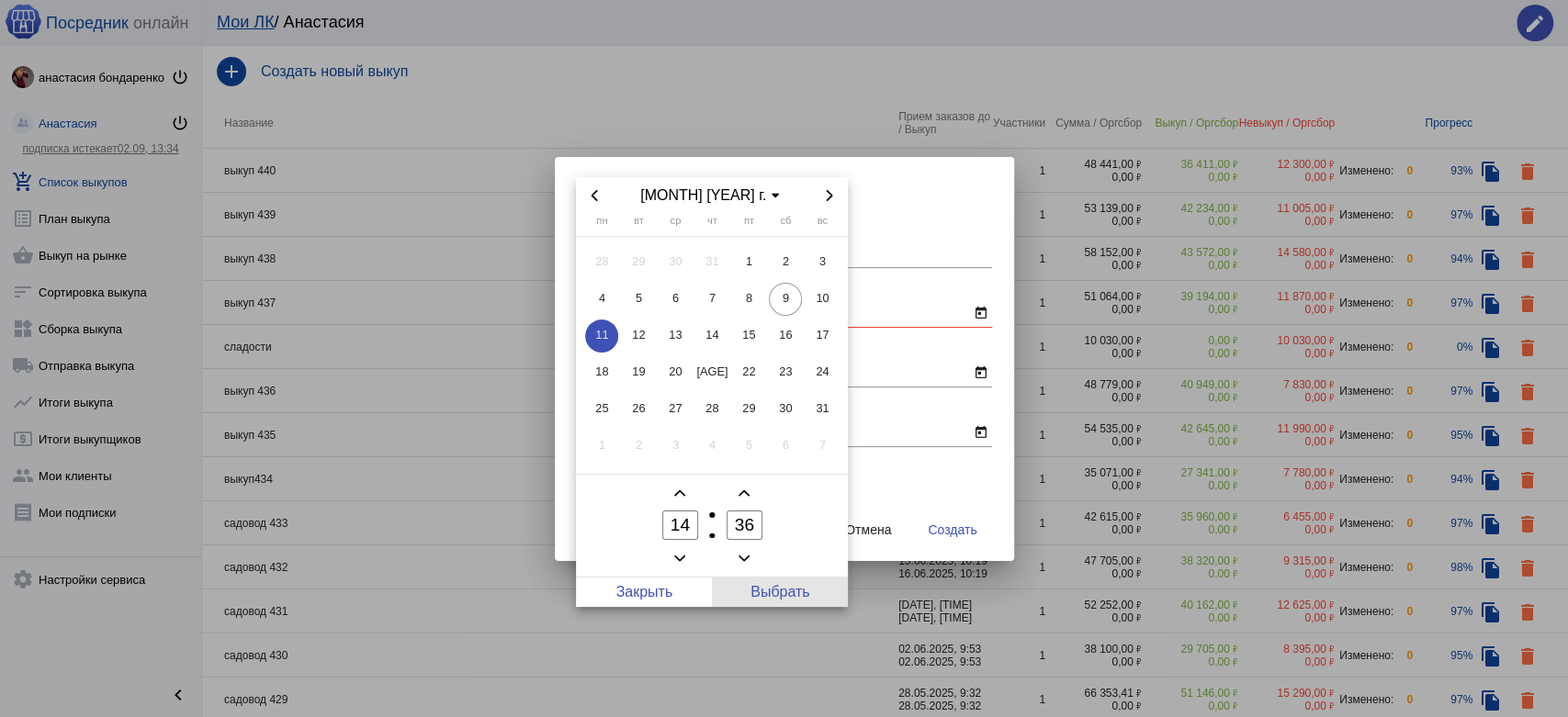 click on "Выбрать" at bounding box center (780, 592) 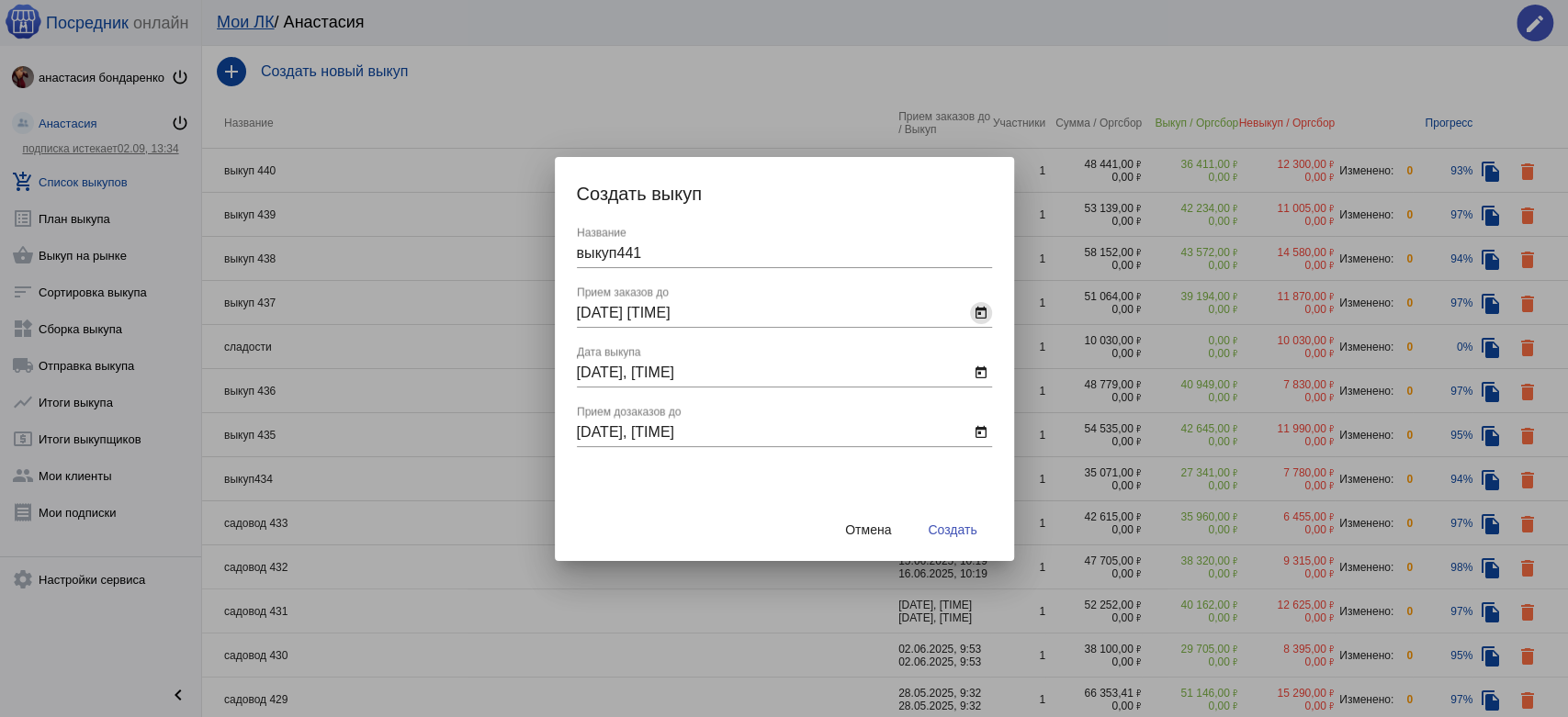 click on "выкуп441 Название 11.08.2025 14:36 11.08.2025, 14:36 Прием заказов до today __.__.____ __:__ Дата выкупа today __.__.____ __:__ Прием дозаказов до today" at bounding box center (784, 363) 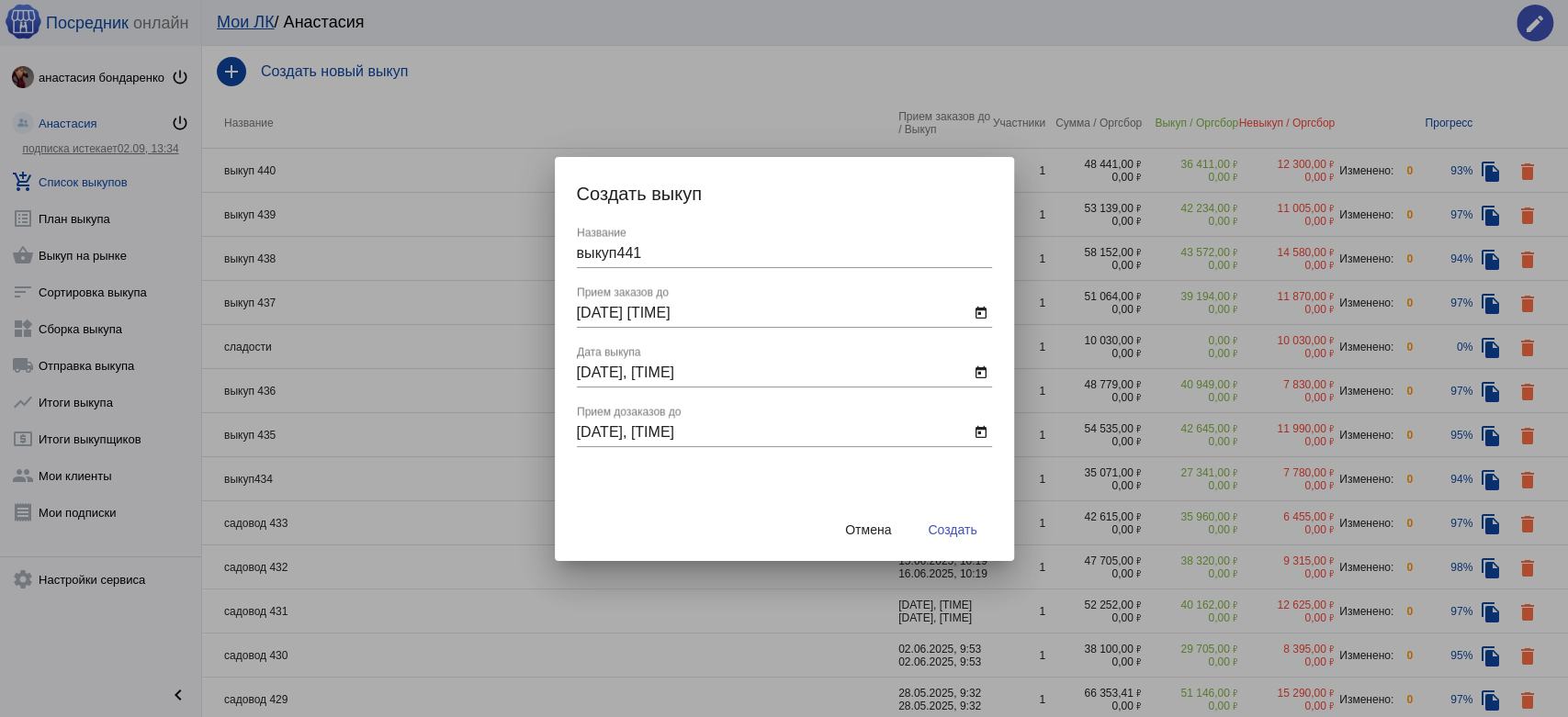 click on "today" 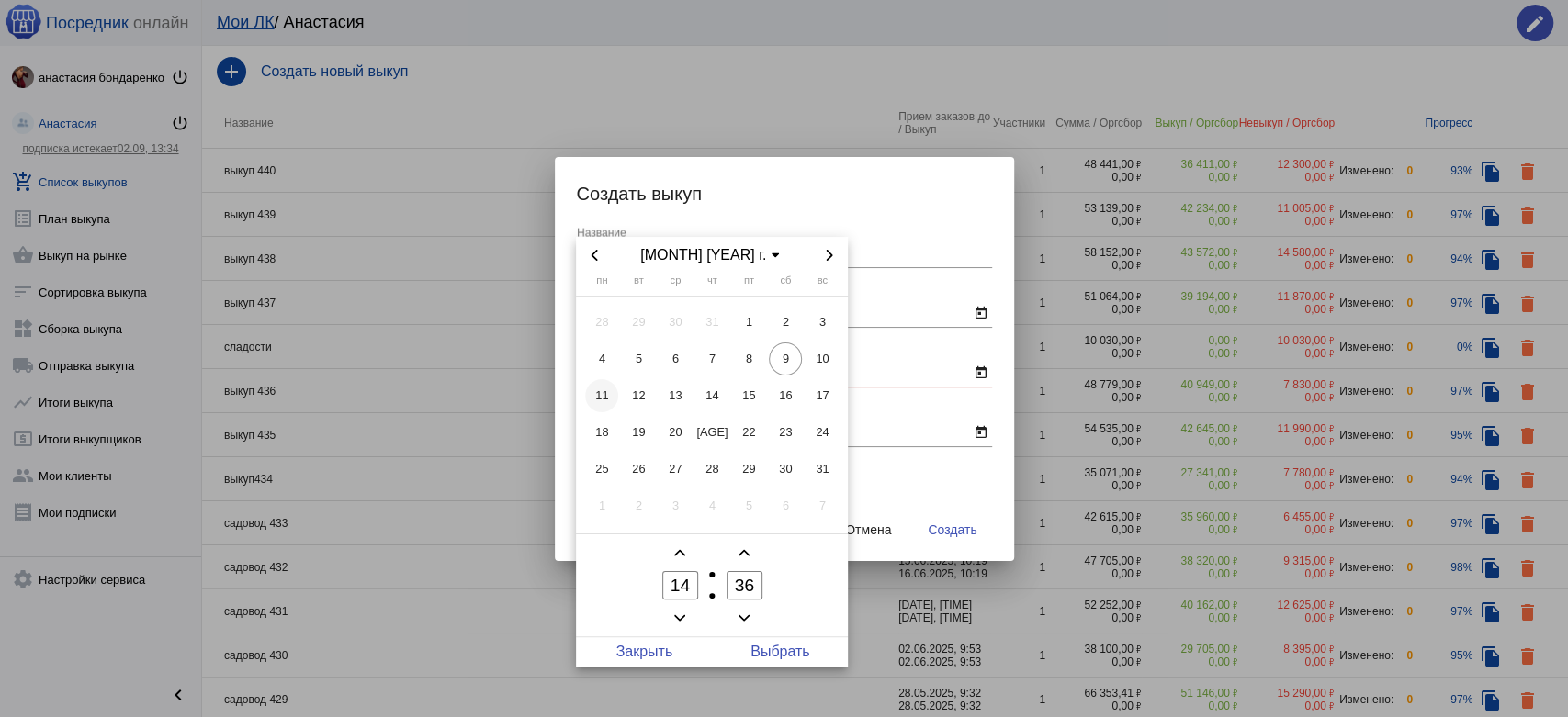 click on "11" at bounding box center [602, 396] 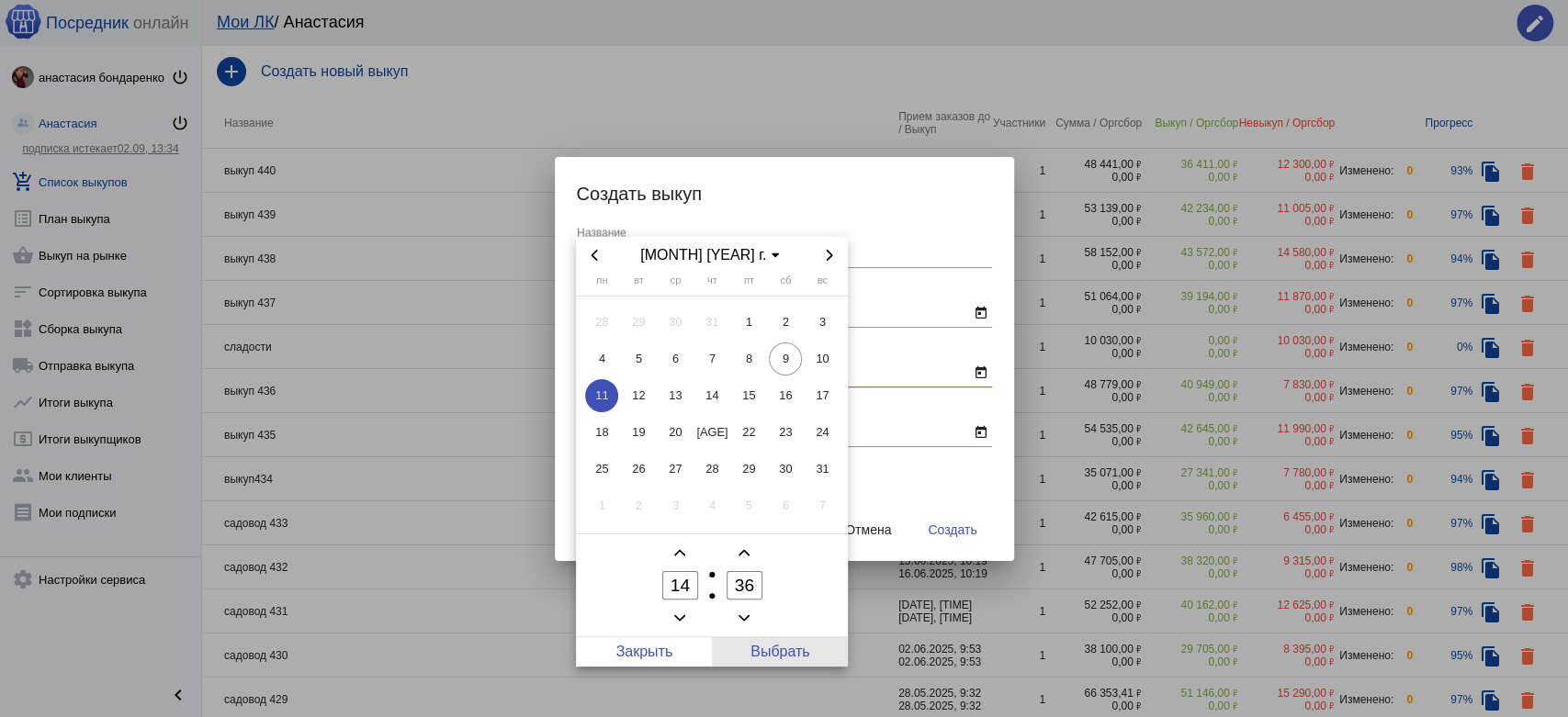 drag, startPoint x: 794, startPoint y: 647, endPoint x: 808, endPoint y: 641, distance: 15.231546 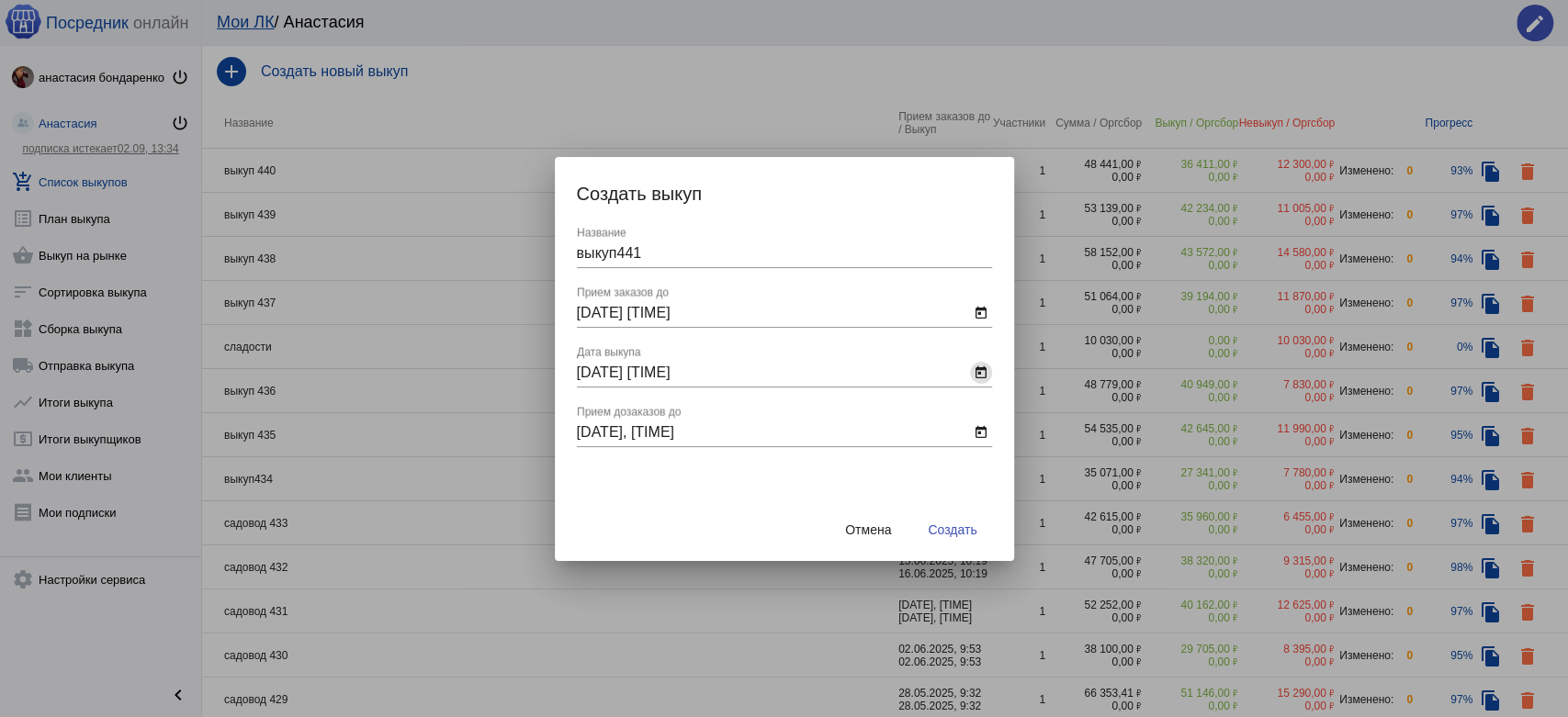 click on "today" 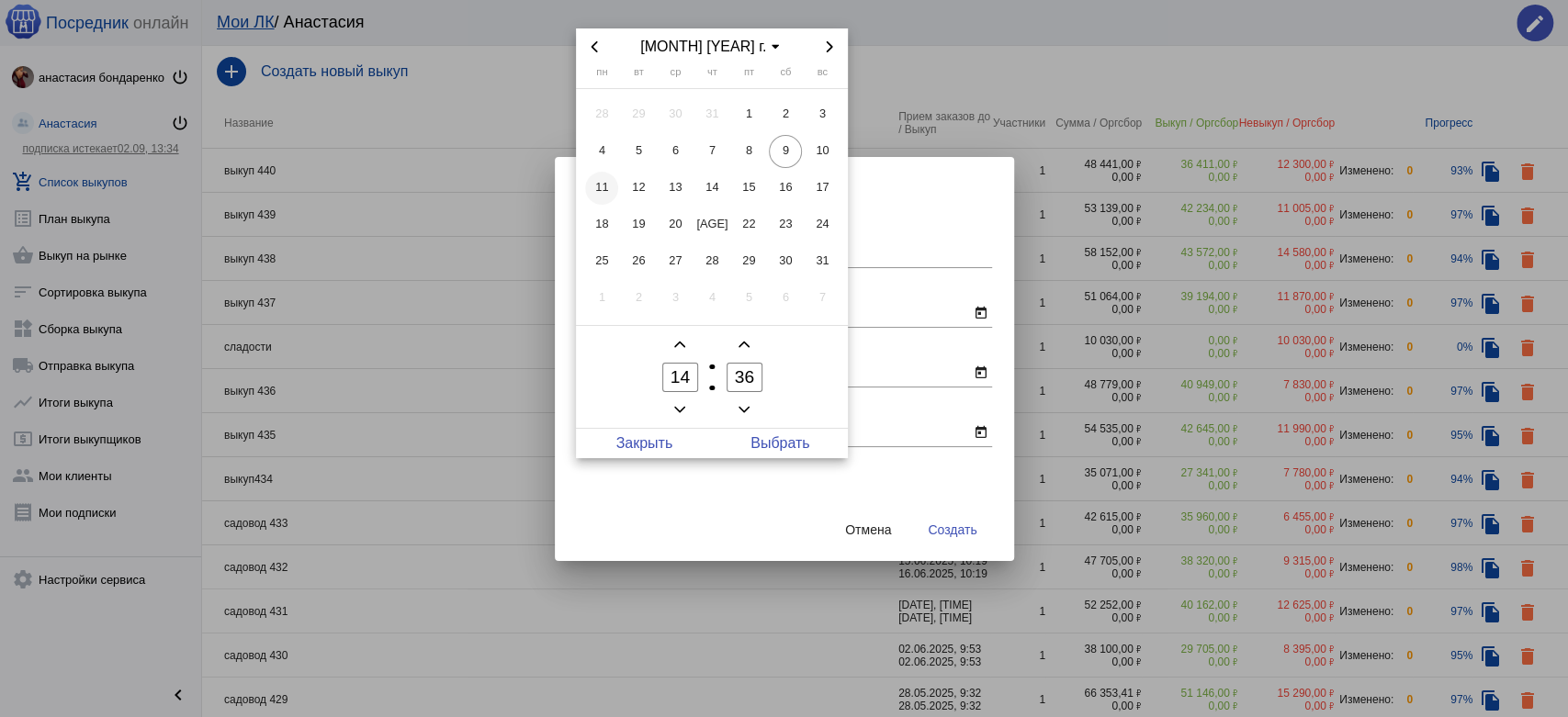 click on "11" at bounding box center (602, 188) 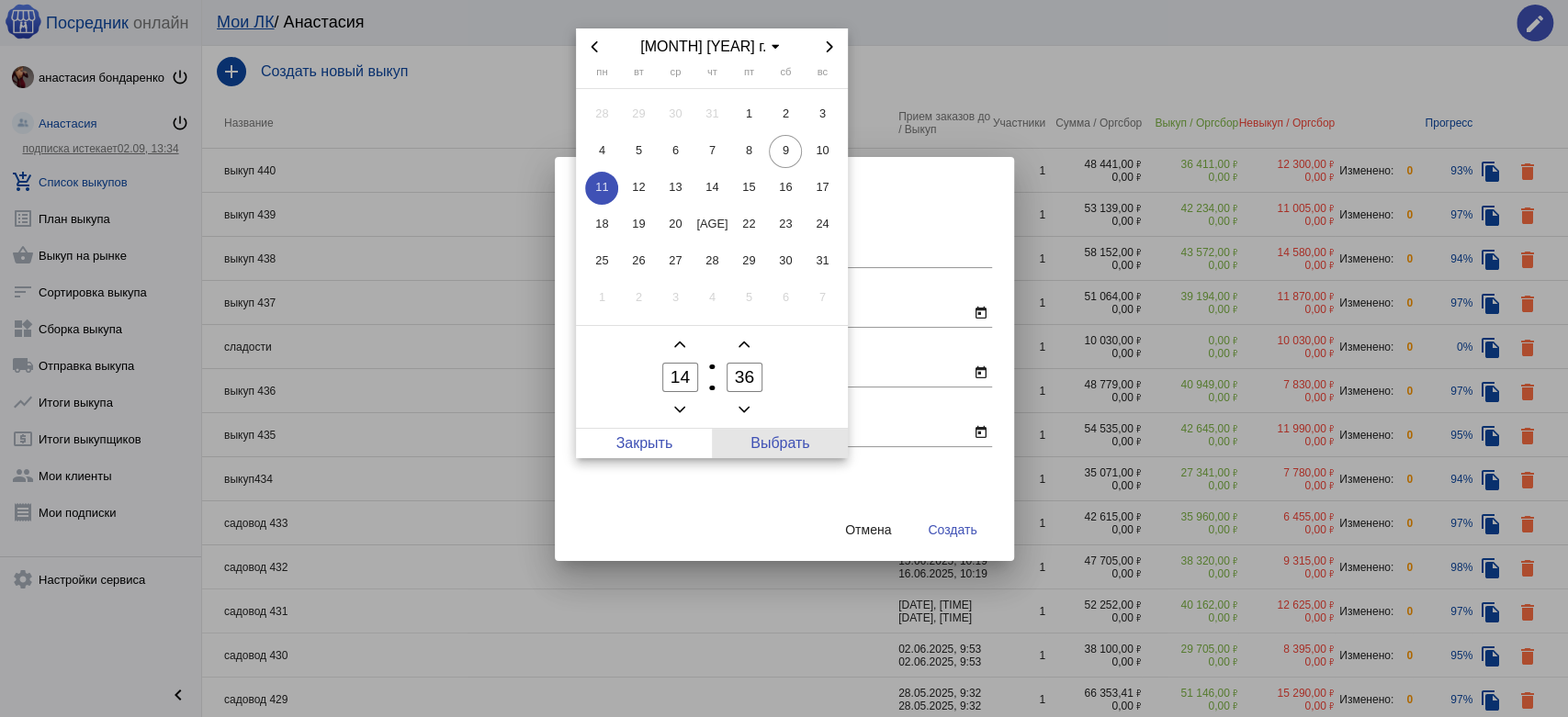 drag, startPoint x: 803, startPoint y: 446, endPoint x: 920, endPoint y: 487, distance: 123.9758 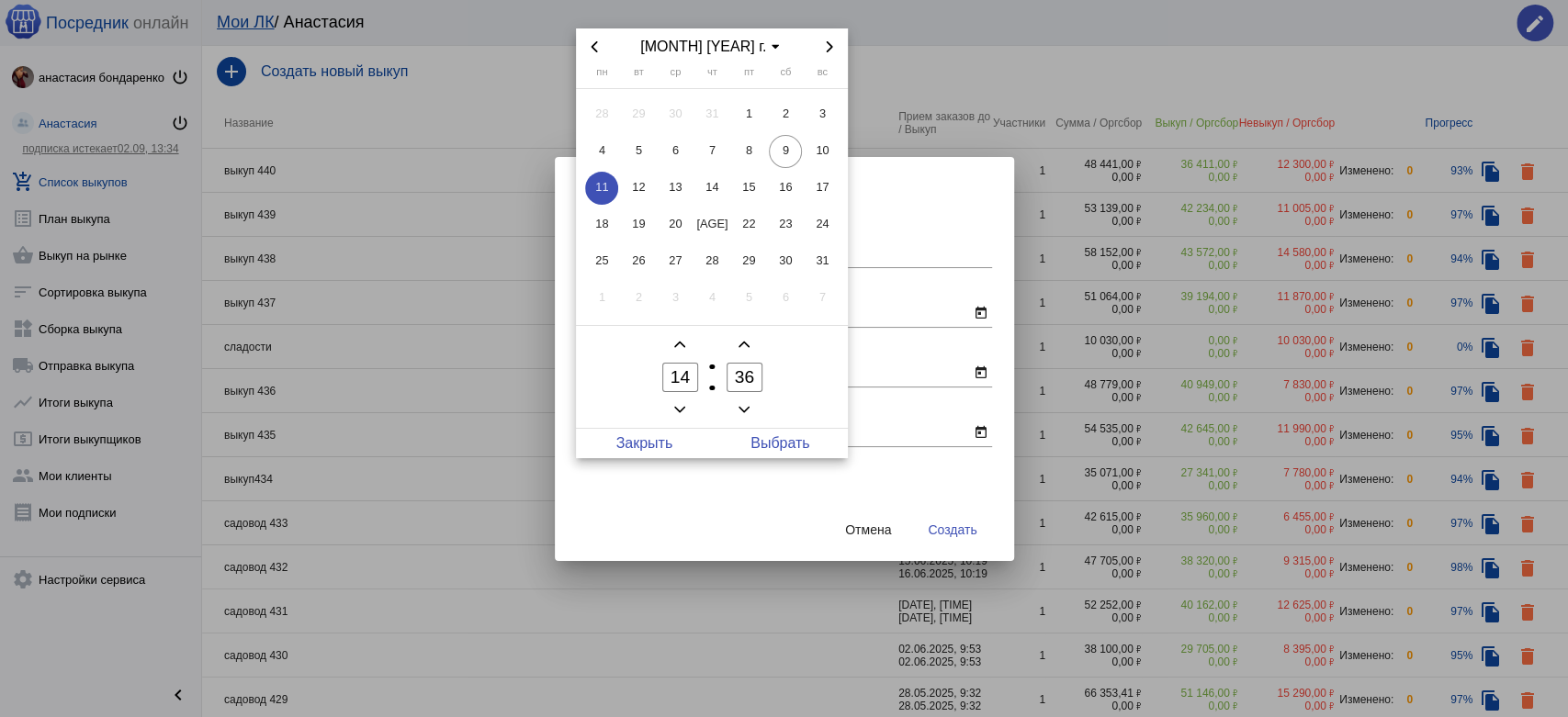 click on "Выбрать" at bounding box center [780, 443] 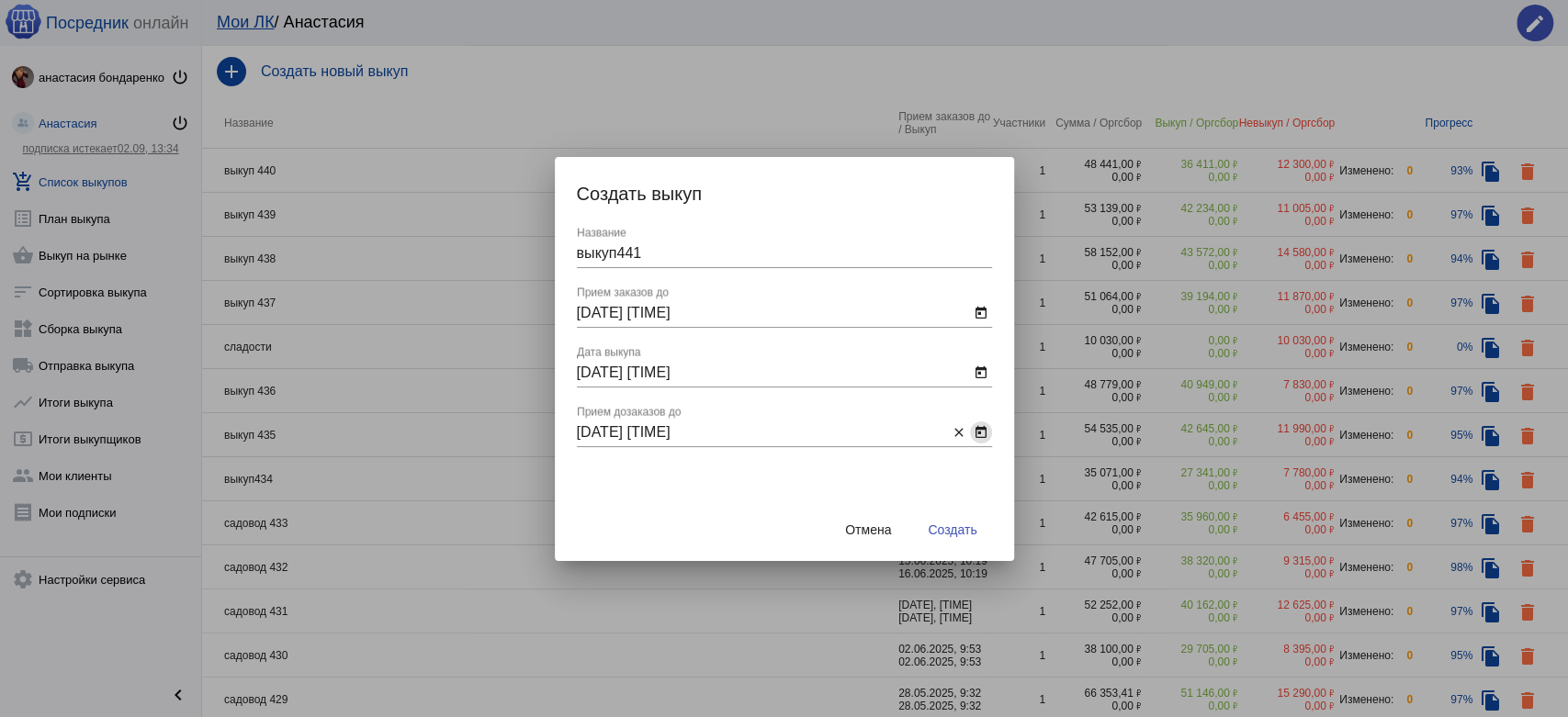 click on "Создать" at bounding box center [952, 530] 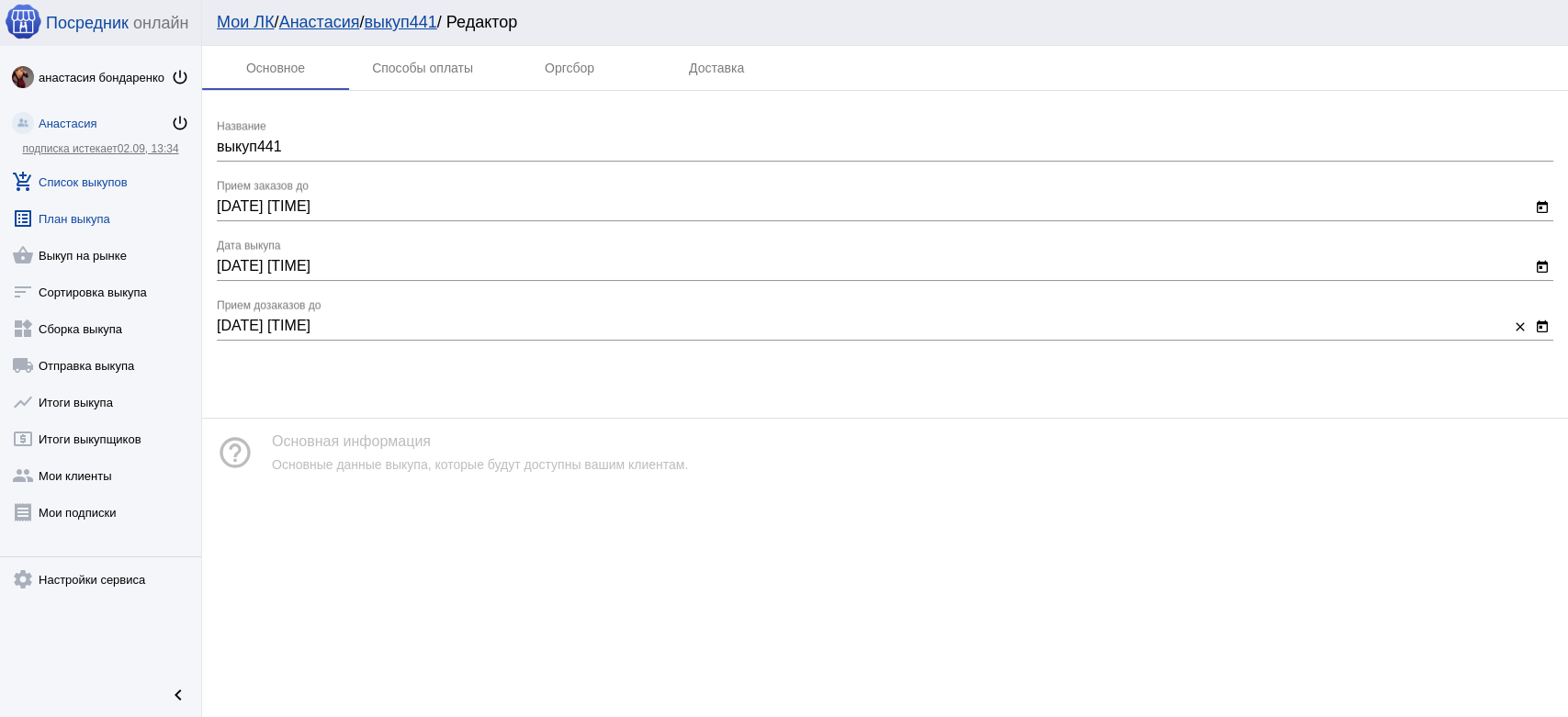 click on "list_alt  План выкупа" 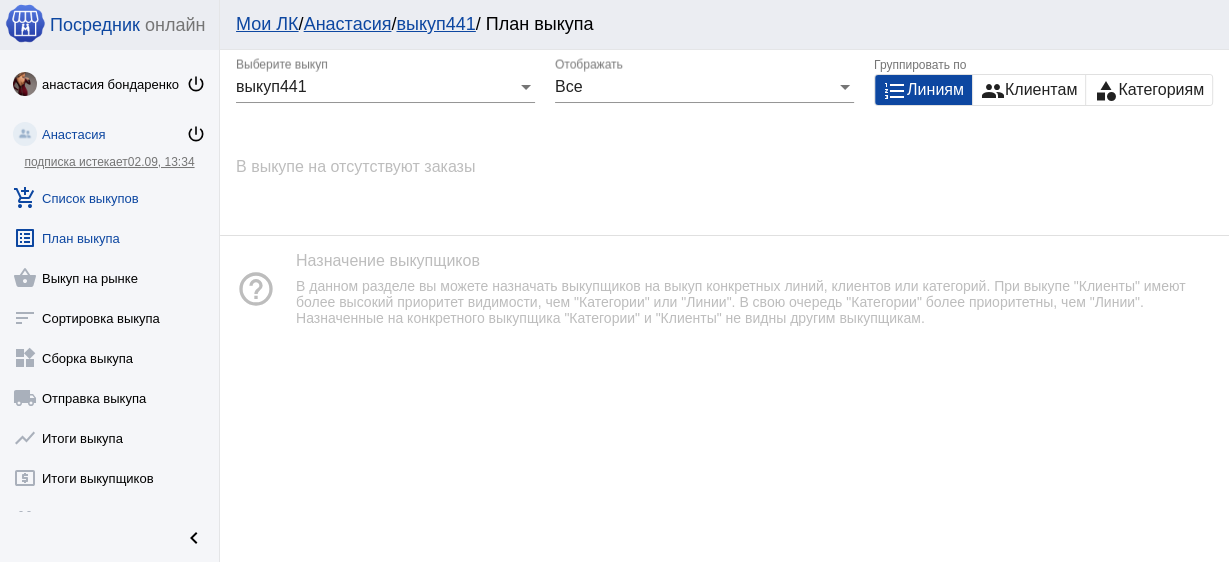 click on "add_shopping_cart  Список выкупов" 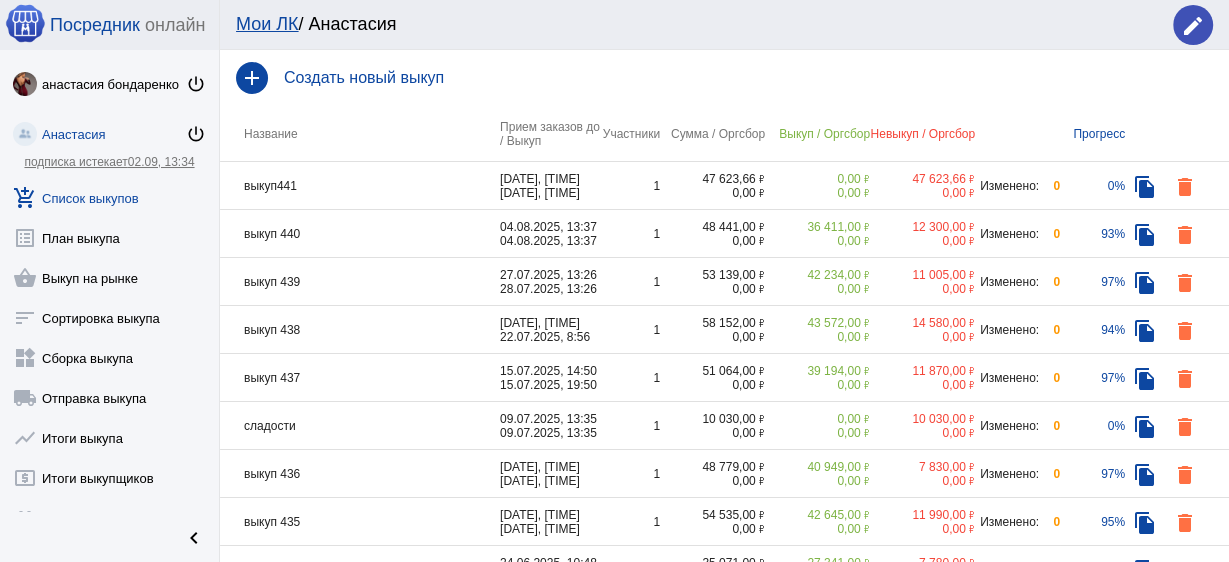 click on "выкуп441" 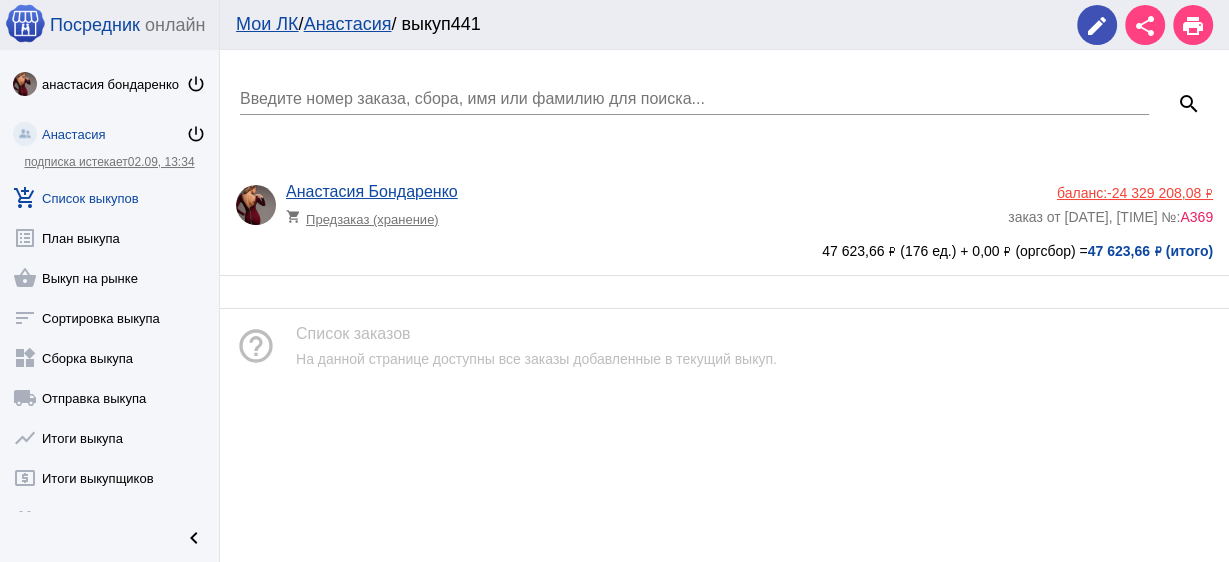 click on "shopping_cart  Предзаказ (хранение)" 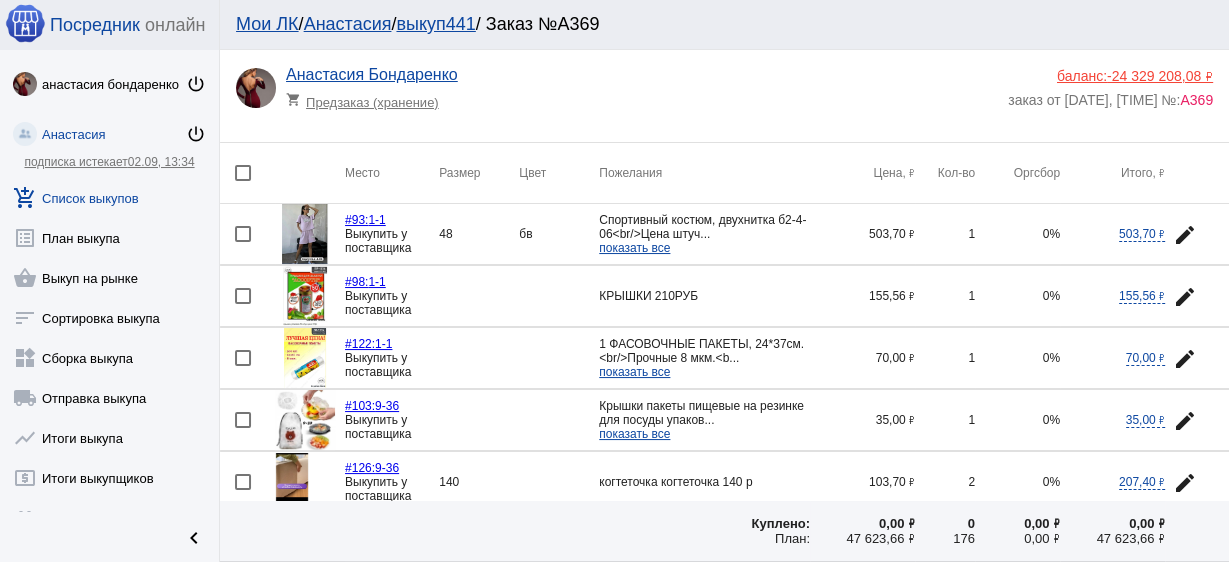 click at bounding box center (243, 296) 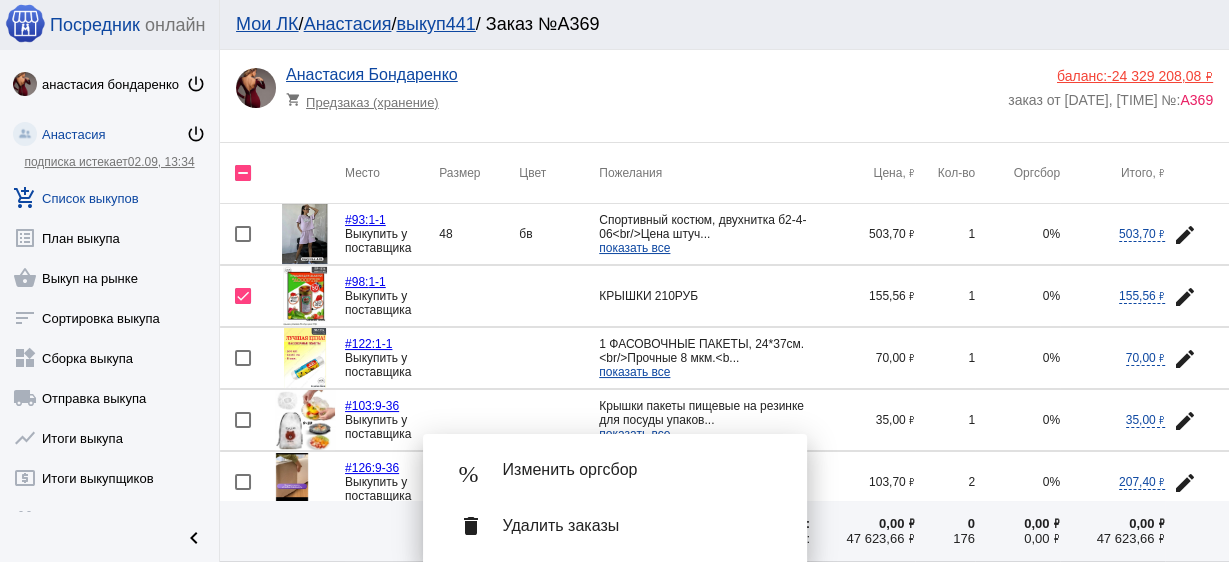 click at bounding box center (243, 234) 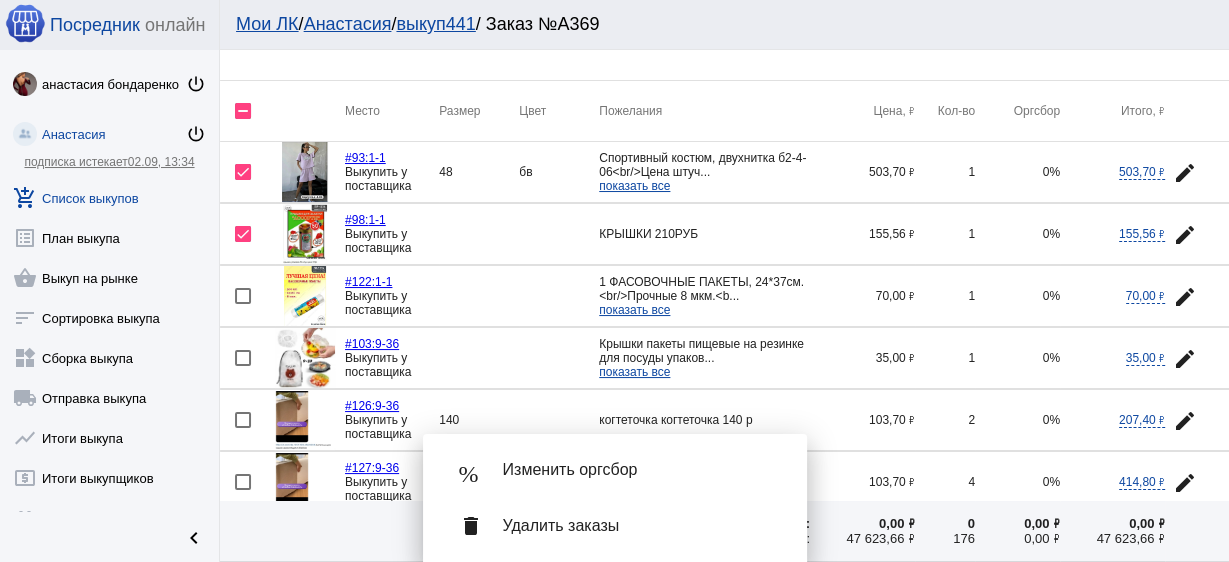 scroll, scrollTop: 80, scrollLeft: 0, axis: vertical 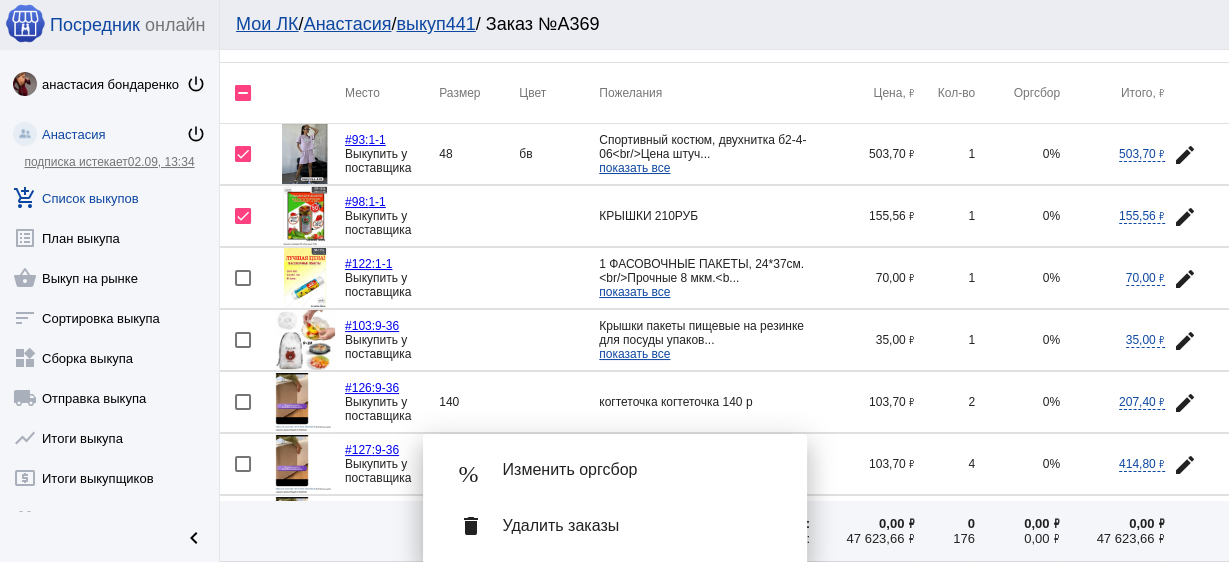 click on "edit" 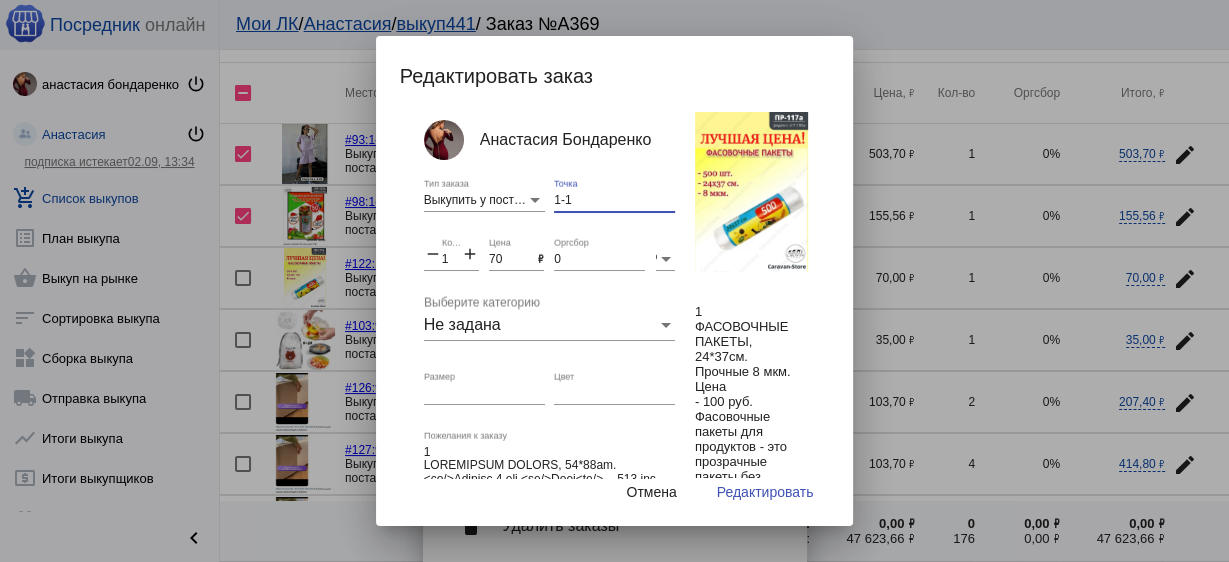 drag, startPoint x: 590, startPoint y: 201, endPoint x: 441, endPoint y: 185, distance: 149.8566 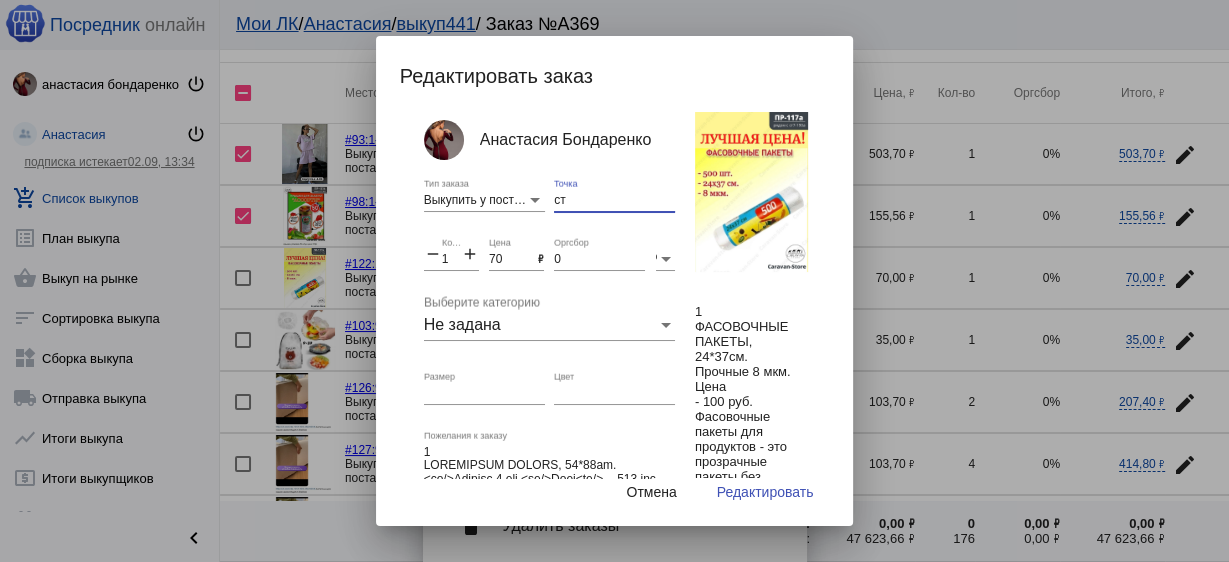 type on "с" 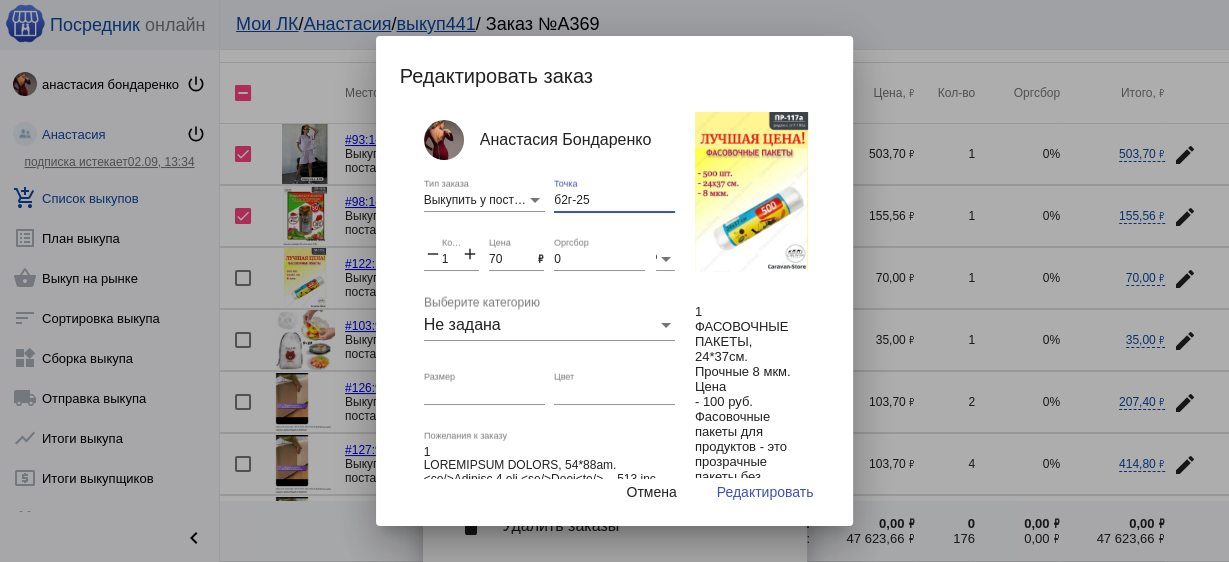 type on "б2г-25" 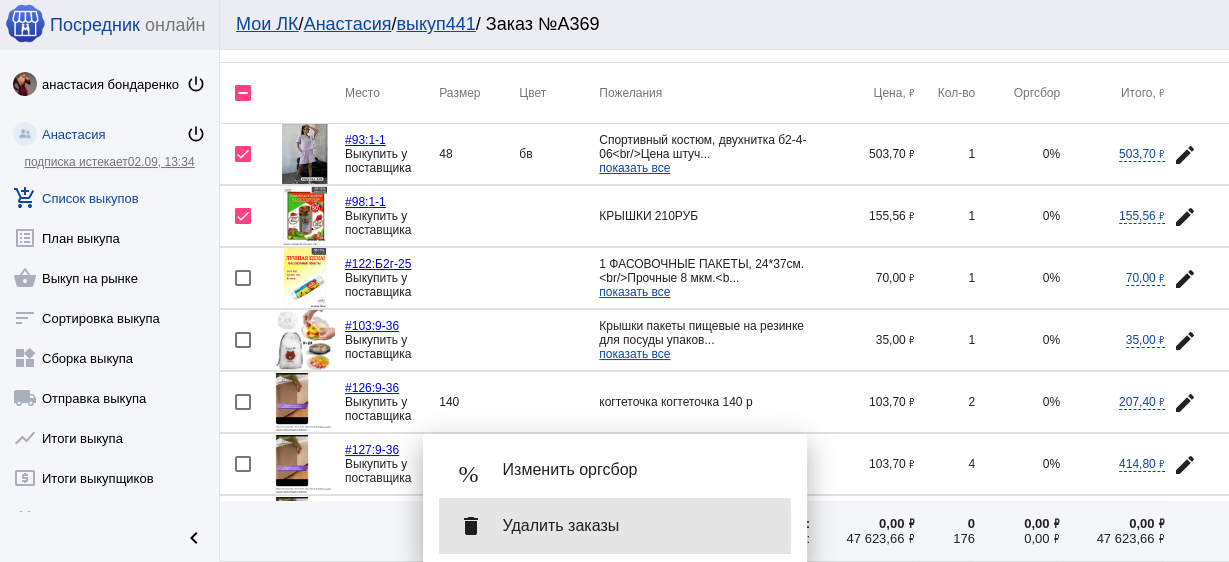 click on "Удалить заказы" at bounding box center (639, 526) 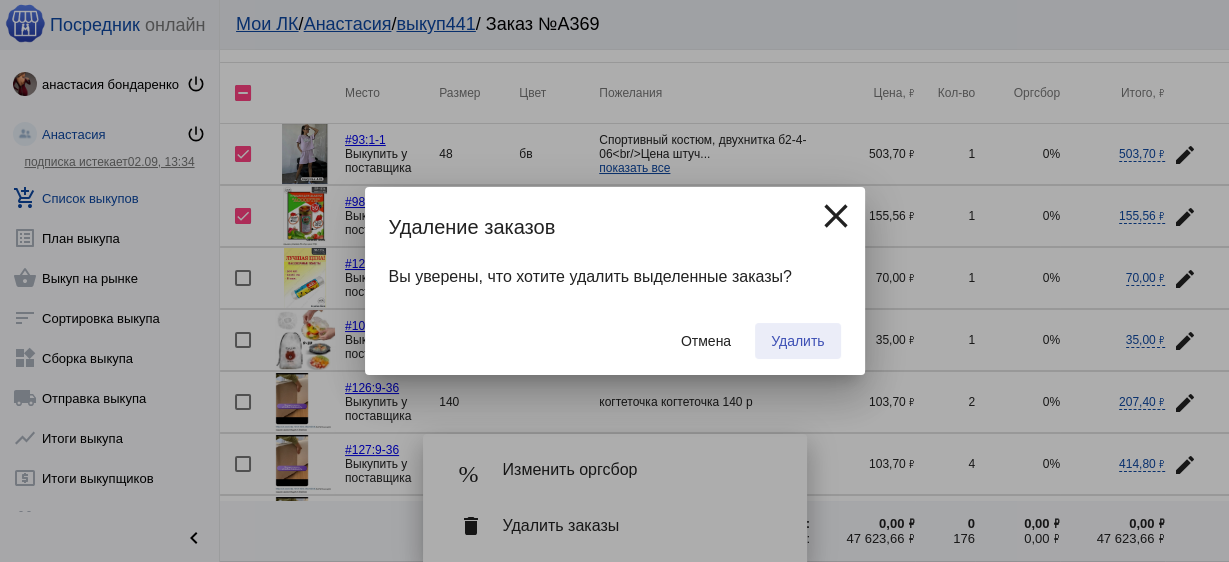 click on "Удалить" at bounding box center (797, 341) 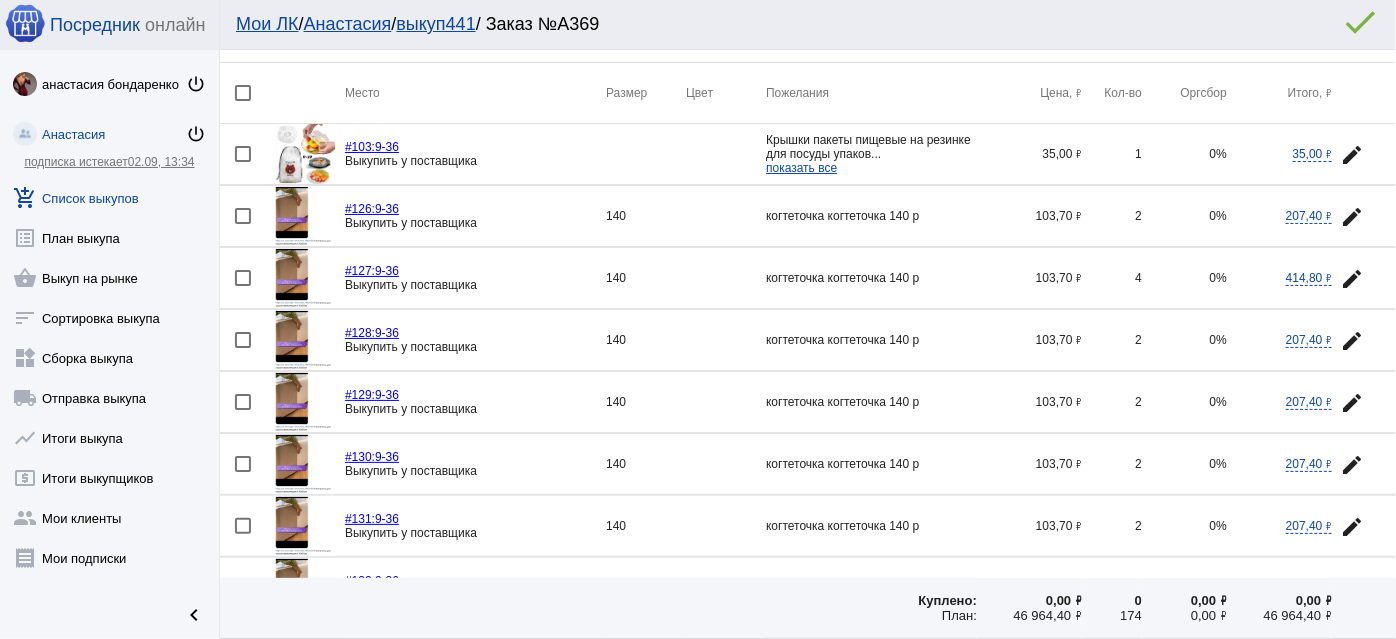 scroll, scrollTop: 80, scrollLeft: 0, axis: vertical 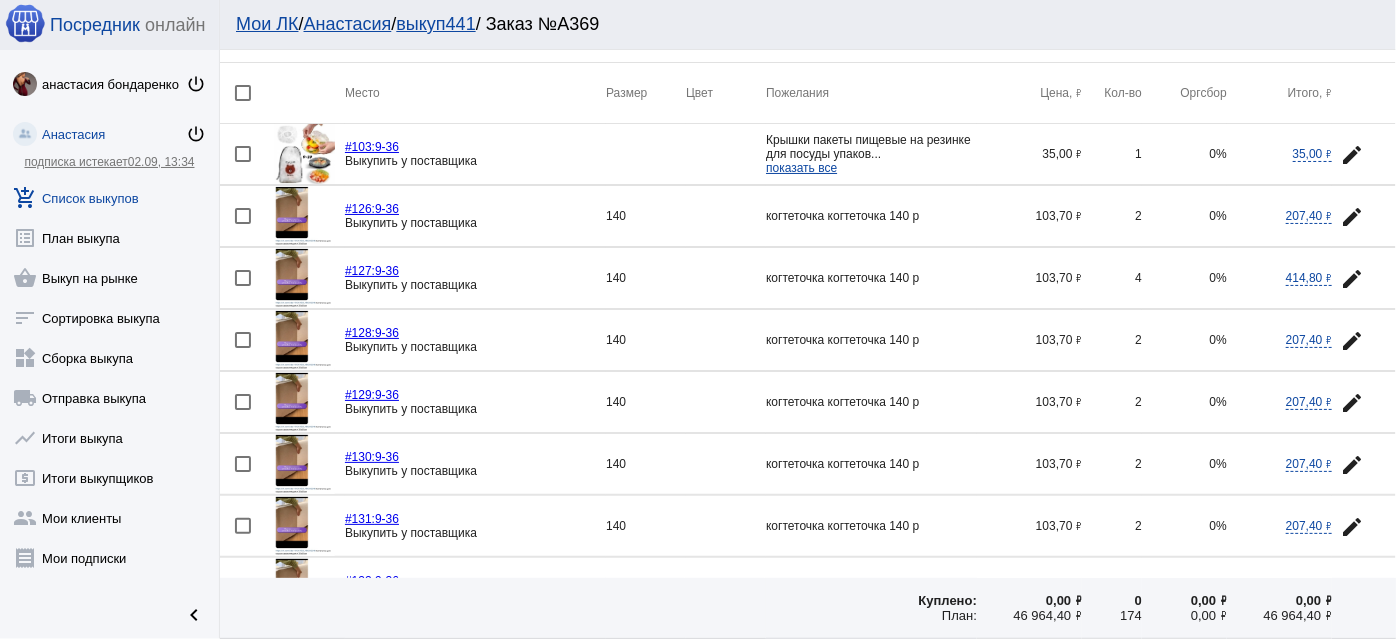 click at bounding box center [243, 216] 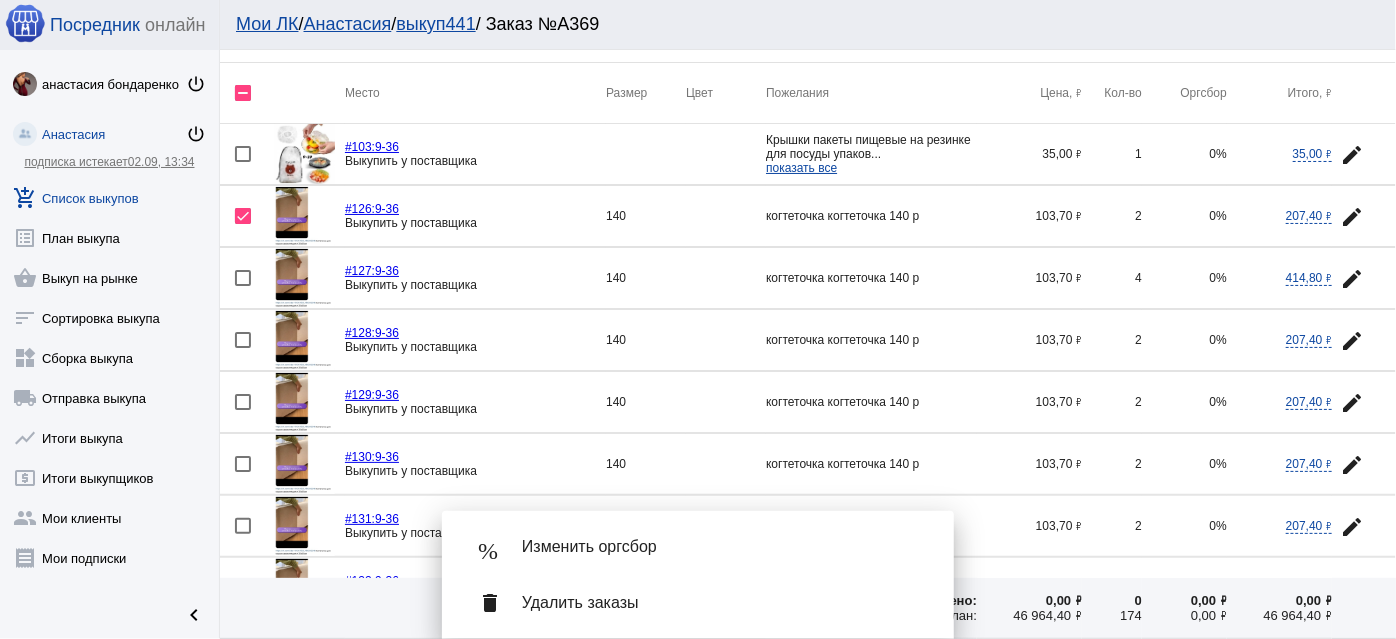 click at bounding box center [243, 278] 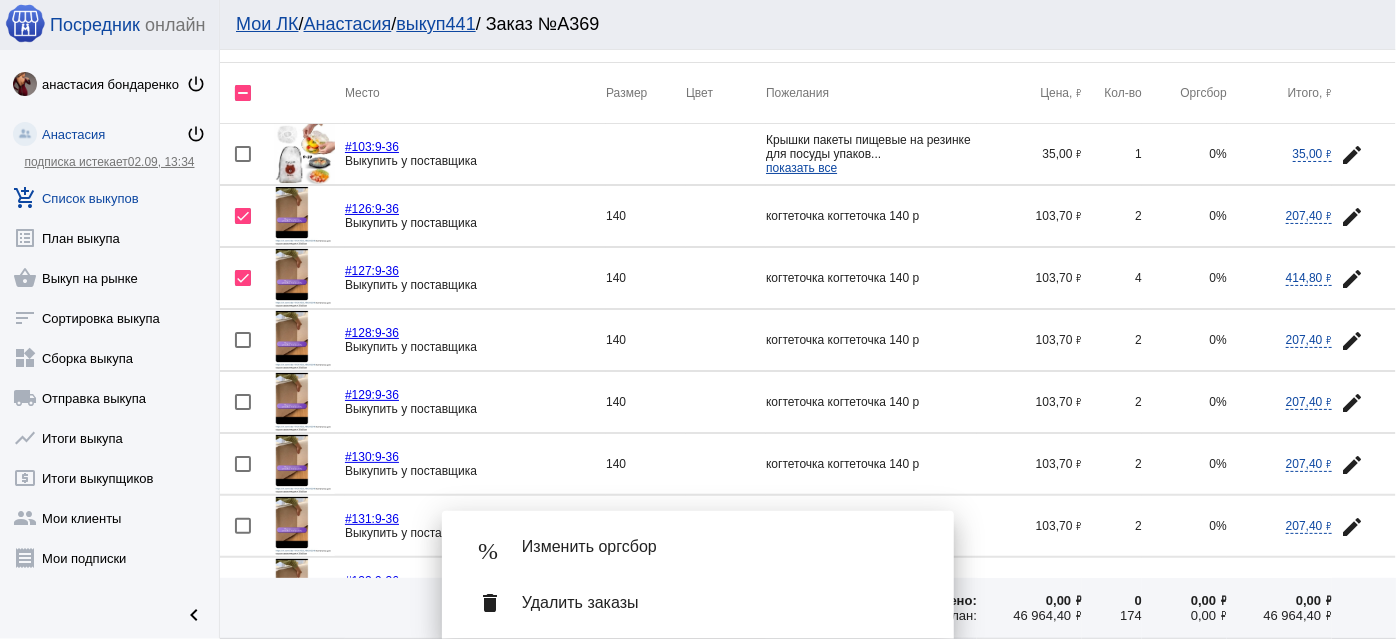 click at bounding box center [243, 340] 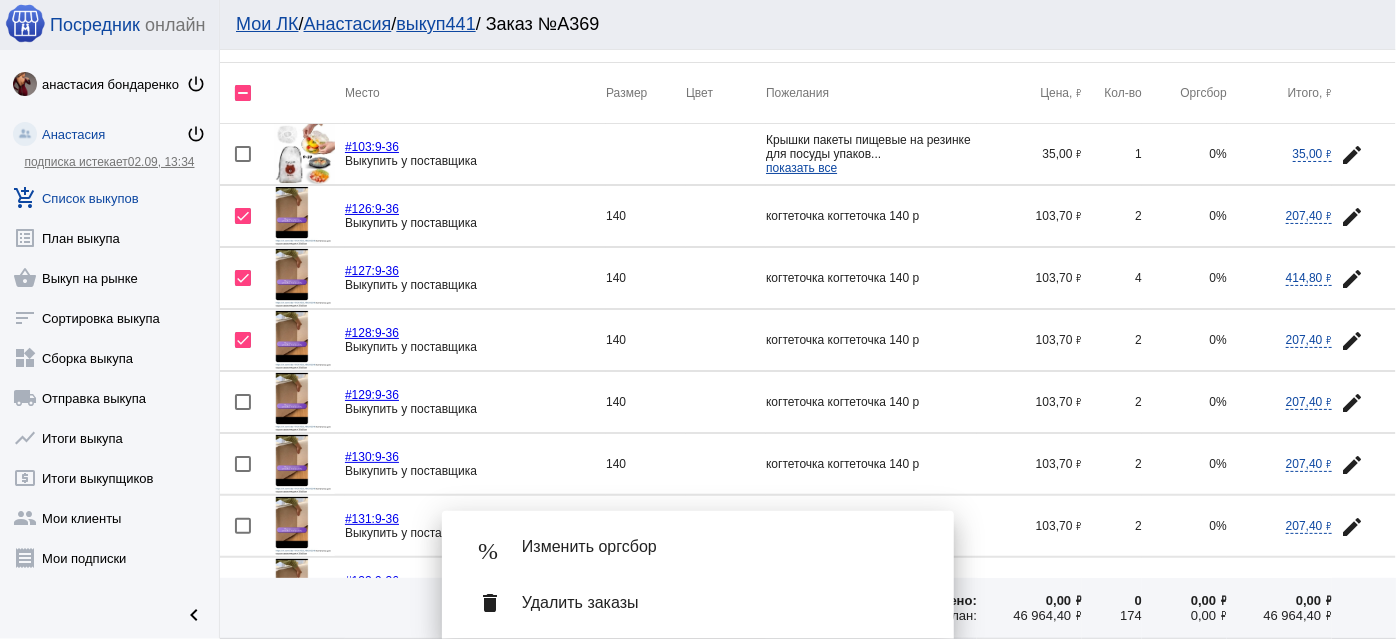 click at bounding box center (243, 402) 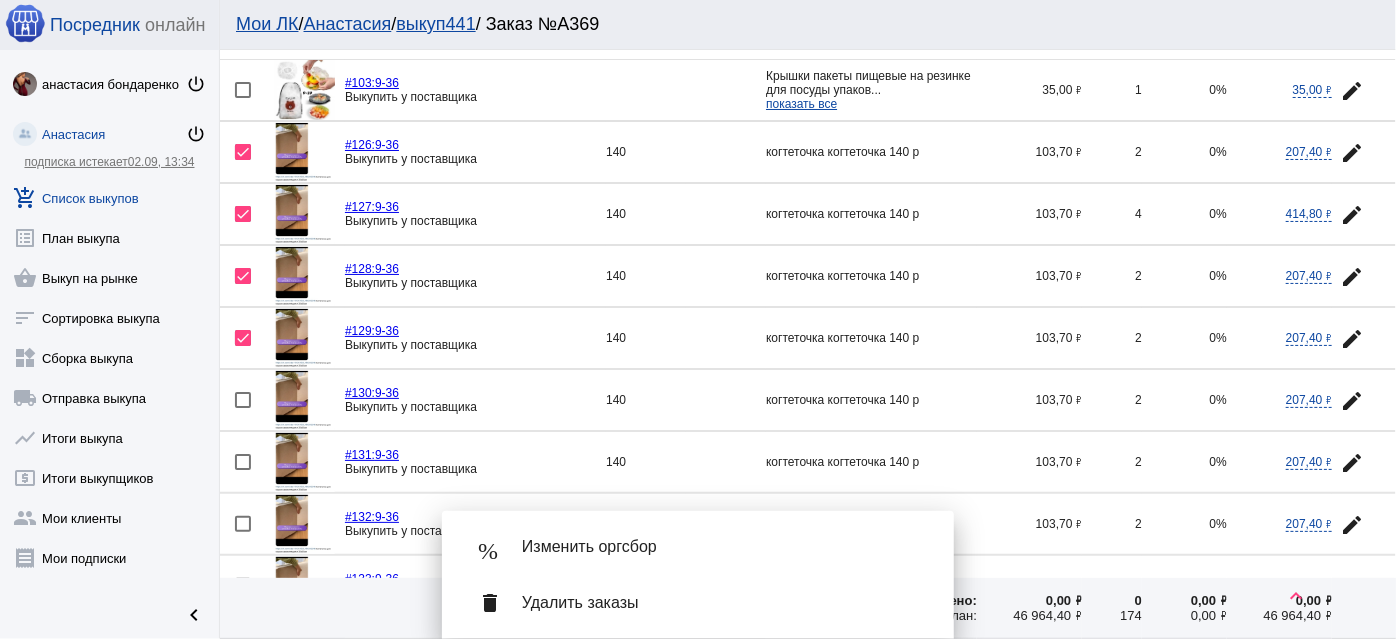 scroll, scrollTop: 170, scrollLeft: 0, axis: vertical 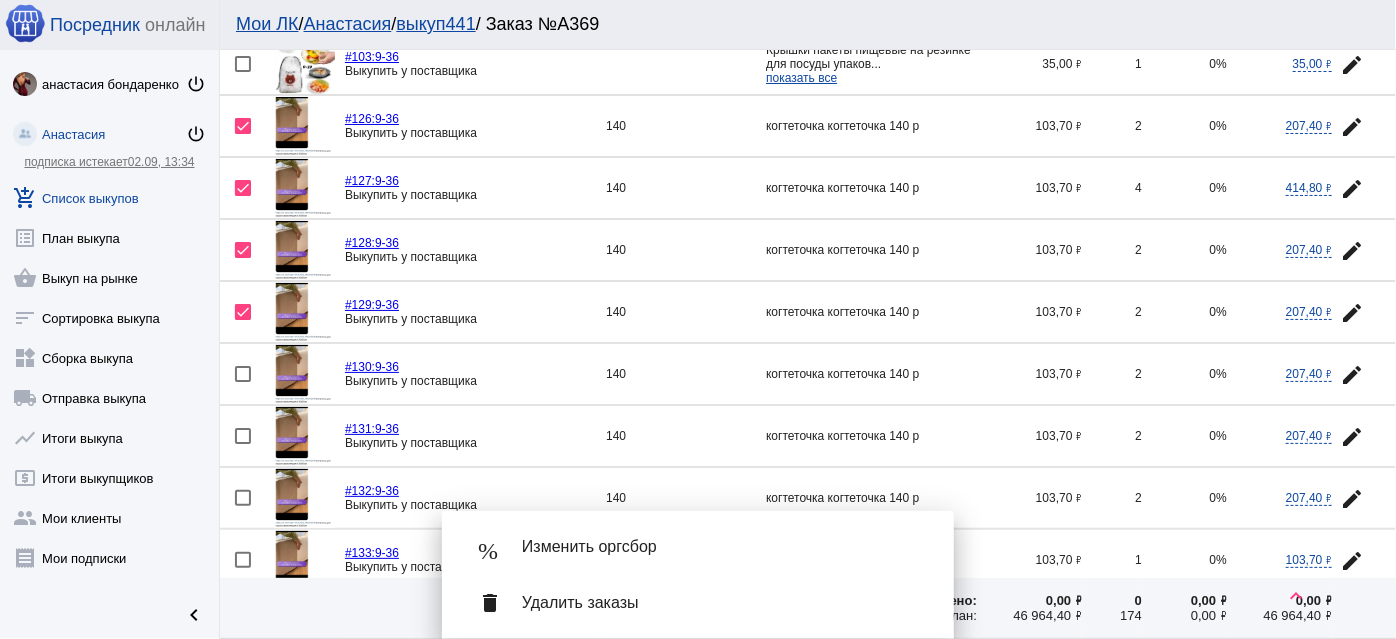 click at bounding box center [243, 374] 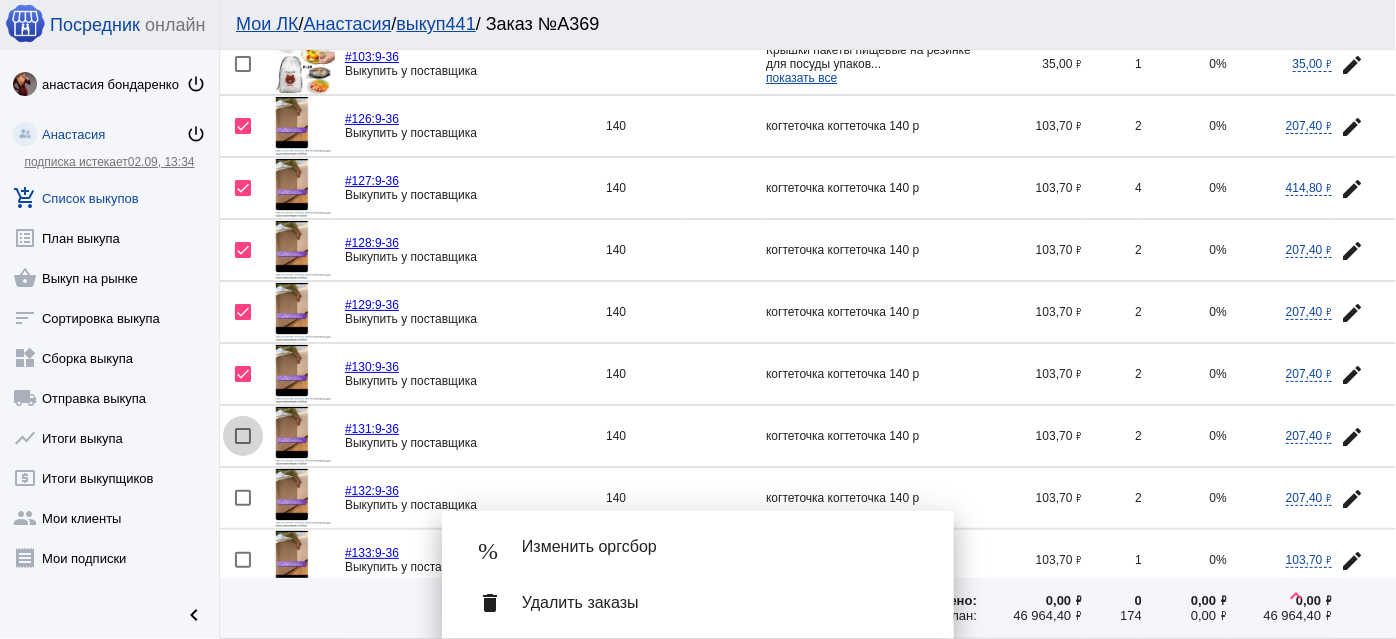 click at bounding box center (243, 436) 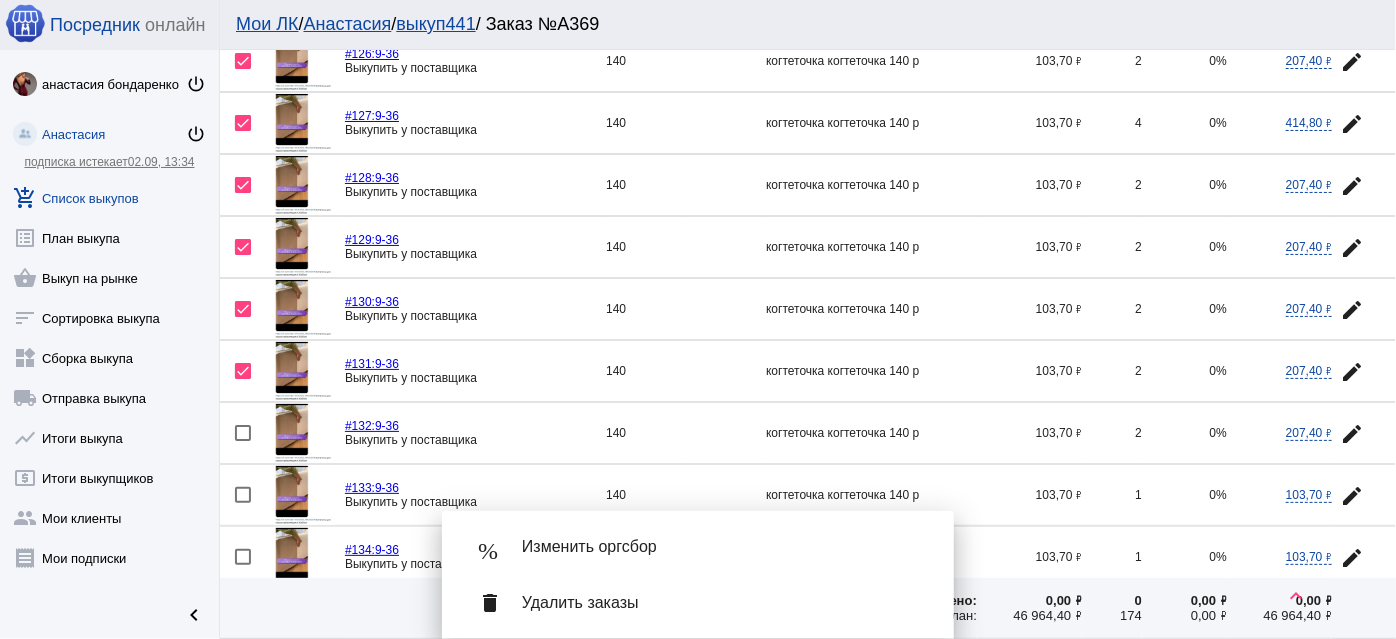 scroll, scrollTop: 261, scrollLeft: 0, axis: vertical 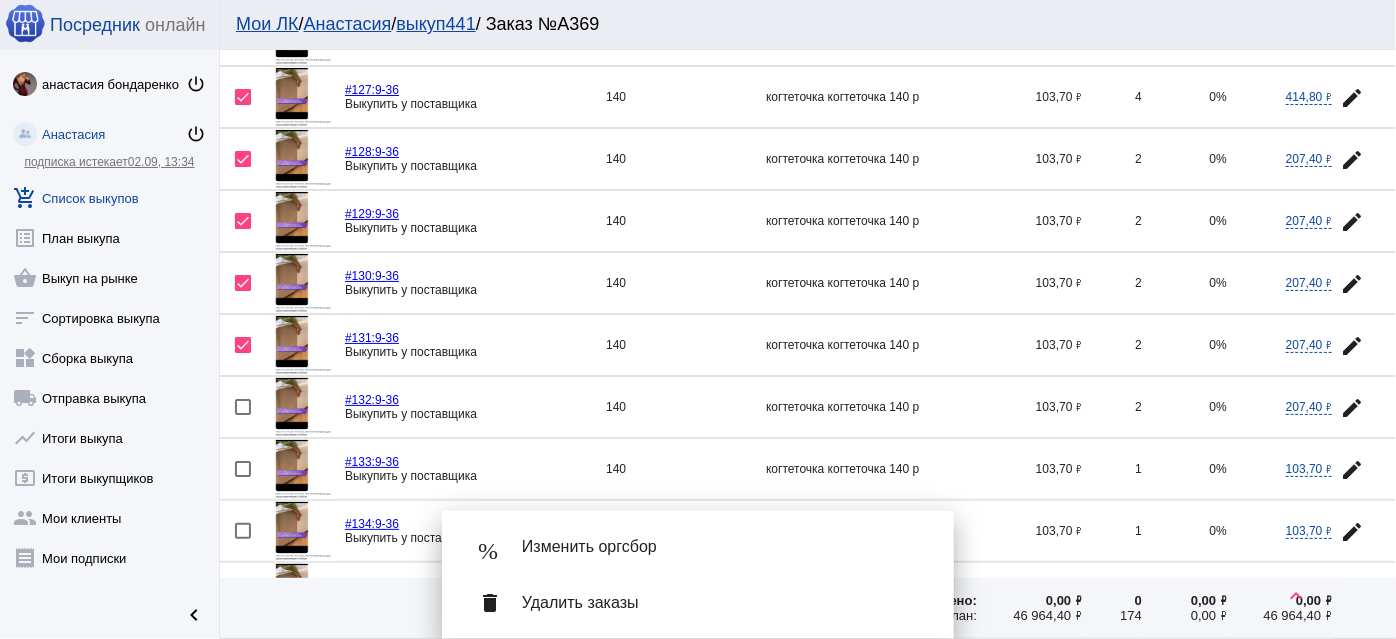 click at bounding box center [243, 407] 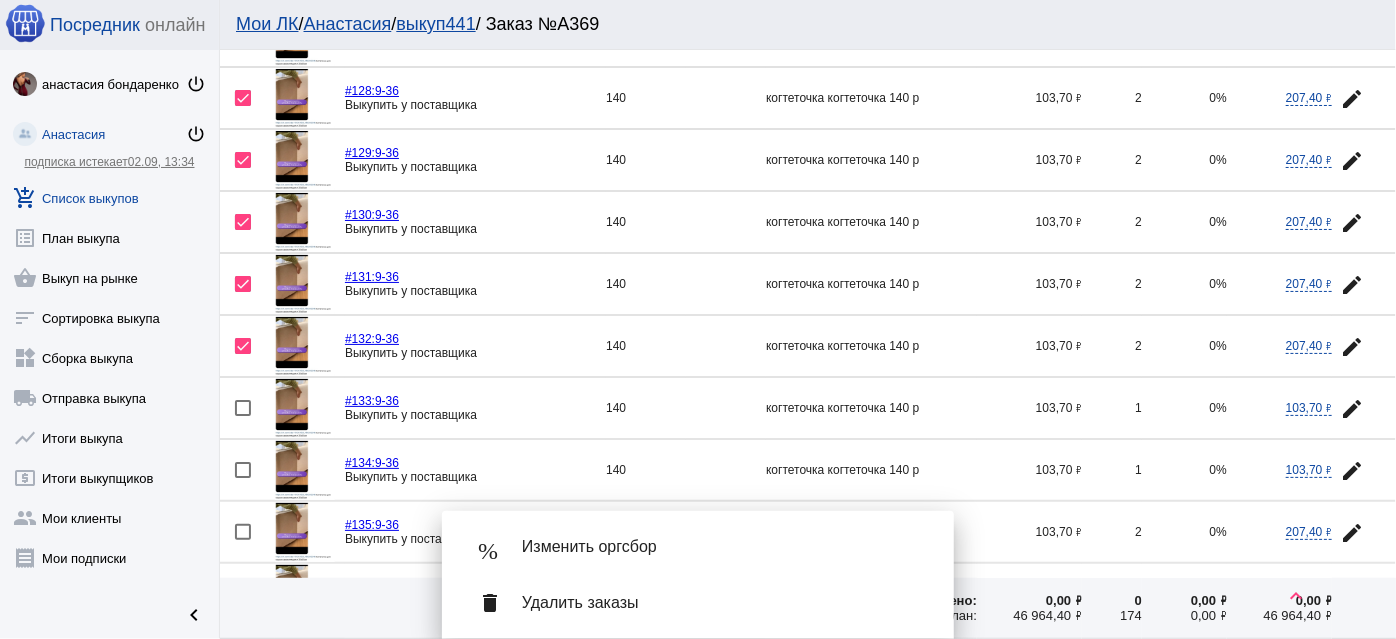 scroll, scrollTop: 352, scrollLeft: 0, axis: vertical 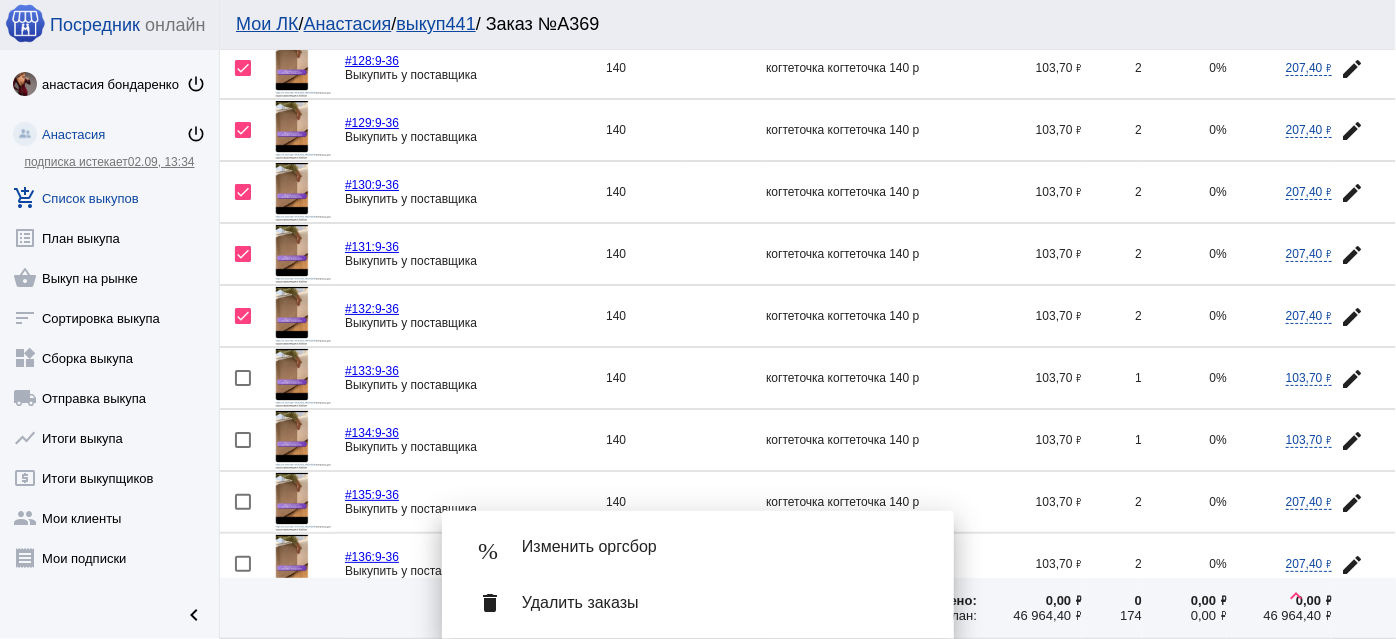 click at bounding box center [243, 378] 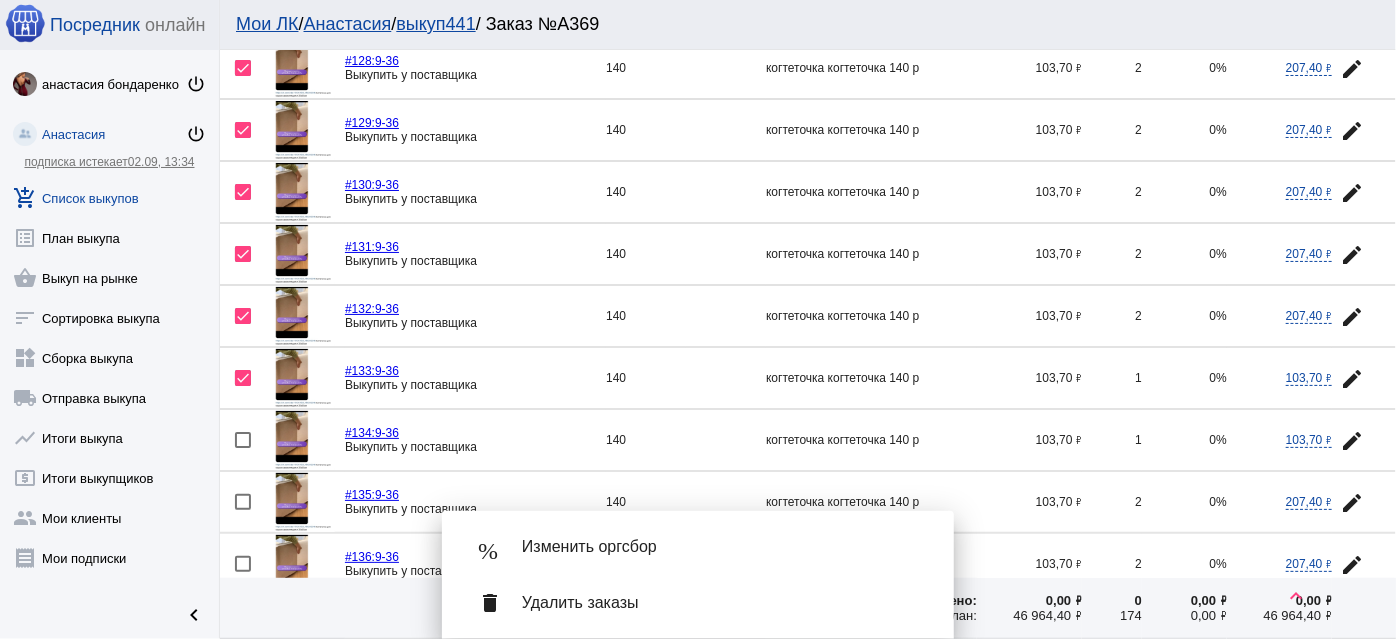click at bounding box center [243, 440] 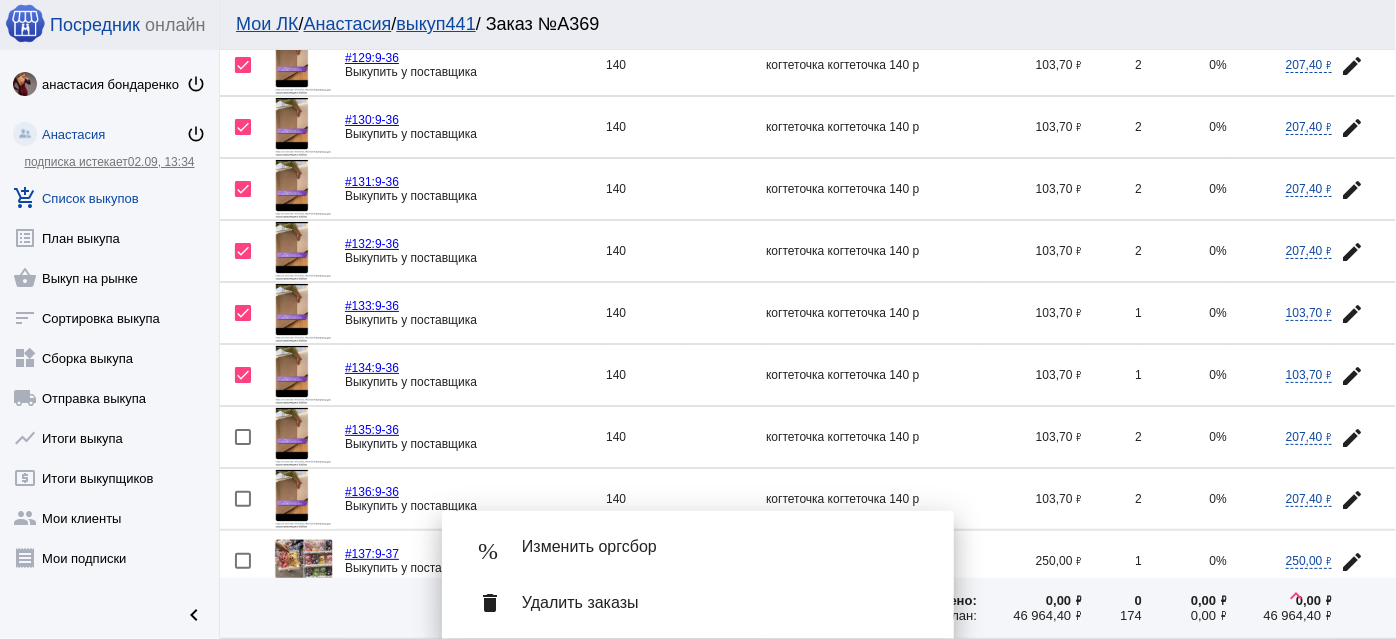 scroll, scrollTop: 443, scrollLeft: 0, axis: vertical 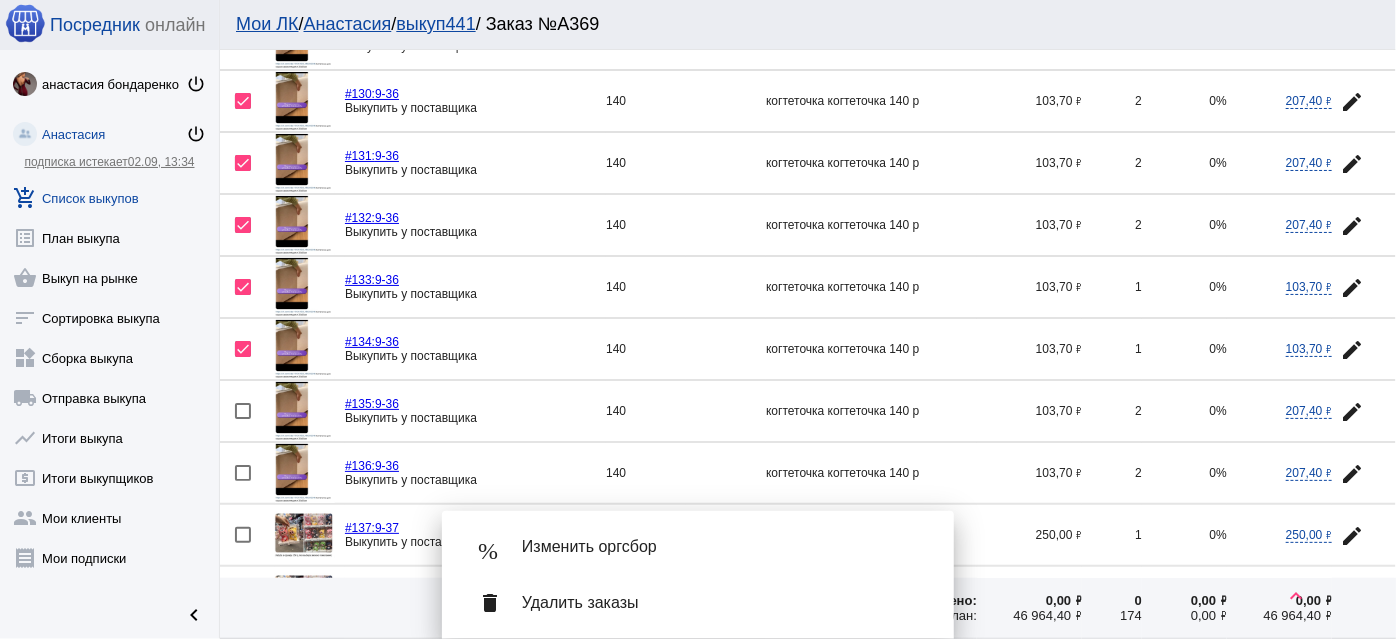 click at bounding box center (243, 411) 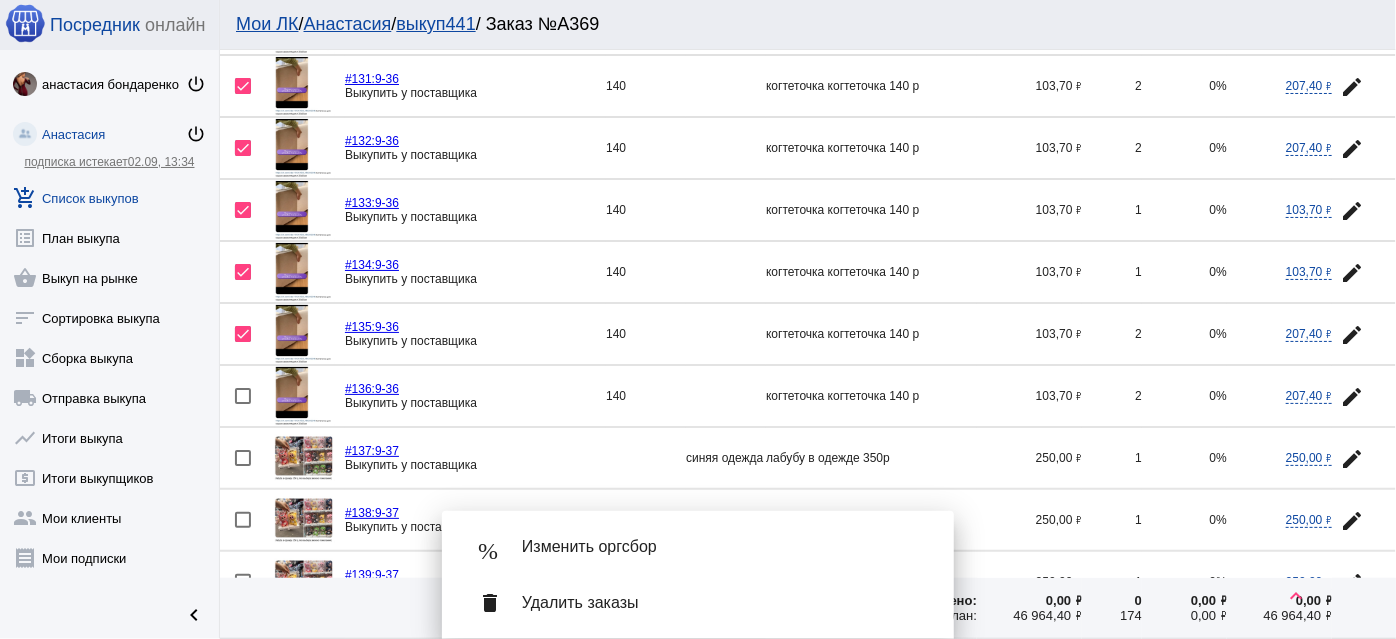 scroll, scrollTop: 625, scrollLeft: 0, axis: vertical 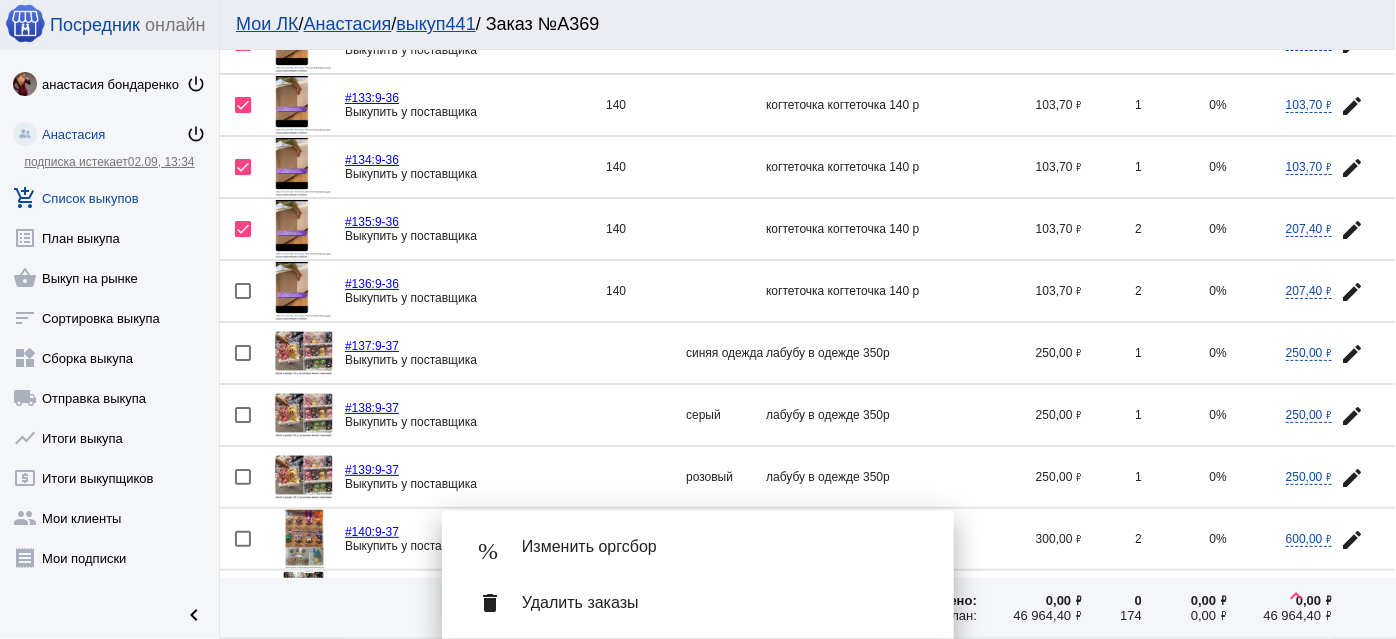 click on "edit" 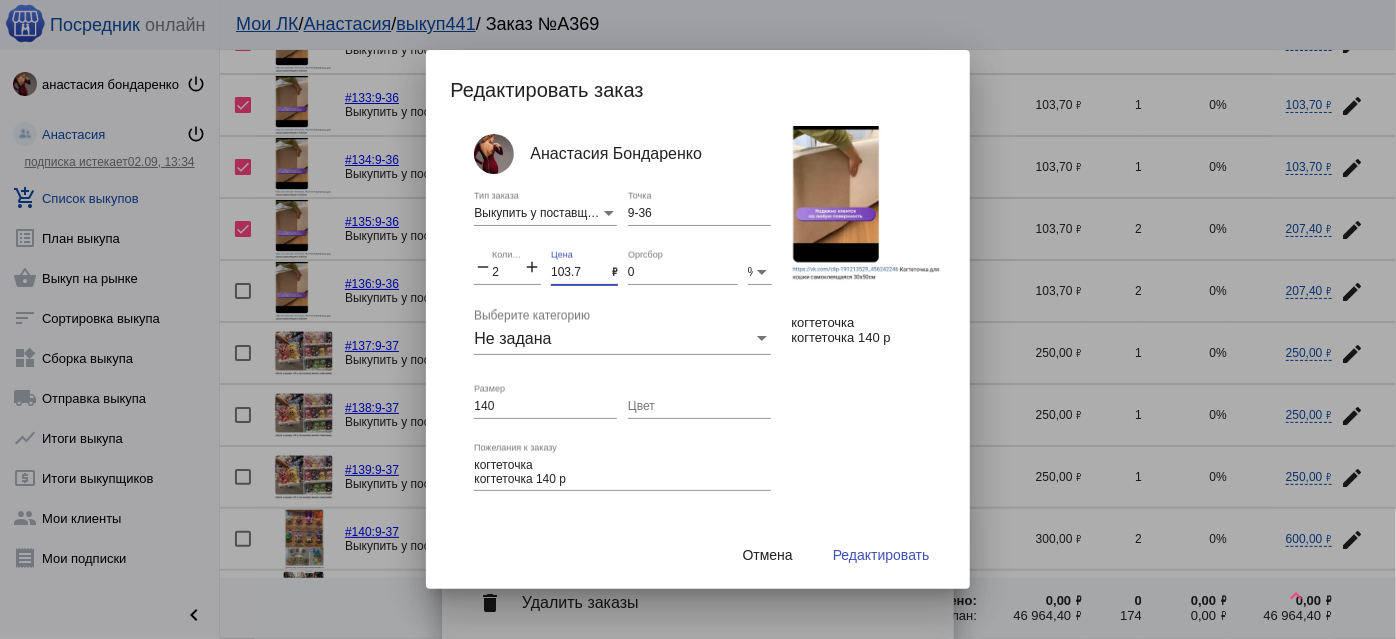 click on "103.7" at bounding box center (581, 273) 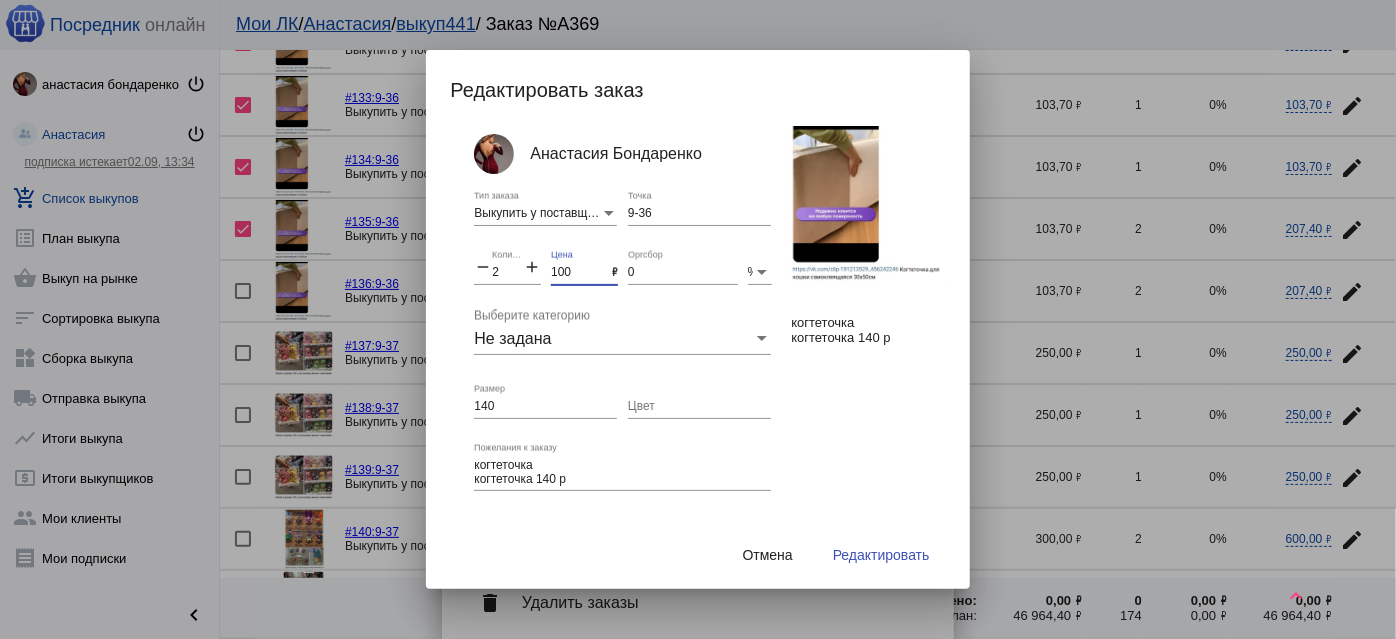 type on "100" 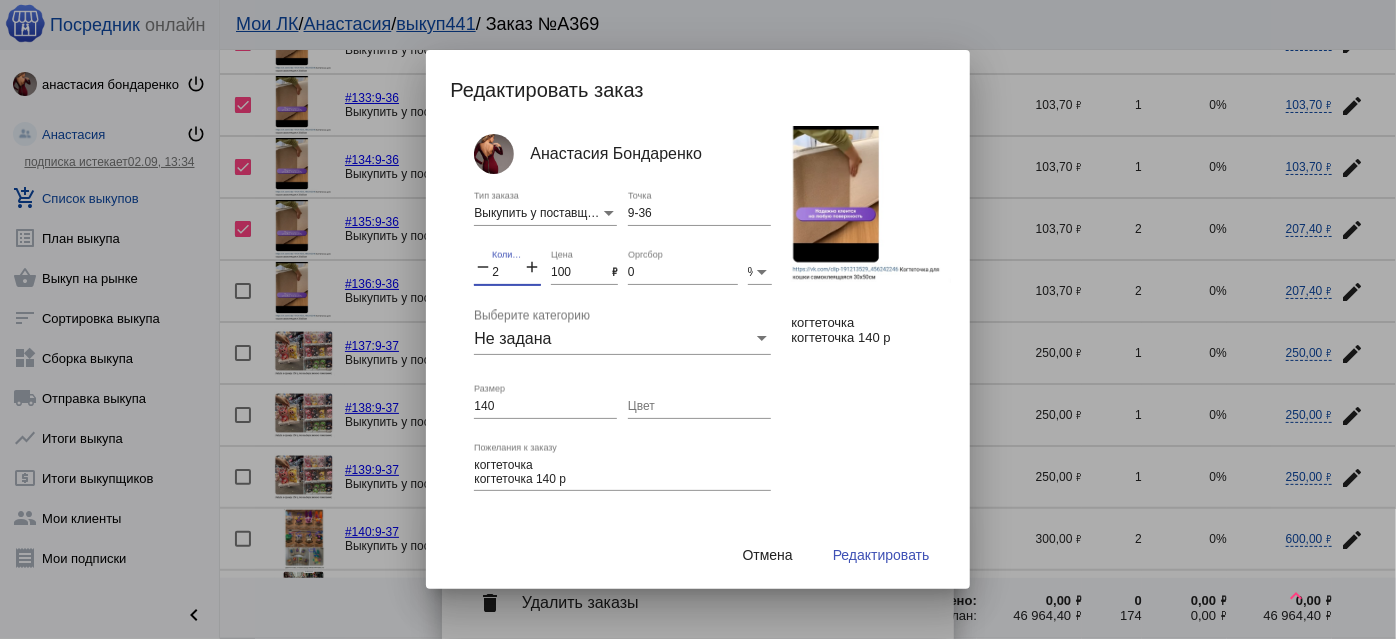 drag, startPoint x: 502, startPoint y: 266, endPoint x: 459, endPoint y: 260, distance: 43.416588 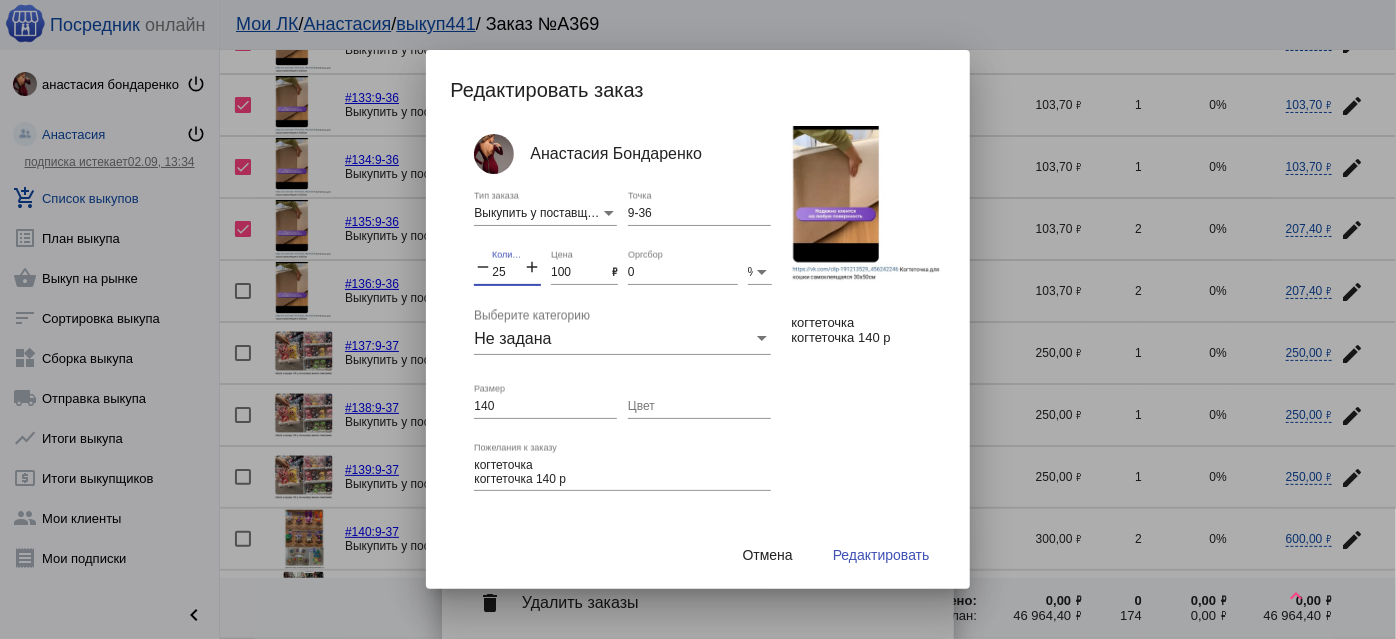 type on "25" 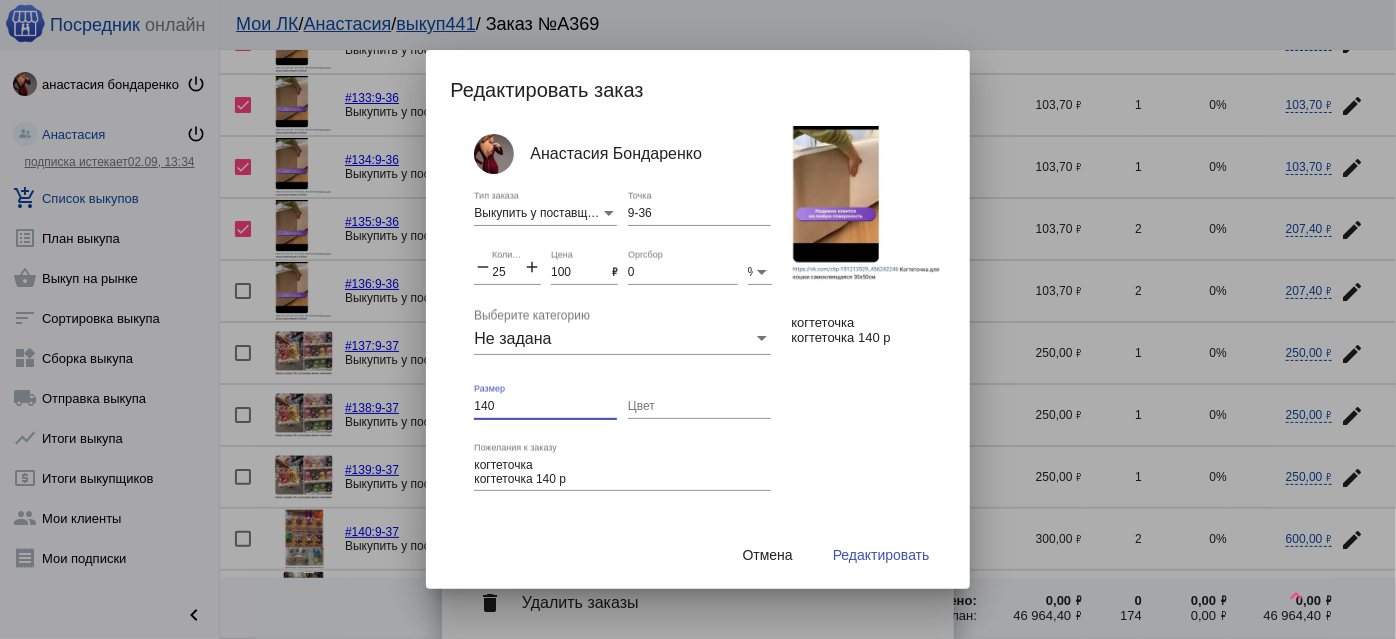 click on "140" at bounding box center [545, 407] 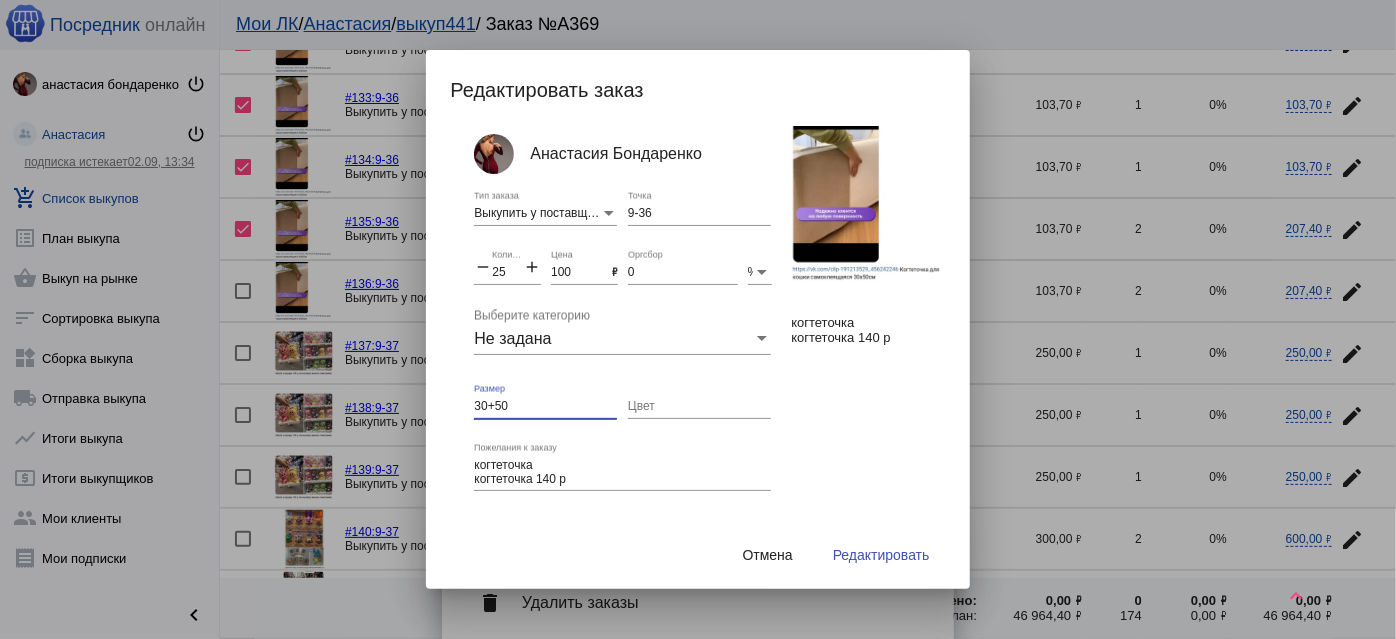 click on "30+50" at bounding box center [545, 407] 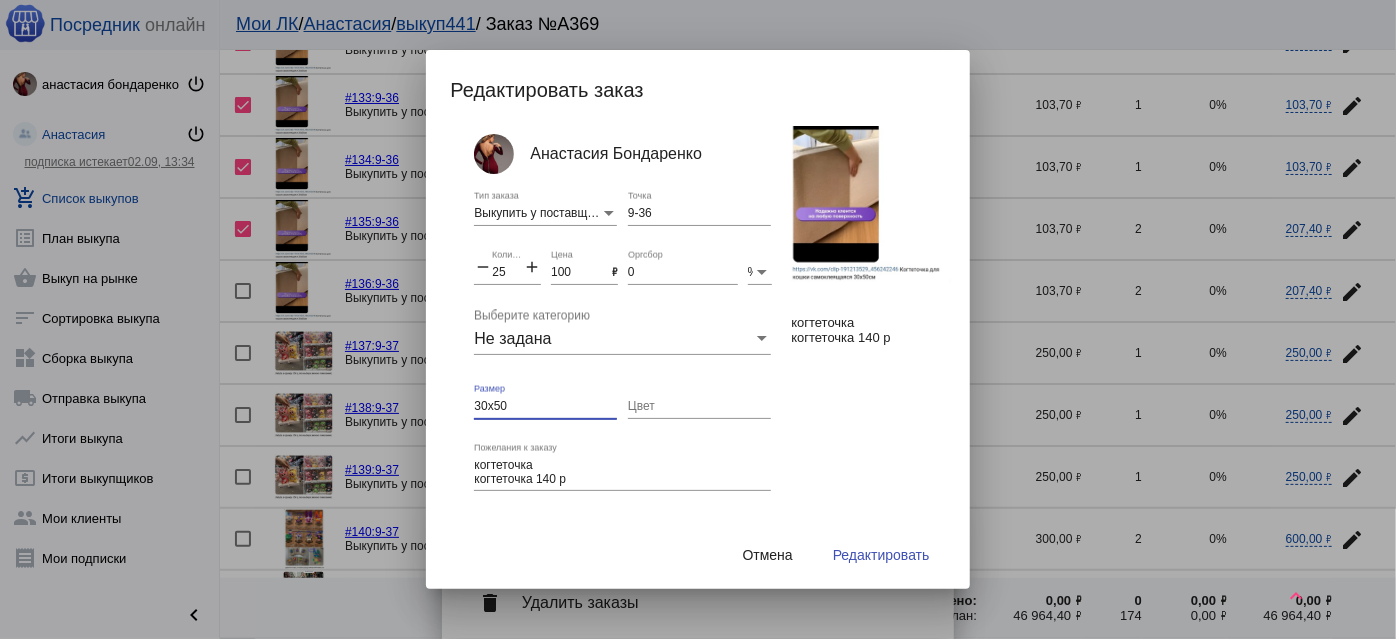 type on "30х50" 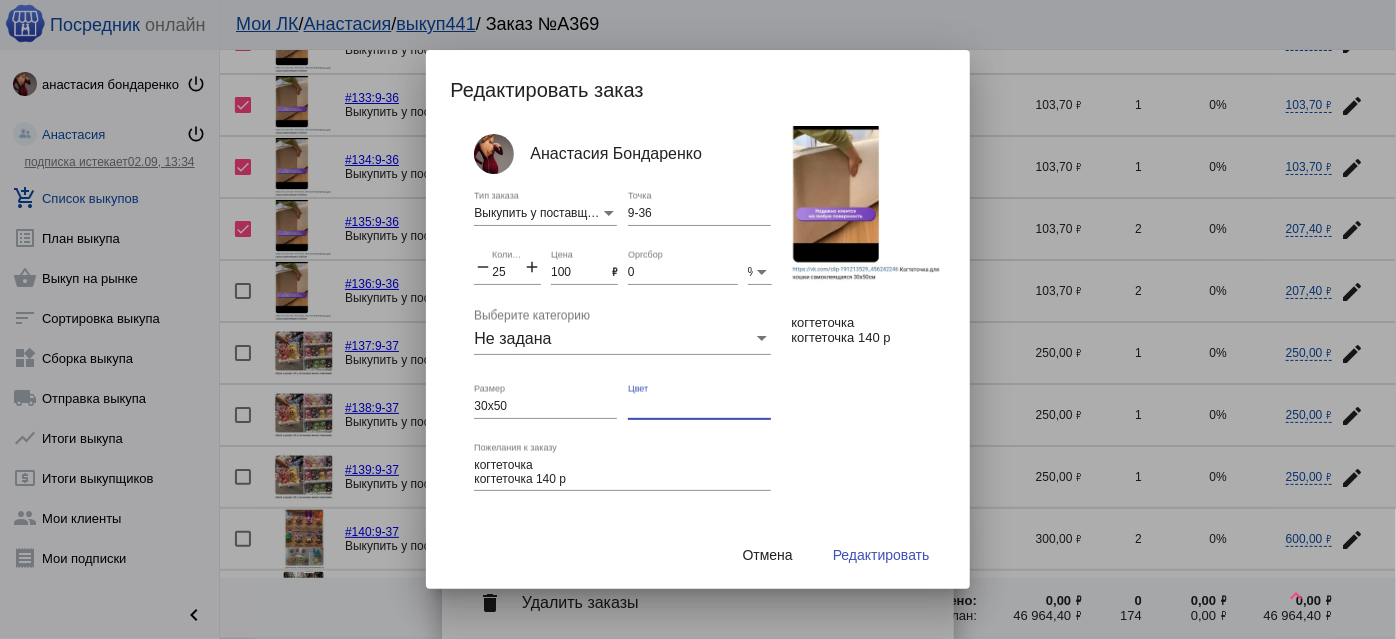 click on "Цвет" at bounding box center [699, 407] 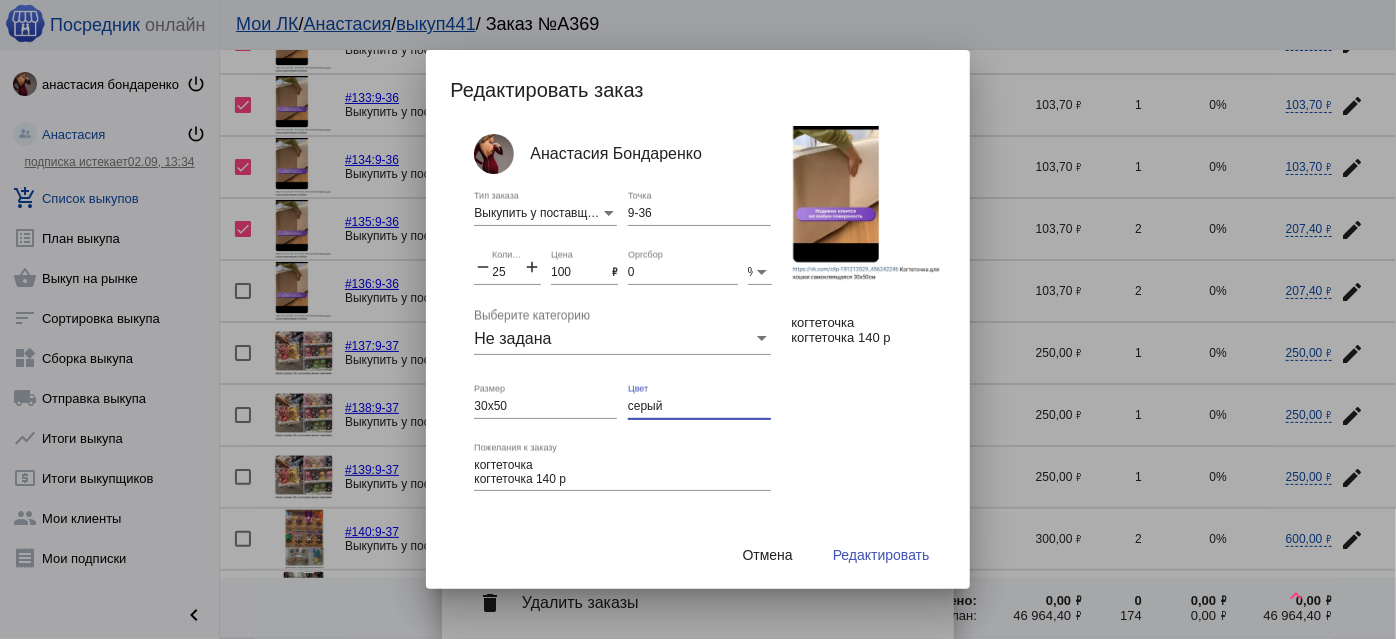 type on "серый" 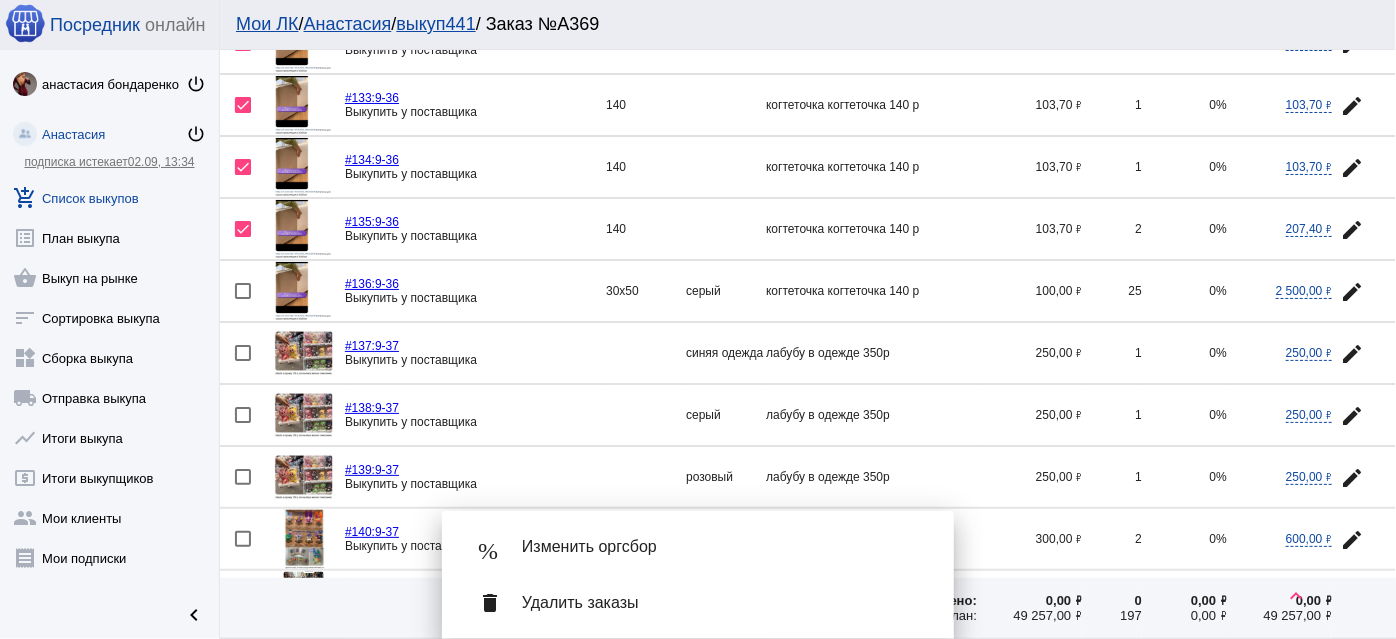 click on "Удалить заказы" at bounding box center [722, 603] 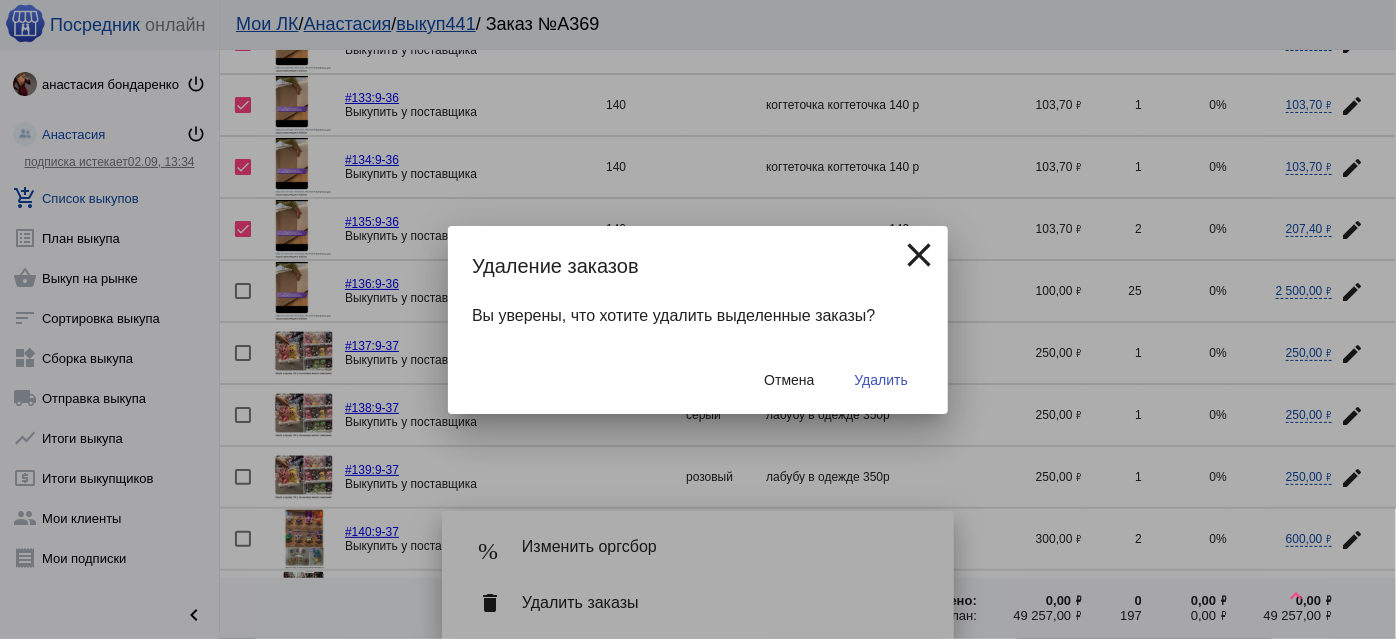 click on "Удалить" at bounding box center (881, 380) 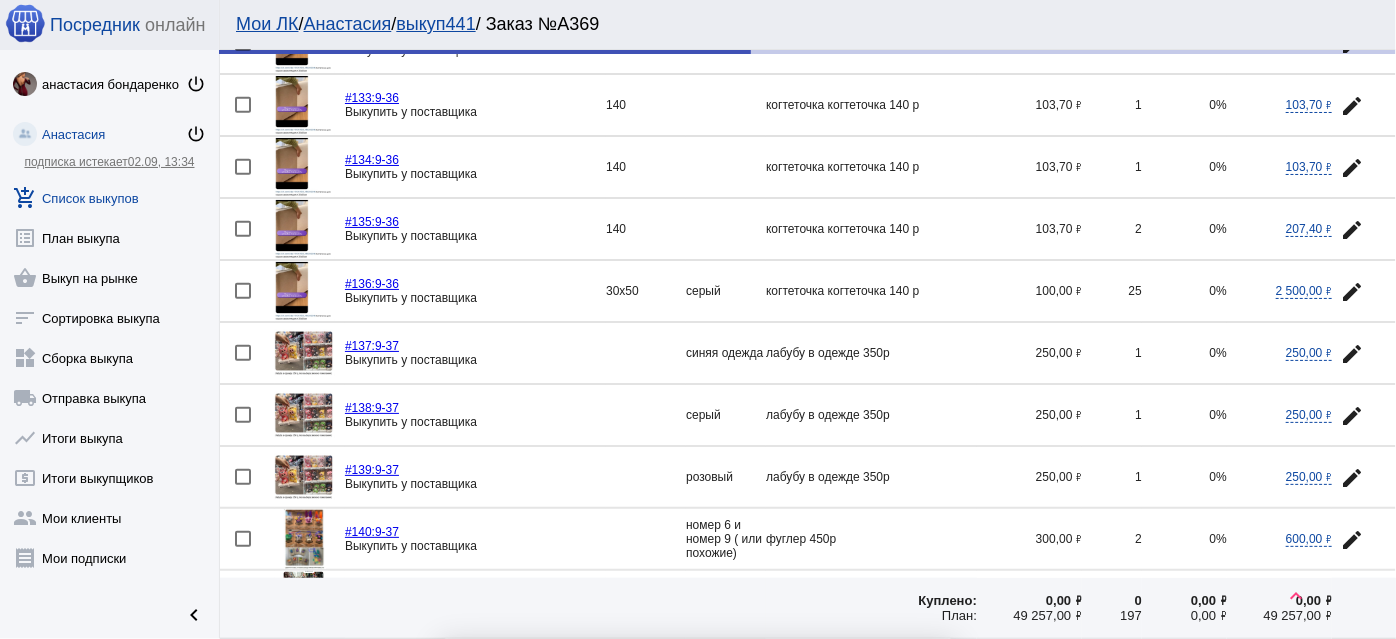 checkbox on "false" 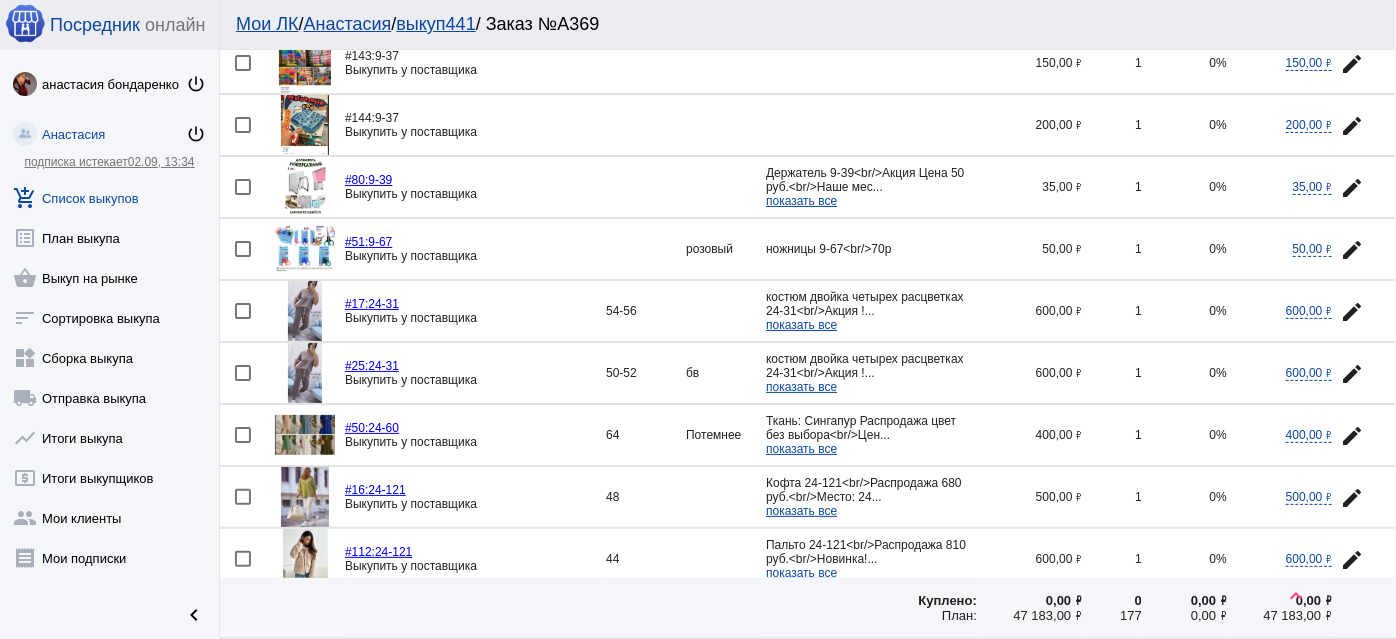 scroll, scrollTop: 636, scrollLeft: 0, axis: vertical 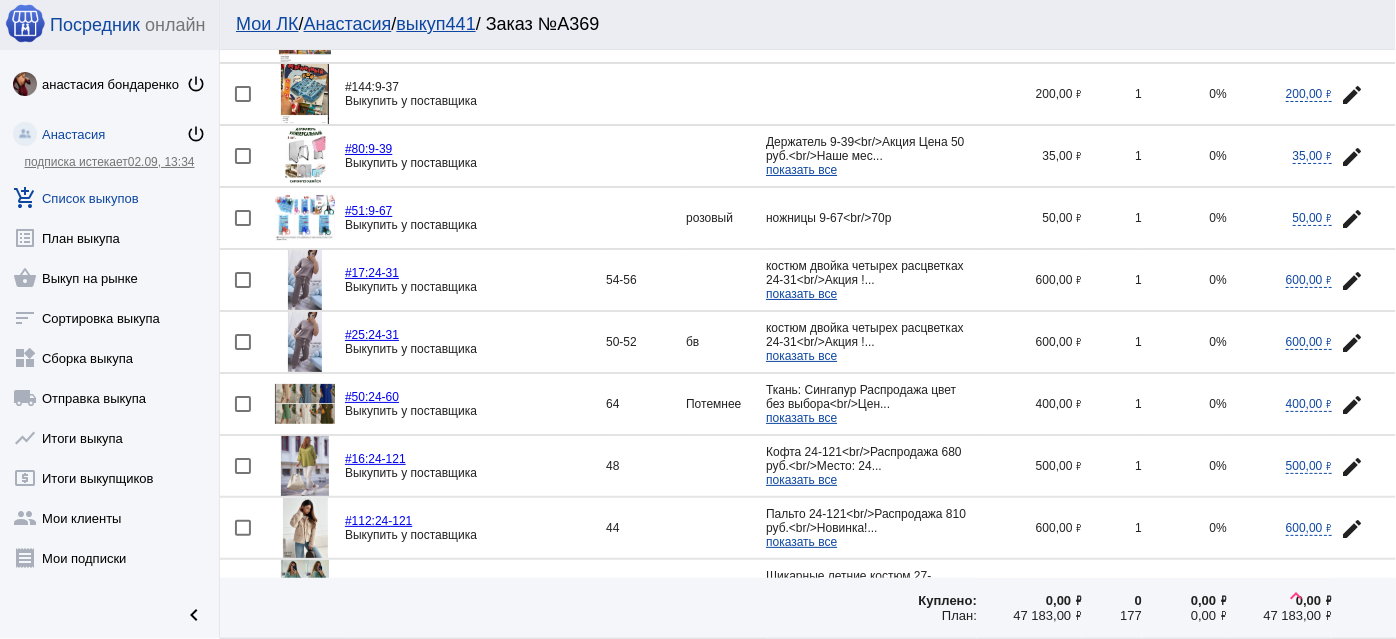 click on "edit" 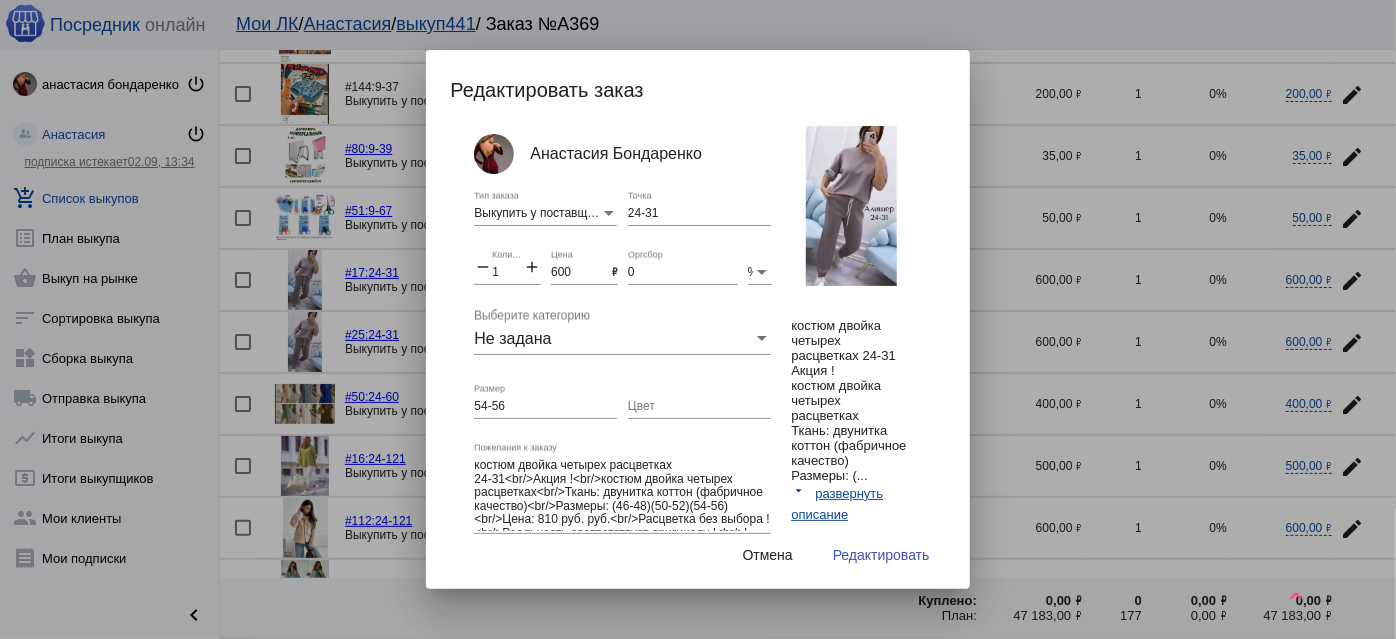 click on "Цвет" at bounding box center [699, 407] 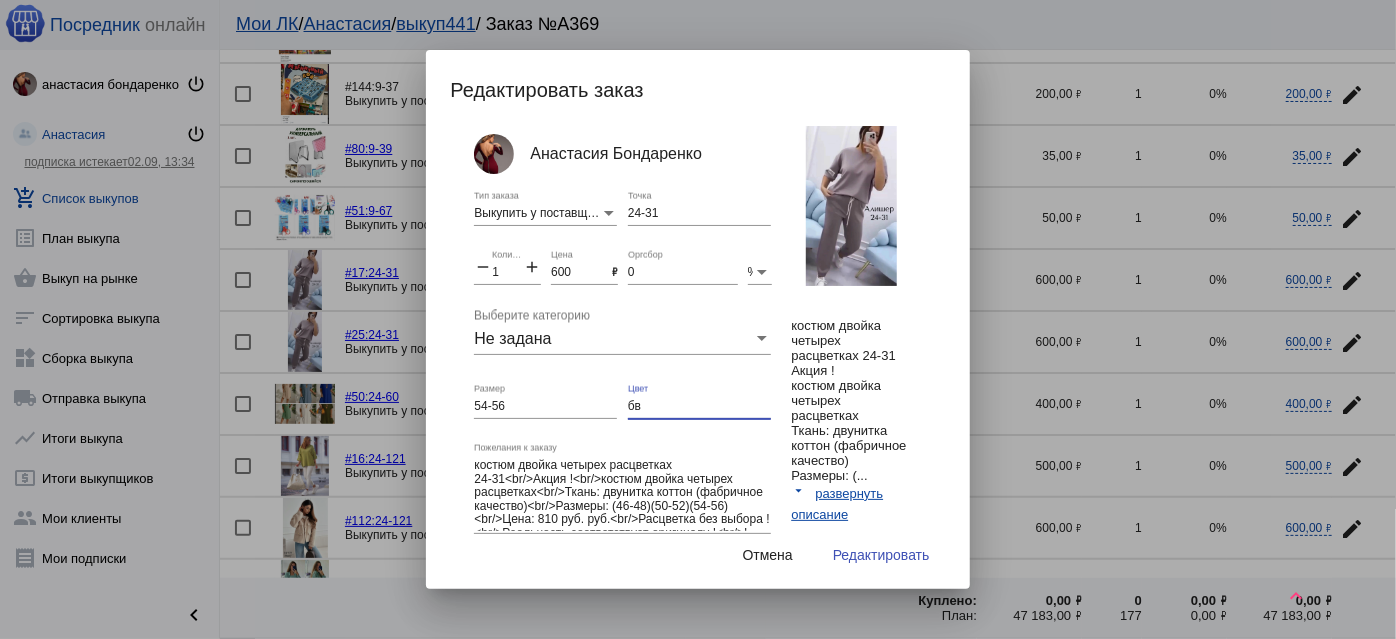 type on "бв" 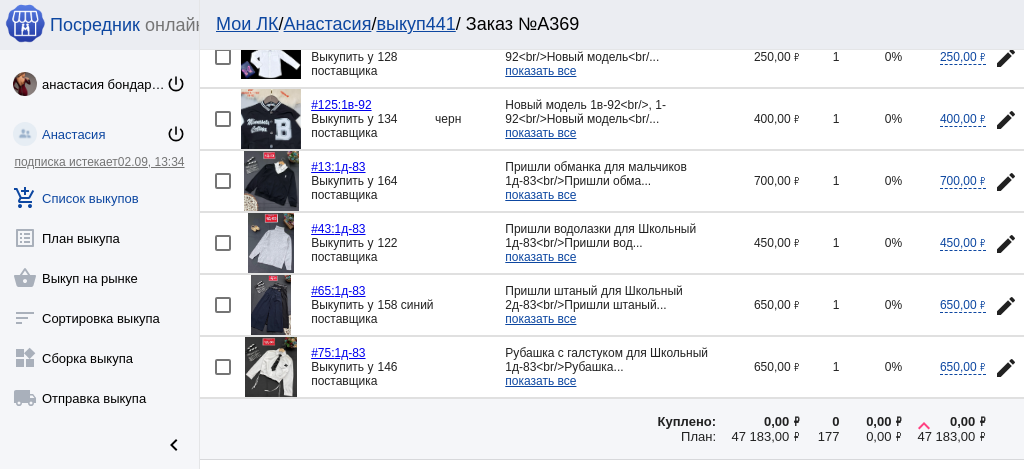 scroll, scrollTop: 2928, scrollLeft: 0, axis: vertical 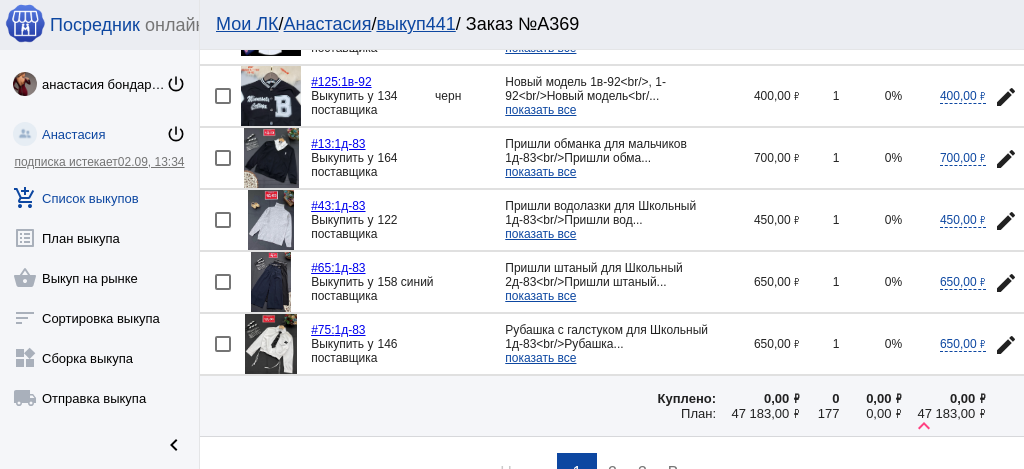 click on "page  2" at bounding box center (612, 473) 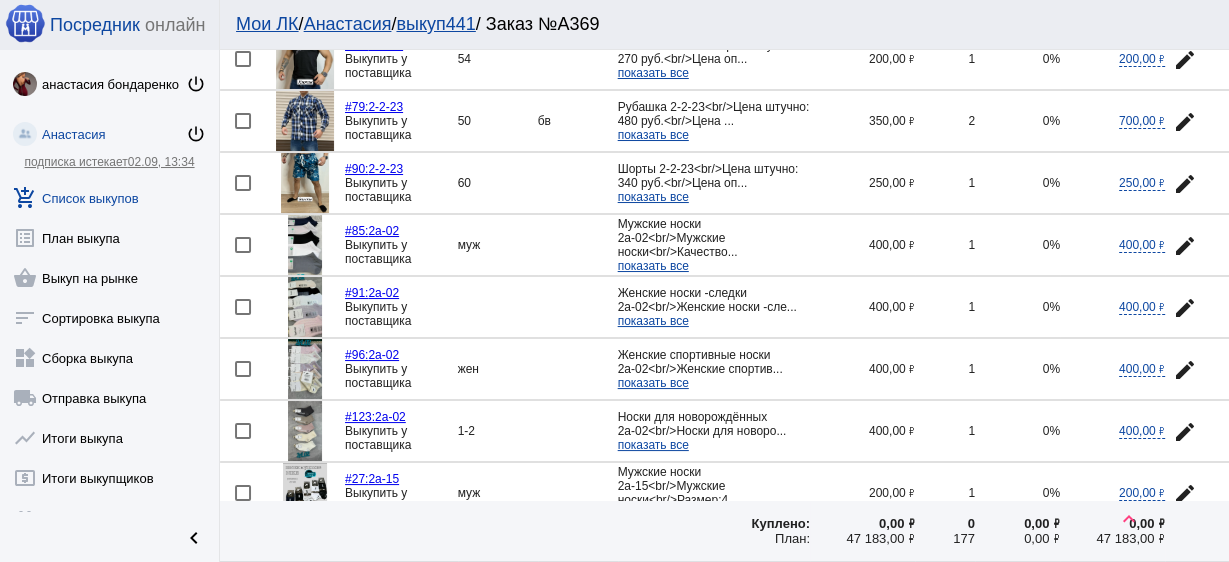 scroll, scrollTop: 733, scrollLeft: 0, axis: vertical 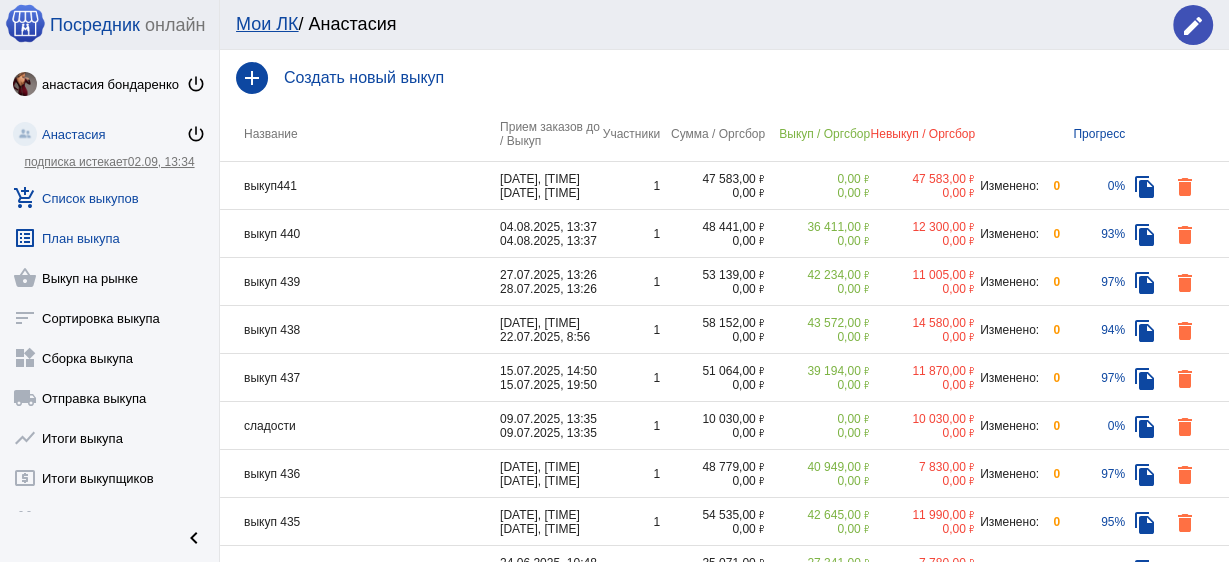 click on "list_alt  План выкупа" 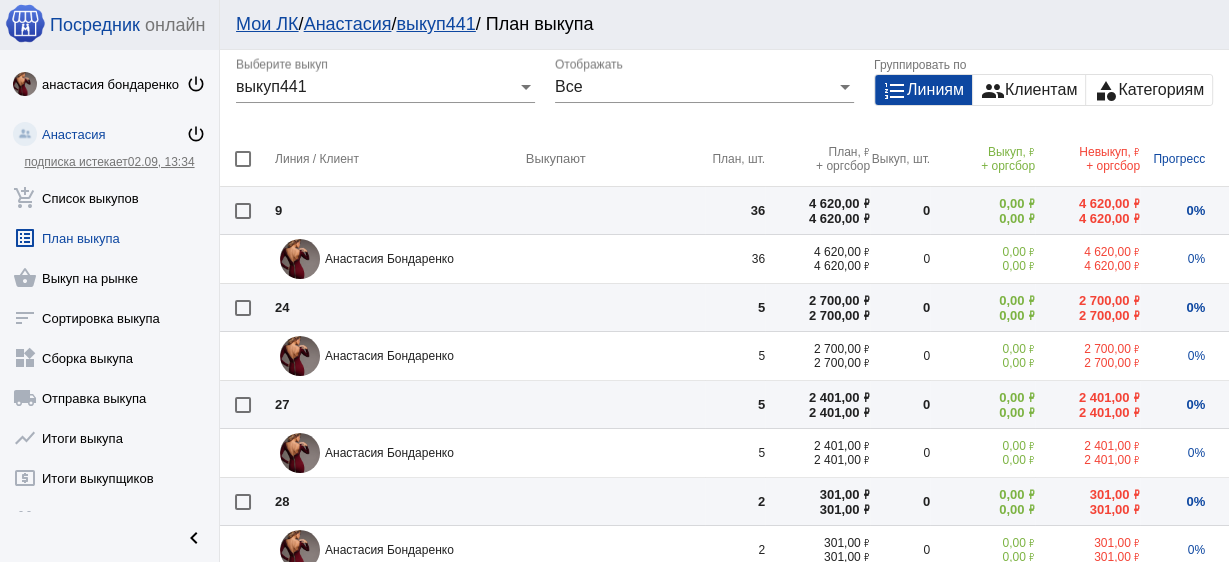 click at bounding box center (243, 159) 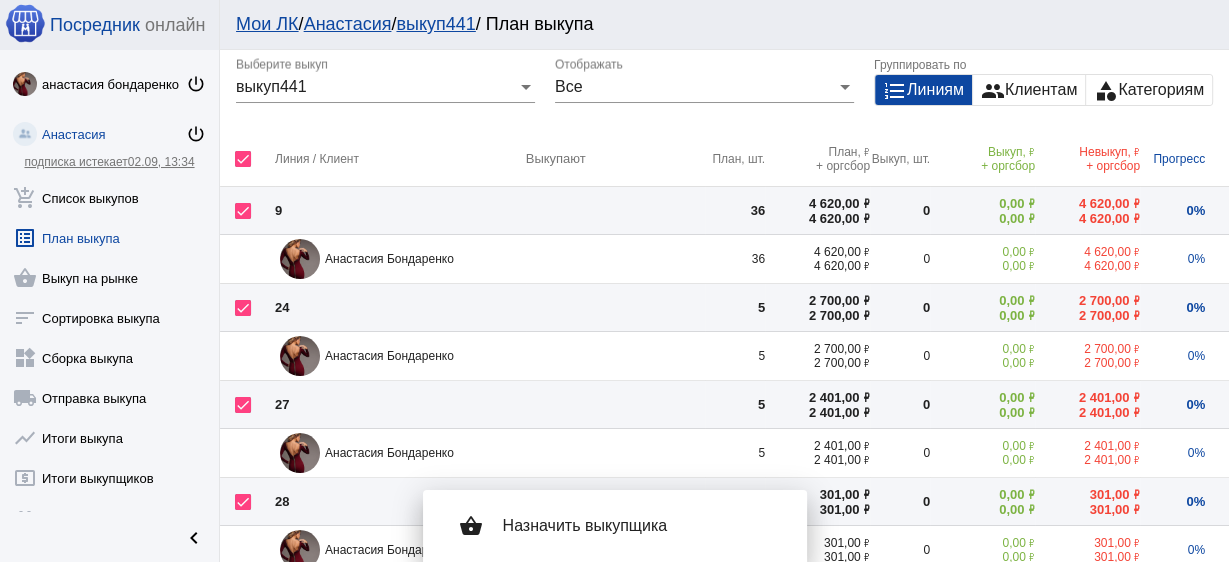 click on "shopping_basket Назначить выкупщика" at bounding box center (615, 526) 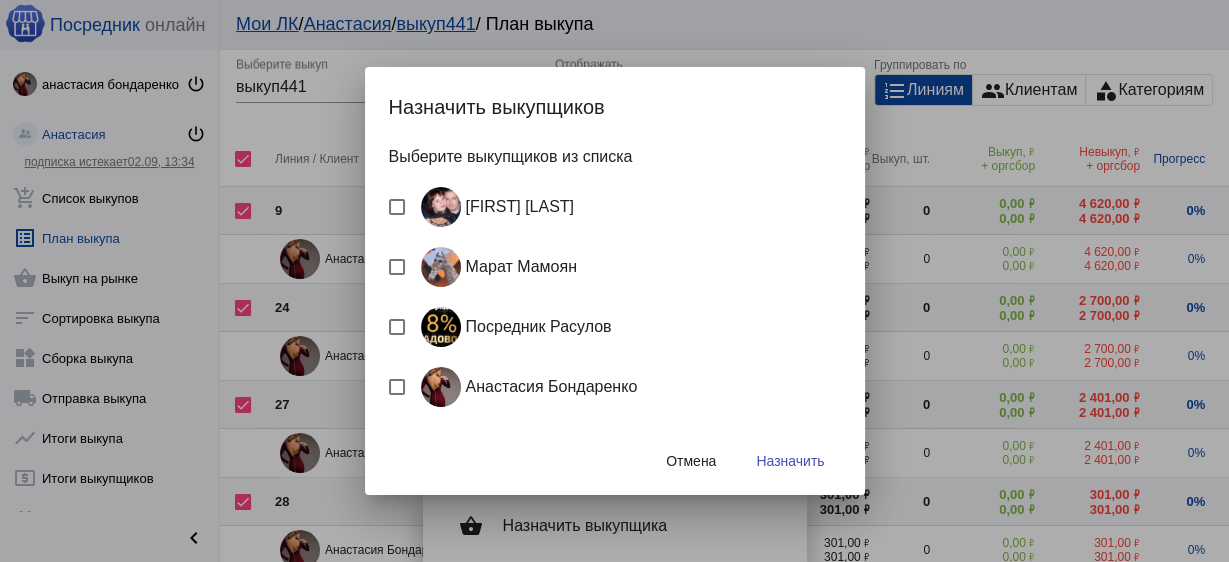 click on "Посредник Расулов" at bounding box center [512, 327] 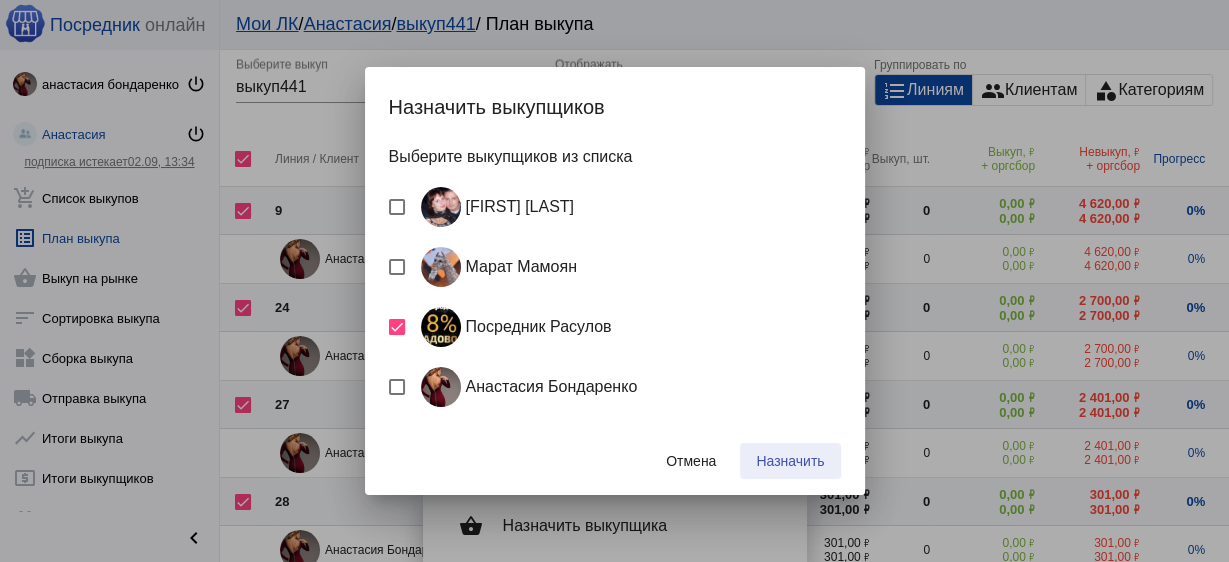click on "Назначить" at bounding box center [790, 461] 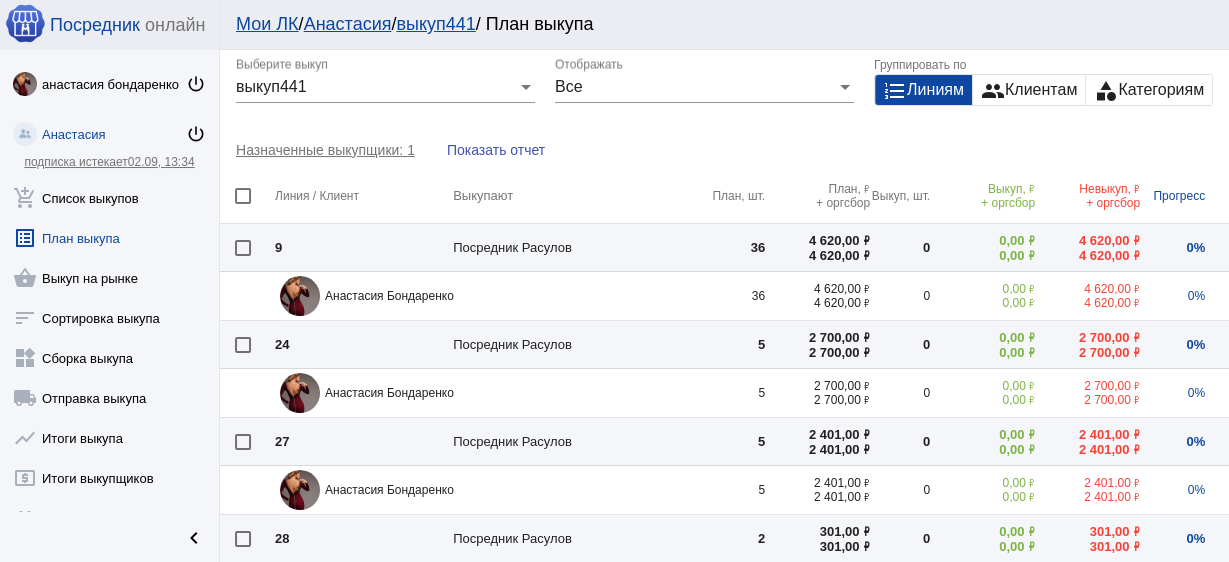 click on "list_alt  План выкупа" 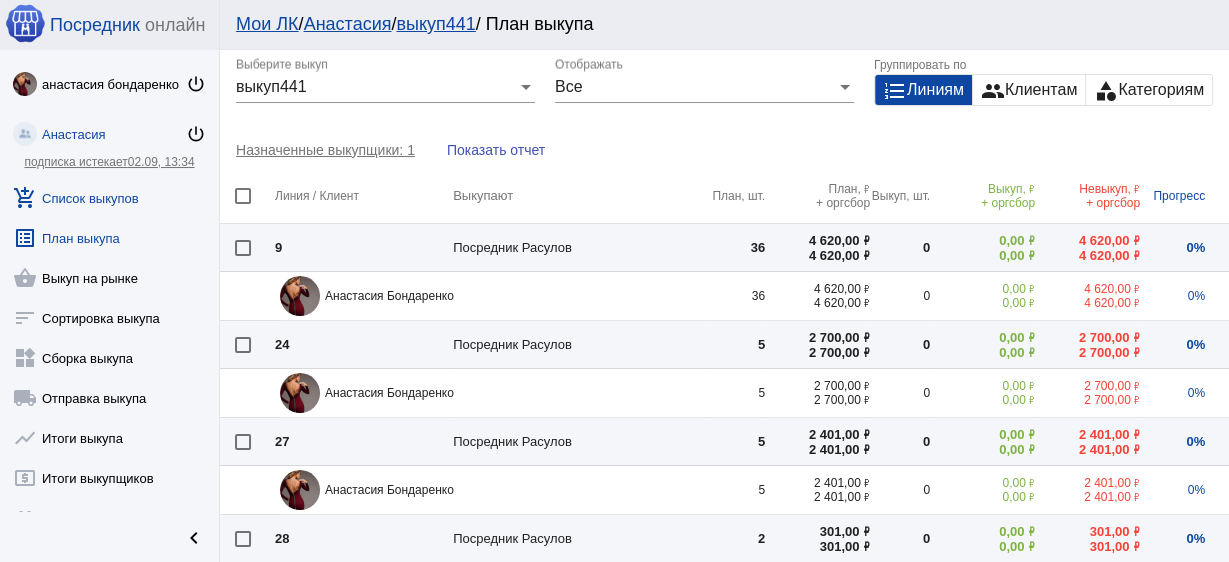 click on "add_shopping_cart  Список выкупов" 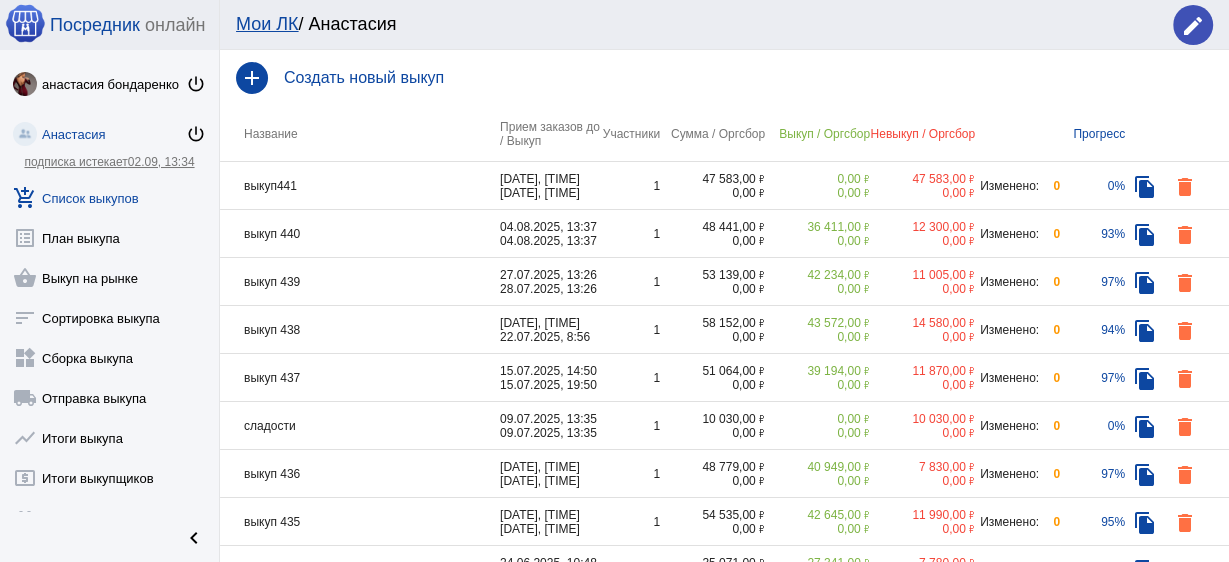 click on "выкуп441" 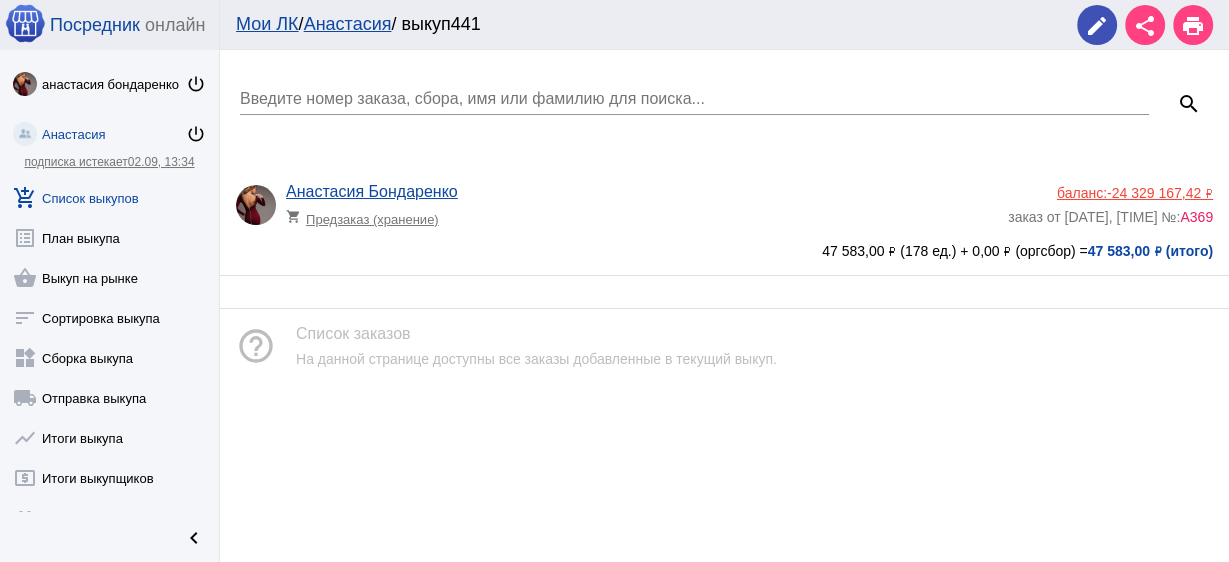 click on "shopping_cart  Предзаказ (хранение)" 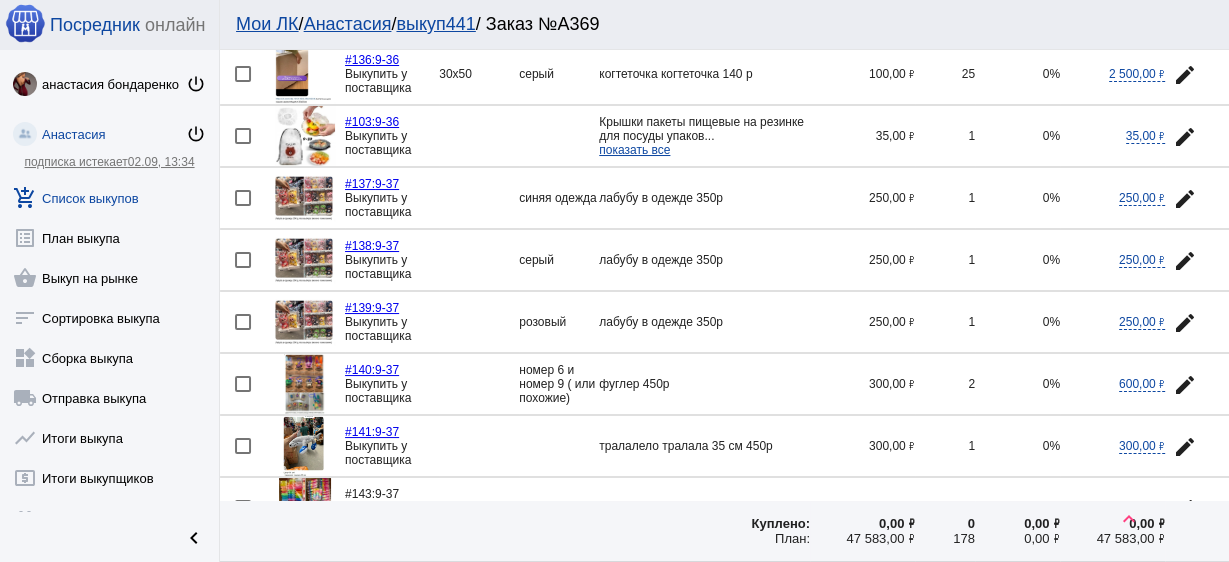 scroll, scrollTop: 240, scrollLeft: 0, axis: vertical 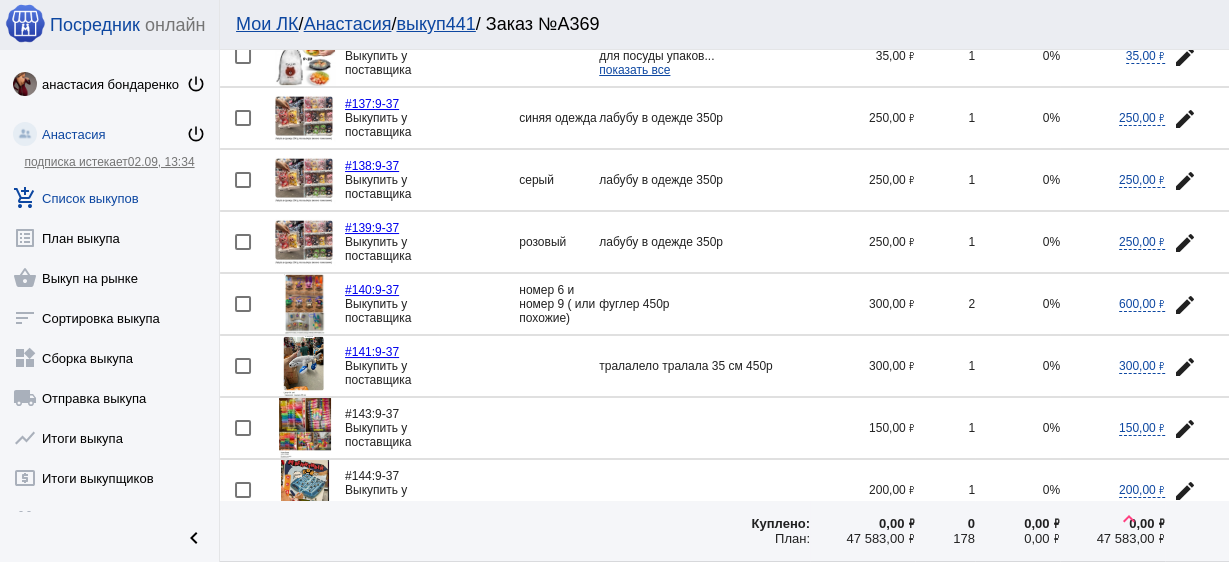 click on "edit" 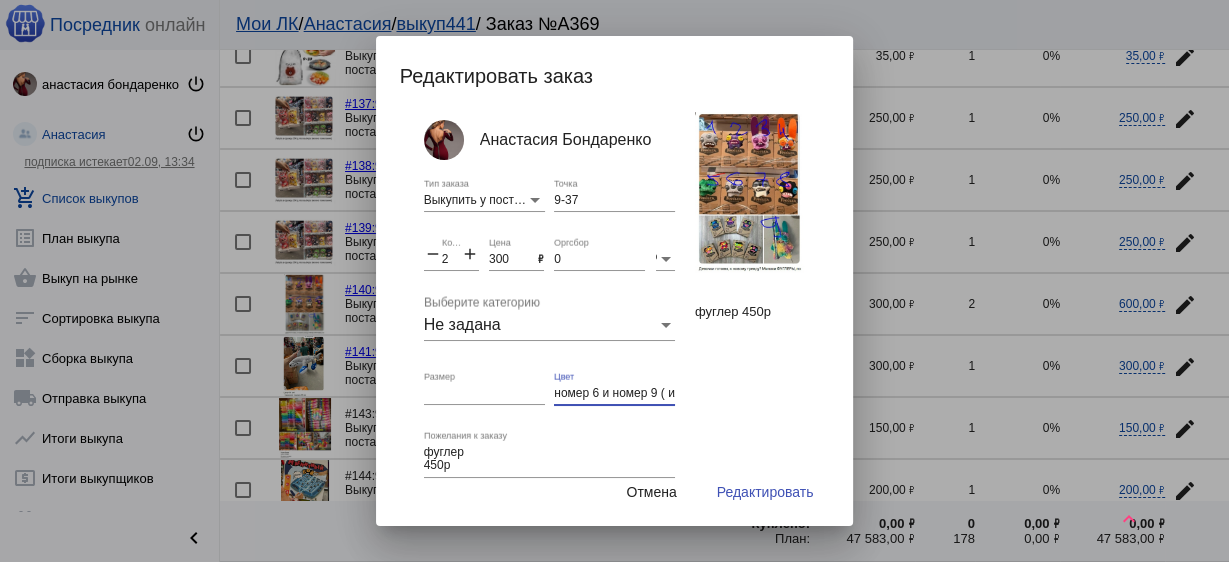 click on "номер [NUMBER] и номер [NUMBER] ( или похожие)" at bounding box center (614, 394) 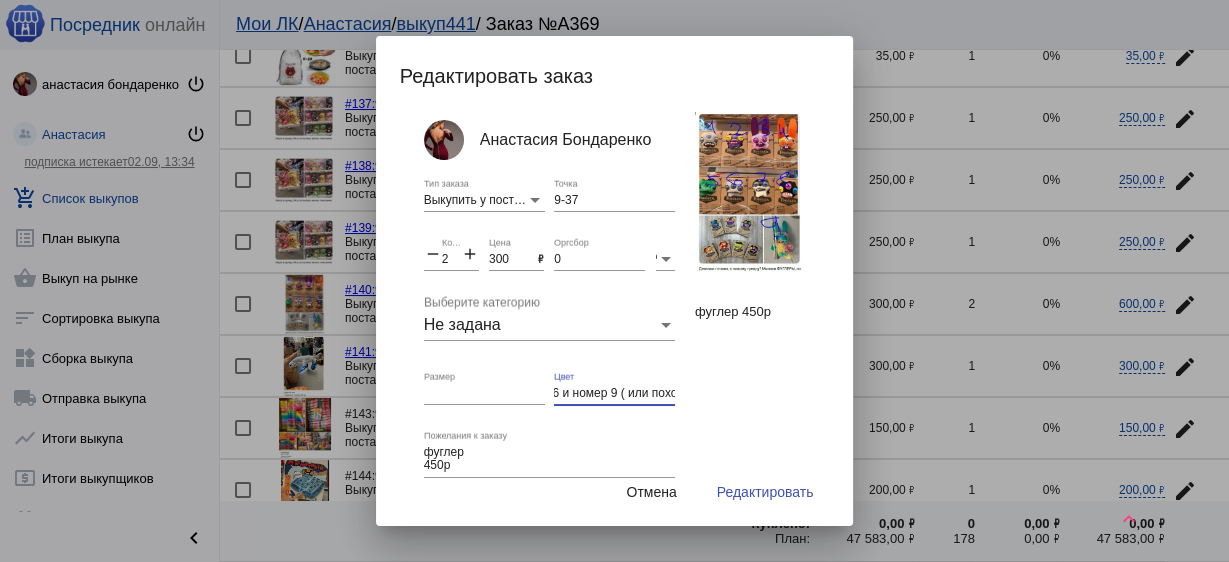 scroll, scrollTop: 0, scrollLeft: 71, axis: horizontal 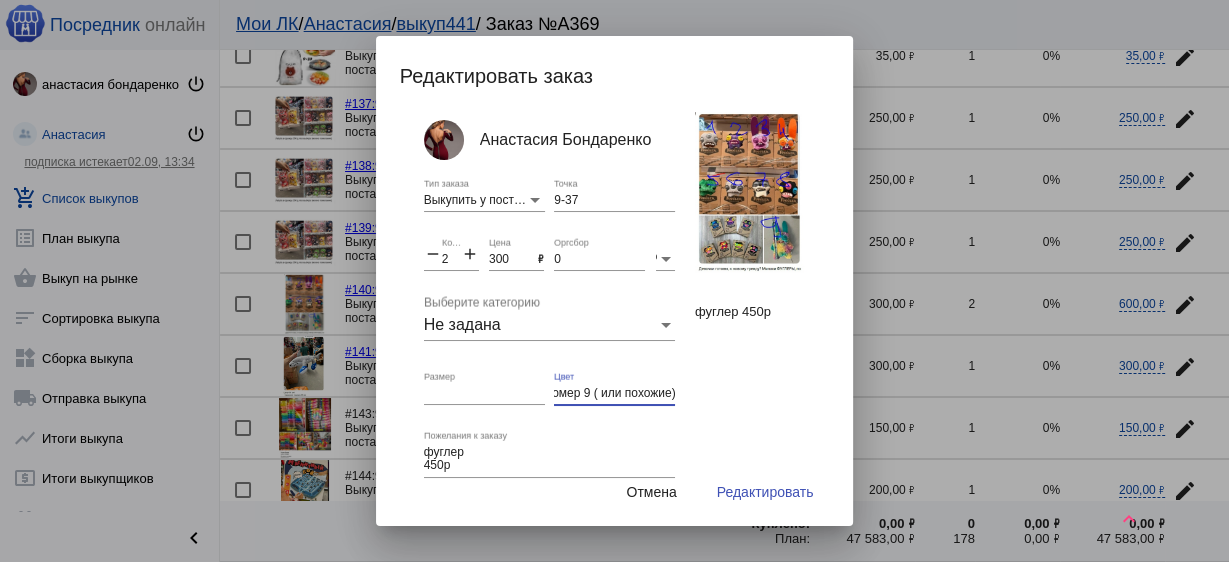click on "Отмена" at bounding box center (651, 492) 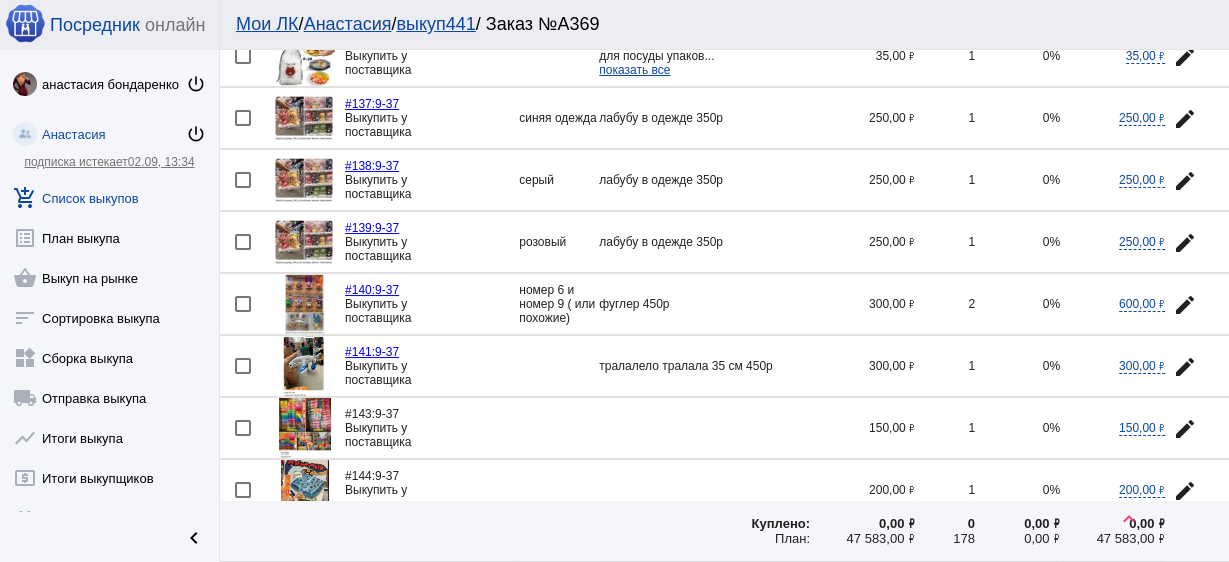 scroll, scrollTop: 0, scrollLeft: 0, axis: both 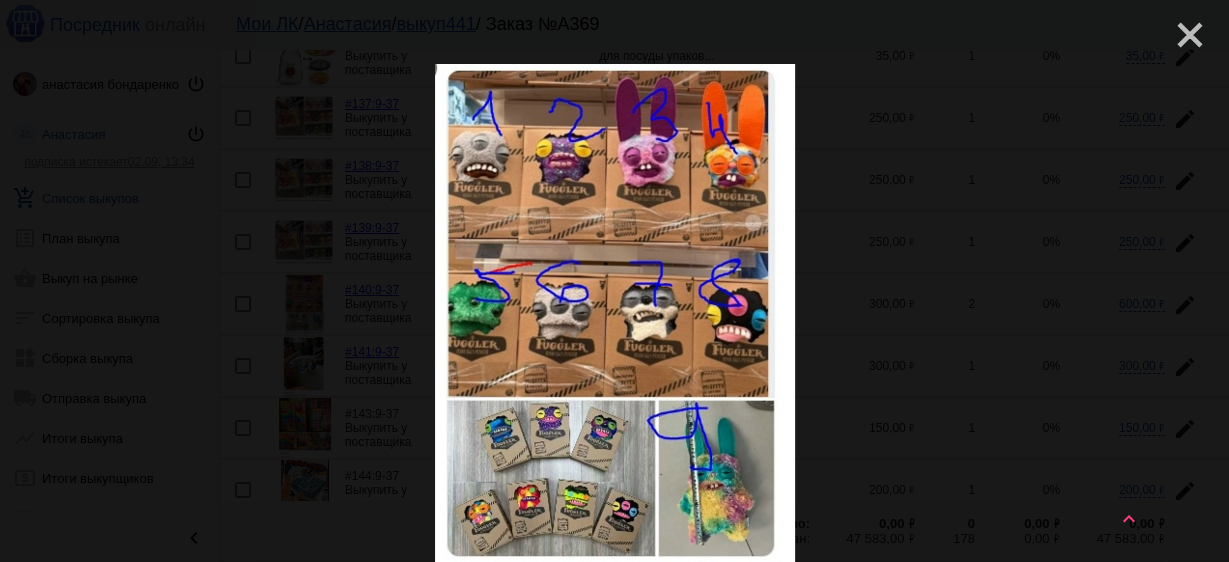 click on "close" 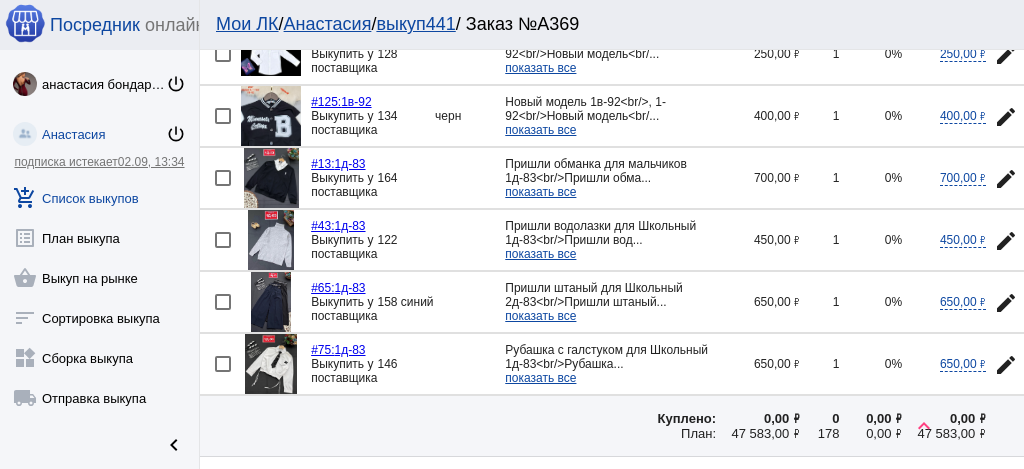 scroll, scrollTop: 3010, scrollLeft: 0, axis: vertical 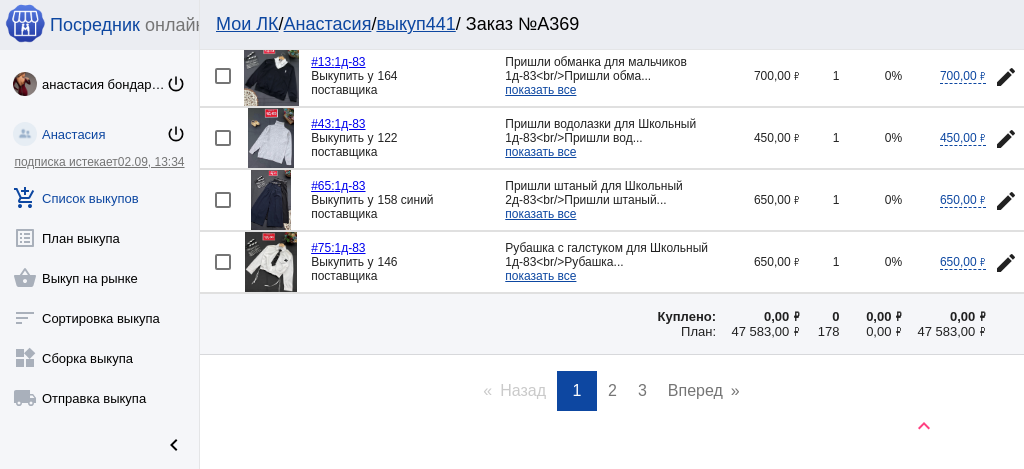 click on "2" at bounding box center [612, 390] 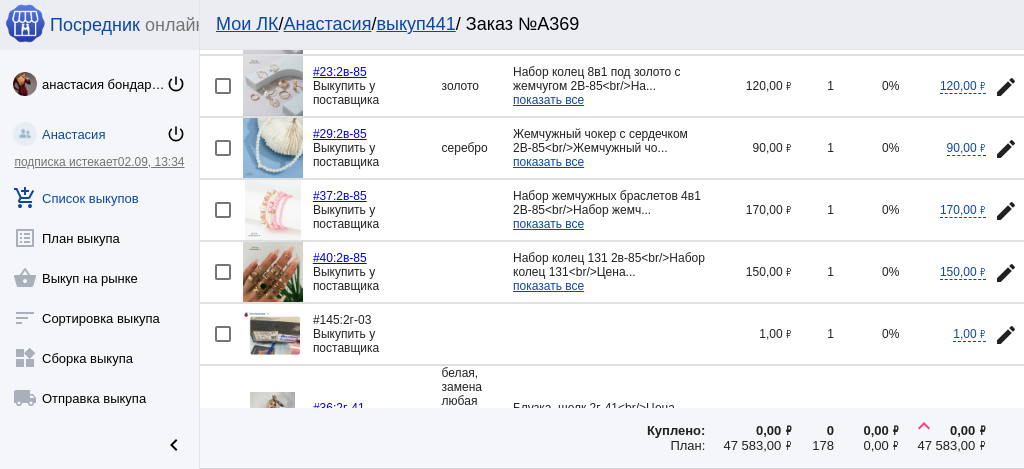 scroll, scrollTop: 2466, scrollLeft: 0, axis: vertical 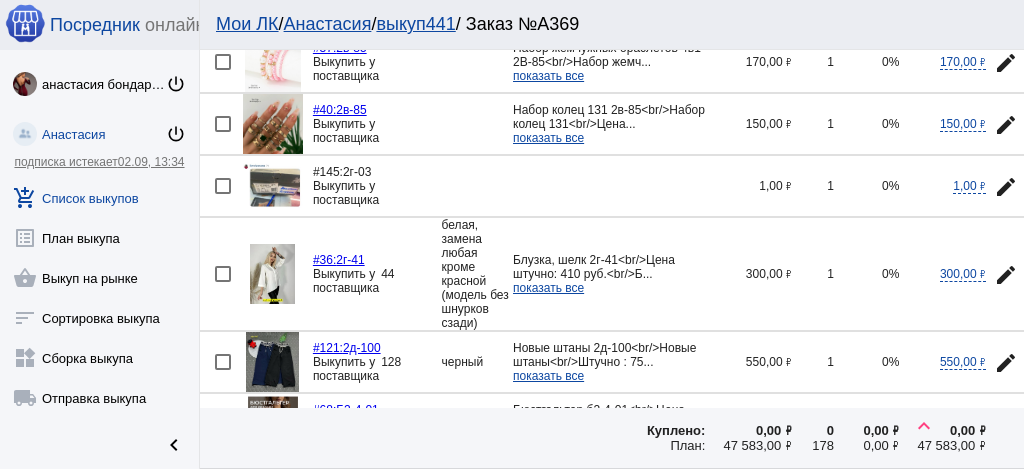 click 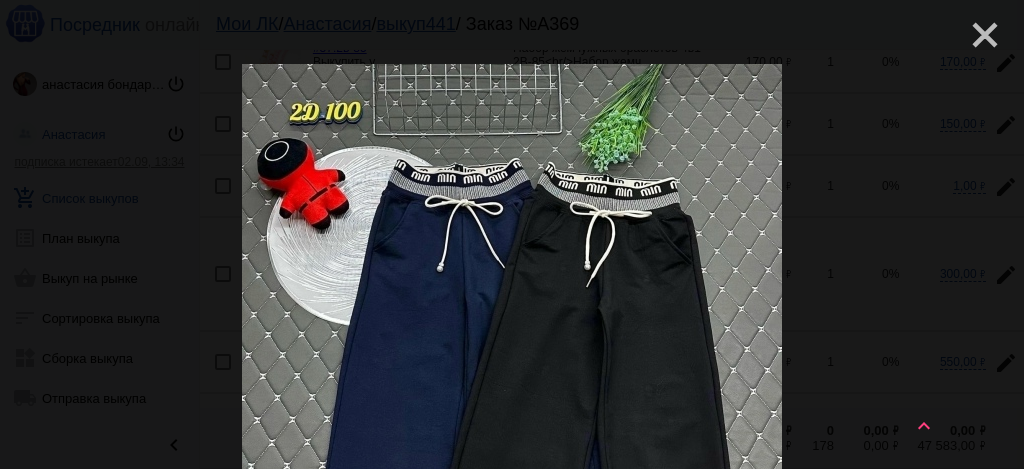 click on "close" 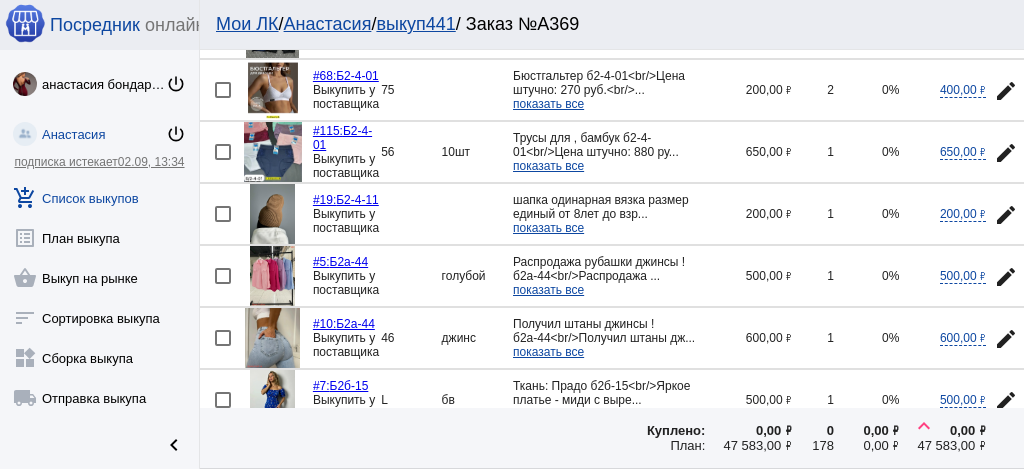 scroll, scrollTop: 2533, scrollLeft: 0, axis: vertical 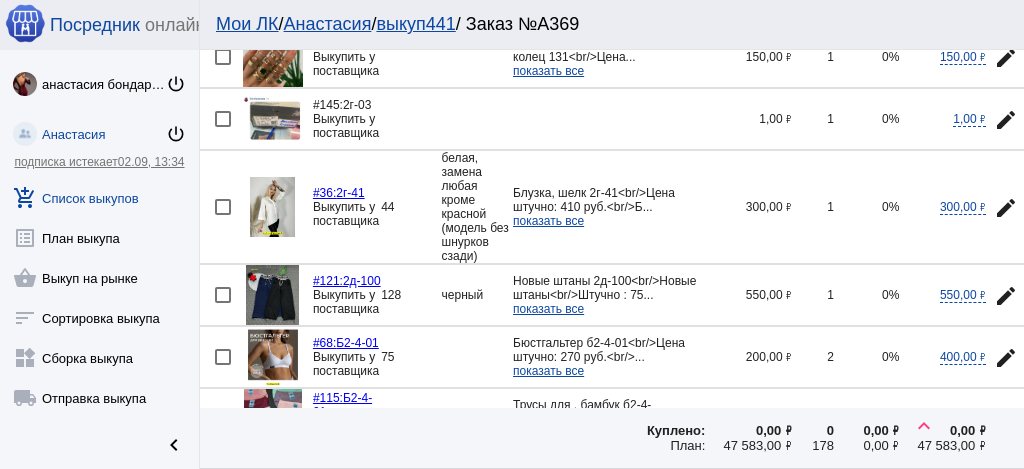 click 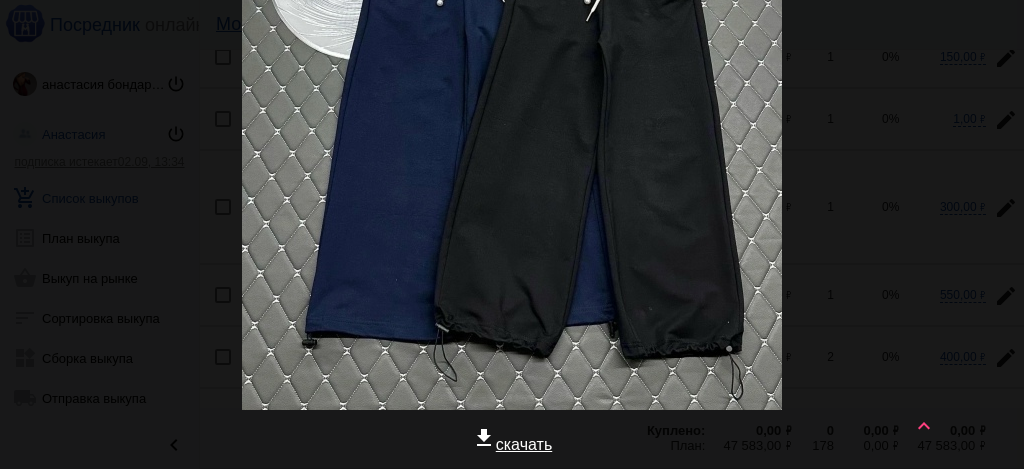scroll, scrollTop: 0, scrollLeft: 0, axis: both 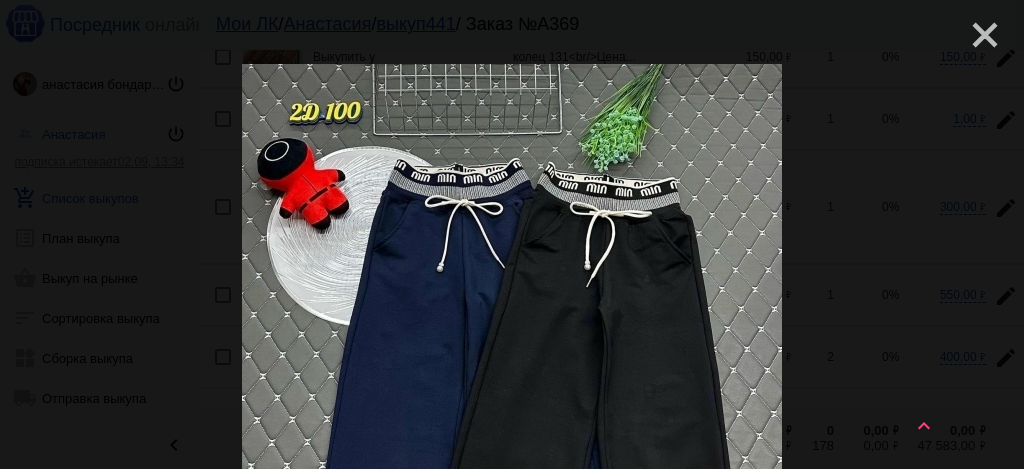 click on "close" 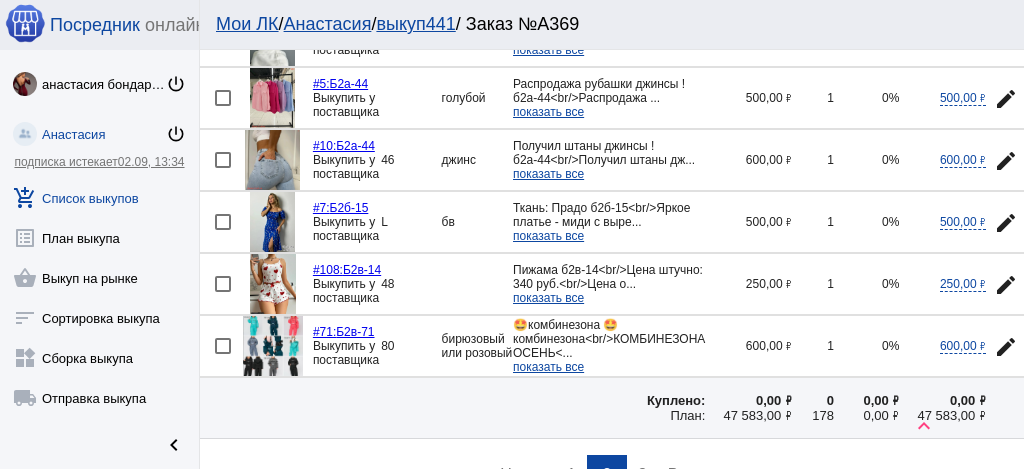 scroll, scrollTop: 3000, scrollLeft: 0, axis: vertical 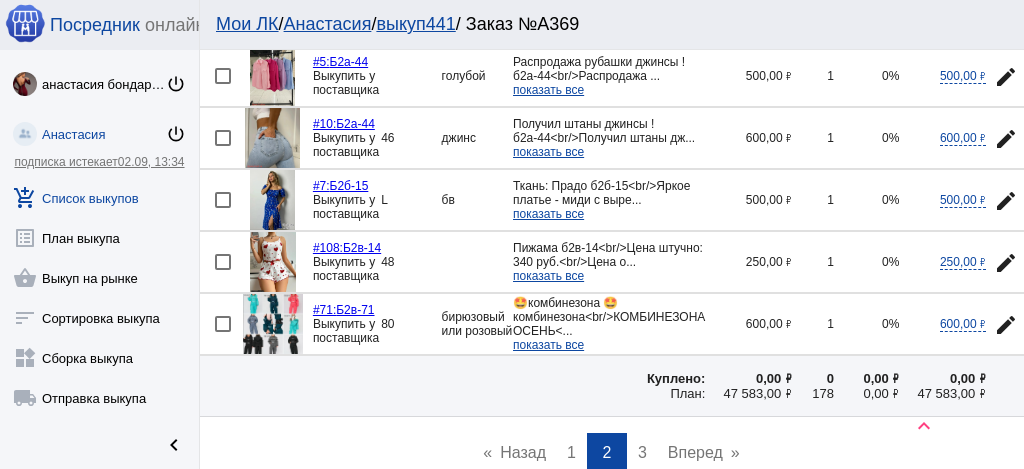 click on "3" at bounding box center [642, 452] 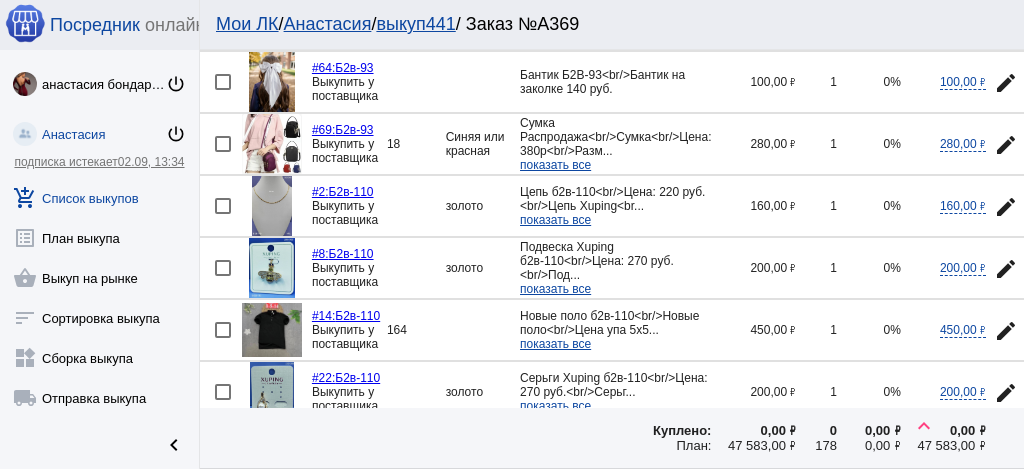 scroll, scrollTop: 533, scrollLeft: 0, axis: vertical 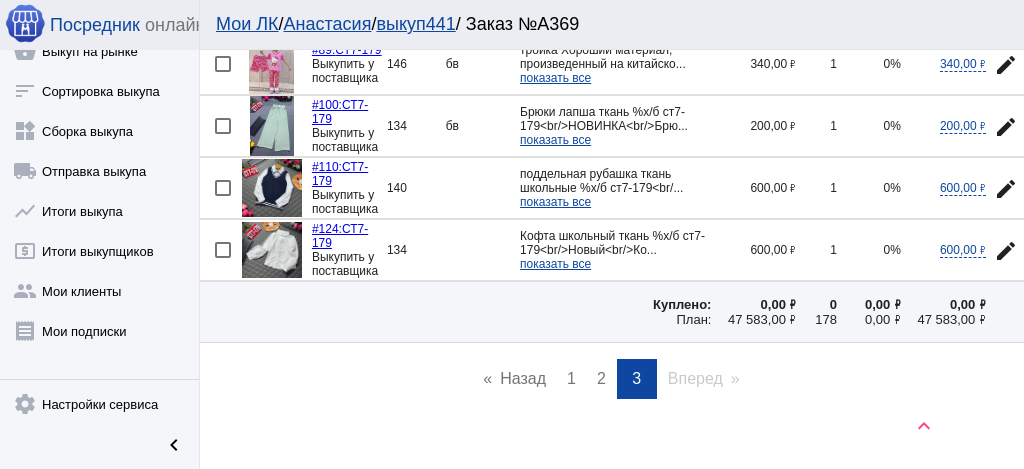 click on "1" at bounding box center (571, 378) 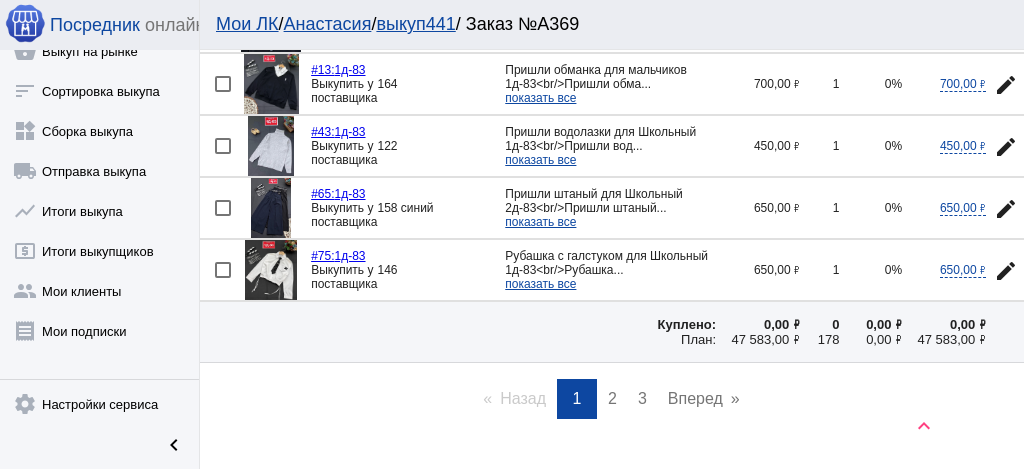 scroll, scrollTop: 3010, scrollLeft: 0, axis: vertical 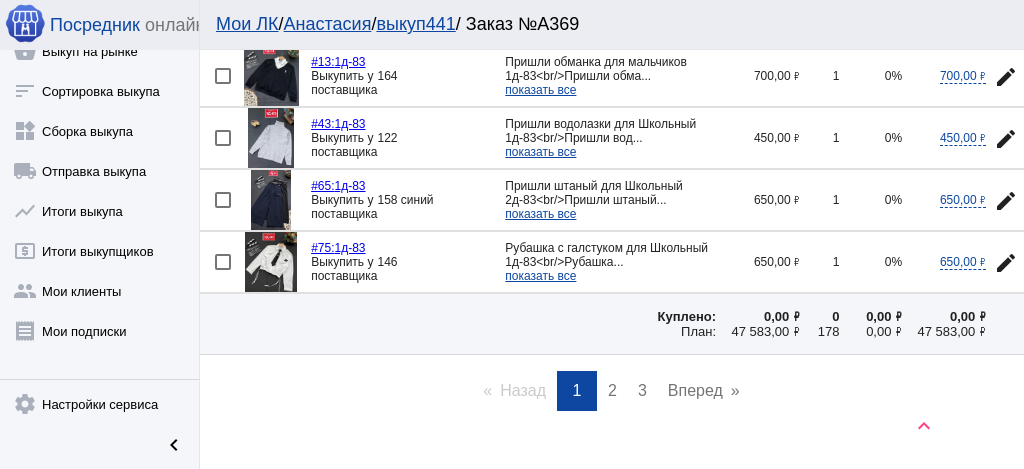click on "2" at bounding box center [612, 390] 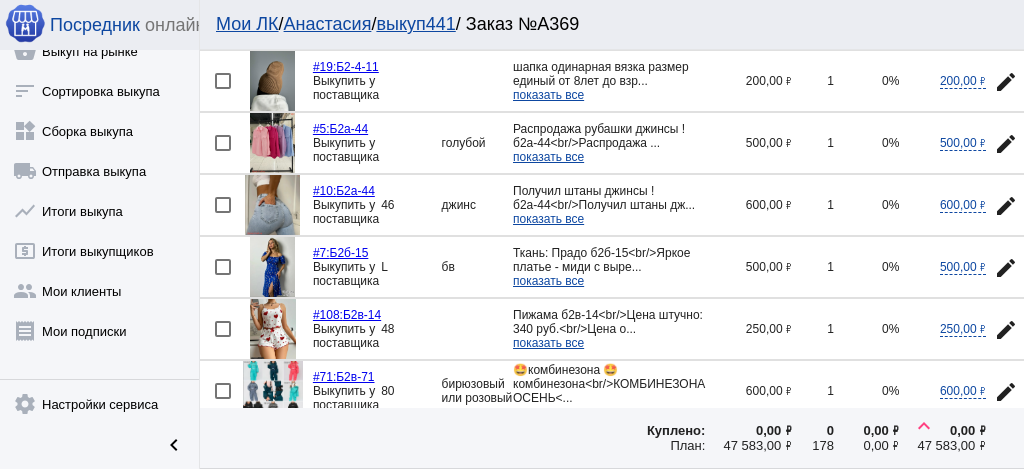 scroll, scrollTop: 3061, scrollLeft: 0, axis: vertical 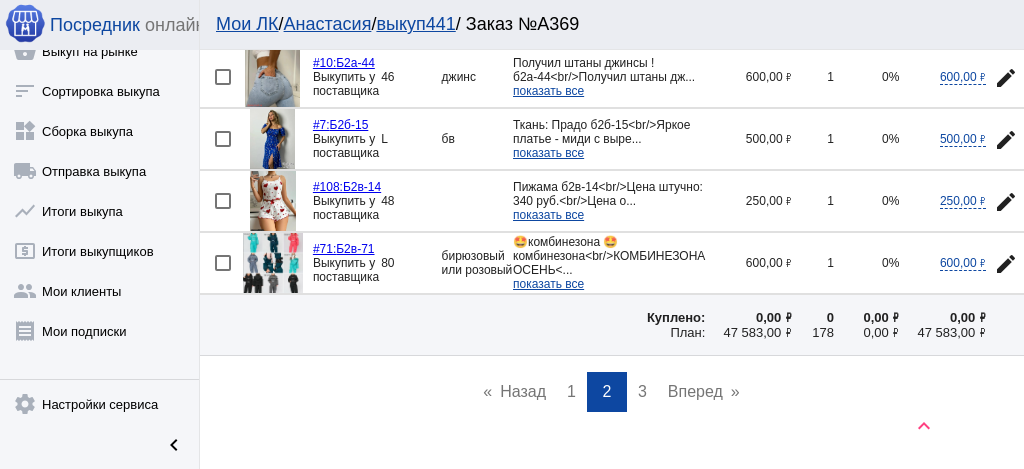 click on "keyboard_arrow_up" 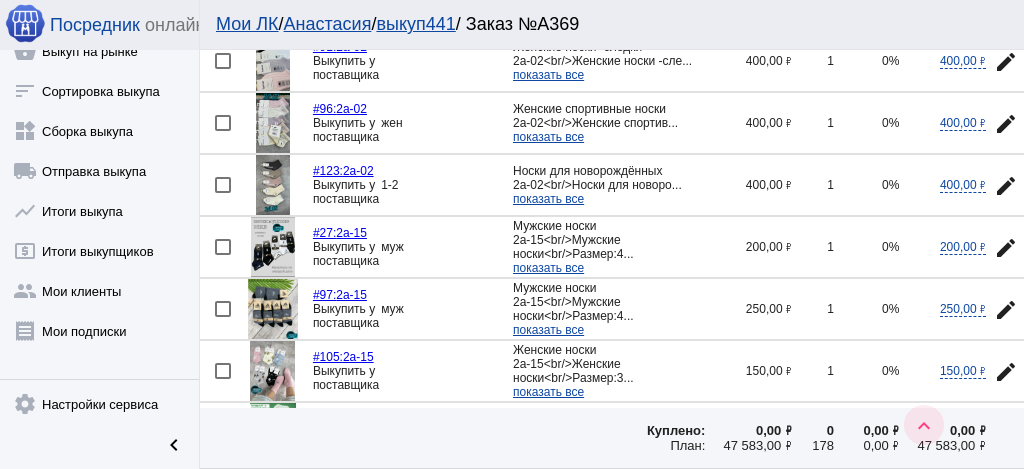 scroll, scrollTop: 0, scrollLeft: 0, axis: both 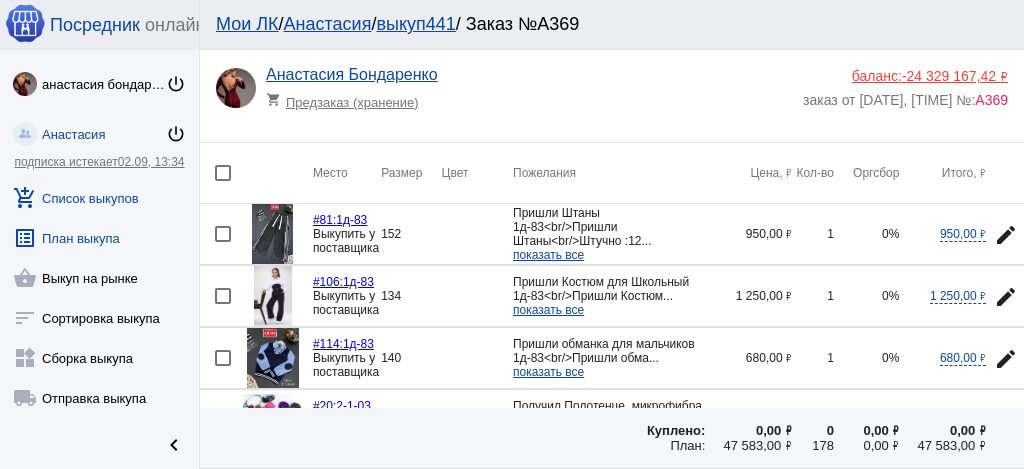 click on "list_alt  План выкупа" 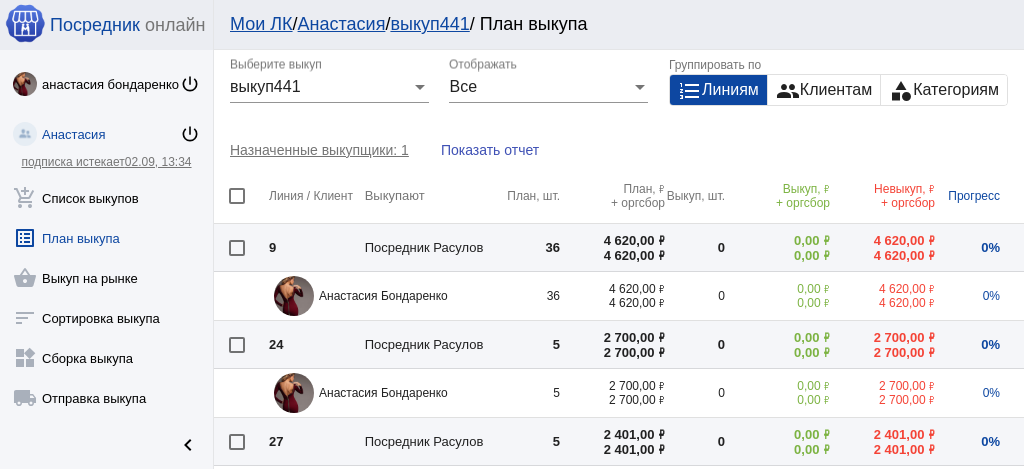 click at bounding box center [237, 196] 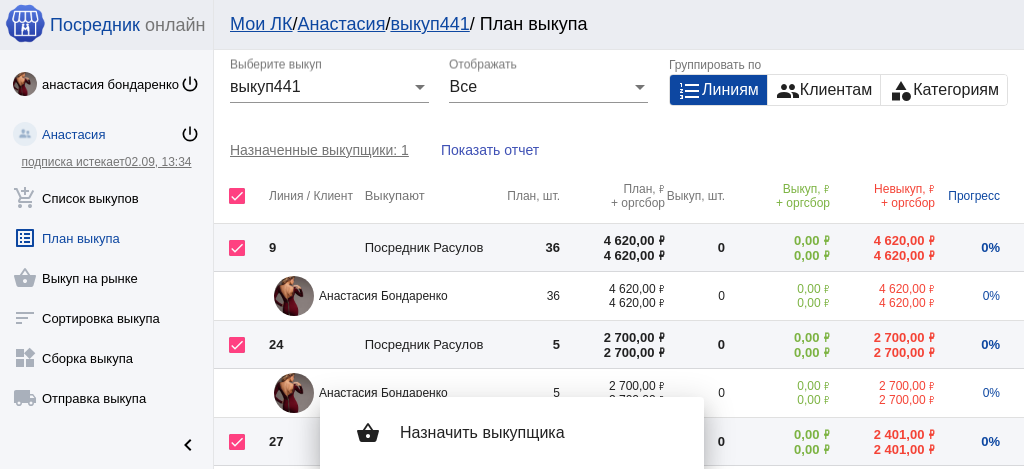 click on "Назначить выкупщика" at bounding box center [536, 433] 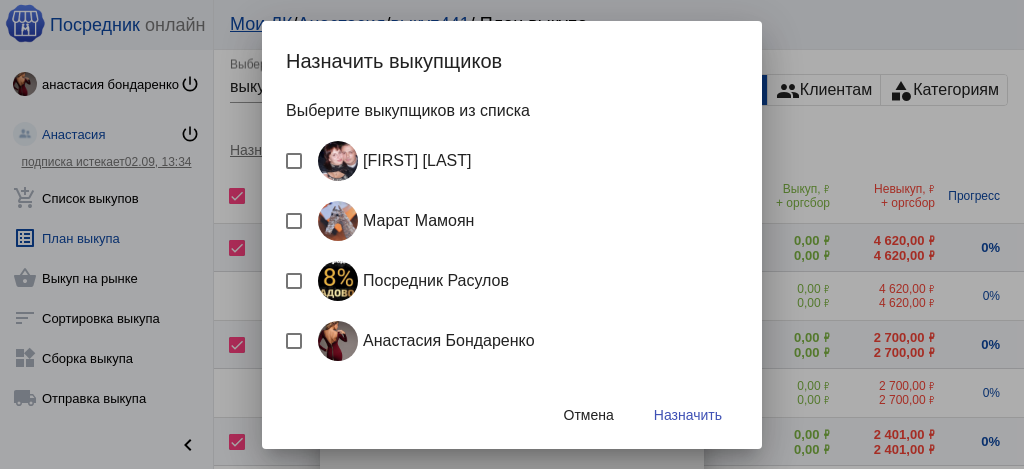 click on "Посредник Расулов" at bounding box center [409, 281] 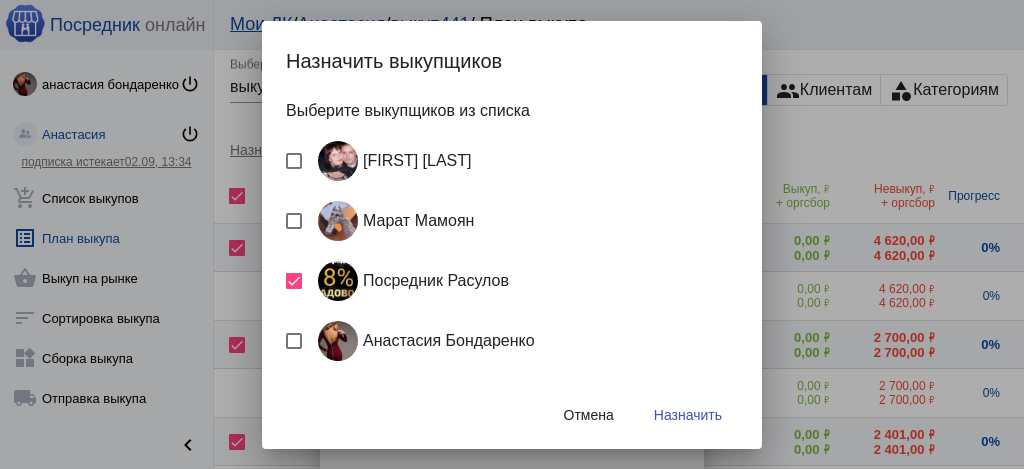 click on "Назначить" at bounding box center [688, 415] 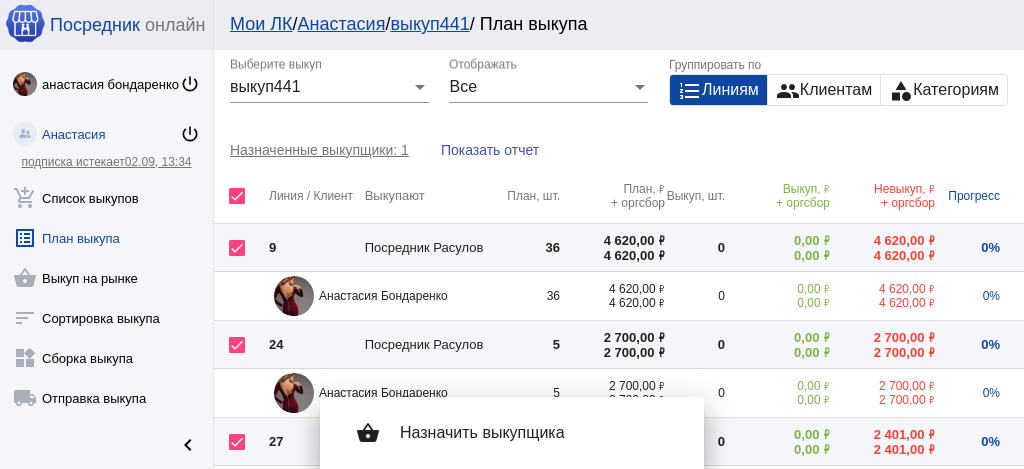 checkbox on "false" 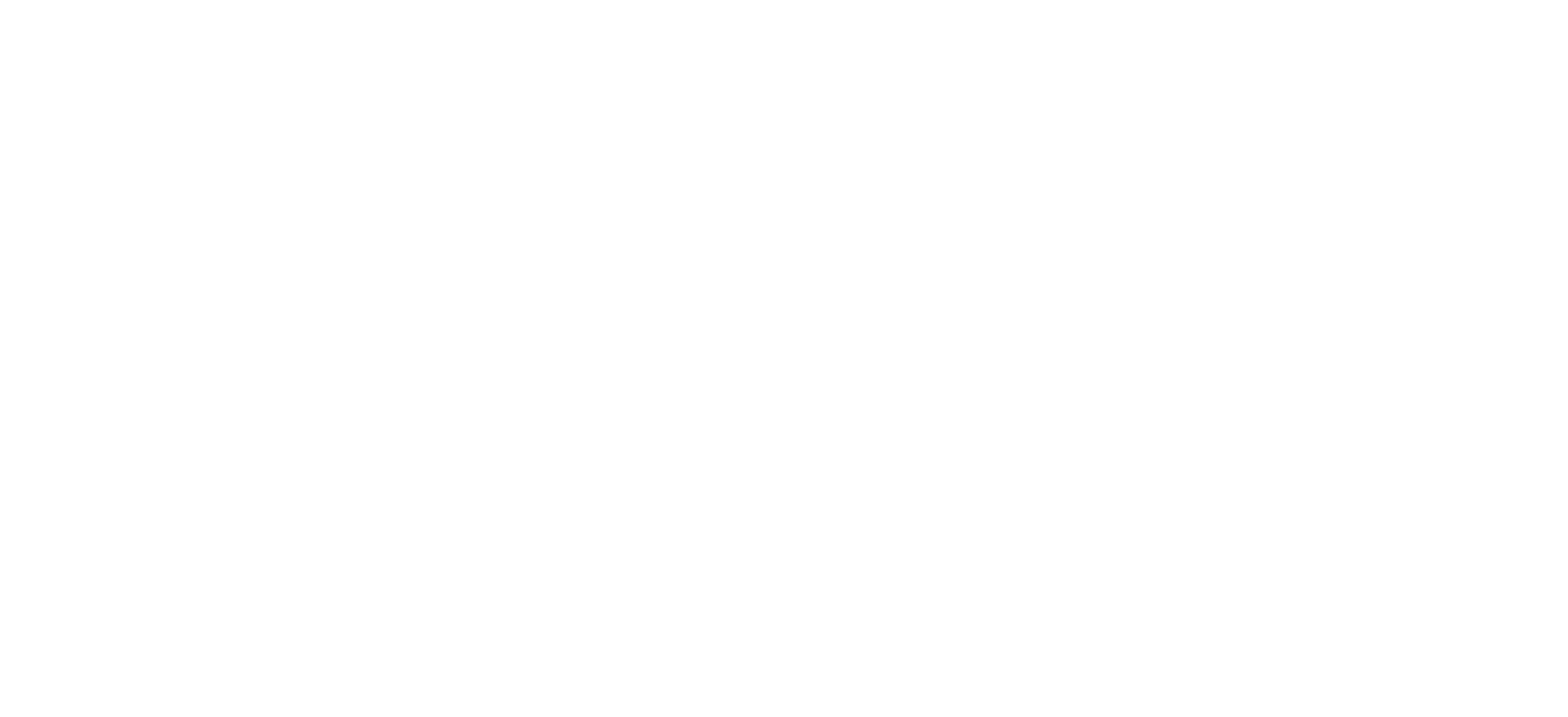 scroll, scrollTop: 0, scrollLeft: 0, axis: both 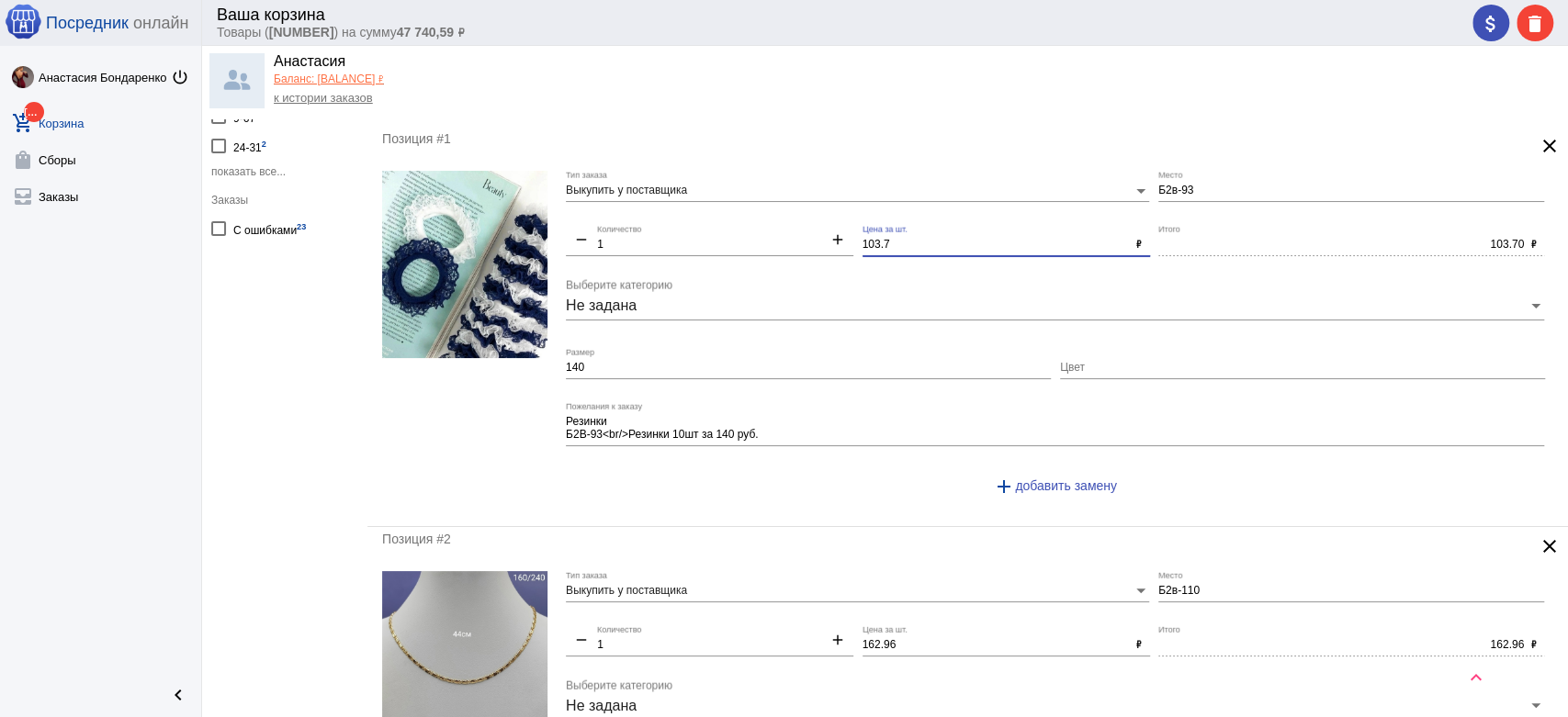 drag, startPoint x: 901, startPoint y: 241, endPoint x: 752, endPoint y: 230, distance: 149.40549 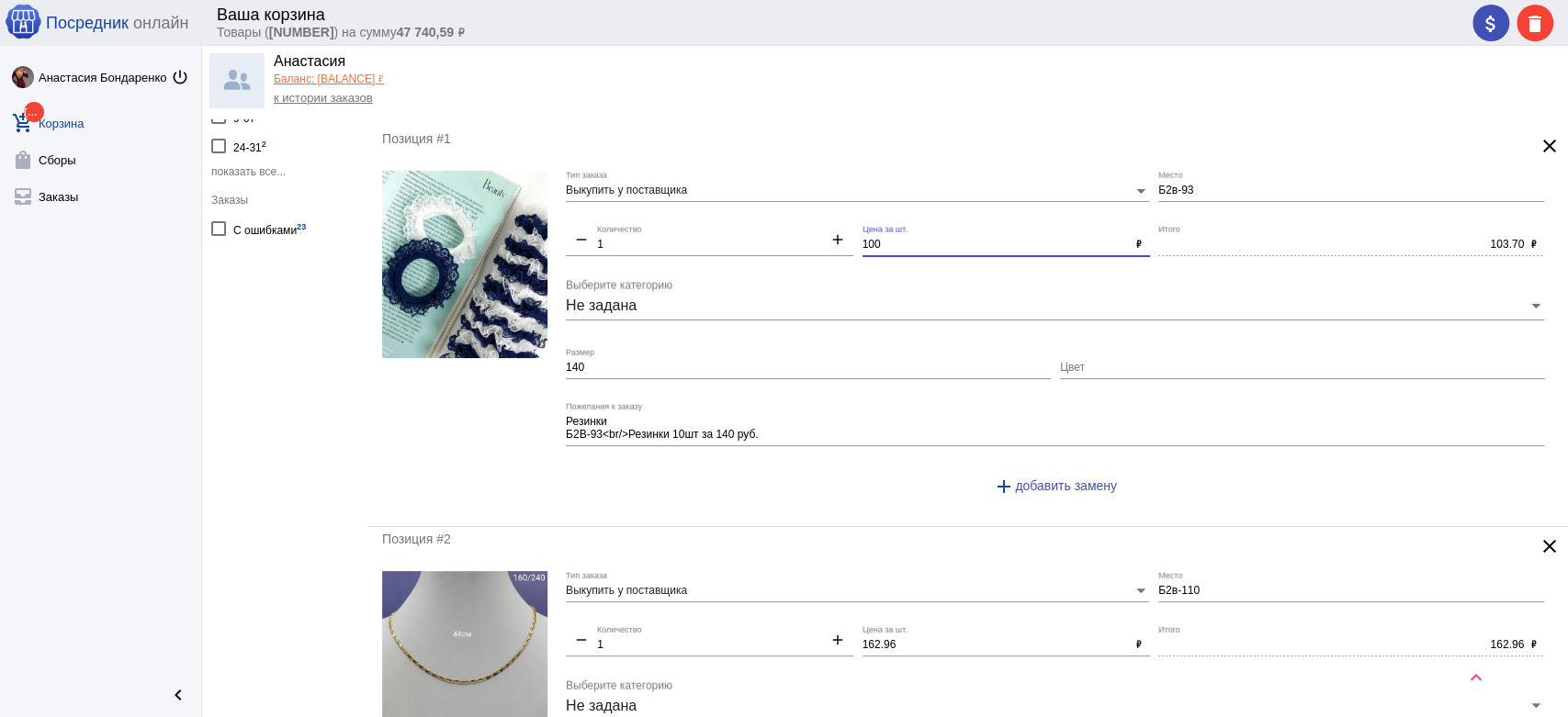 type on "100" 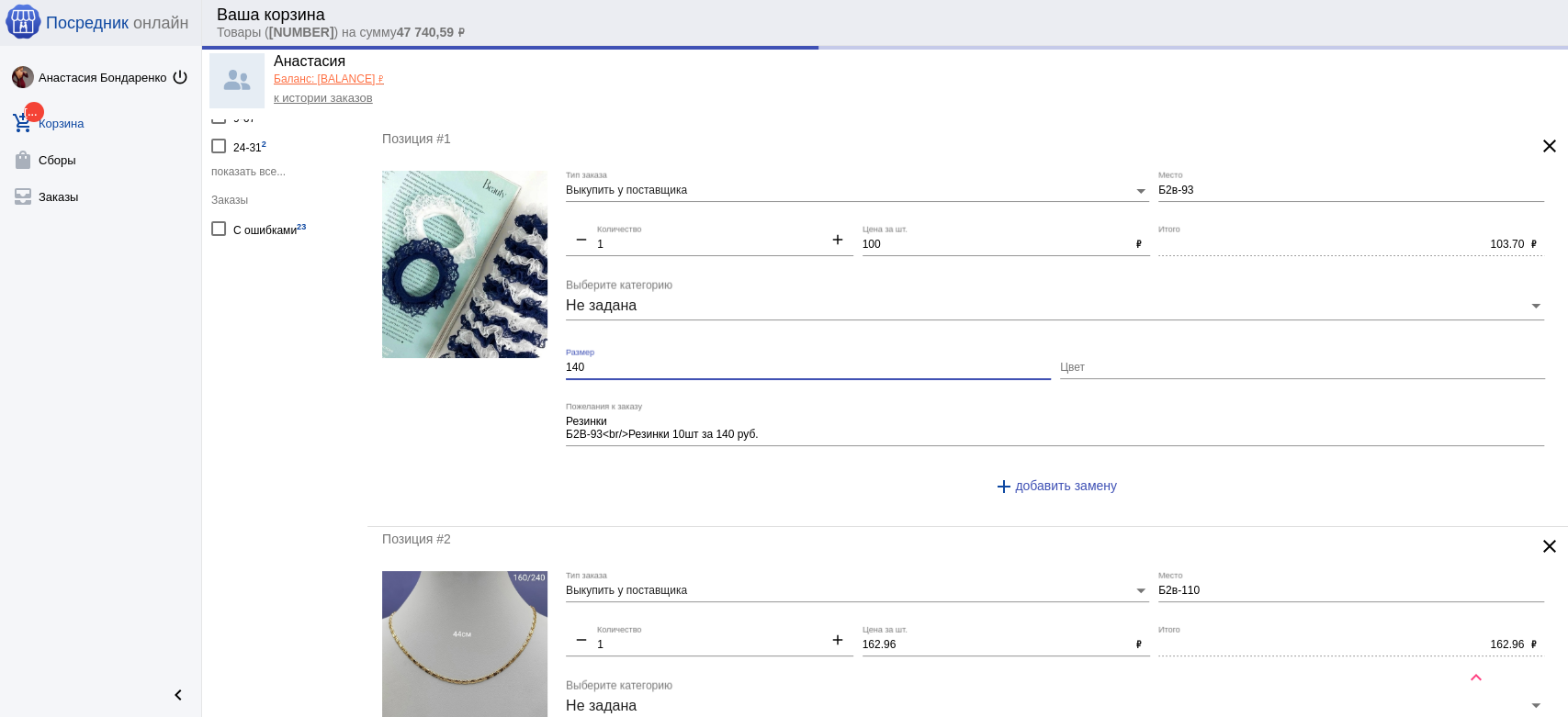 type on "100.00" 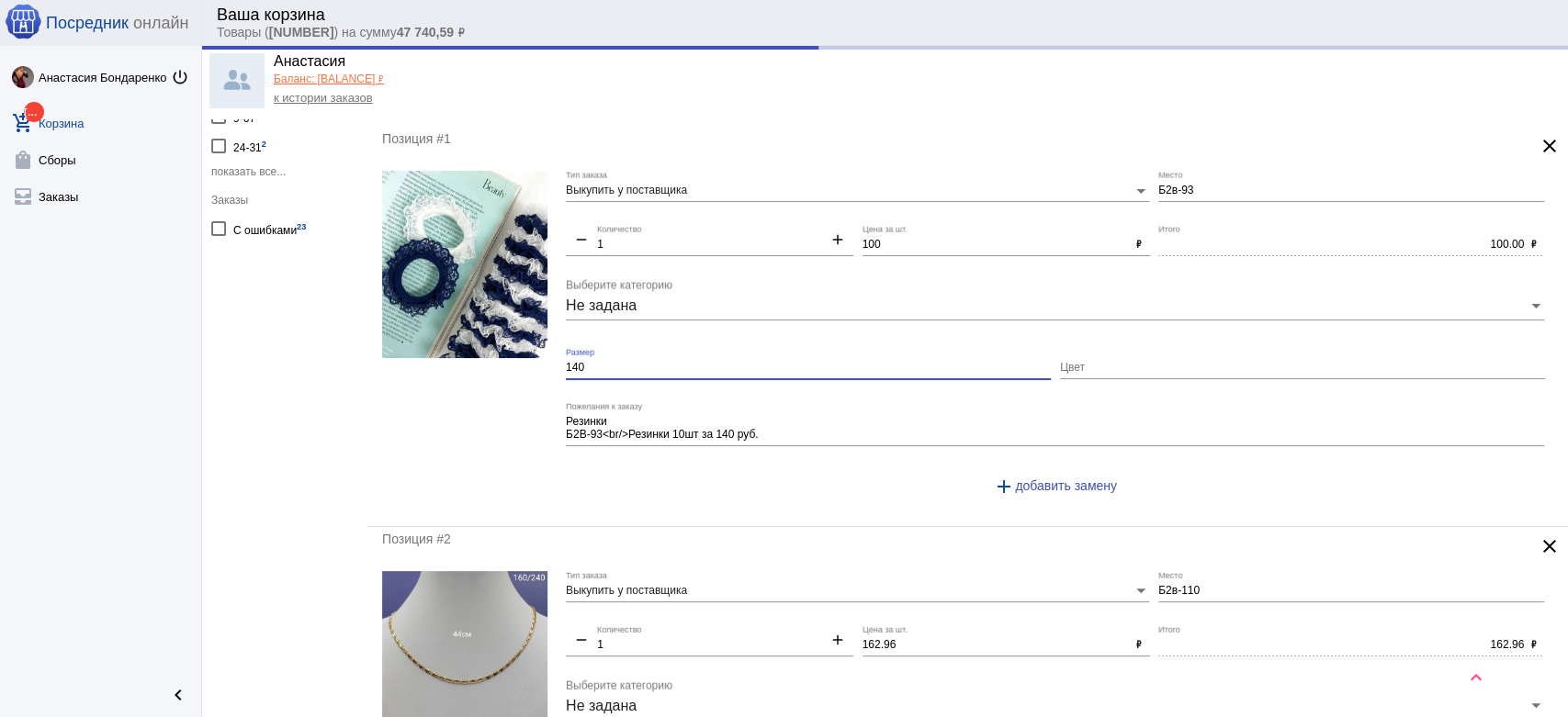 click on "140" at bounding box center (808, 368) 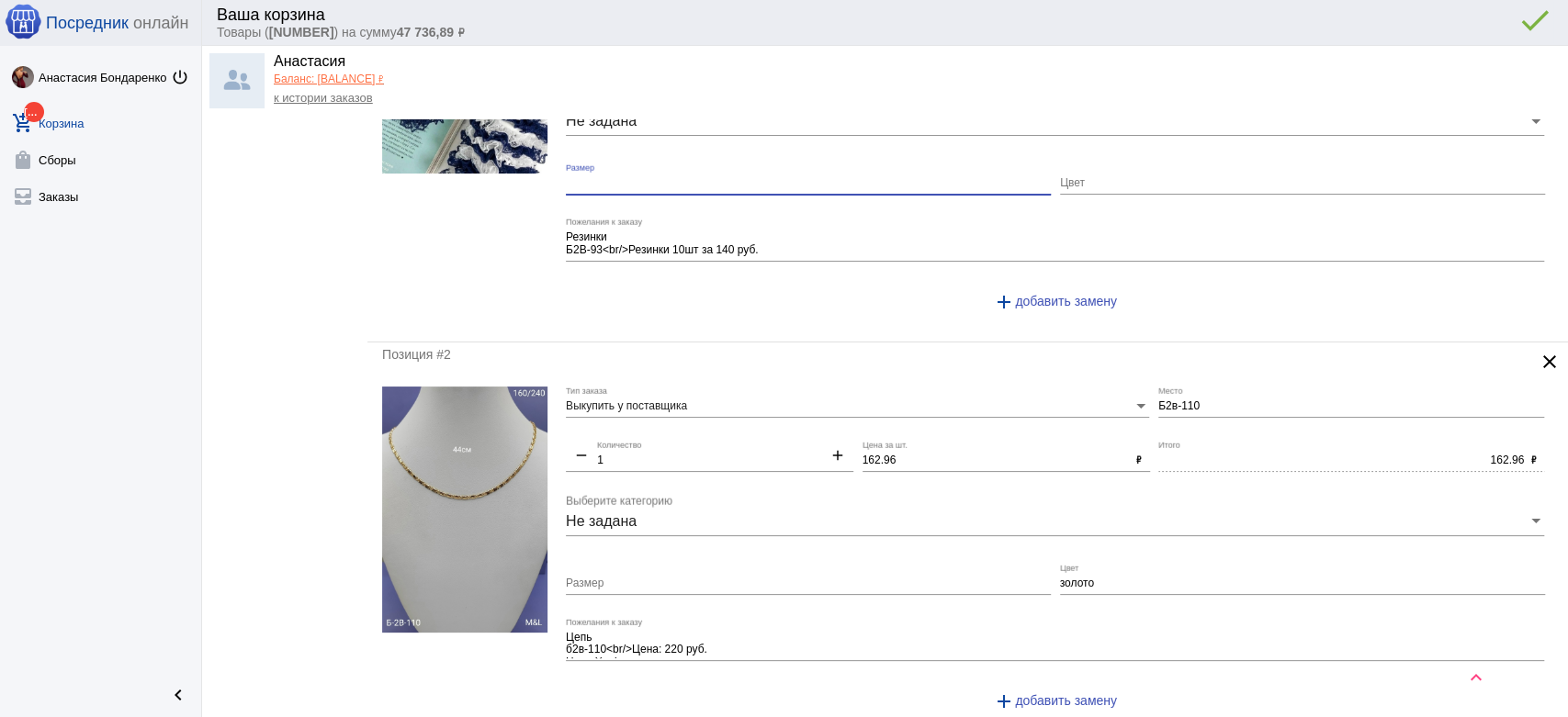 scroll, scrollTop: 454, scrollLeft: 0, axis: vertical 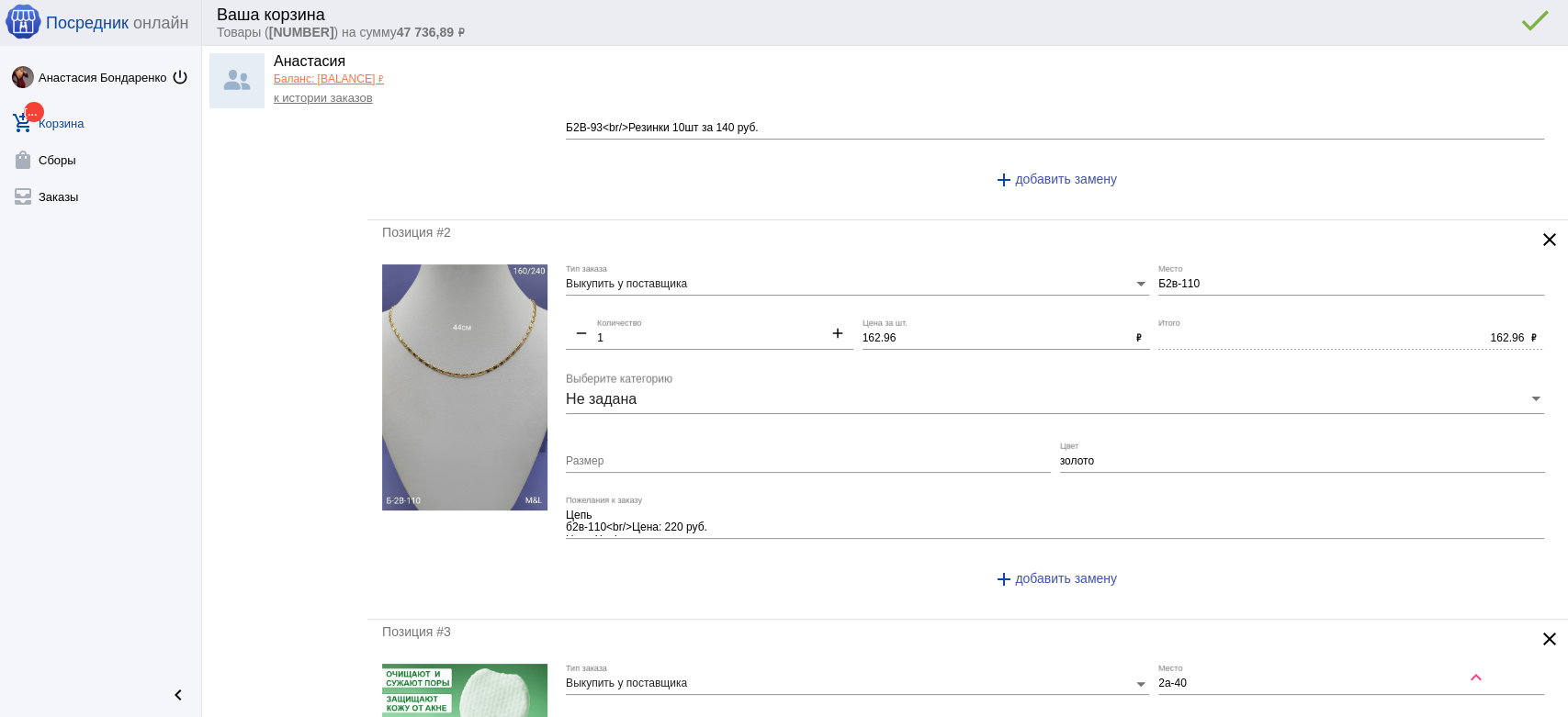 type 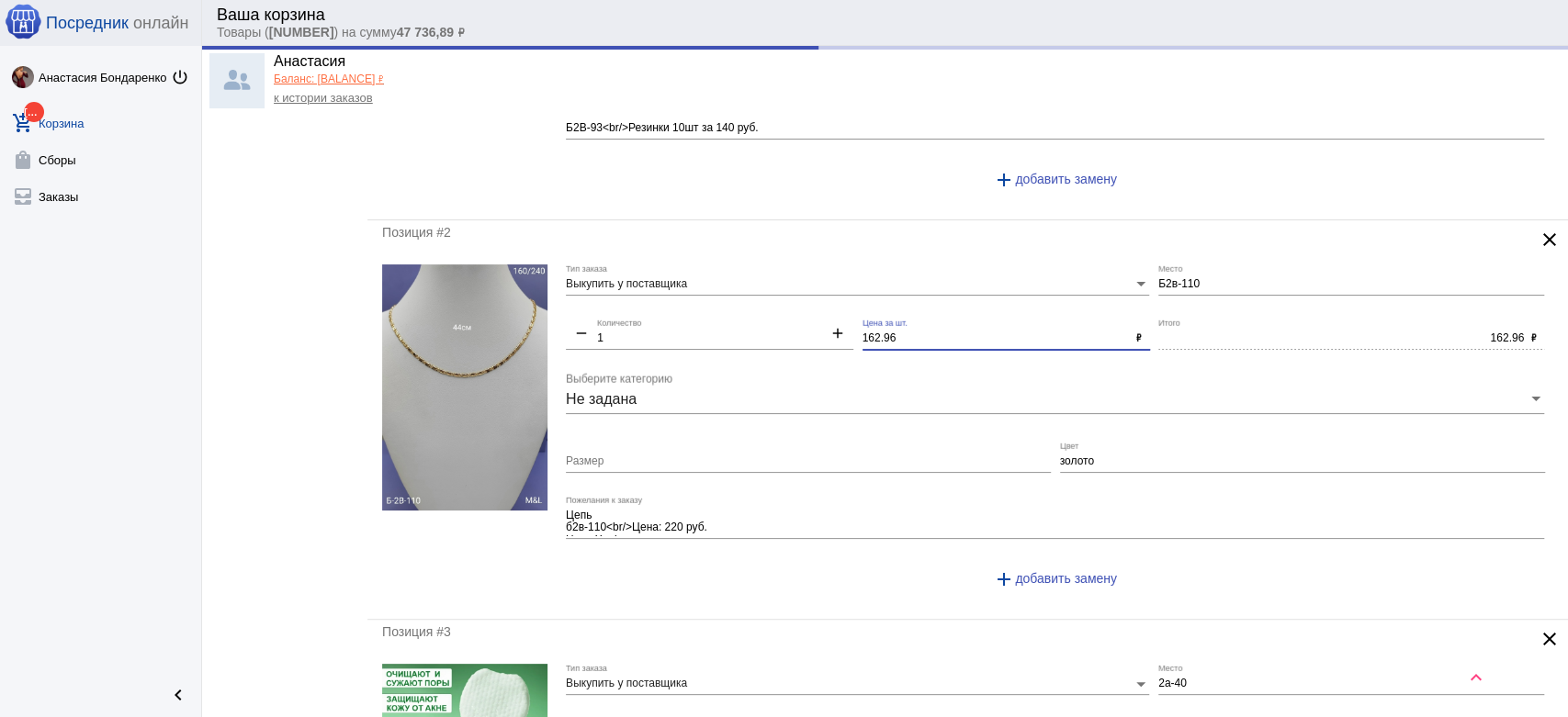 drag, startPoint x: 816, startPoint y: 328, endPoint x: 682, endPoint y: 321, distance: 134.18271 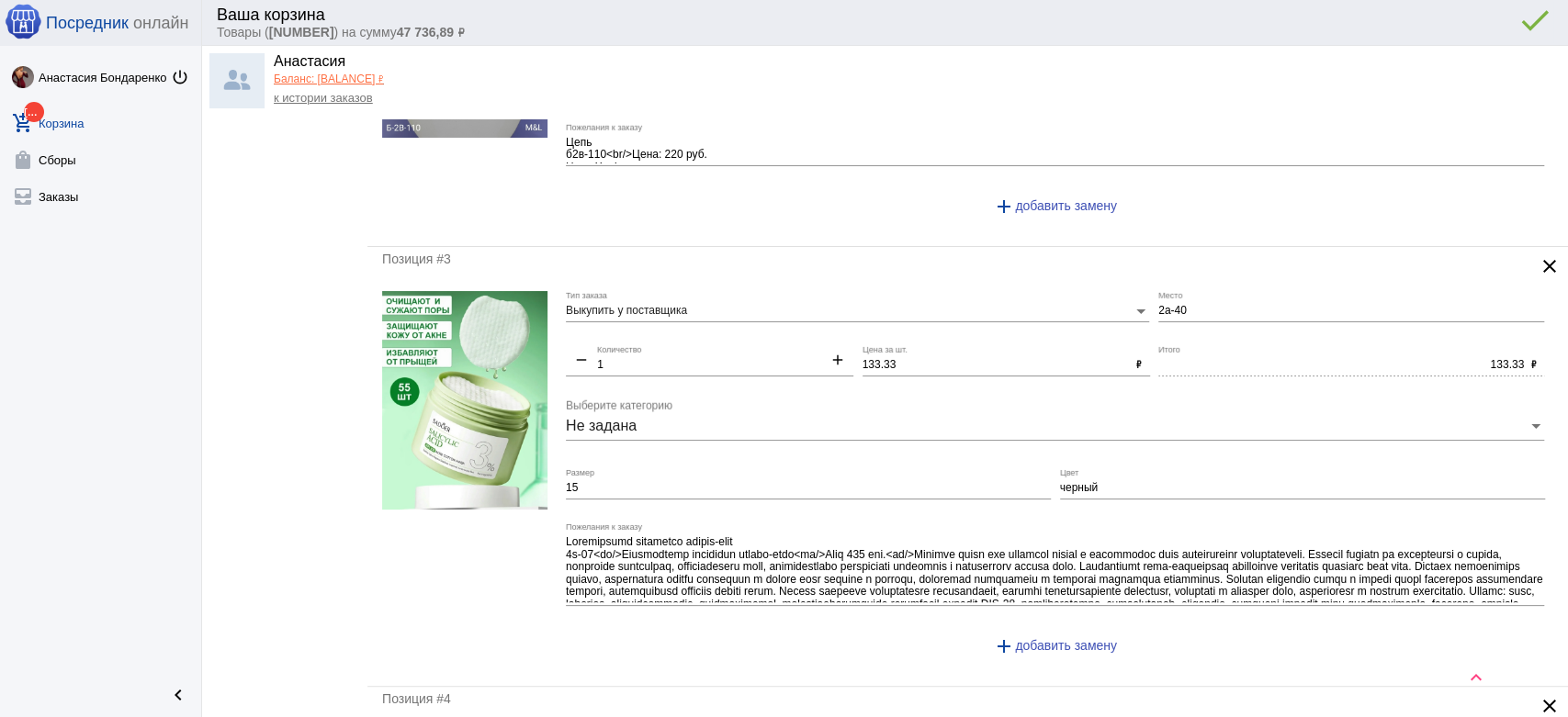 scroll, scrollTop: 861, scrollLeft: 0, axis: vertical 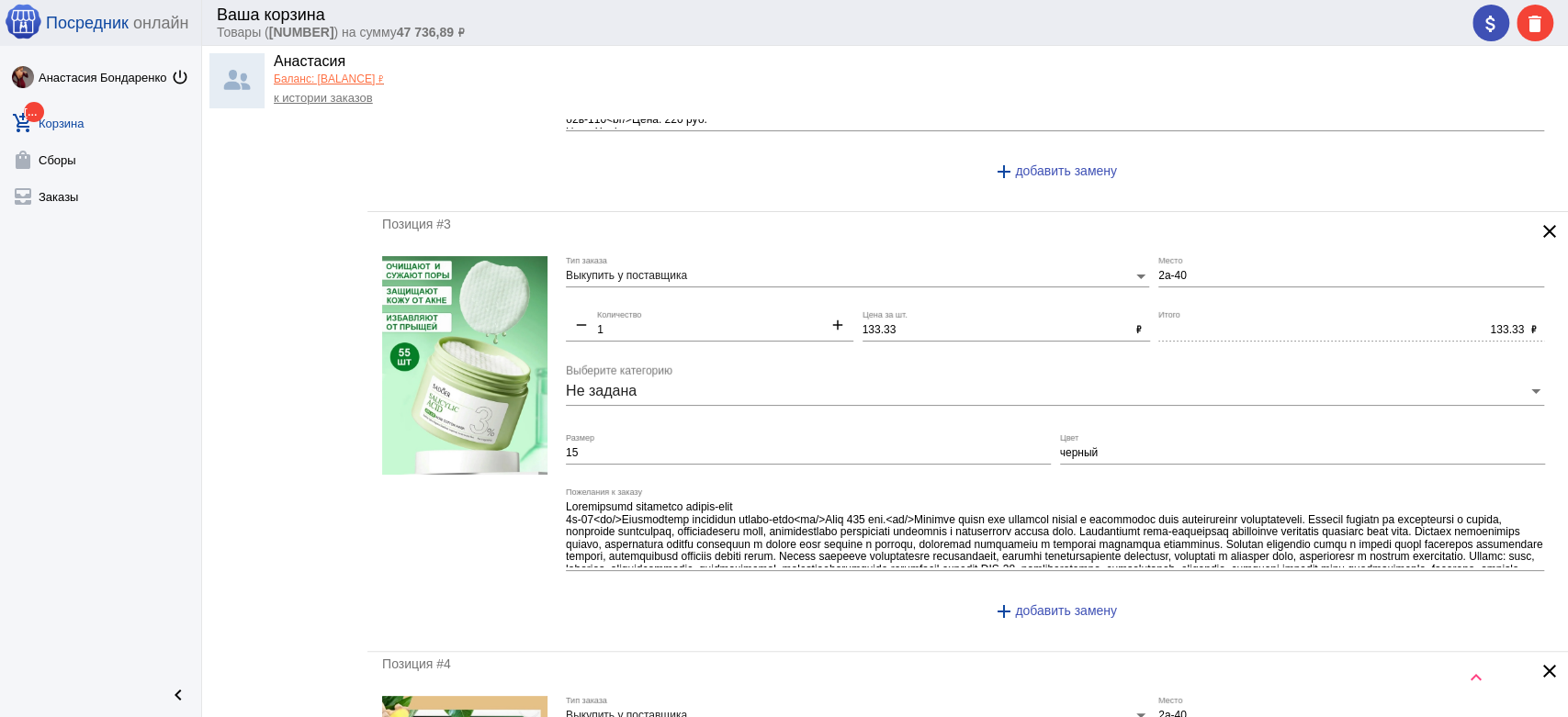 type on "160" 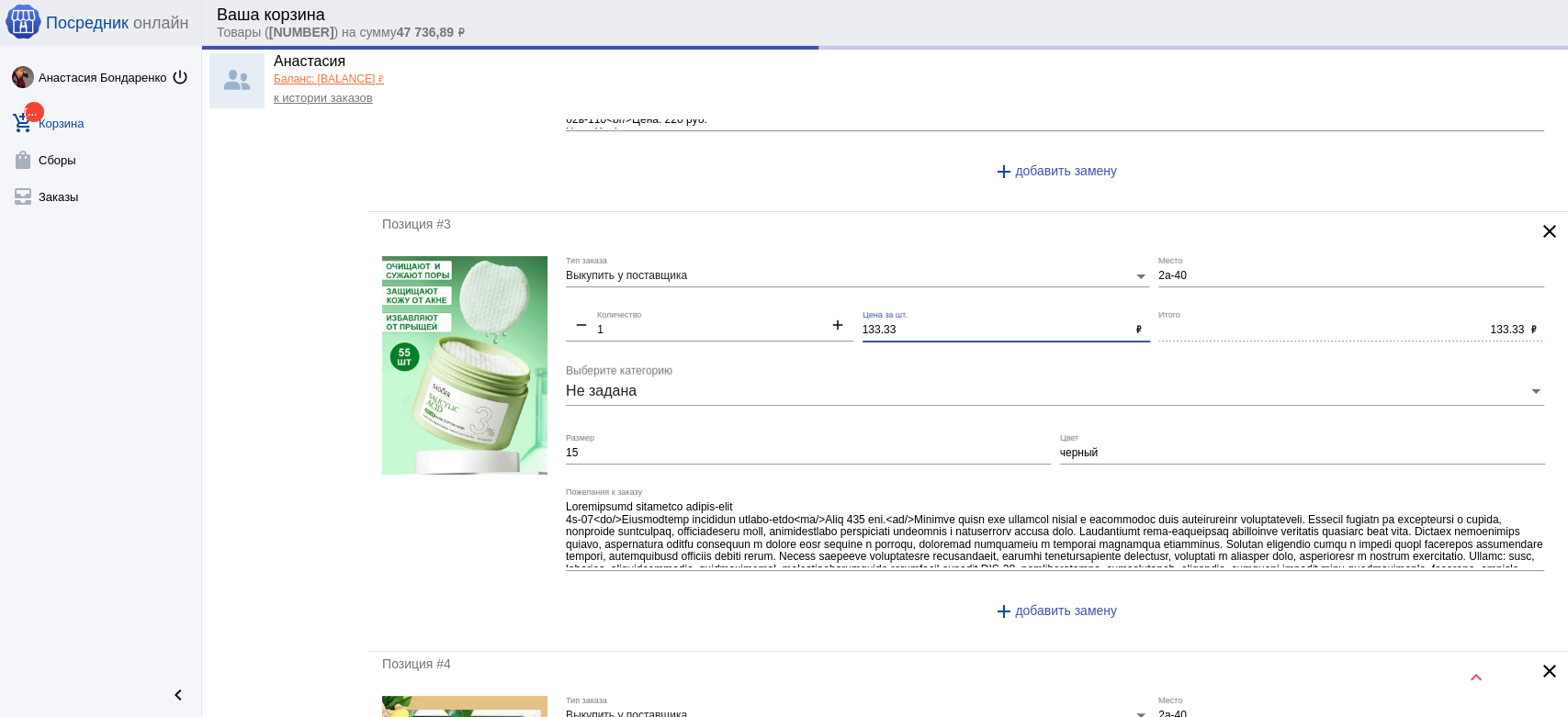 type on "160.00" 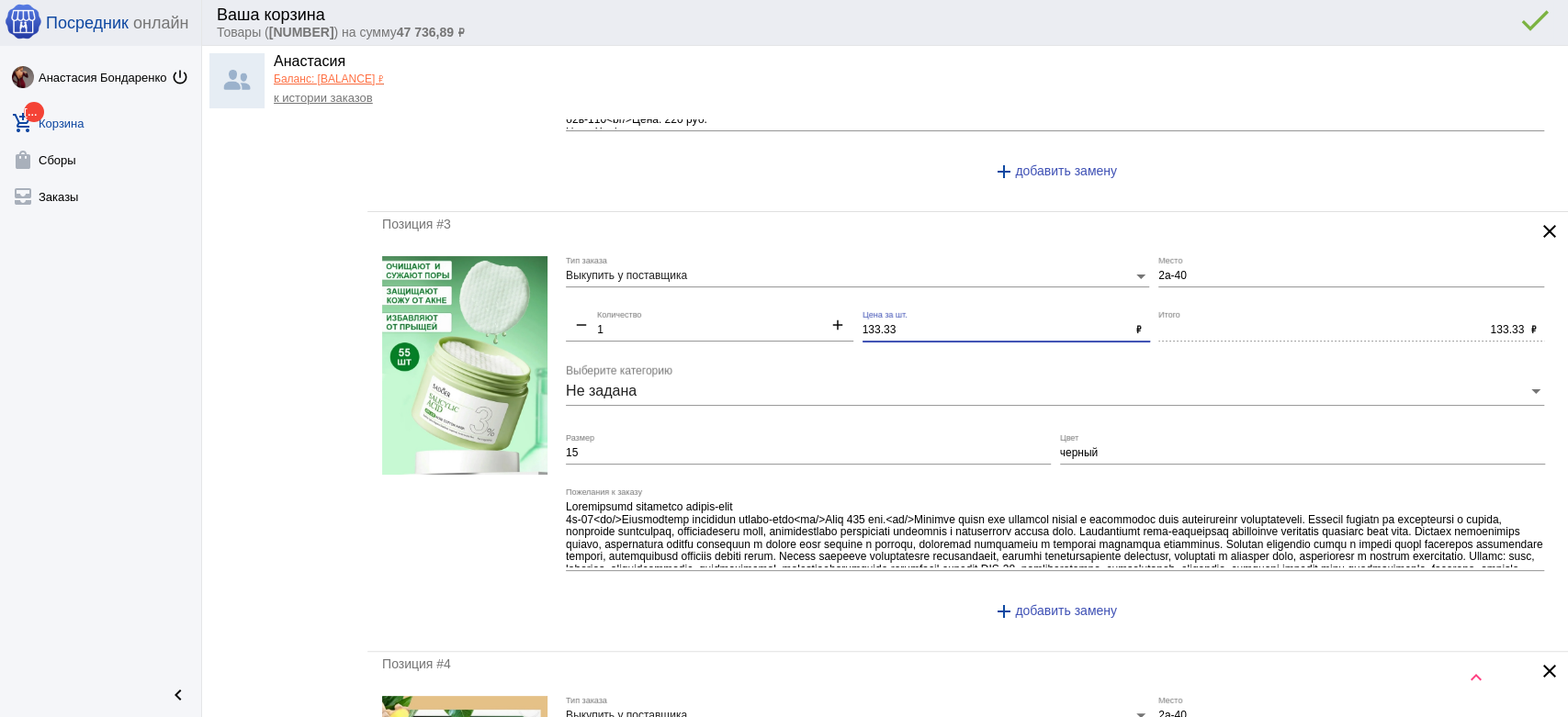 drag, startPoint x: 914, startPoint y: 327, endPoint x: 812, endPoint y: 314, distance: 102.8251 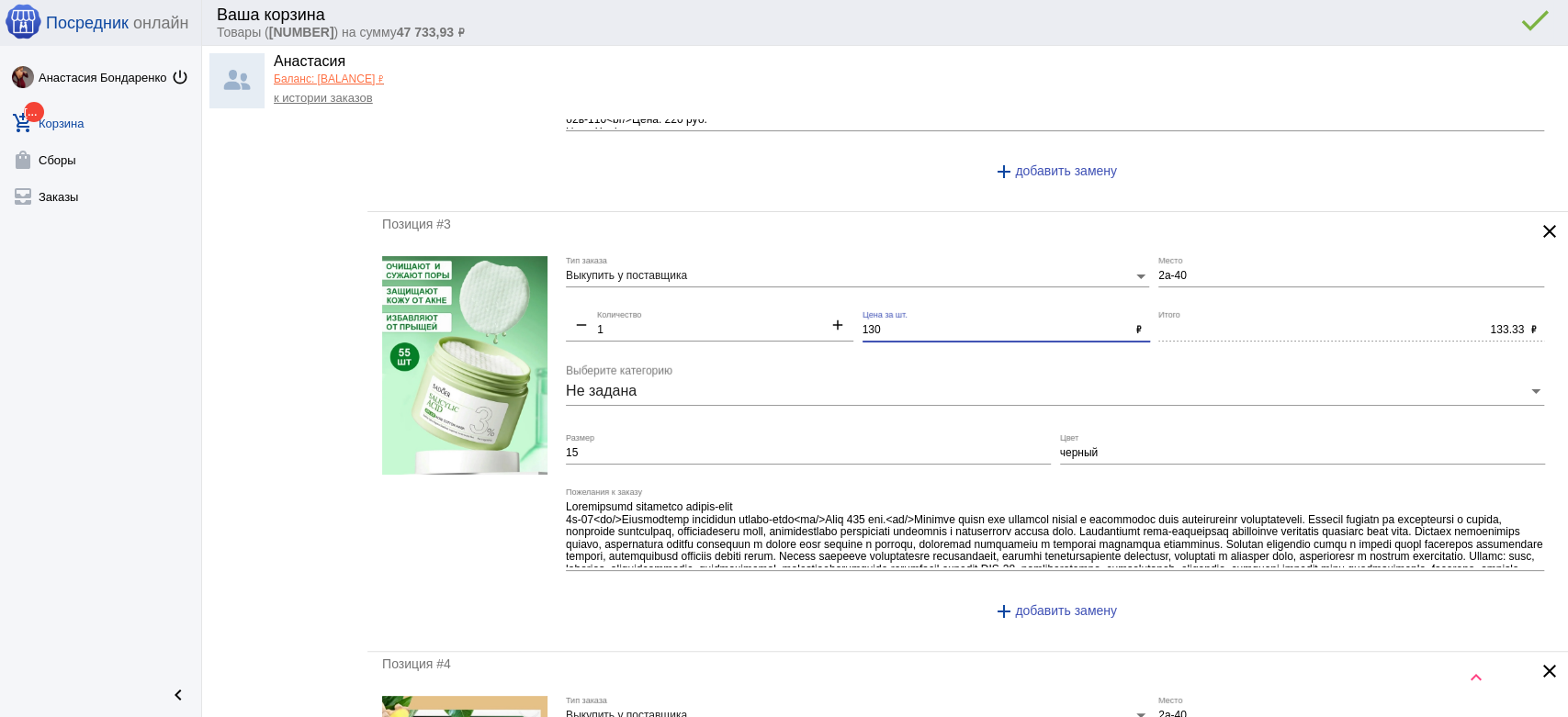 type on "130" 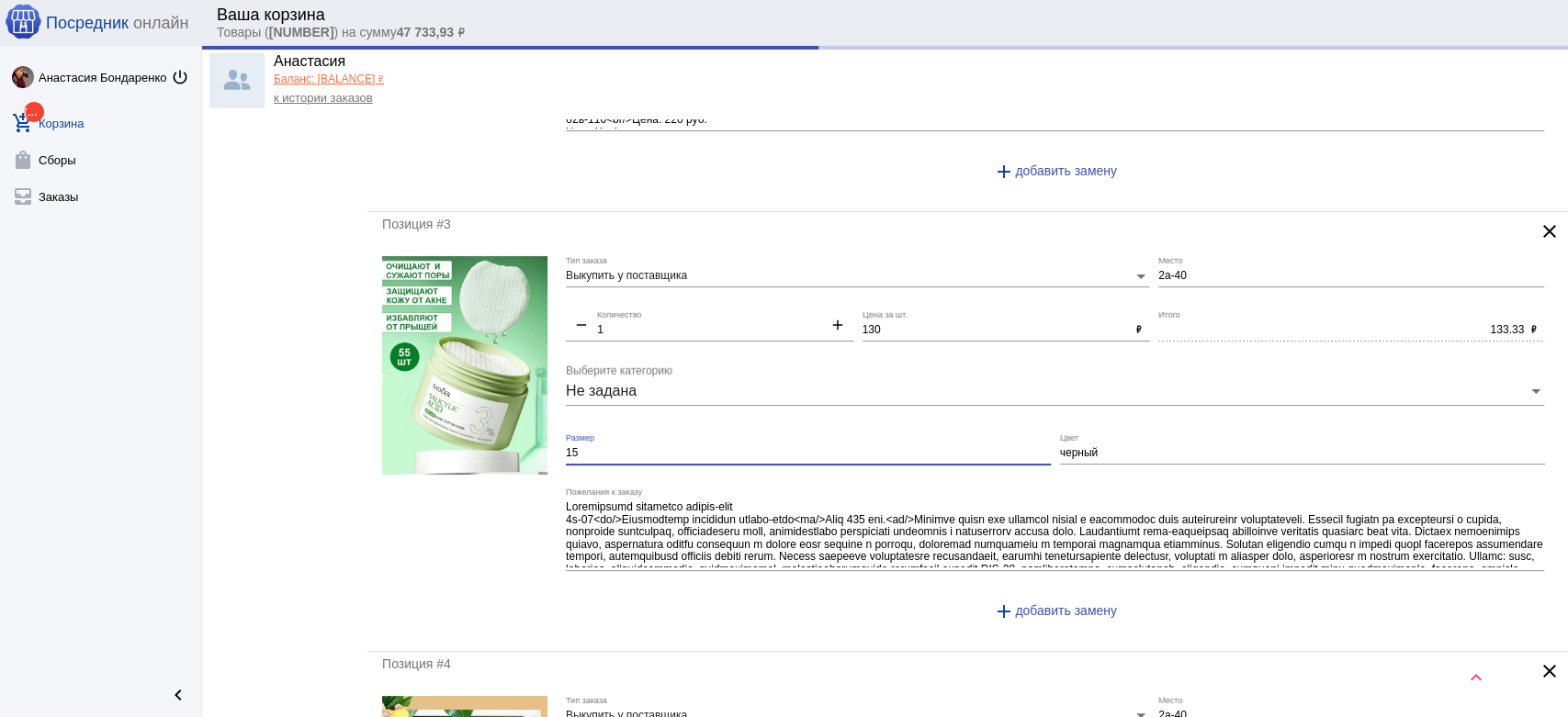 click on "15" at bounding box center [808, 454] 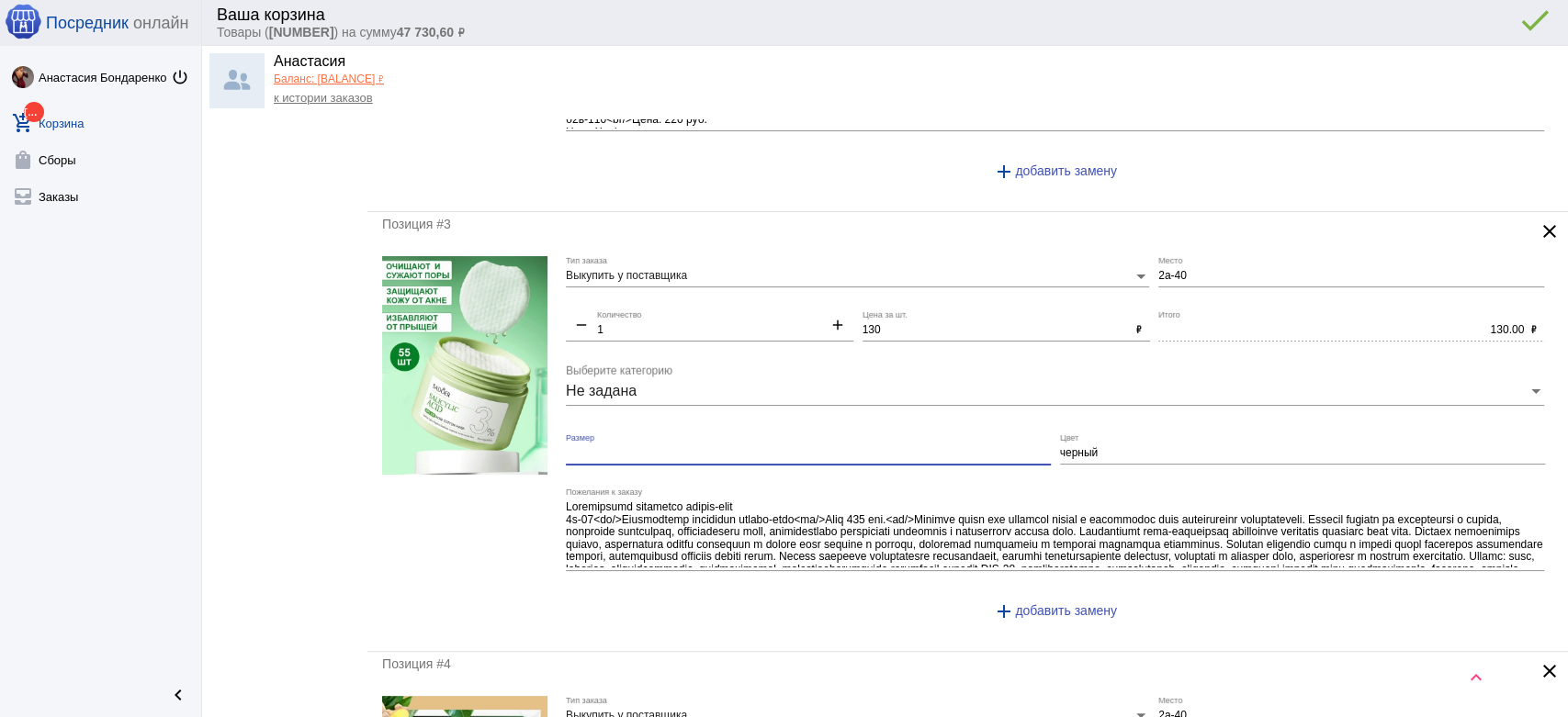 type 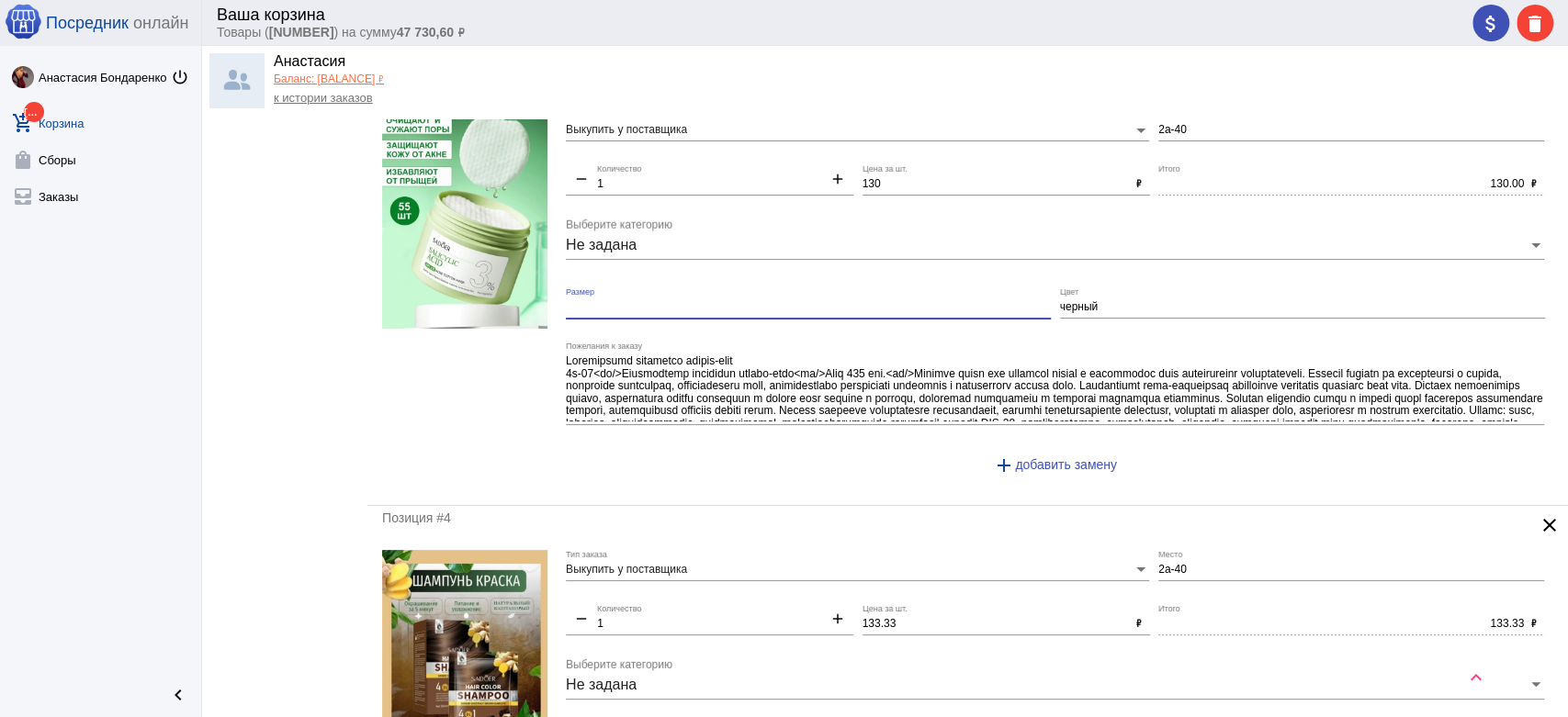 scroll, scrollTop: 1168, scrollLeft: 0, axis: vertical 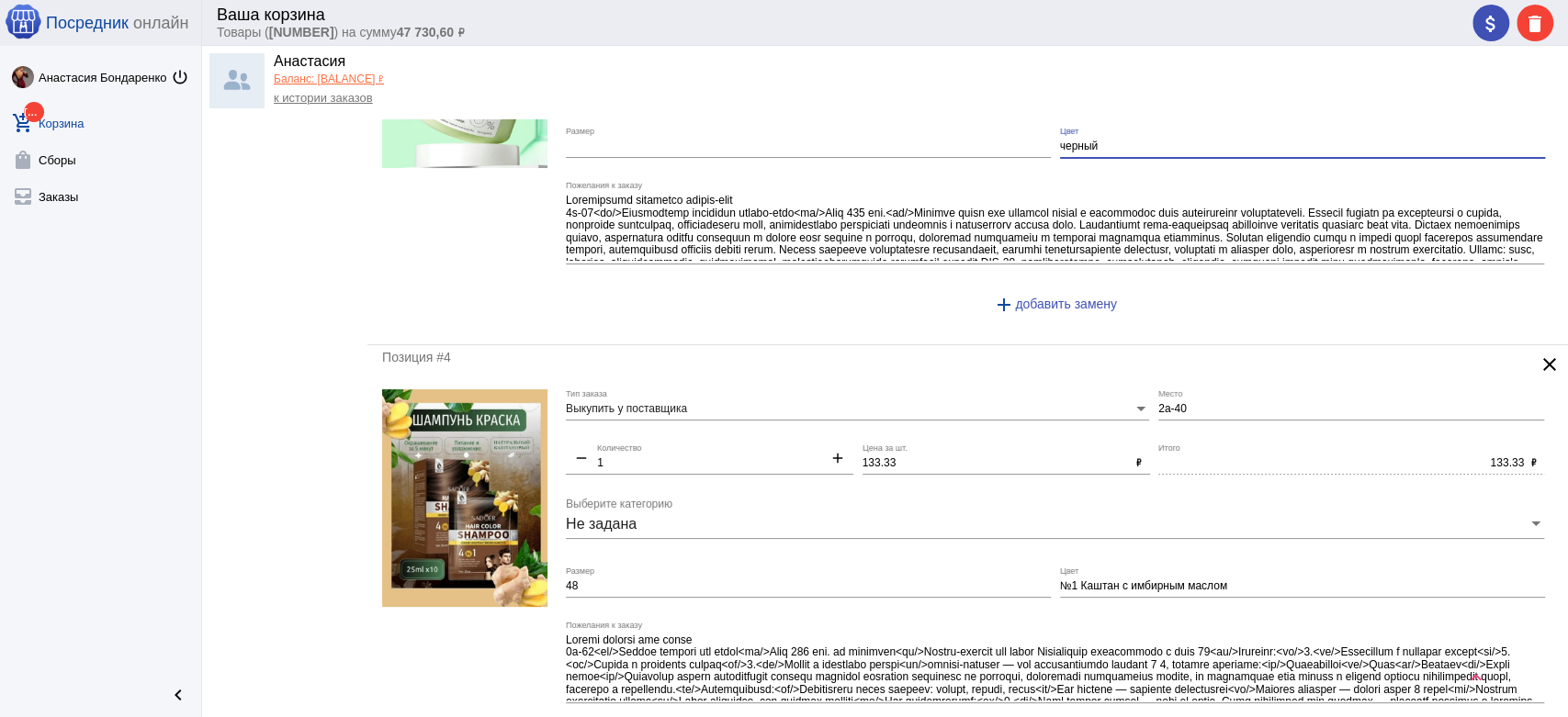 drag, startPoint x: 1103, startPoint y: 140, endPoint x: 995, endPoint y: 127, distance: 108.77959 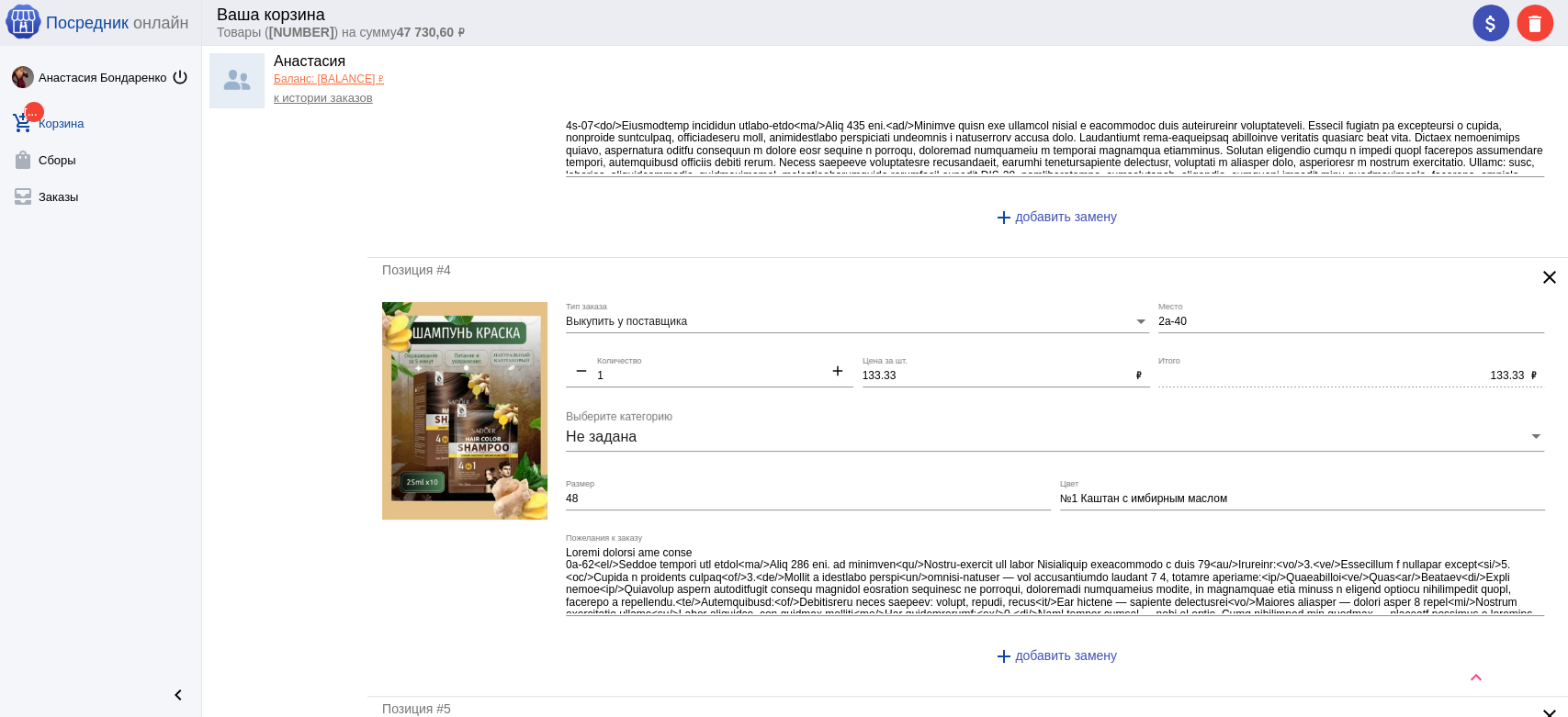 scroll, scrollTop: 1338, scrollLeft: 0, axis: vertical 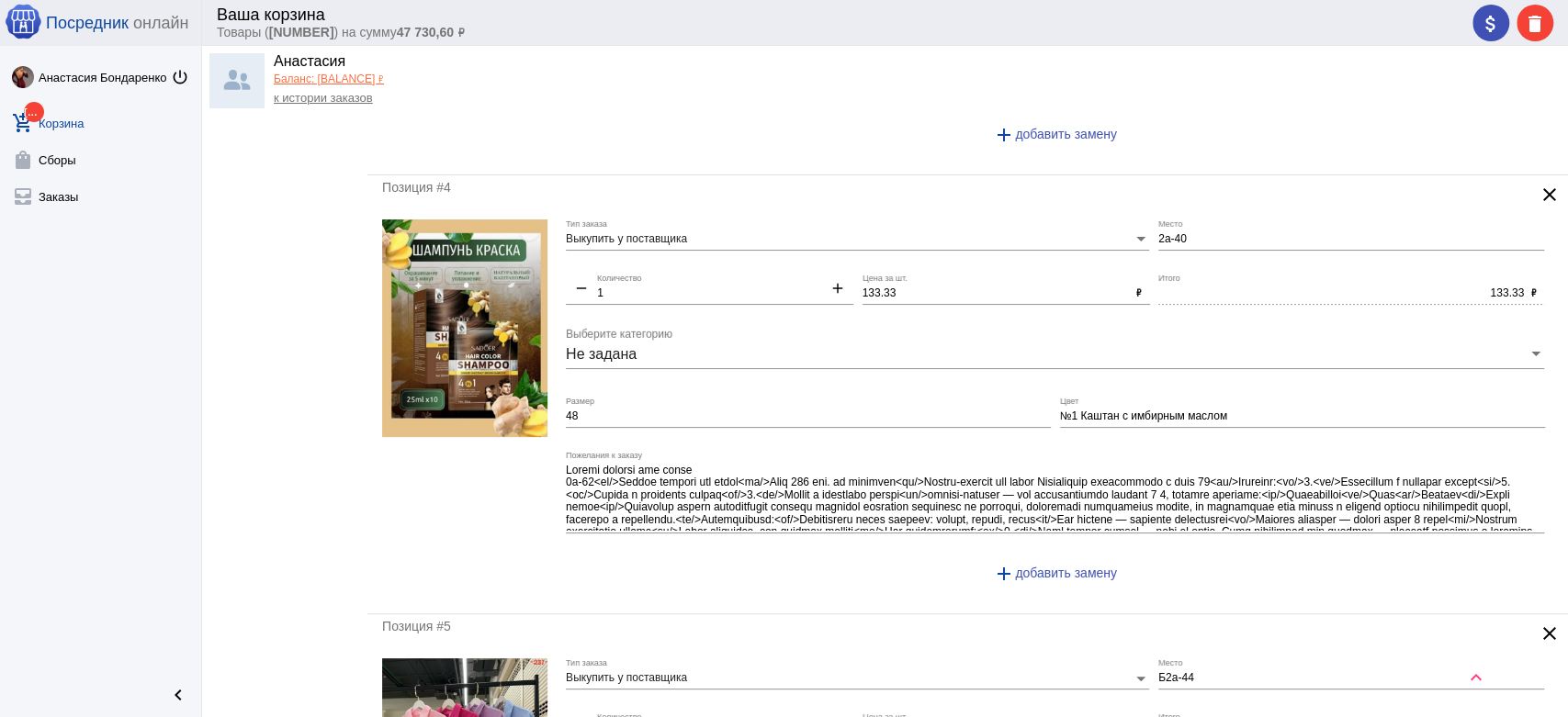 type 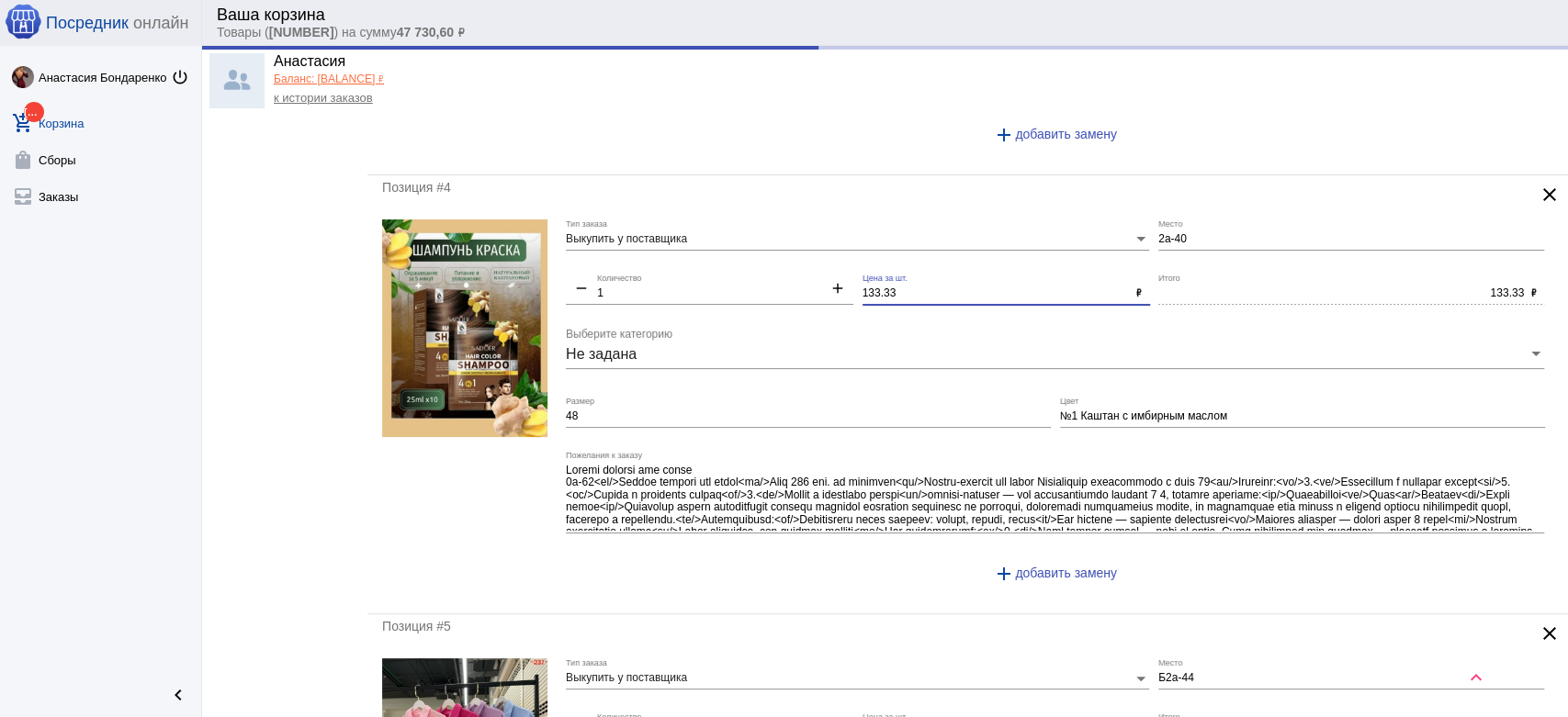 drag, startPoint x: 905, startPoint y: 292, endPoint x: 833, endPoint y: 279, distance: 73.1642 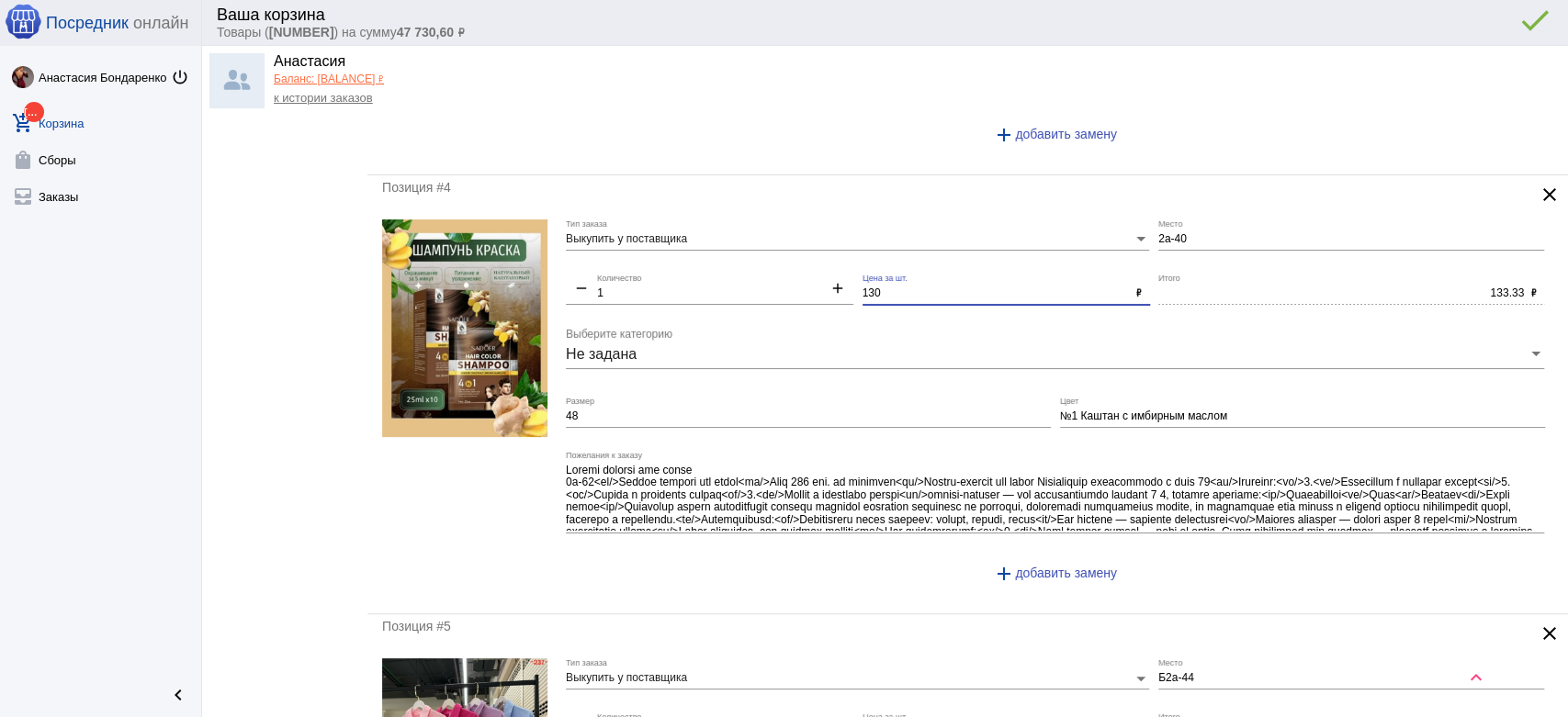 type on "130" 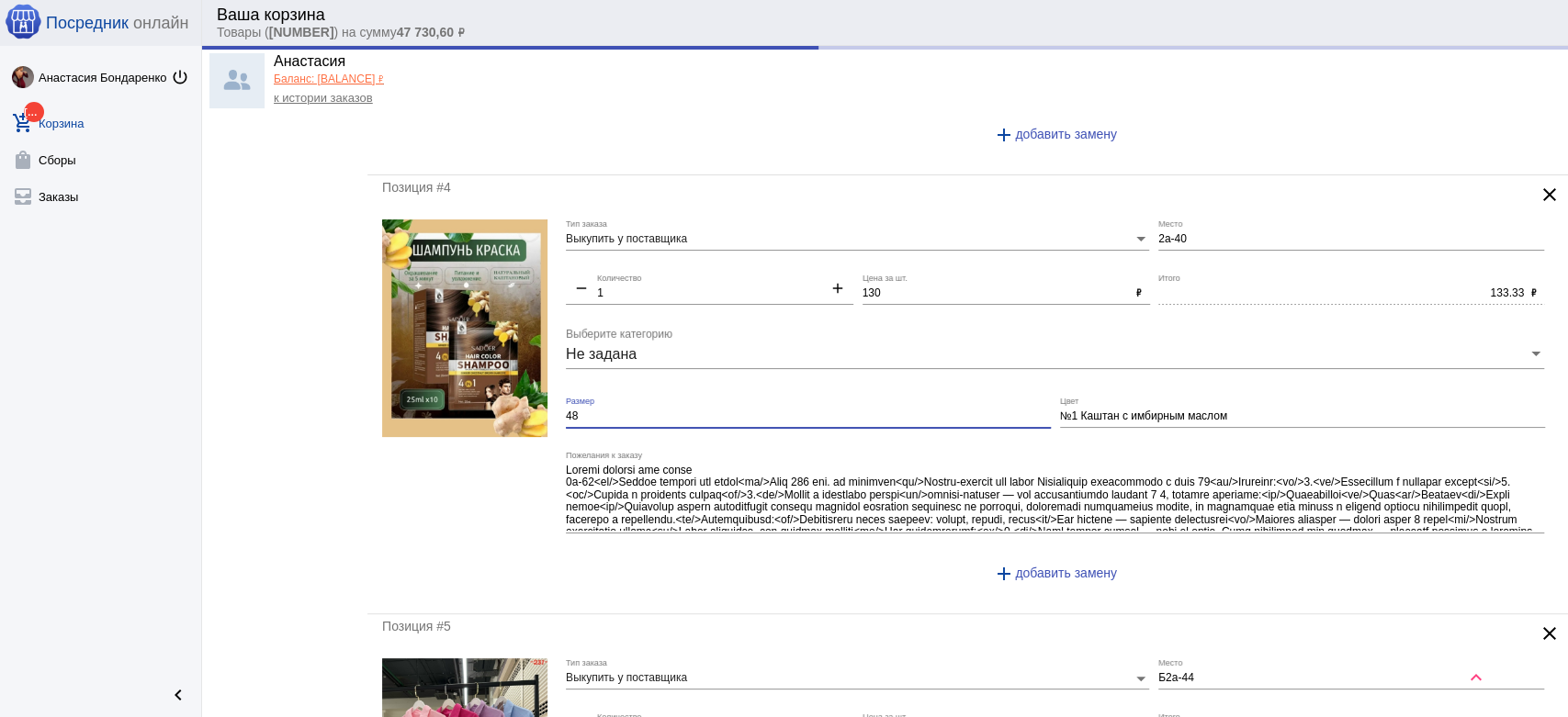 click on "48" at bounding box center (808, 417) 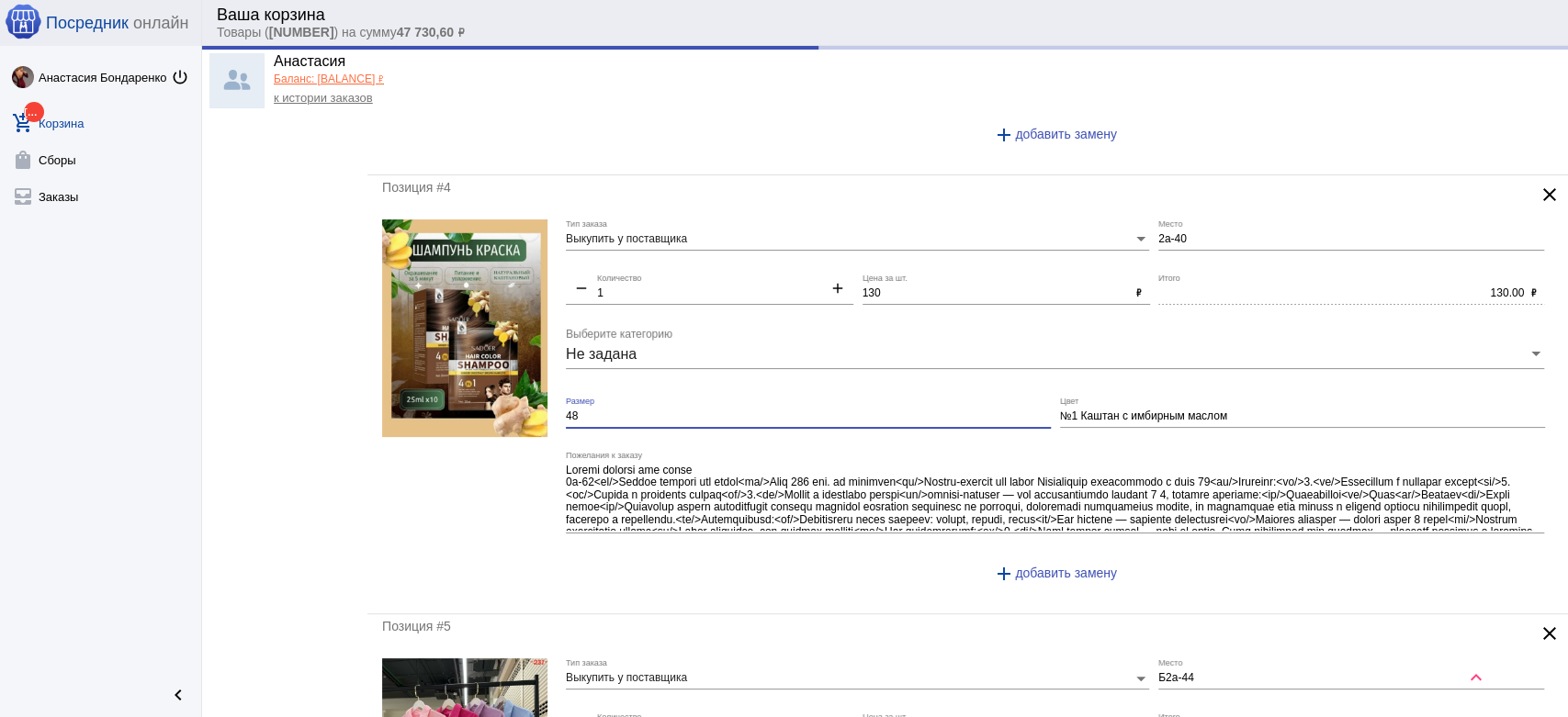 click on "48" at bounding box center [808, 417] 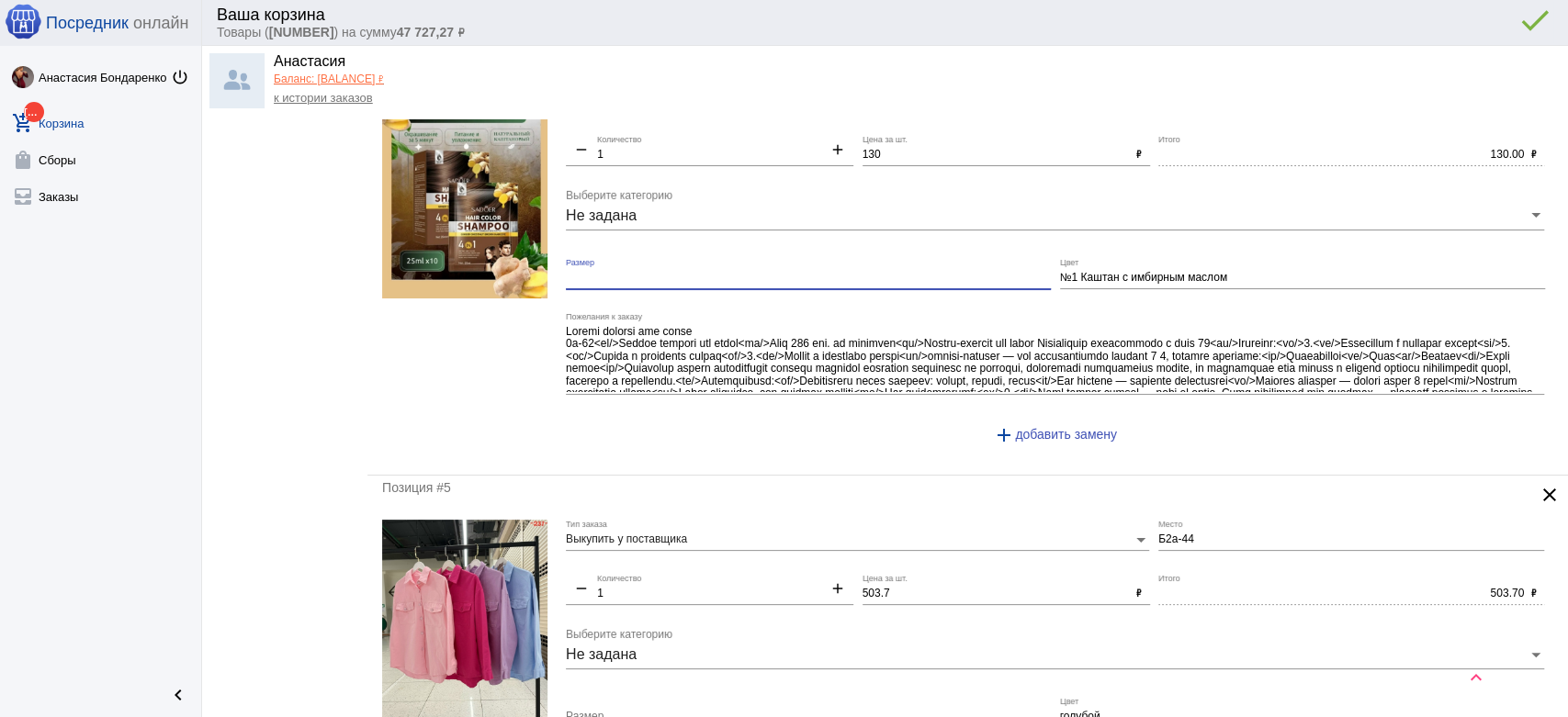 scroll, scrollTop: 1644, scrollLeft: 0, axis: vertical 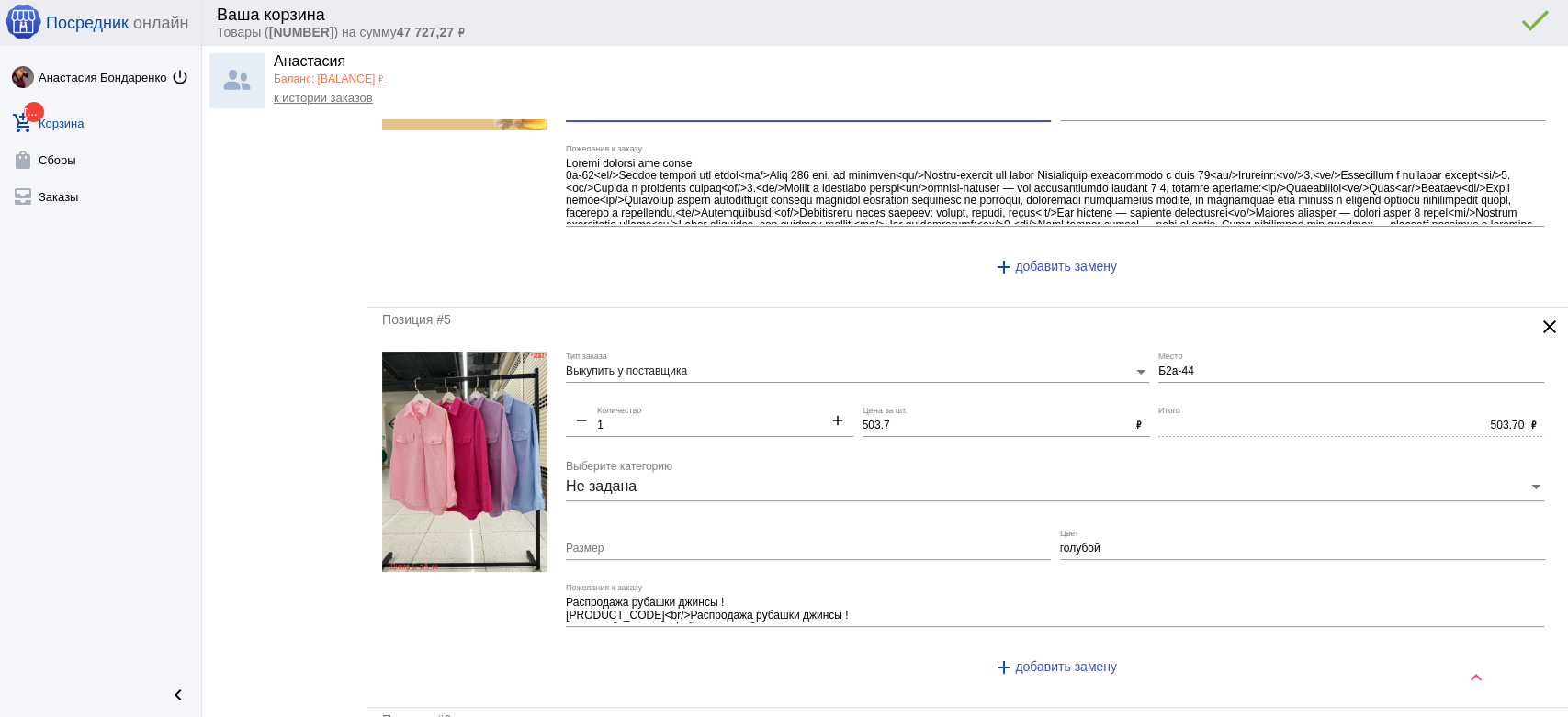 type 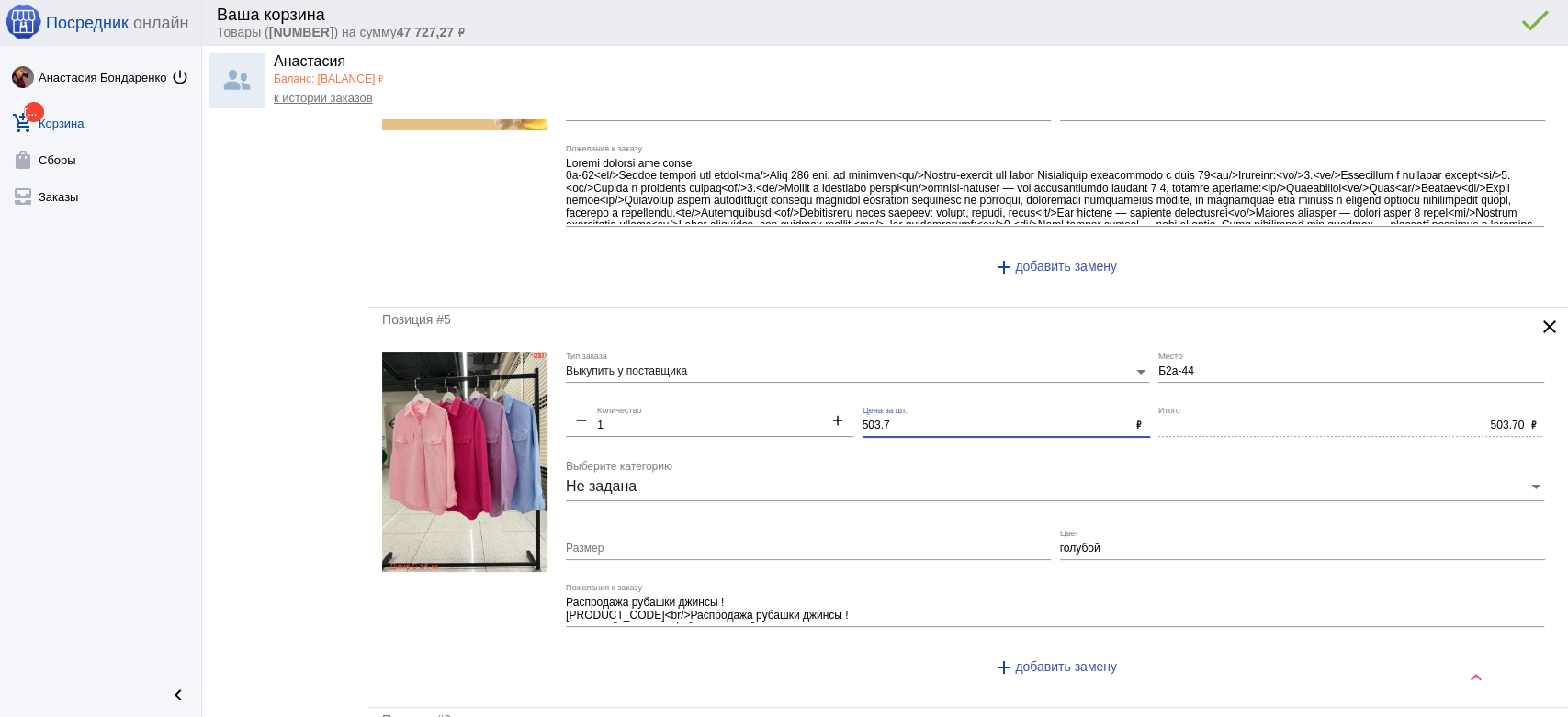 drag, startPoint x: 894, startPoint y: 422, endPoint x: 818, endPoint y: 409, distance: 77.10383 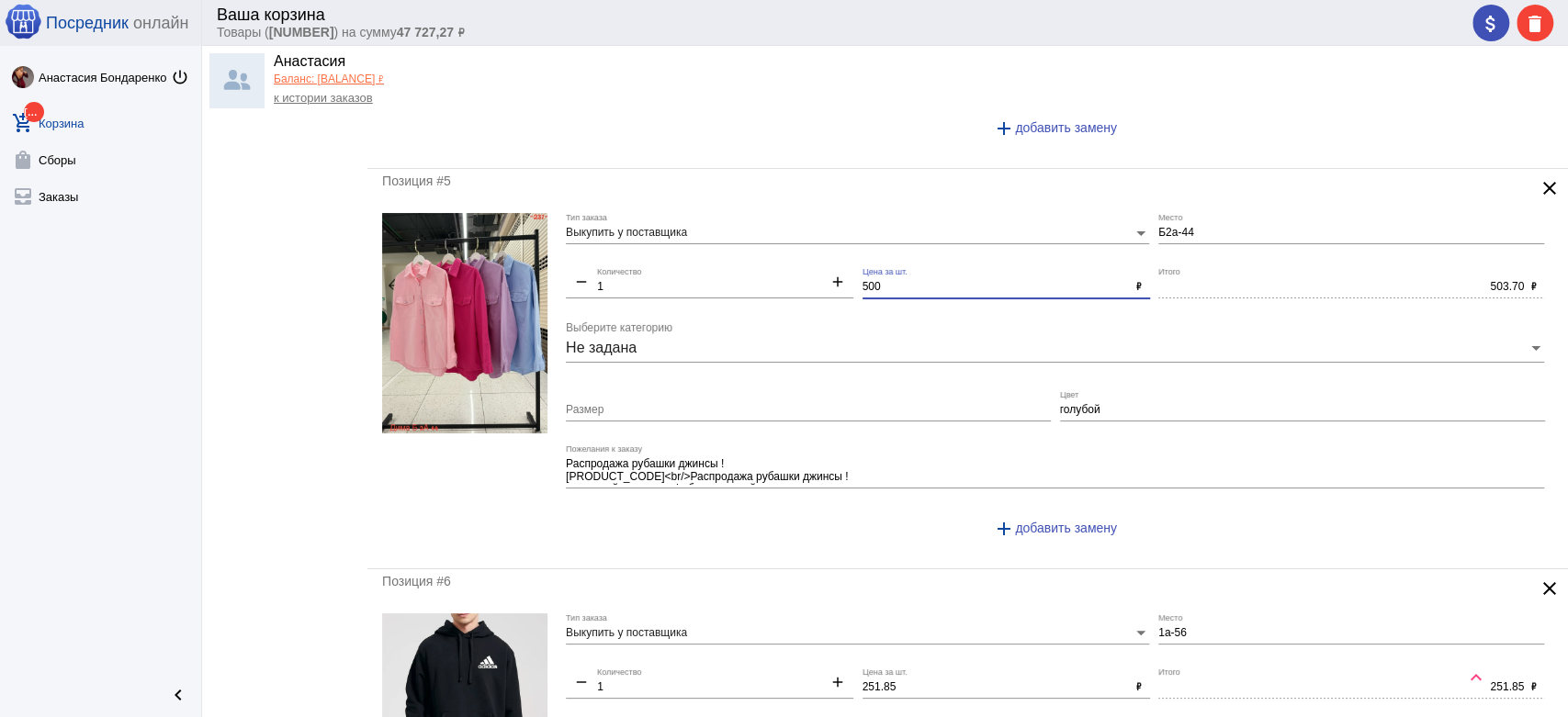 scroll, scrollTop: 1950, scrollLeft: 0, axis: vertical 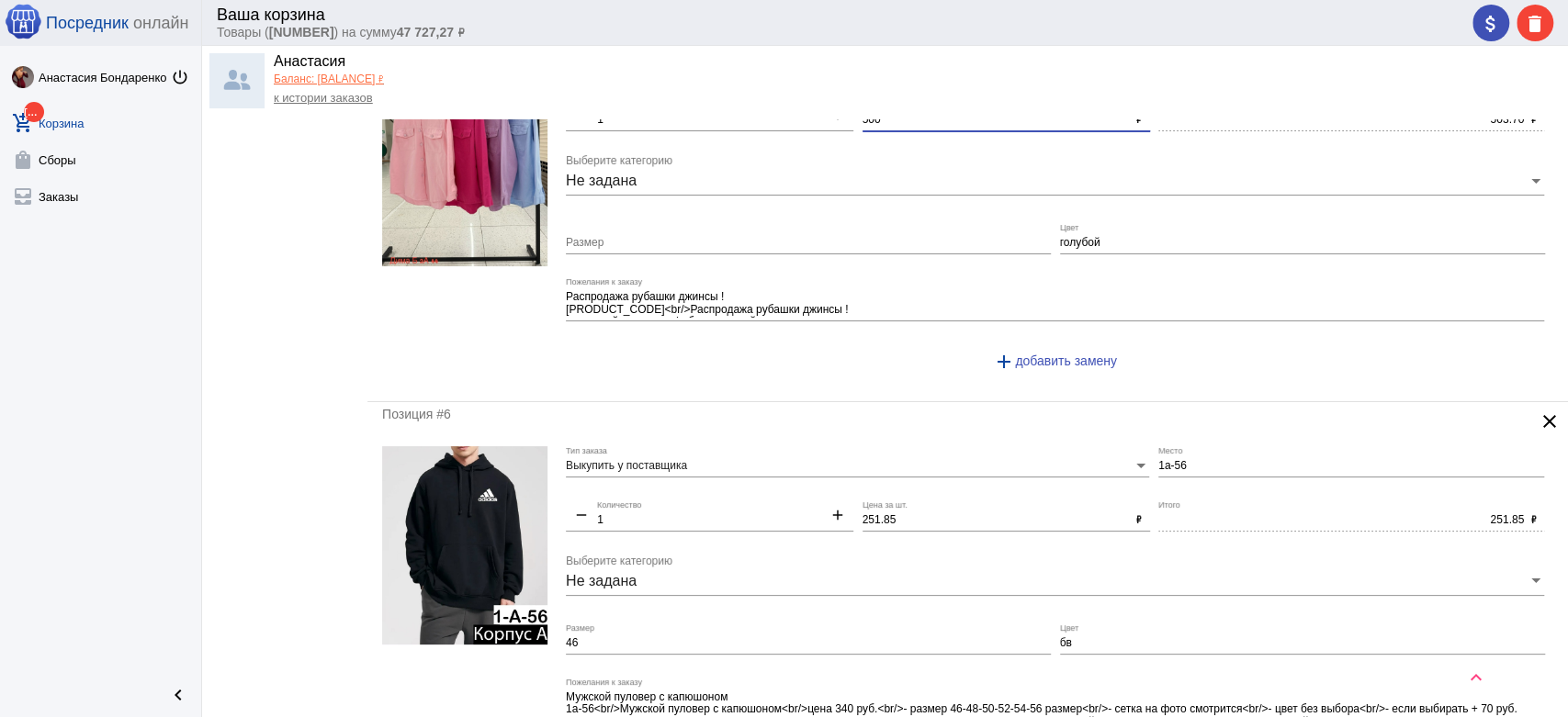 type on "500" 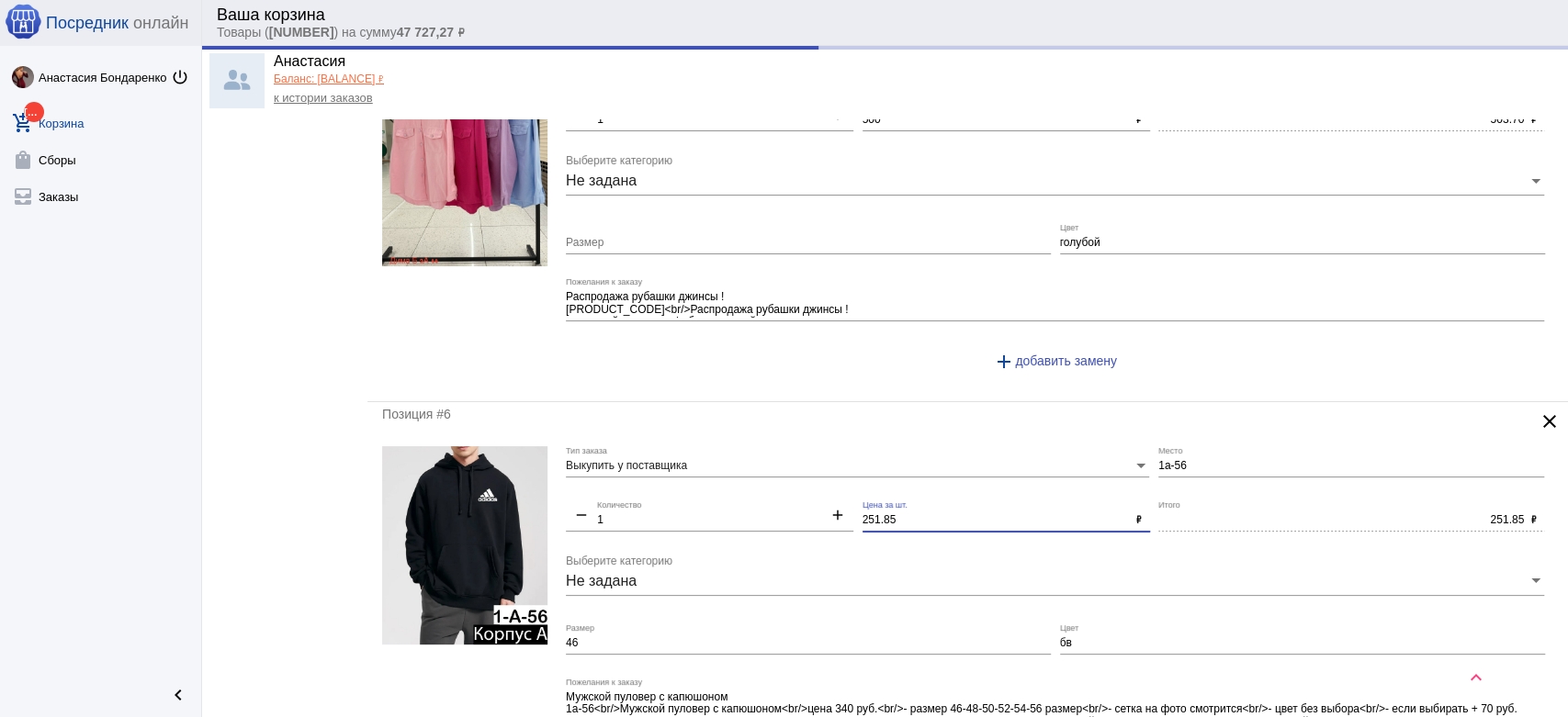 click on "Выкупить у поставщика Тип заказа 1а-56 Место remove 1 Количество add 251.85 Цена за шт. ₽ 251.85 Итого ₽ Не задана Выберите категорию 46 Размер бв Цвет Мужской пуловер с капюшоном
1а-56<br/>Мужской пуловер с капюшоном<br/>цена 340 руб.<br/>- размер 46-48-50-52-54-56 размер<br/>- сетка на фото смотрится<br/>- цвет без выбора<br/>- если выбирать + 70 руб.<br/>- ткань Турция<br/>ТКАНЬ И УХОД<br/>Хлопок, полиэстер<br/>Машинная стирка<br/>Импортный<br/>Эластичные манжеты<br/>Передний карман-кенгуру<br/>Модель, выстиранная и окрашенная винтажном Пожелания к заказу add  добавить замену" 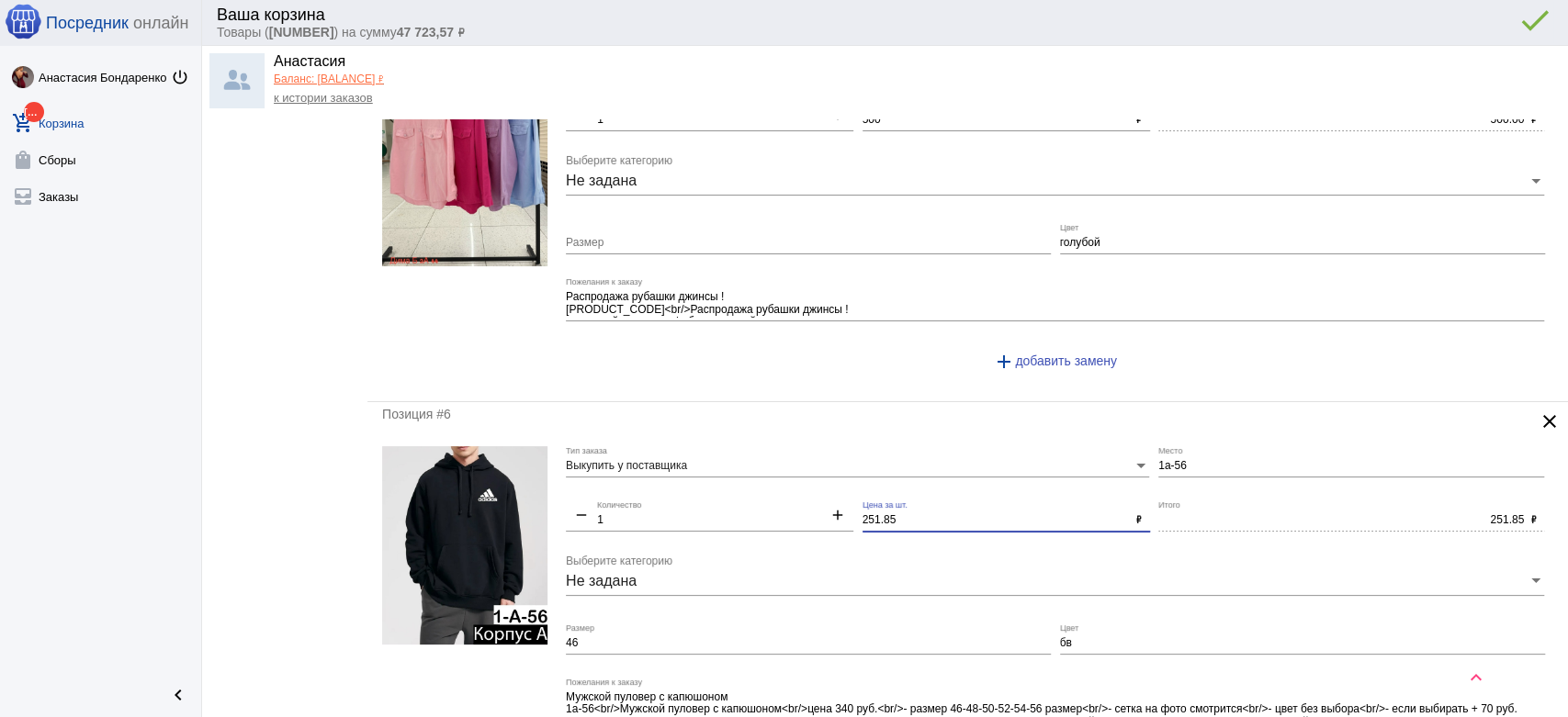 drag, startPoint x: 819, startPoint y: 500, endPoint x: 782, endPoint y: 495, distance: 37.3363 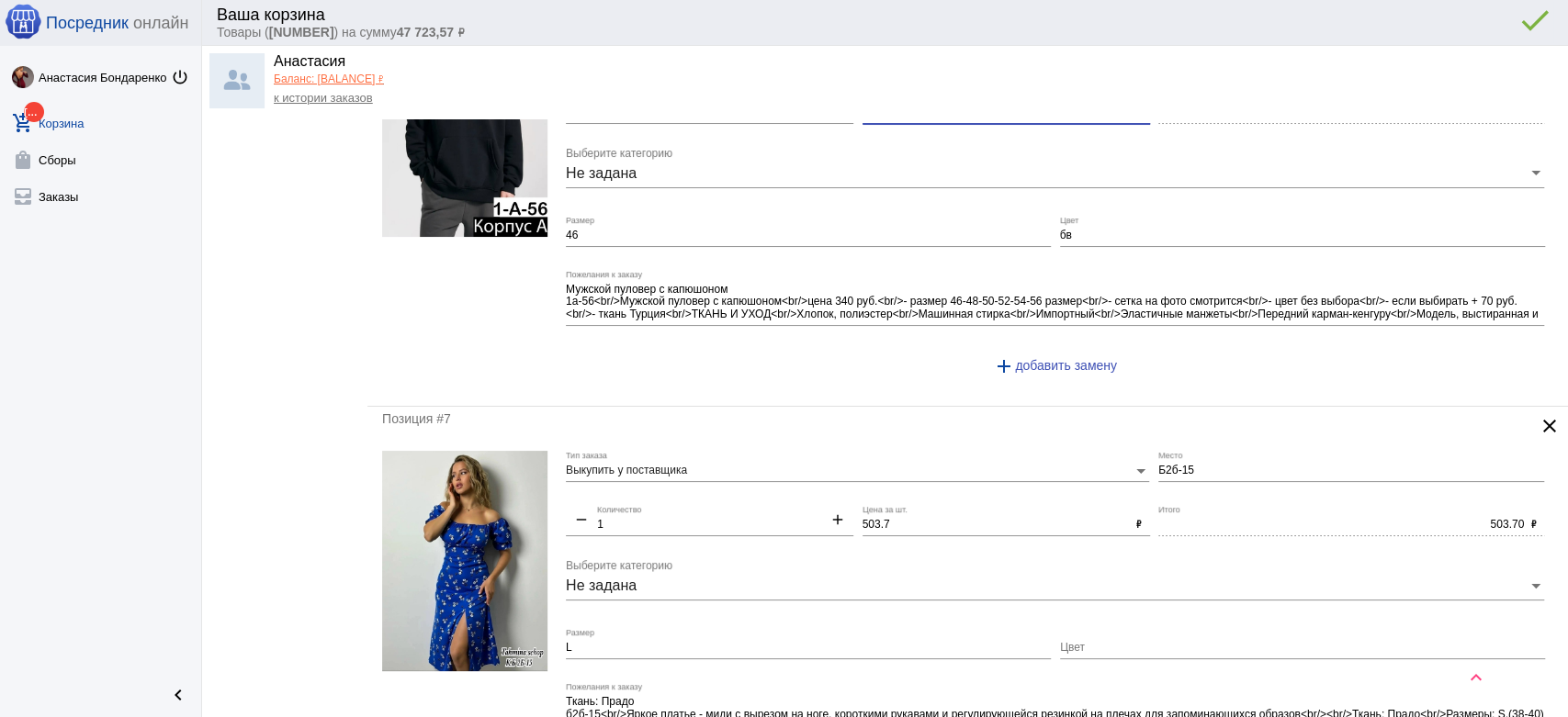 scroll, scrollTop: 2460, scrollLeft: 0, axis: vertical 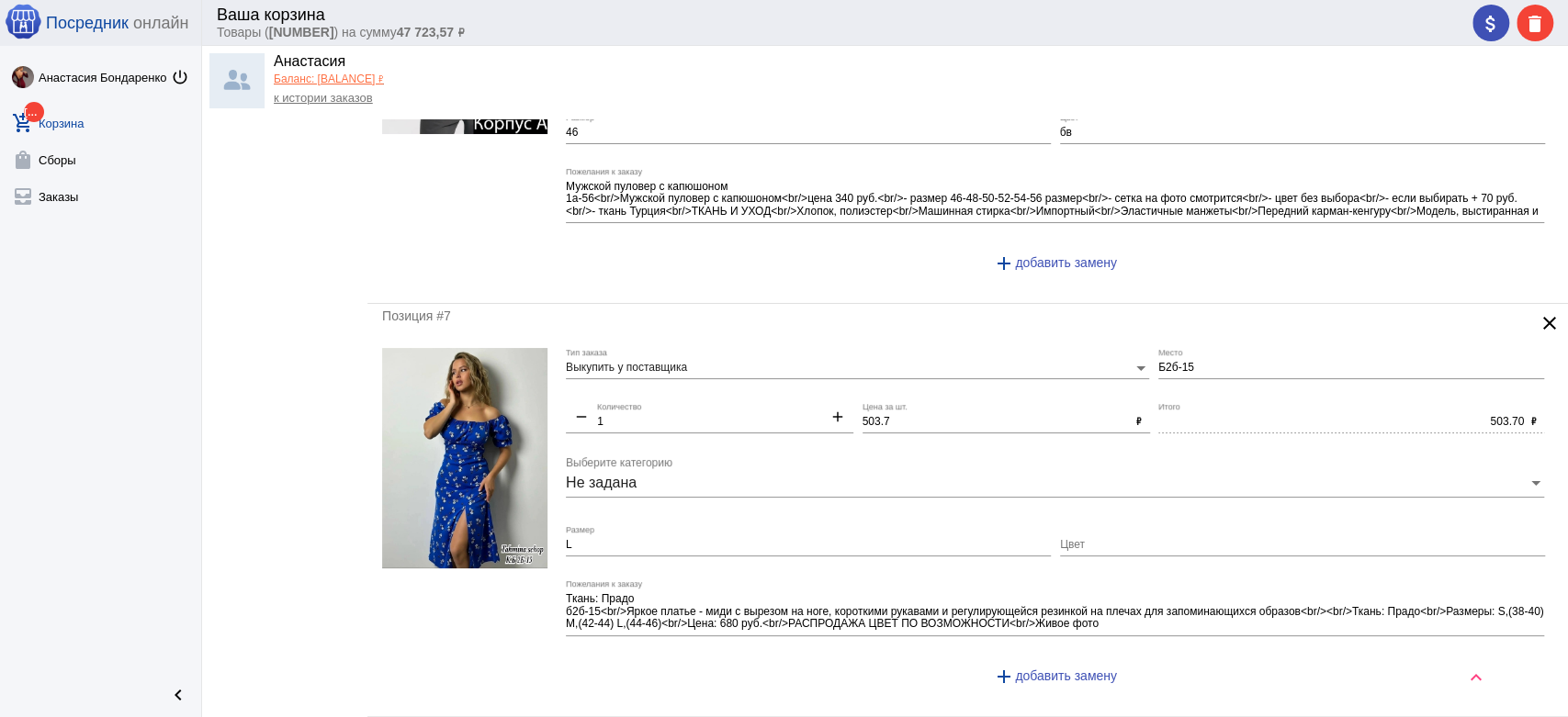 type on "250" 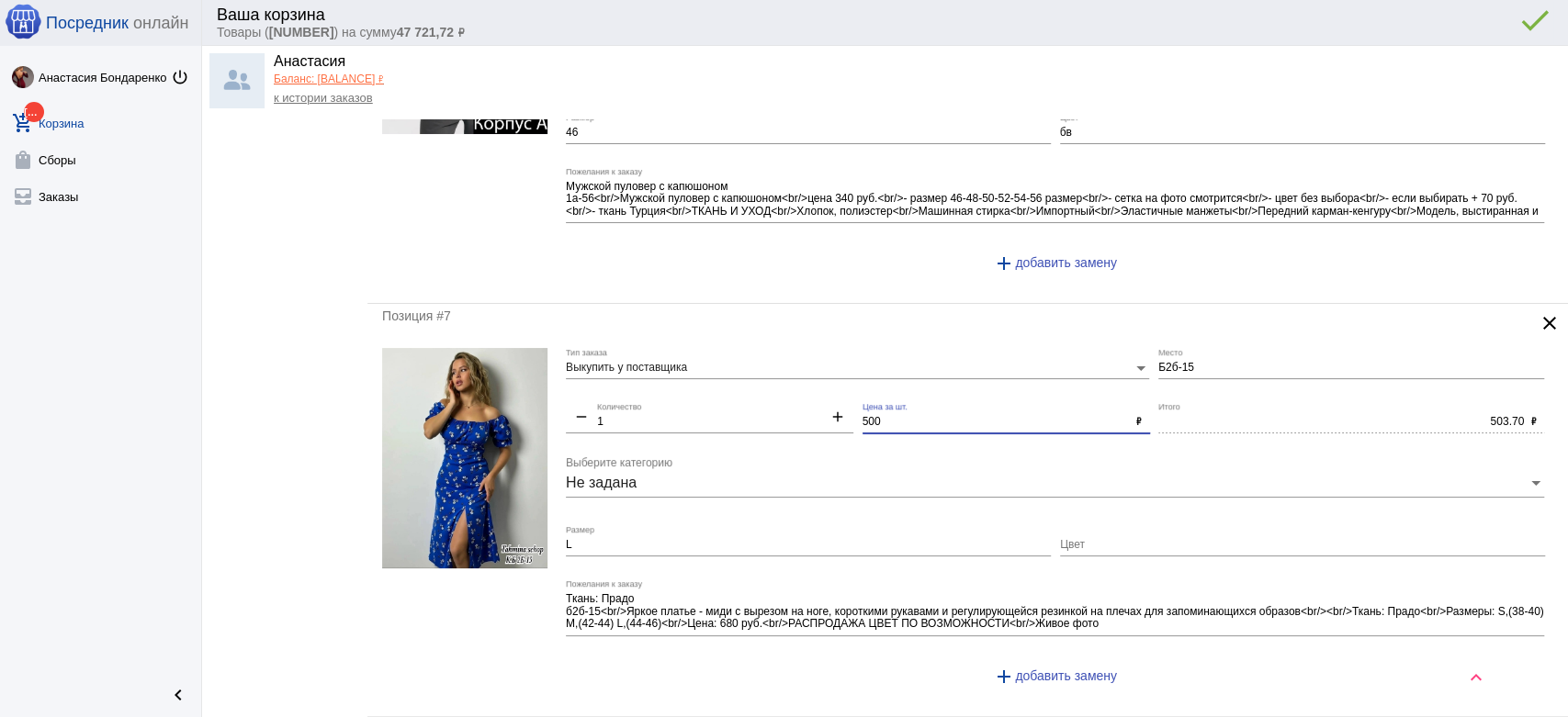 type on "500" 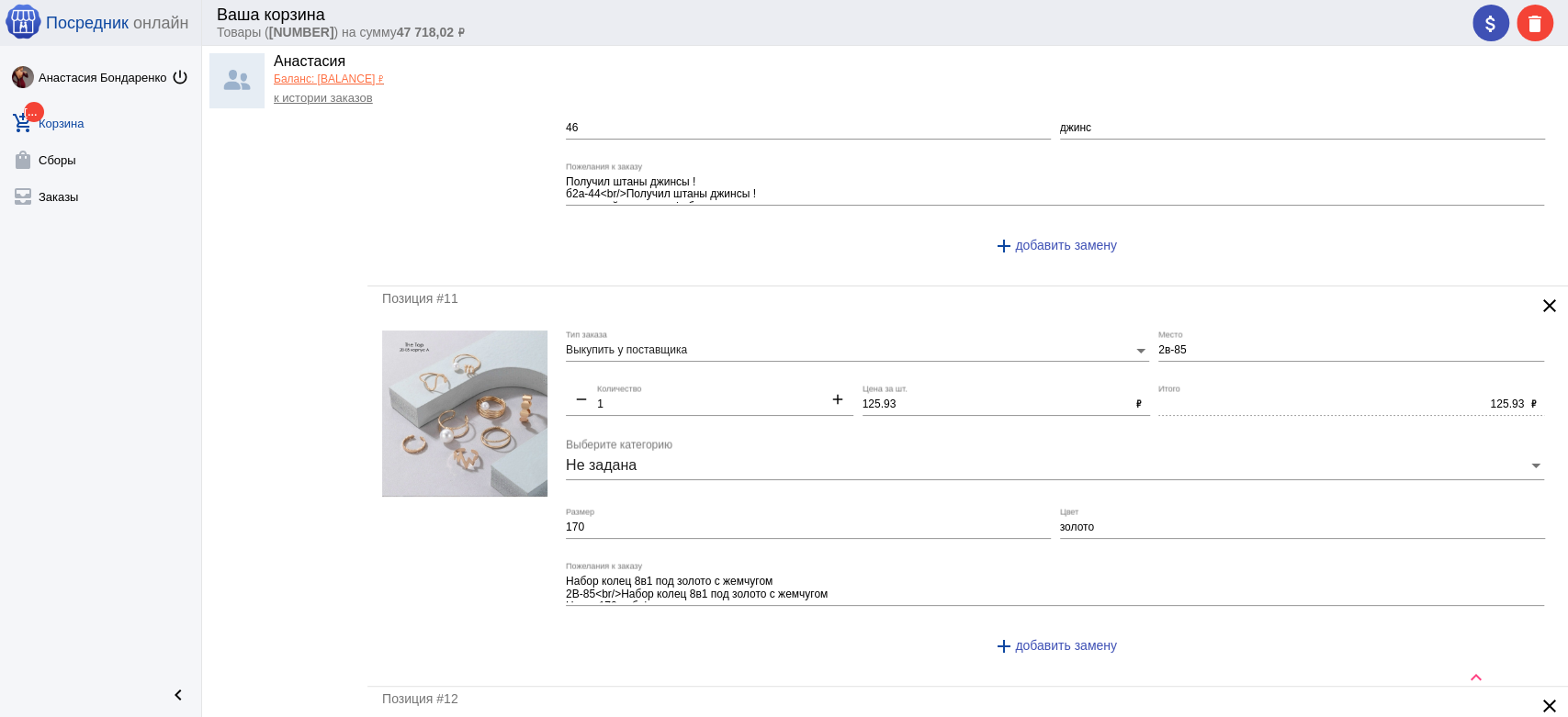scroll, scrollTop: 4092, scrollLeft: 0, axis: vertical 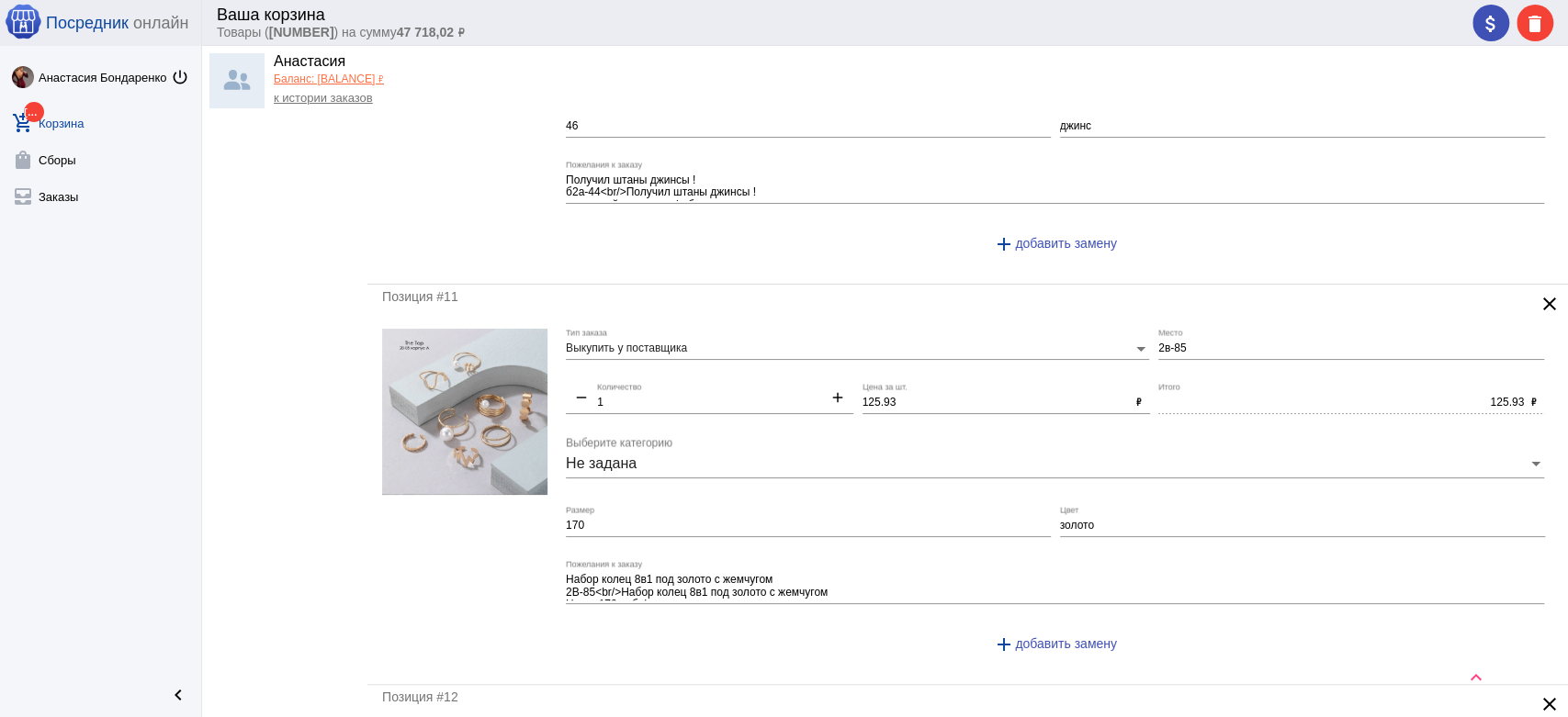 type on "бв" 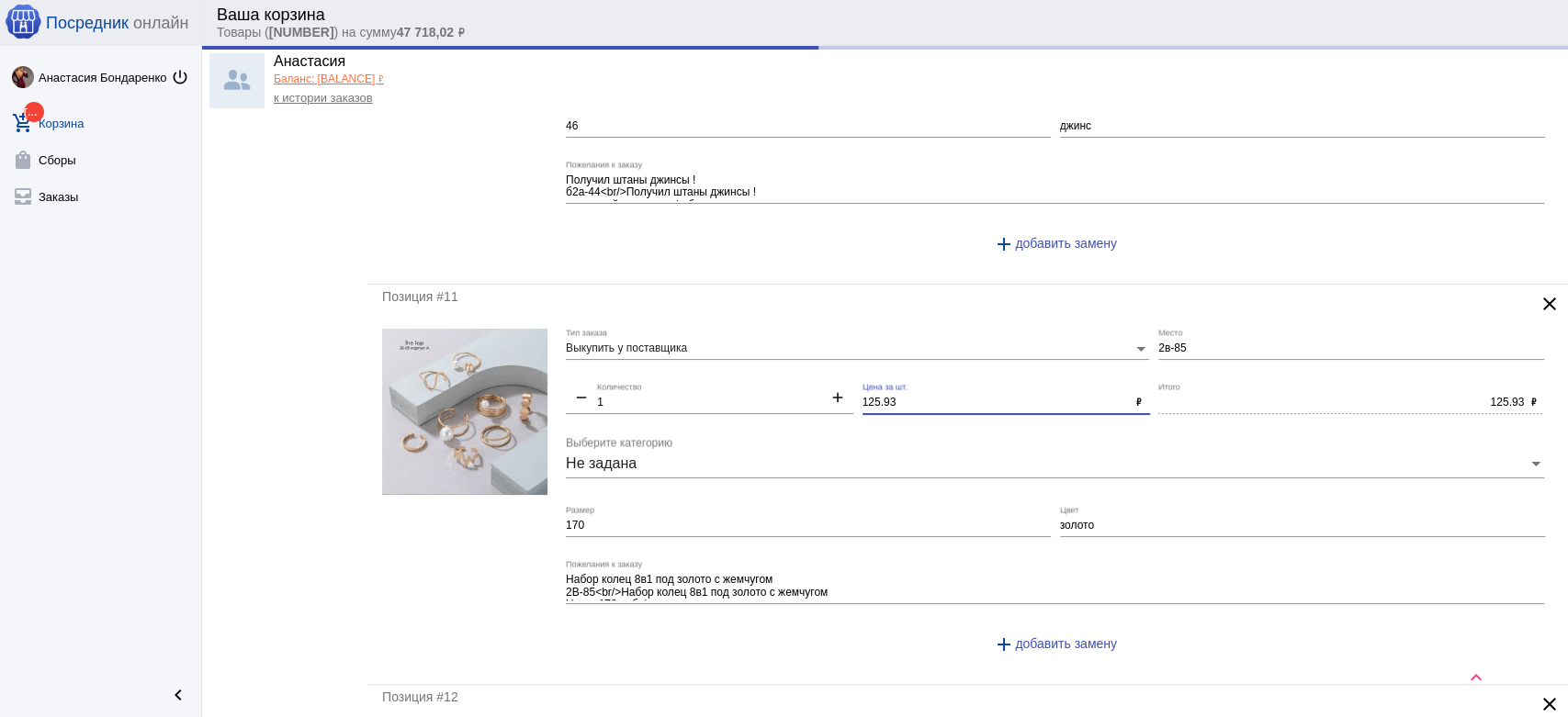 drag, startPoint x: 795, startPoint y: 374, endPoint x: 758, endPoint y: 367, distance: 37.65634 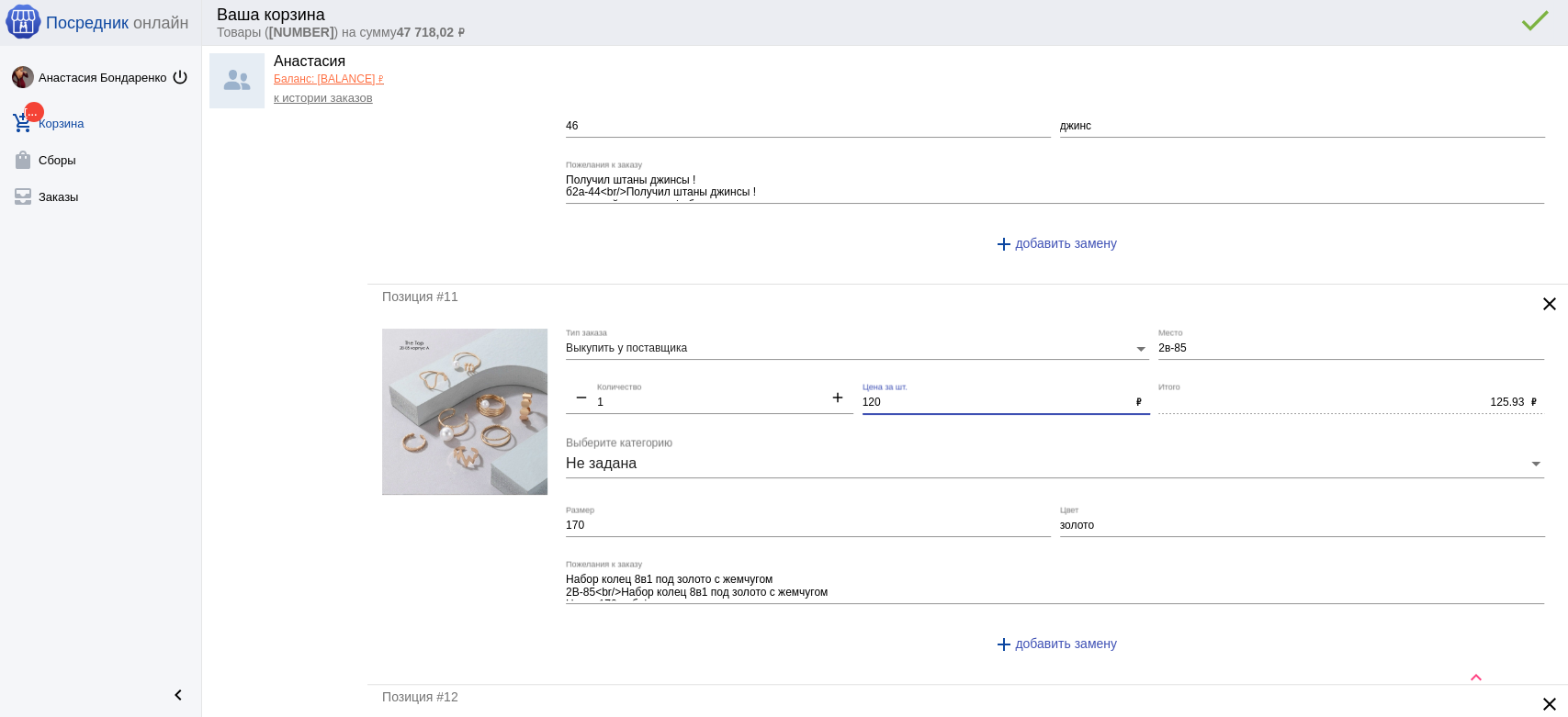 type on "120" 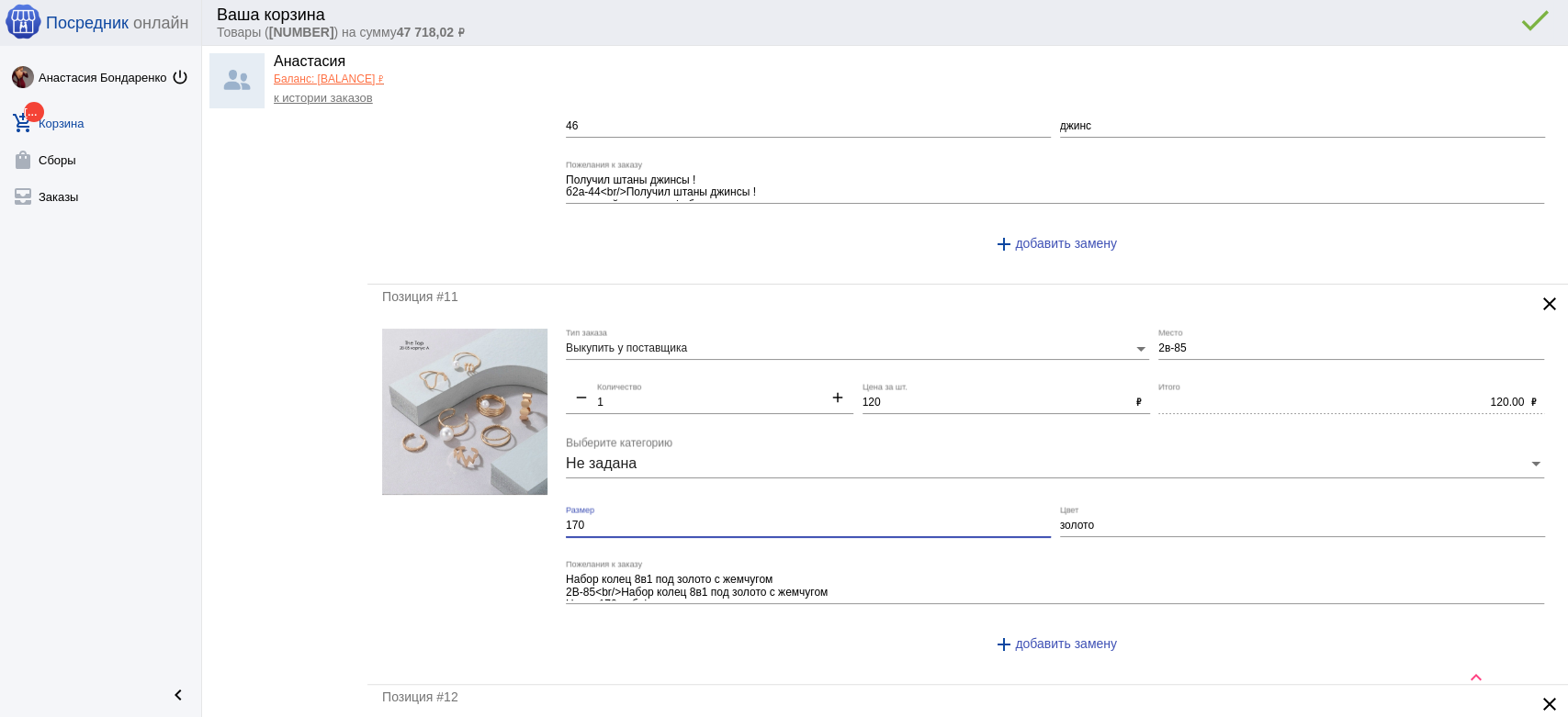 click on "170" at bounding box center (808, 526) 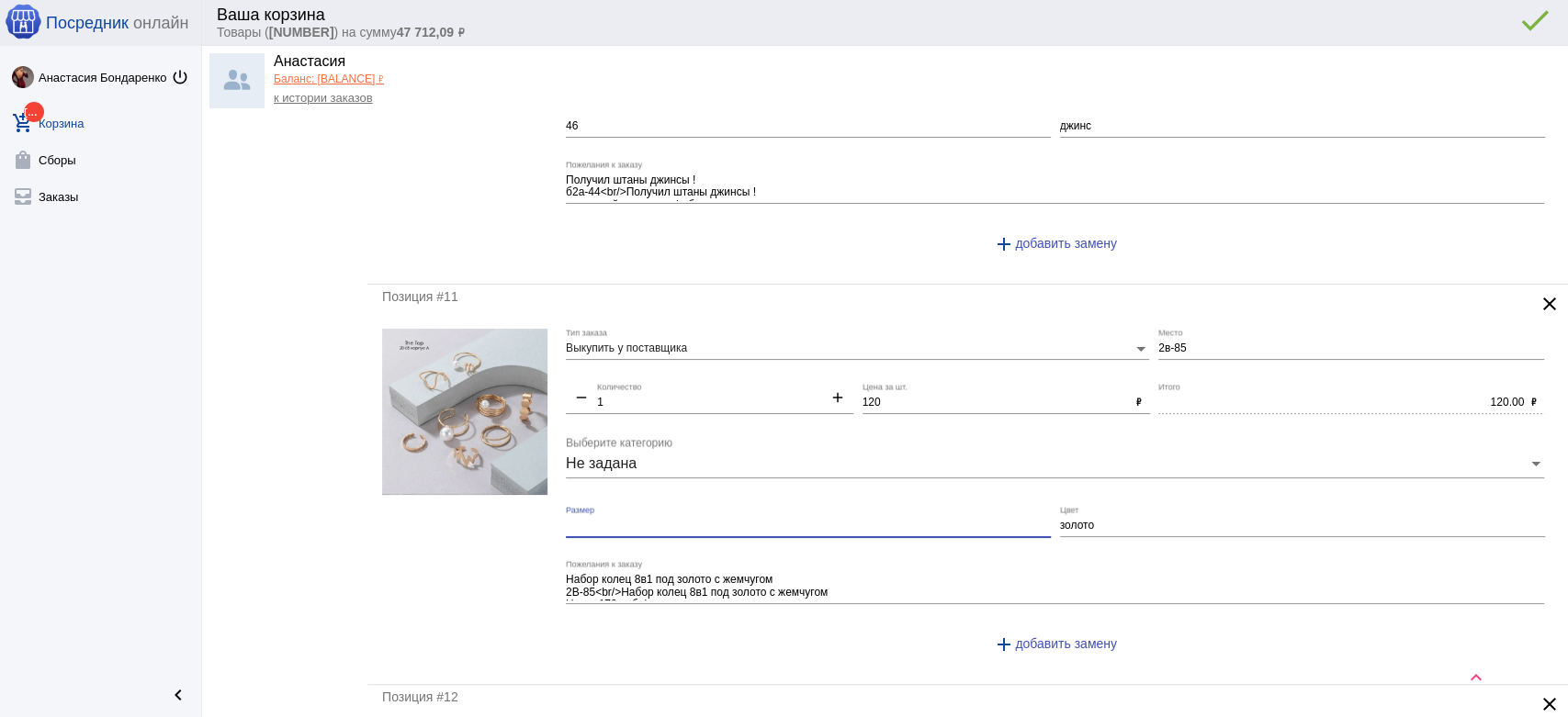 scroll, scrollTop: 4398, scrollLeft: 0, axis: vertical 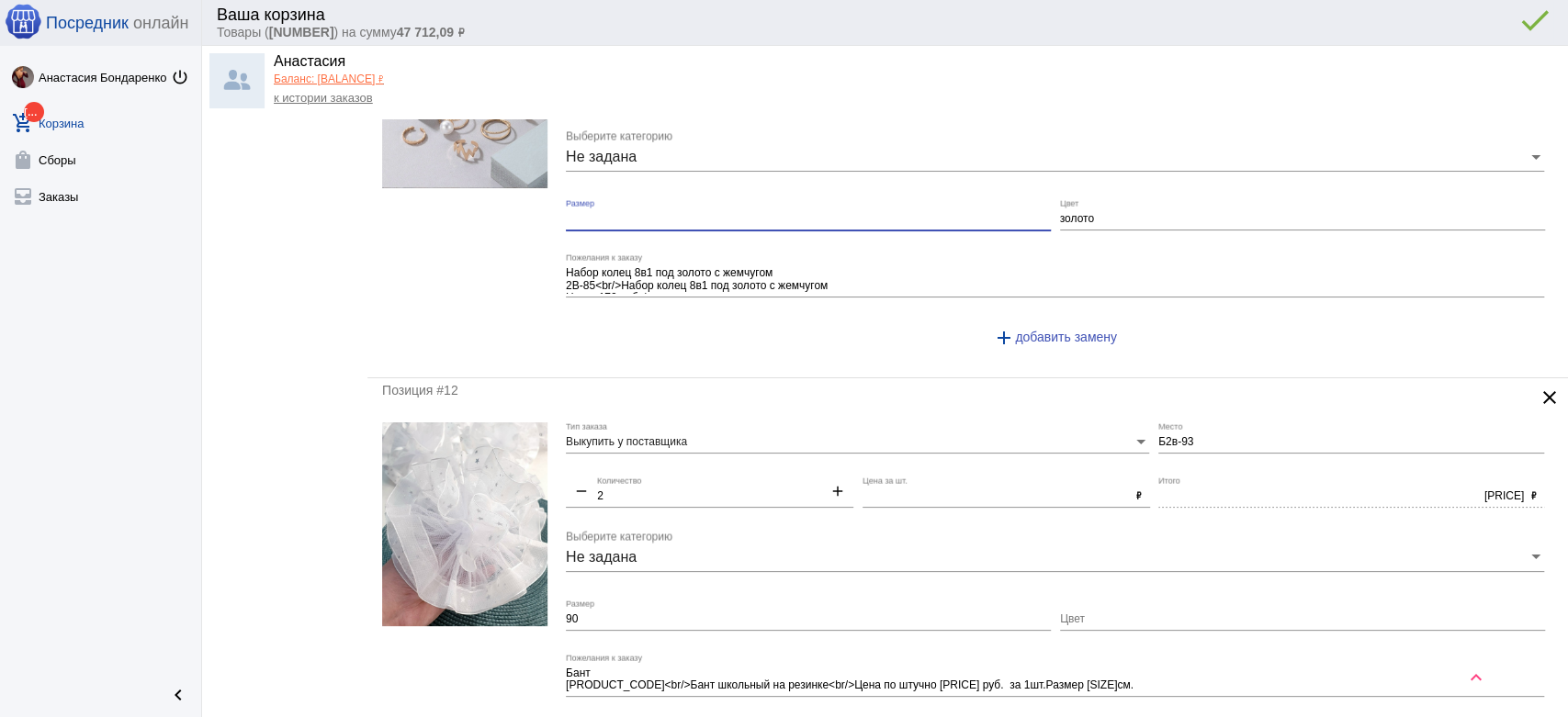 type 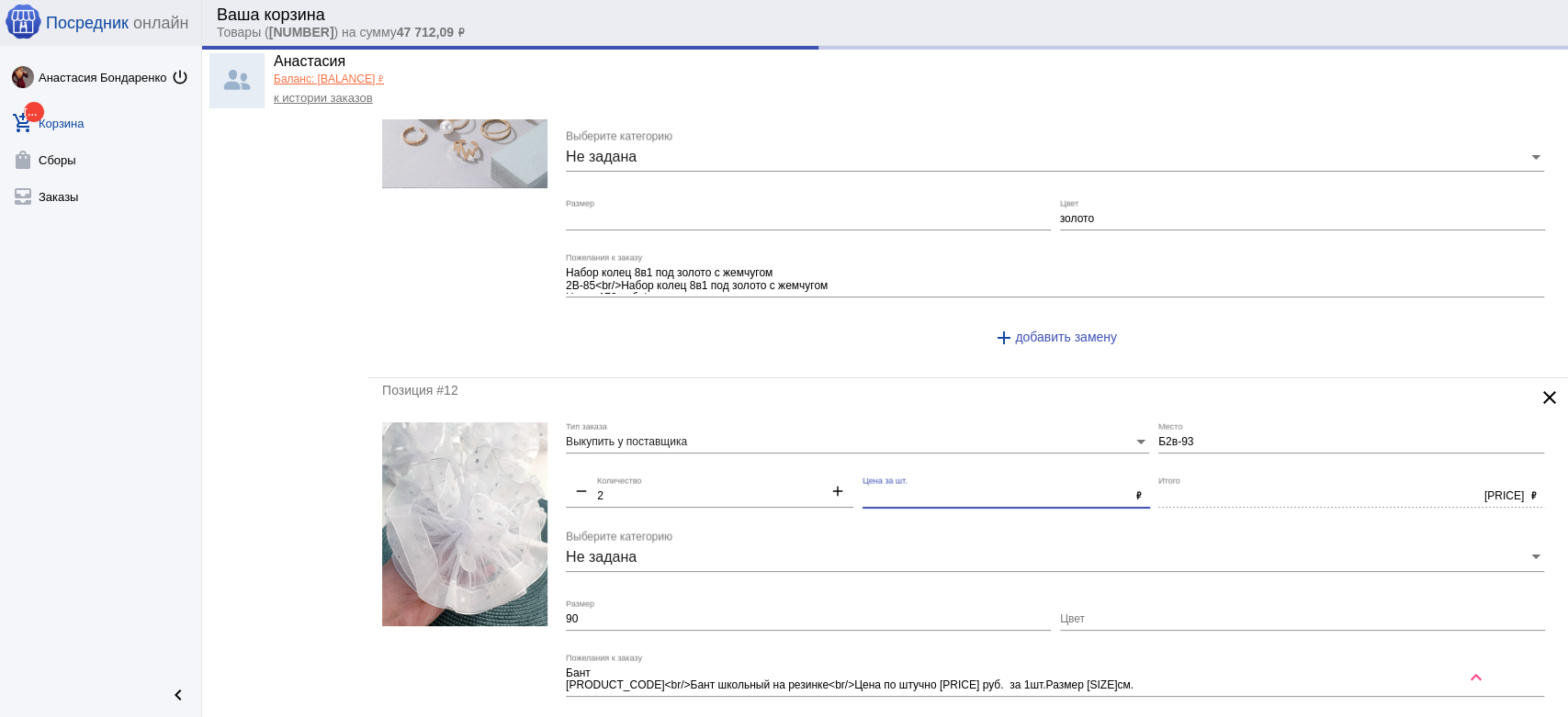 drag, startPoint x: 910, startPoint y: 490, endPoint x: 613, endPoint y: 469, distance: 297.7415 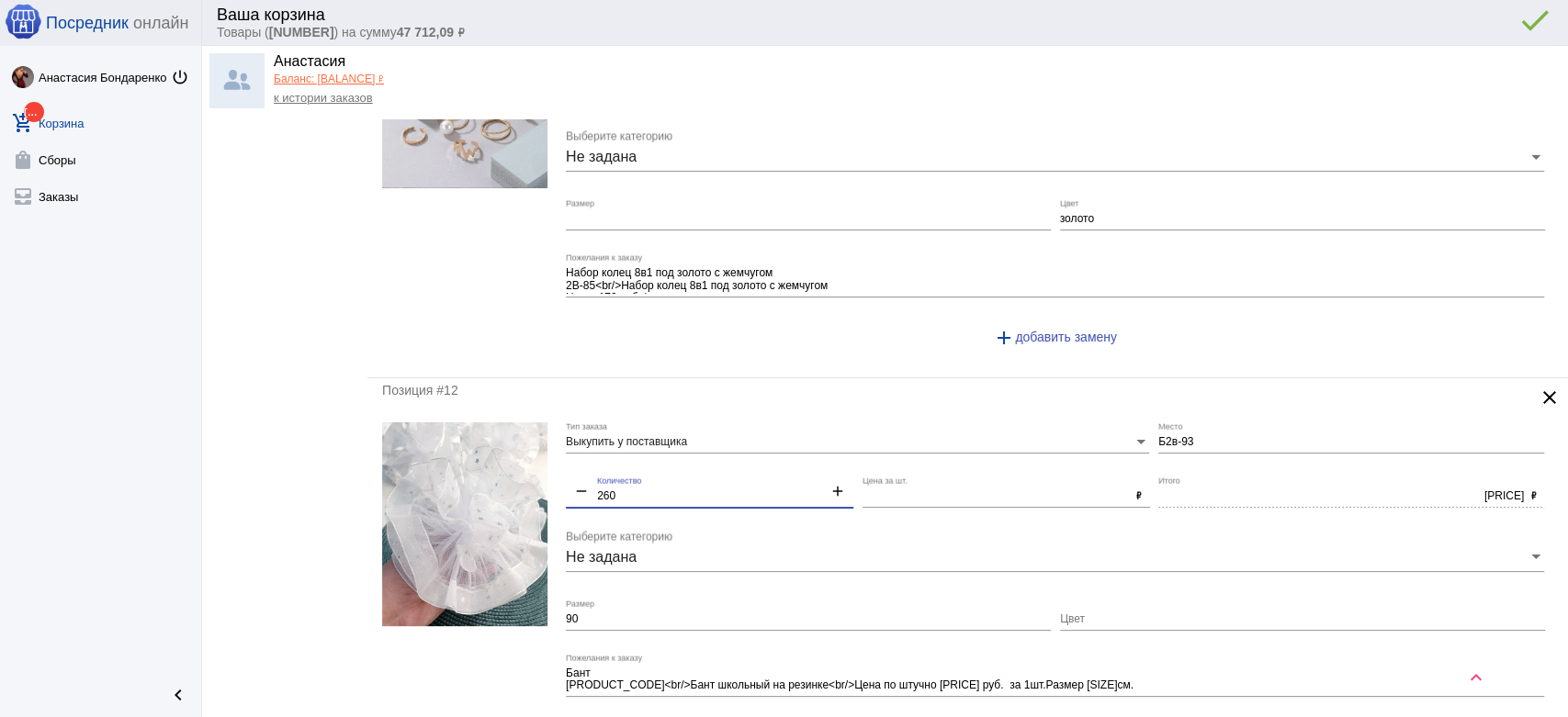 drag, startPoint x: 497, startPoint y: 469, endPoint x: 481, endPoint y: 466, distance: 16.278821 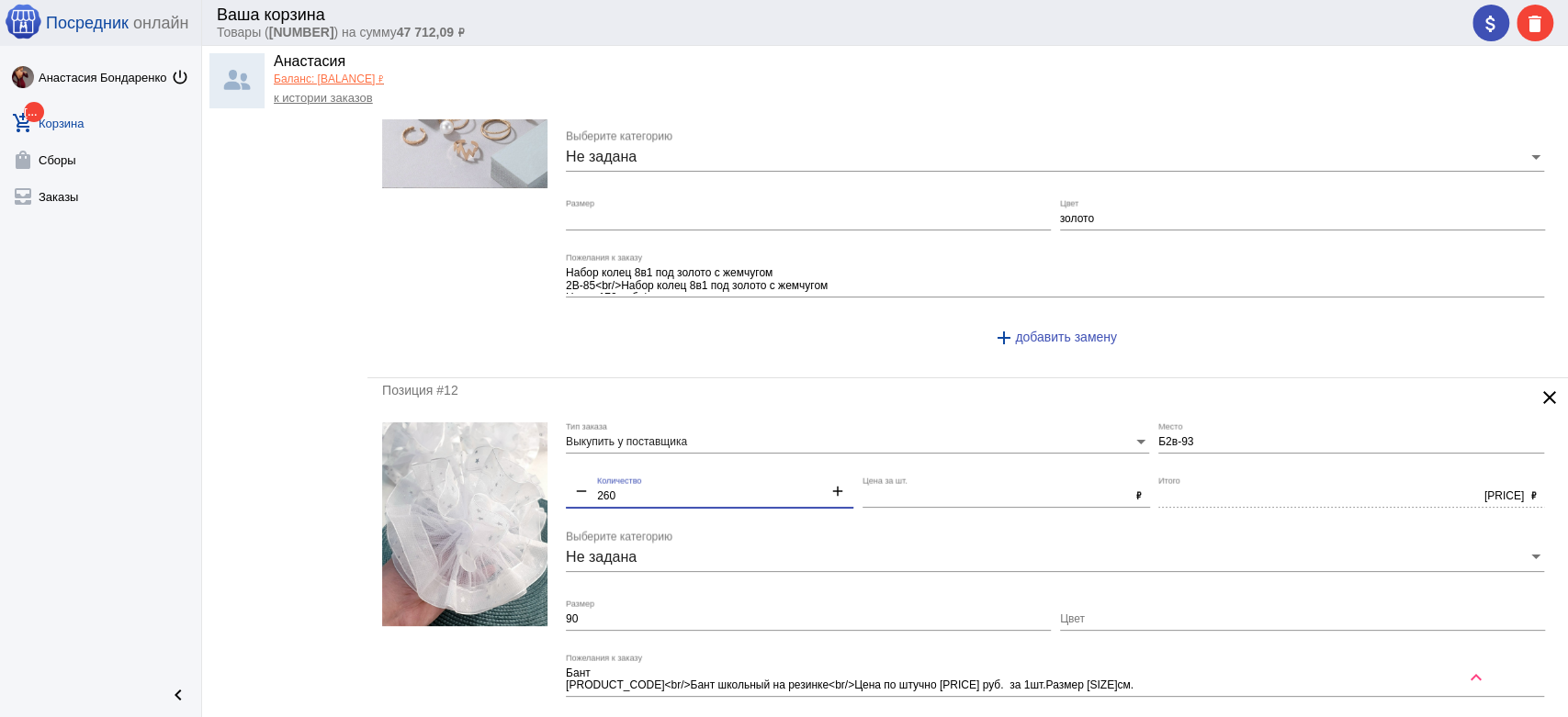 type on "2" 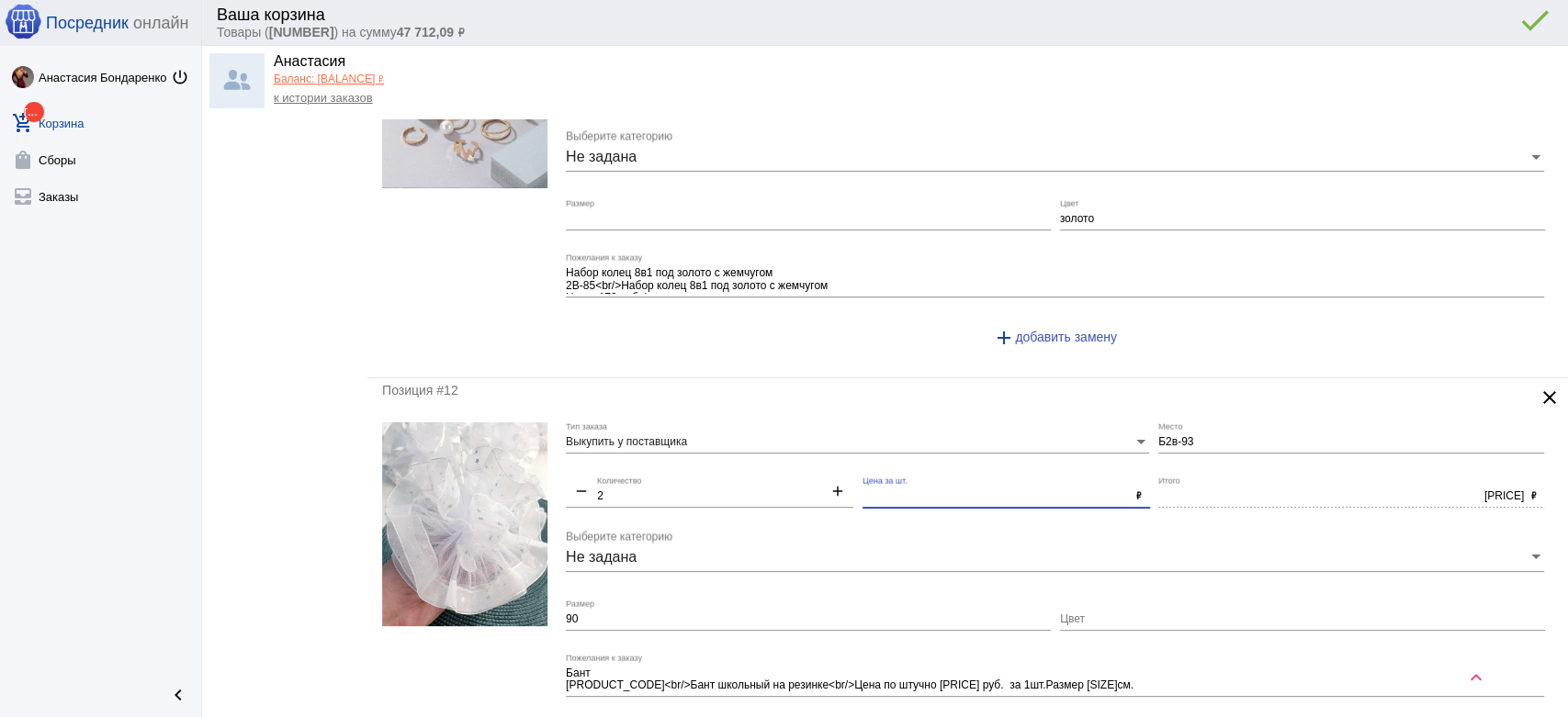 drag, startPoint x: 894, startPoint y: 487, endPoint x: 799, endPoint y: 469, distance: 96.69023 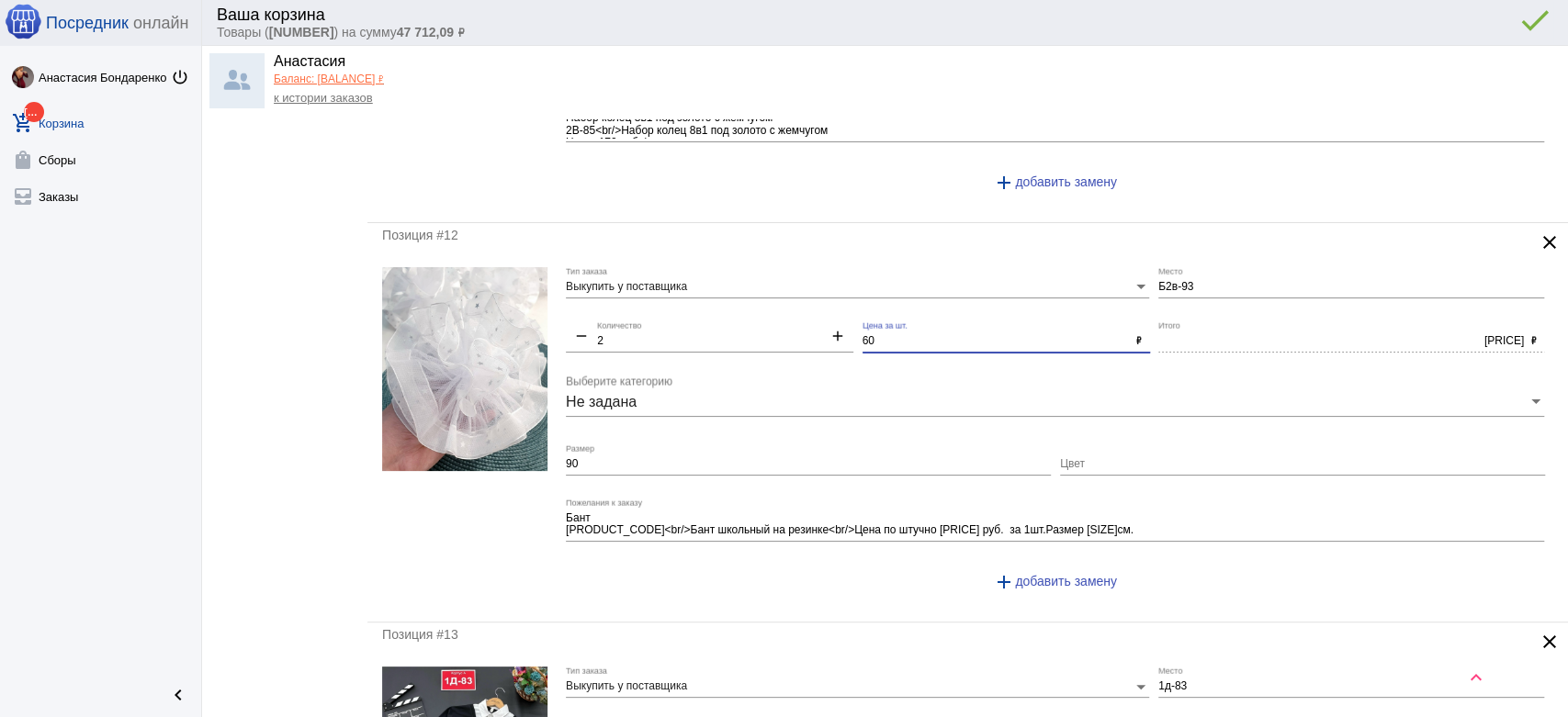 scroll, scrollTop: 4704, scrollLeft: 0, axis: vertical 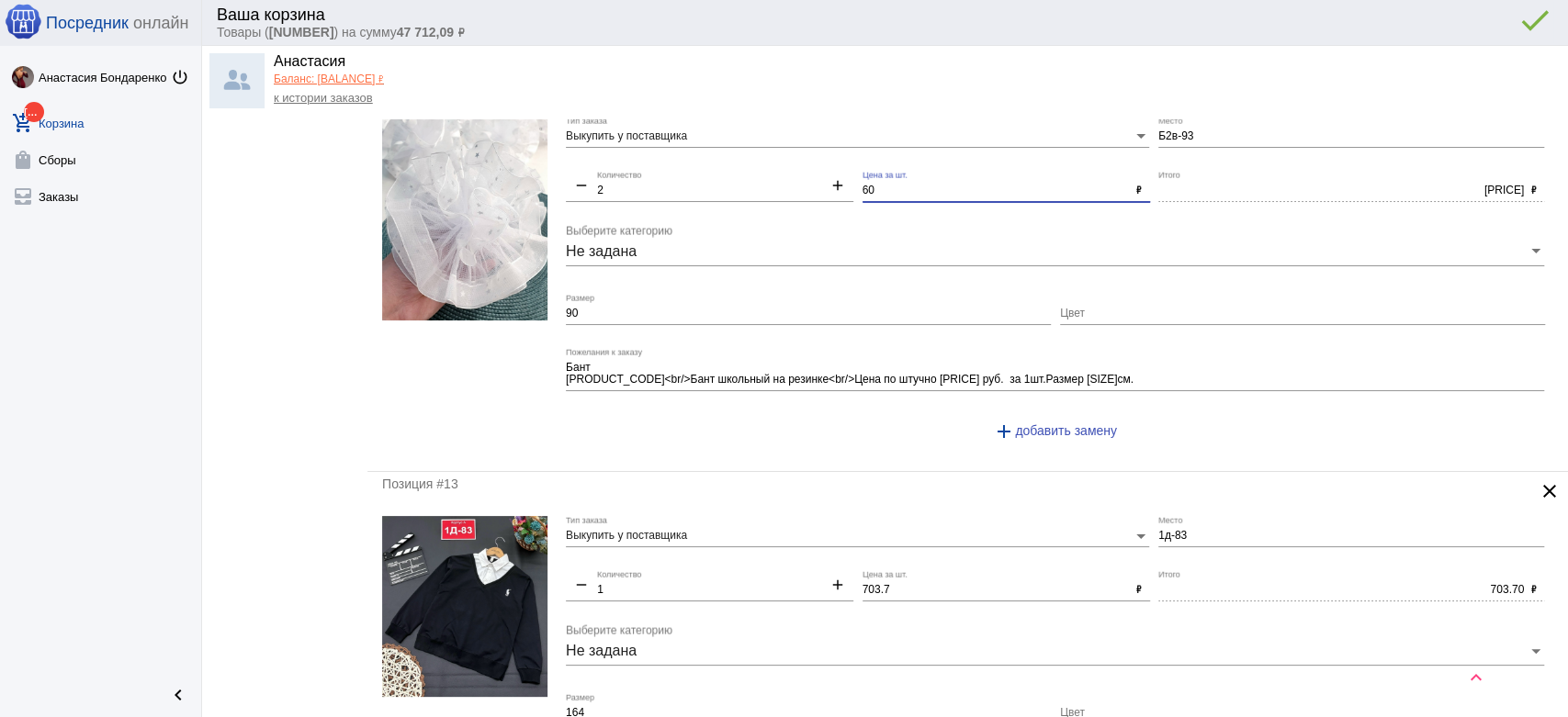 type on "60" 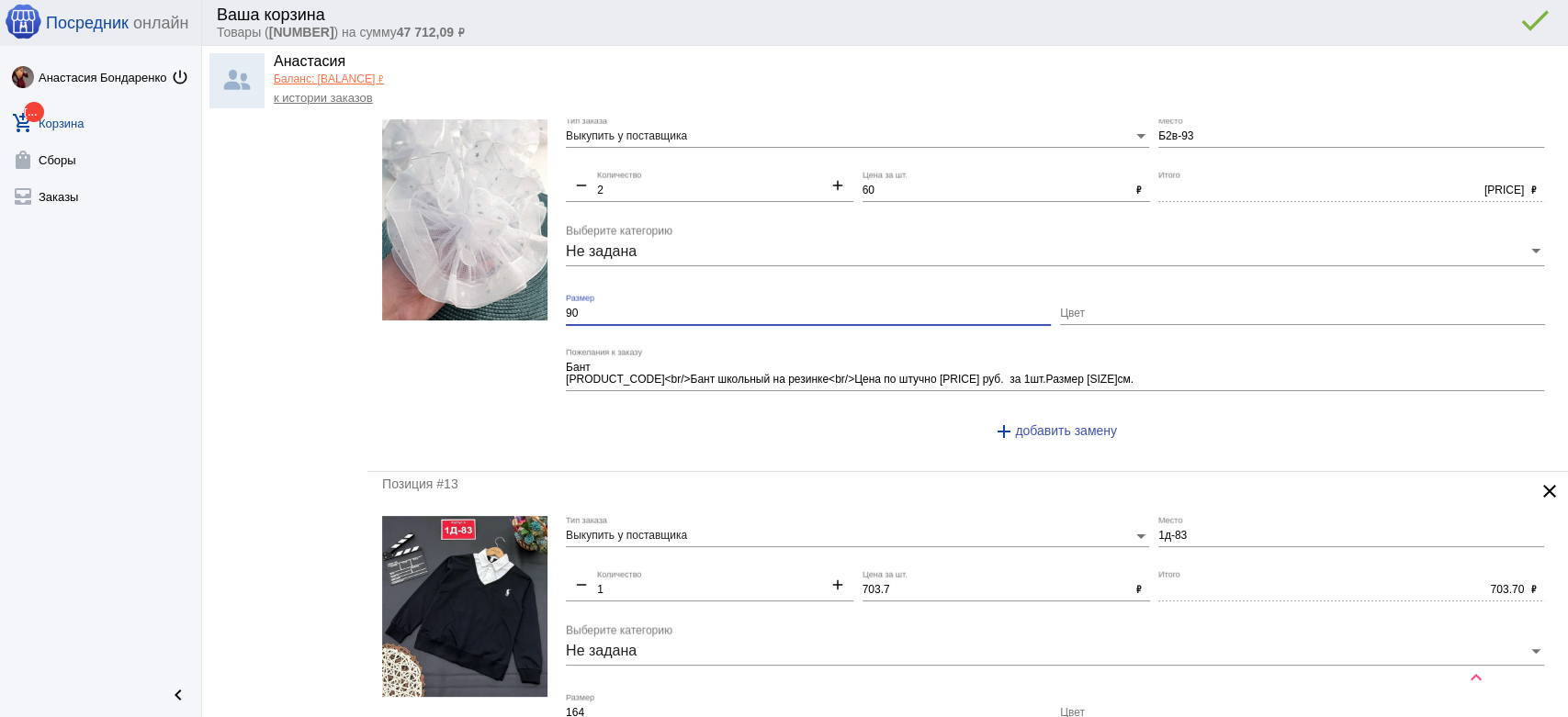 type on "120.00" 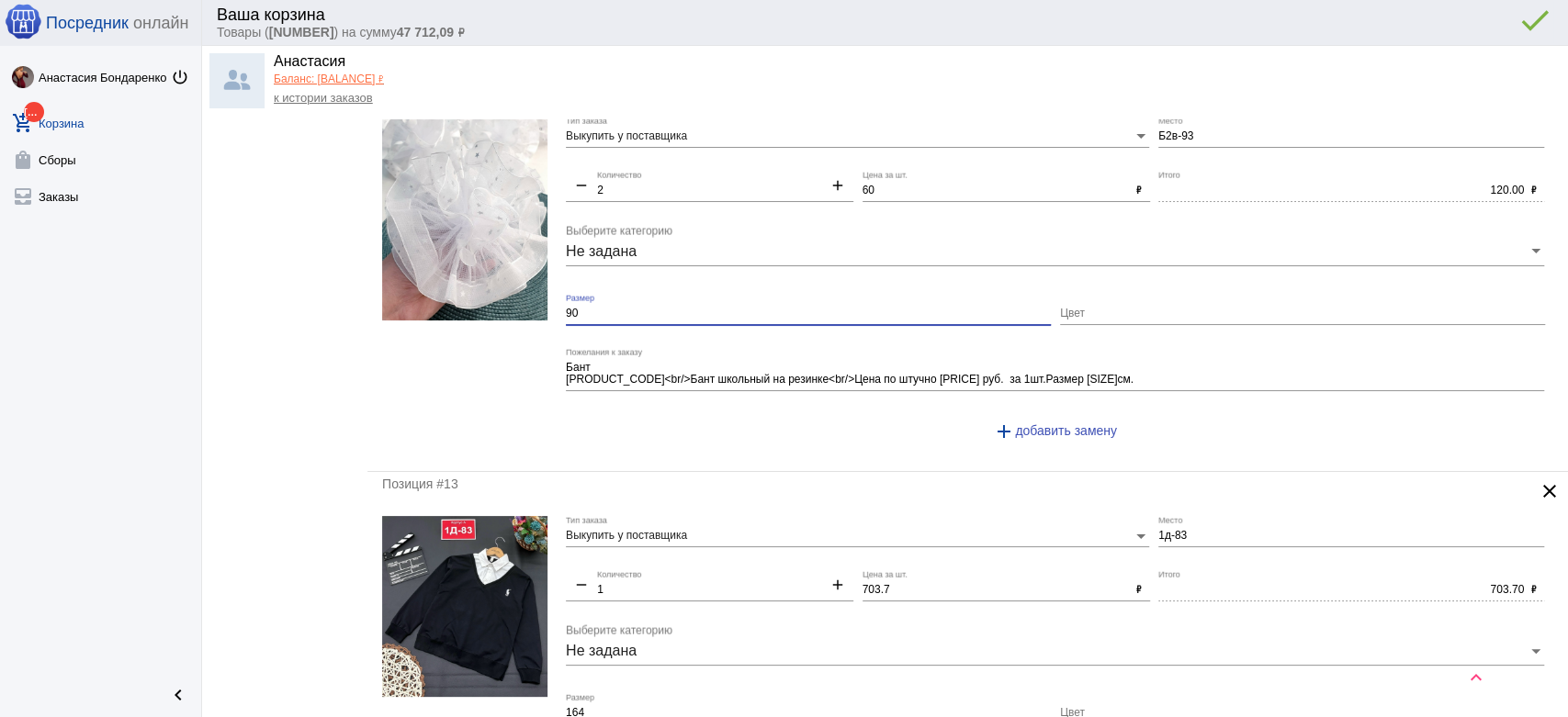 click on "90" at bounding box center [808, 314] 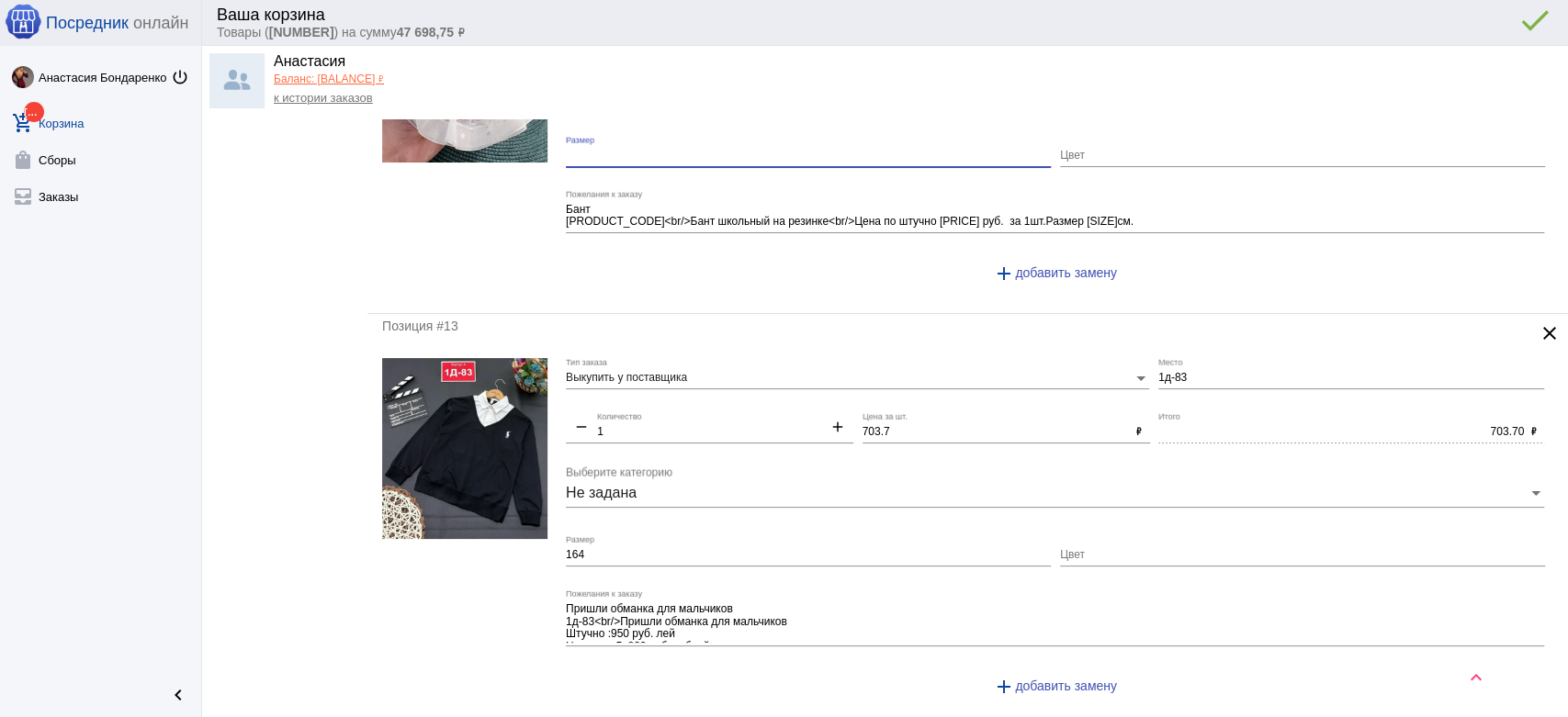 scroll, scrollTop: 4908, scrollLeft: 0, axis: vertical 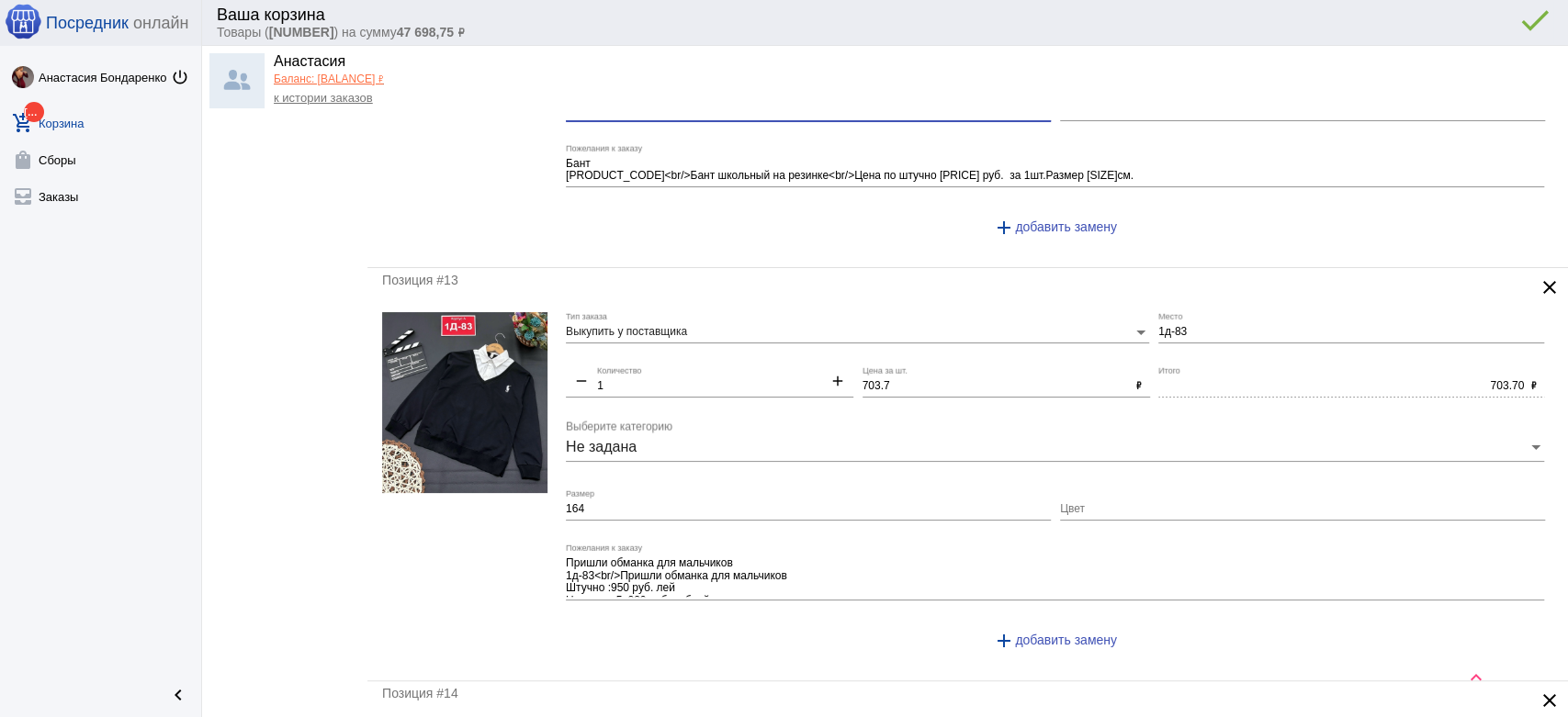 type 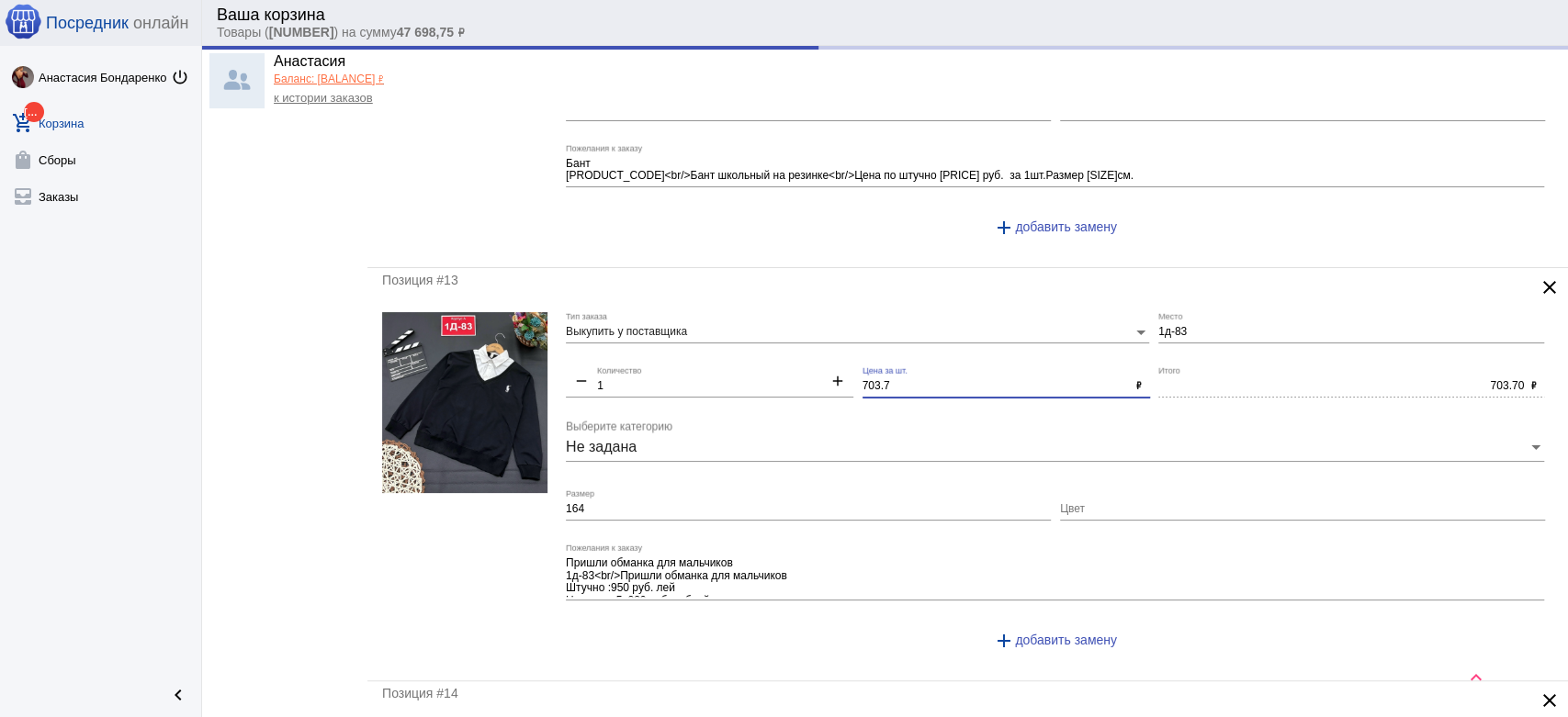 drag, startPoint x: 904, startPoint y: 377, endPoint x: 779, endPoint y: 366, distance: 125.48307 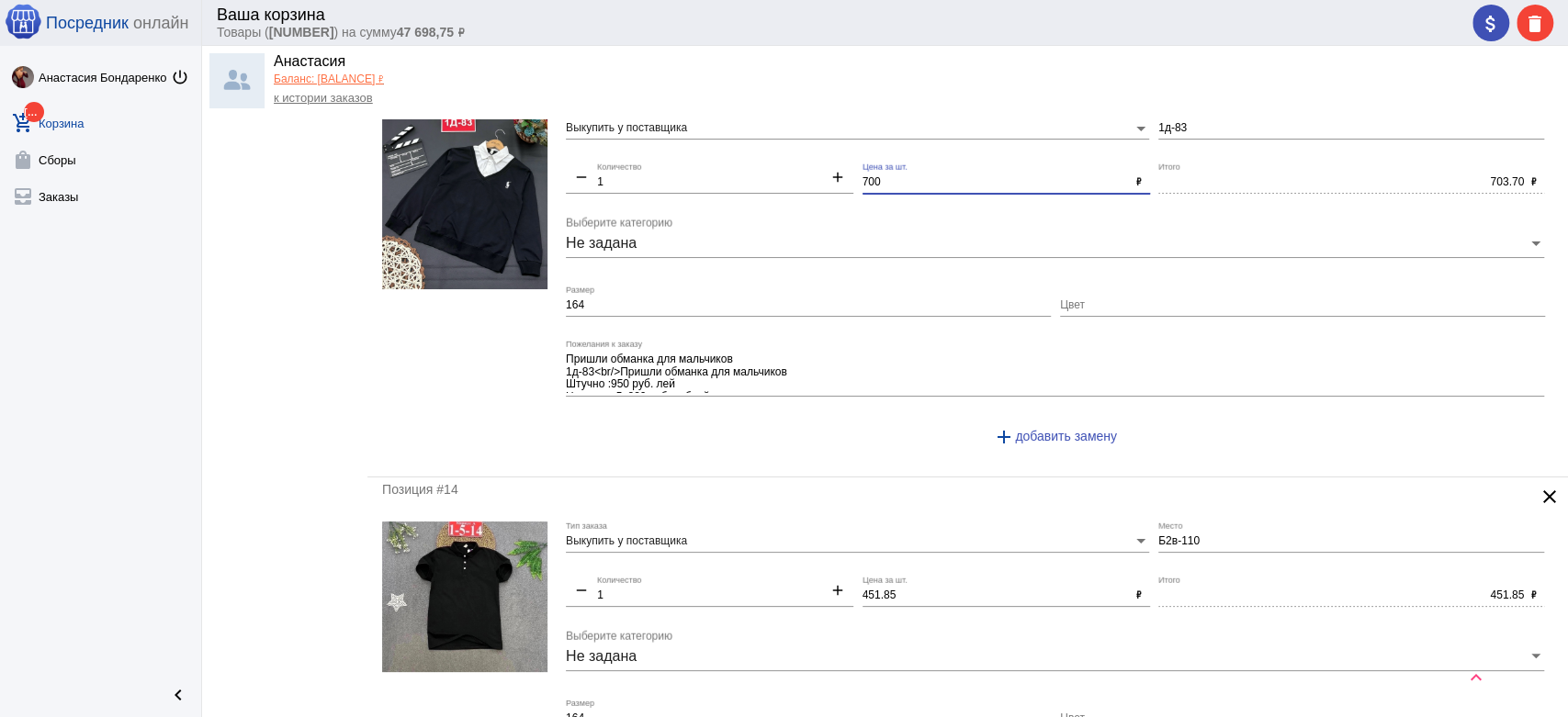 scroll, scrollTop: 5316, scrollLeft: 0, axis: vertical 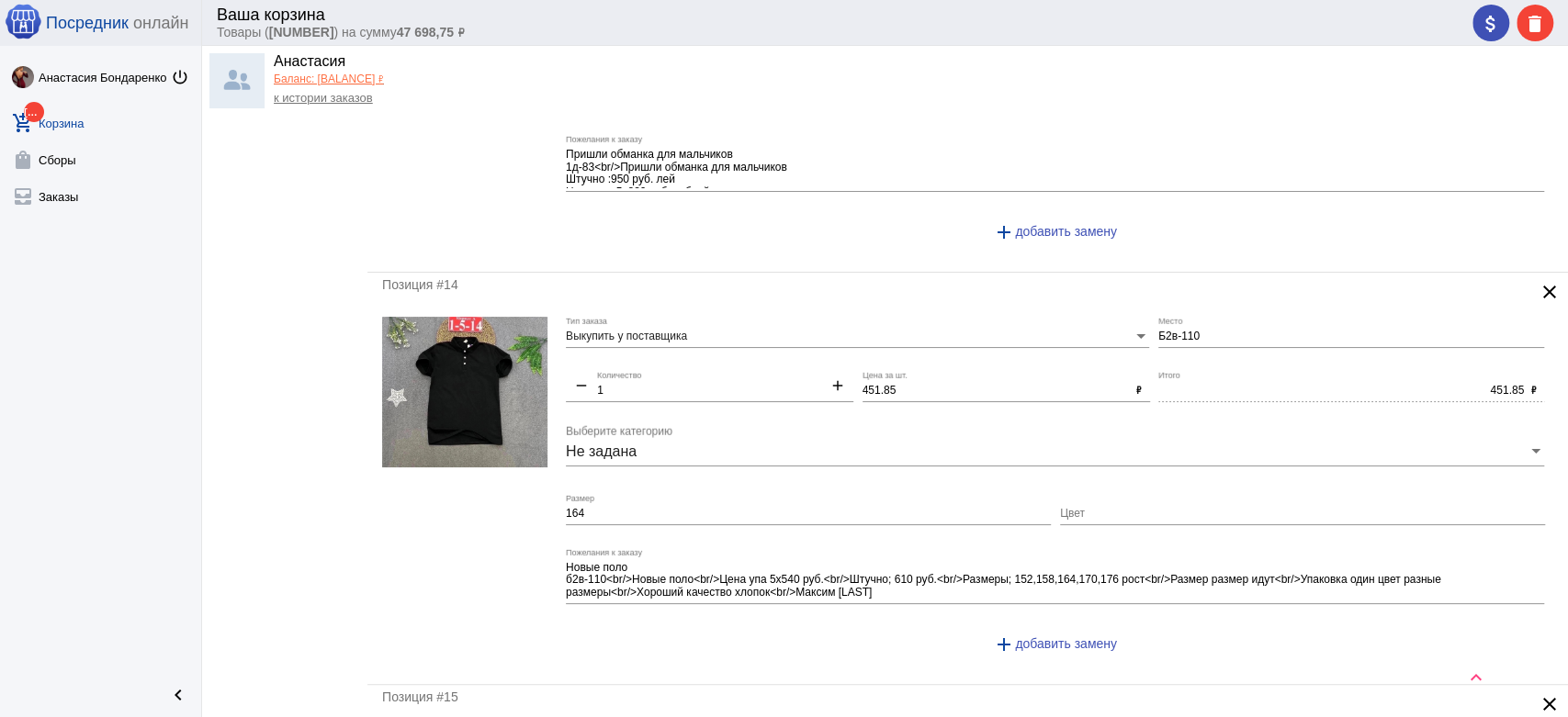 type on "700" 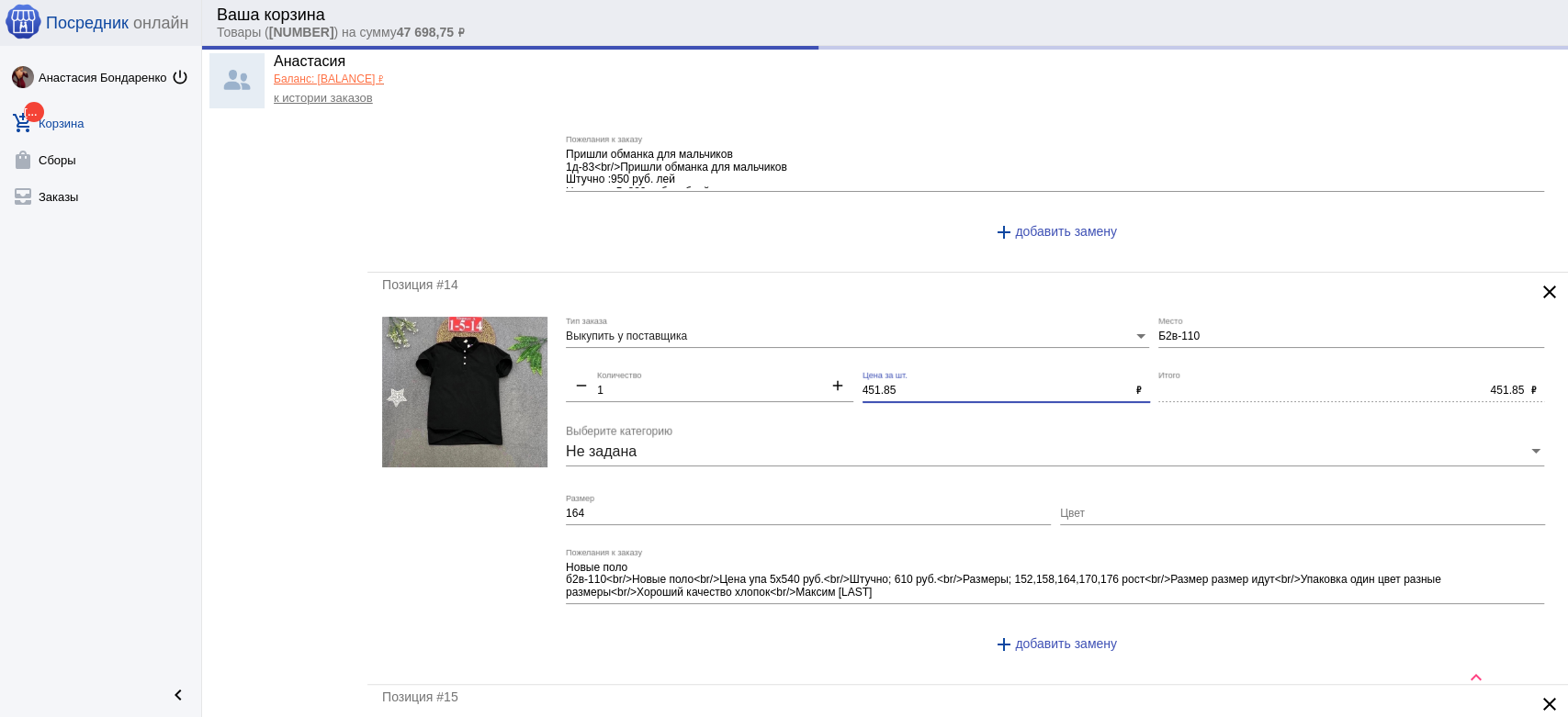 type on "700.00" 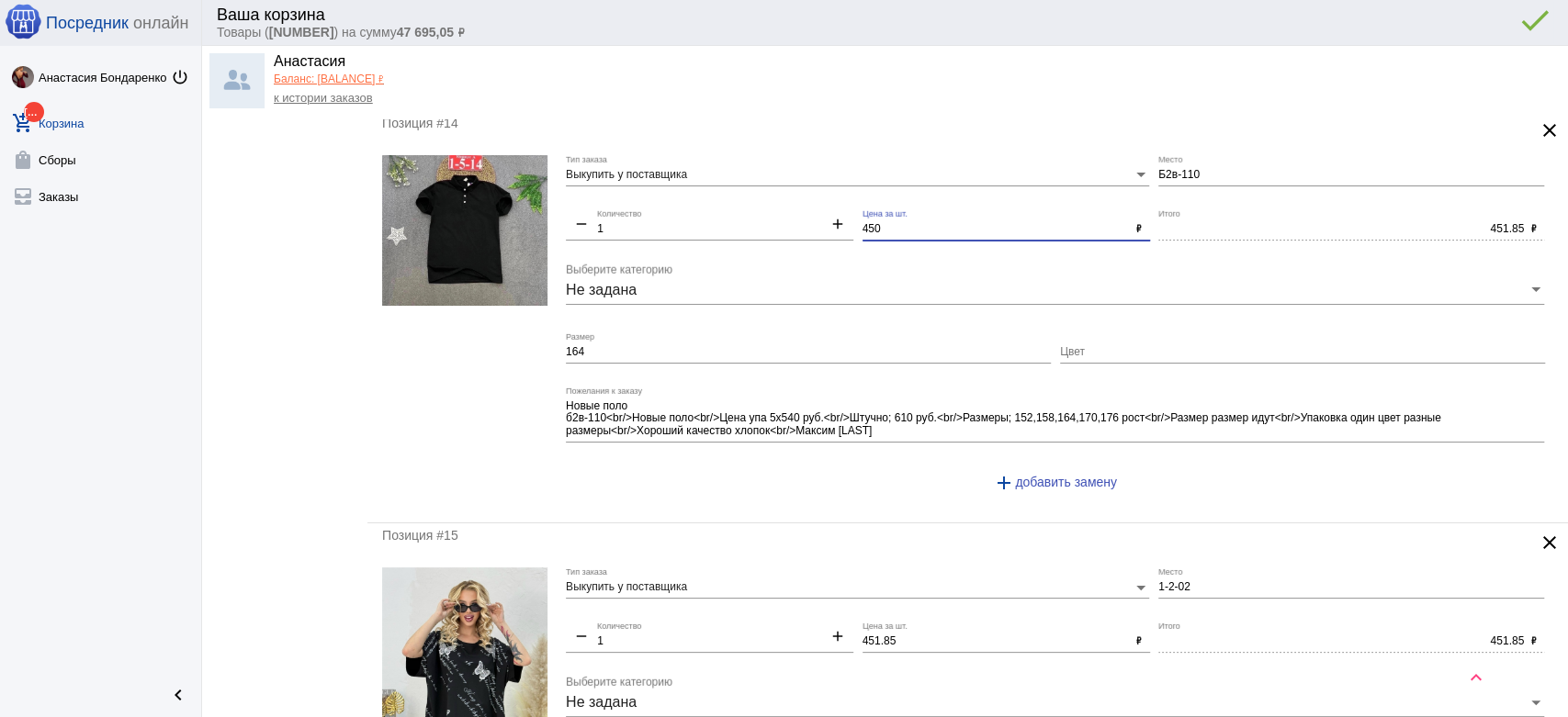 scroll, scrollTop: 5724, scrollLeft: 0, axis: vertical 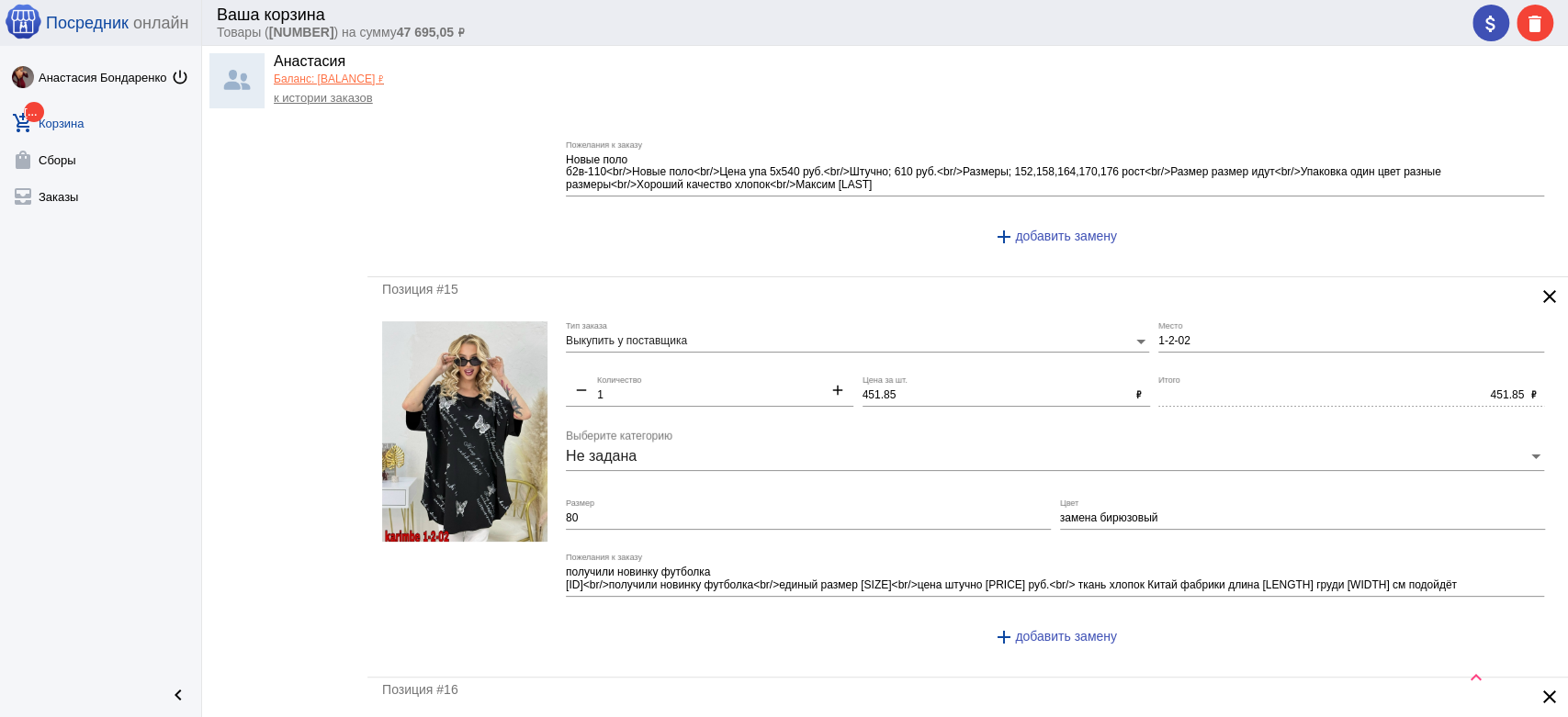 type on "450" 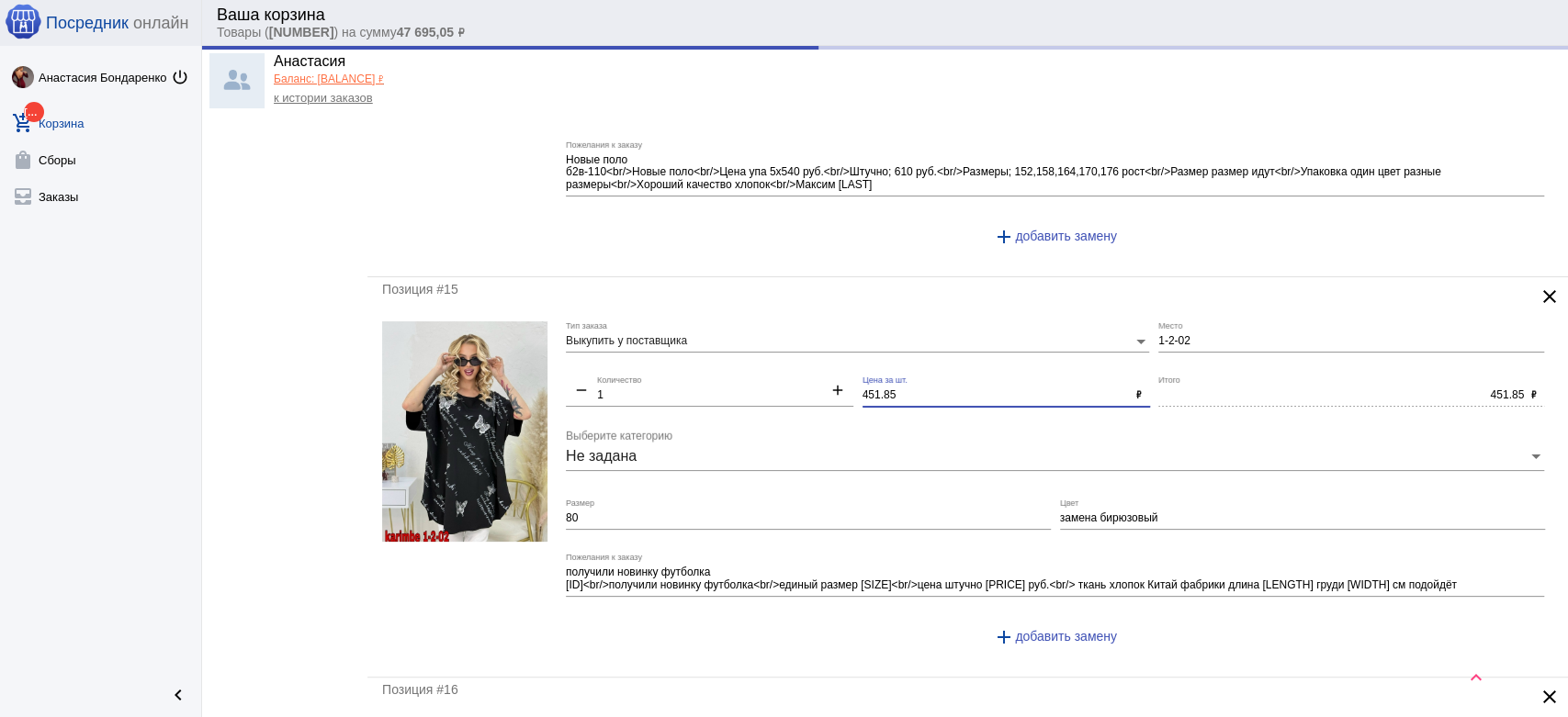 drag, startPoint x: 919, startPoint y: 382, endPoint x: 755, endPoint y: 360, distance: 165.46903 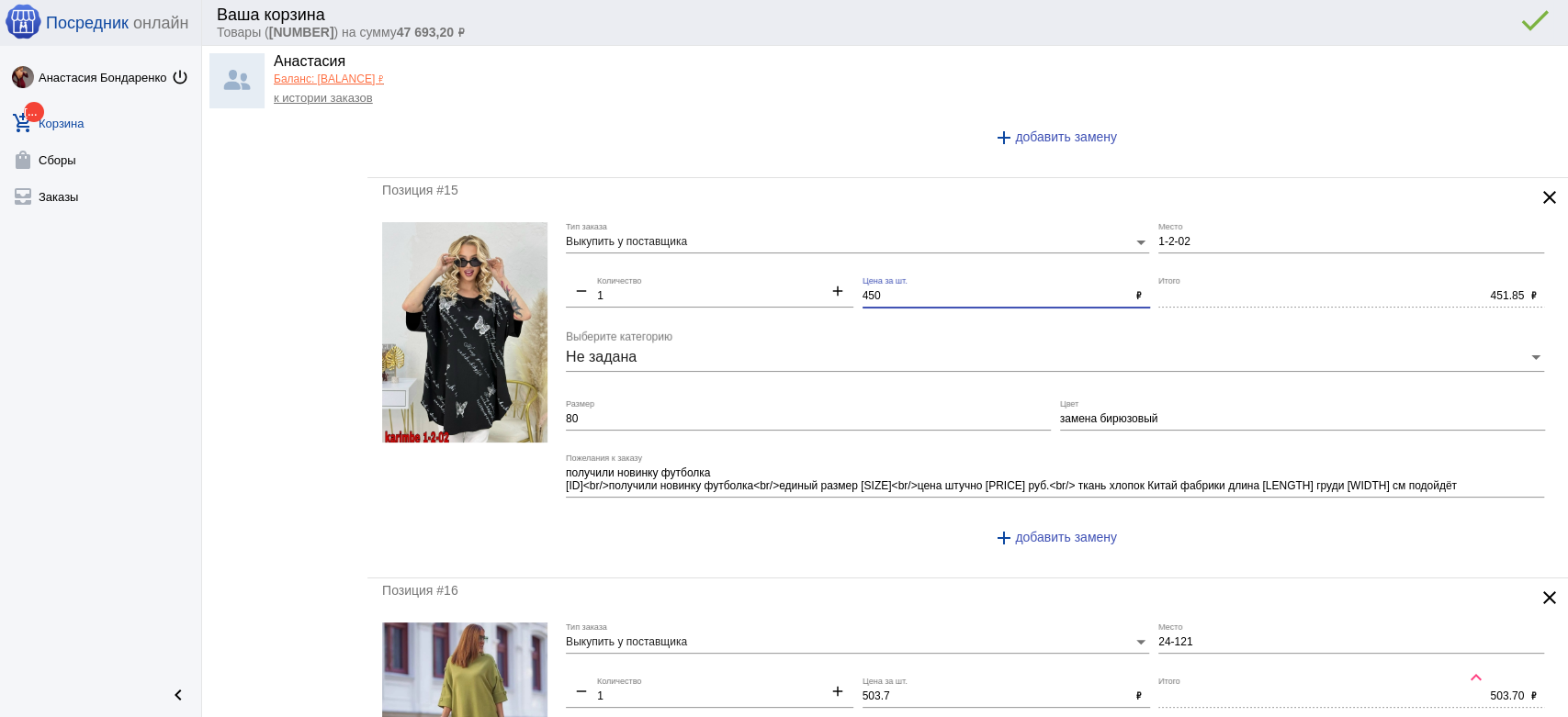scroll, scrollTop: 5928, scrollLeft: 0, axis: vertical 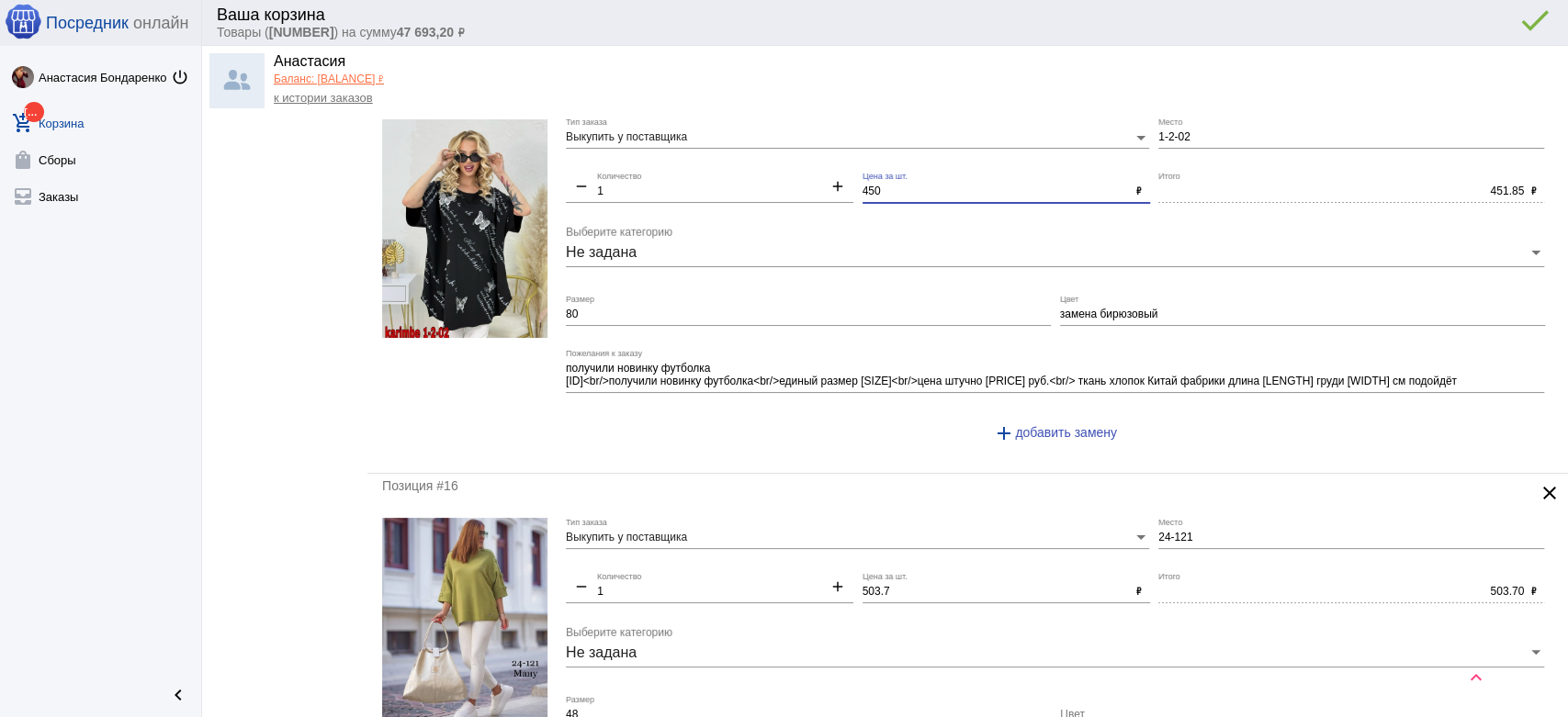 type on "450" 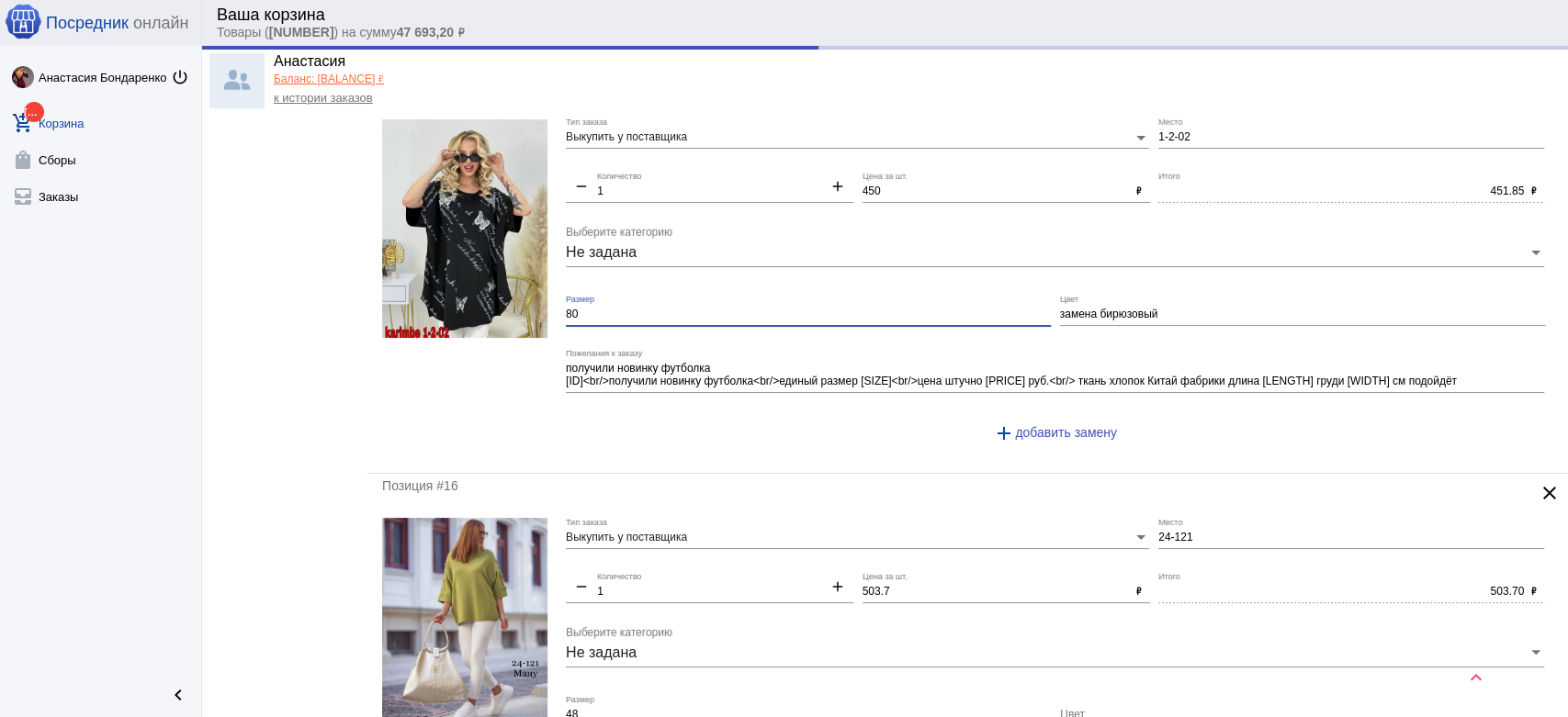 type on "450.00" 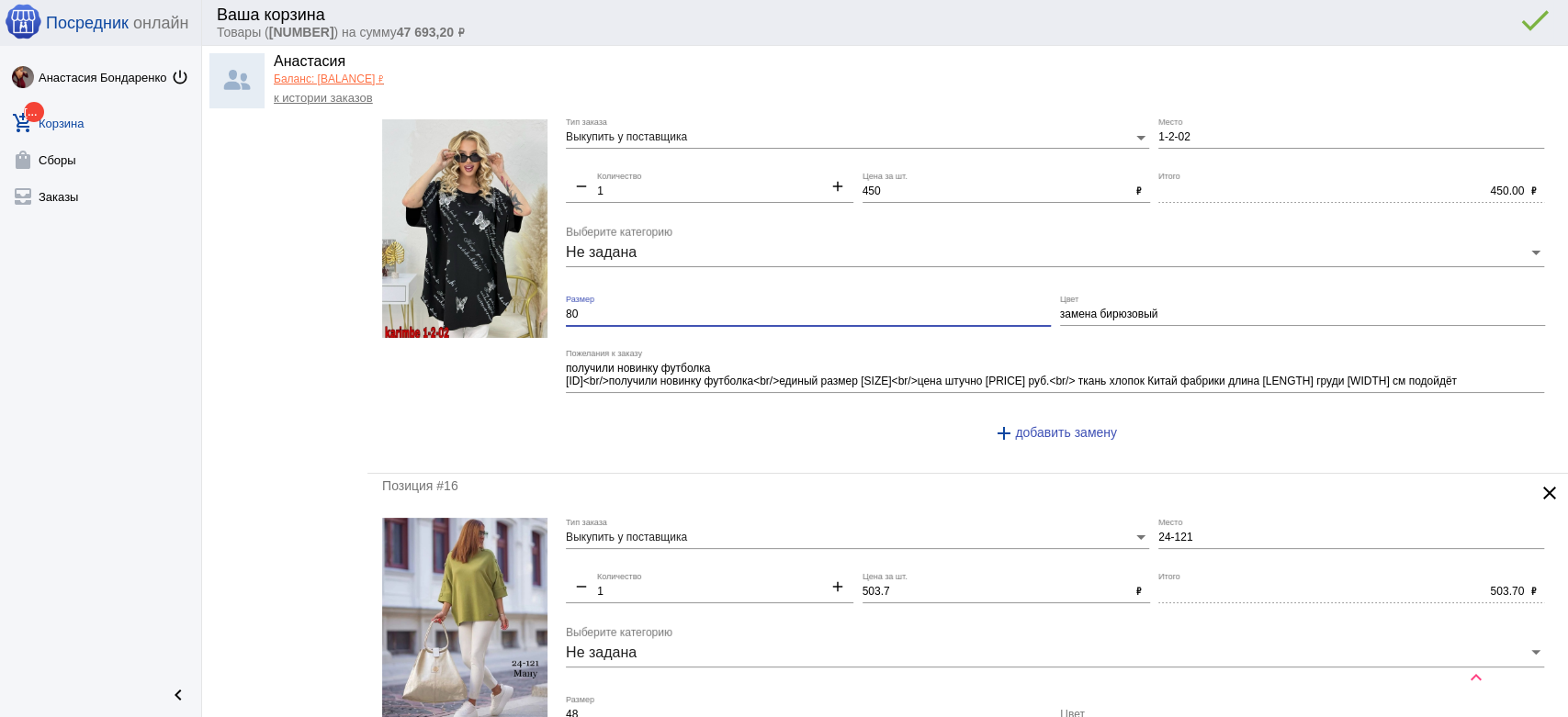 click on "80" at bounding box center [808, 315] 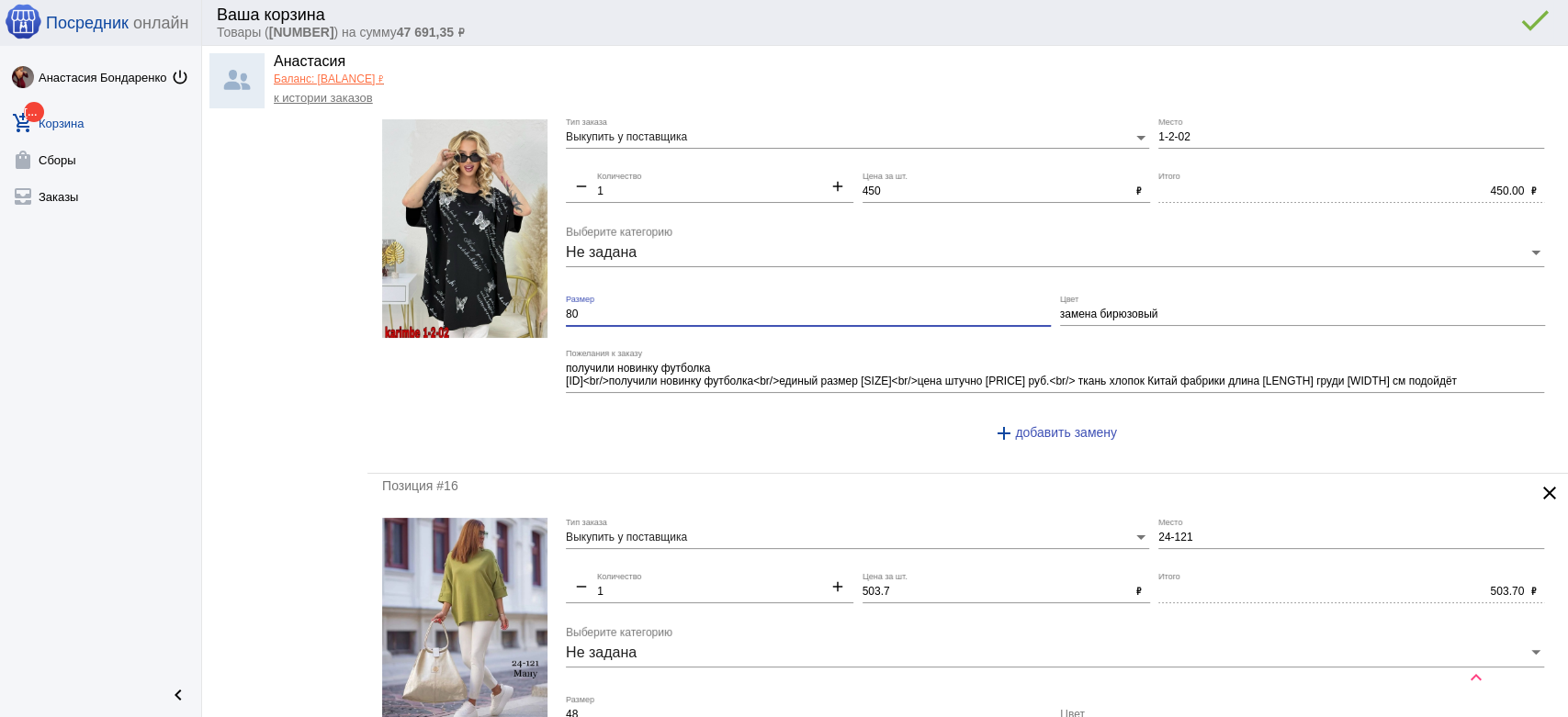 click on "80" at bounding box center [808, 315] 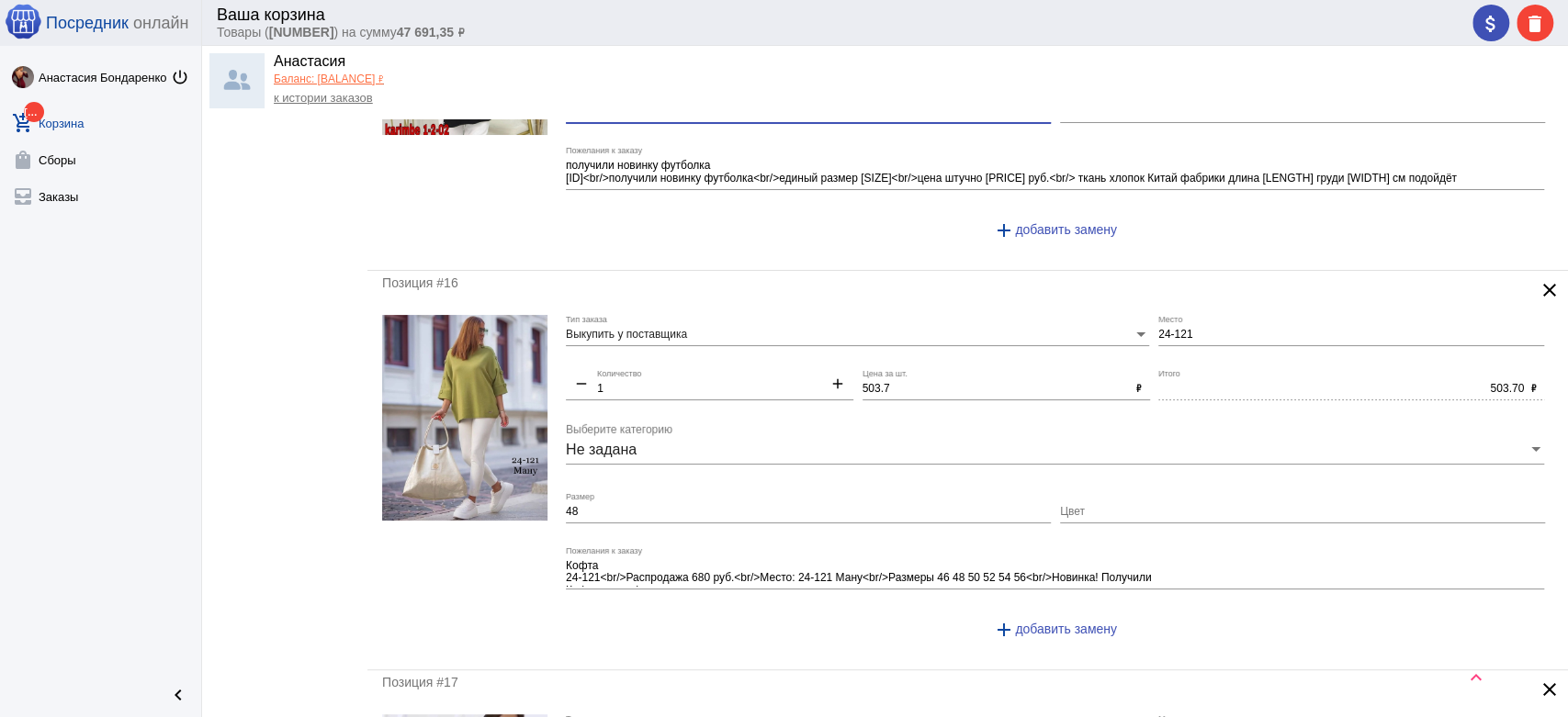 scroll, scrollTop: 6235, scrollLeft: 0, axis: vertical 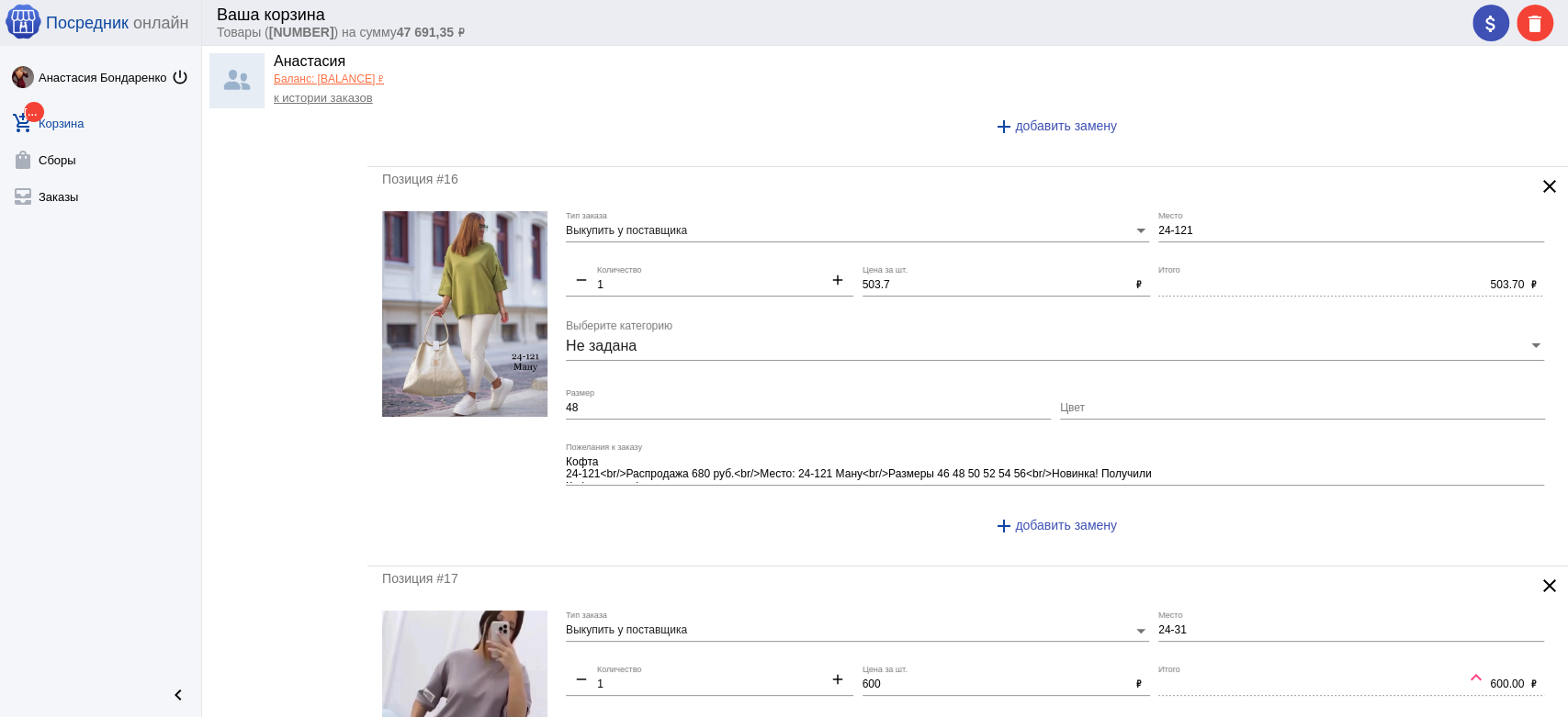 type on "70" 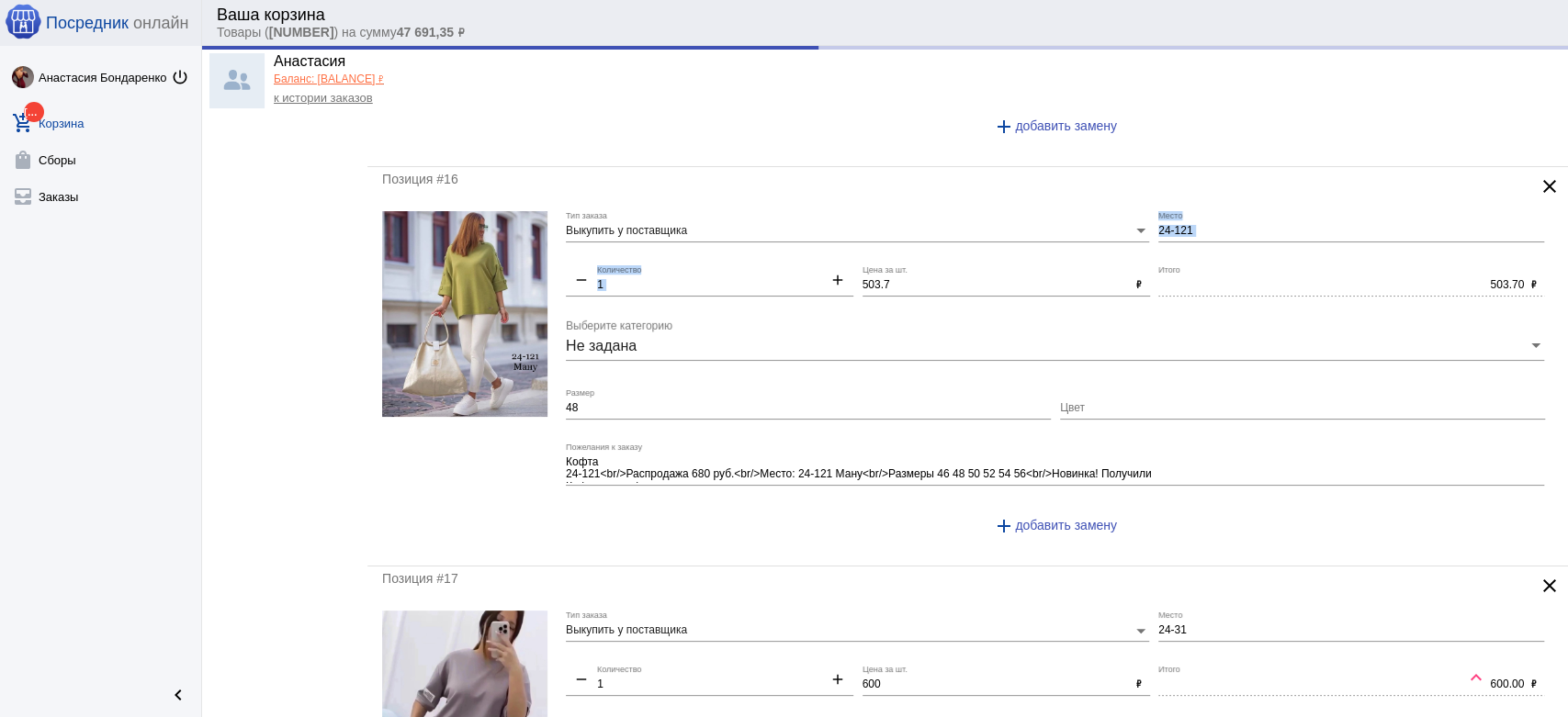drag, startPoint x: 852, startPoint y: 260, endPoint x: 761, endPoint y: 252, distance: 91.35097 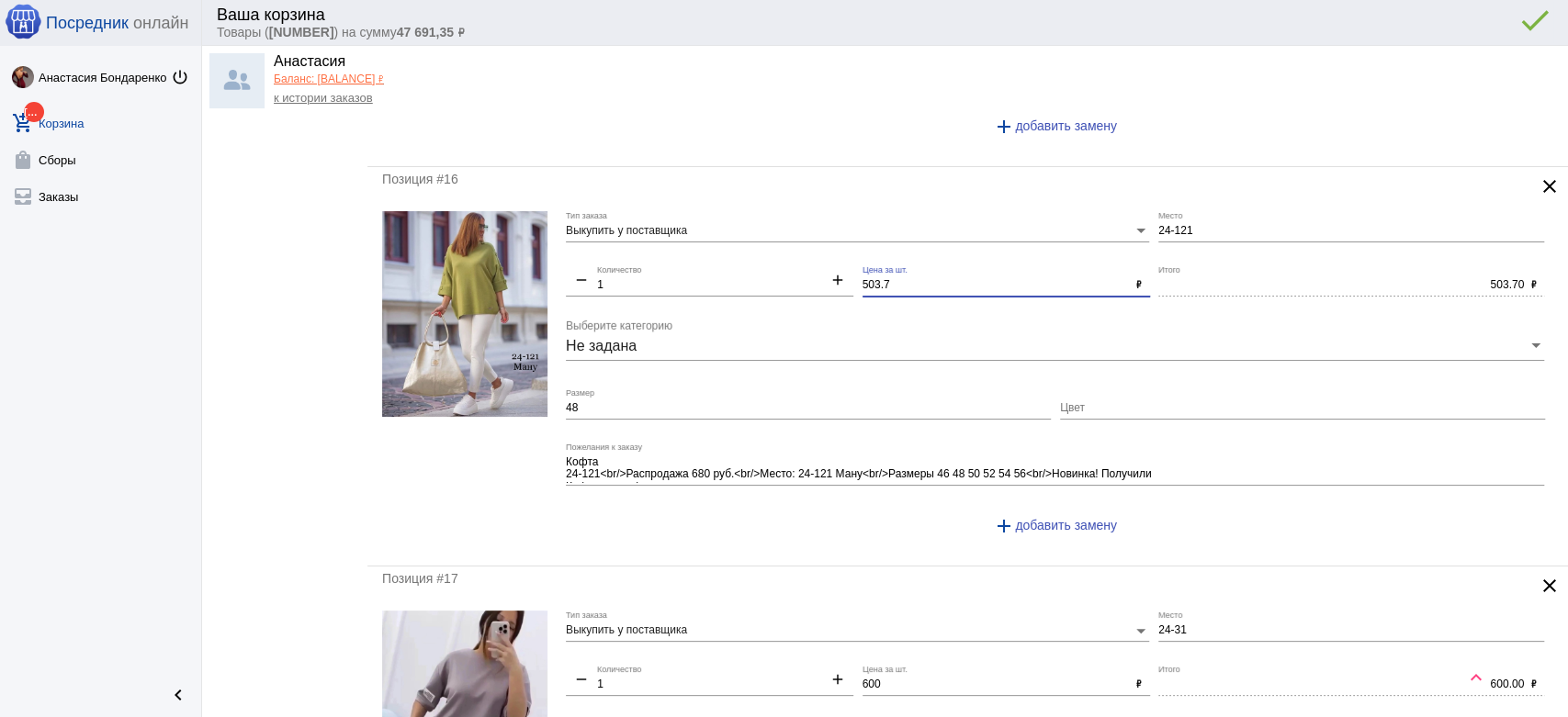 drag, startPoint x: 904, startPoint y: 277, endPoint x: 786, endPoint y: 263, distance: 118.82761 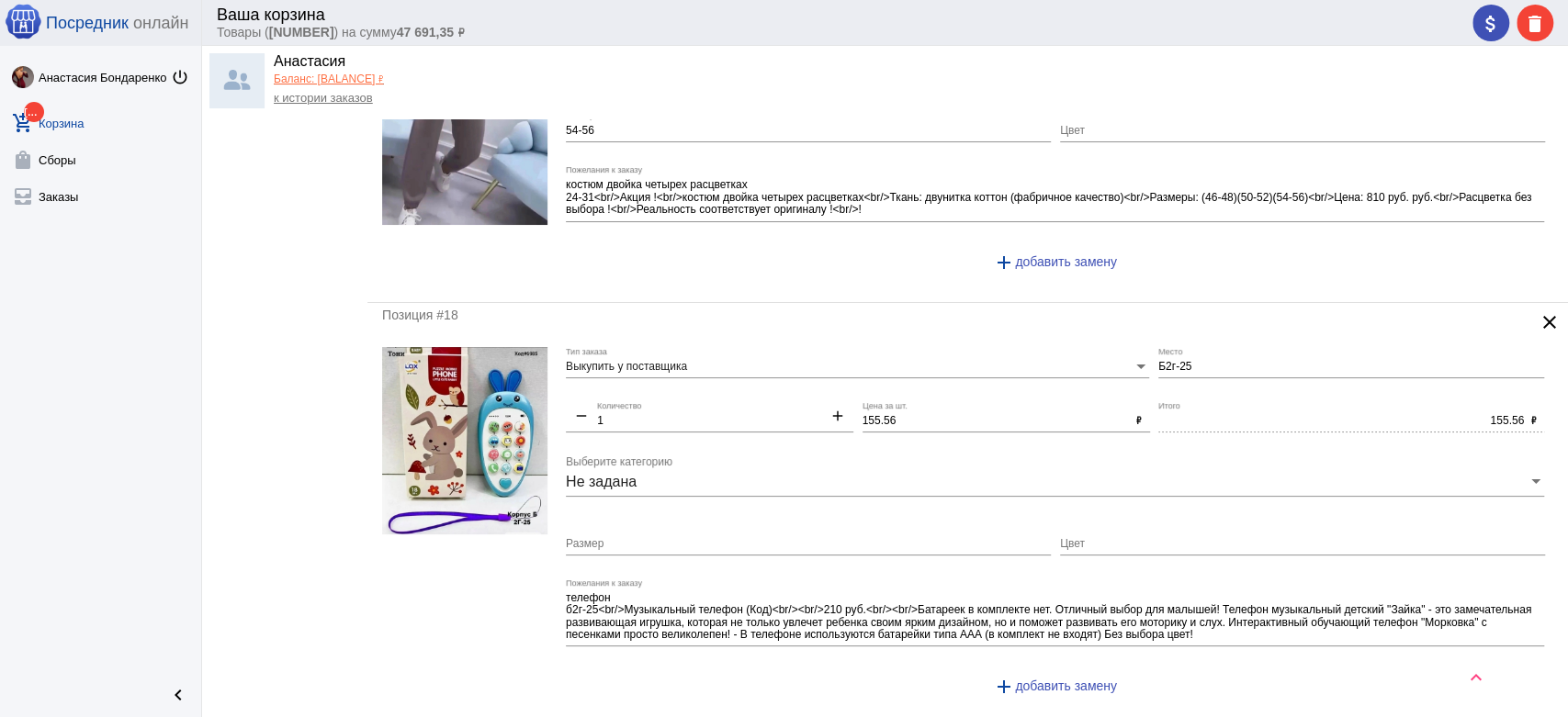scroll, scrollTop: 6948, scrollLeft: 0, axis: vertical 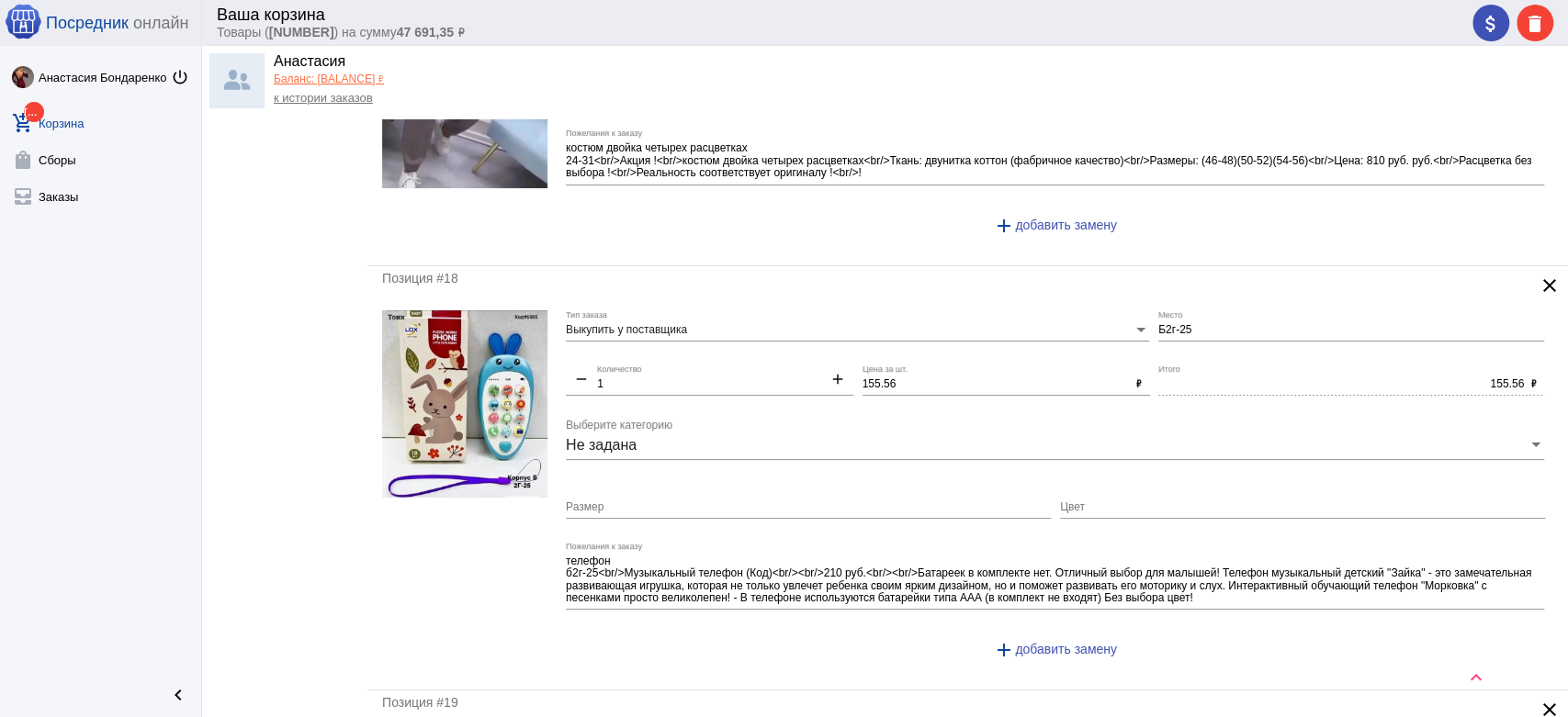 type on "500" 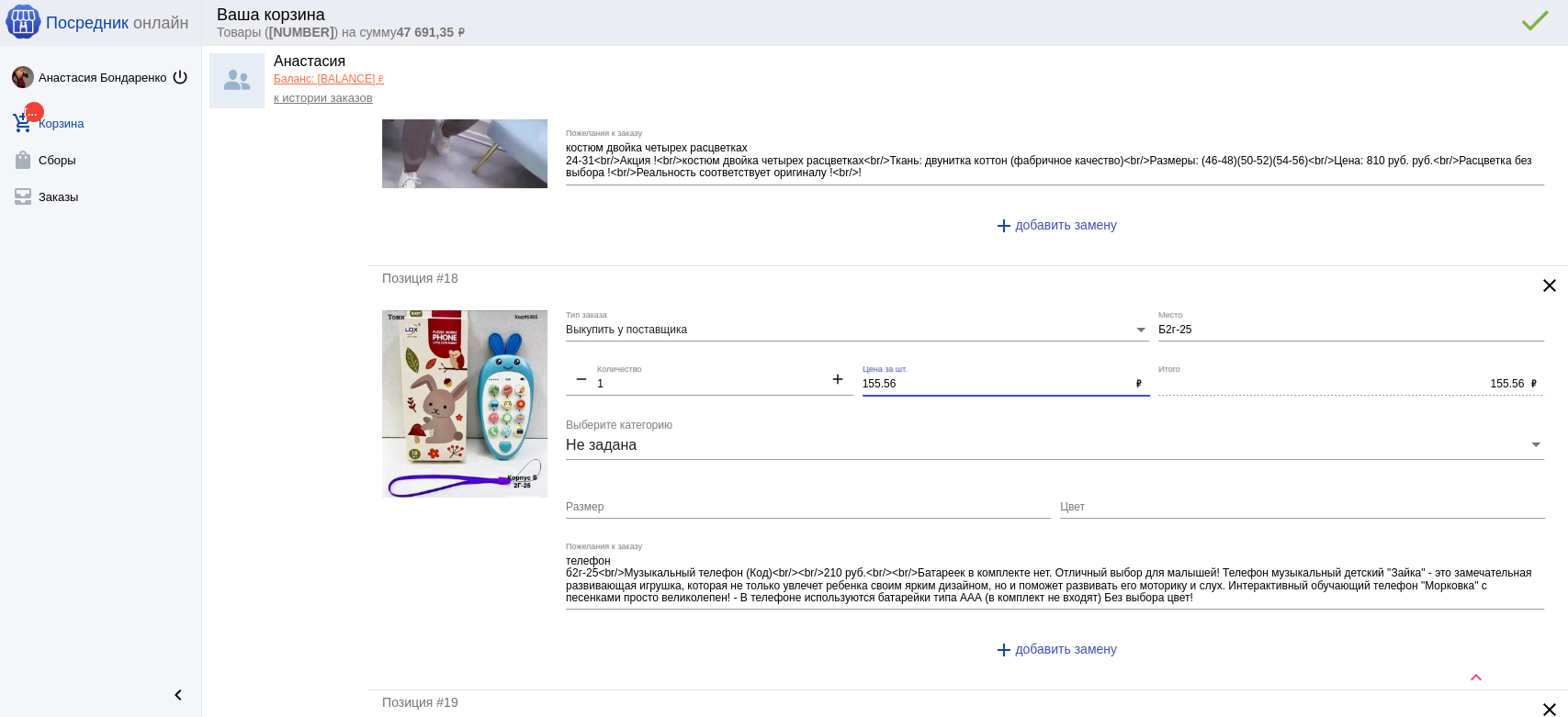 click on "Выкупить у поставщика Тип заказа Б2г-25 Место remove 1 Количество add 155.56 Цена за шт. ₽ 155.56 Итого ₽ Не задана Выберите категорию Размер Цвет Пожелания к заказу add добавить замену" 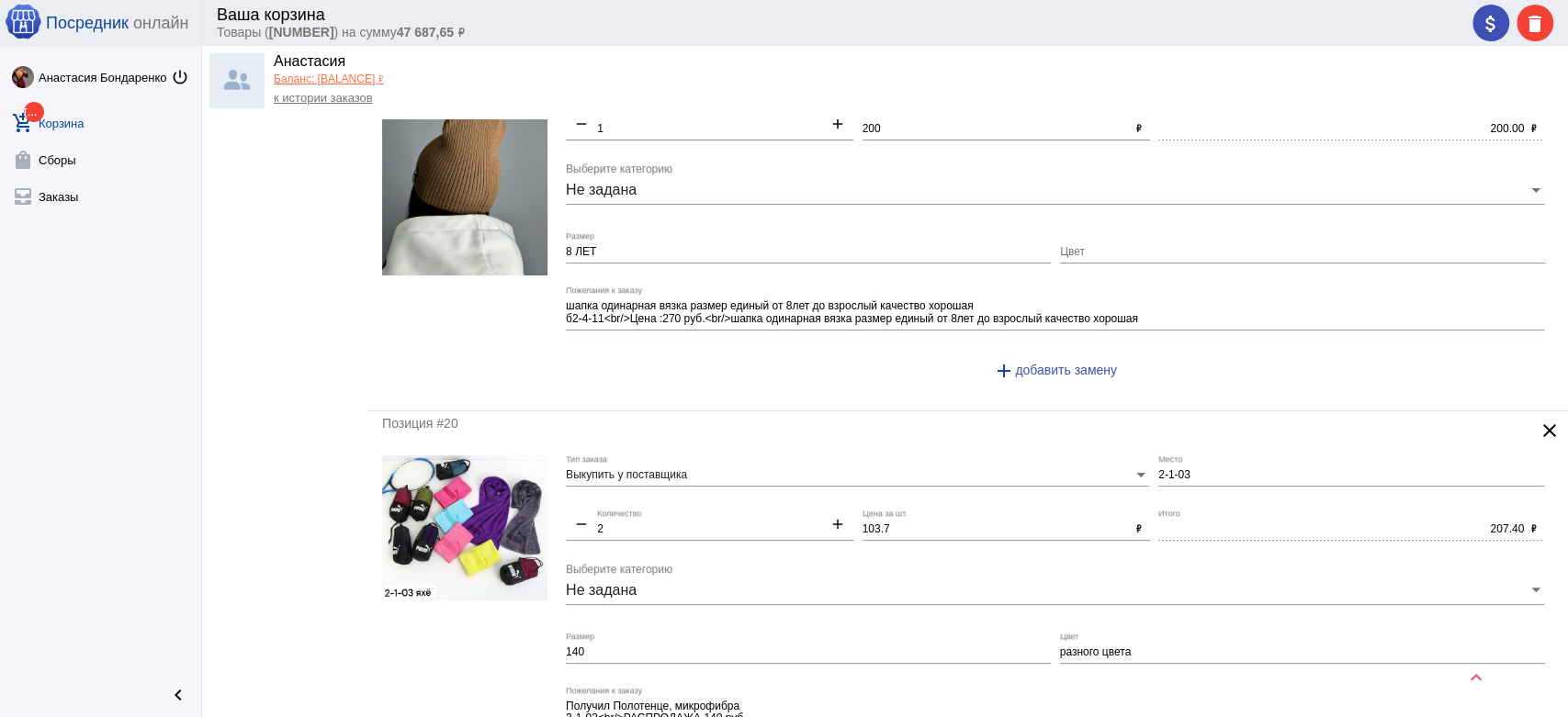 scroll, scrollTop: 7662, scrollLeft: 0, axis: vertical 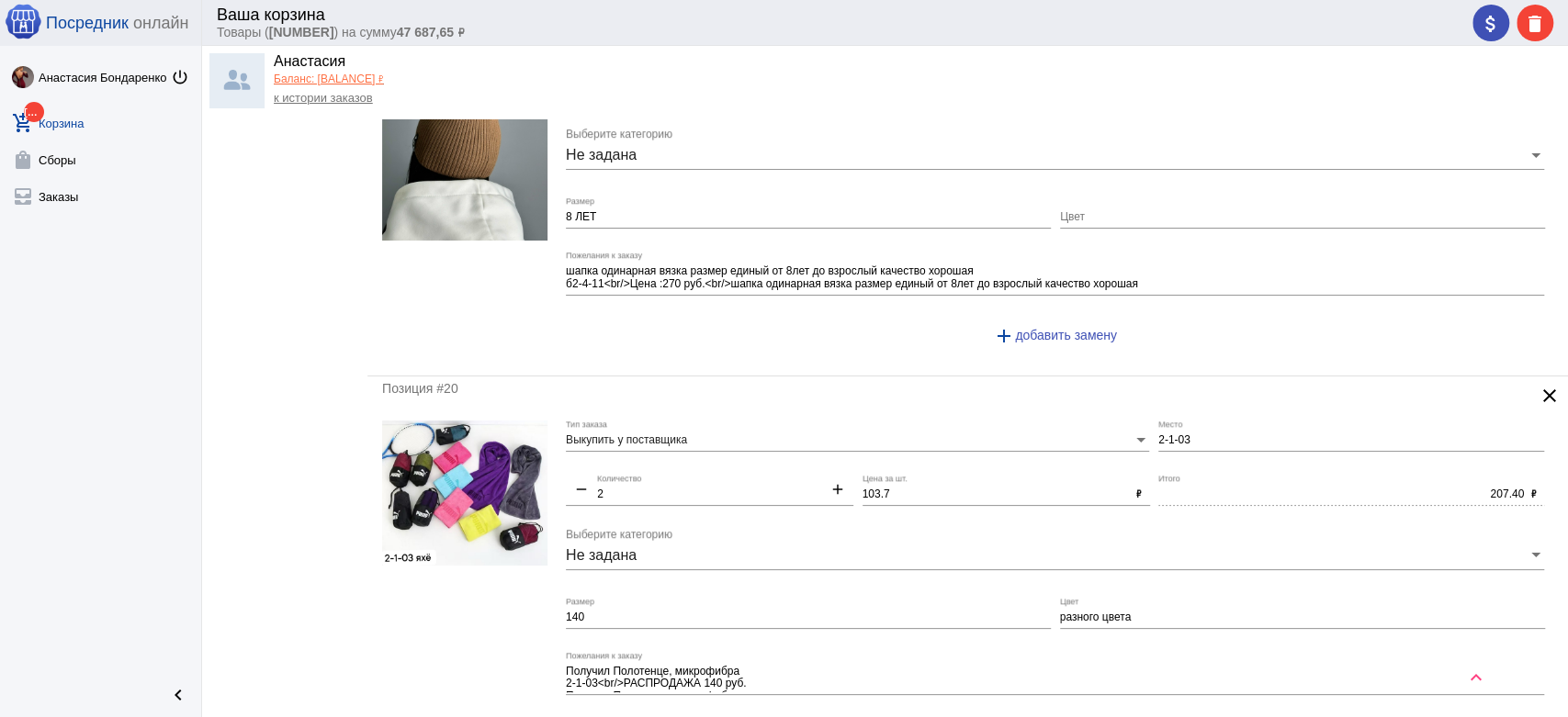type on "150" 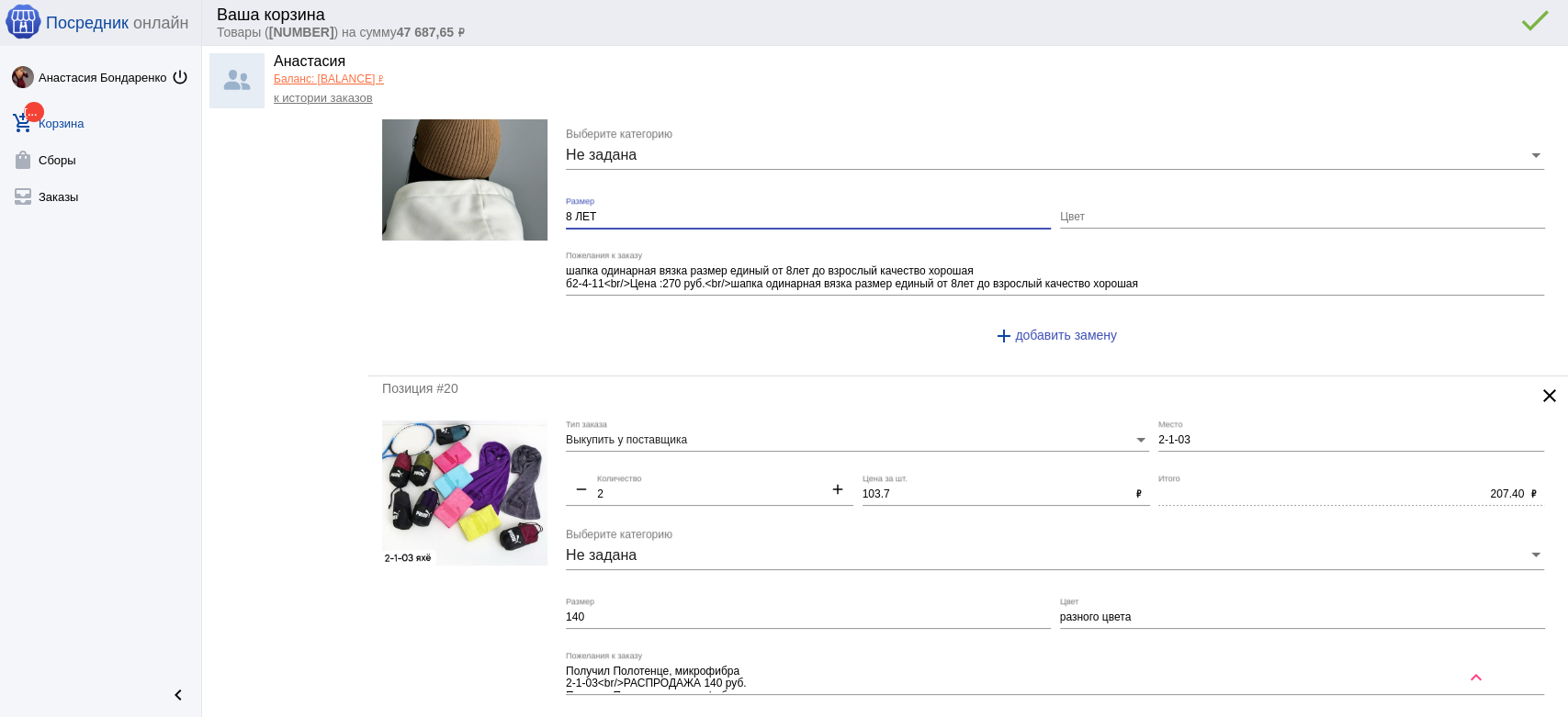 click on "8 ЛЕТ" at bounding box center [808, 218] 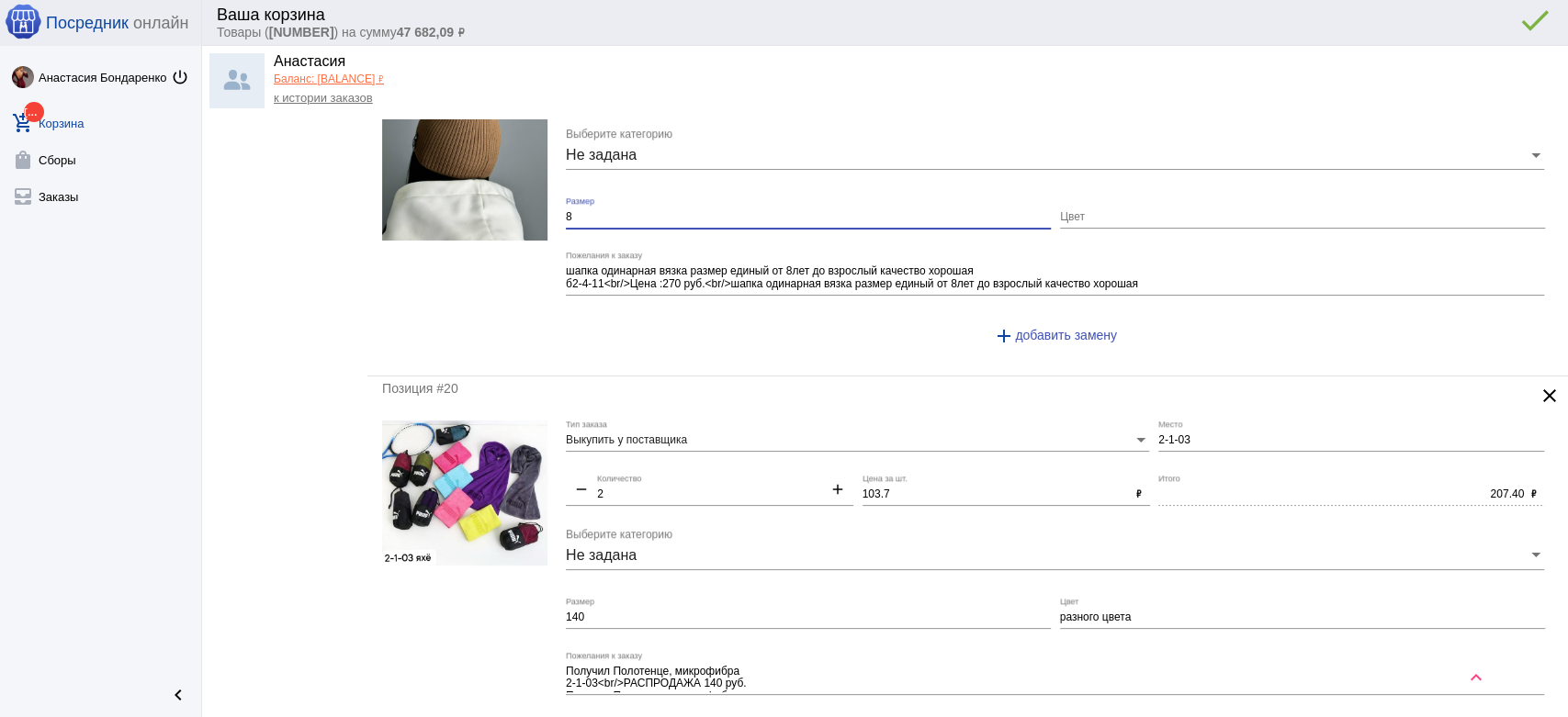 click on "8" at bounding box center [808, 218] 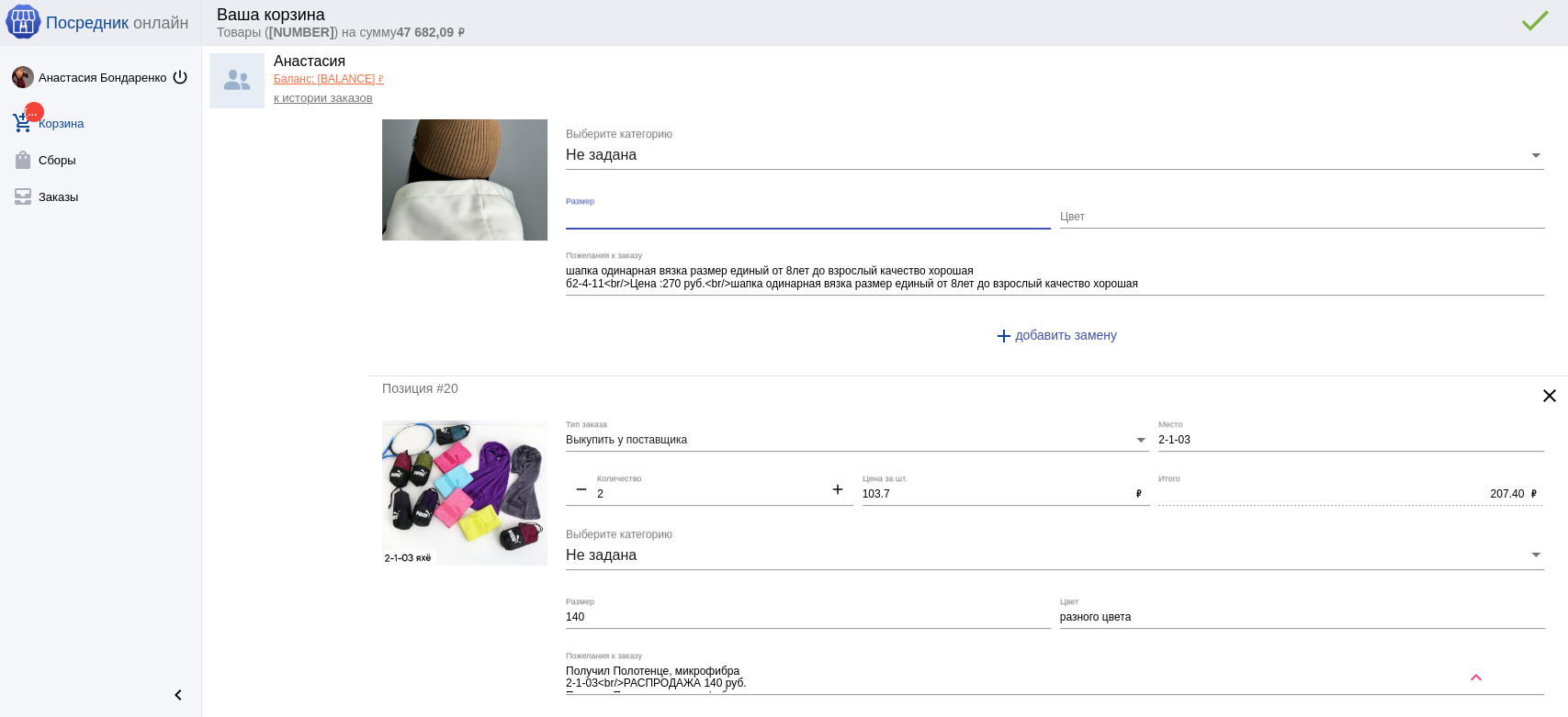 type 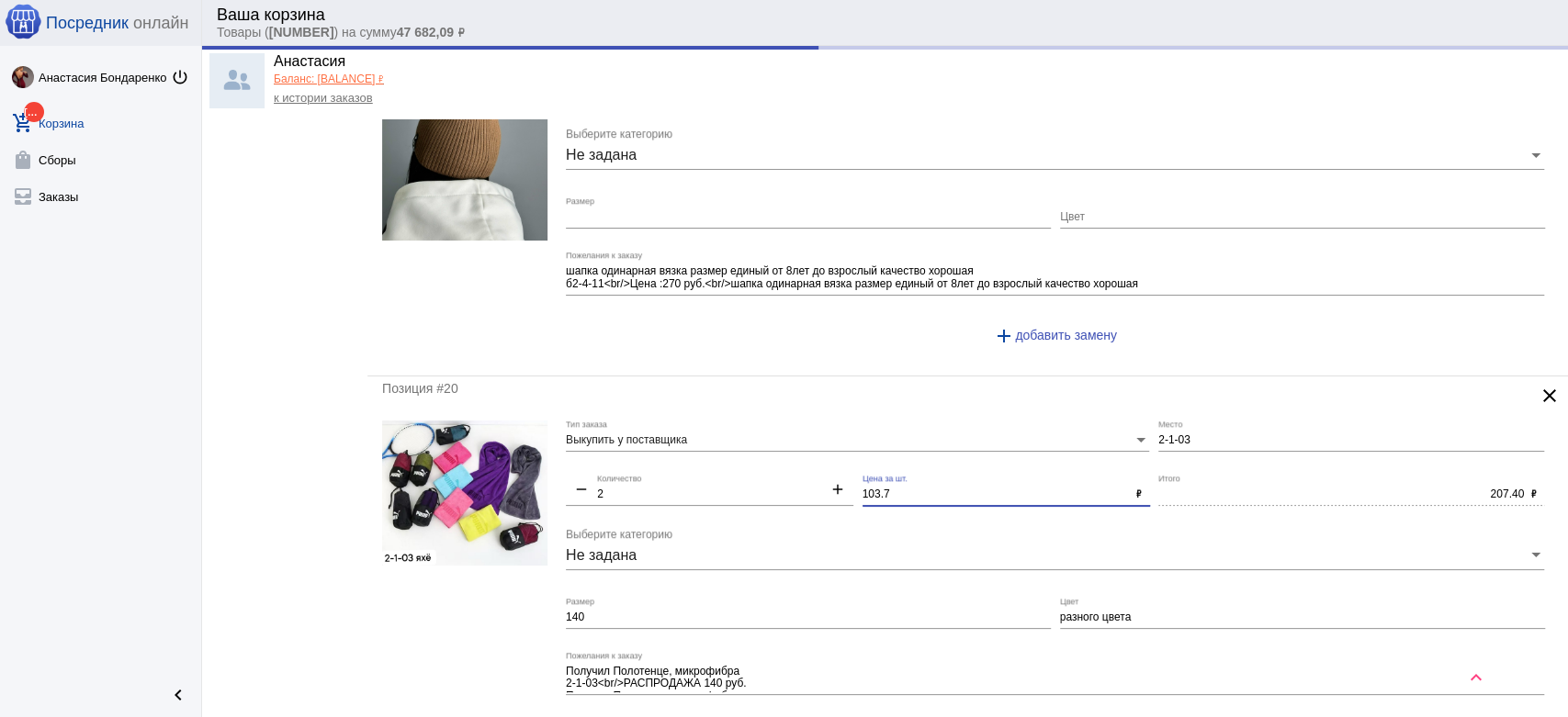 drag, startPoint x: 893, startPoint y: 482, endPoint x: 821, endPoint y: 467, distance: 73.545904 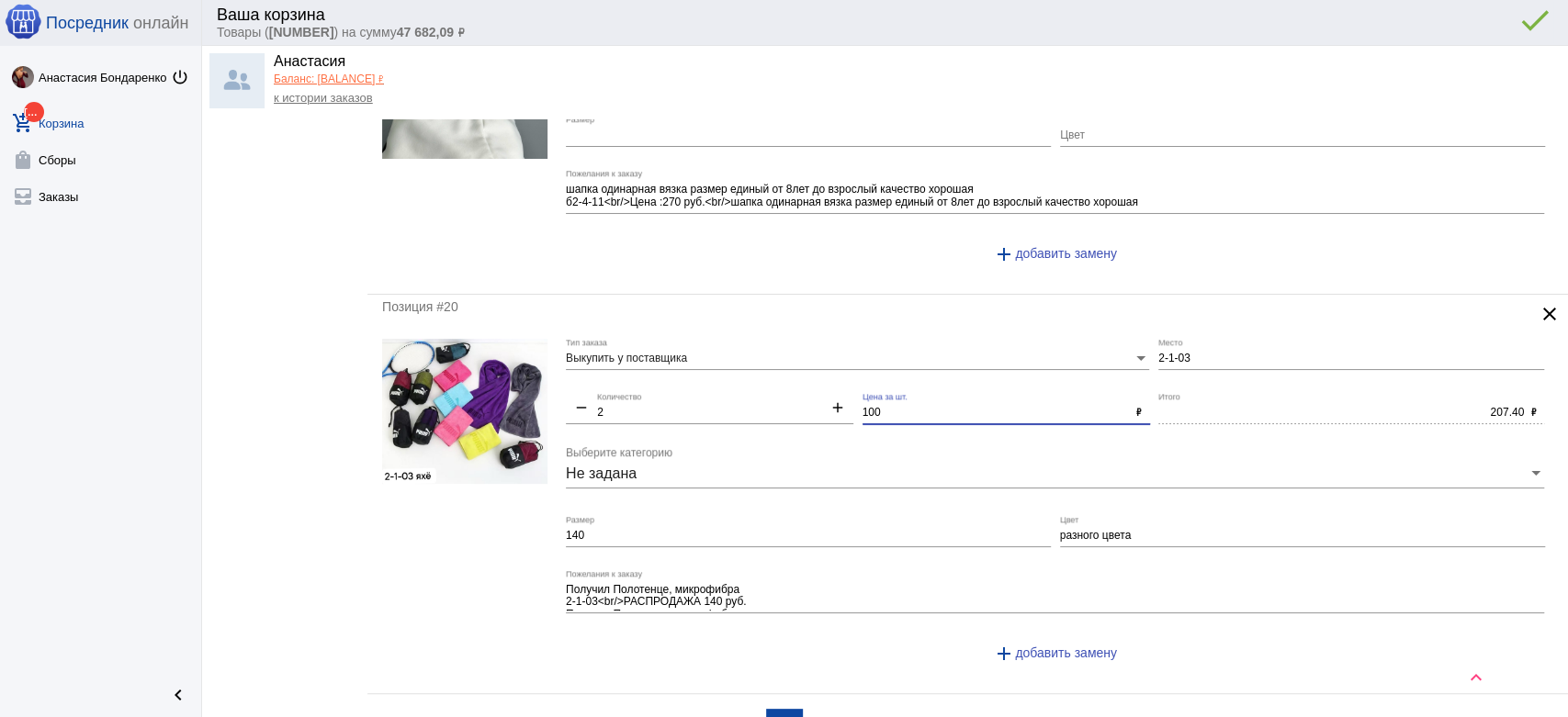 scroll, scrollTop: 7764, scrollLeft: 0, axis: vertical 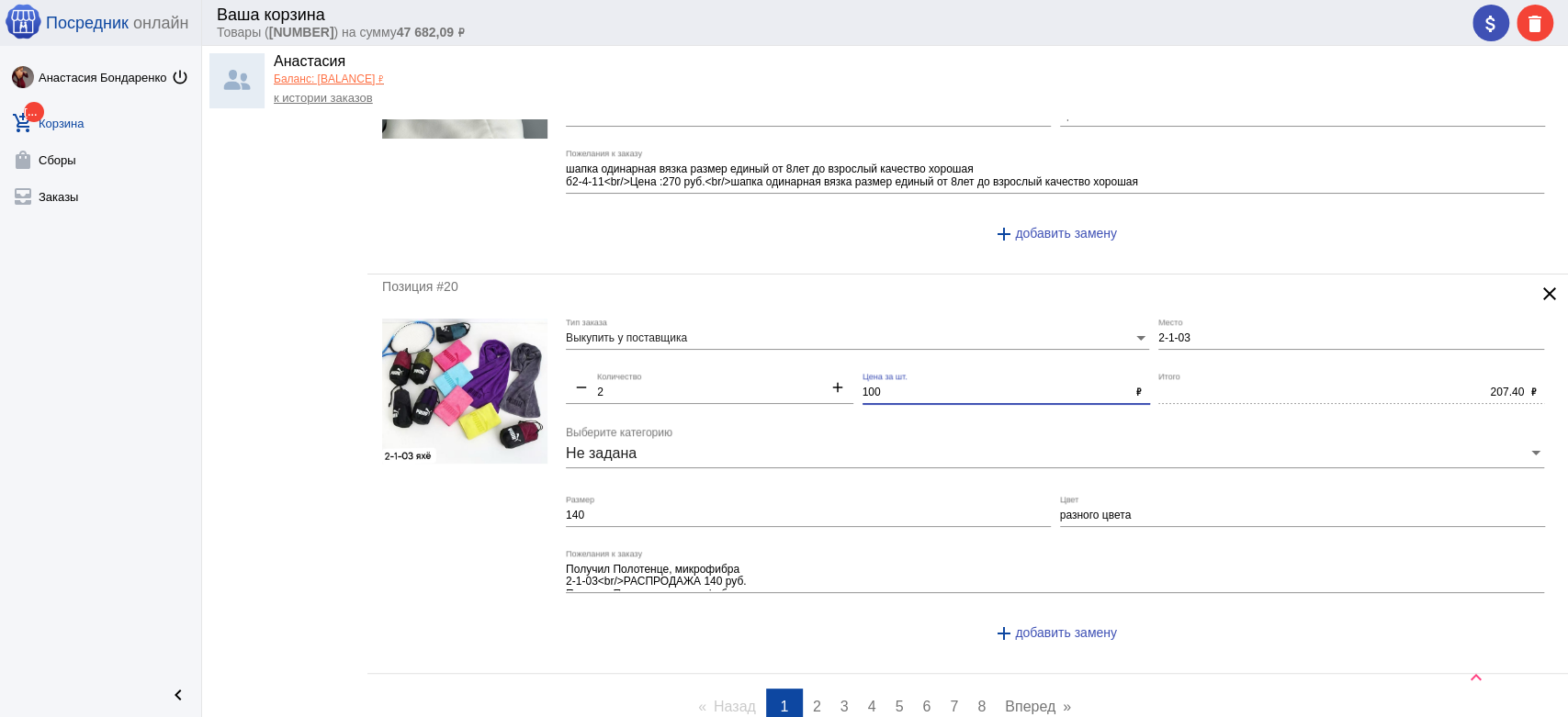 type on "100" 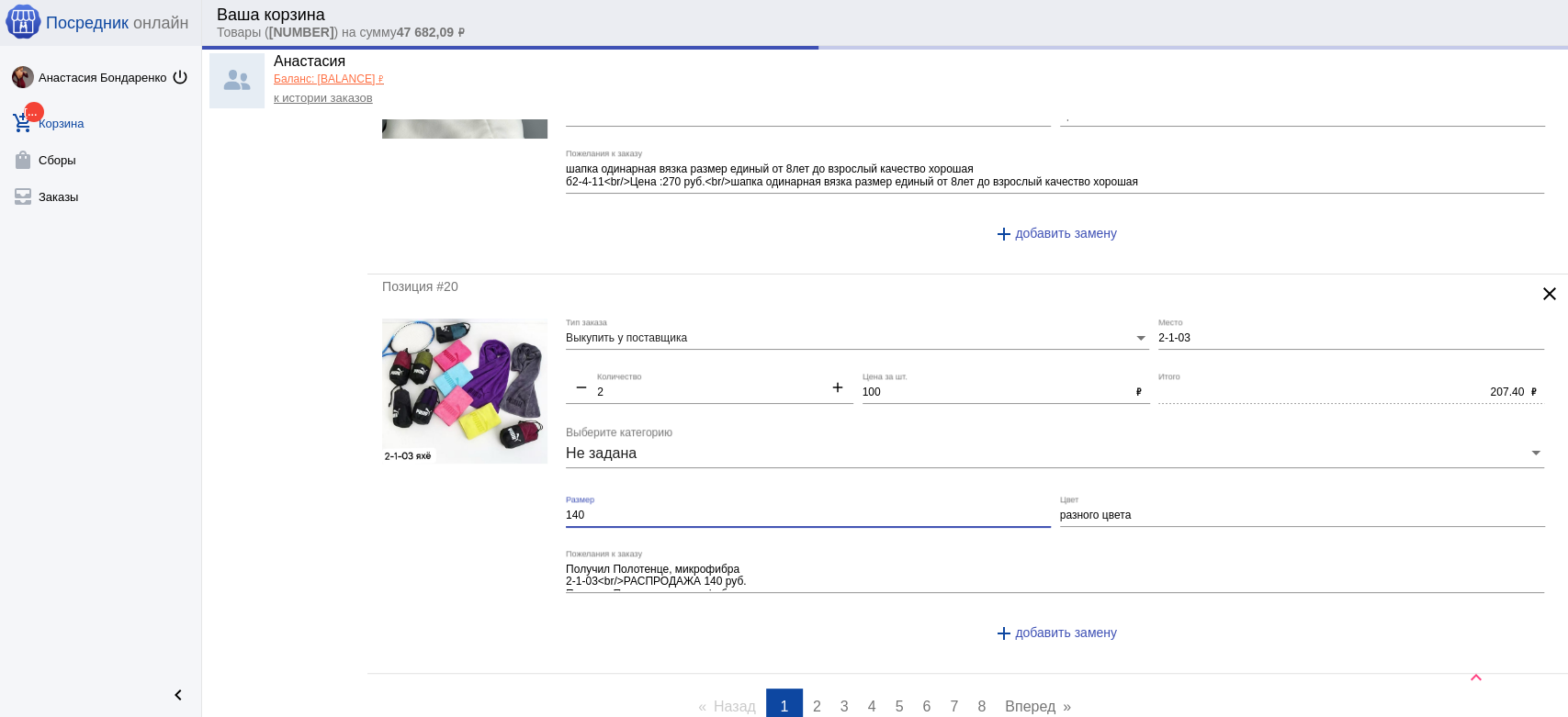 click on "140" at bounding box center (808, 516) 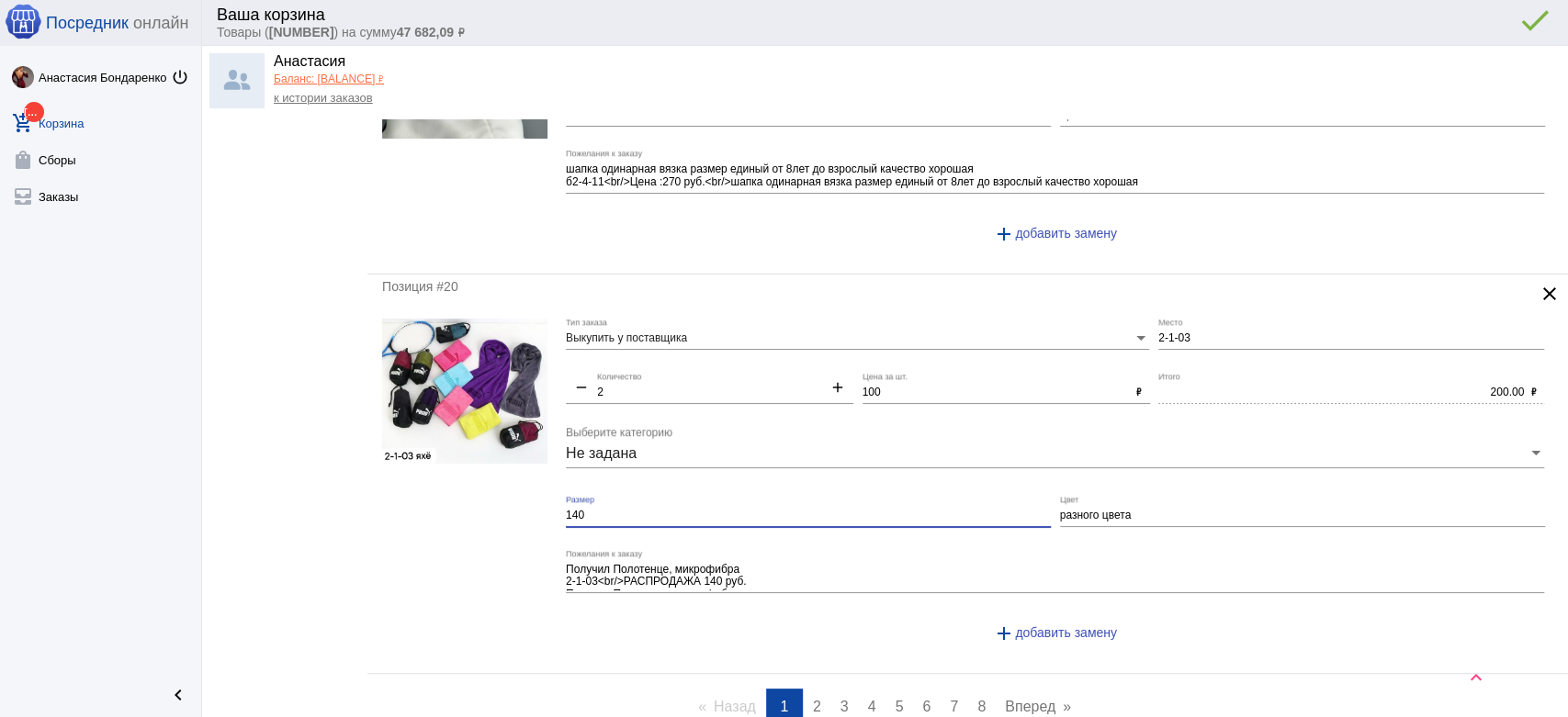 click on "140" at bounding box center [808, 516] 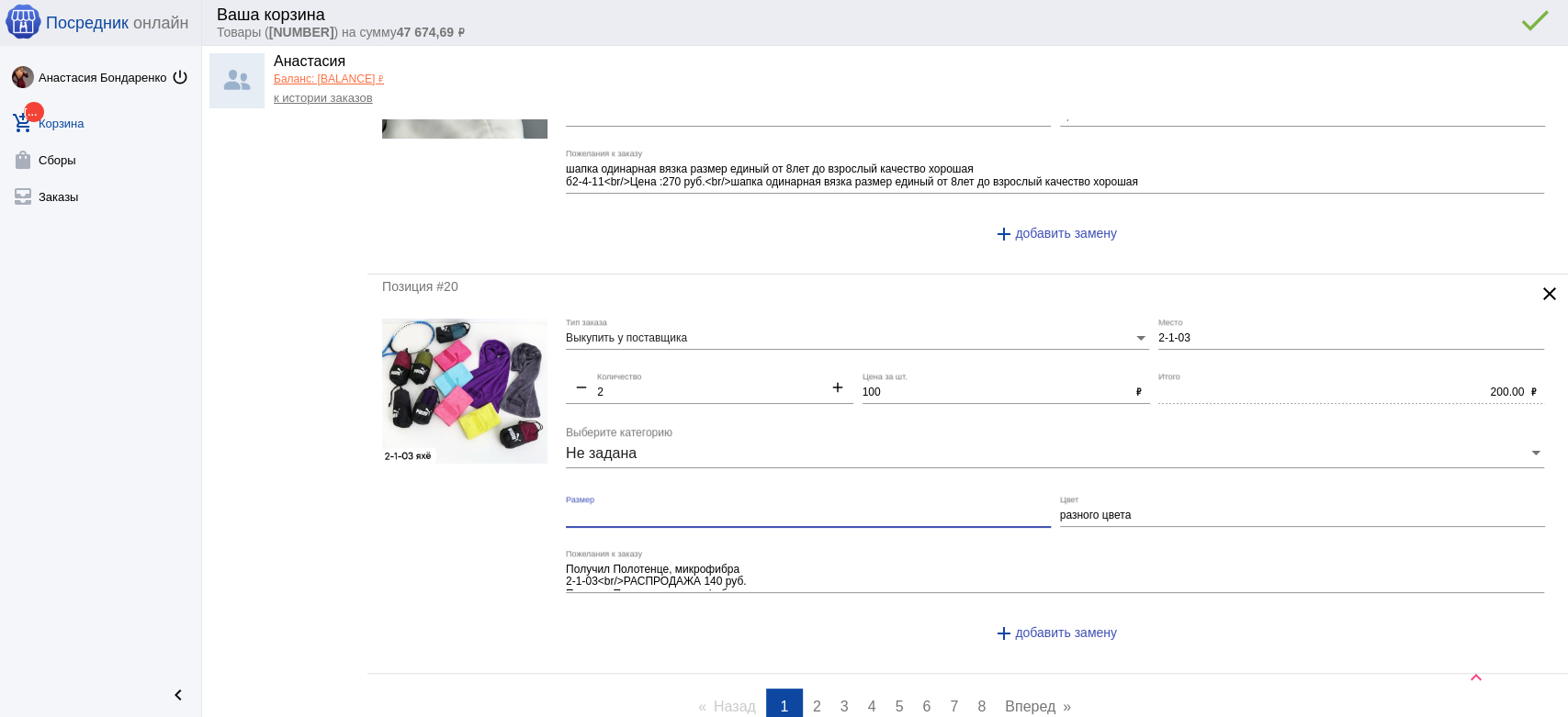 scroll, scrollTop: 7940, scrollLeft: 0, axis: vertical 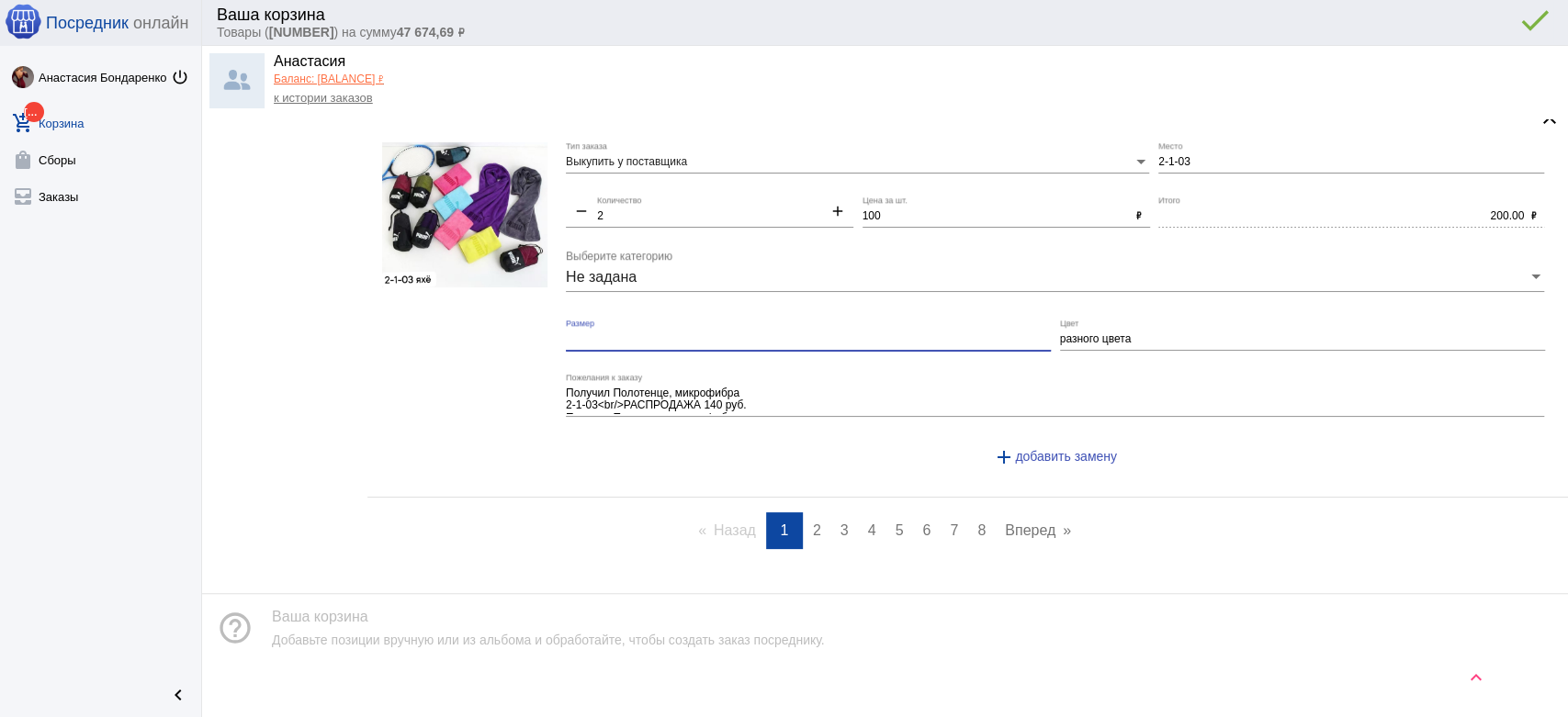 click on "2" at bounding box center (817, 530) 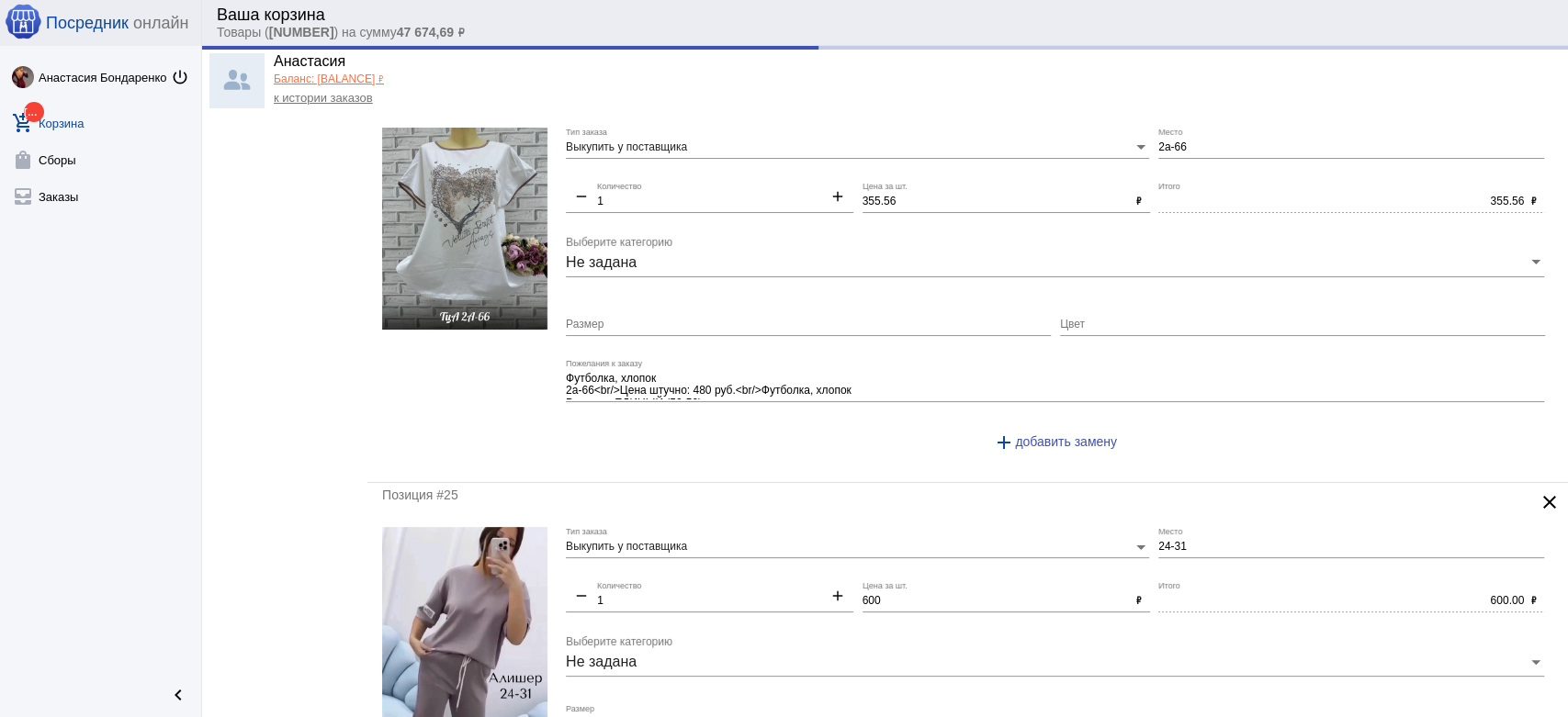 scroll, scrollTop: 0, scrollLeft: 0, axis: both 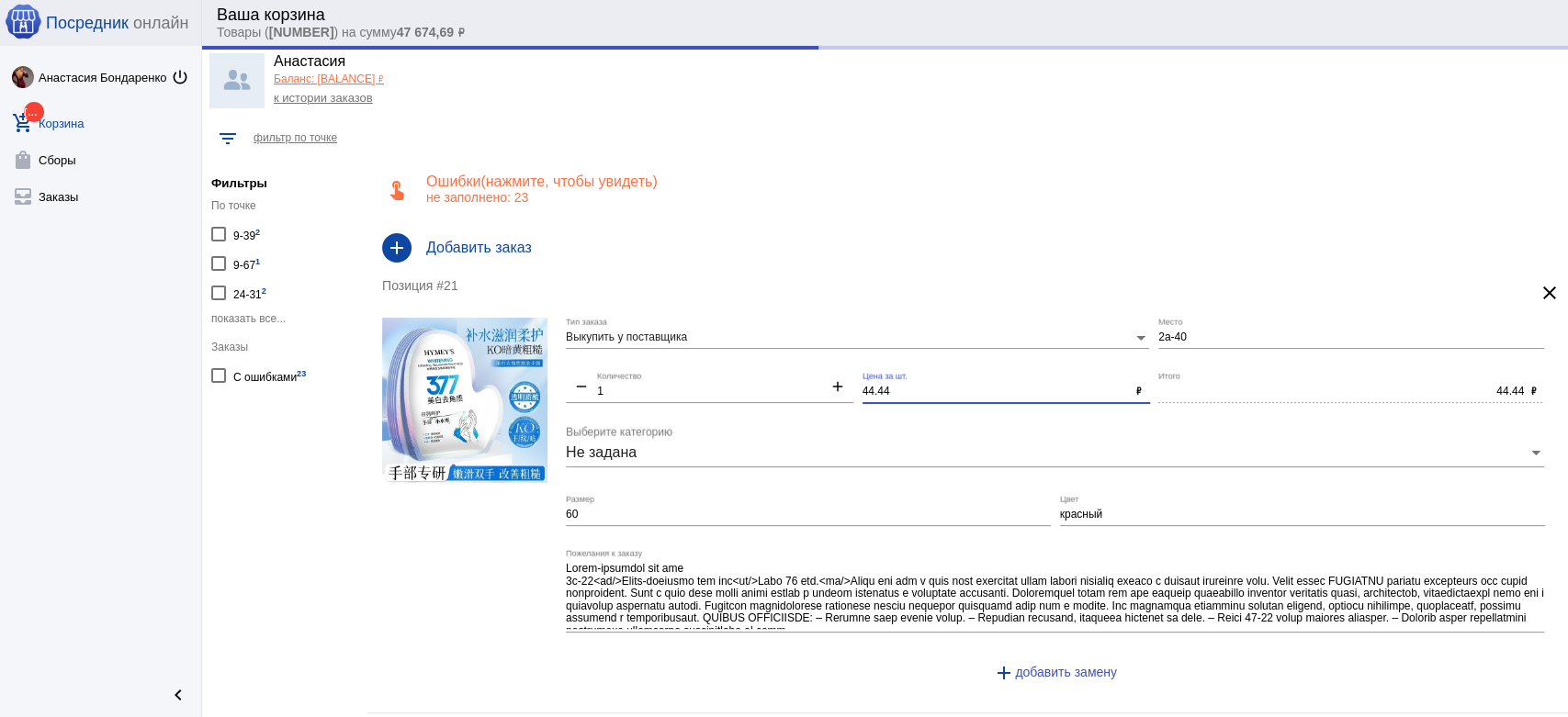 drag, startPoint x: 895, startPoint y: 392, endPoint x: 739, endPoint y: 362, distance: 158.85843 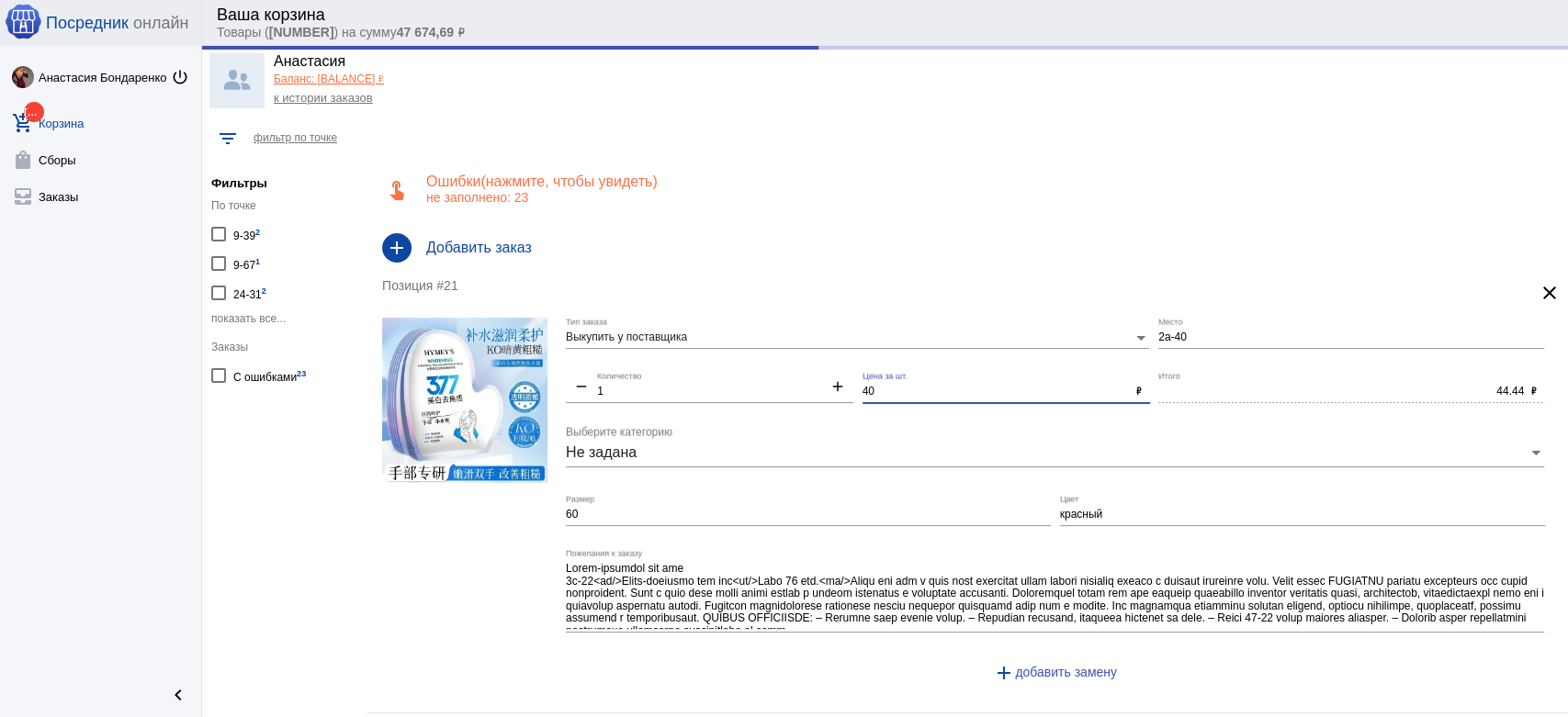 type on "40" 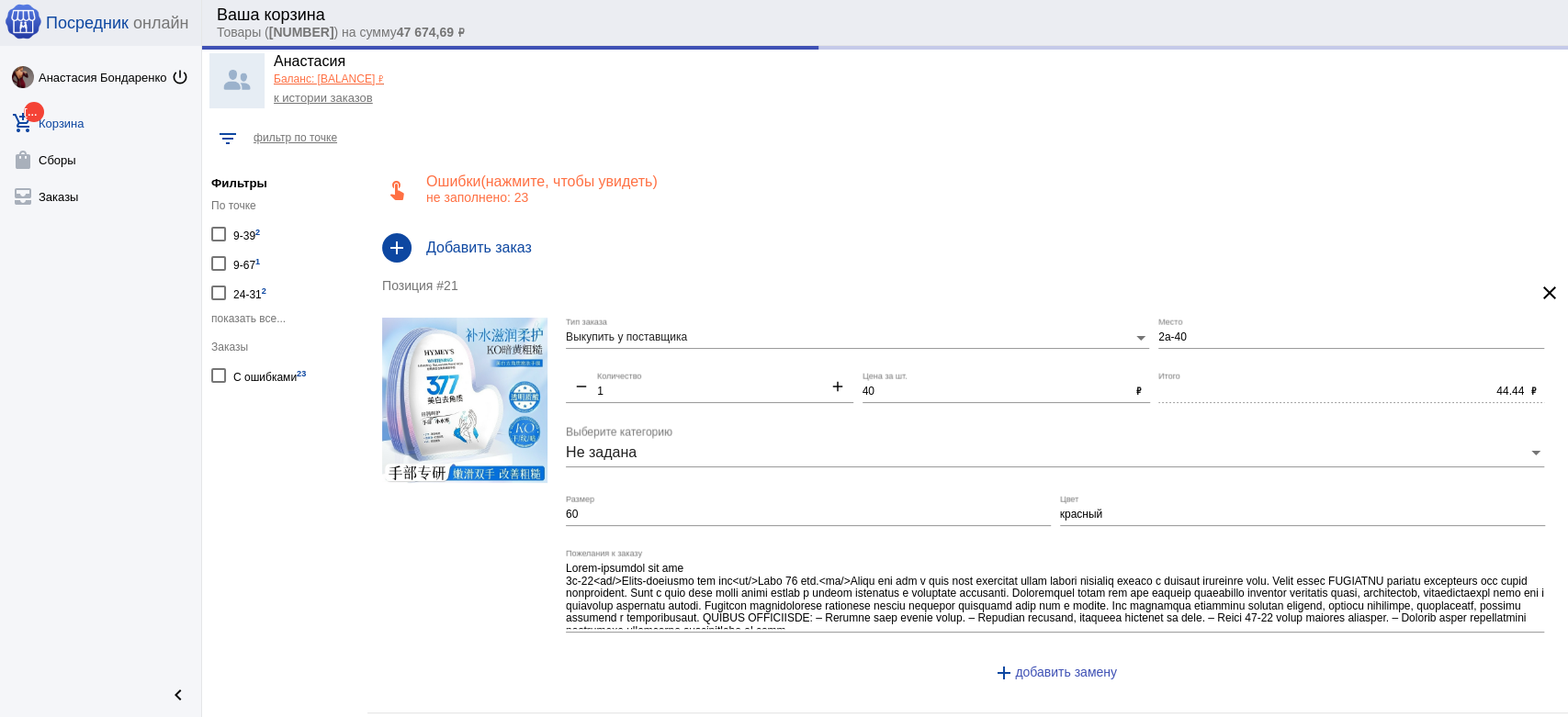 type on "40.00" 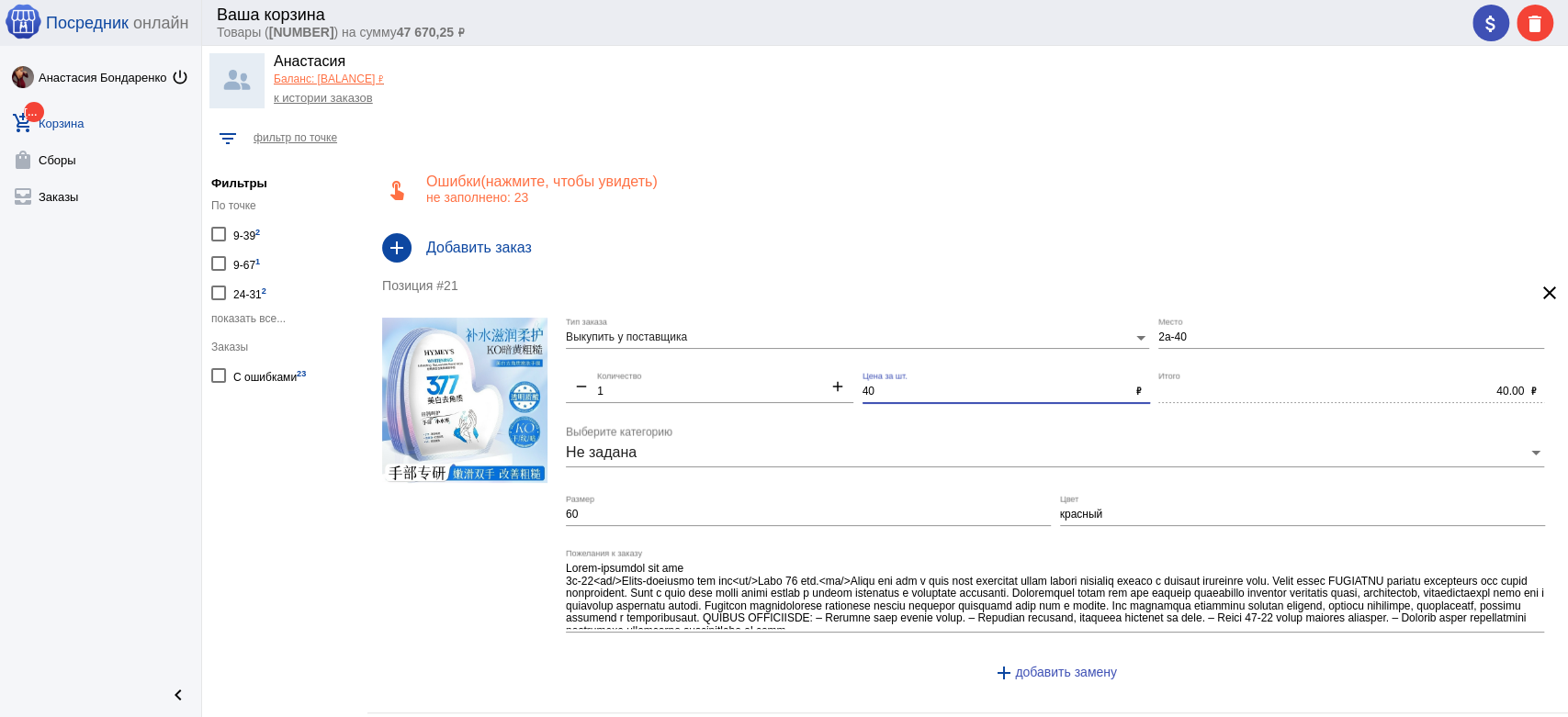 click on "60" at bounding box center (808, 515) 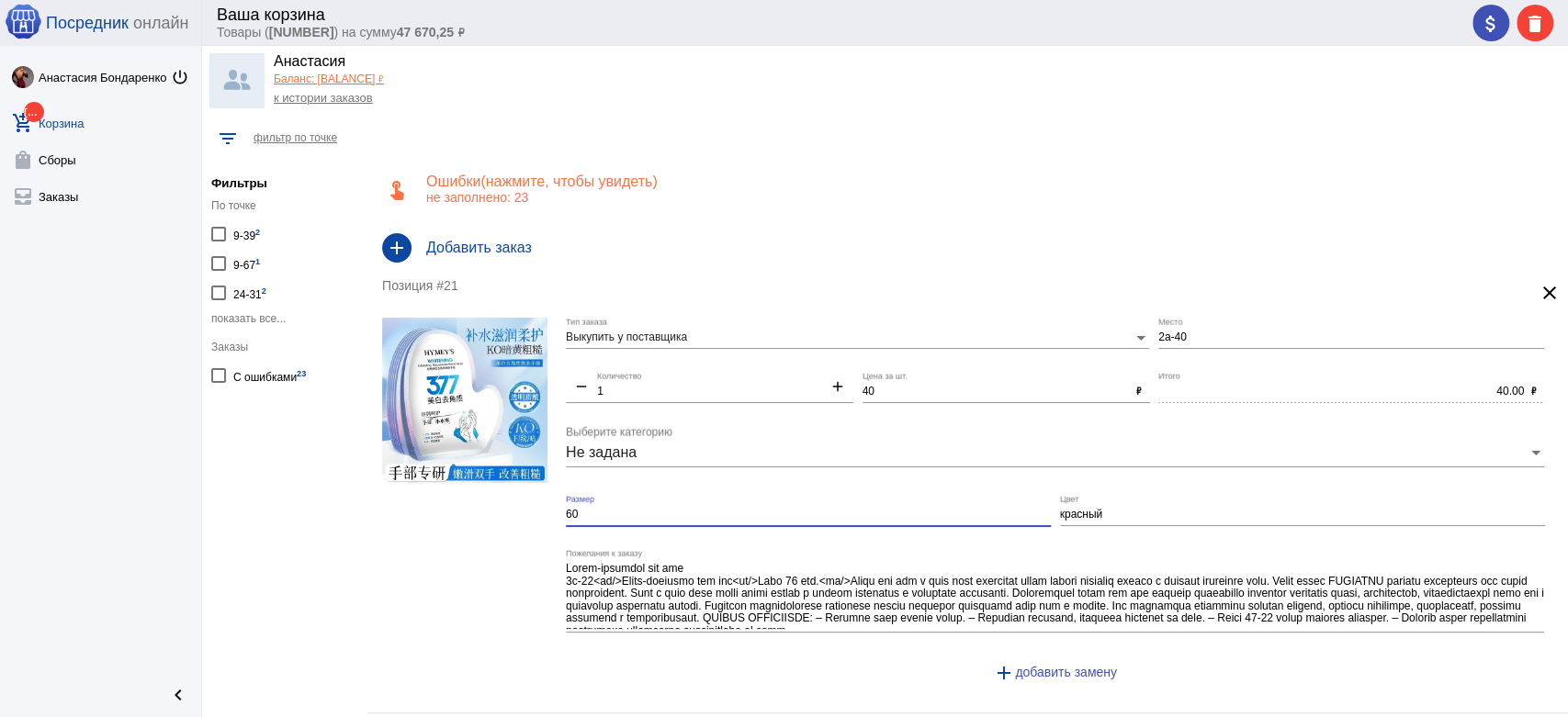 click on "60" at bounding box center (808, 515) 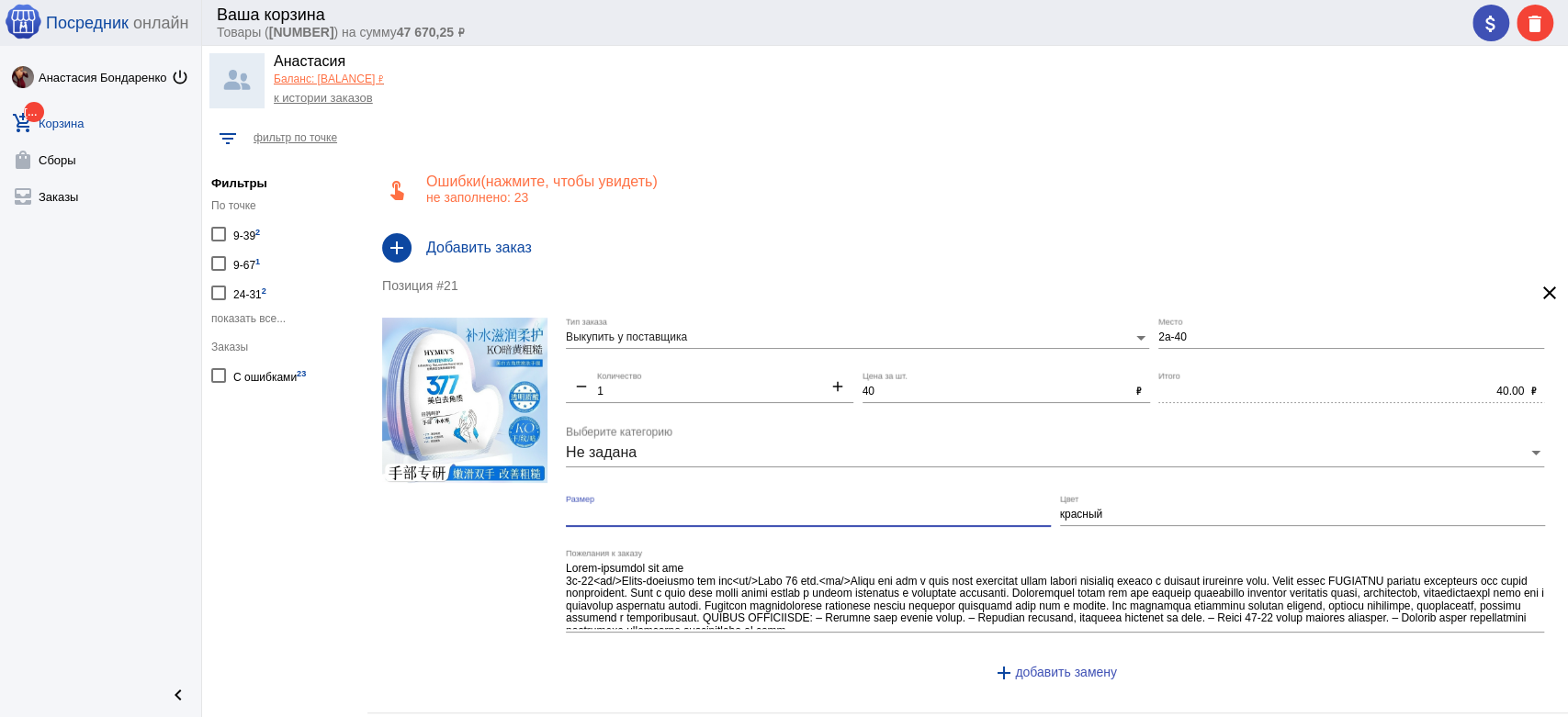 type 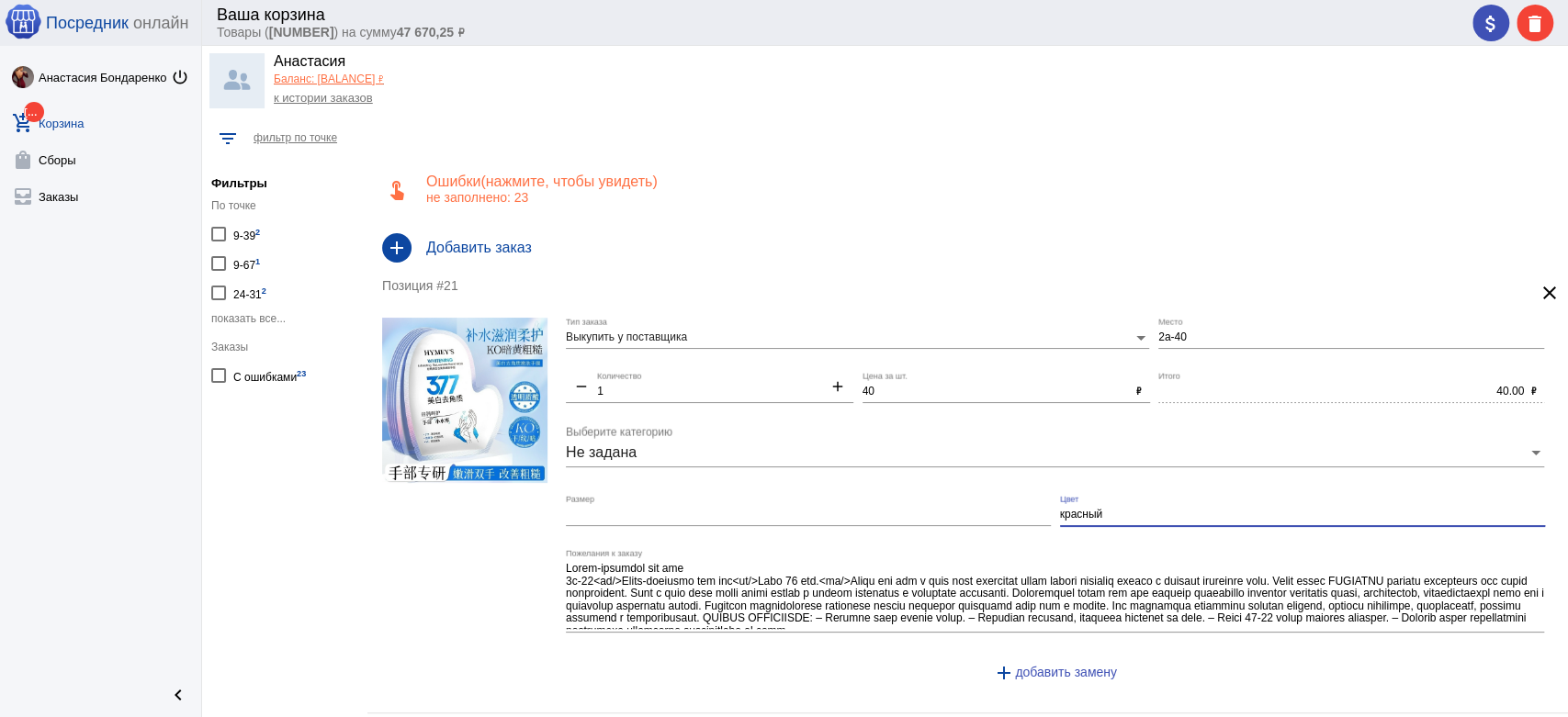 click on "красный" at bounding box center (1303, 515) 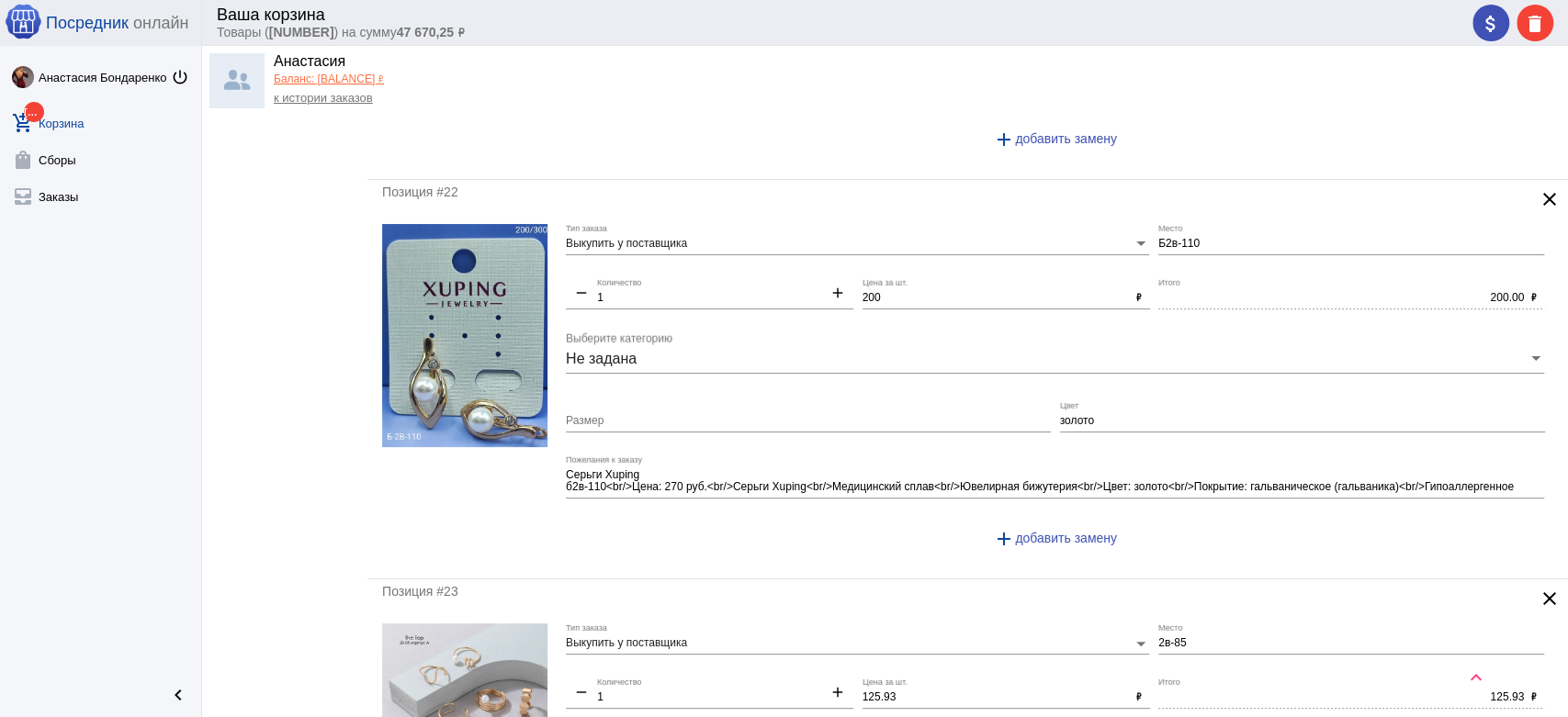 scroll, scrollTop: 815, scrollLeft: 0, axis: vertical 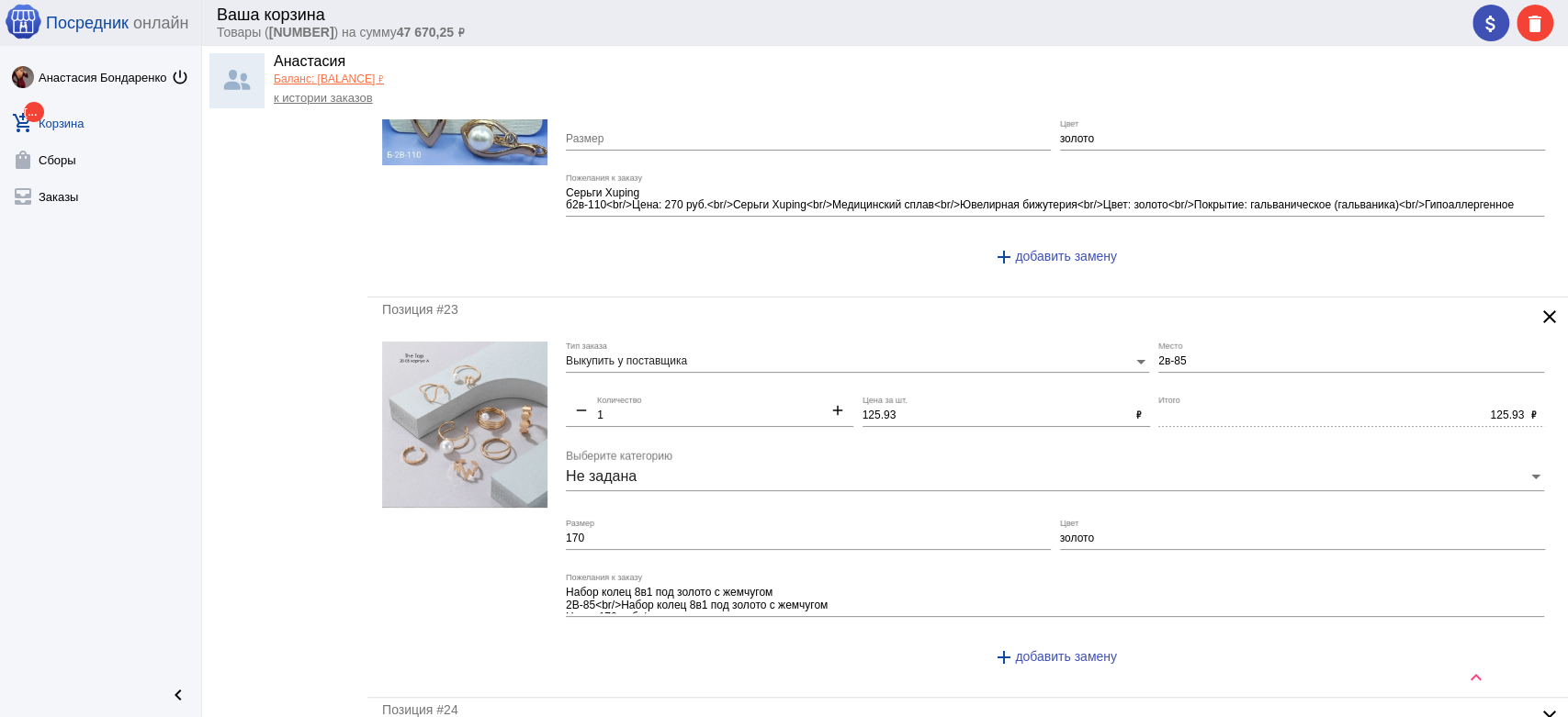 type 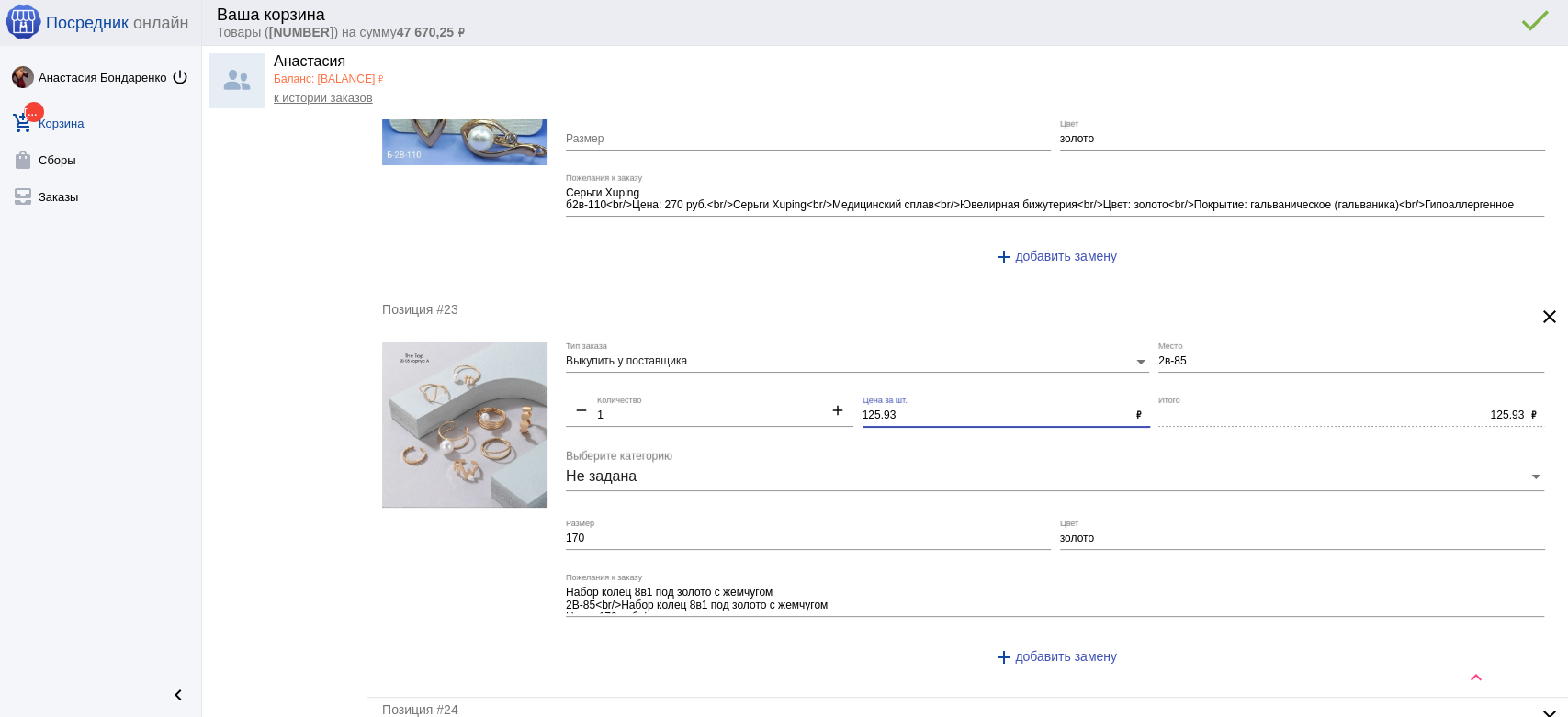drag, startPoint x: 900, startPoint y: 411, endPoint x: 781, endPoint y: 375, distance: 124.32618 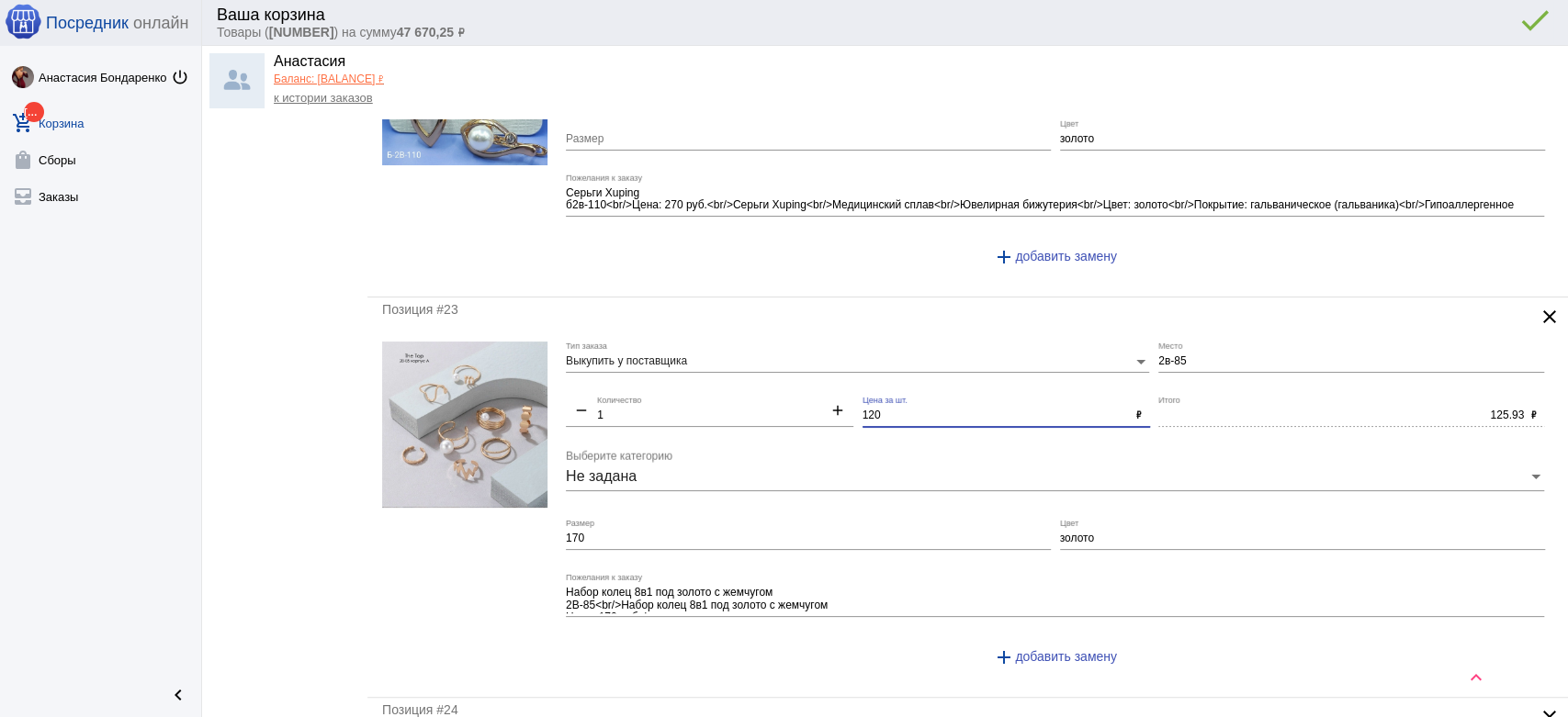 type on "120" 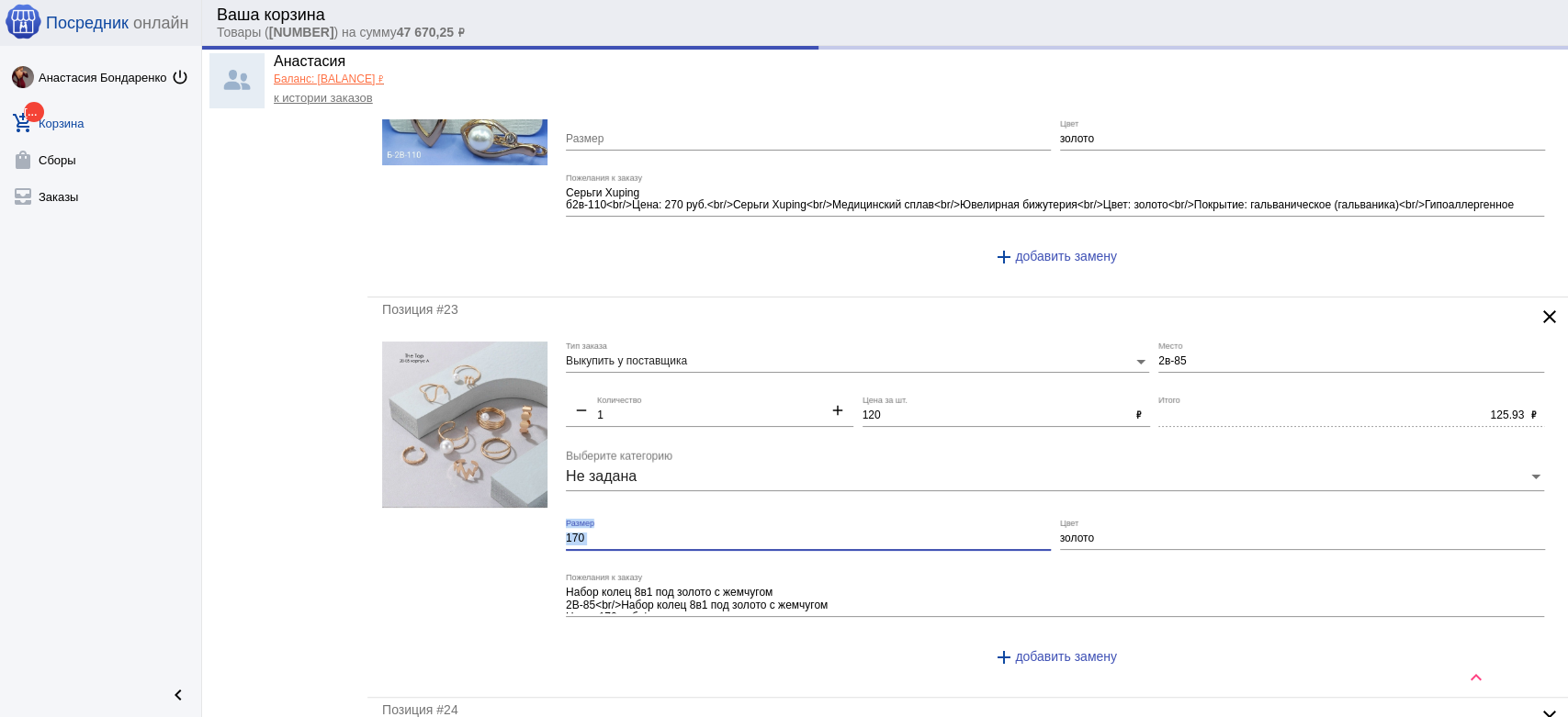click on "170 Размер" 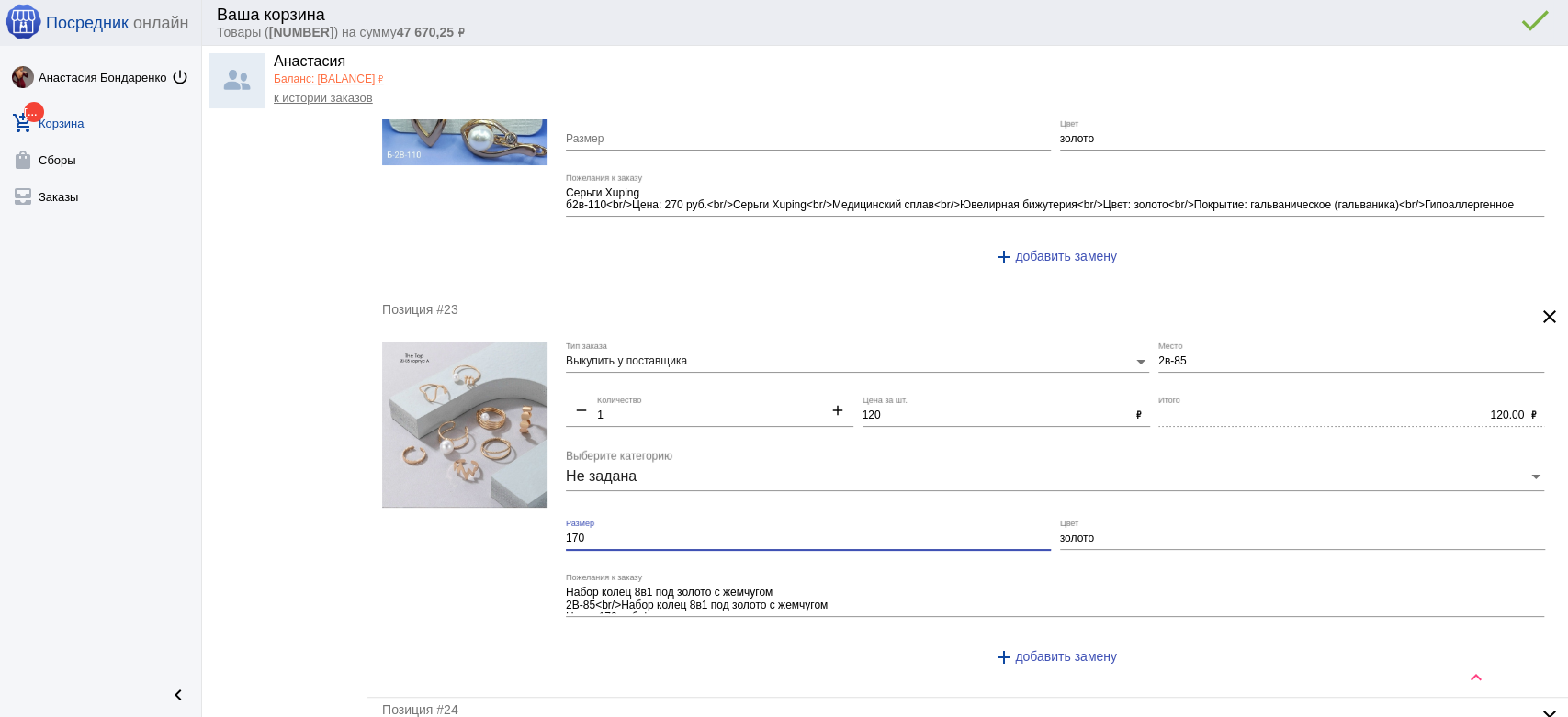 type on "170" 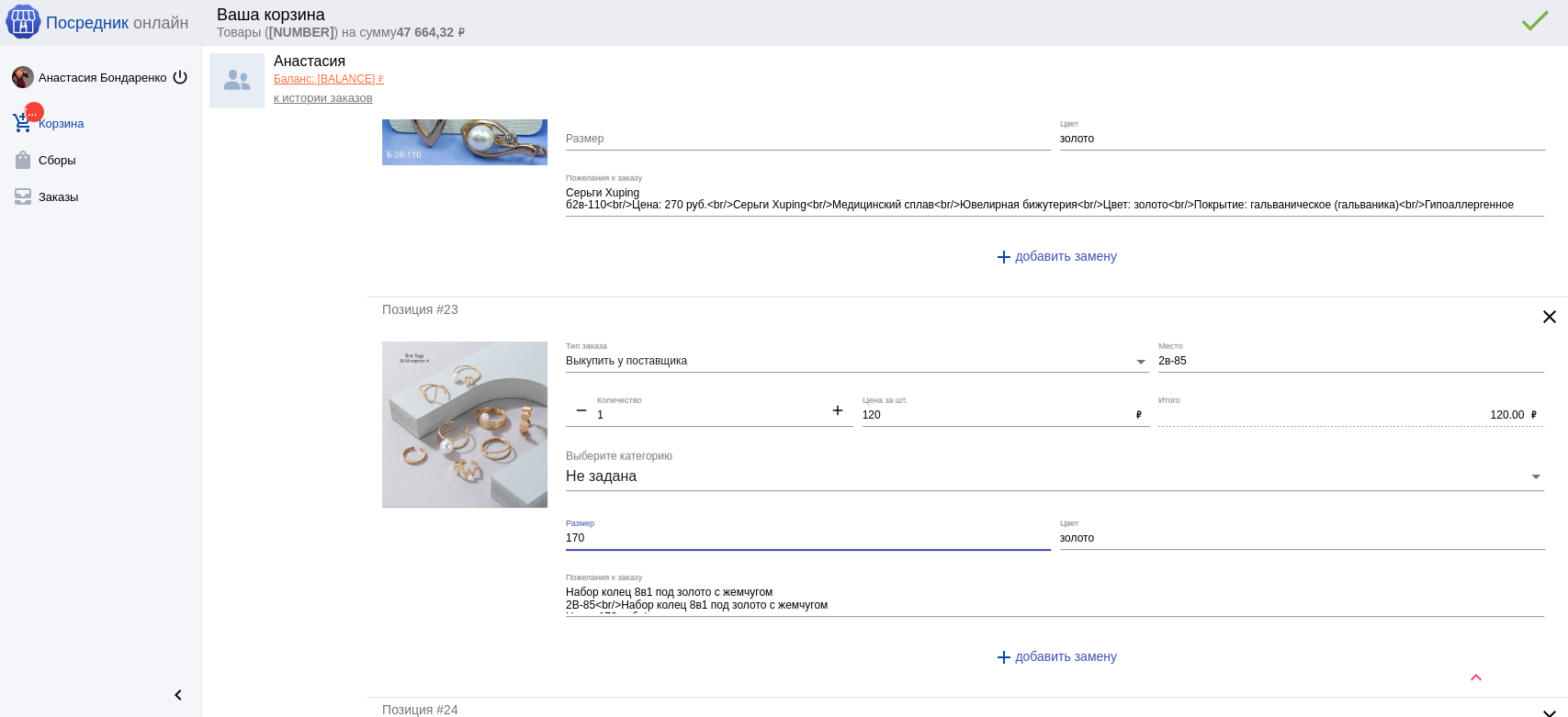 click on "170" at bounding box center [808, 539] 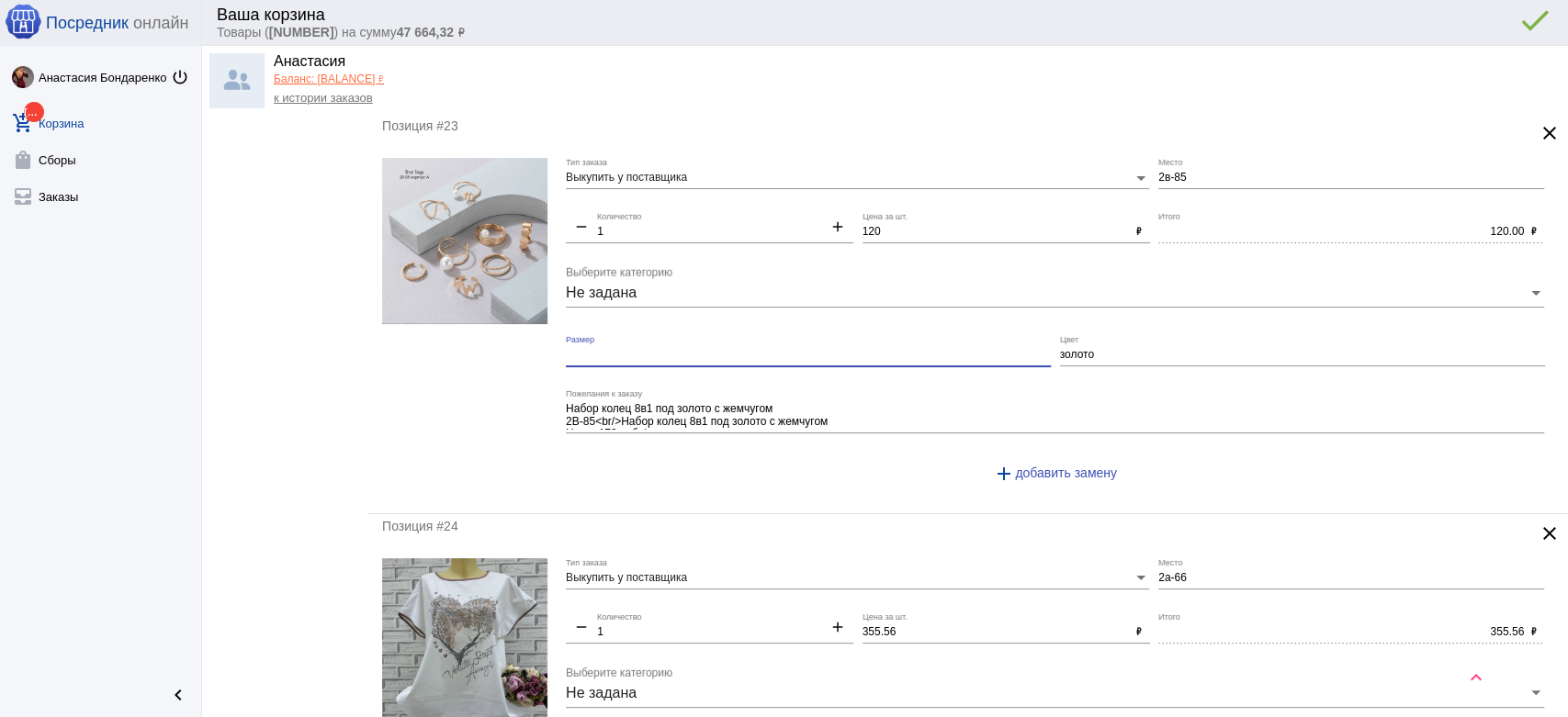scroll, scrollTop: 1224, scrollLeft: 0, axis: vertical 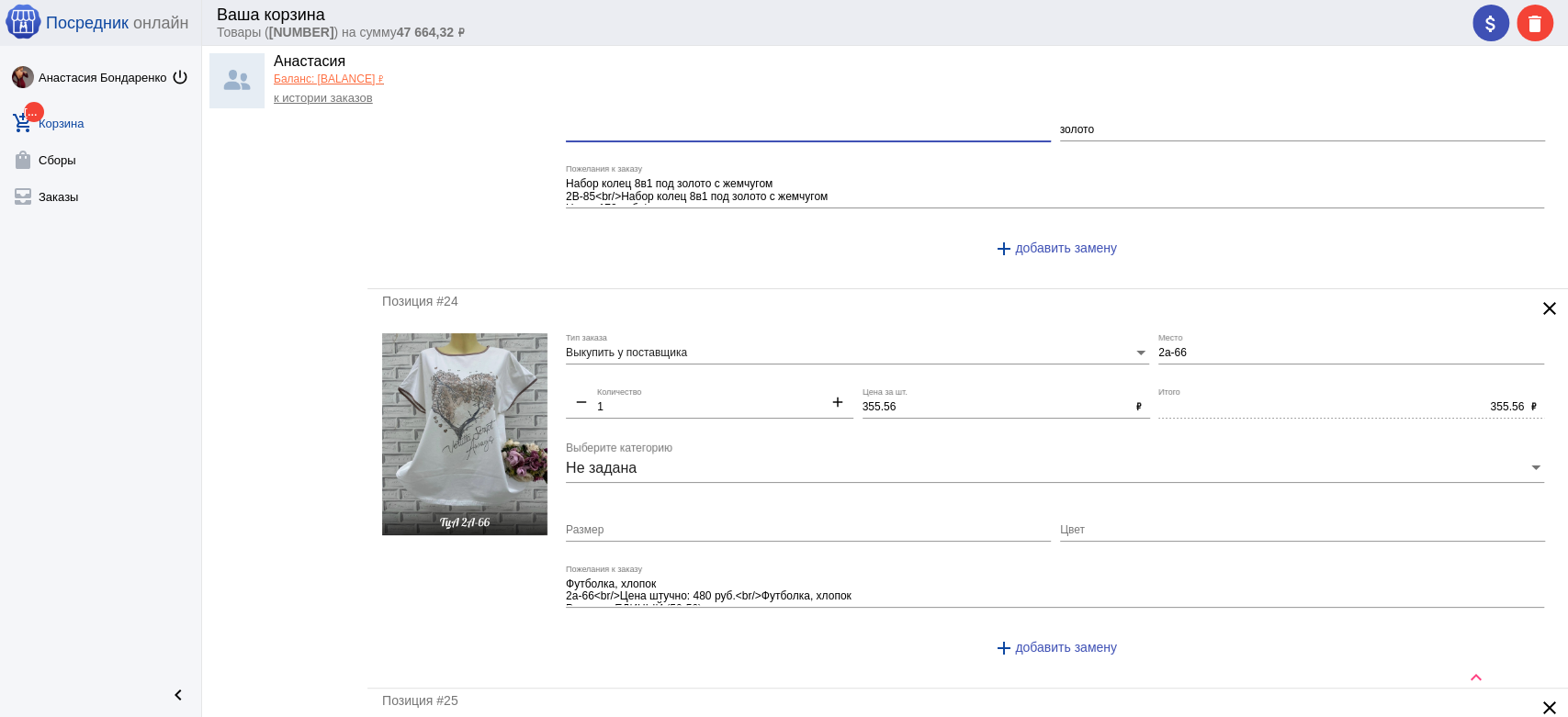 type 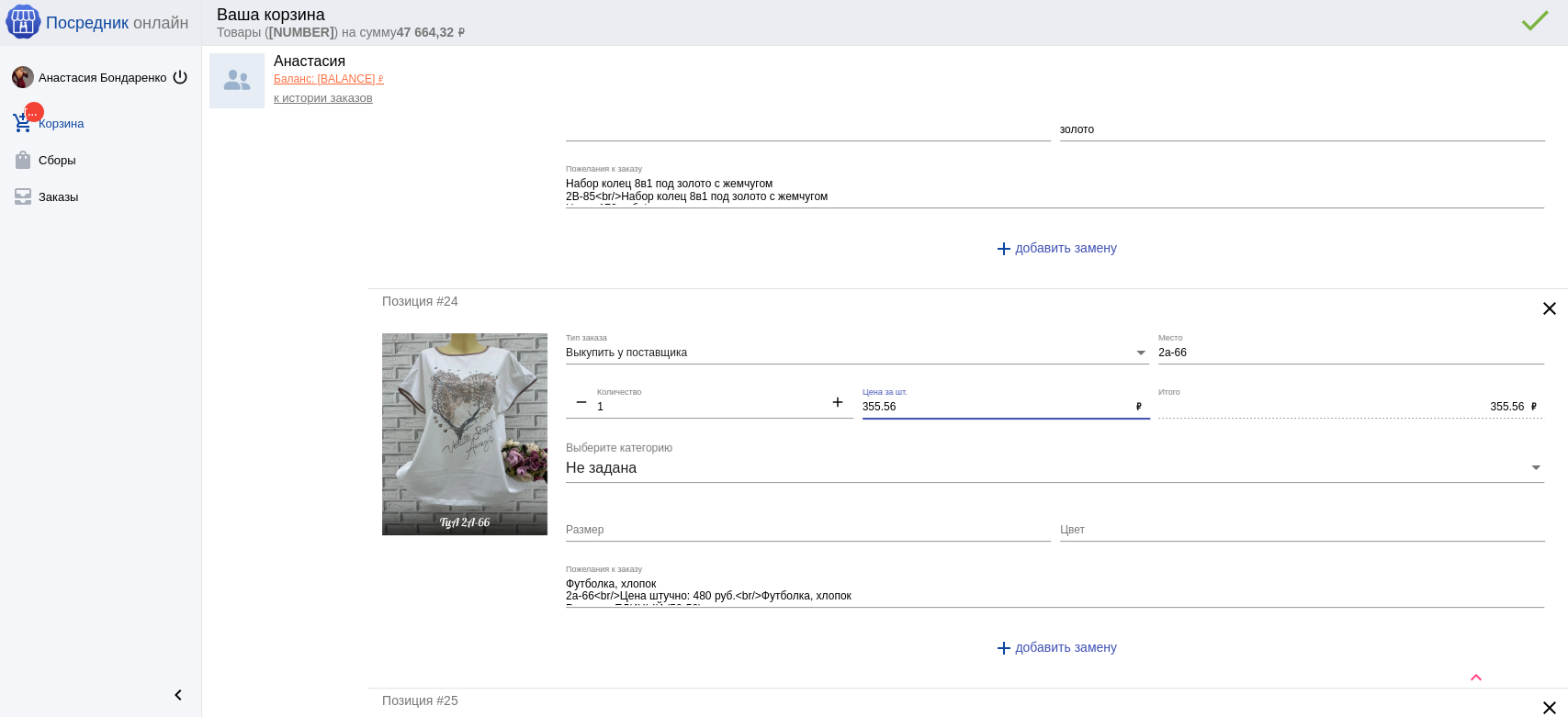 drag, startPoint x: 914, startPoint y: 409, endPoint x: 799, endPoint y: 381, distance: 118.3596 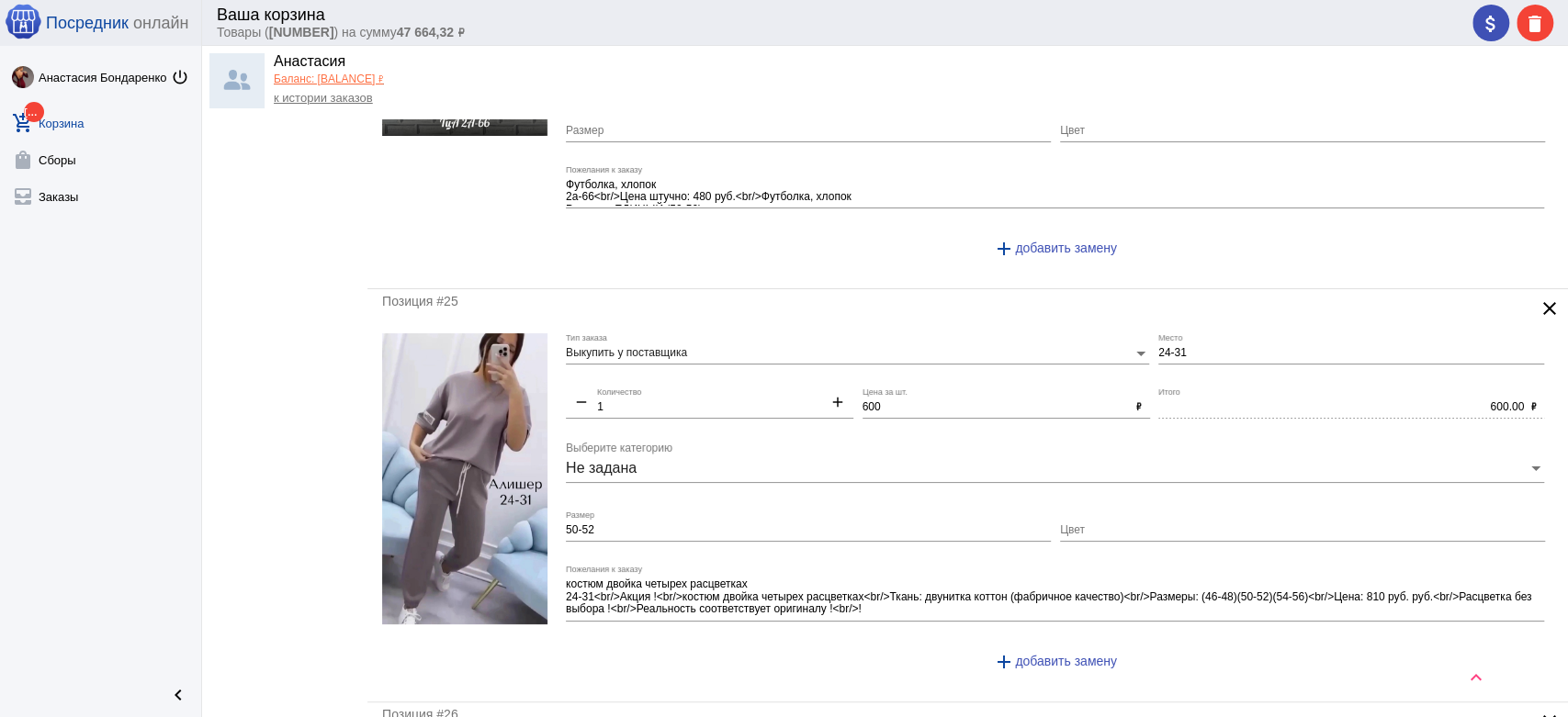 scroll, scrollTop: 1938, scrollLeft: 0, axis: vertical 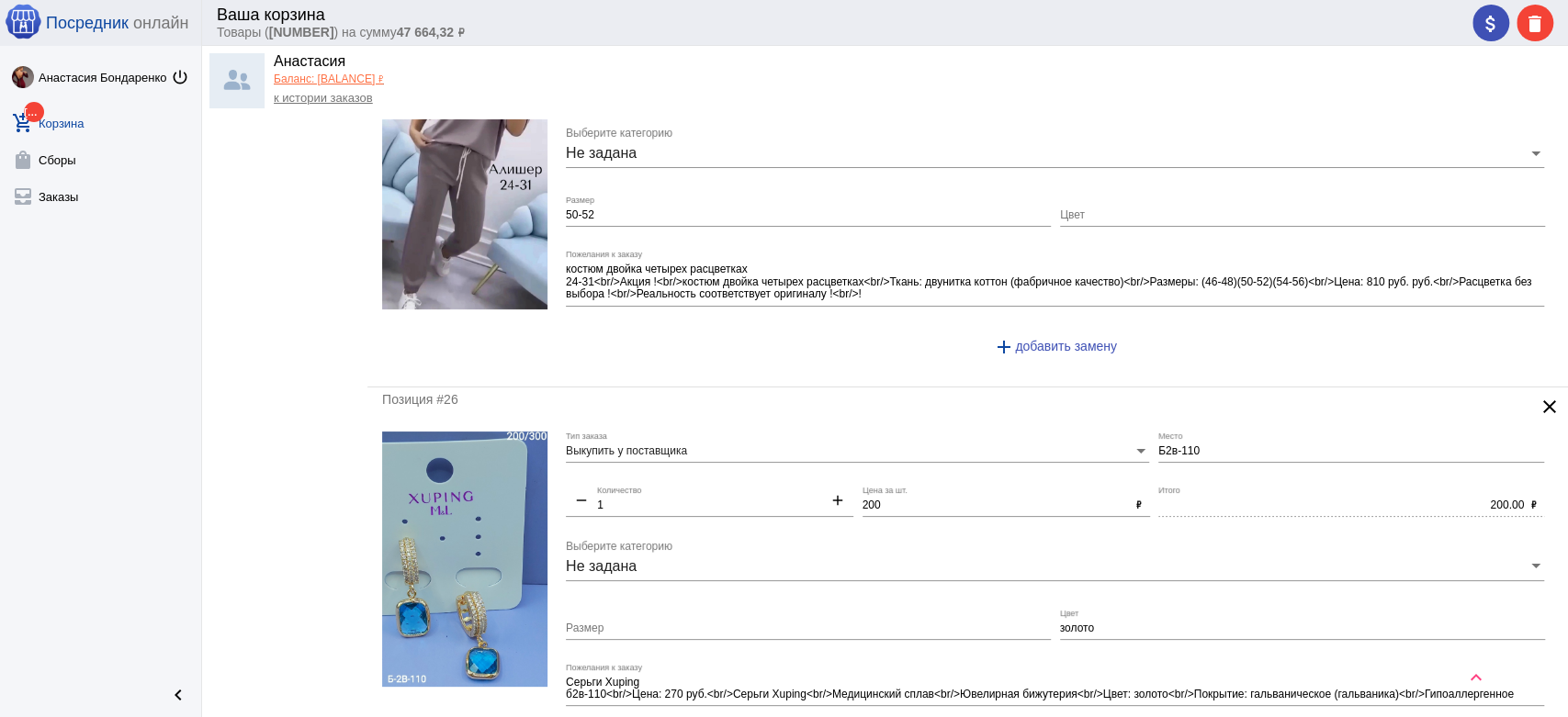 type on "350" 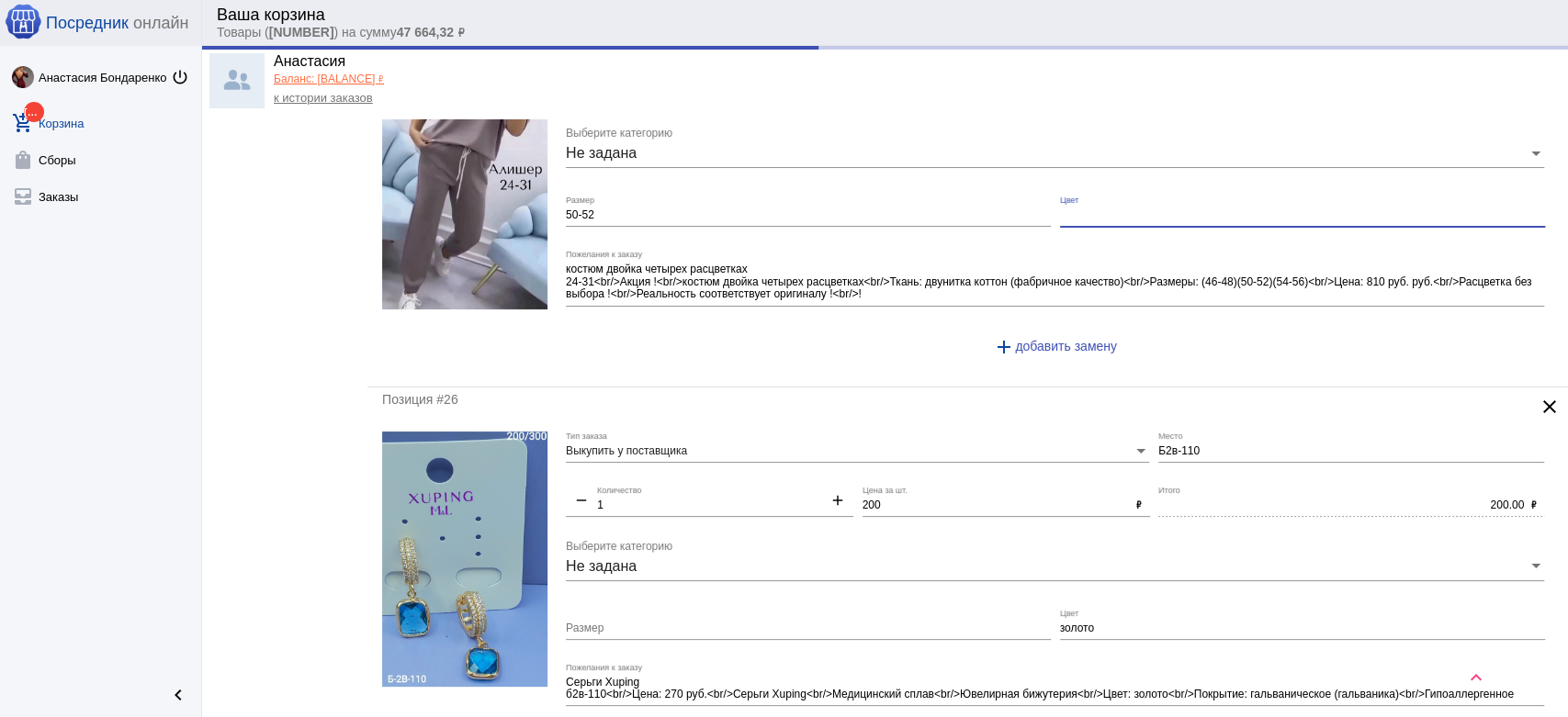 click on "Цвет" at bounding box center [1303, 216] 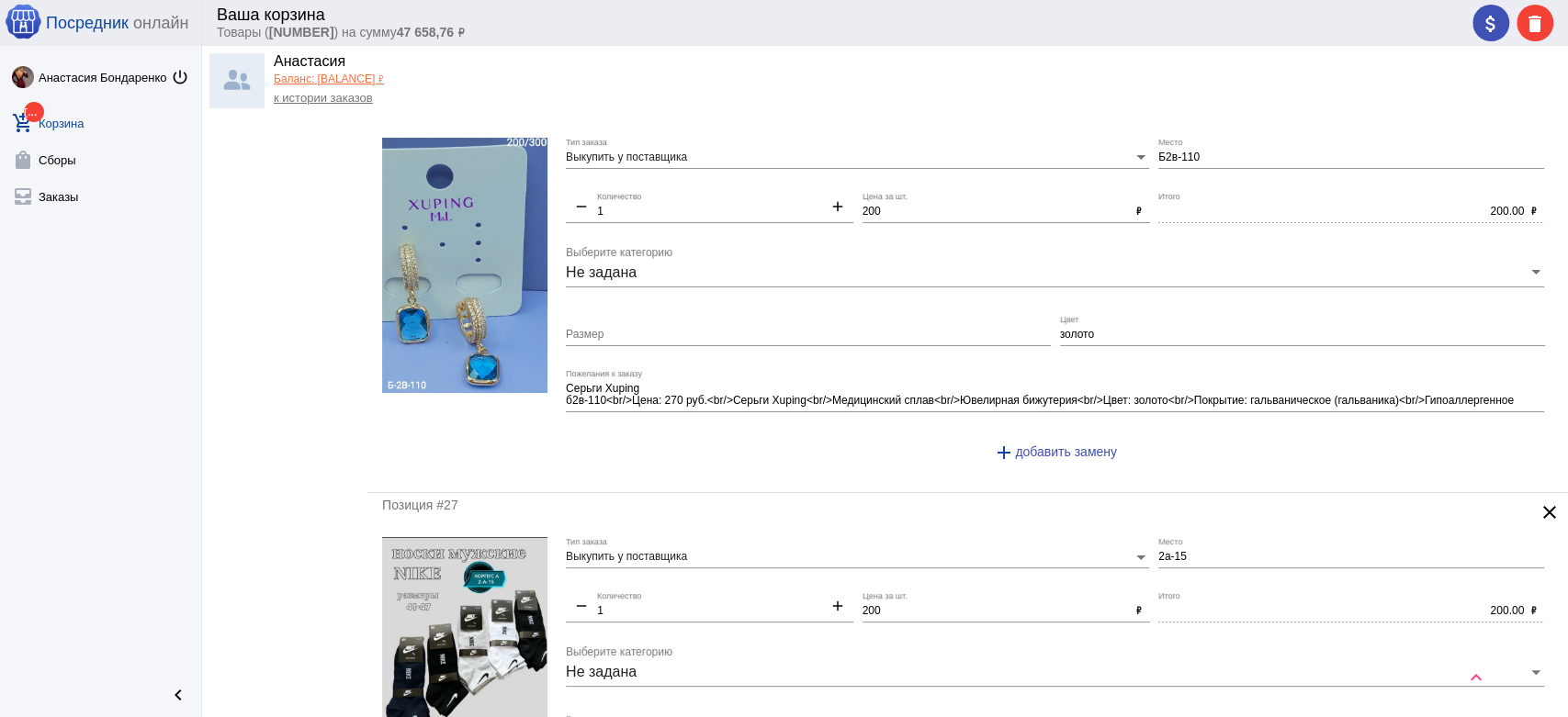 scroll, scrollTop: 2244, scrollLeft: 0, axis: vertical 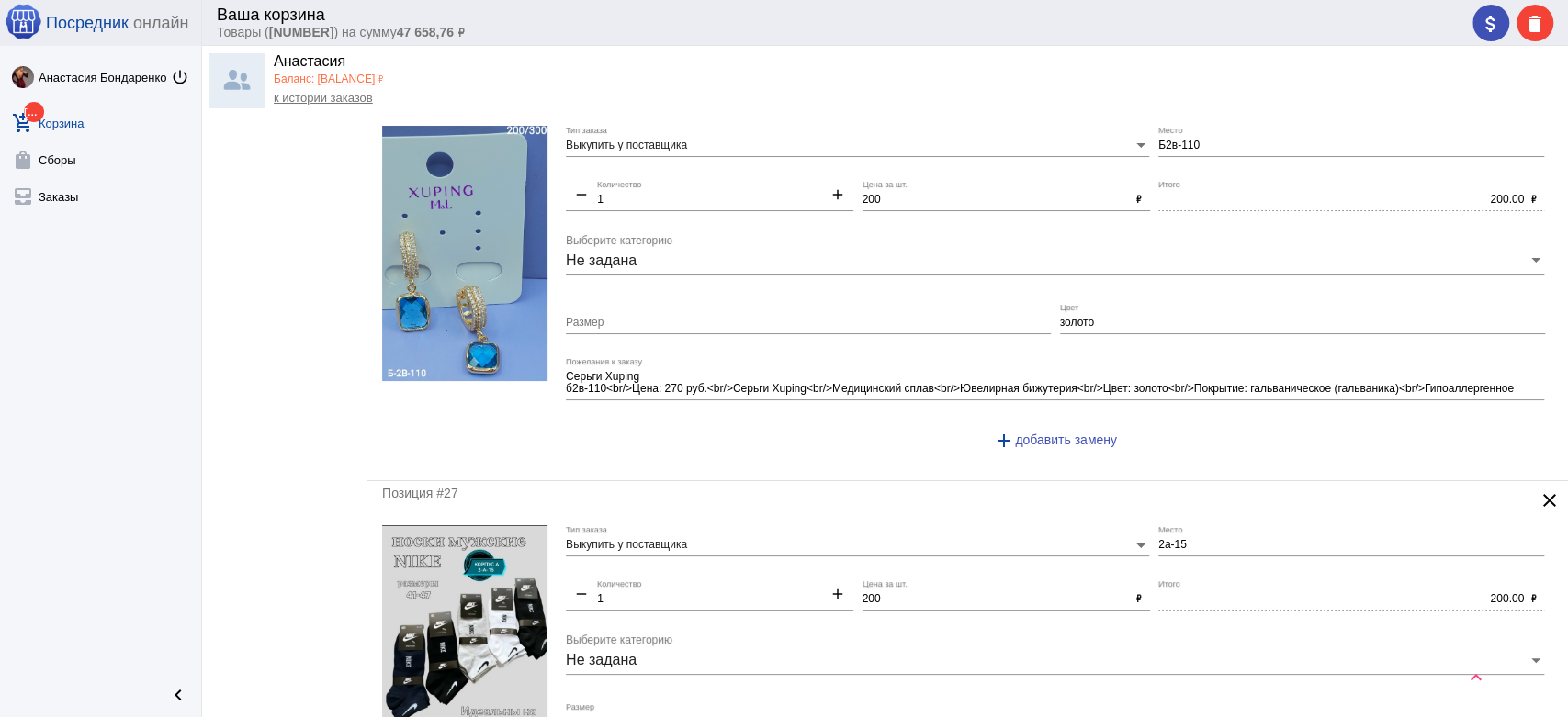type on "бв" 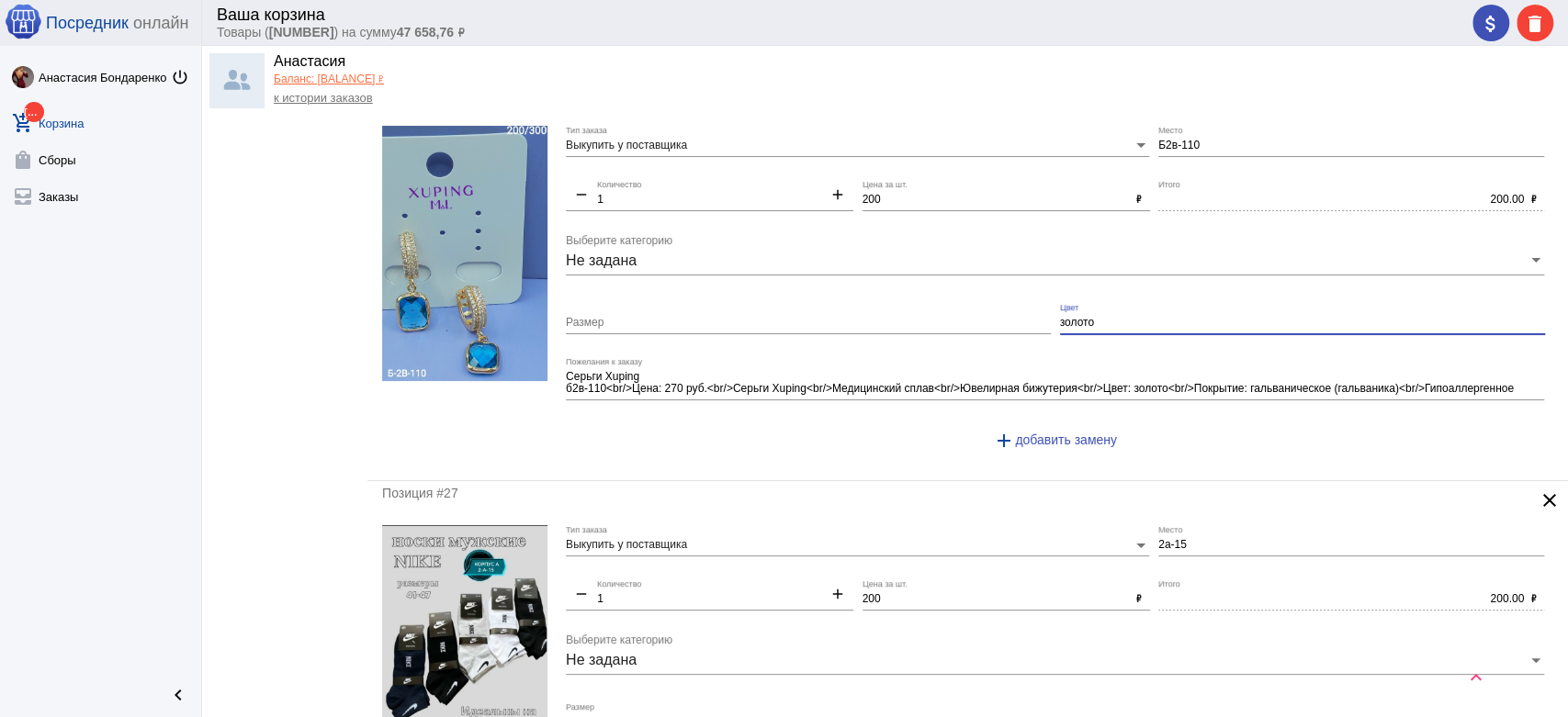 click on "золото" at bounding box center [1303, 323] 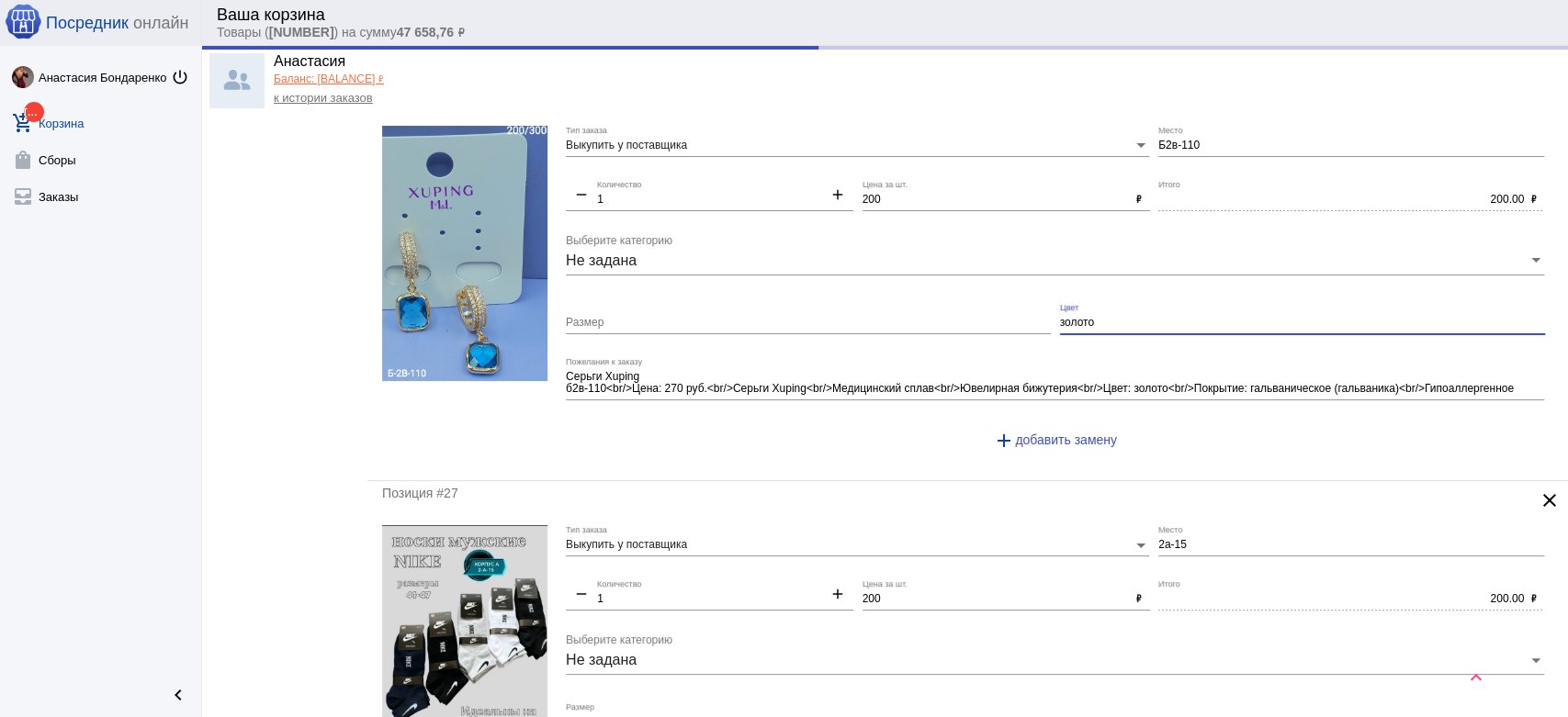 click on "золото" at bounding box center (1303, 323) 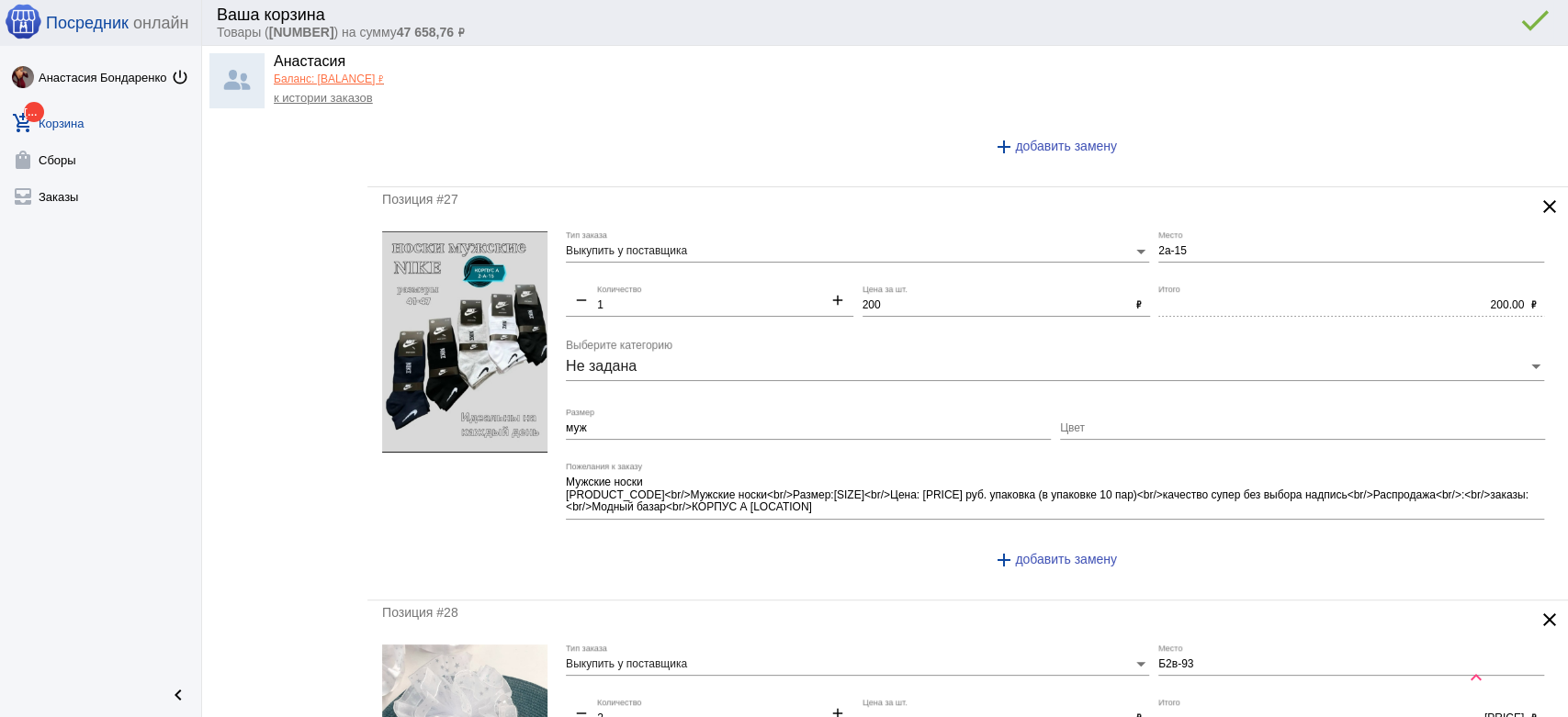 scroll, scrollTop: 2549, scrollLeft: 0, axis: vertical 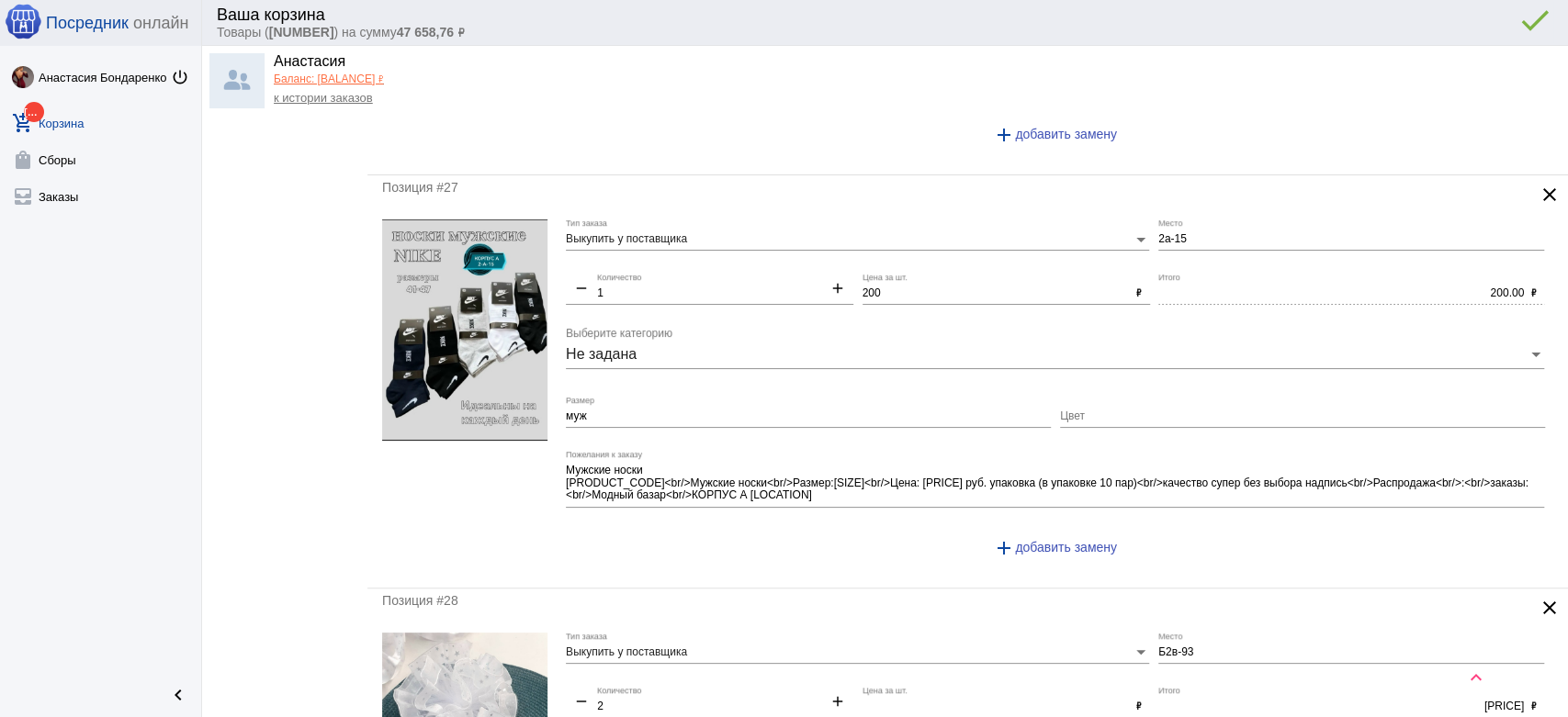 type 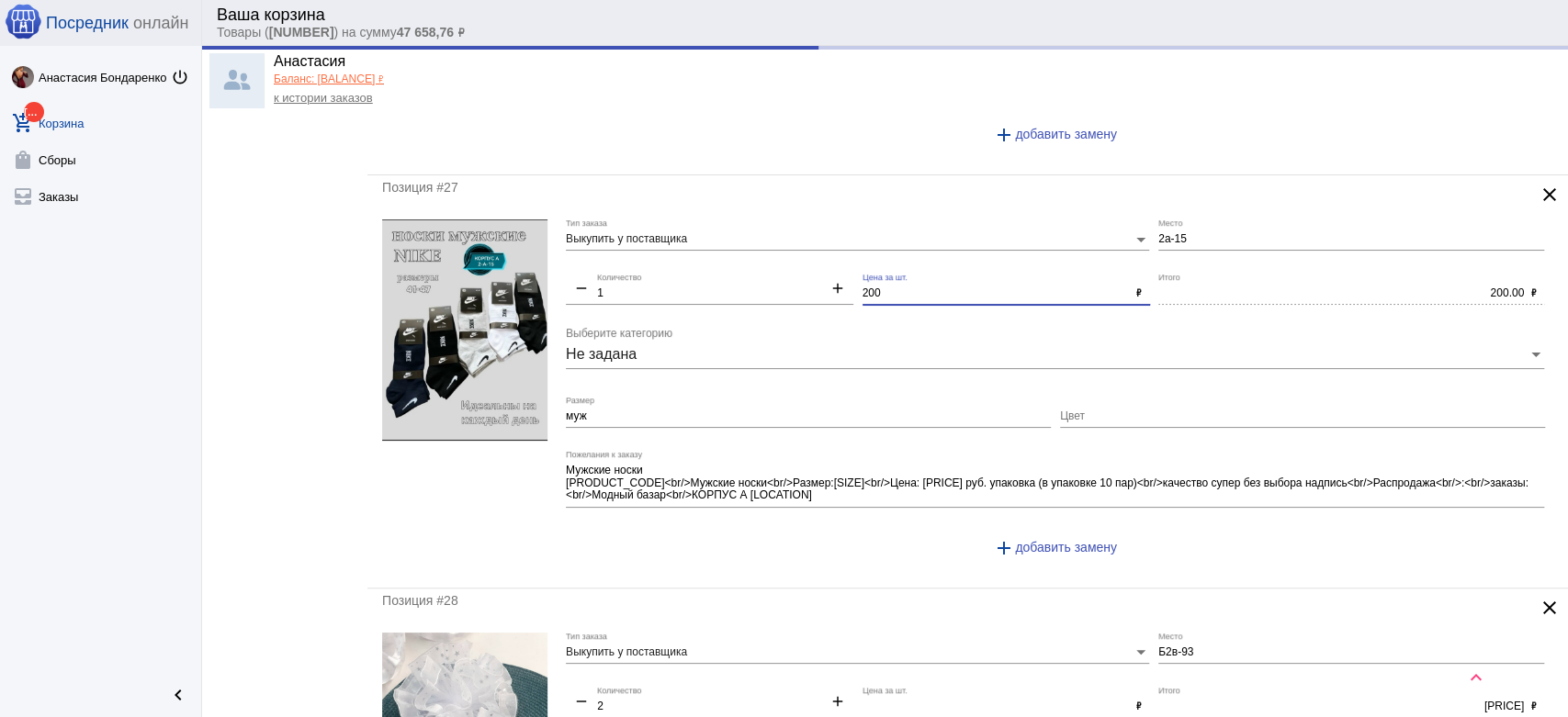 click on "200" at bounding box center (996, 294) 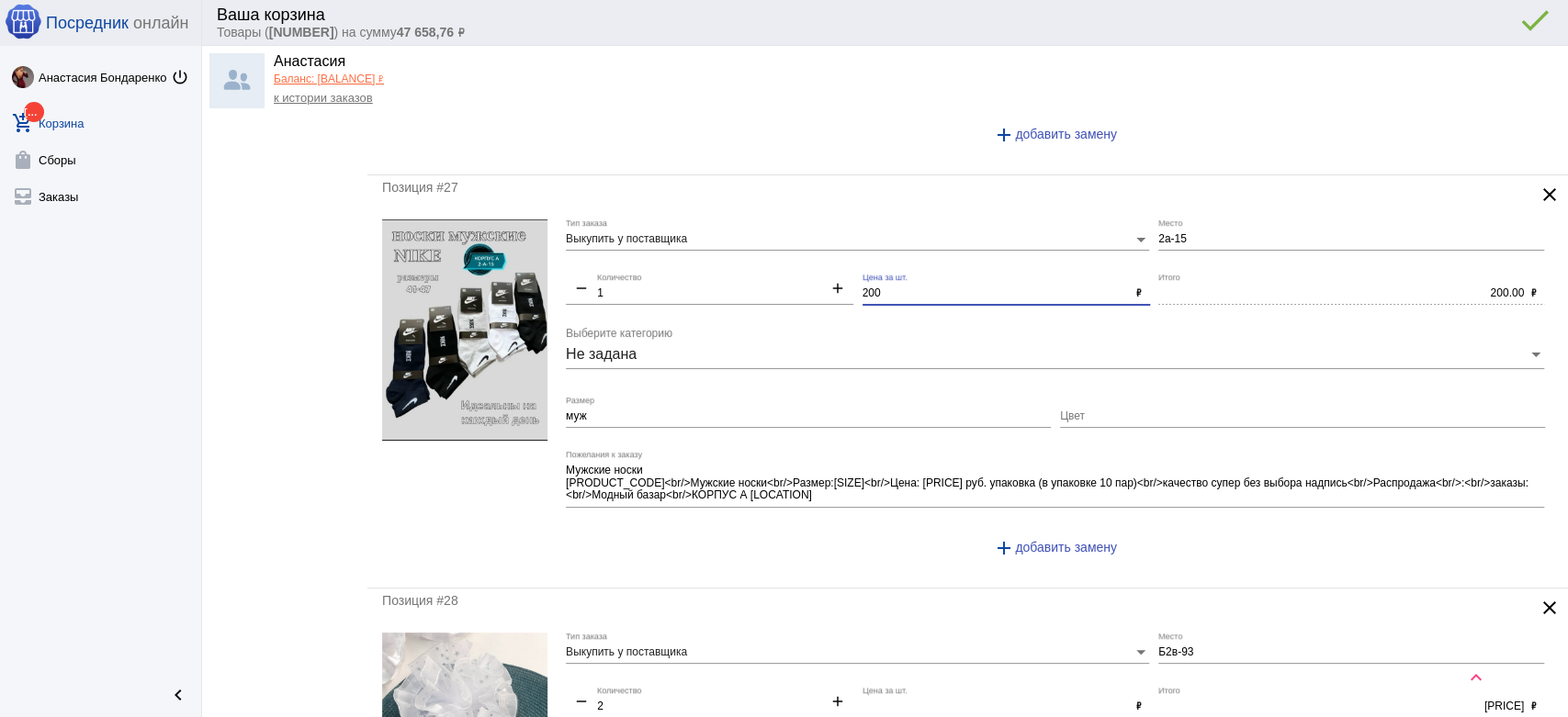 scroll, scrollTop: 2754, scrollLeft: 0, axis: vertical 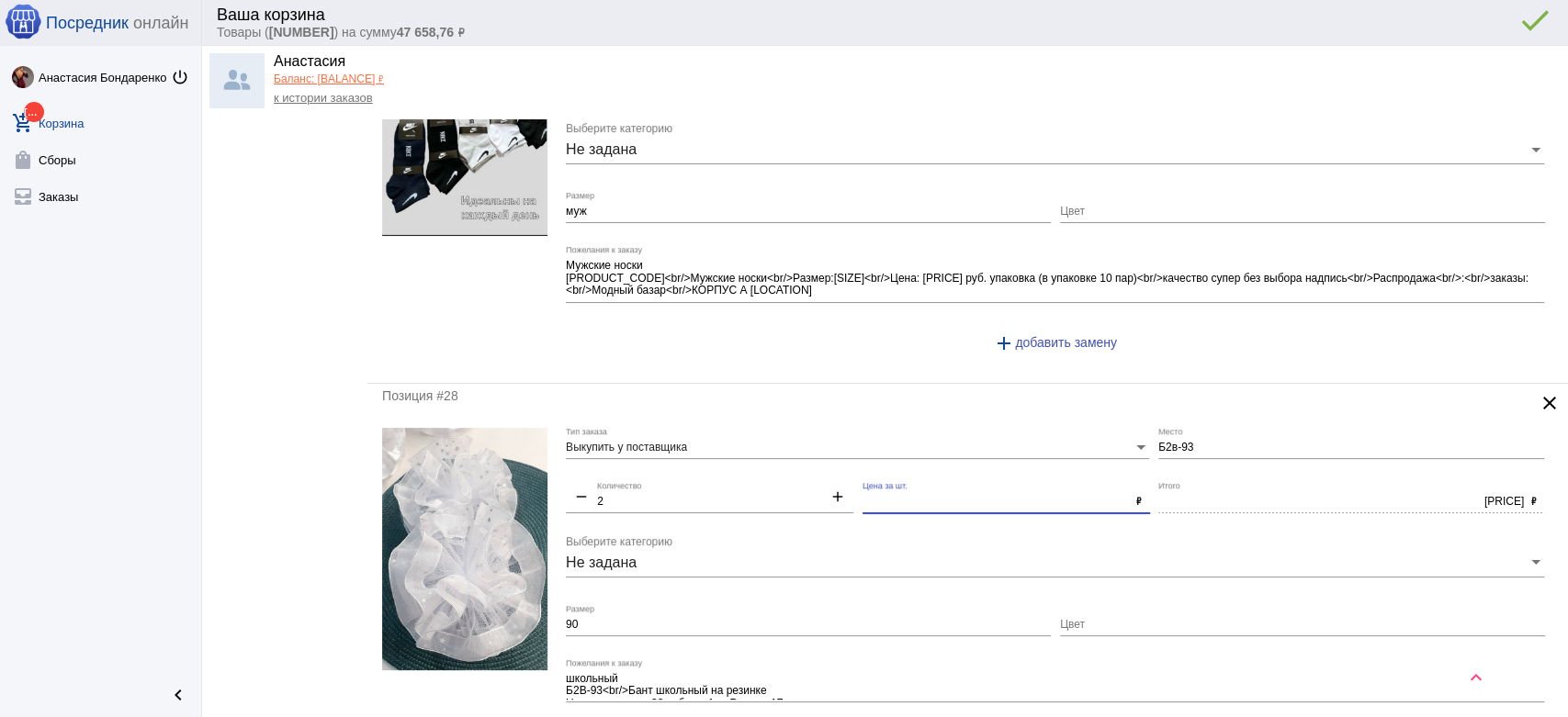 drag, startPoint x: 901, startPoint y: 500, endPoint x: 741, endPoint y: 477, distance: 161.6447 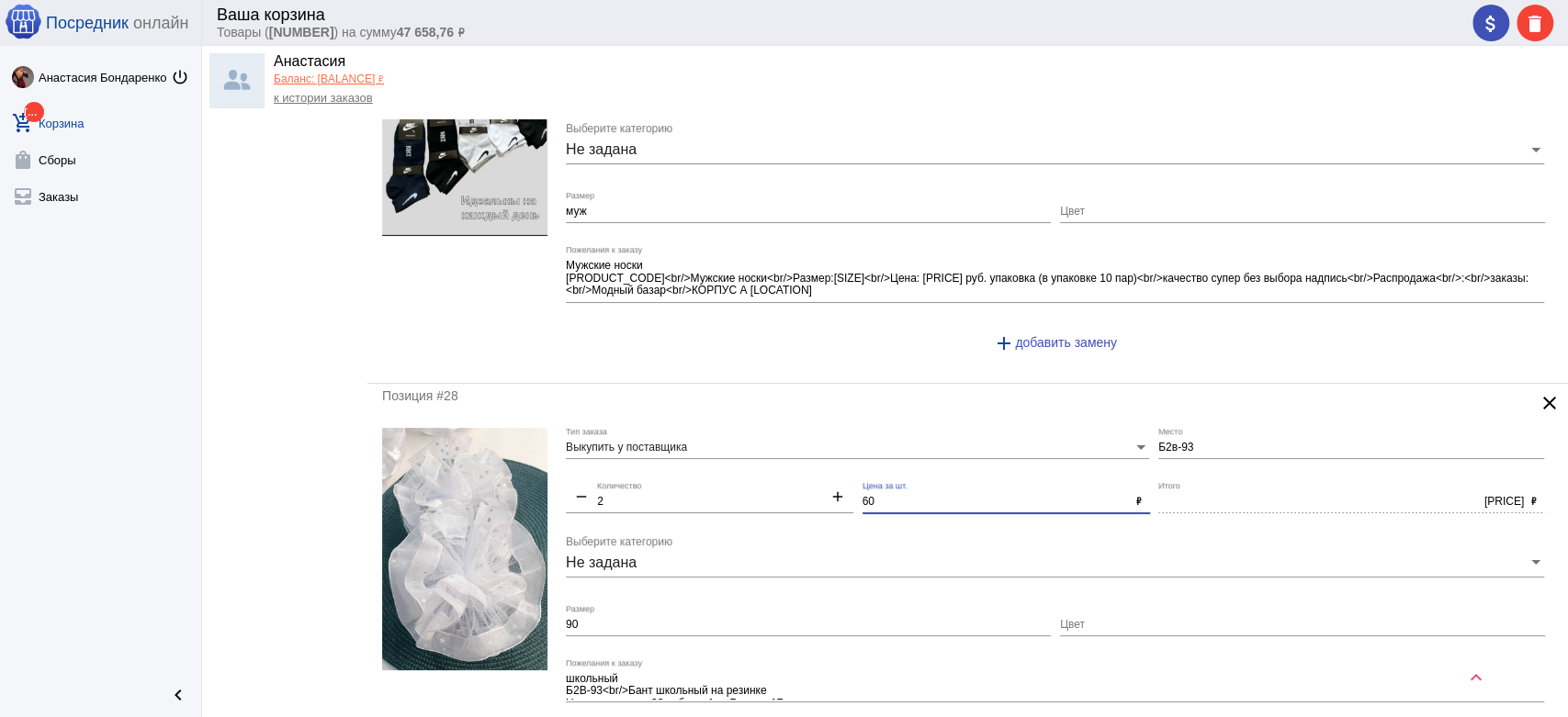type on "60" 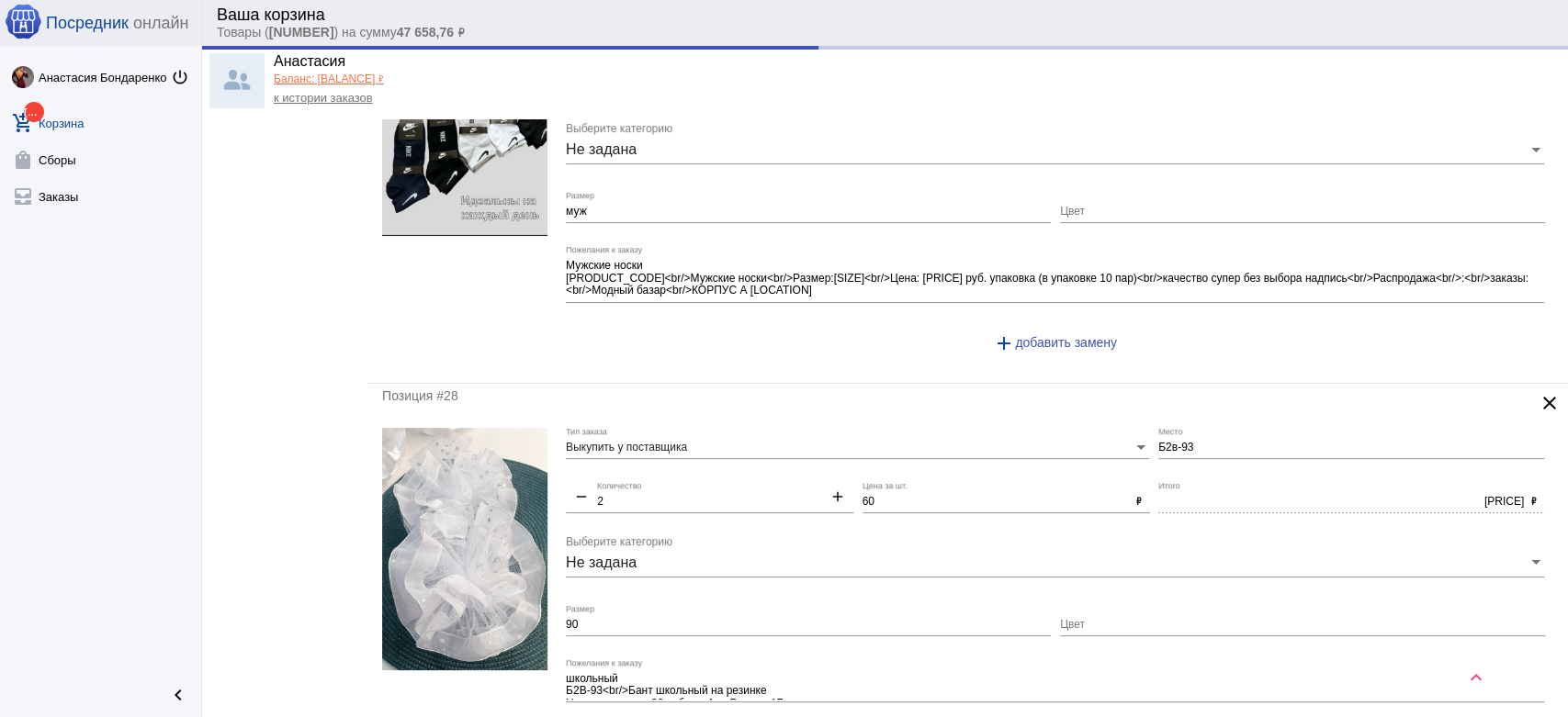type on "120.00" 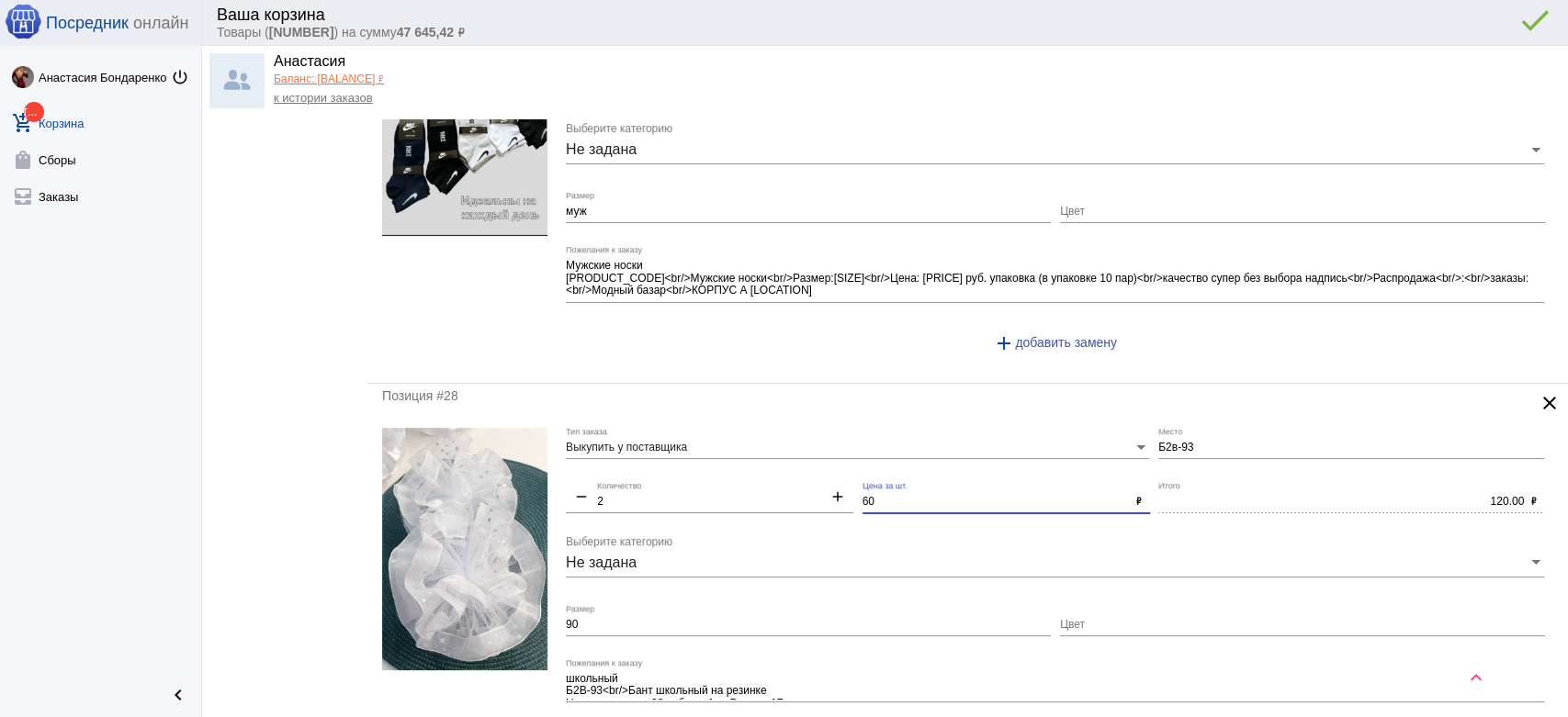 scroll, scrollTop: 2958, scrollLeft: 0, axis: vertical 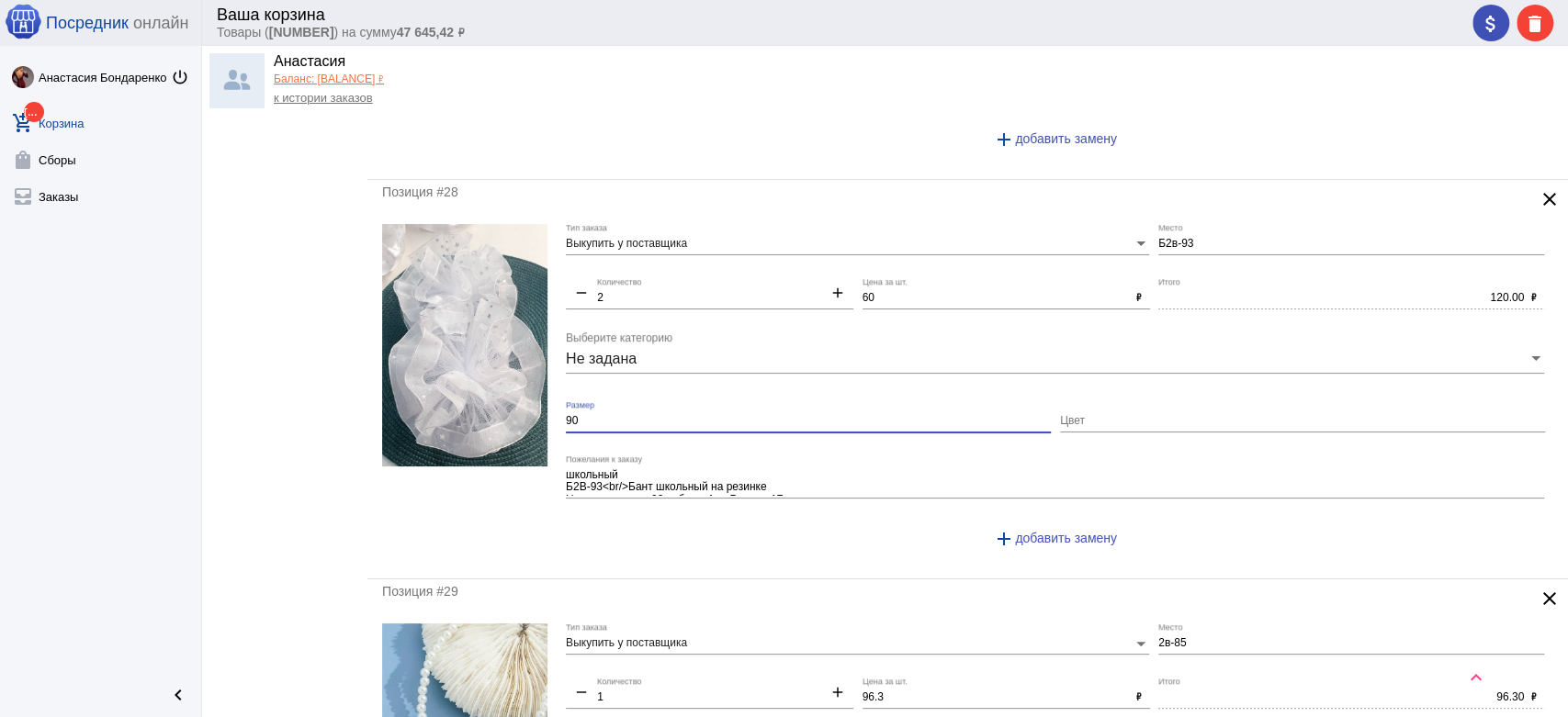 click on "90" at bounding box center (808, 421) 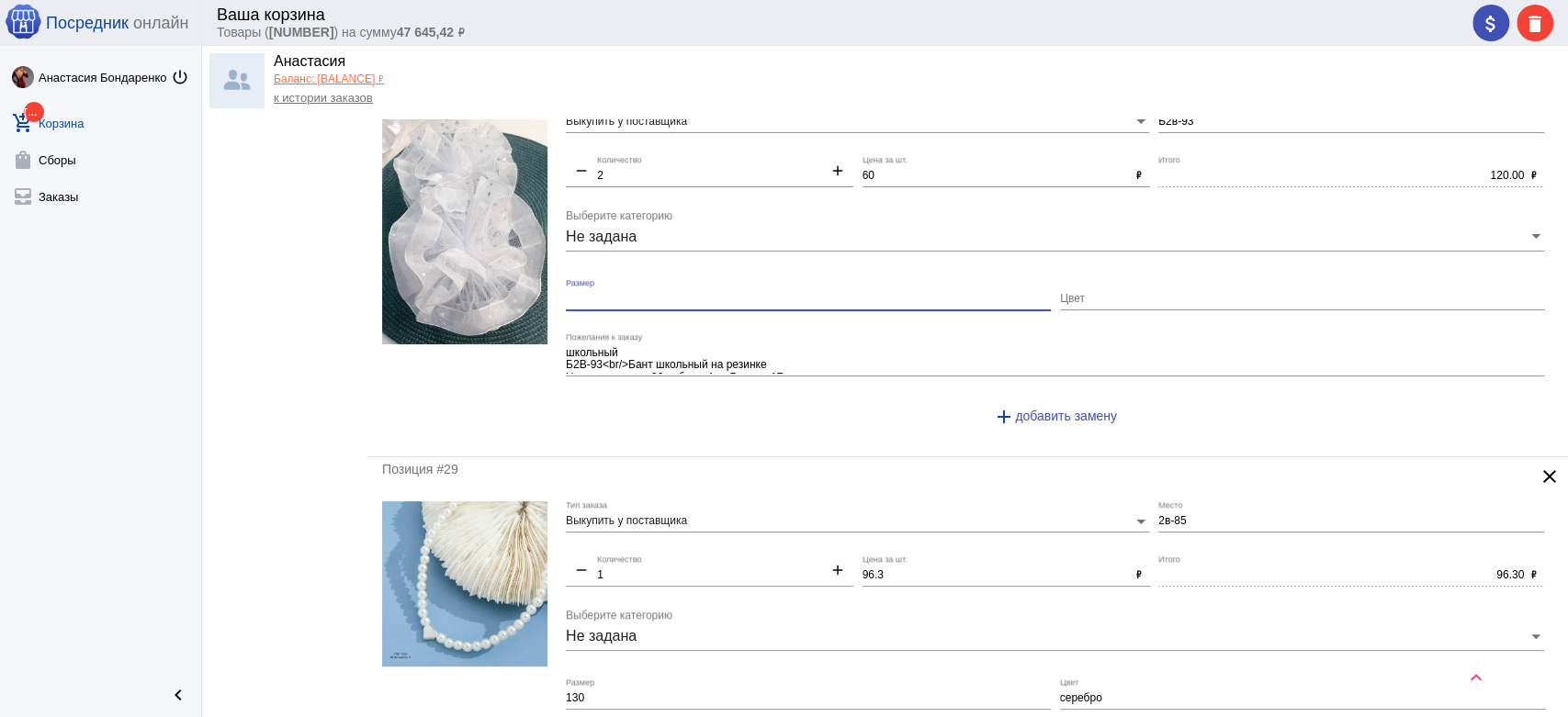 scroll, scrollTop: 3162, scrollLeft: 0, axis: vertical 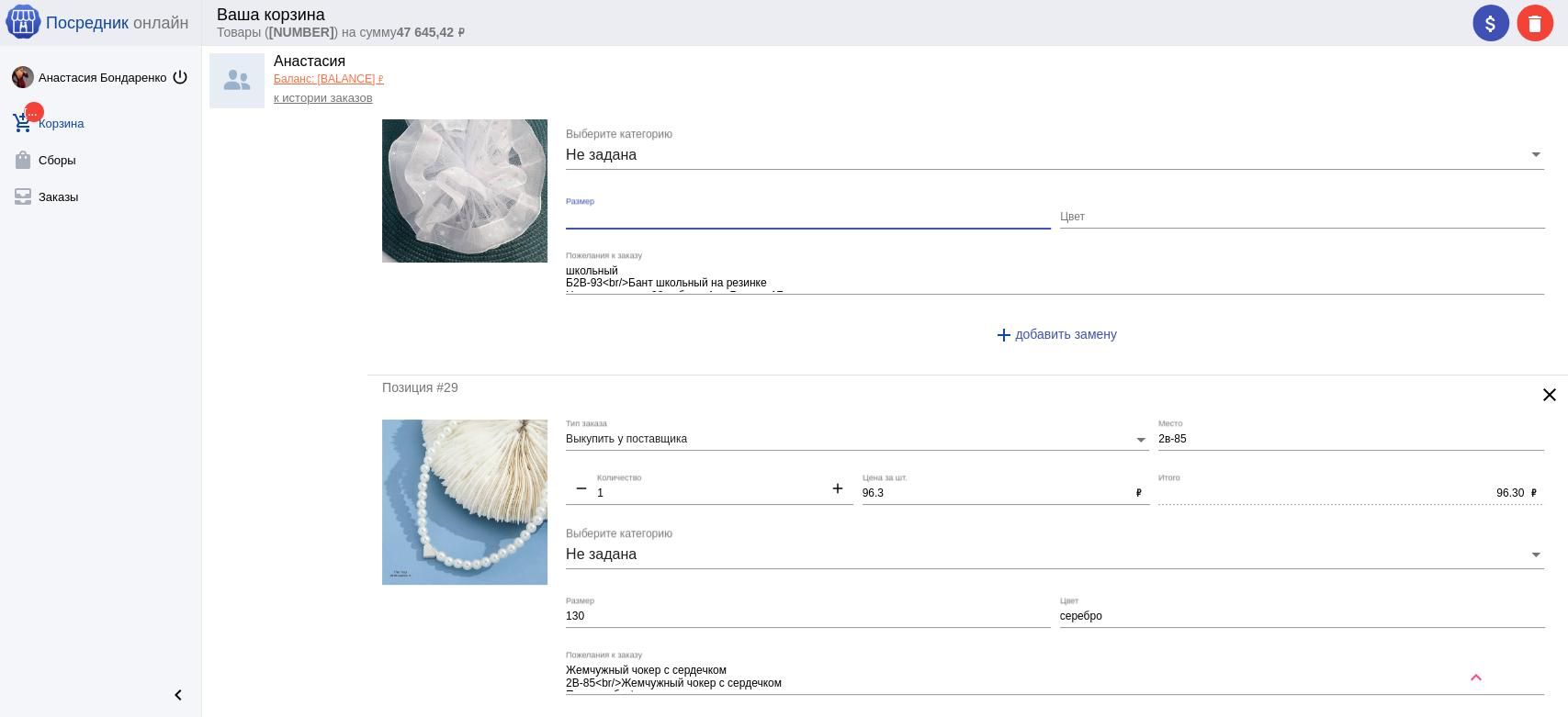 type 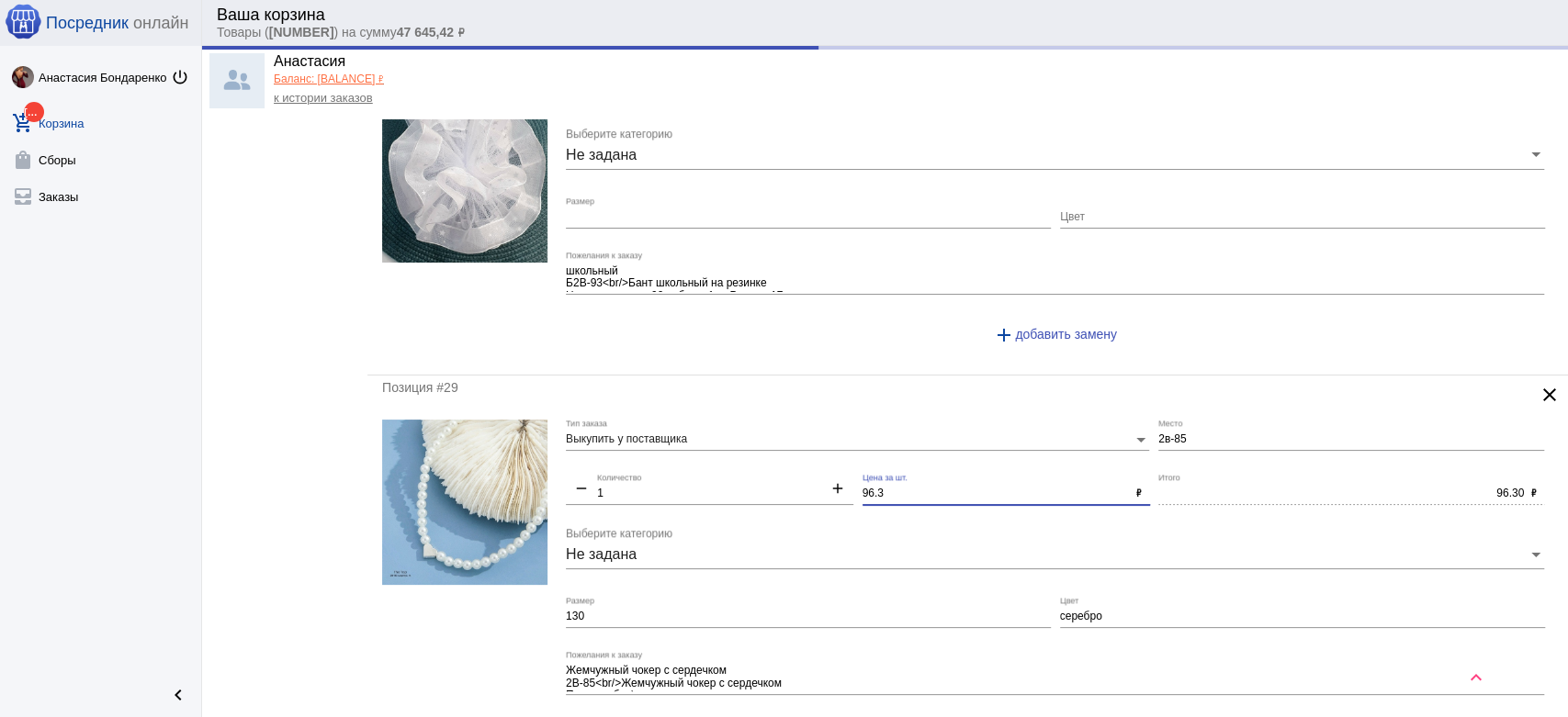 drag, startPoint x: 894, startPoint y: 490, endPoint x: 690, endPoint y: 458, distance: 206.49455 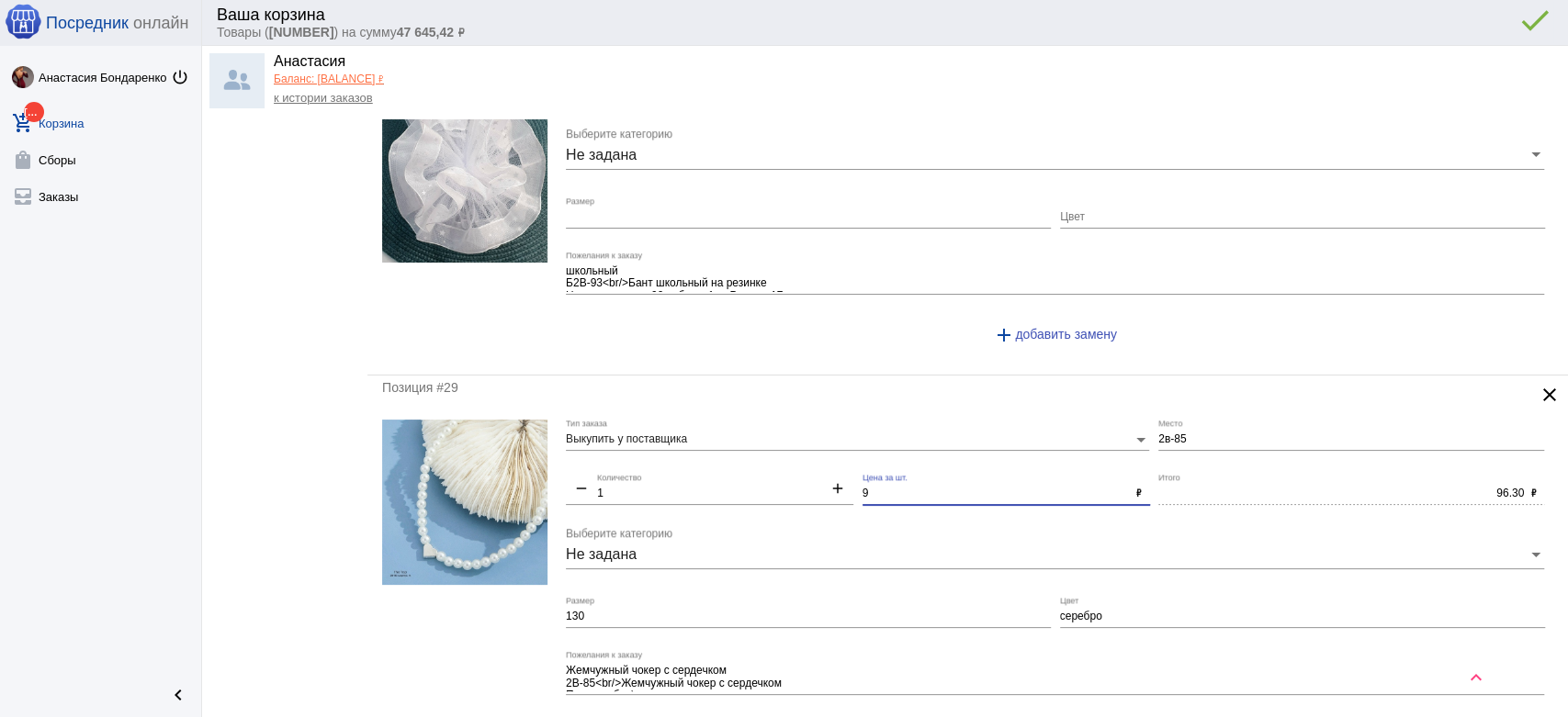 type on "90" 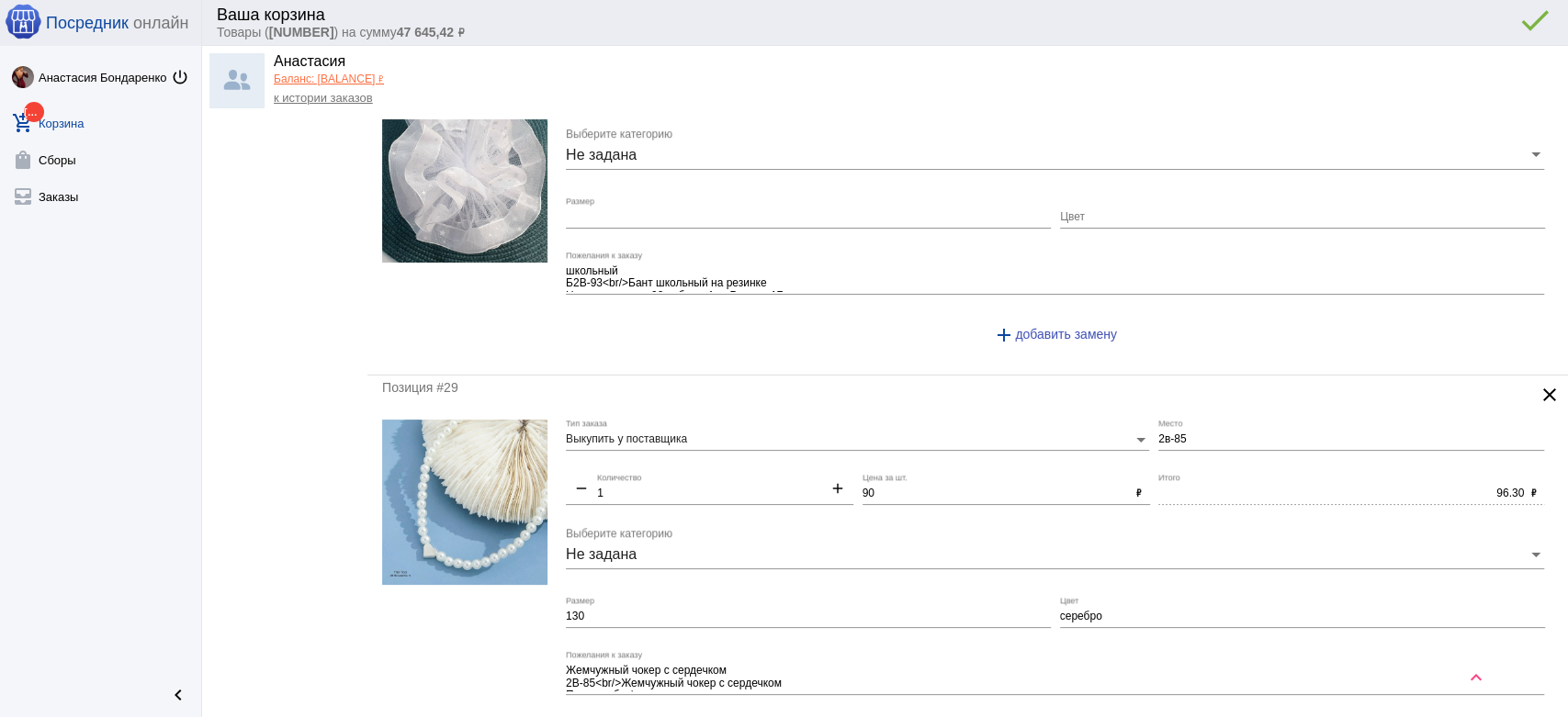 click on "Выкупить у поставщика Тип заказа" 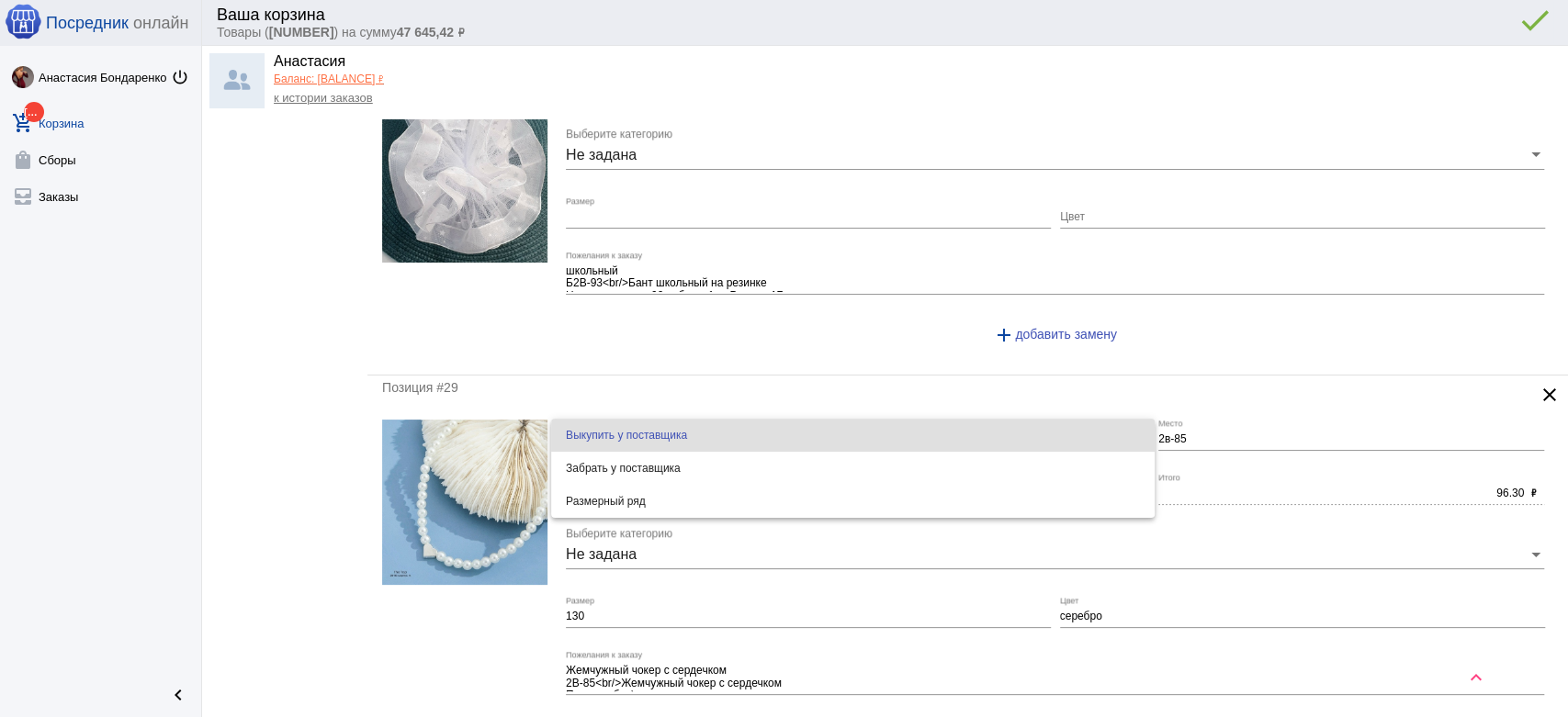 type on "90.00" 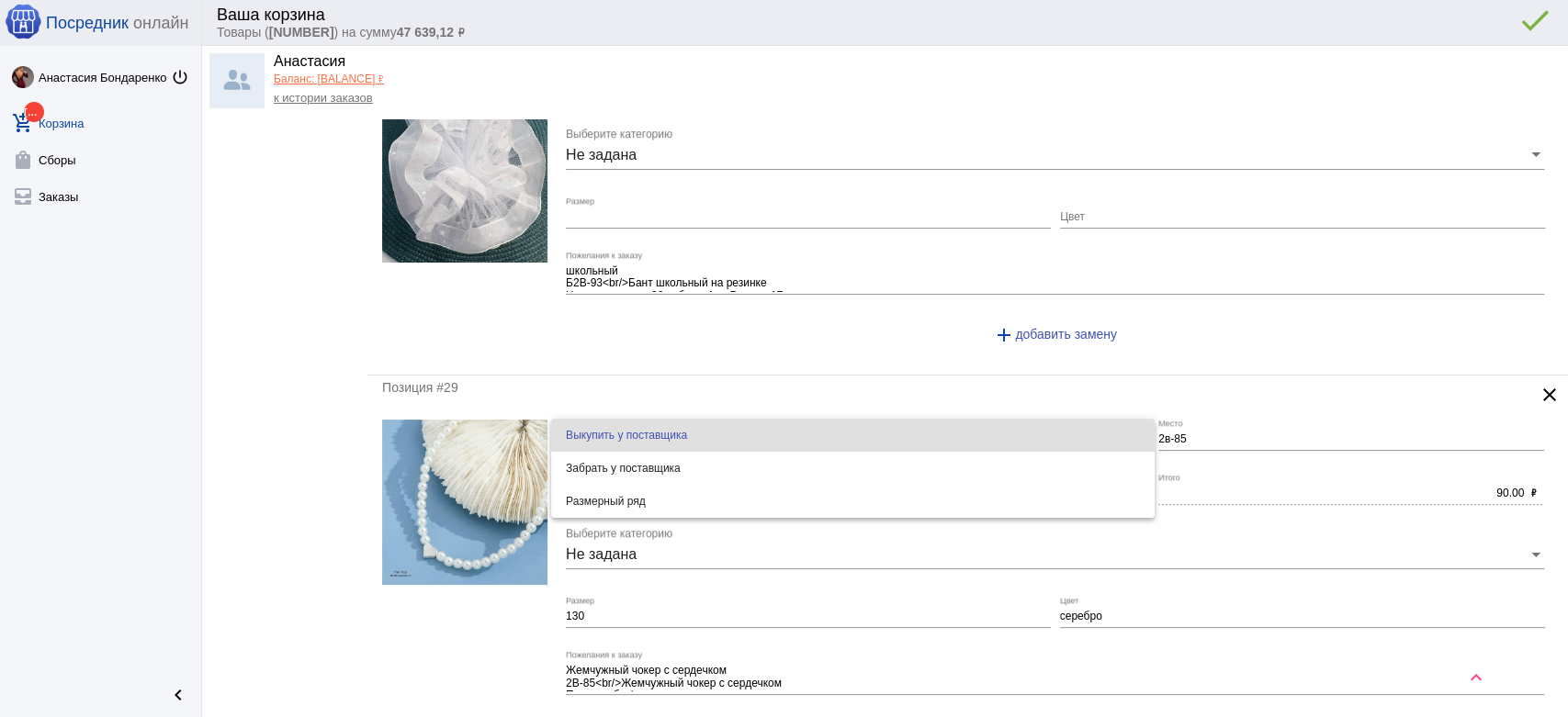 click at bounding box center [784, 358] 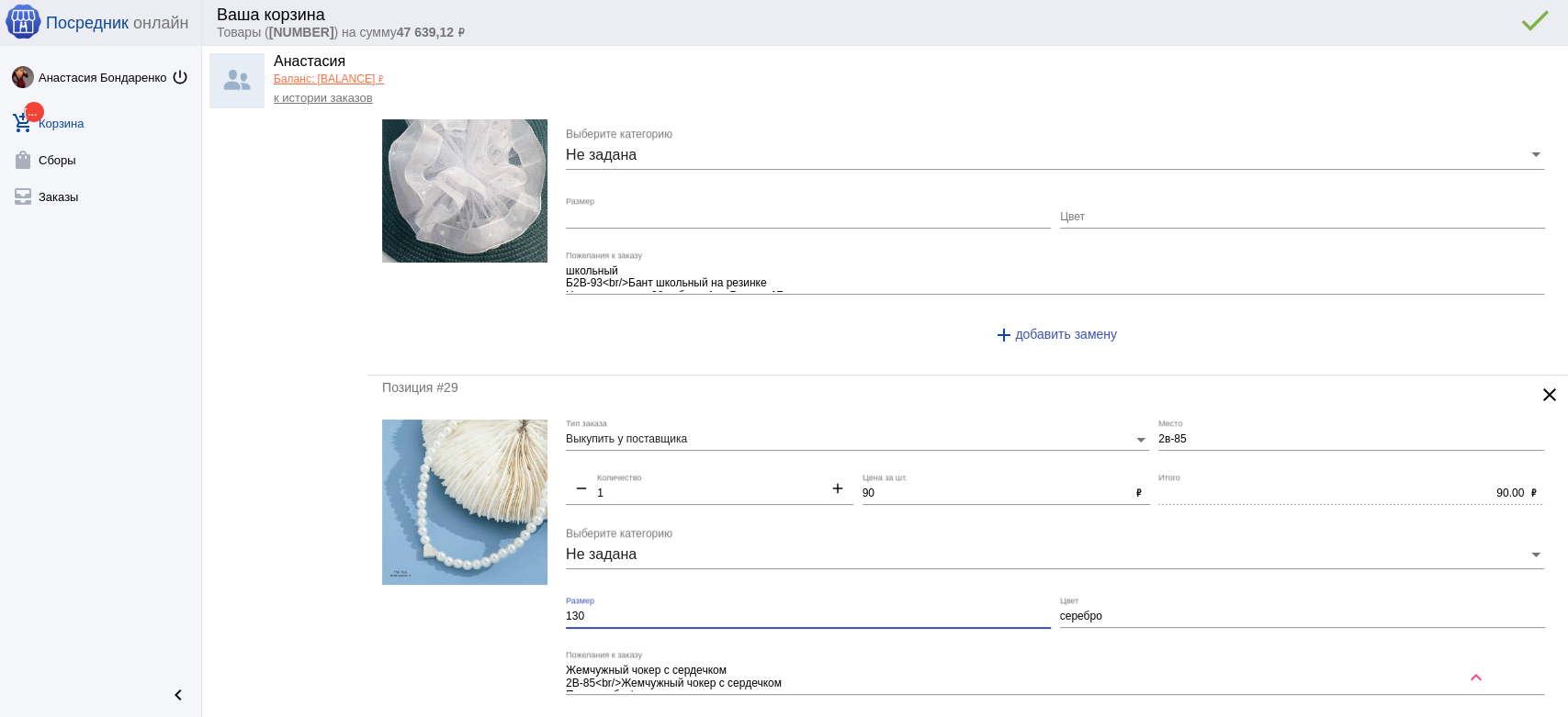 click on "130" at bounding box center (808, 617) 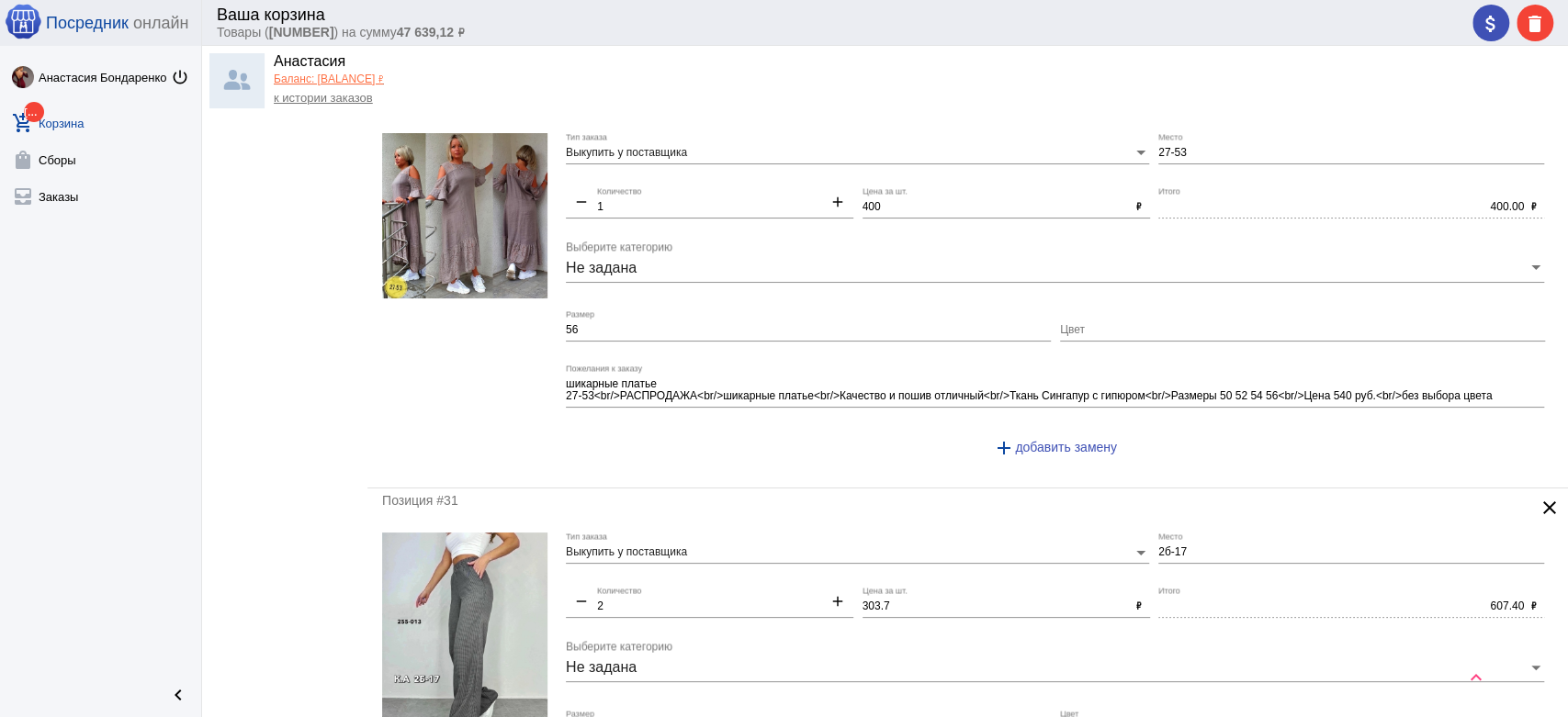 scroll, scrollTop: 4080, scrollLeft: 0, axis: vertical 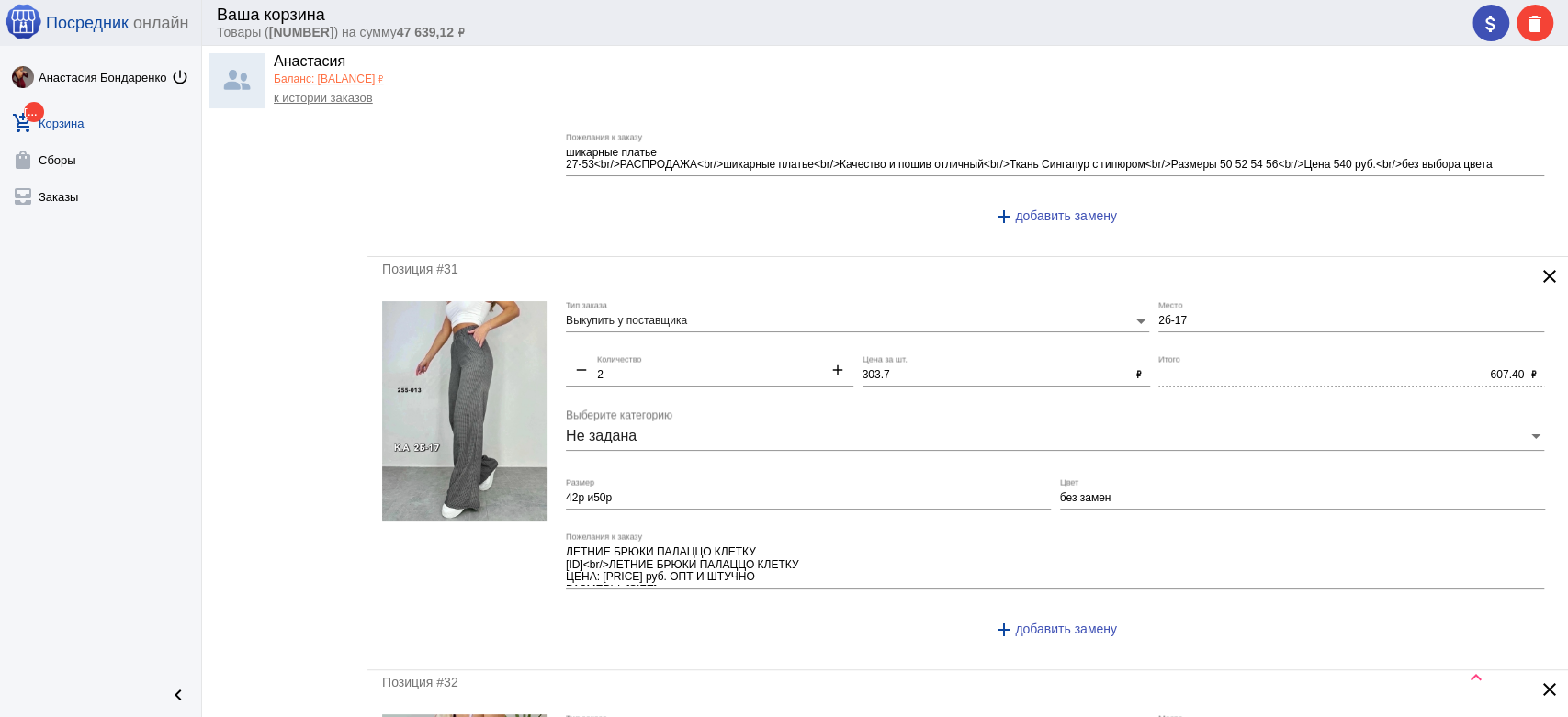 type 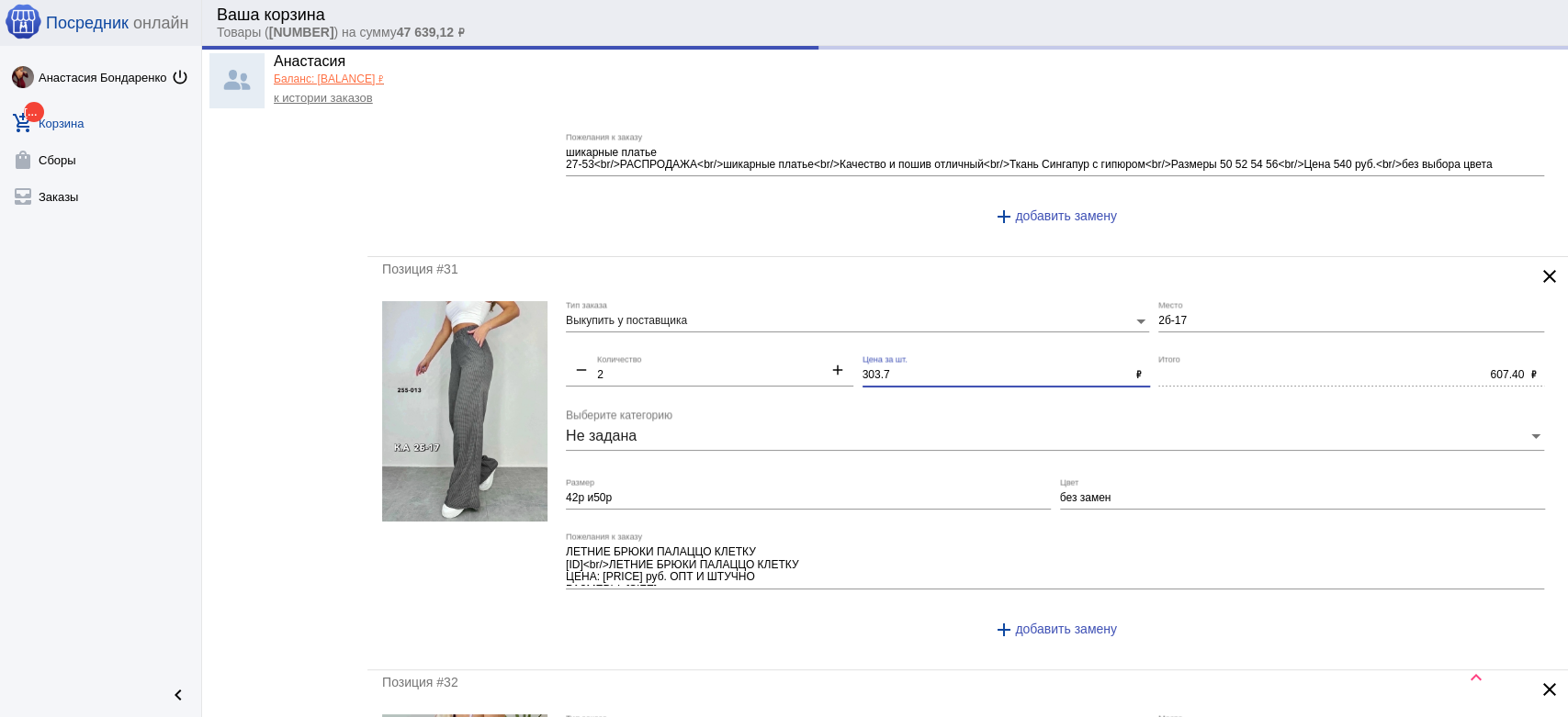 drag, startPoint x: 903, startPoint y: 375, endPoint x: 781, endPoint y: 358, distance: 123.17873 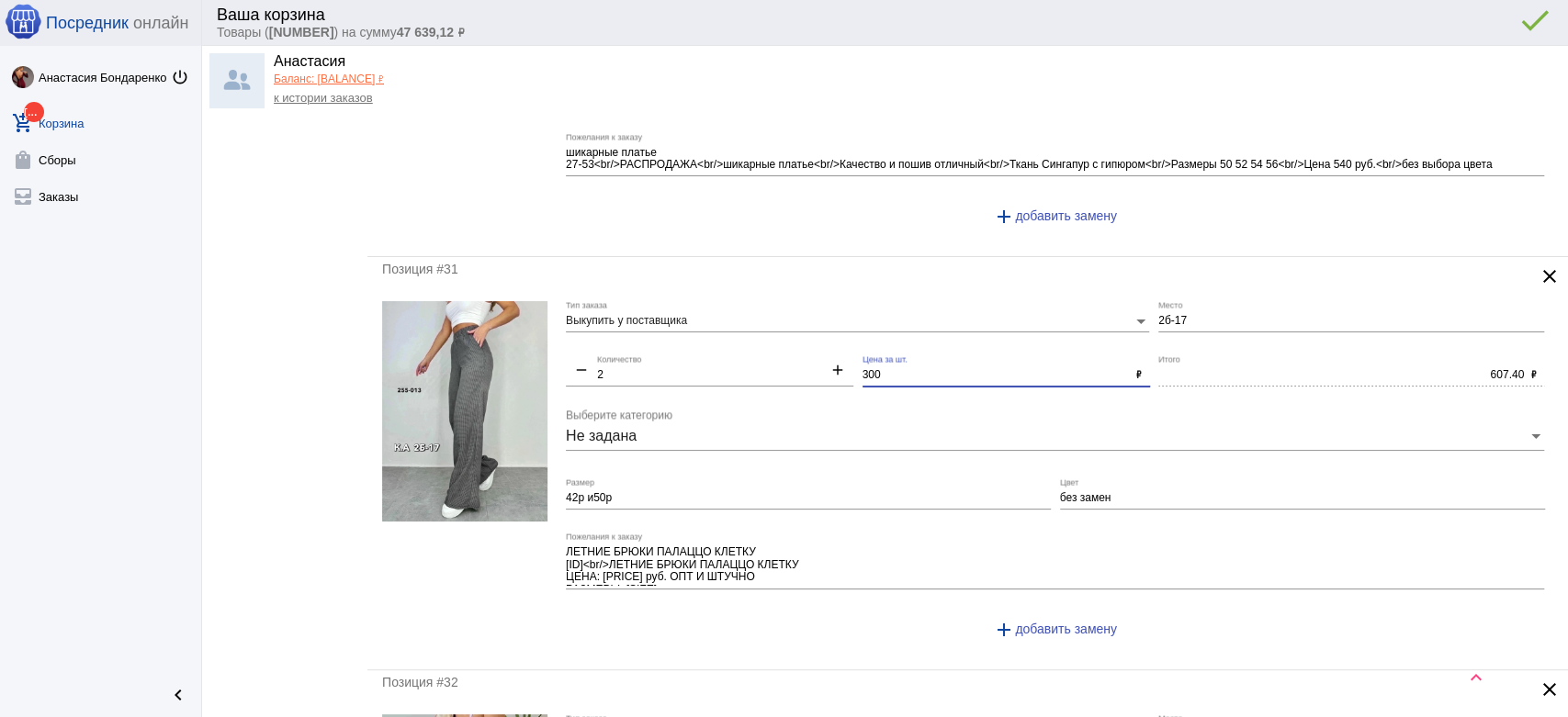 type on "300" 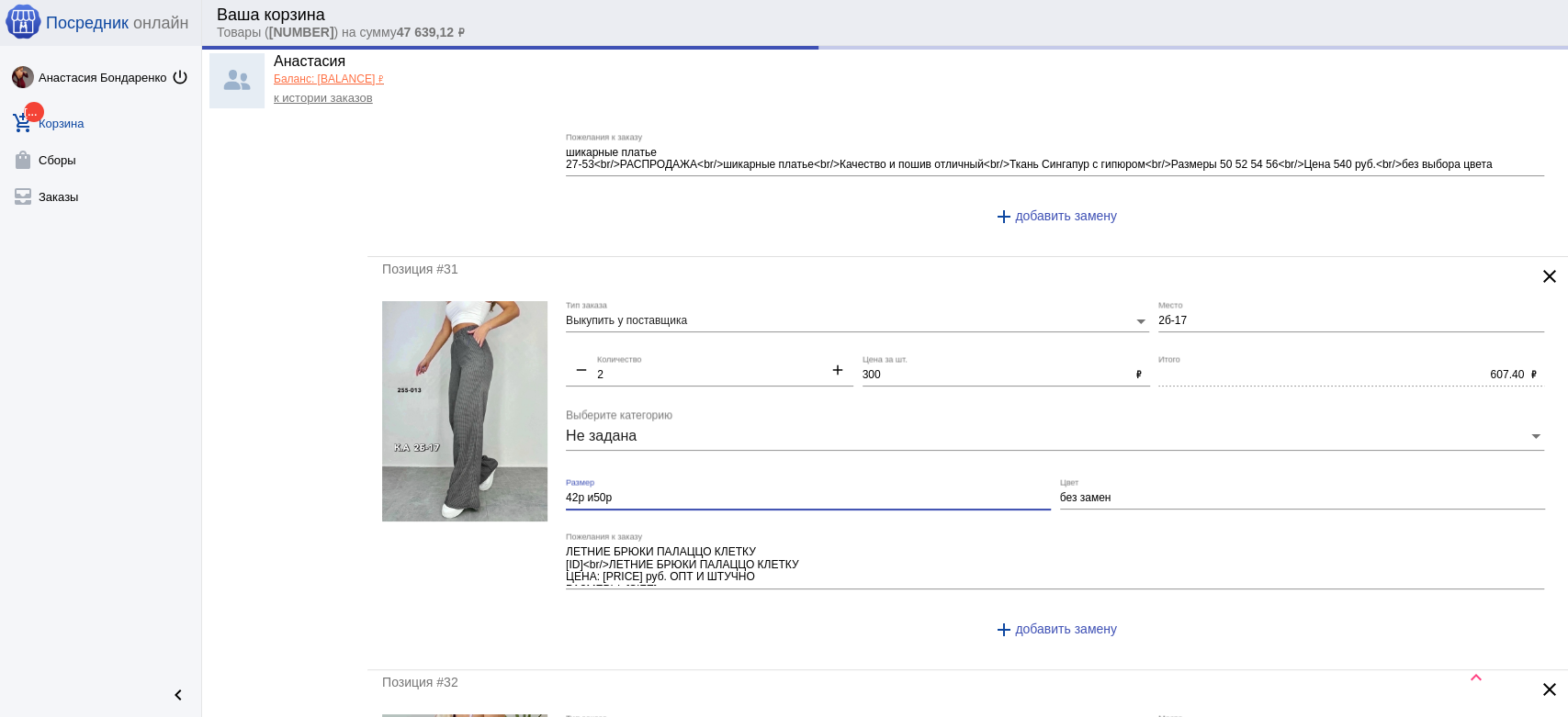 type on "600.00" 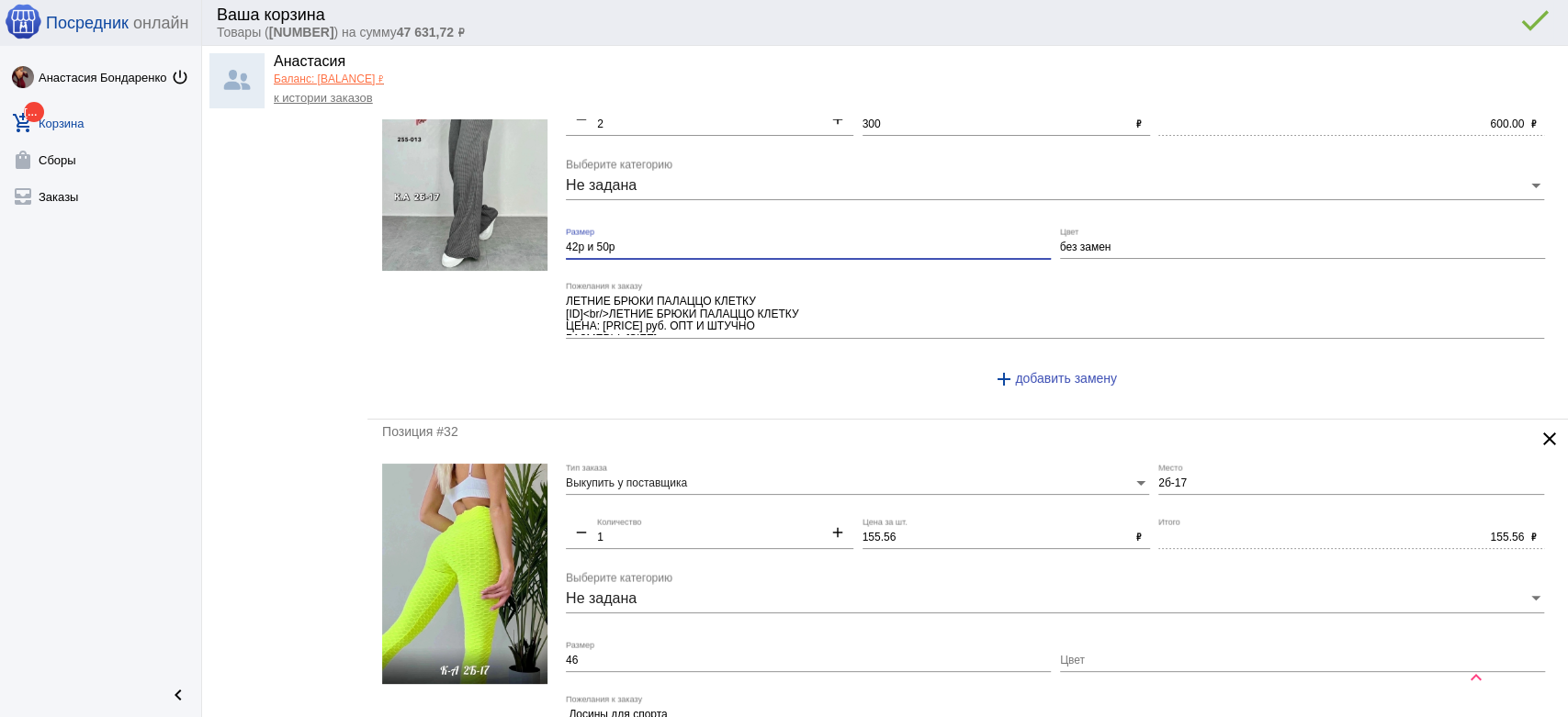 scroll, scrollTop: 4487, scrollLeft: 0, axis: vertical 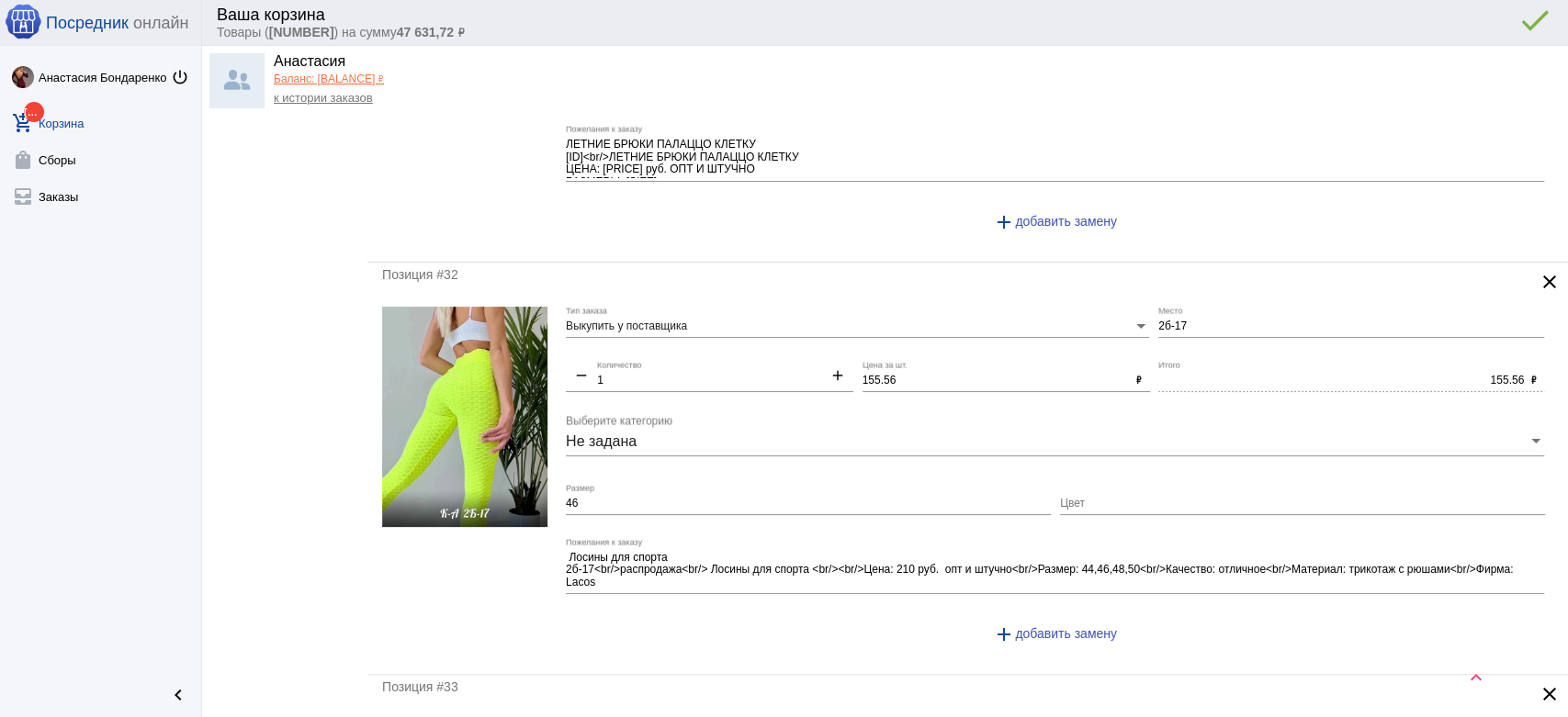 type on "42р и 50р" 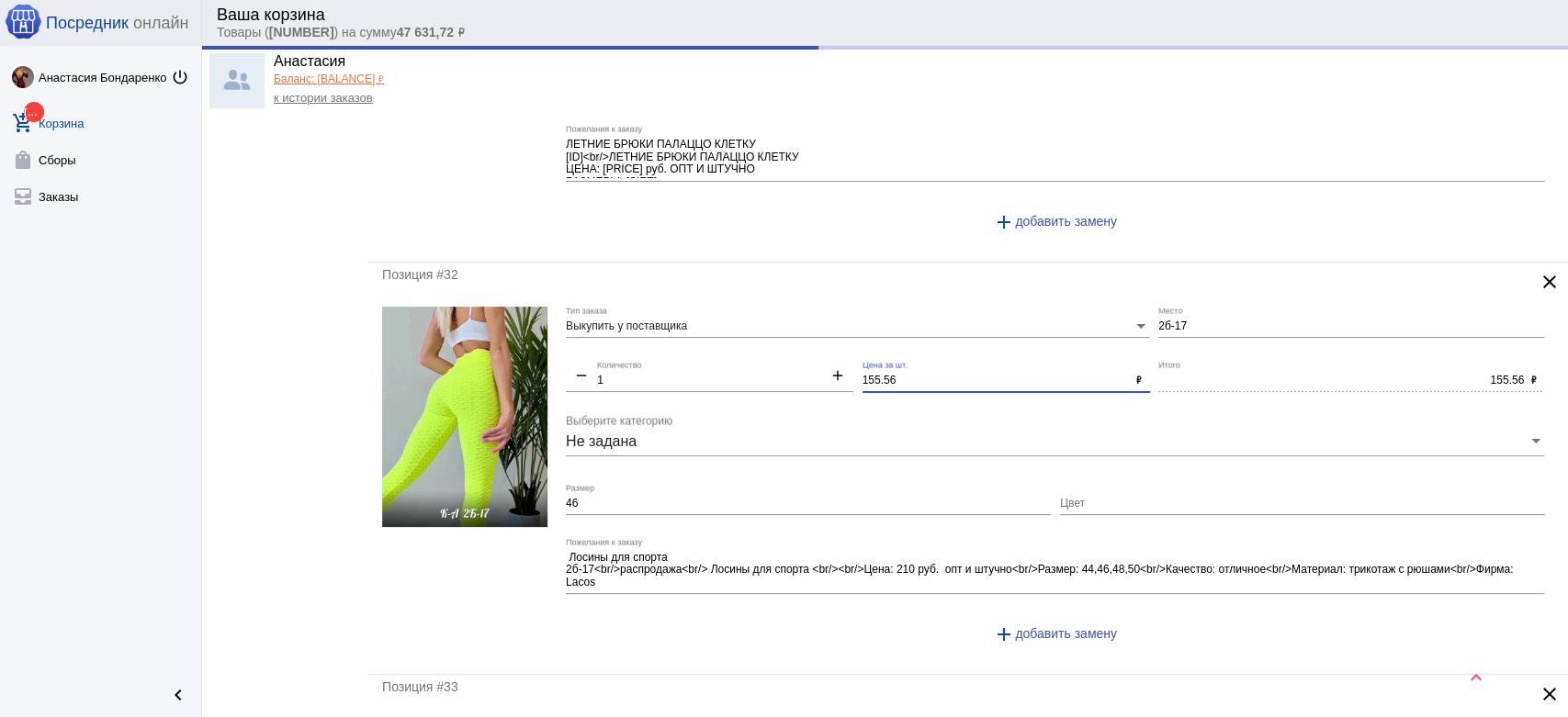 drag, startPoint x: 912, startPoint y: 370, endPoint x: 733, endPoint y: 348, distance: 180.34689 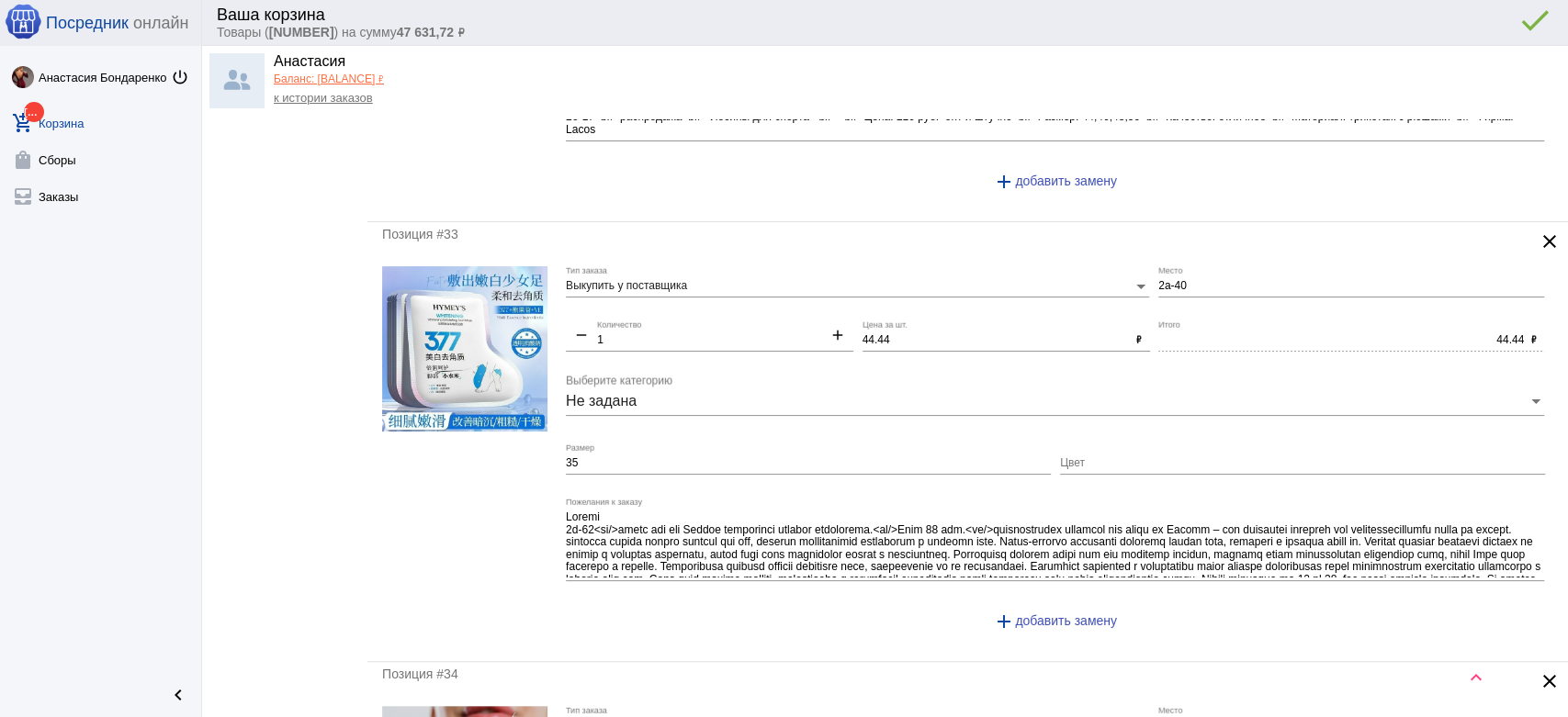 scroll, scrollTop: 4998, scrollLeft: 0, axis: vertical 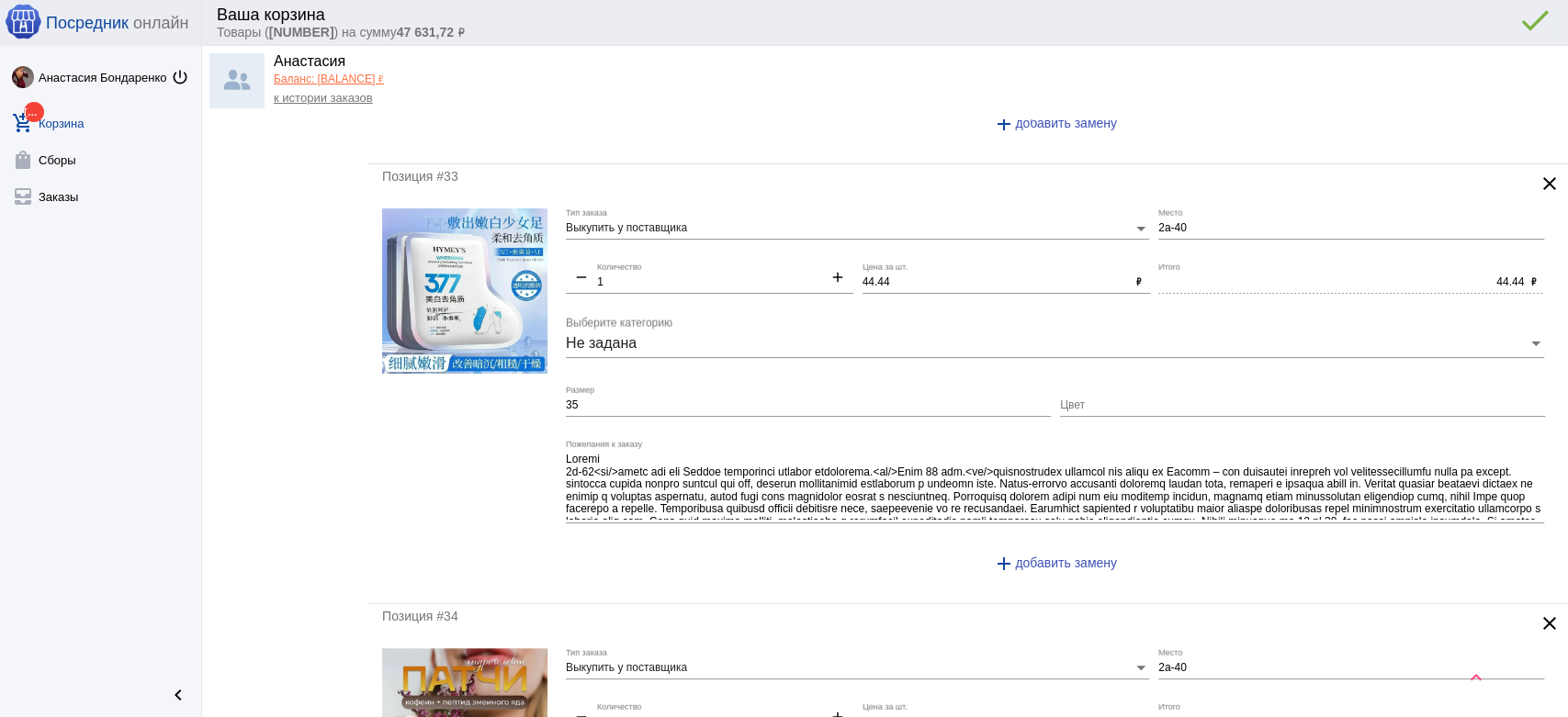 type on "150" 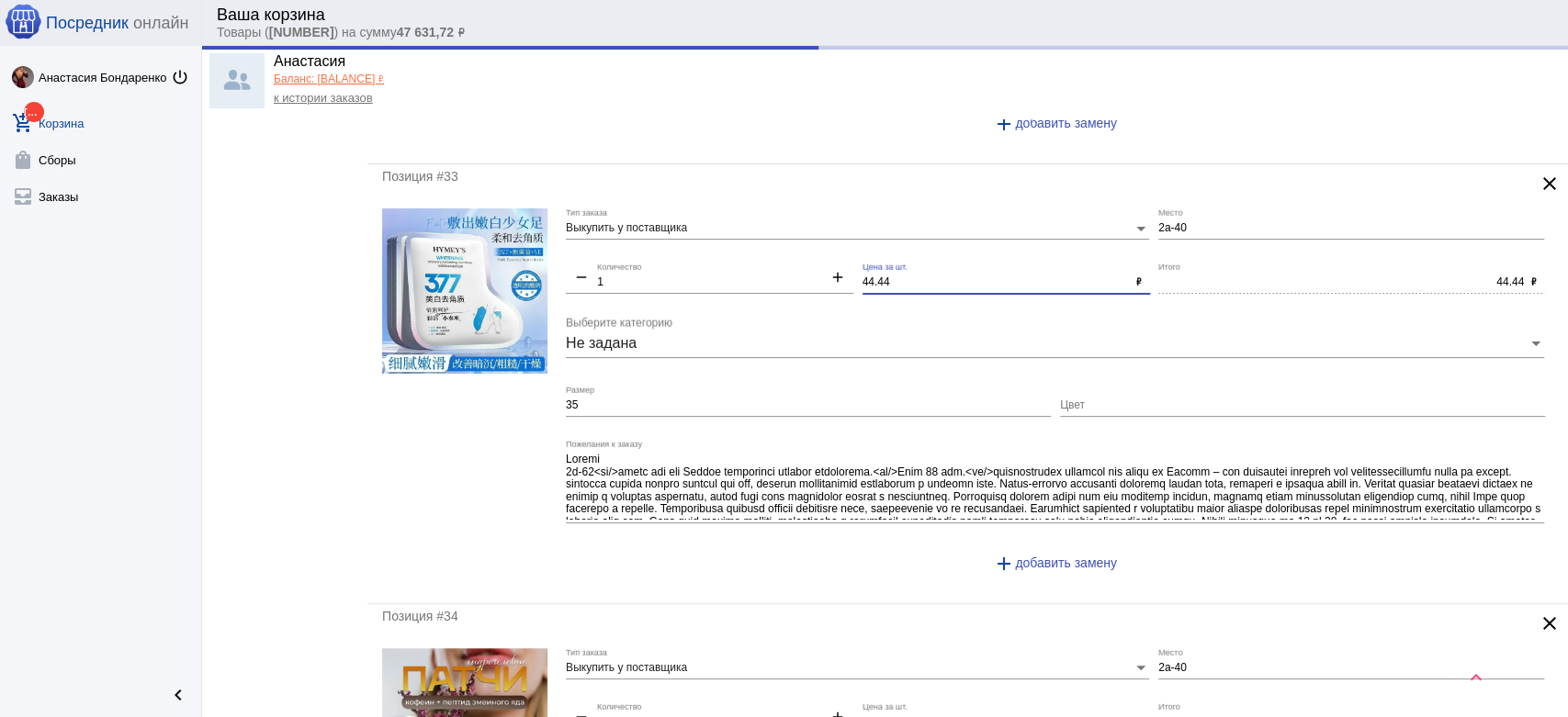 type on "150.00" 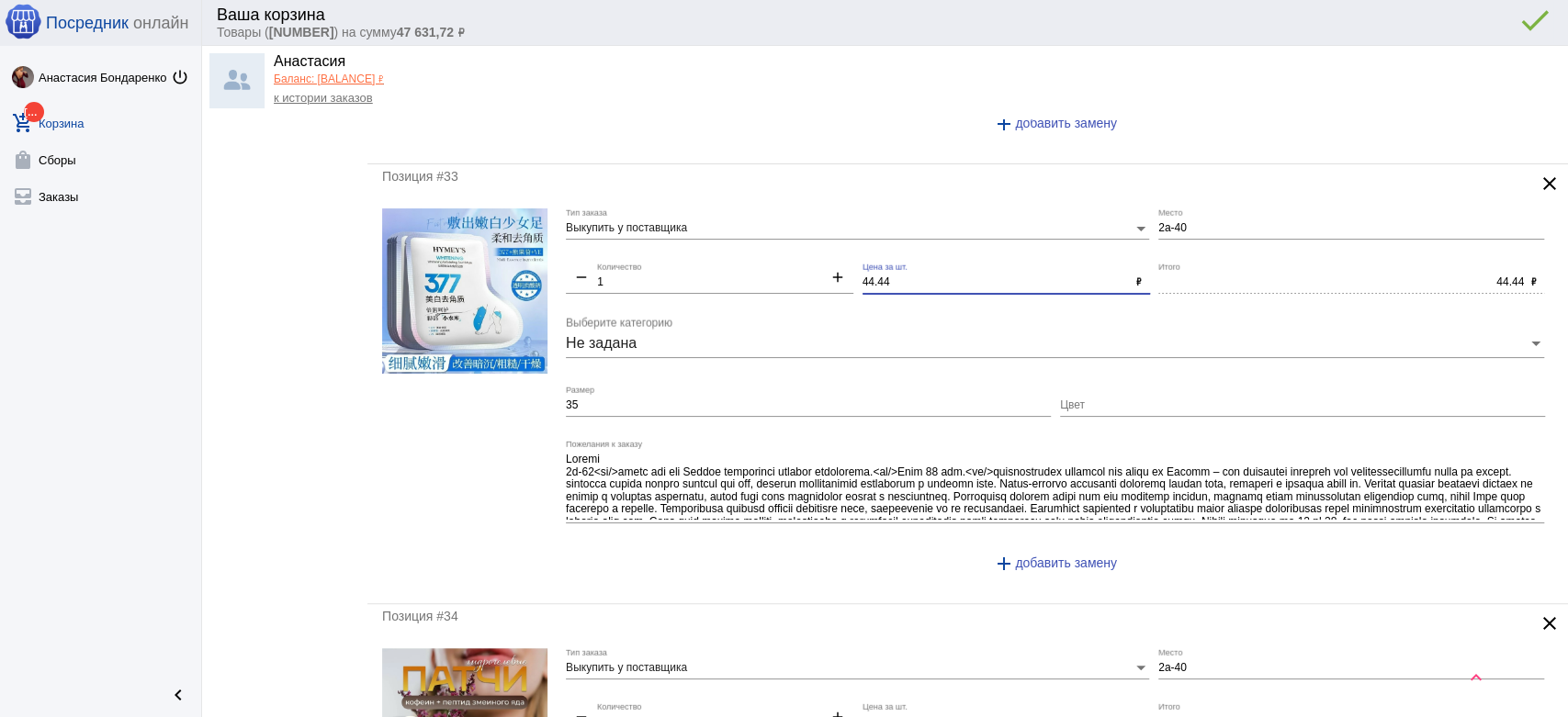 drag, startPoint x: 915, startPoint y: 274, endPoint x: 714, endPoint y: 236, distance: 204.5605 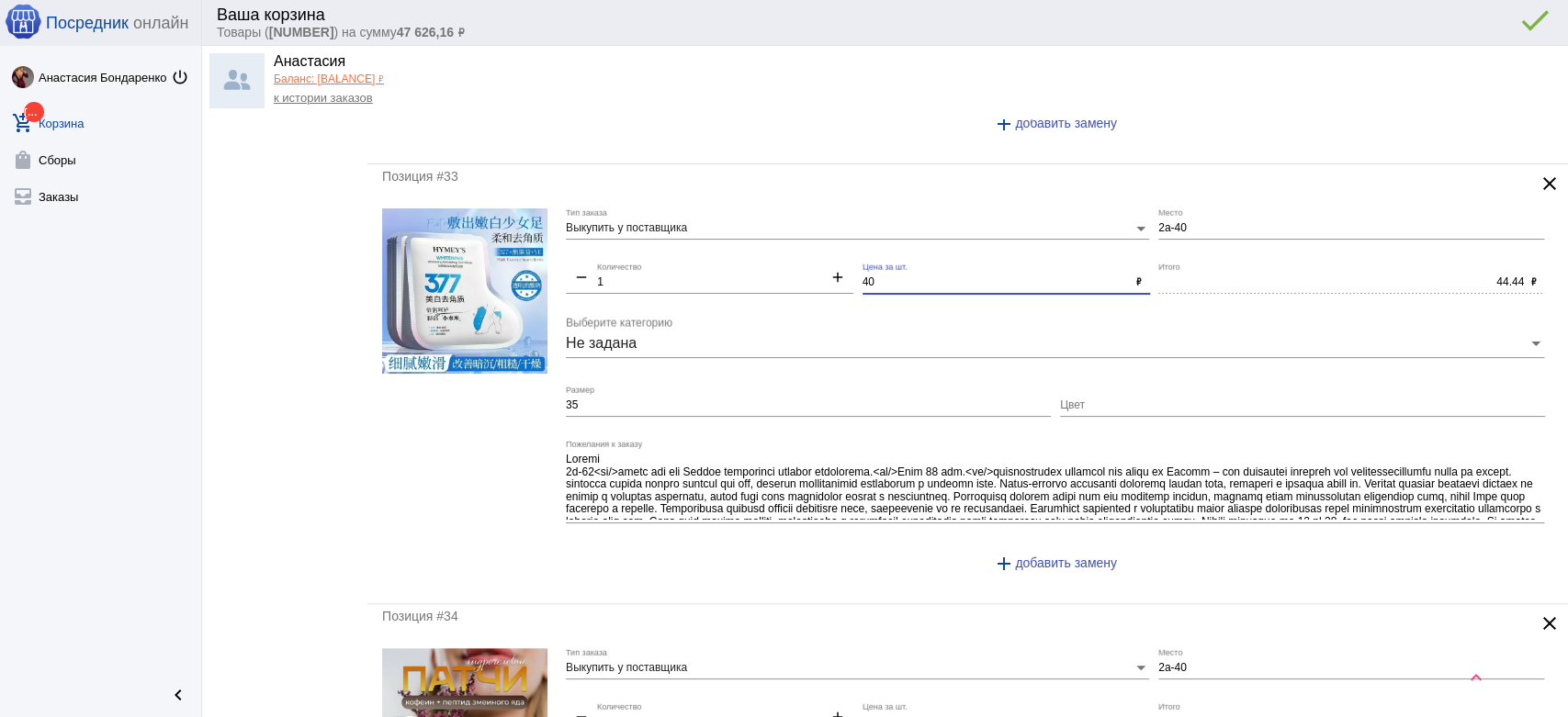type on "40" 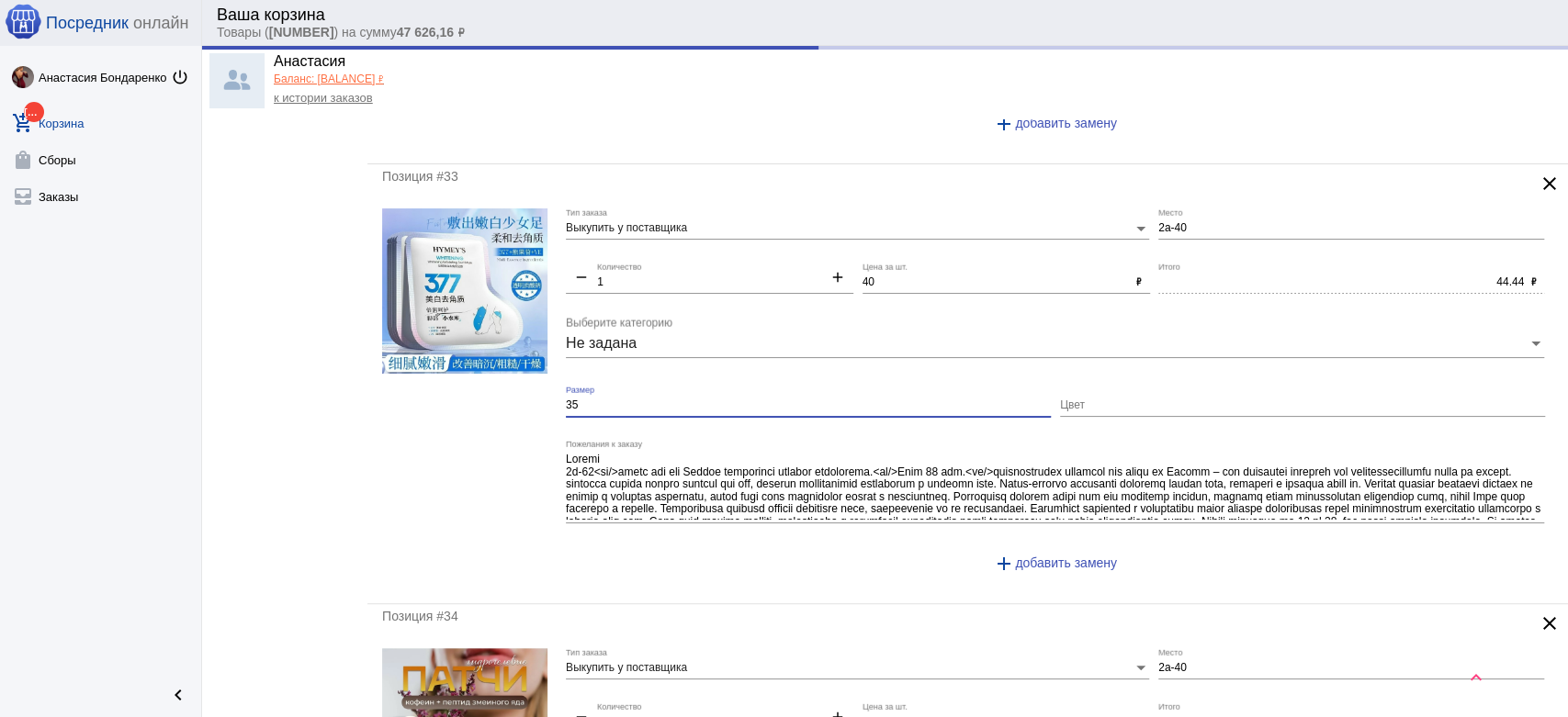 type on "40.00" 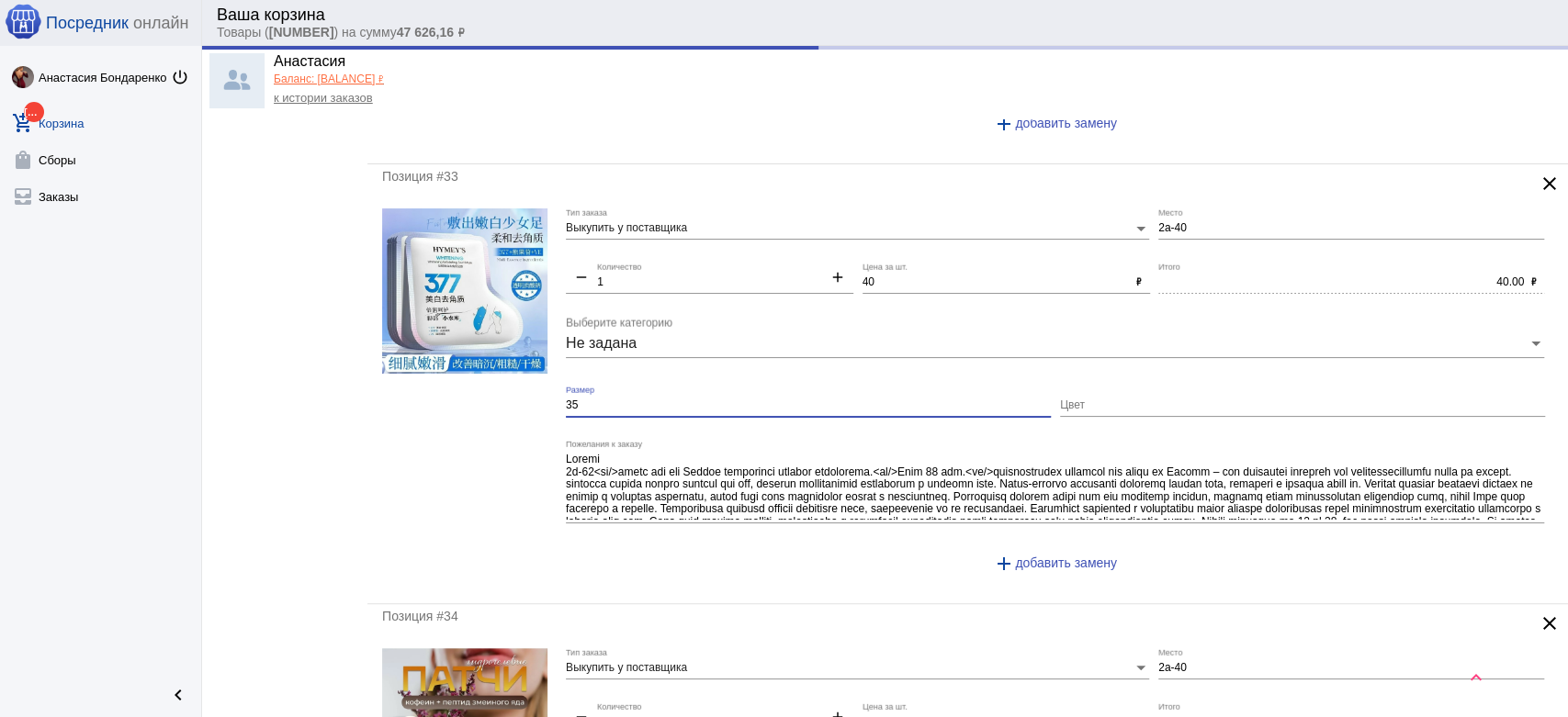 click on "35" at bounding box center (808, 406) 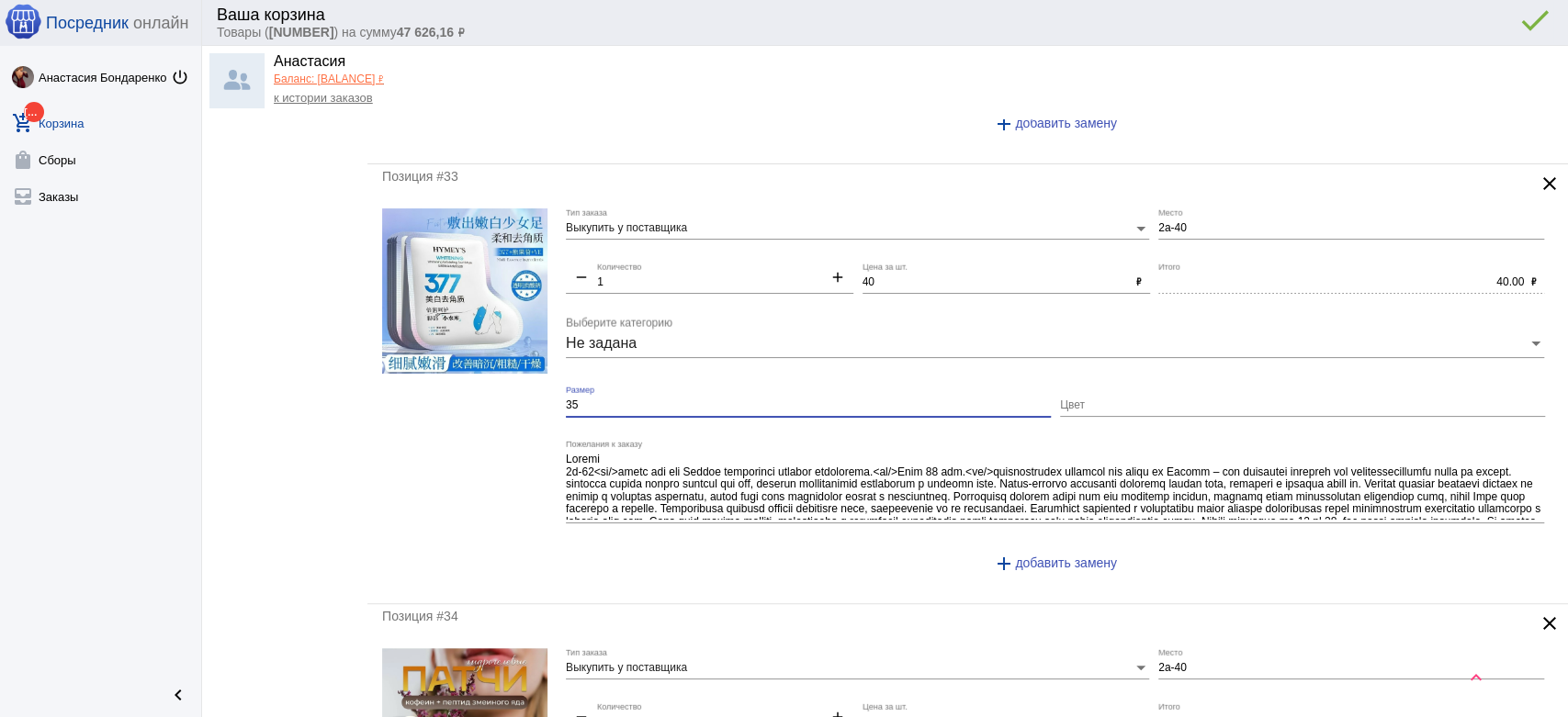 click on "35" at bounding box center [808, 406] 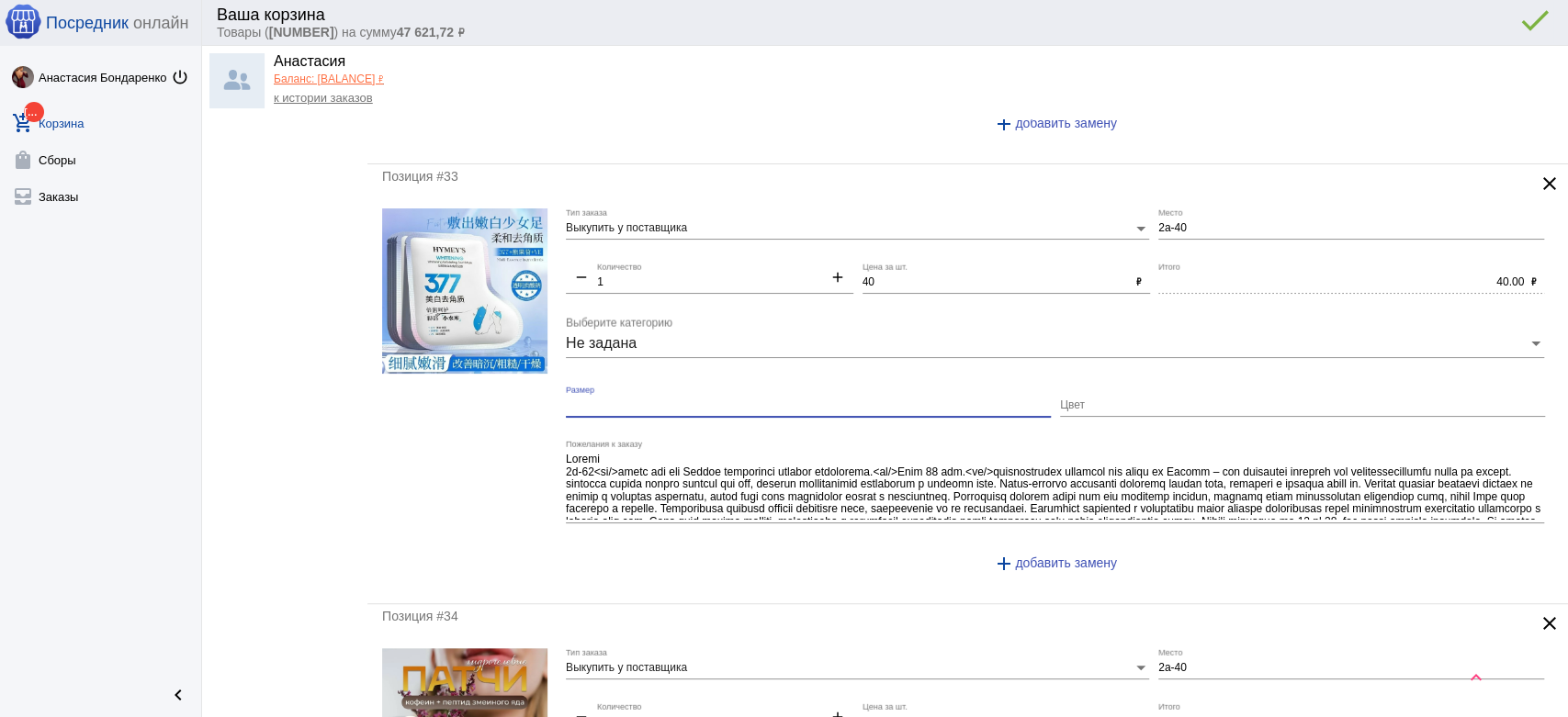 scroll, scrollTop: 5304, scrollLeft: 0, axis: vertical 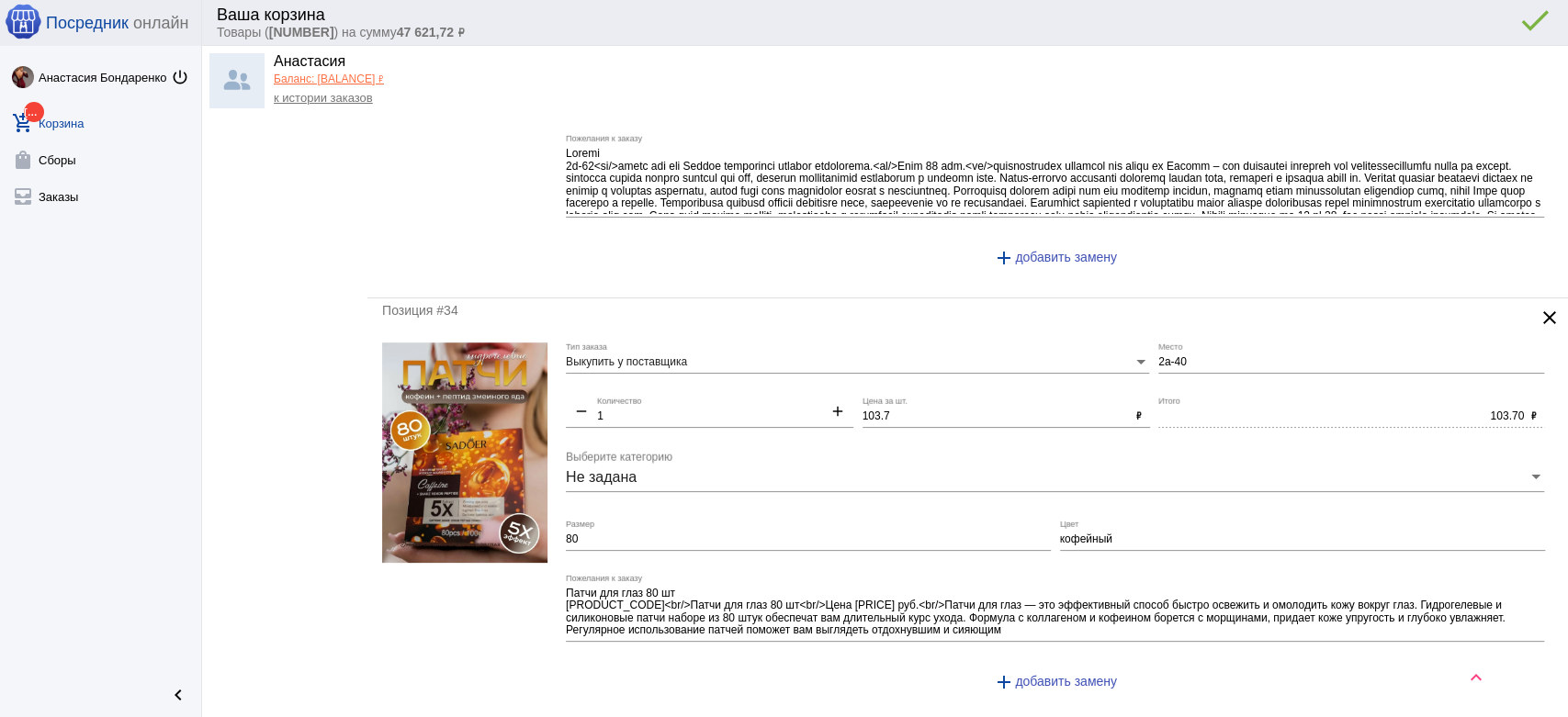 type 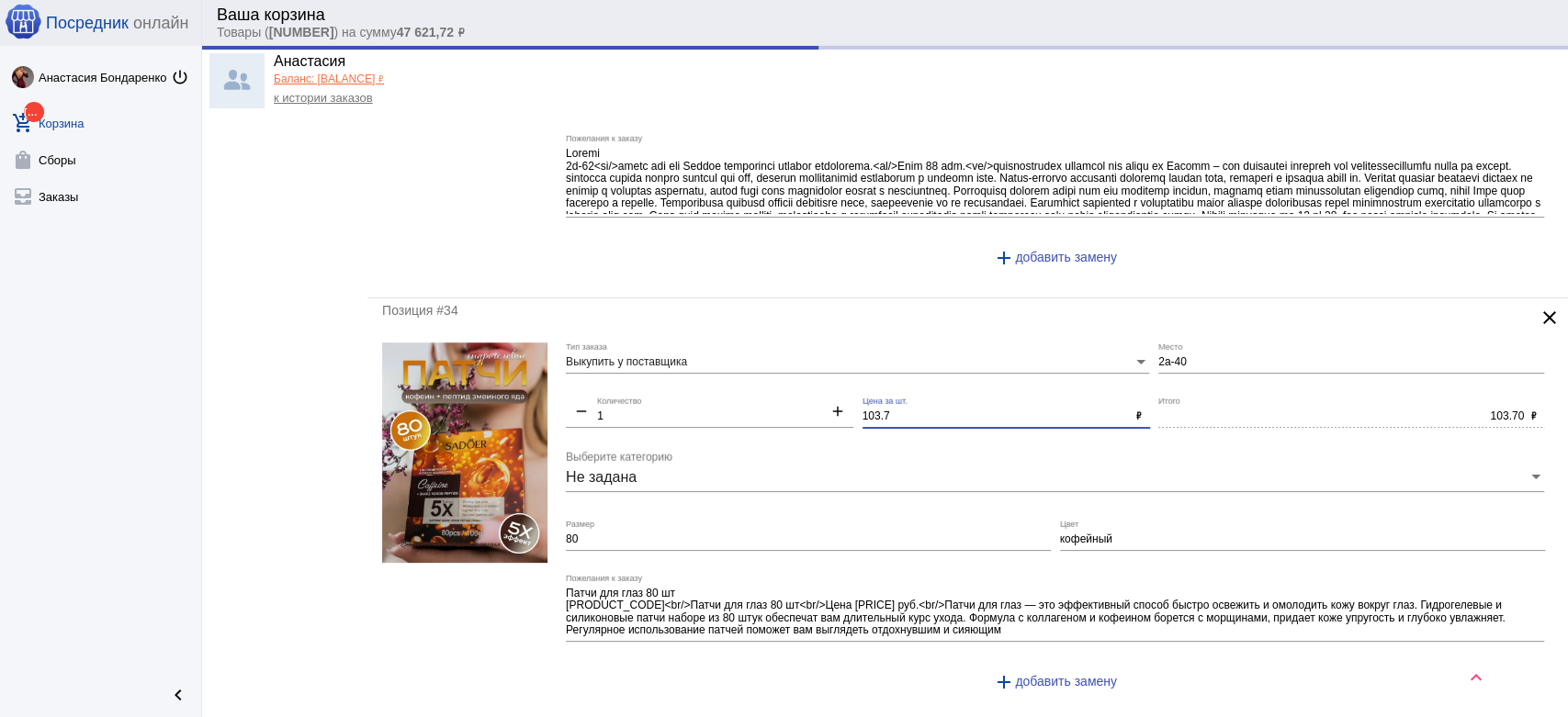 click on "Выкупить у поставщика Тип заказа [PRODUCT_CODE] Место remove 1 Количество add 103.7 Цена за шт. ₽ 103.70 Итого ₽ Не задана Выберите категорию 80 Размер кофейный Цвет Патчи для глаз 80 шт
[PRODUCT_CODE]<br/>Патчи для глаз 80 шт<br/>Цена [PRICE] руб.<br/>Патчи для глаз — это эффективный способ быстро освежить и омолодить кожу вокруг глаз. Гидрогелевые и силиконовые патчи наборе из 80 штук обеспечат вам длительный курс ухода. Формула с коллагеном и кофеином борется с морщинами, придает коже упругость и глубоко увлажняет. Регулярное использование патчей поможет вам выглядеть отдохнувшим и сияющим add" 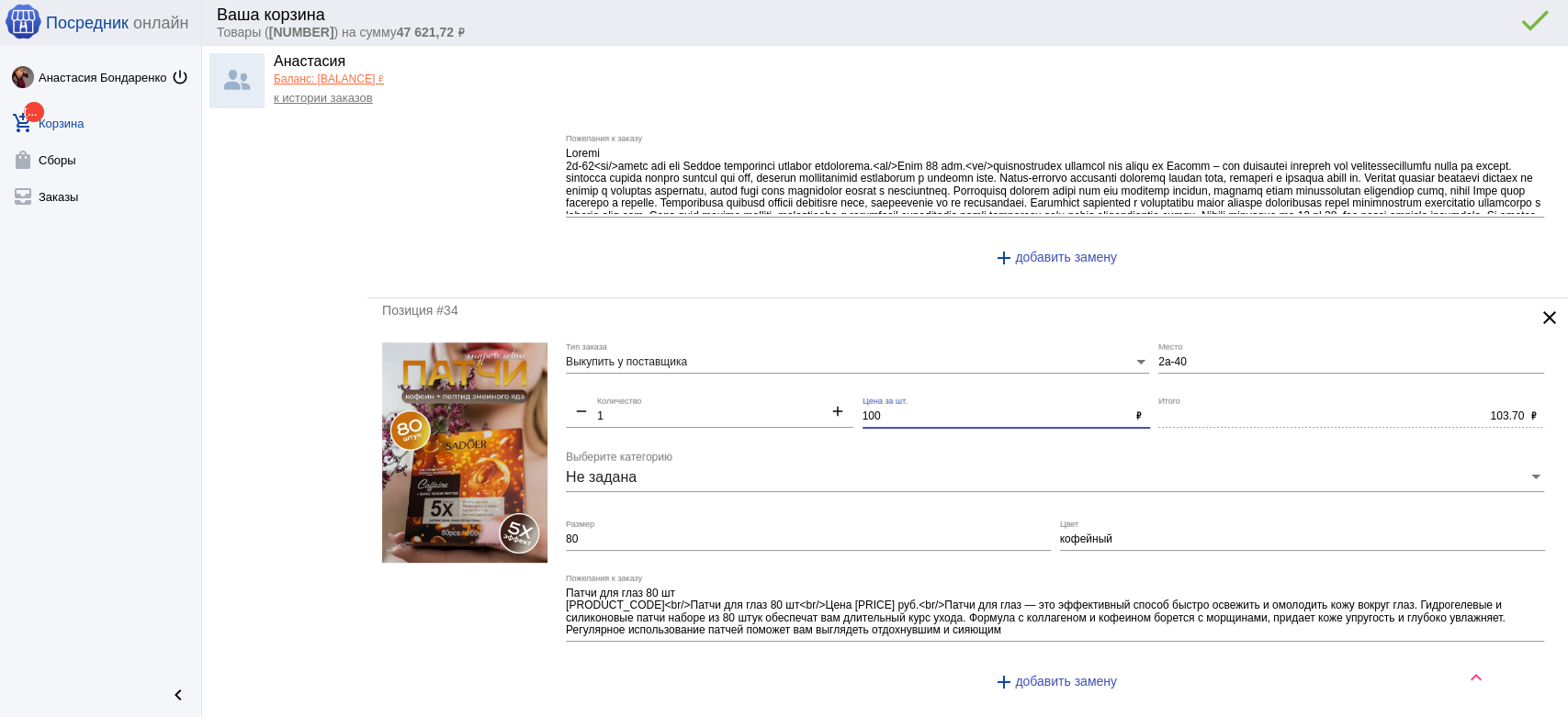 type on "100" 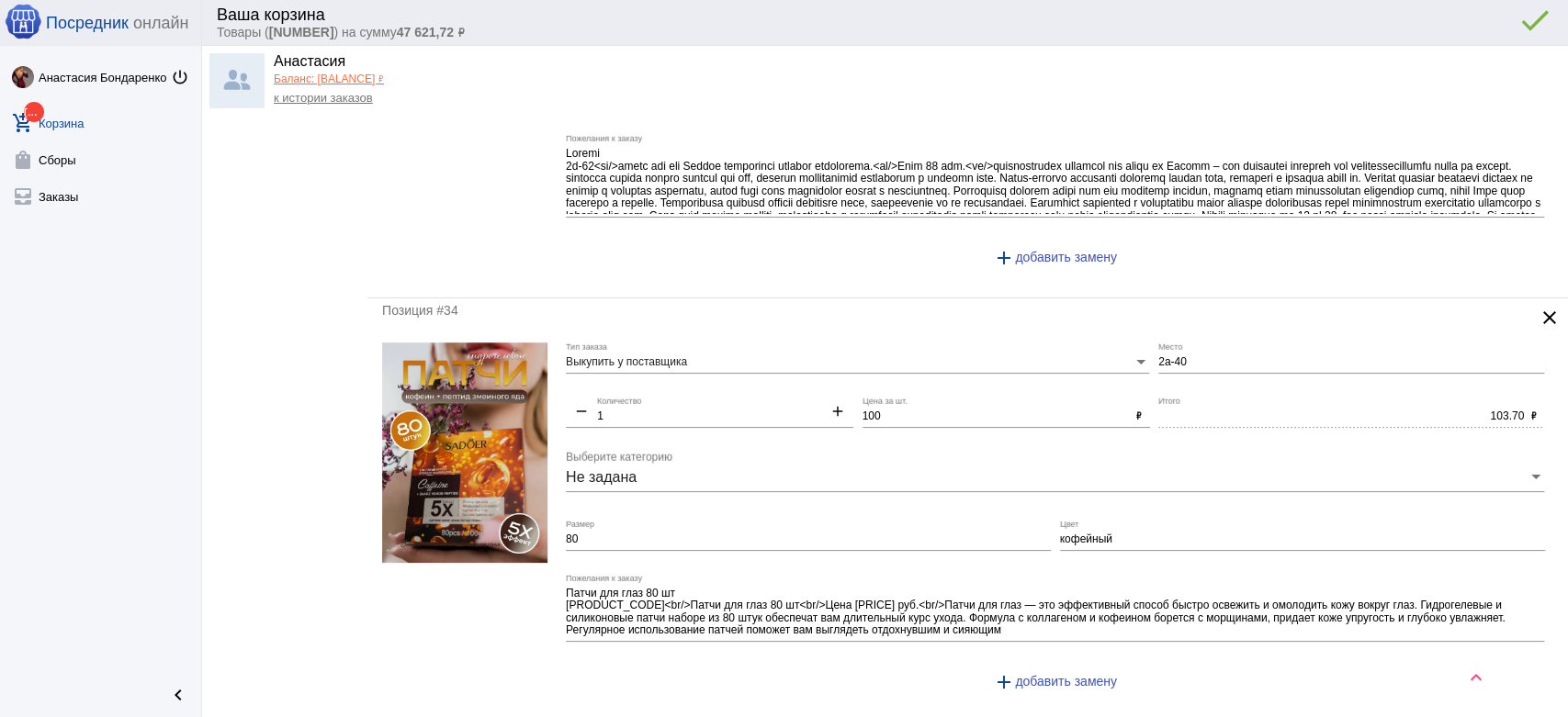 click on "Выкупить у поставщика Тип заказа" 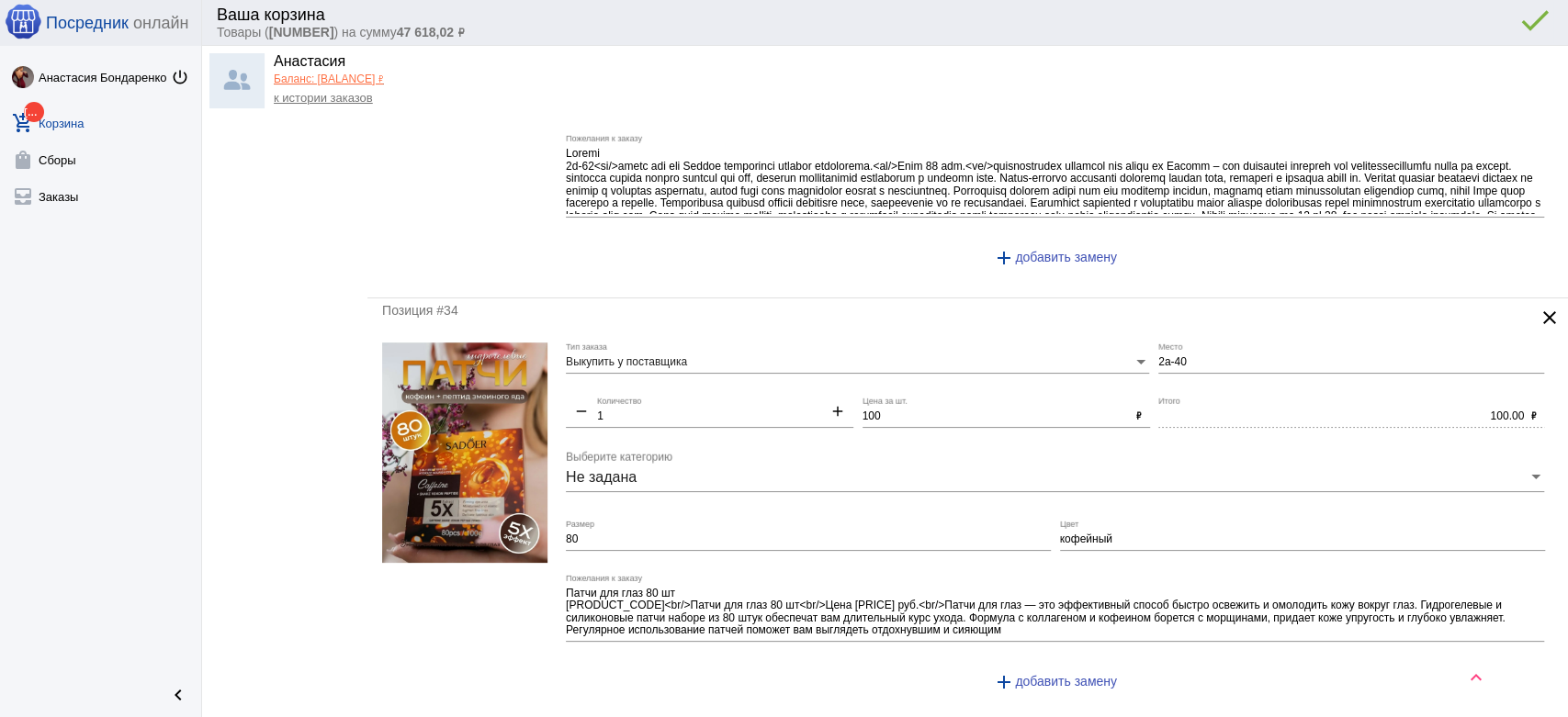 scroll, scrollTop: 5406, scrollLeft: 0, axis: vertical 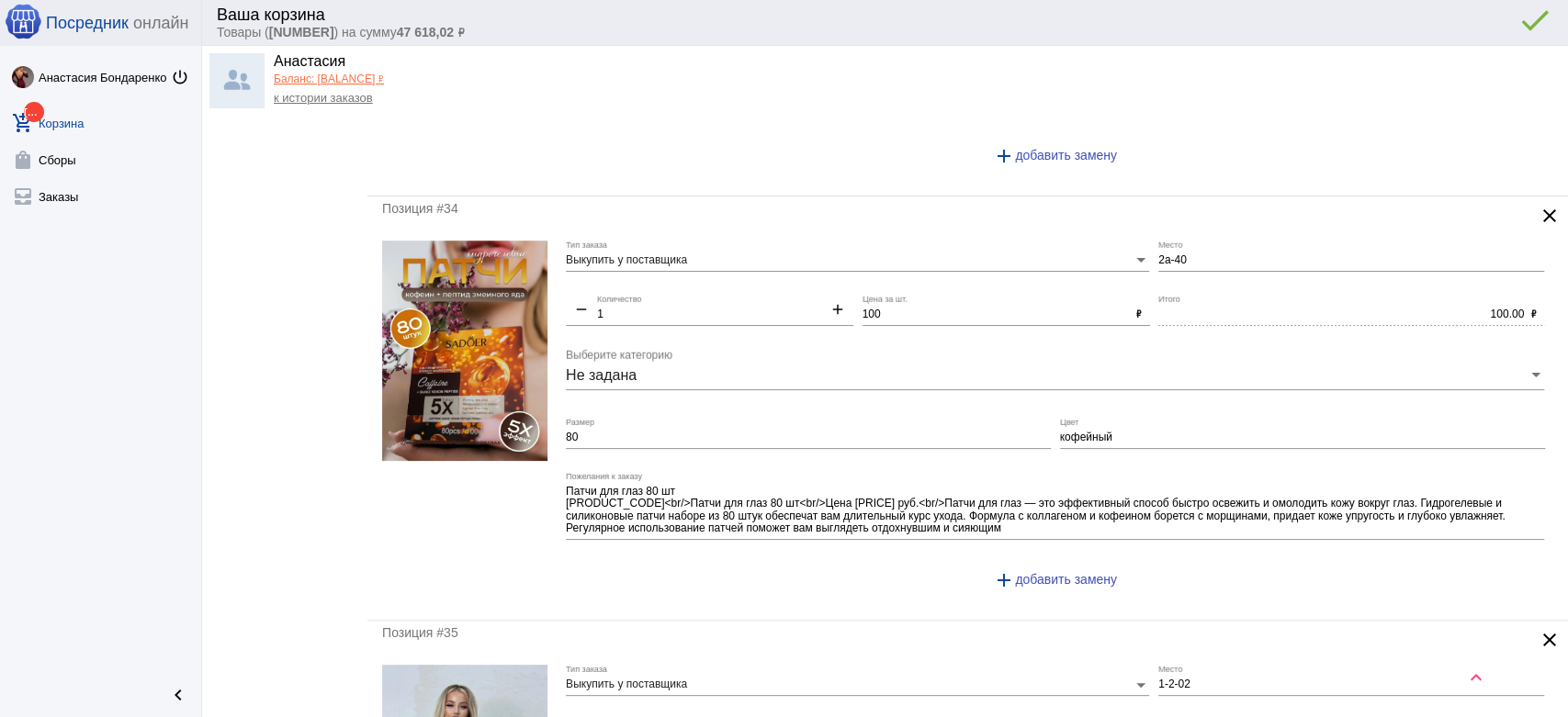 click on "80" at bounding box center (808, 438) 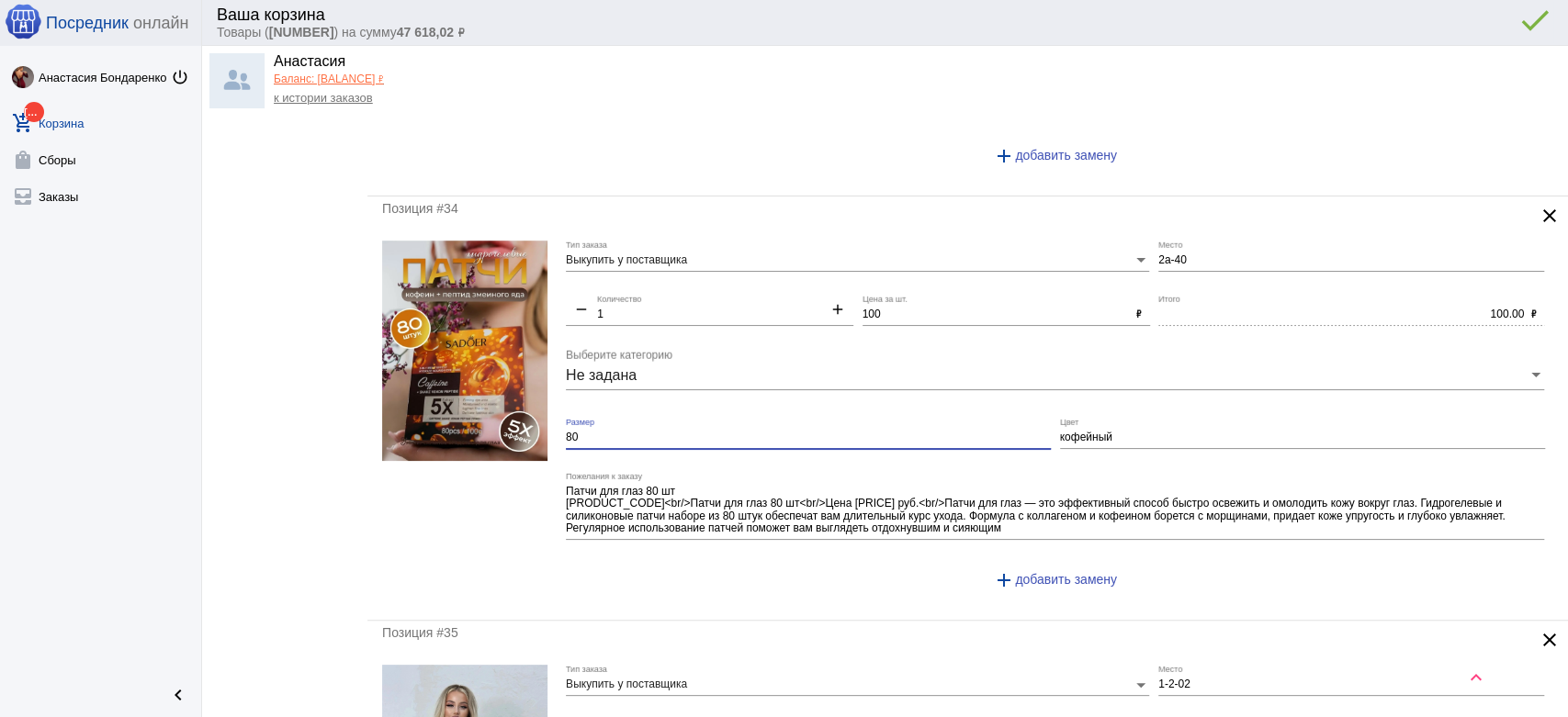 click on "80" at bounding box center [808, 438] 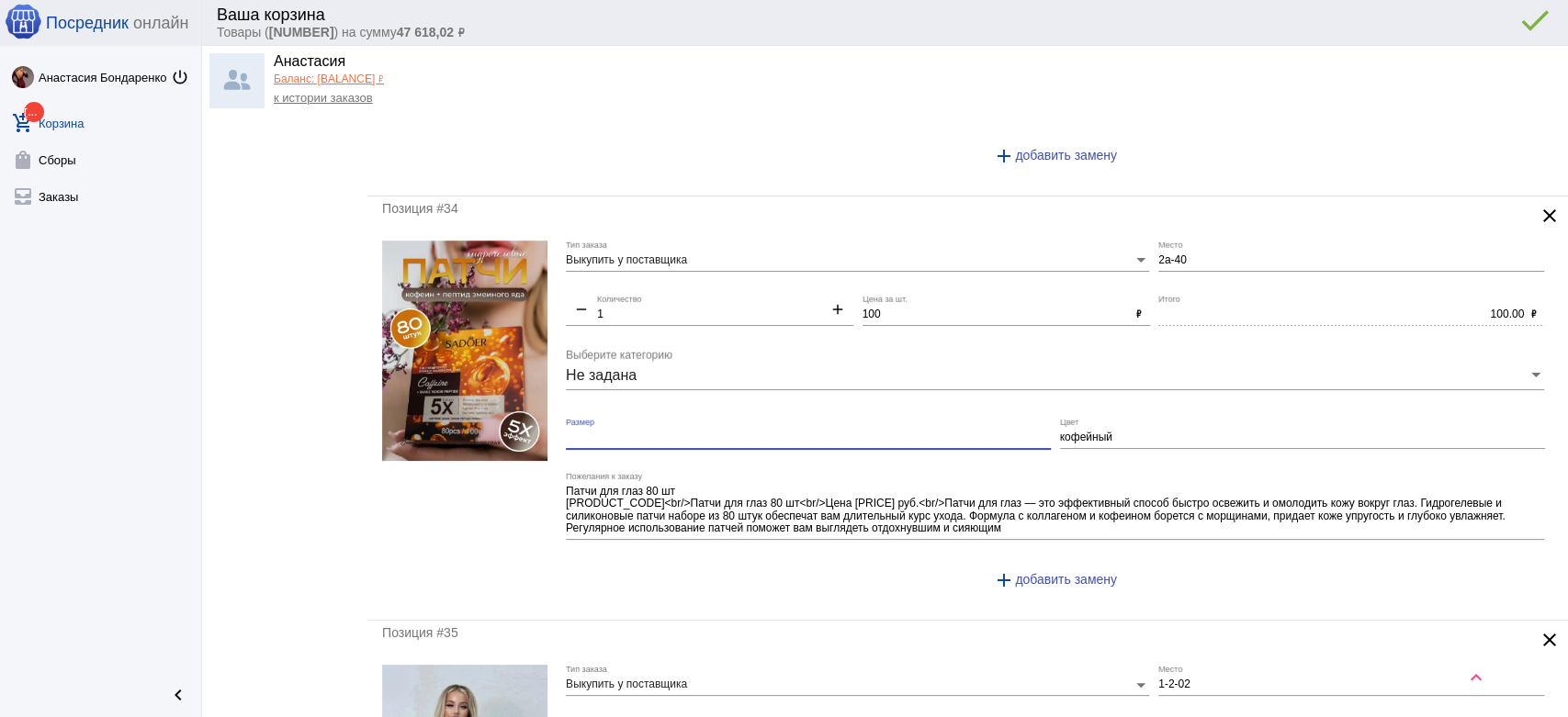 type 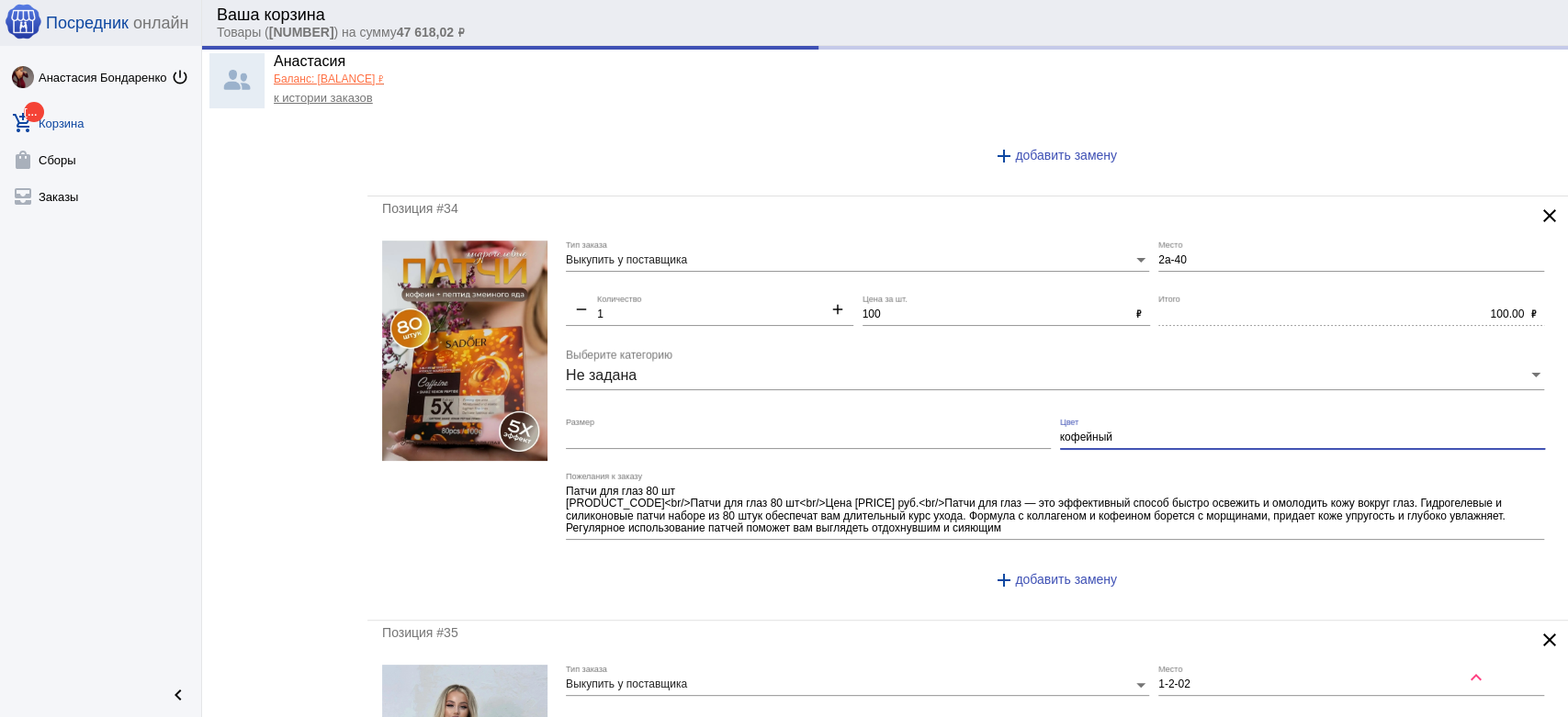 click on "кофейный" at bounding box center (1303, 438) 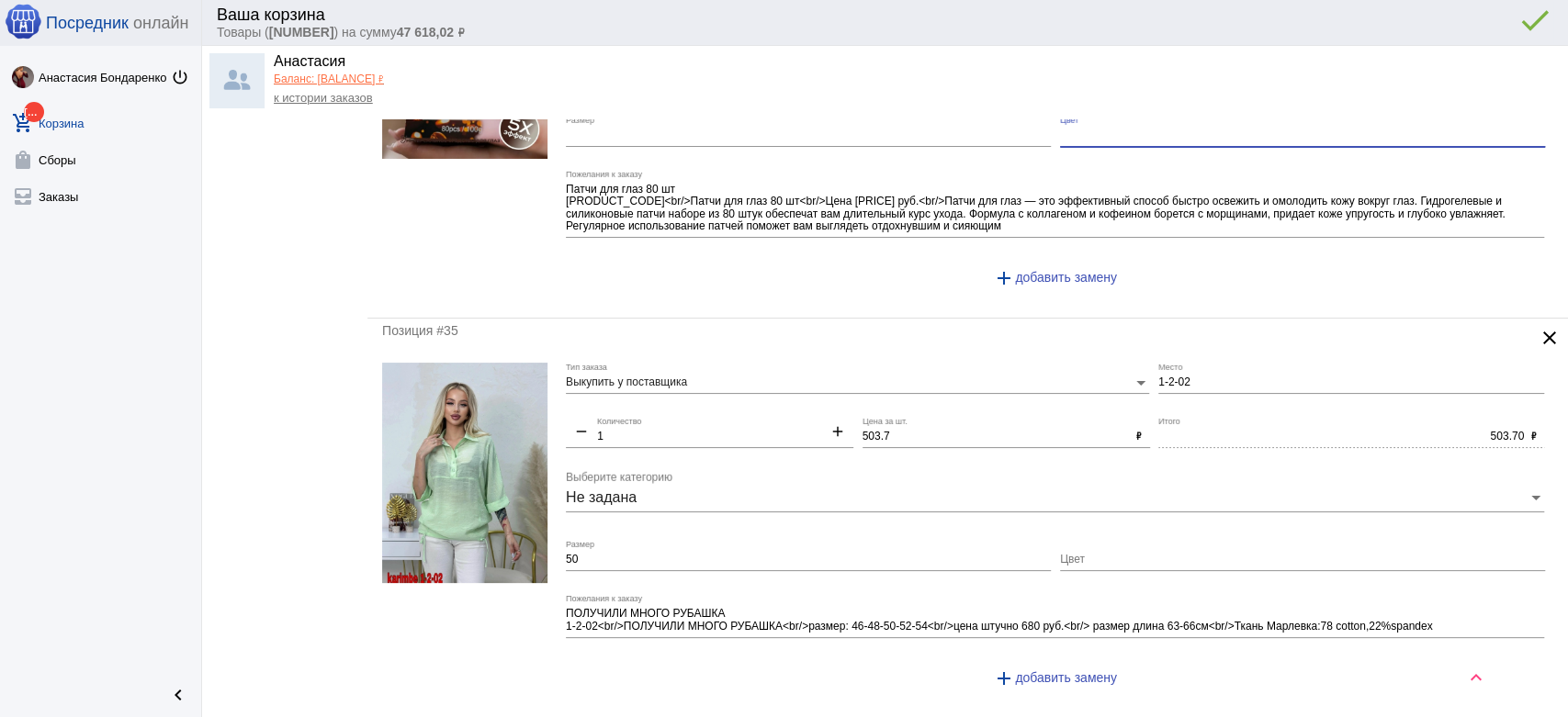 scroll, scrollTop: 5712, scrollLeft: 0, axis: vertical 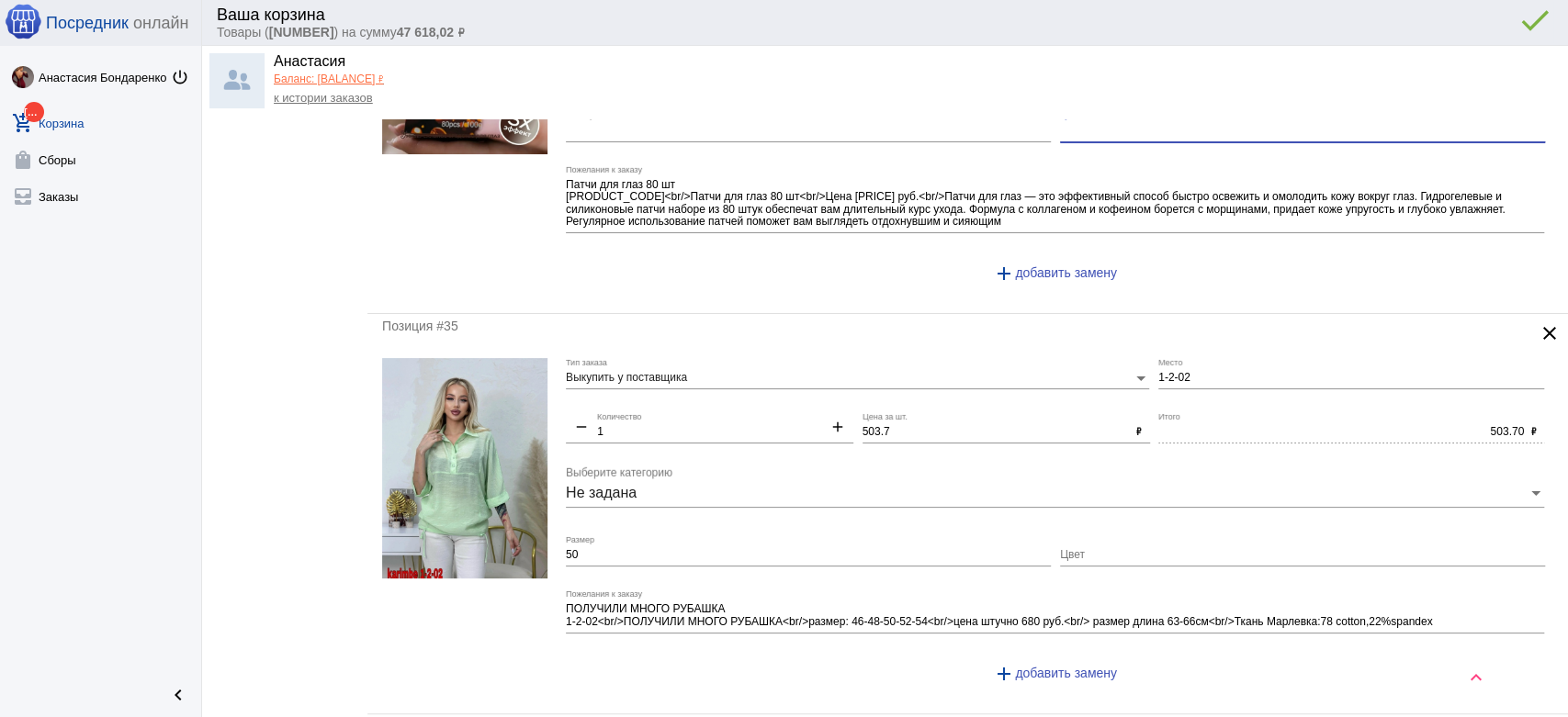 type 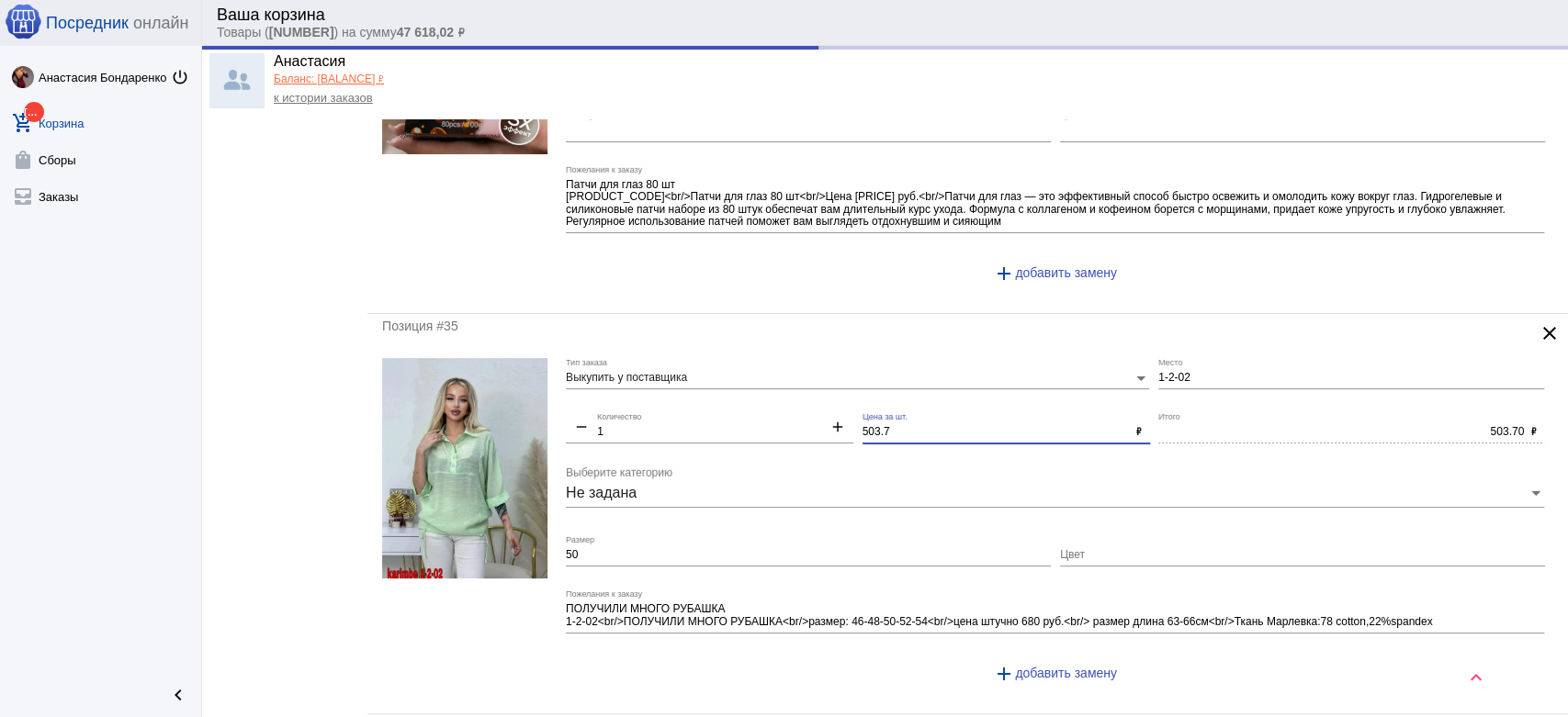 click on "503.7" at bounding box center (996, 432) 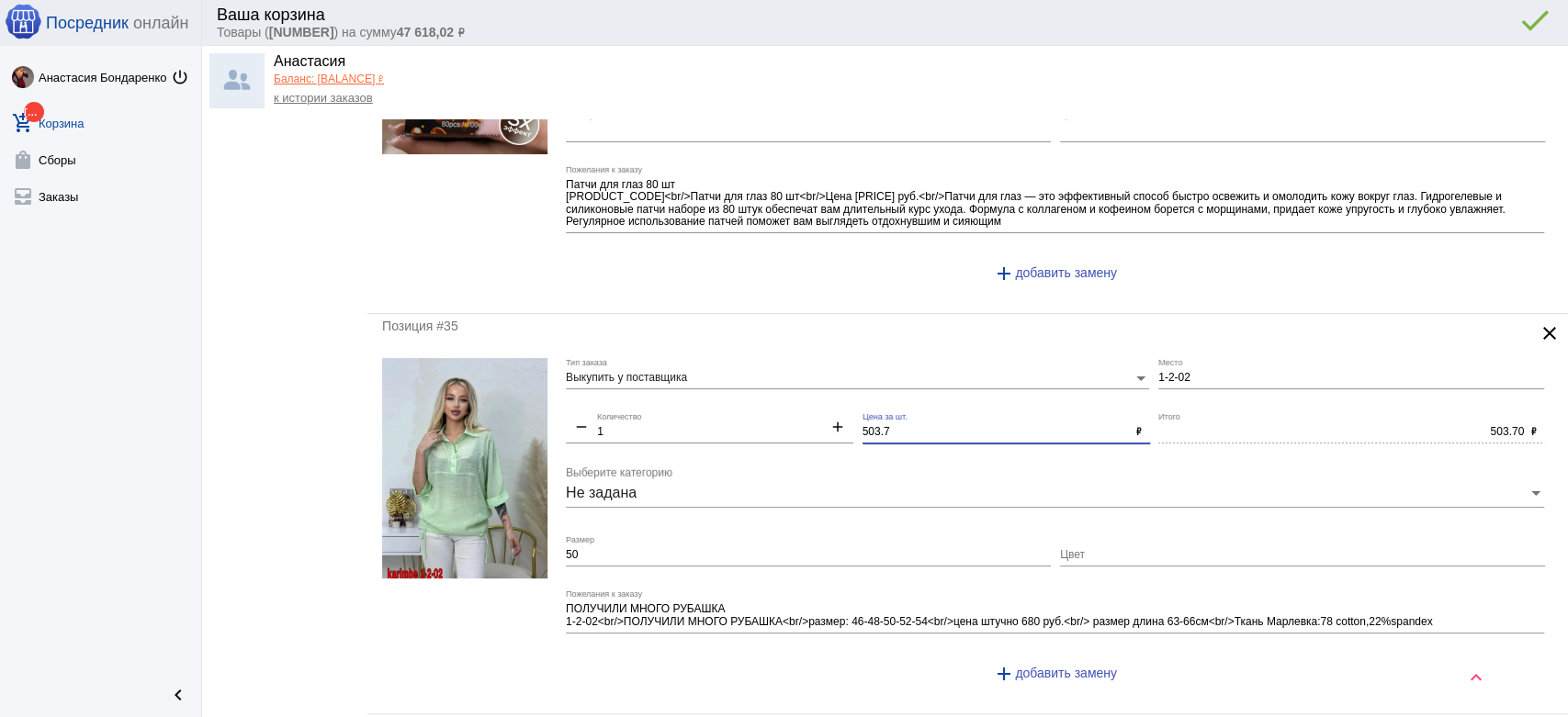 click on "503.7" at bounding box center [996, 432] 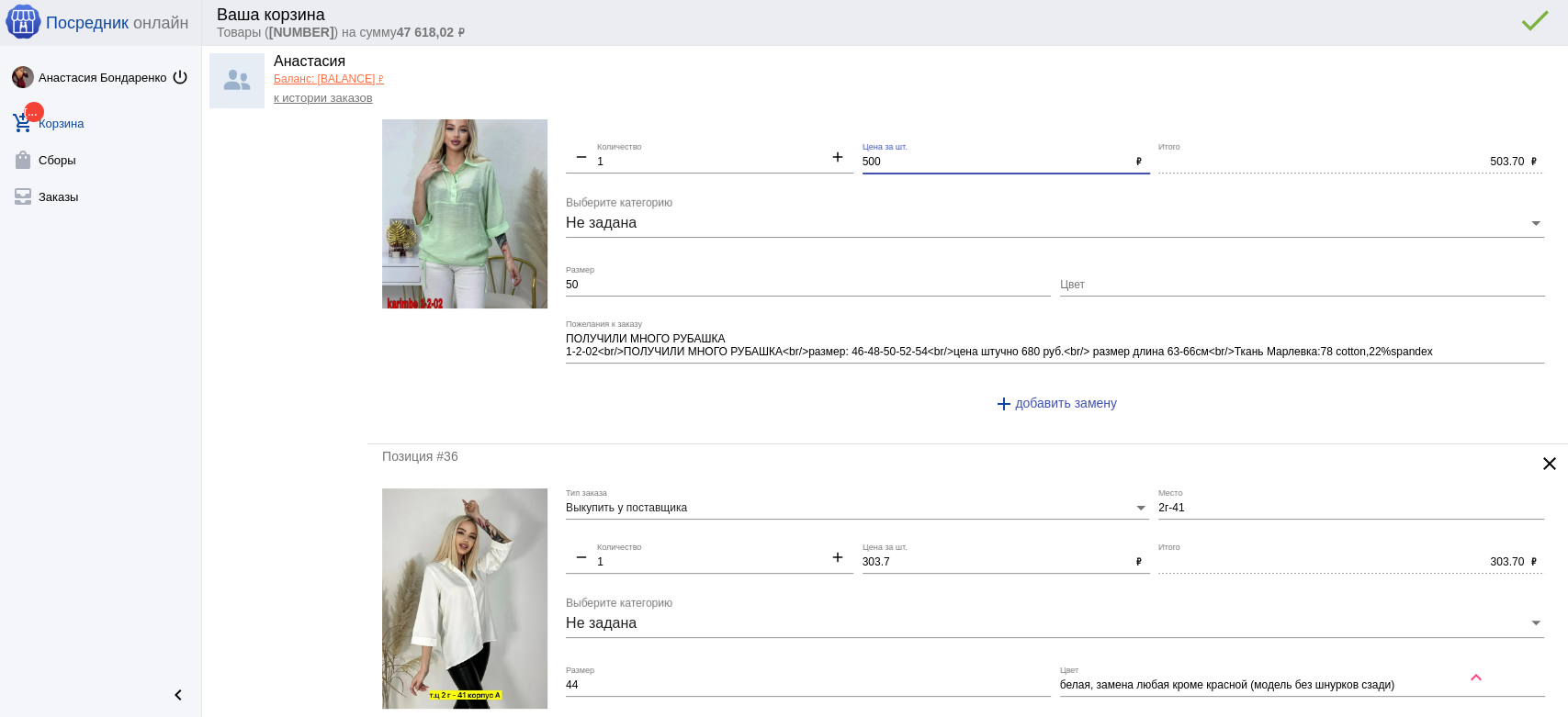 scroll, scrollTop: 6222, scrollLeft: 0, axis: vertical 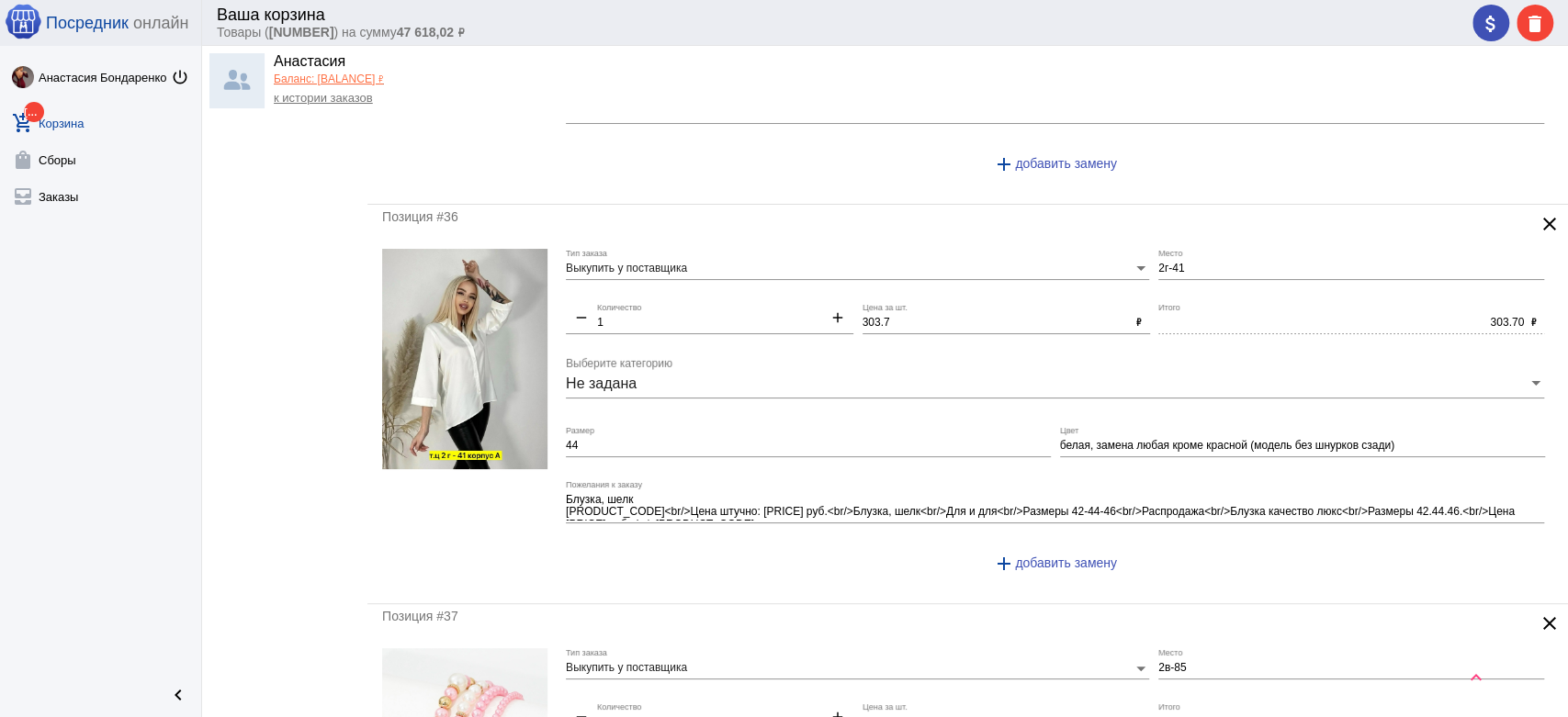 type on "500" 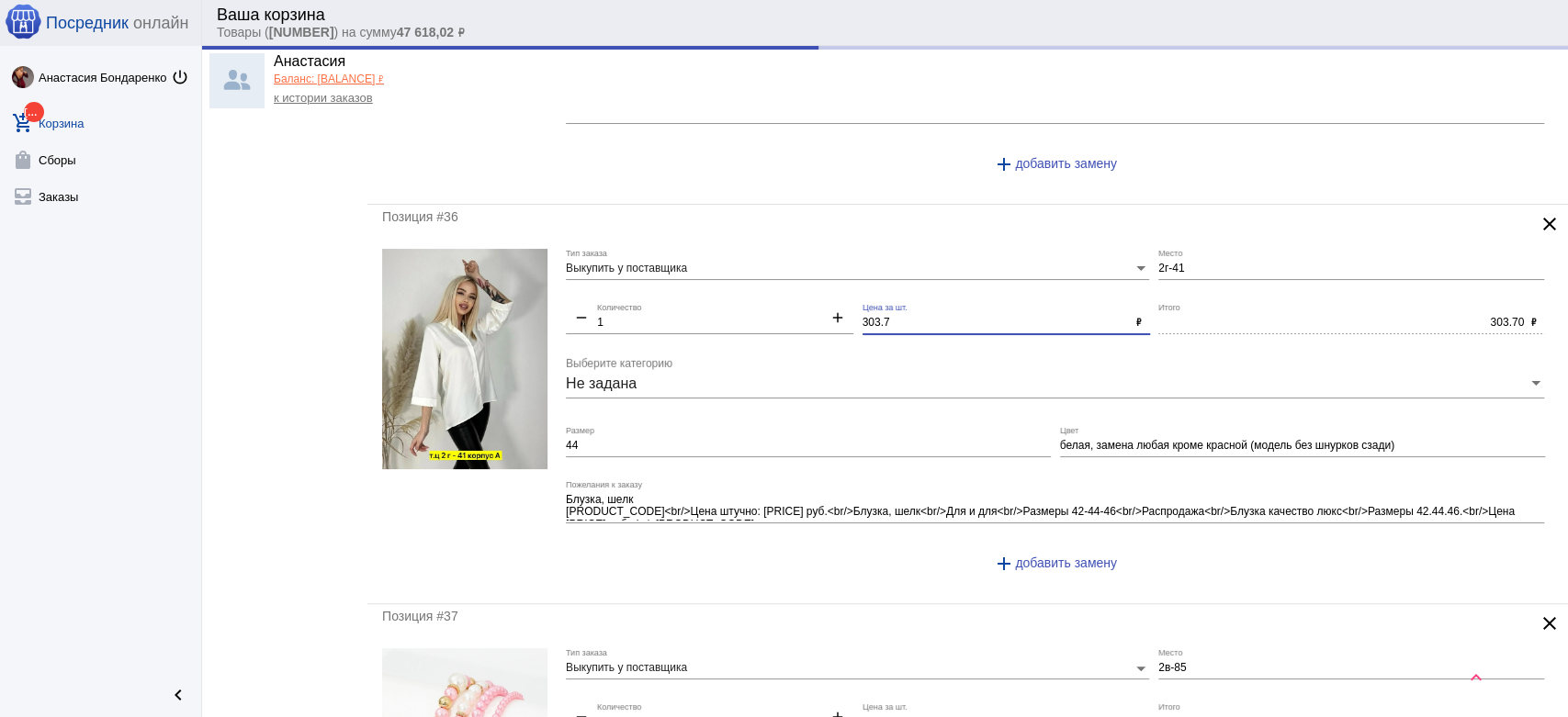 type on "500.00" 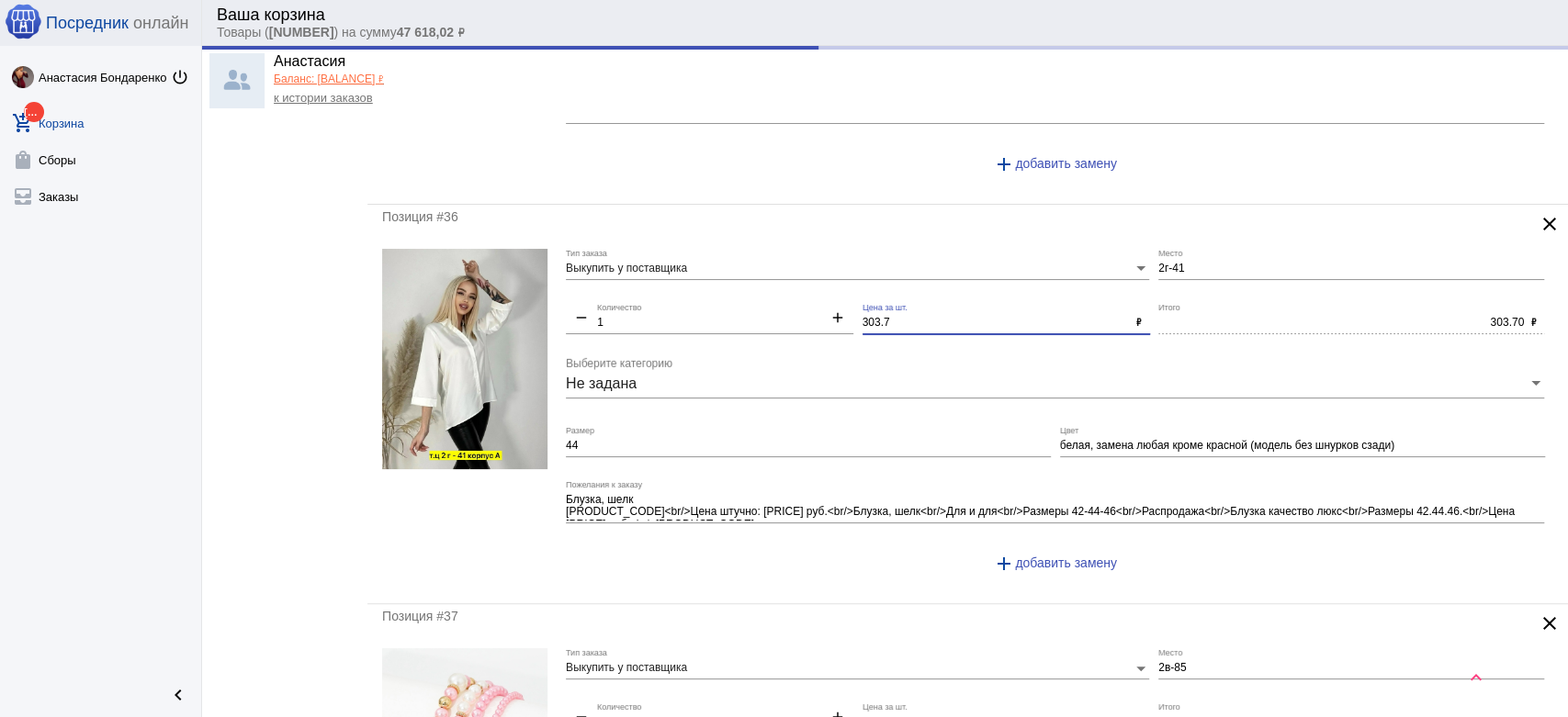 drag, startPoint x: 896, startPoint y: 310, endPoint x: 729, endPoint y: 291, distance: 168.07736 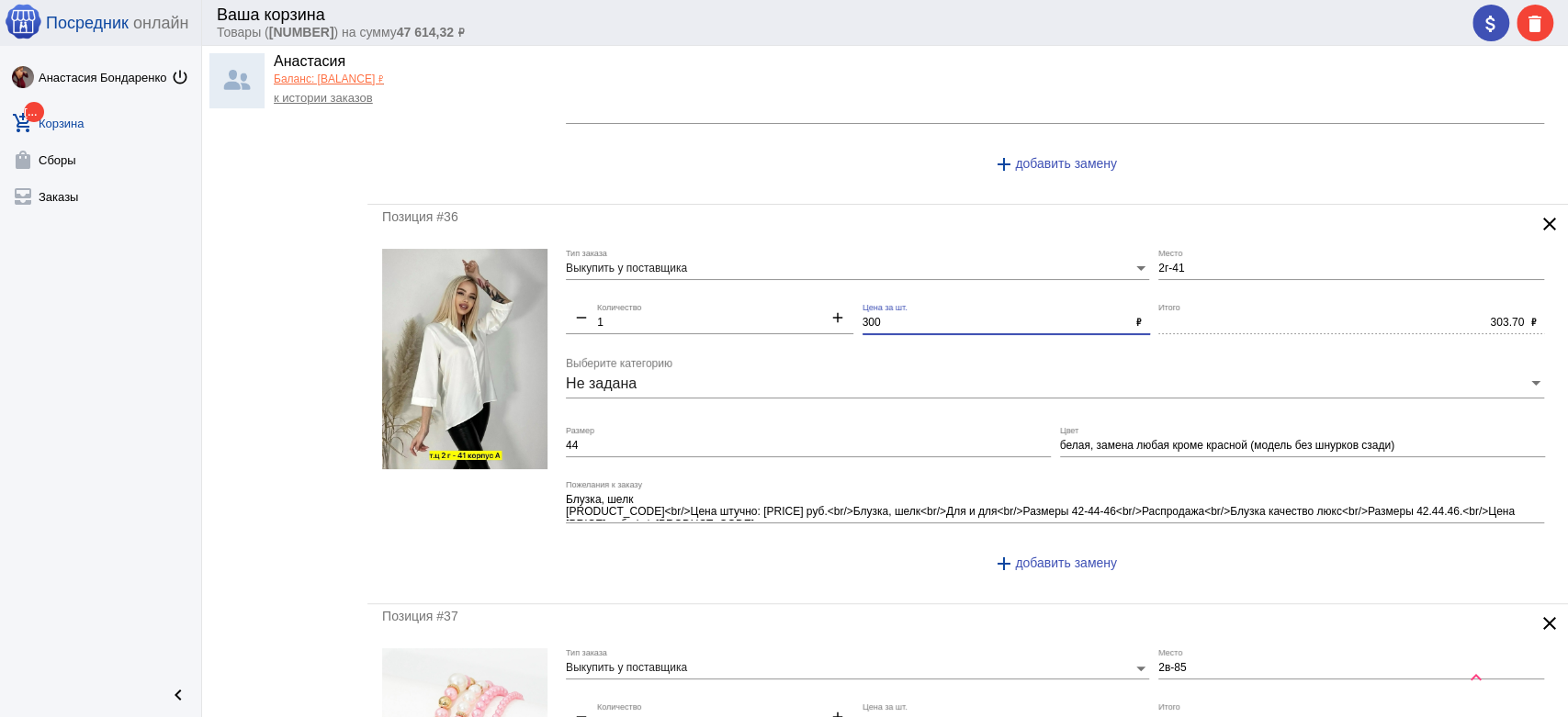 type on "300" 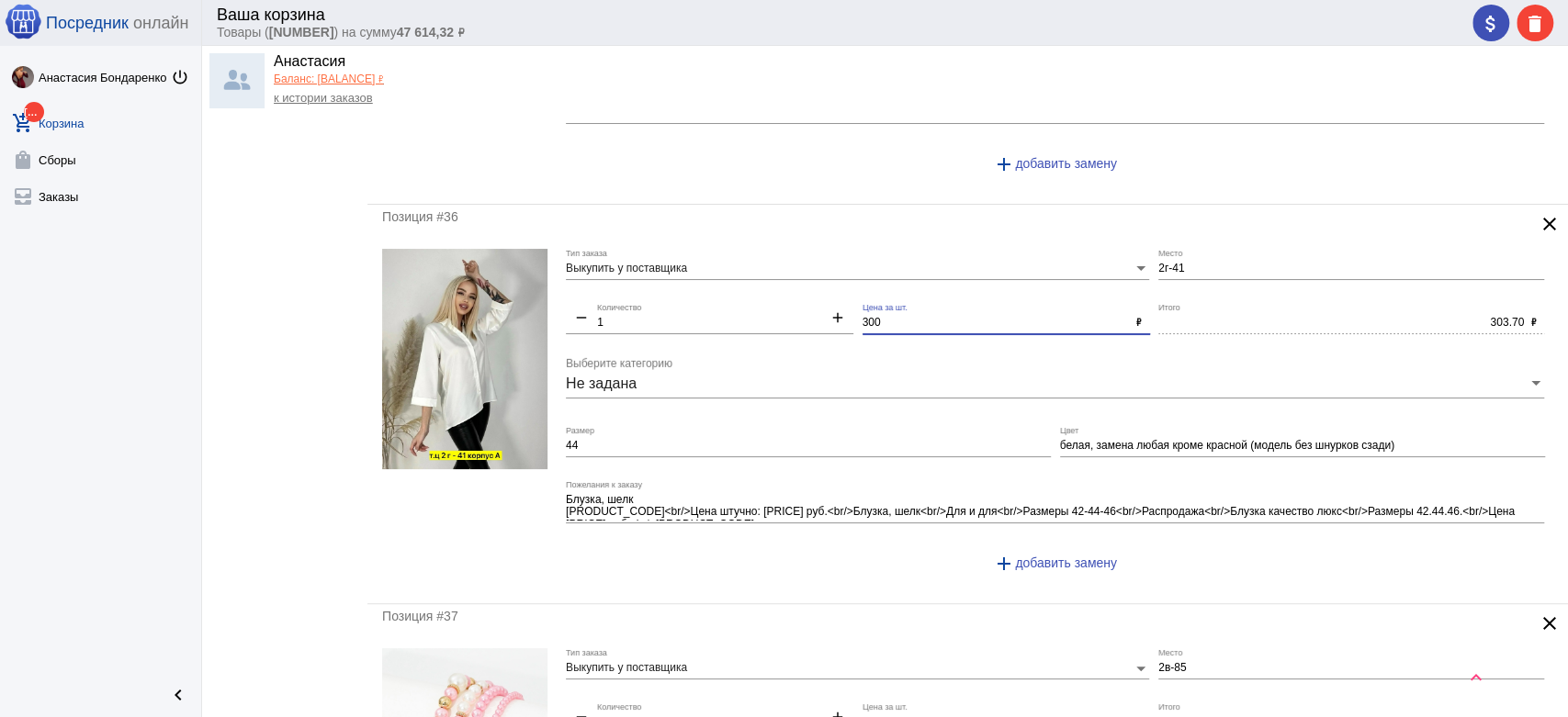 click on "Не задана Выберите категорию" 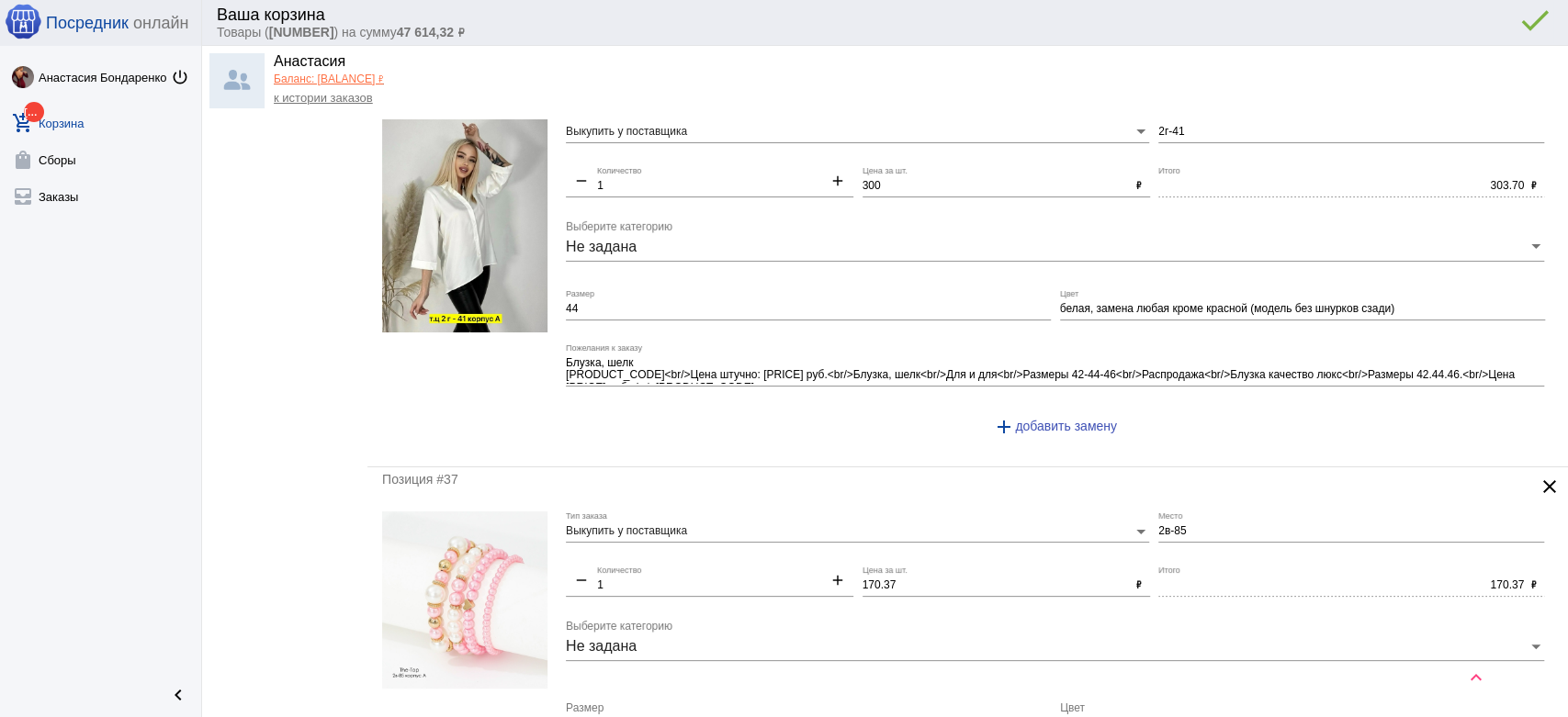 type on "300.00" 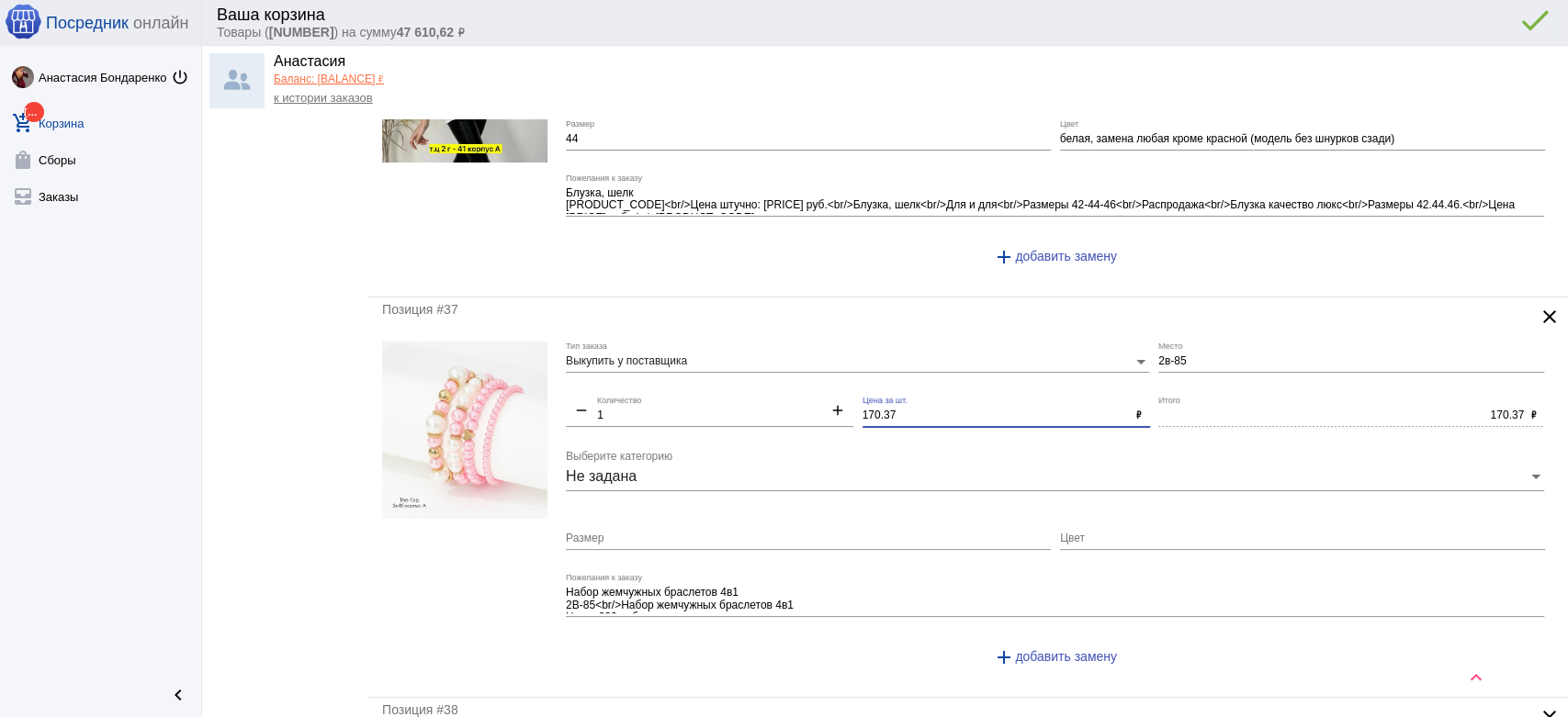 drag, startPoint x: 904, startPoint y: 403, endPoint x: 718, endPoint y: 373, distance: 188.4038 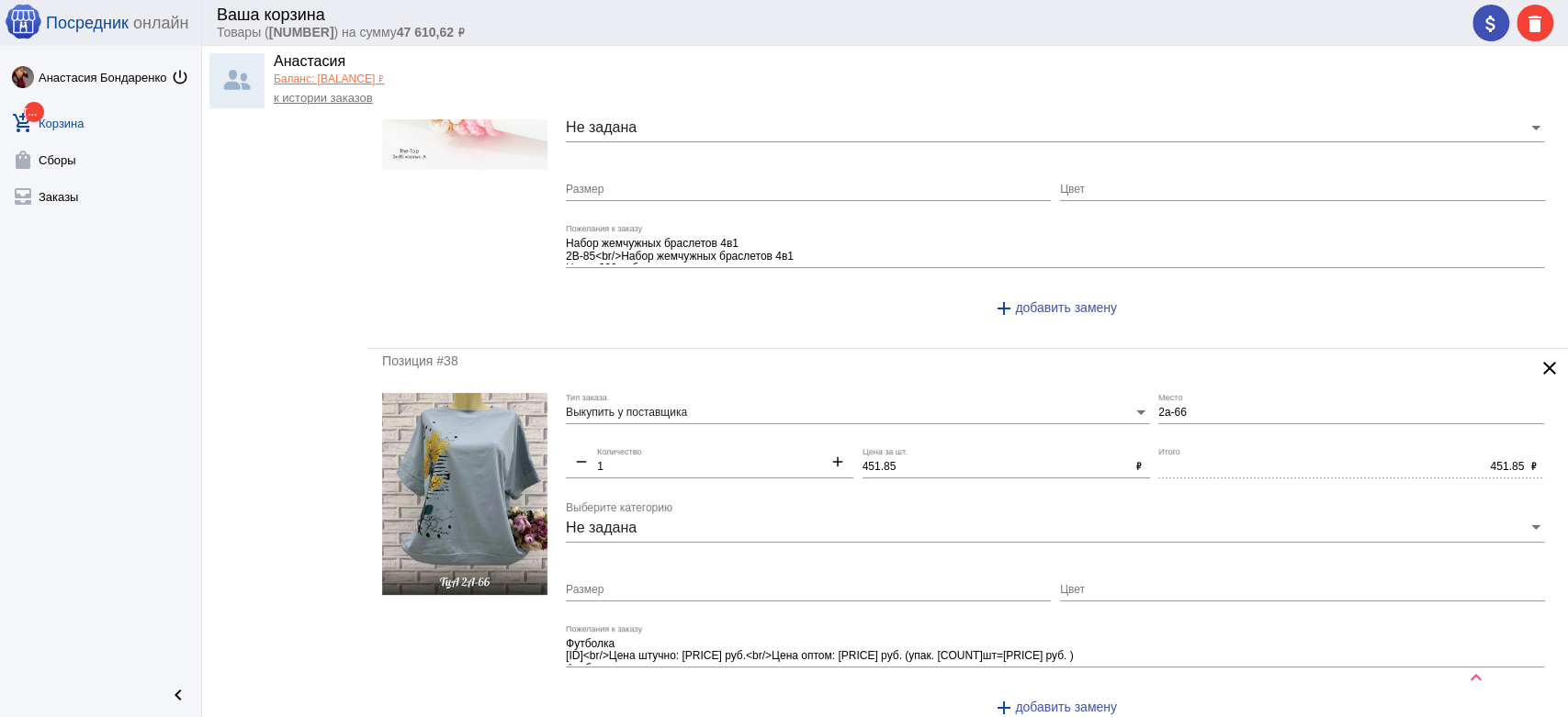 scroll, scrollTop: 6936, scrollLeft: 0, axis: vertical 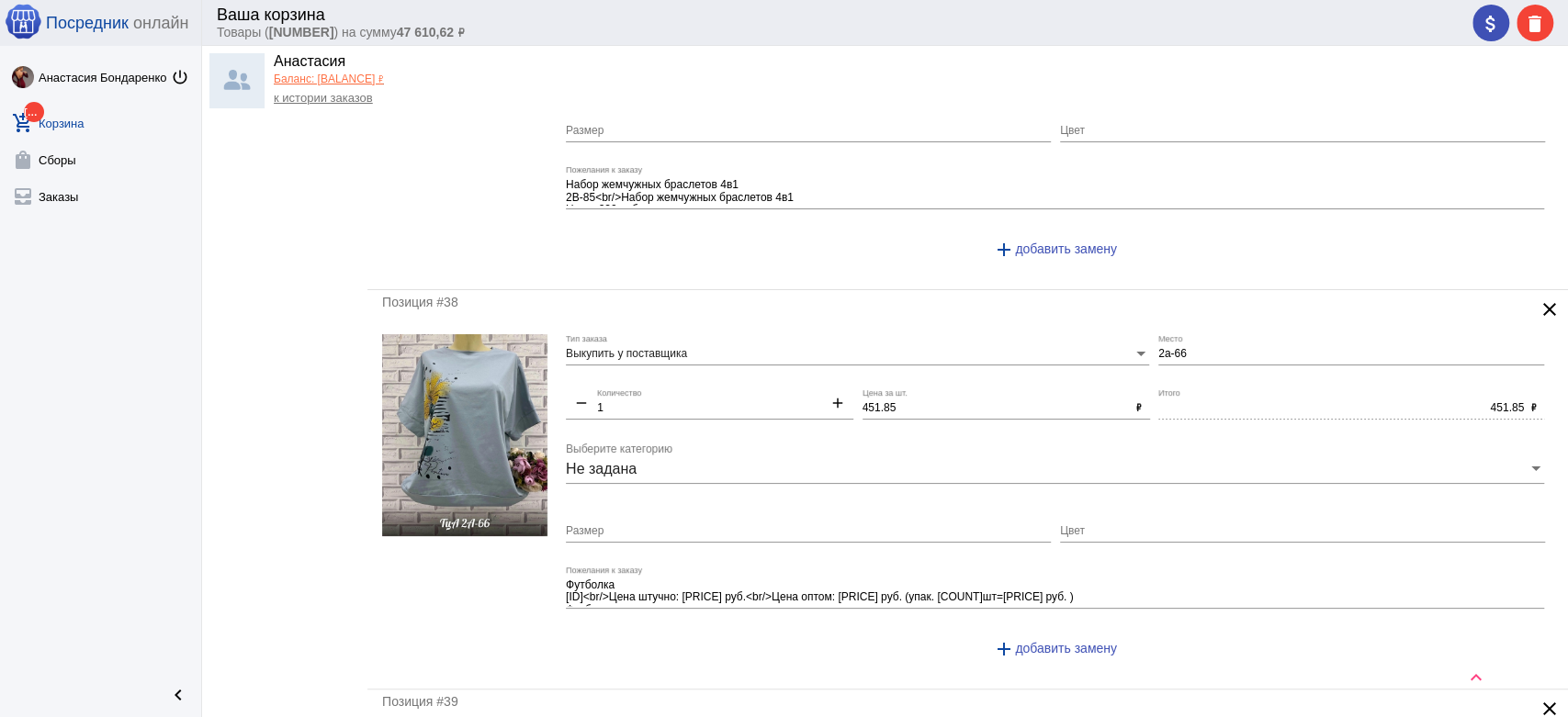 type on "170" 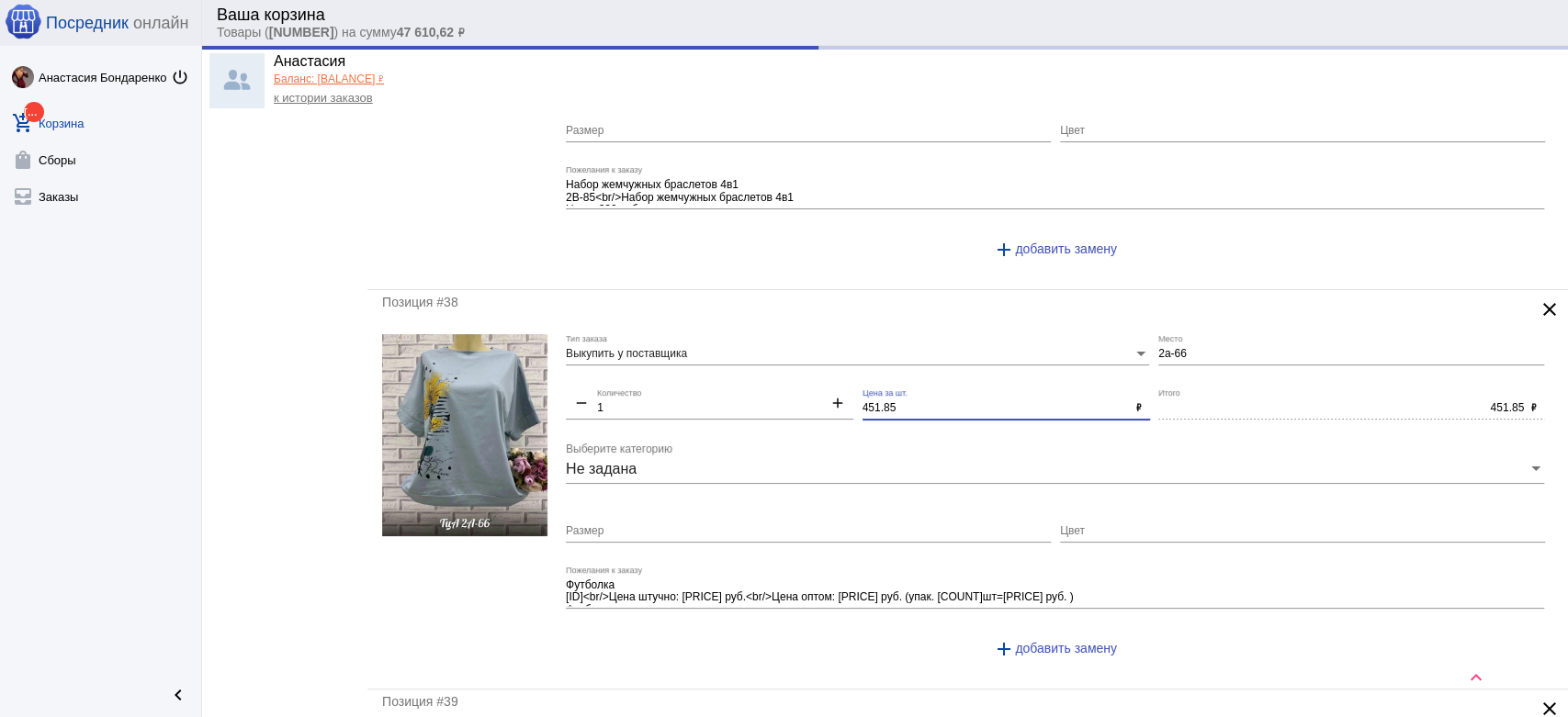 drag, startPoint x: 715, startPoint y: 374, endPoint x: 696, endPoint y: 373, distance: 19.026298 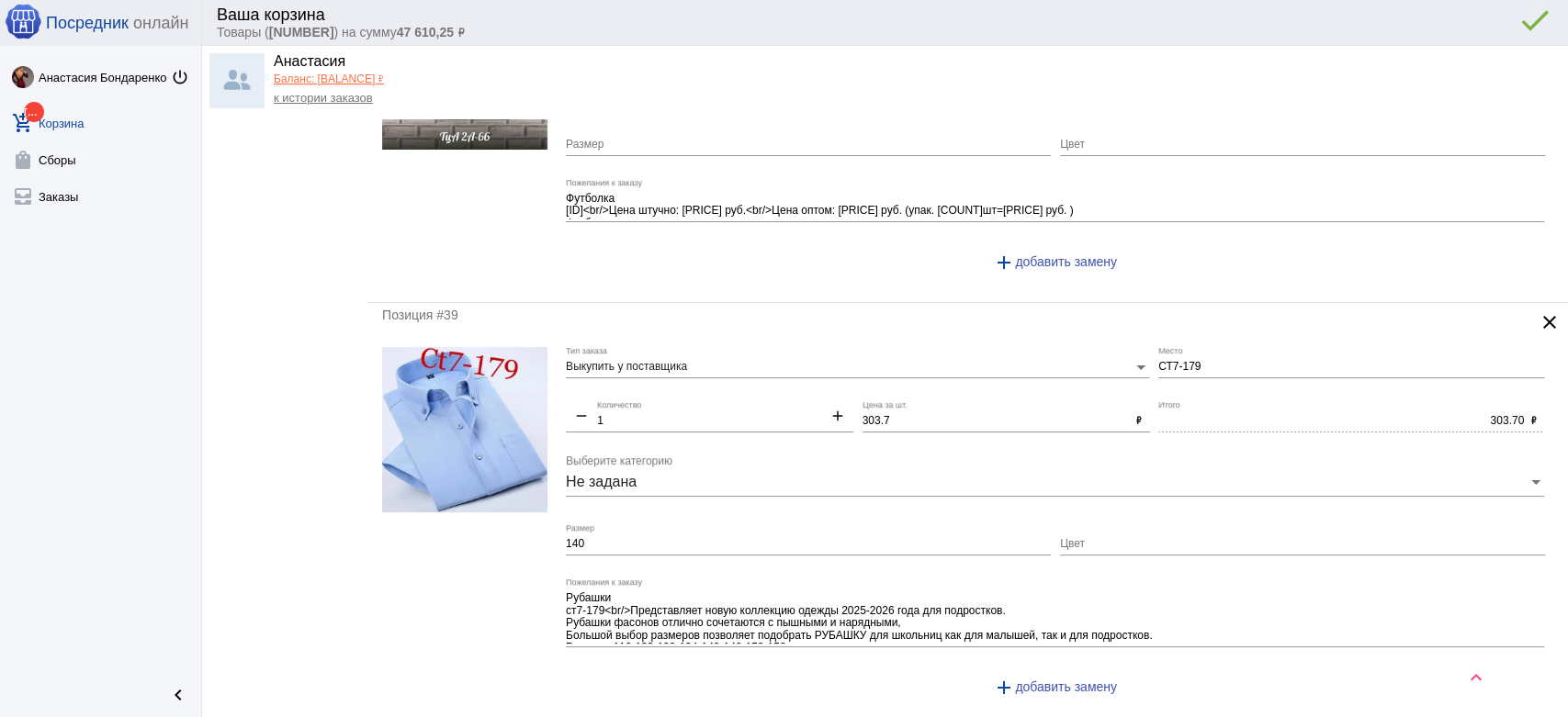 scroll, scrollTop: 7344, scrollLeft: 0, axis: vertical 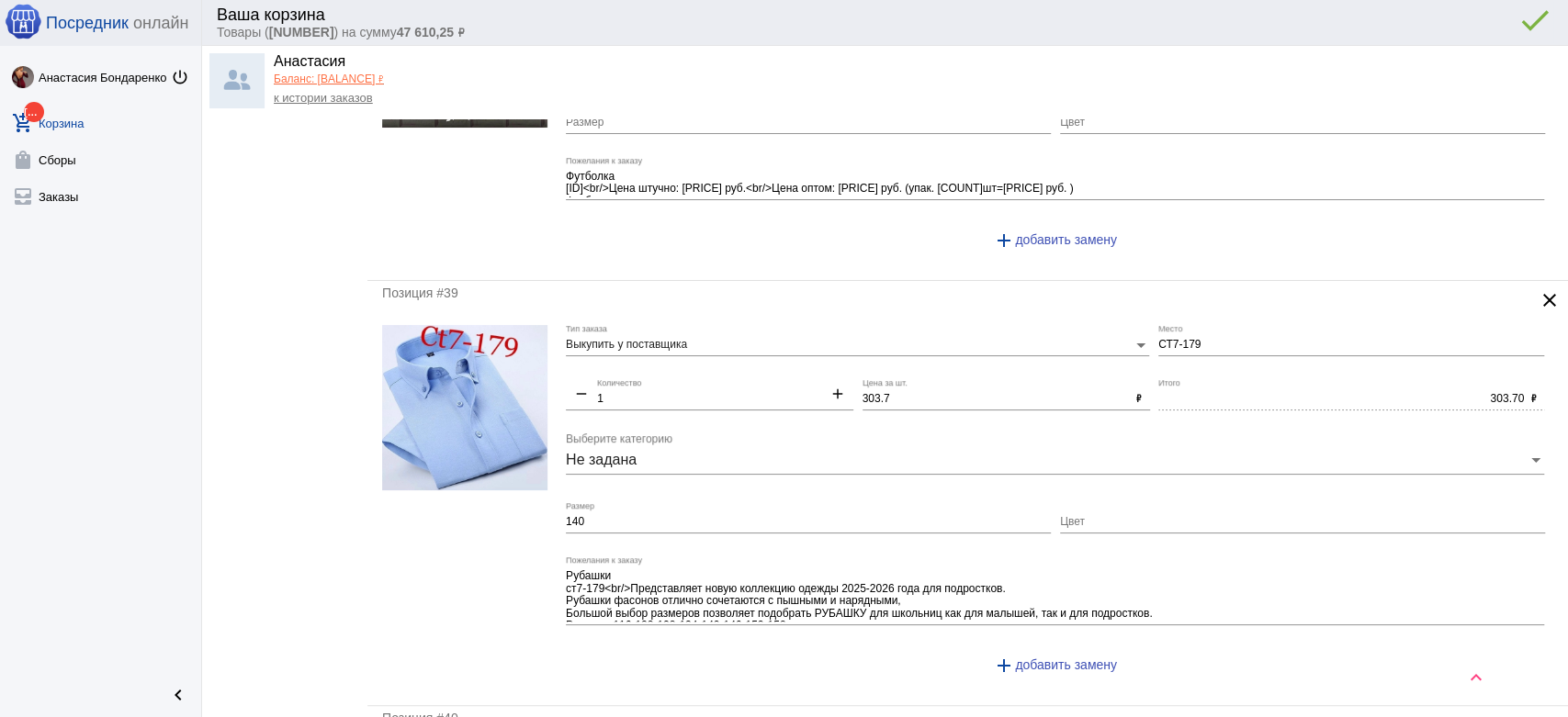 type on "450" 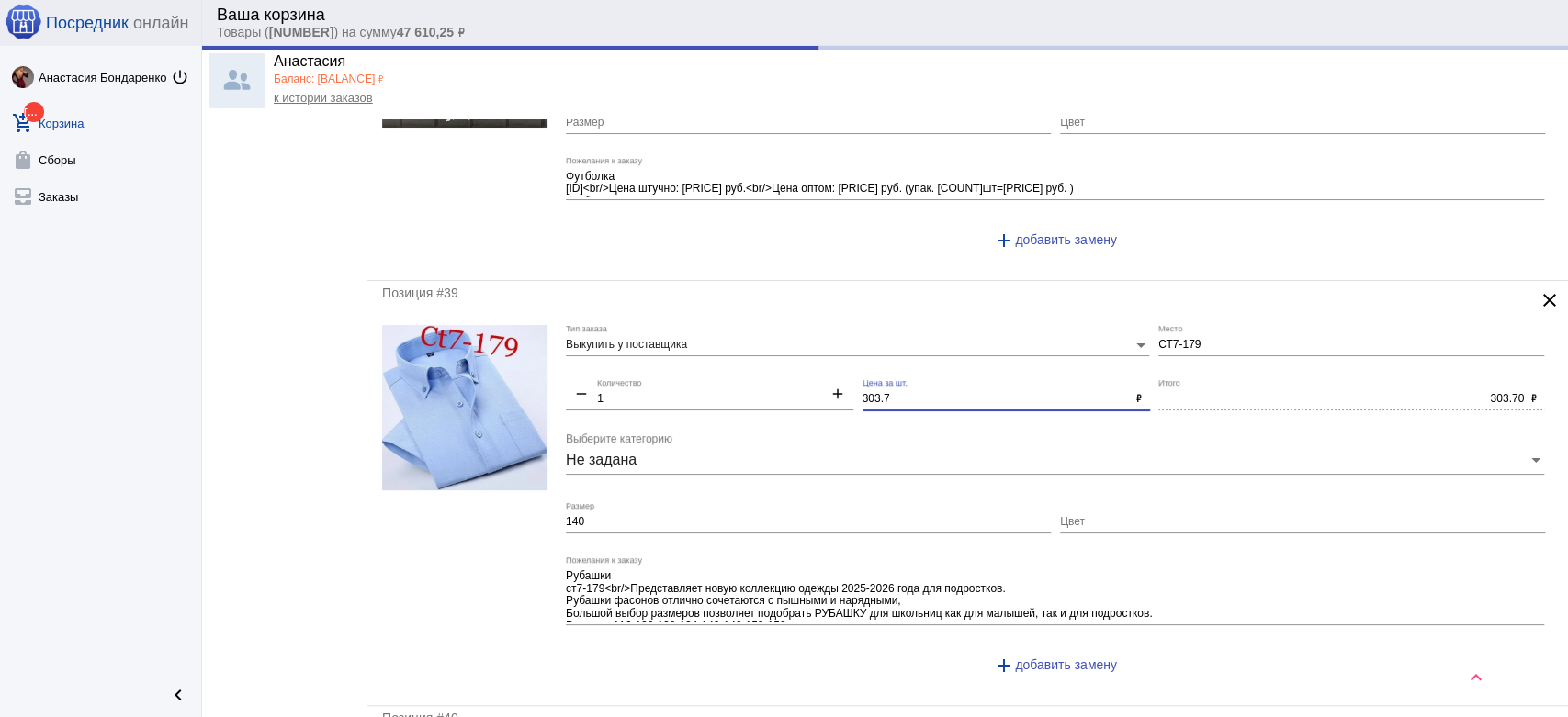 type on "450.00" 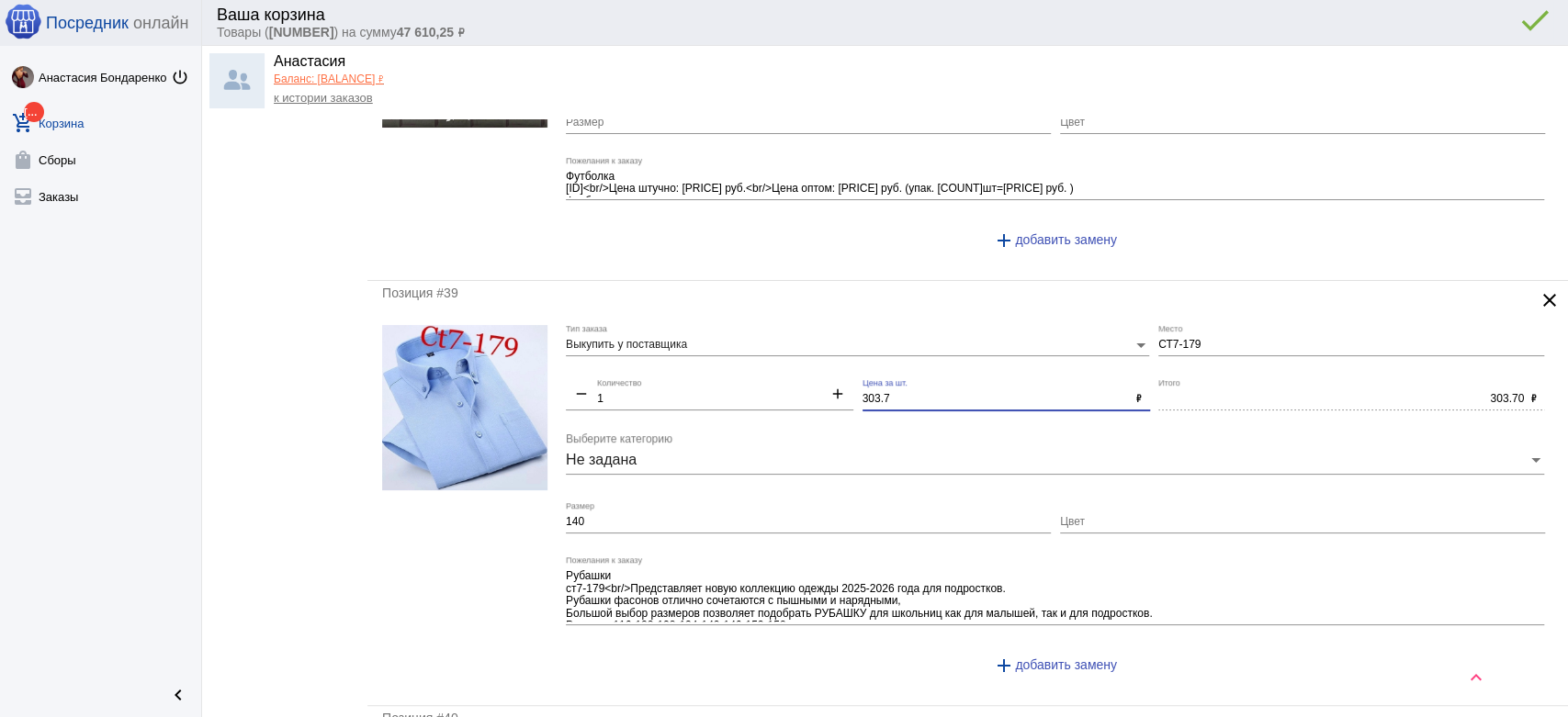 drag, startPoint x: 900, startPoint y: 382, endPoint x: 824, endPoint y: 364, distance: 78.1025 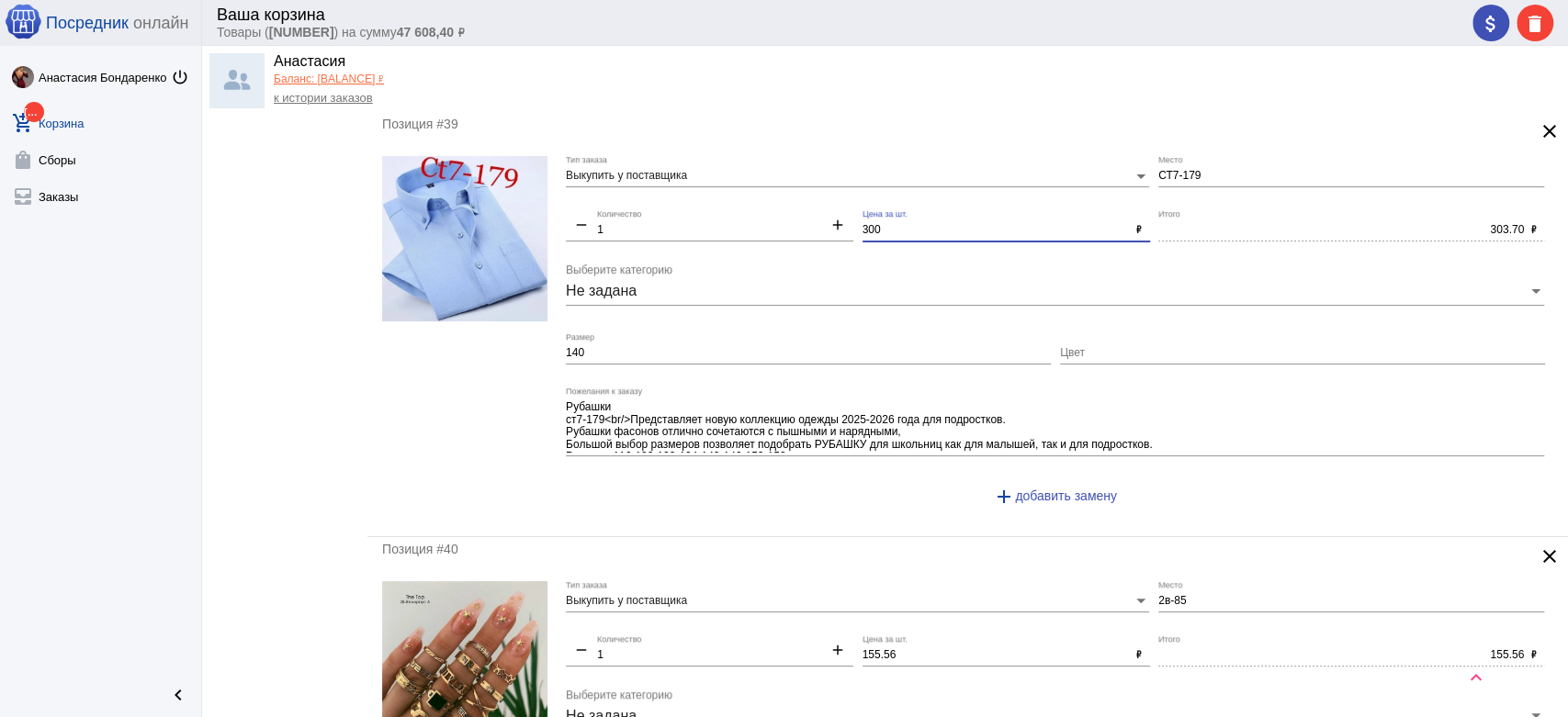 scroll, scrollTop: 7446, scrollLeft: 0, axis: vertical 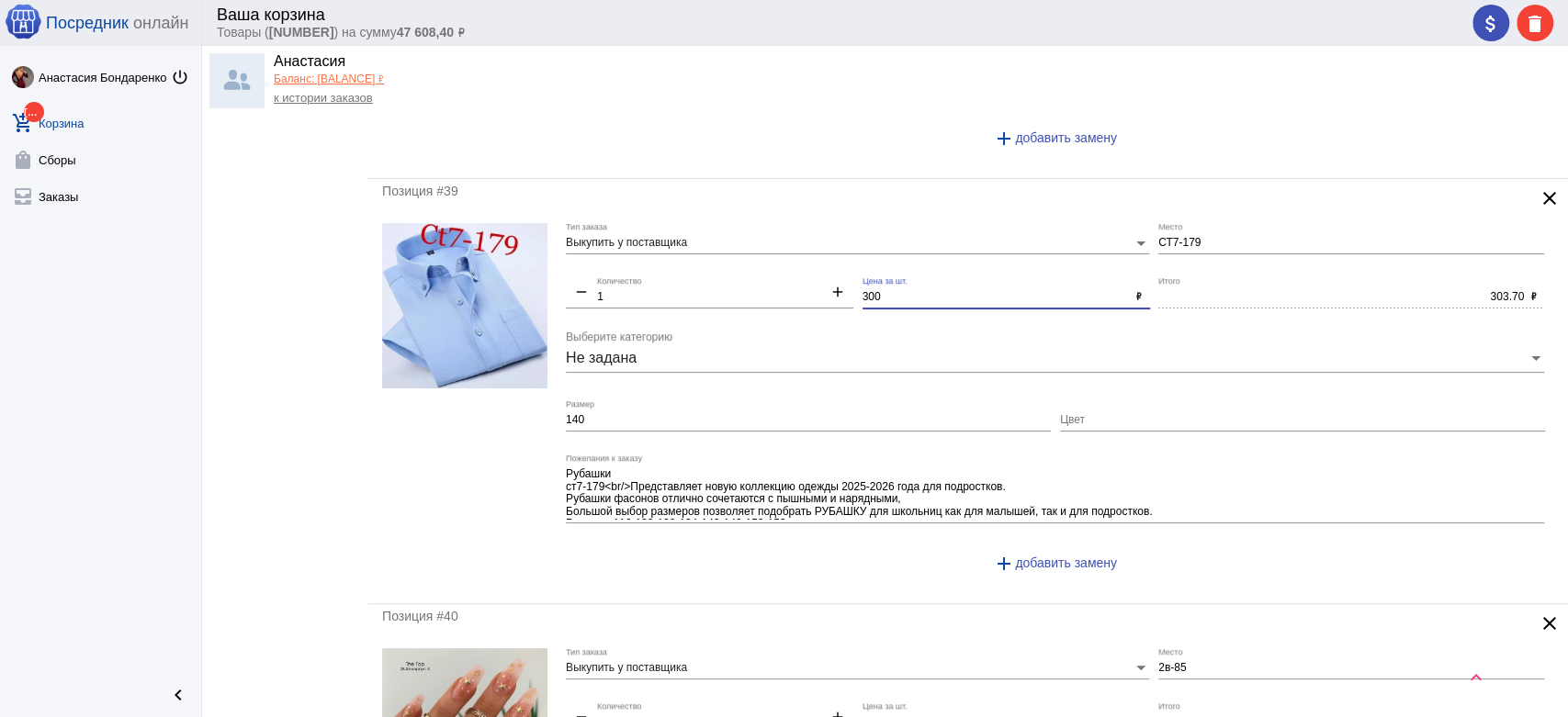 type on "300" 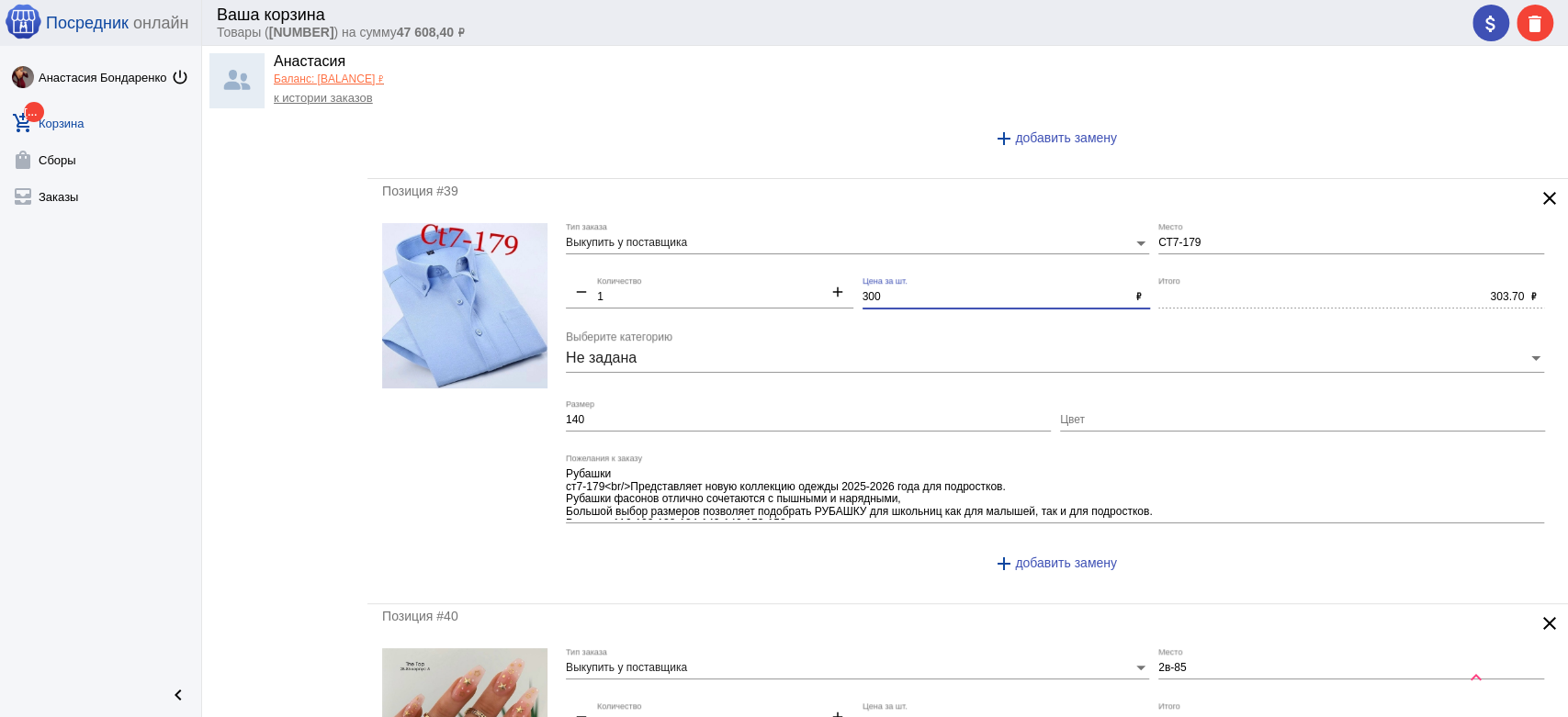 click 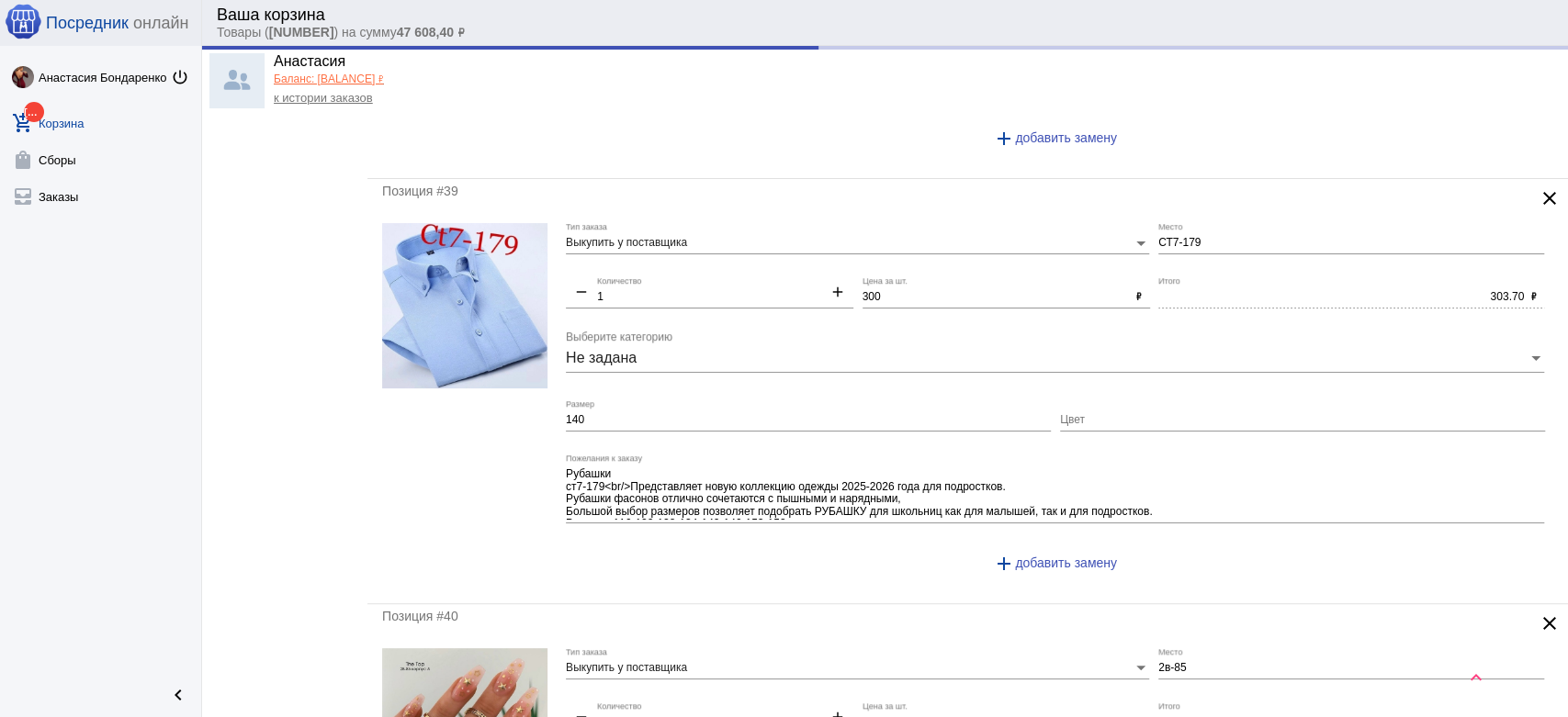 type on "300.00" 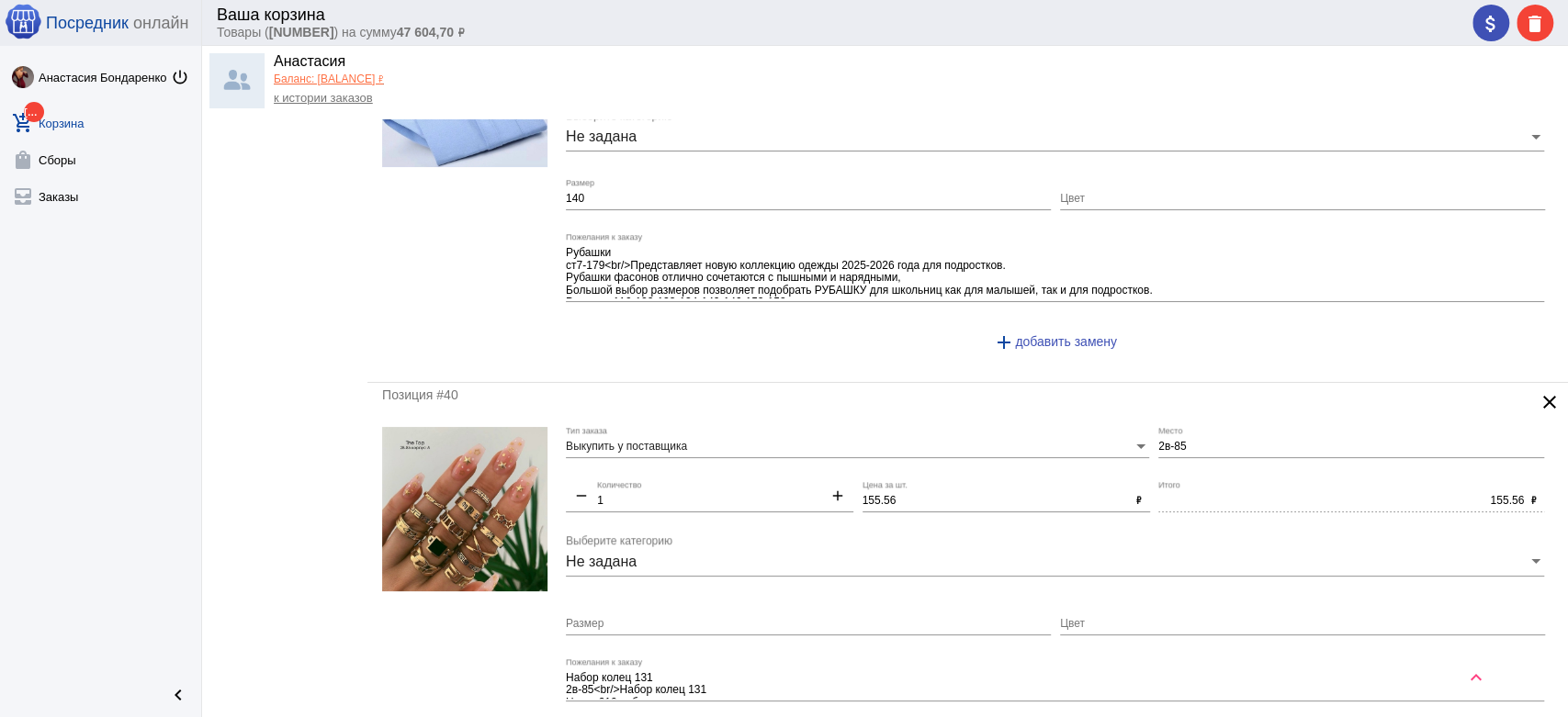 scroll, scrollTop: 7752, scrollLeft: 0, axis: vertical 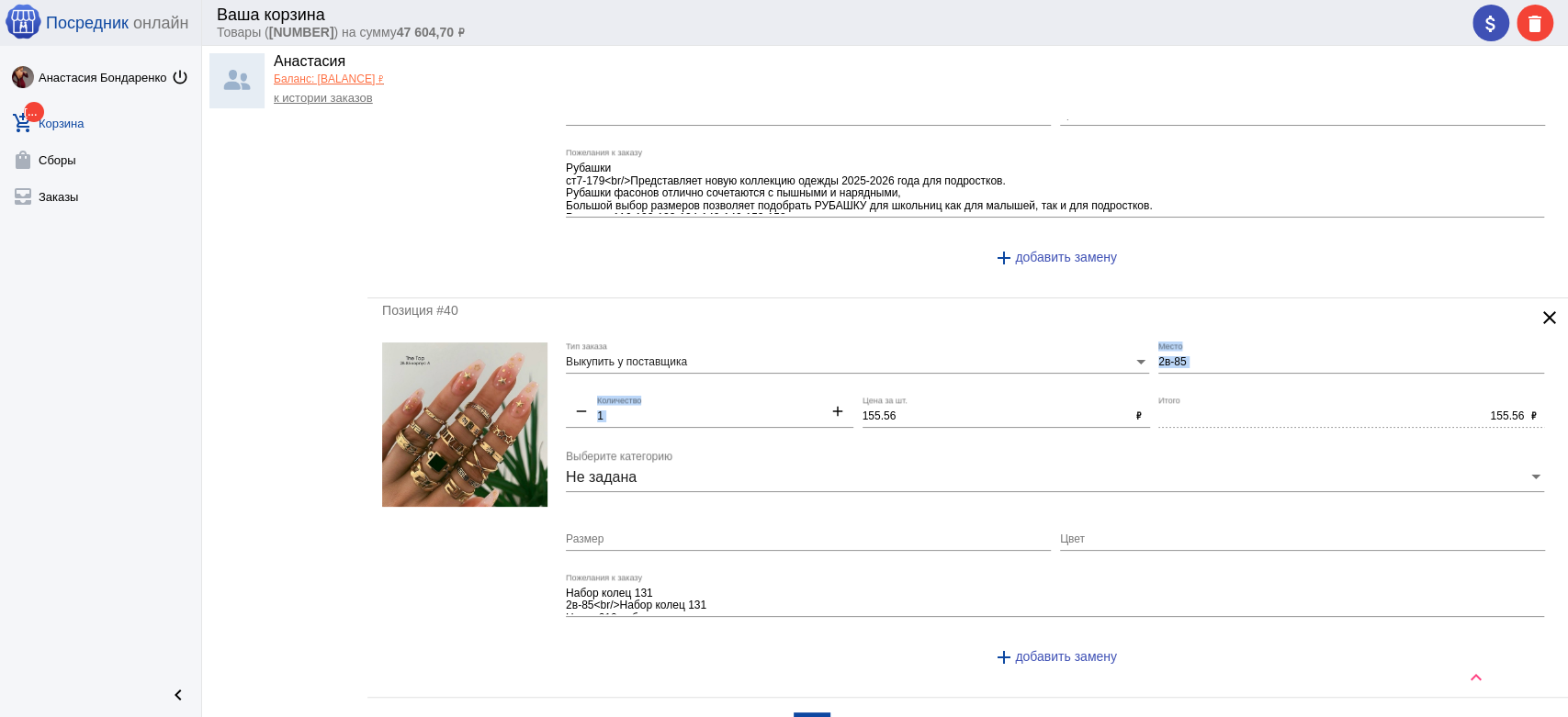 drag, startPoint x: 900, startPoint y: 389, endPoint x: 752, endPoint y: 379, distance: 148.33745 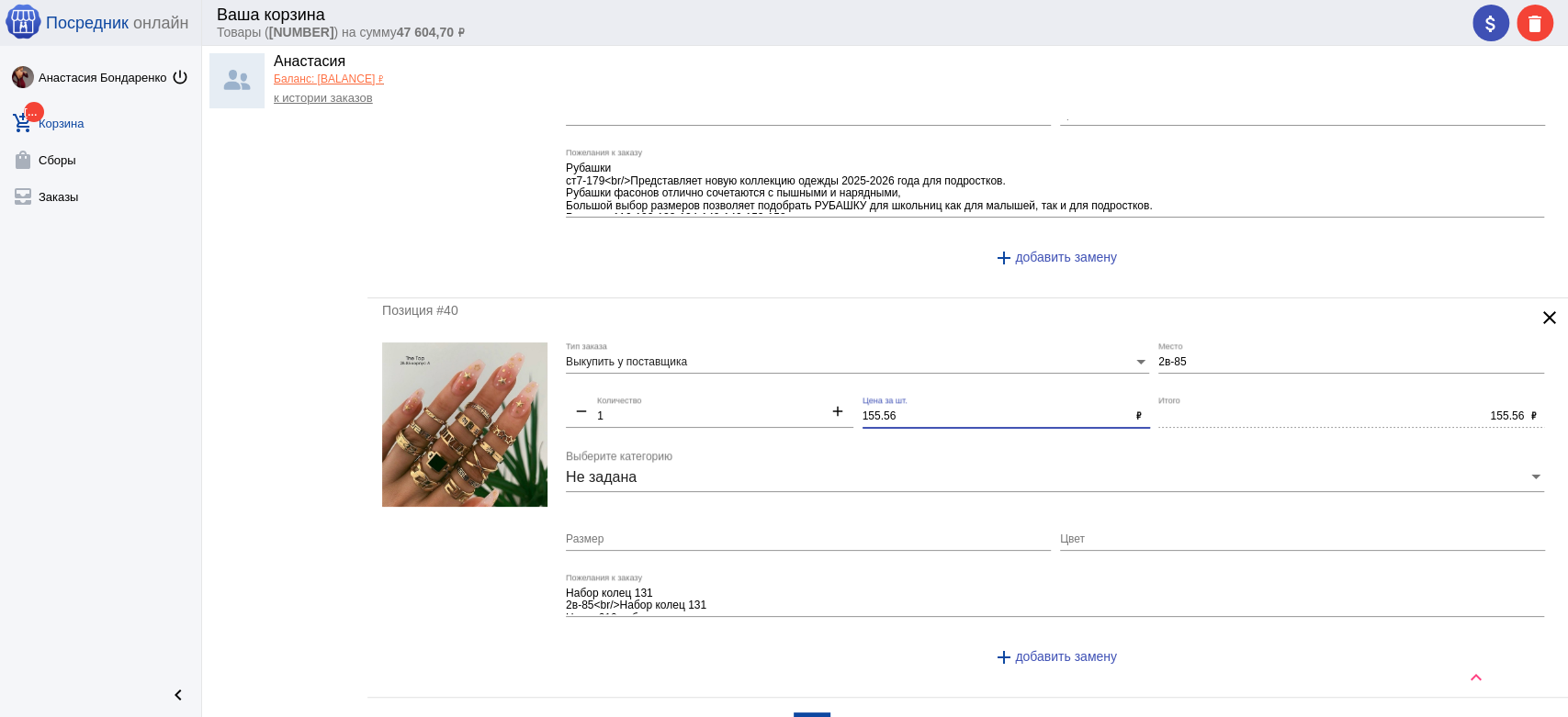 drag, startPoint x: 914, startPoint y: 402, endPoint x: 727, endPoint y: 388, distance: 187.52333 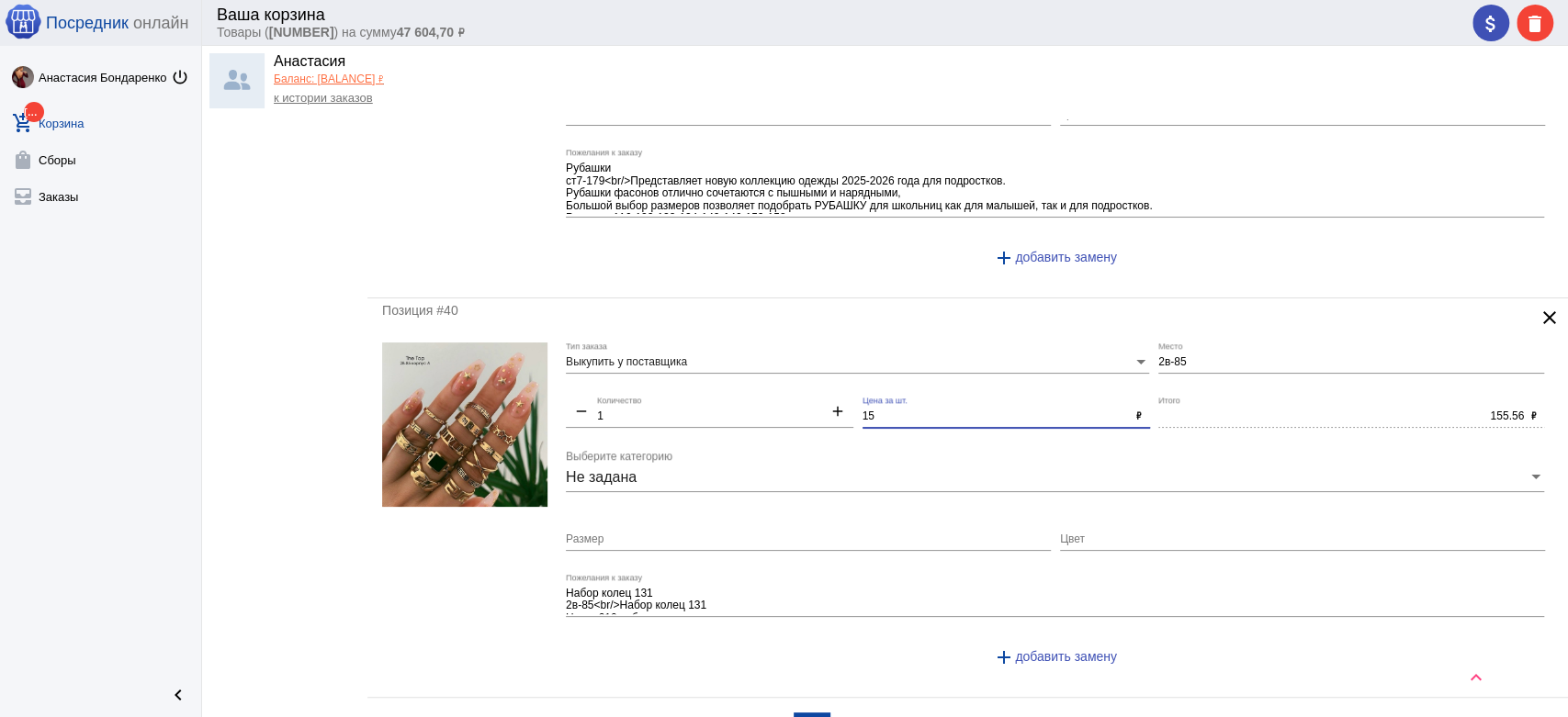 type on "150" 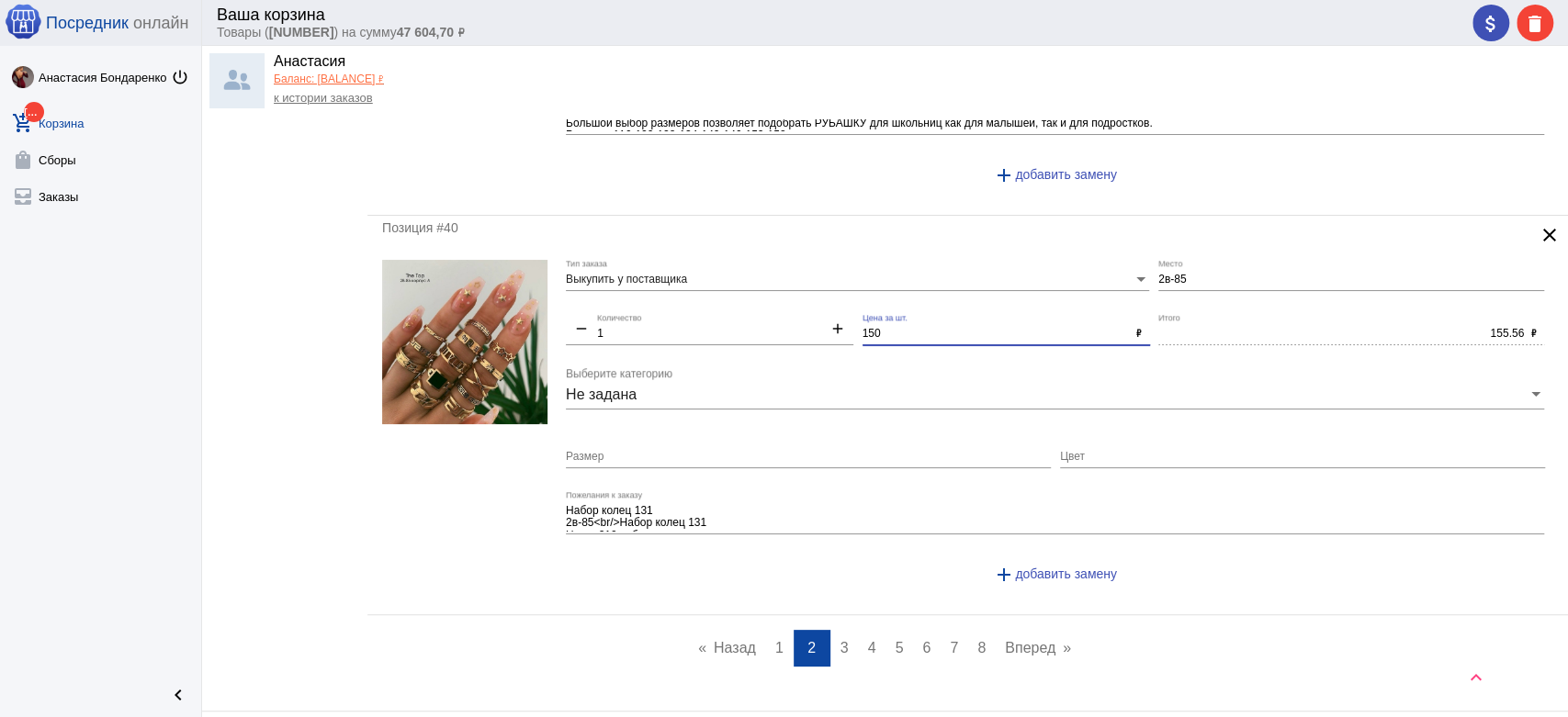 scroll, scrollTop: 7952, scrollLeft: 0, axis: vertical 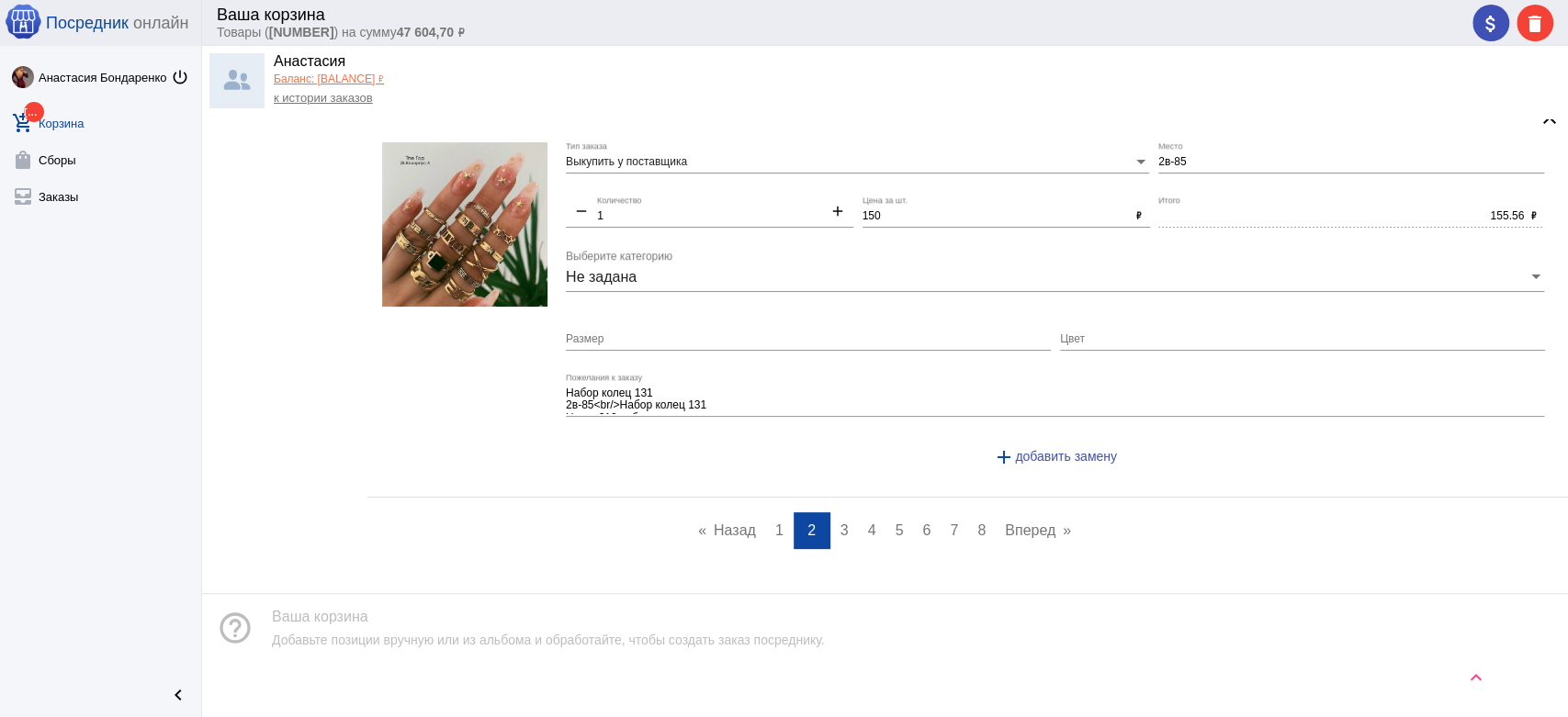 click on "3" at bounding box center [844, 530] 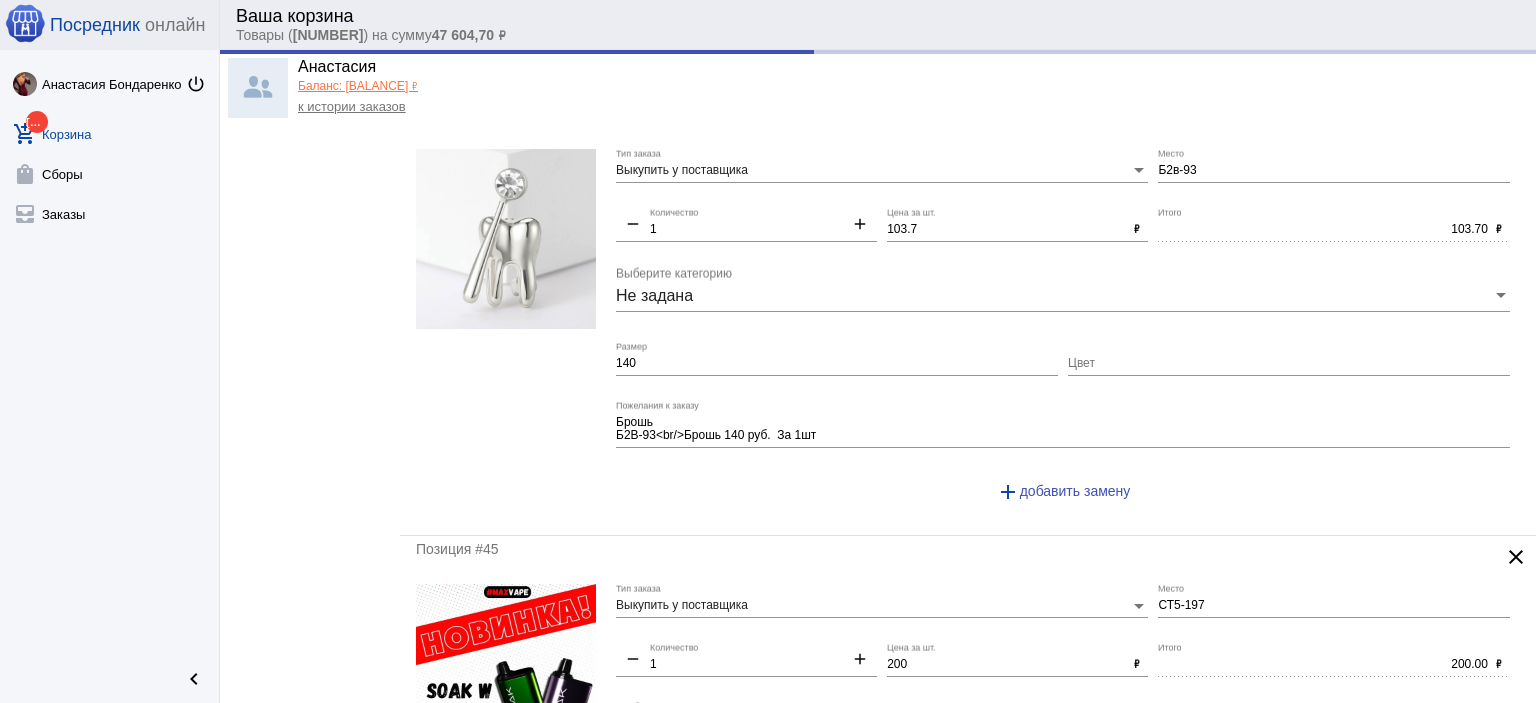 scroll, scrollTop: 0, scrollLeft: 0, axis: both 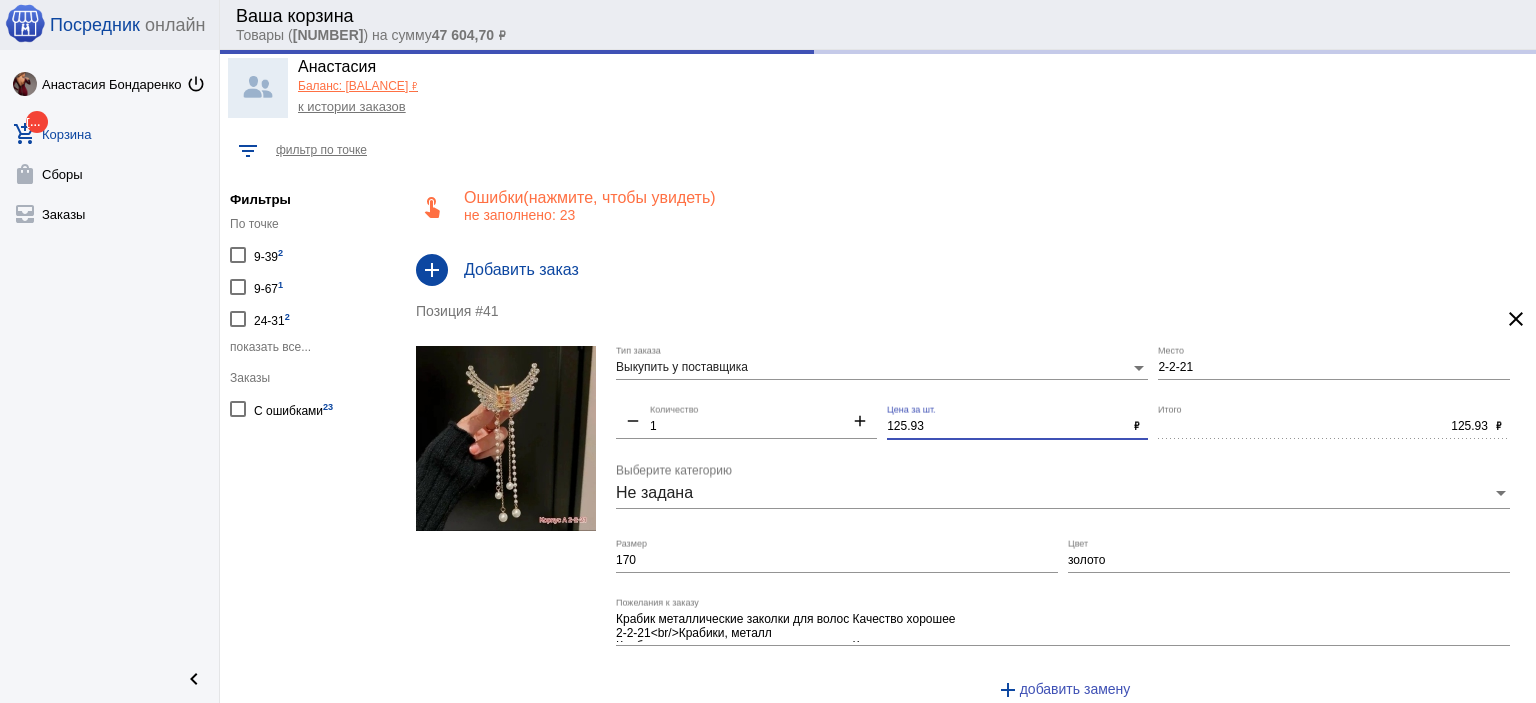 drag, startPoint x: 933, startPoint y: 420, endPoint x: 788, endPoint y: 412, distance: 145.22052 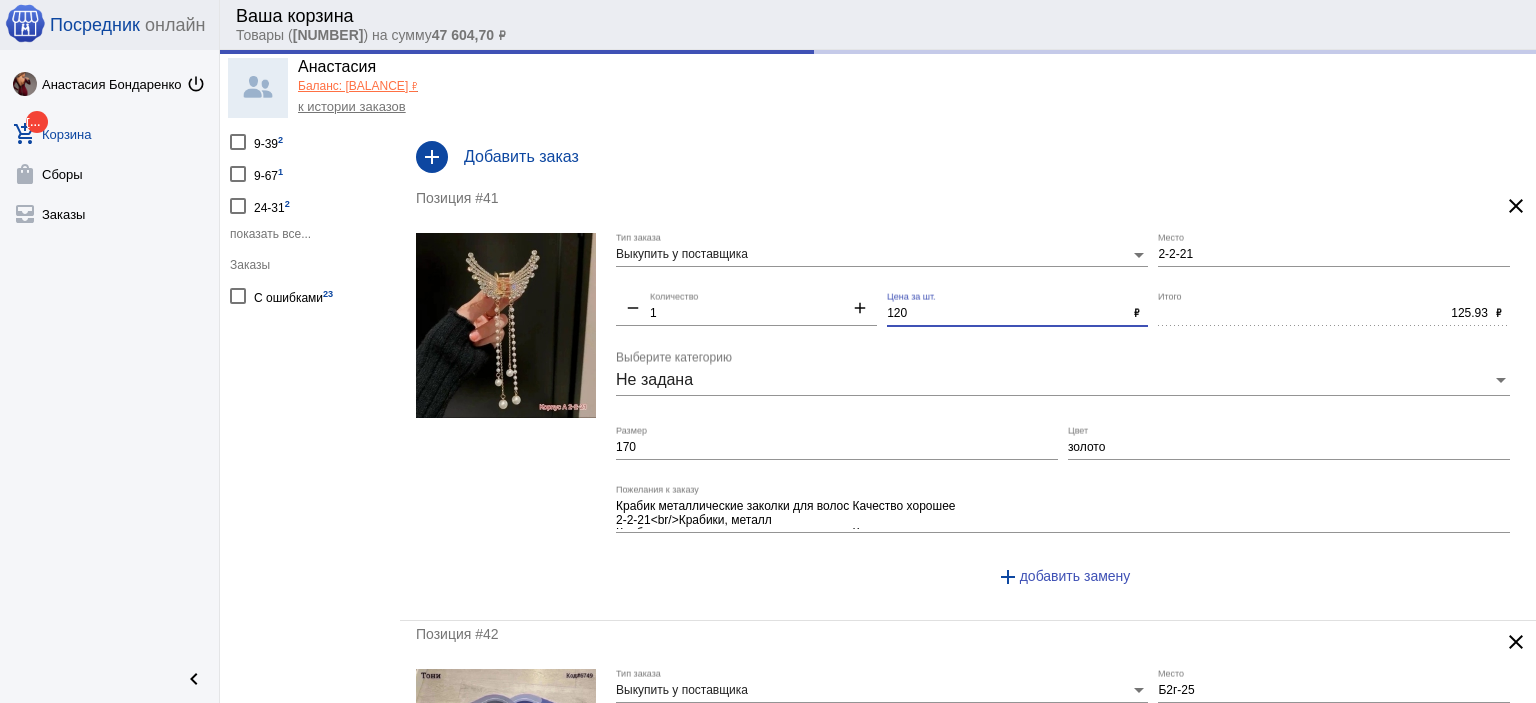 scroll, scrollTop: 200, scrollLeft: 0, axis: vertical 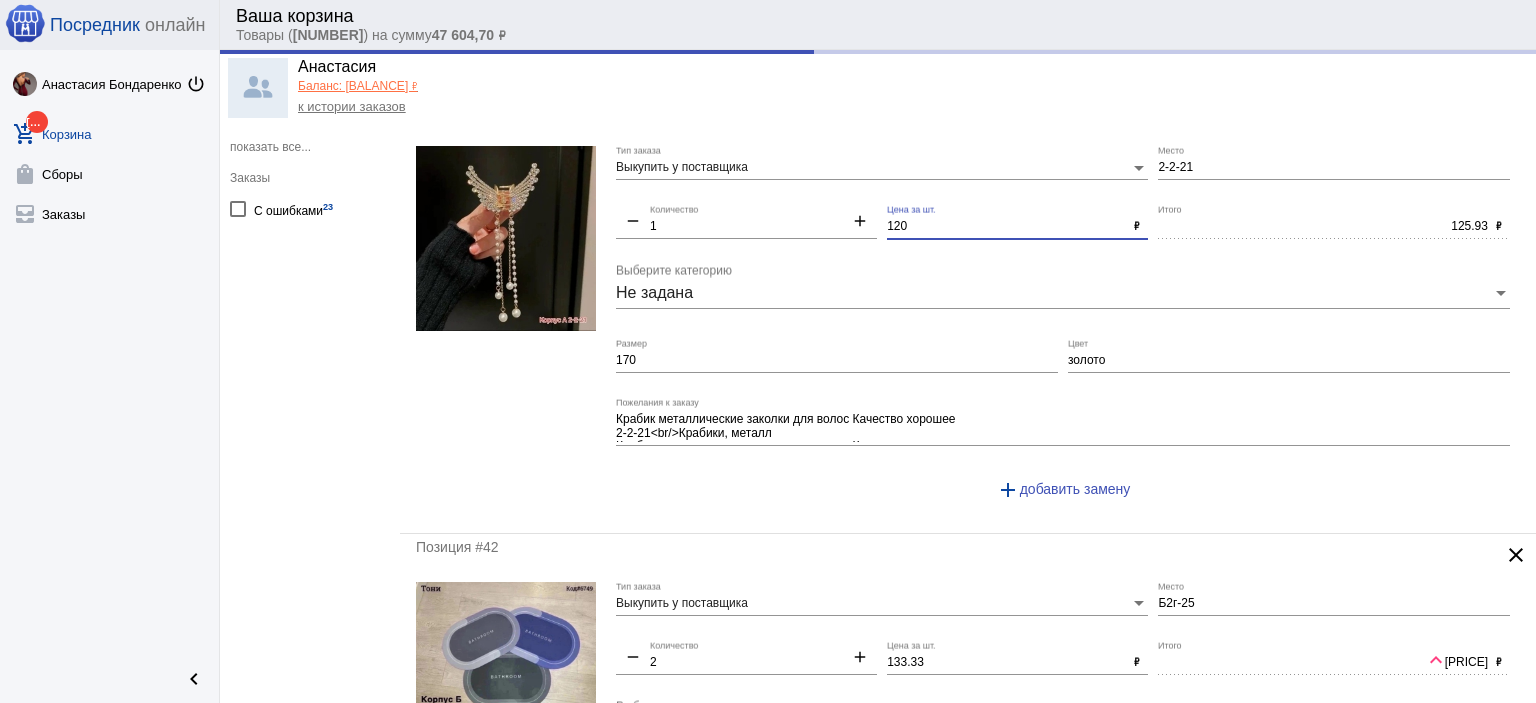 type on "120" 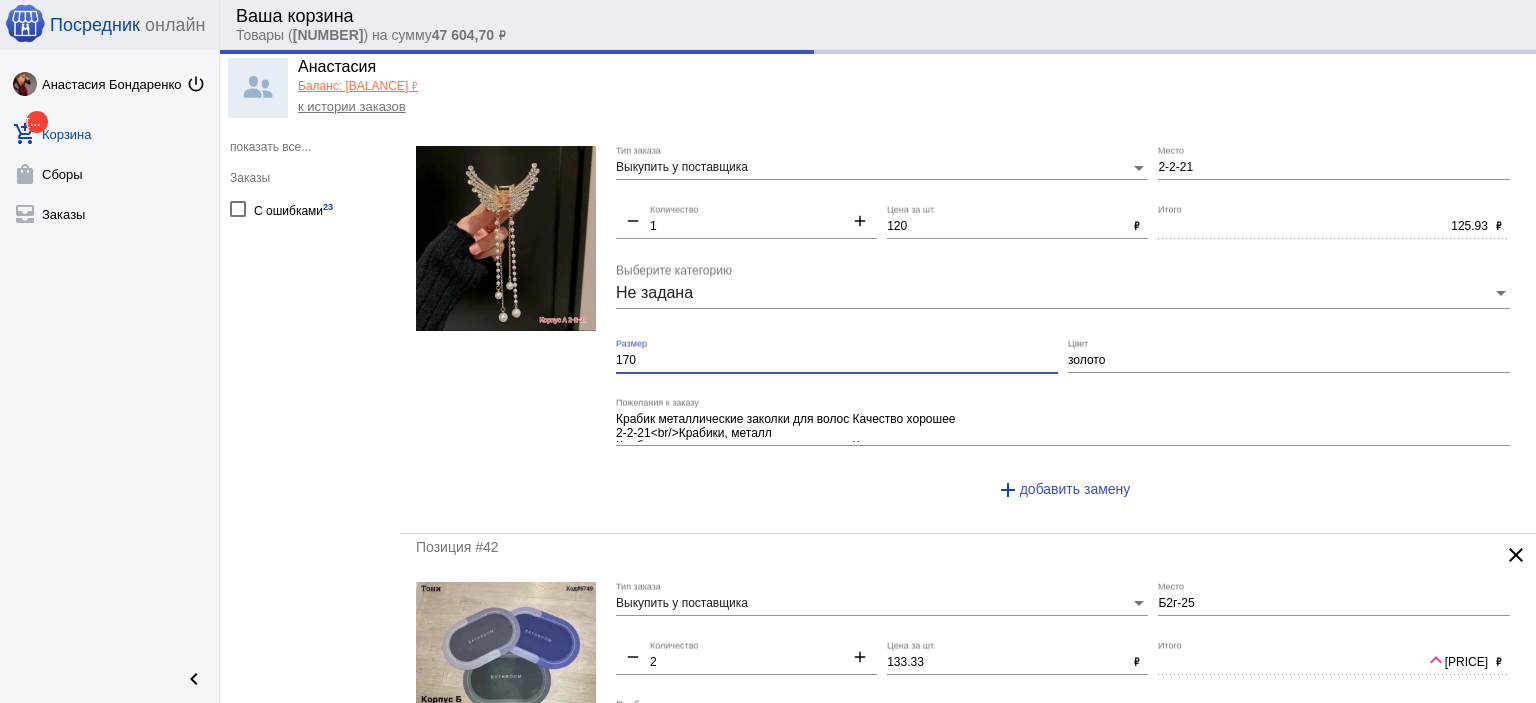 click on "170" at bounding box center (837, 361) 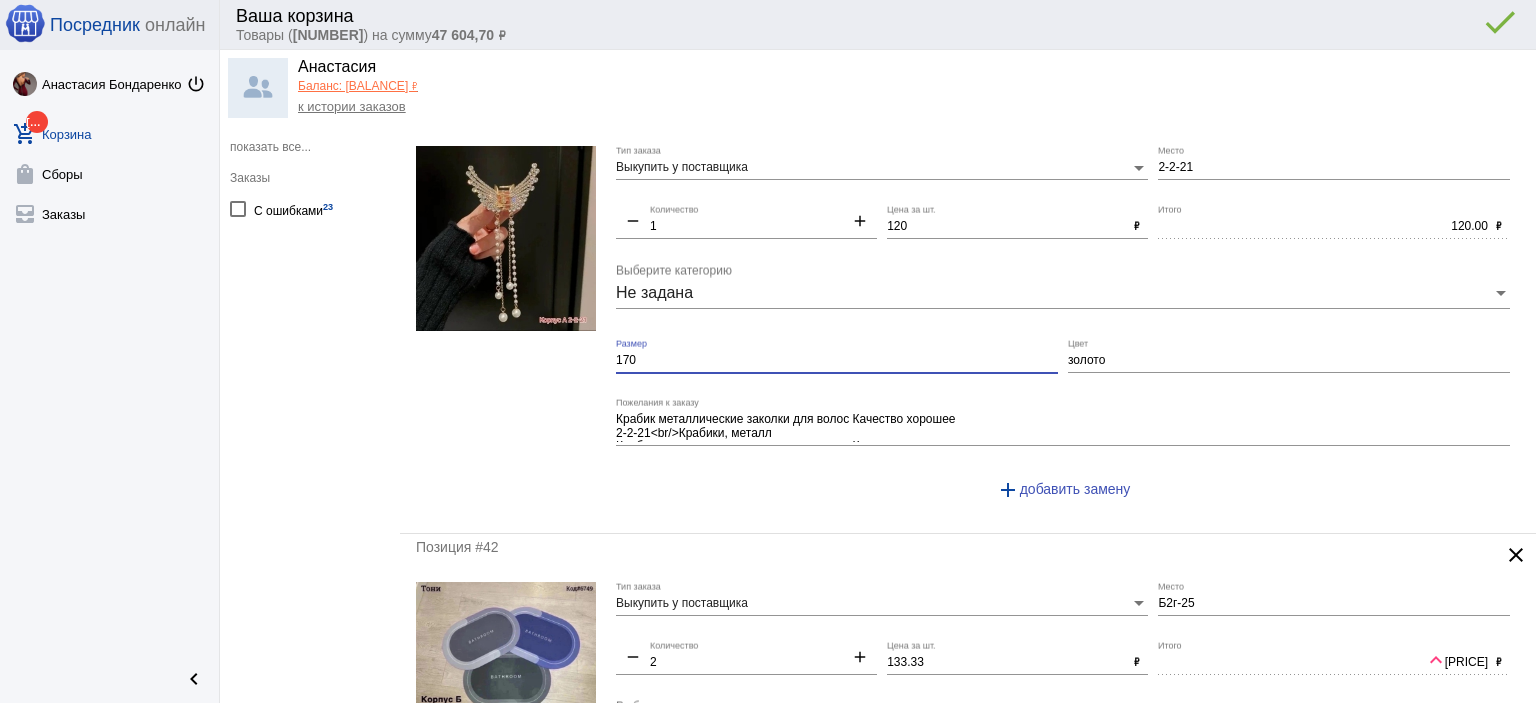 click on "170" at bounding box center (837, 361) 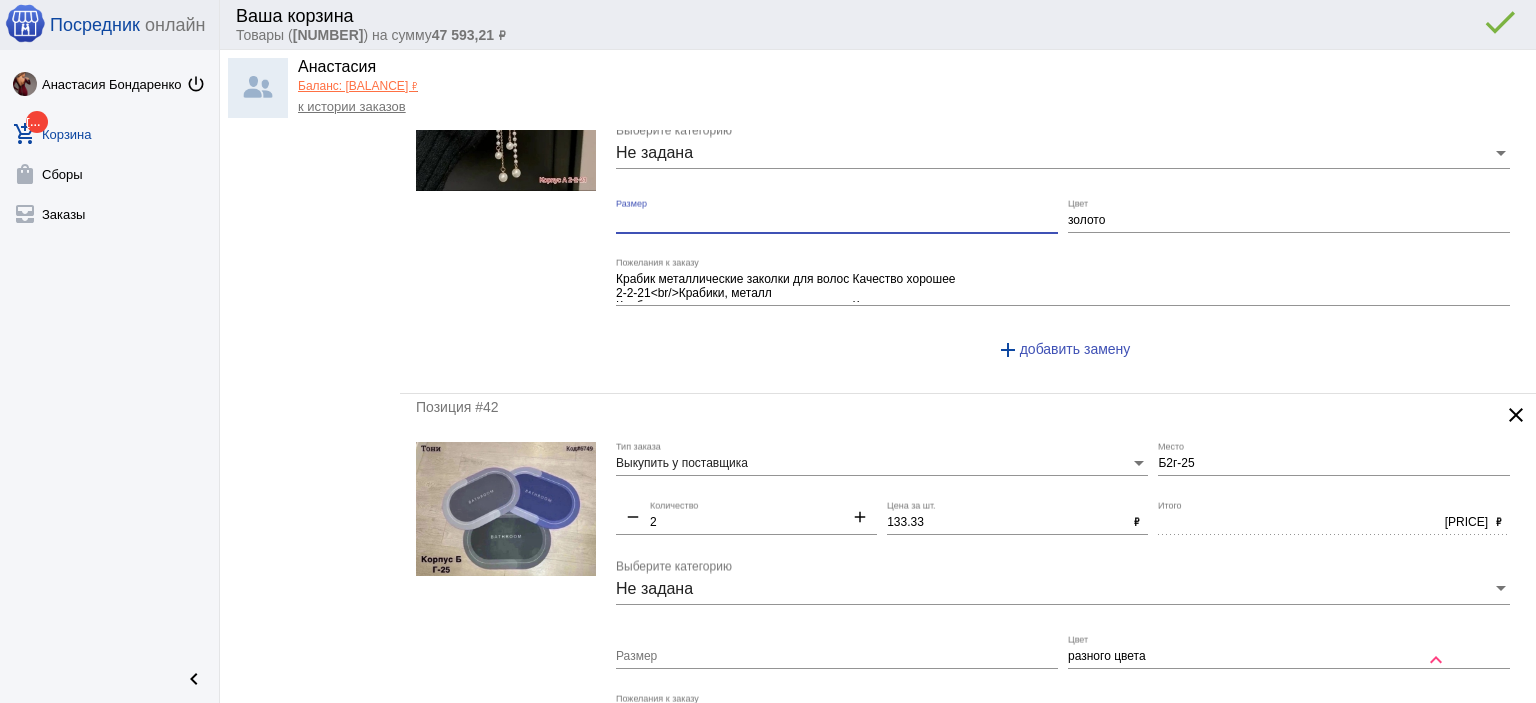 scroll, scrollTop: 500, scrollLeft: 0, axis: vertical 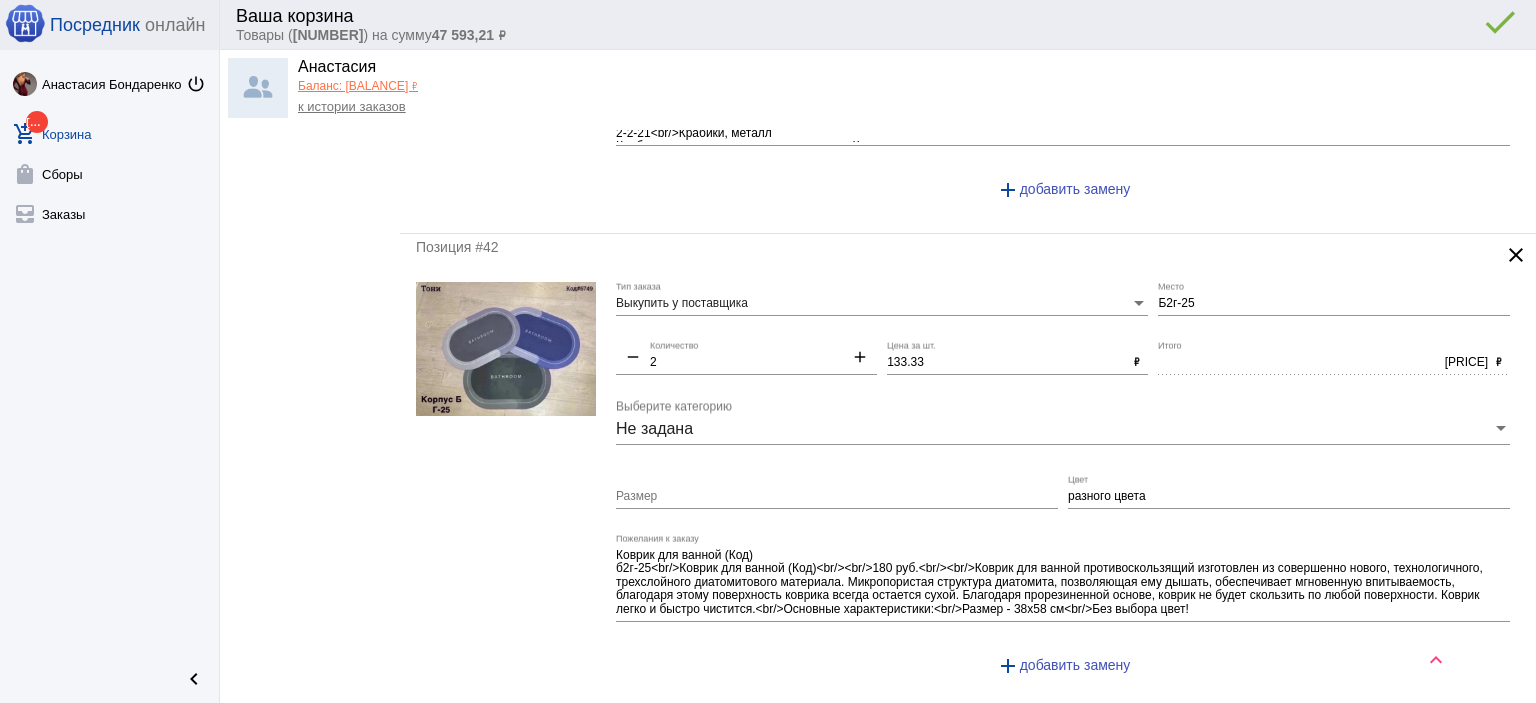 type 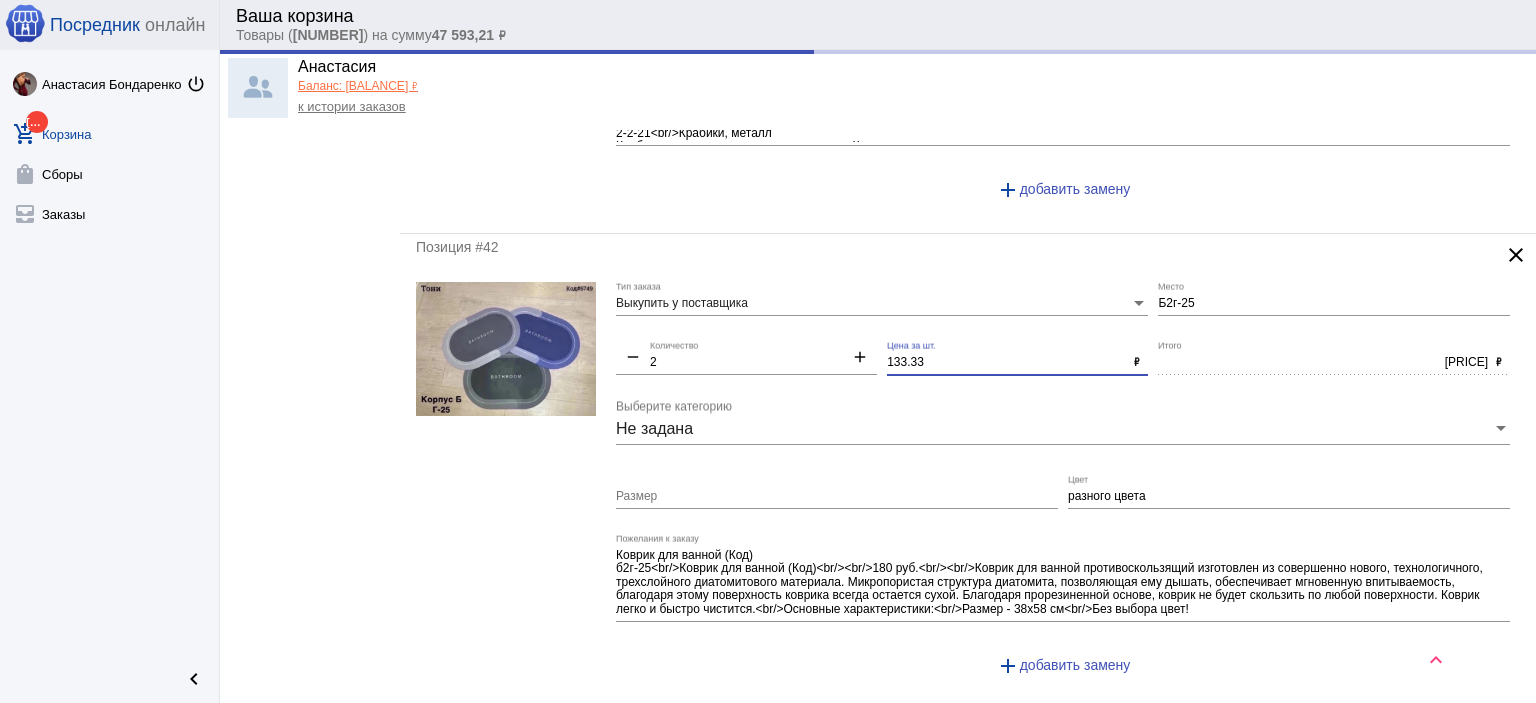 drag, startPoint x: 974, startPoint y: 355, endPoint x: 743, endPoint y: 350, distance: 231.05411 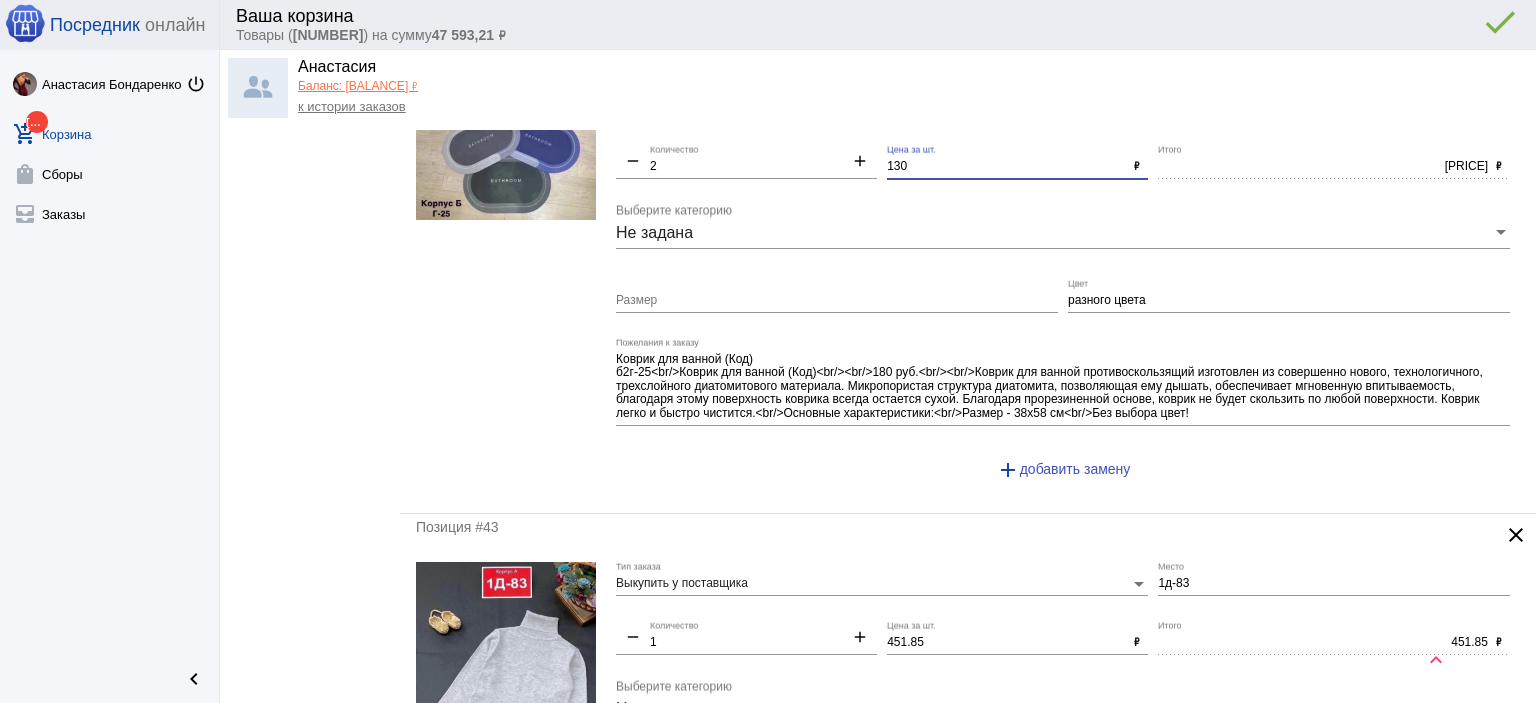 scroll, scrollTop: 900, scrollLeft: 0, axis: vertical 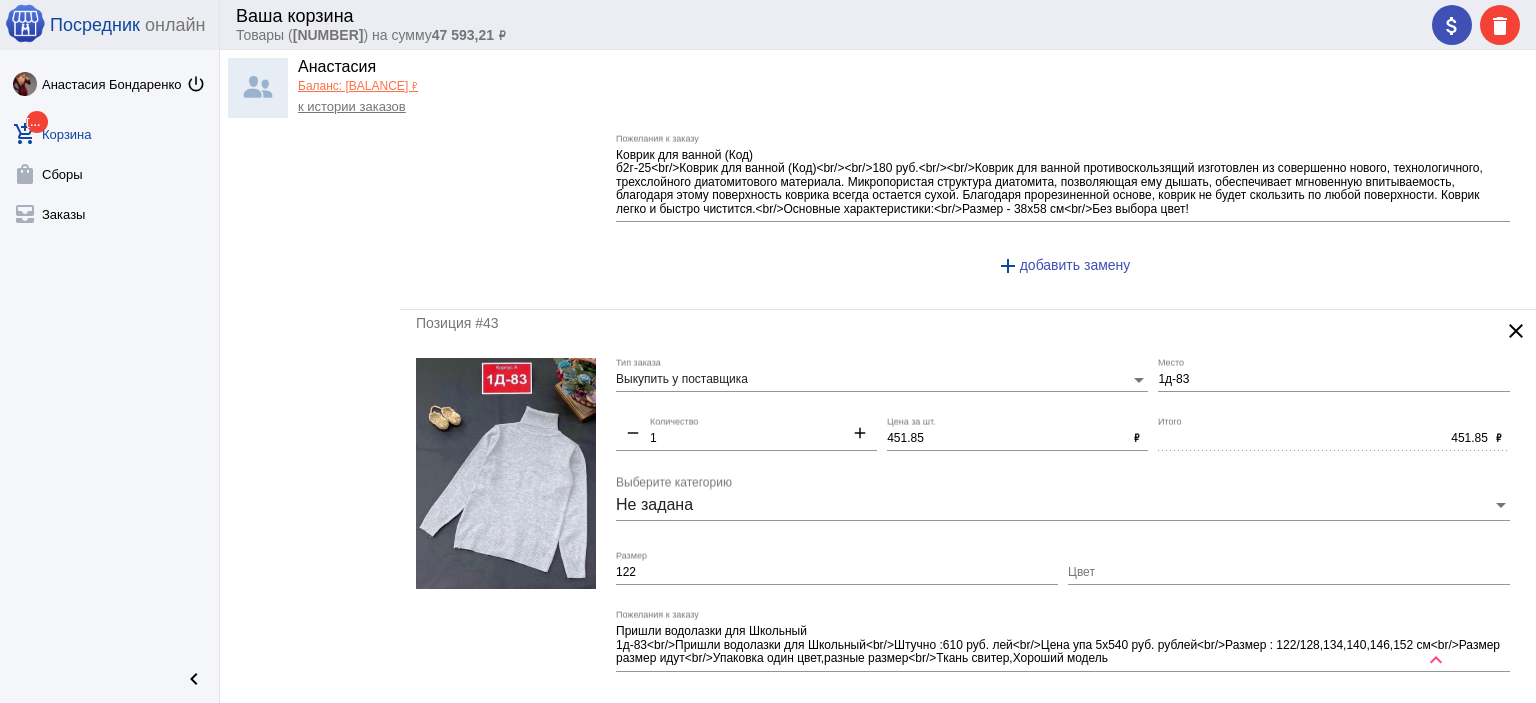 type on "130" 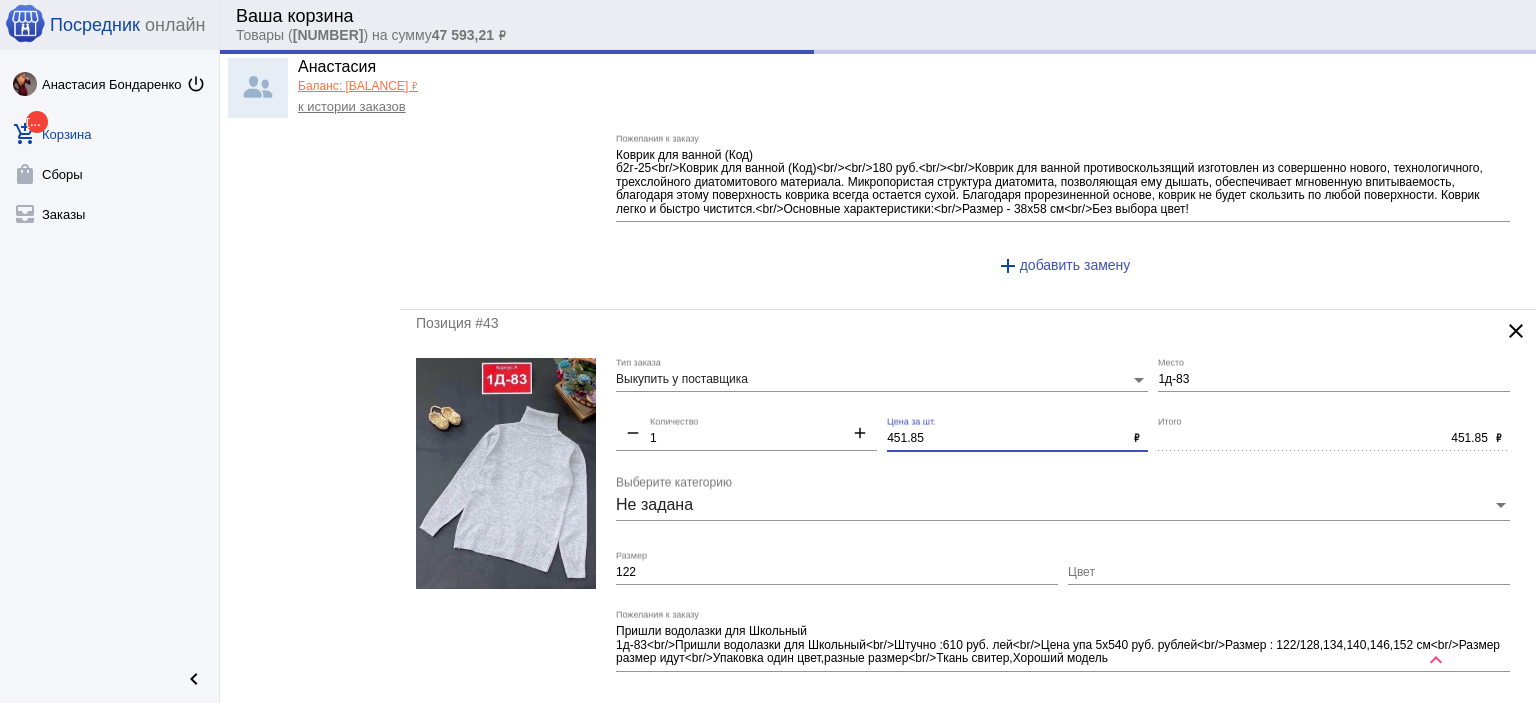 type on "260.00" 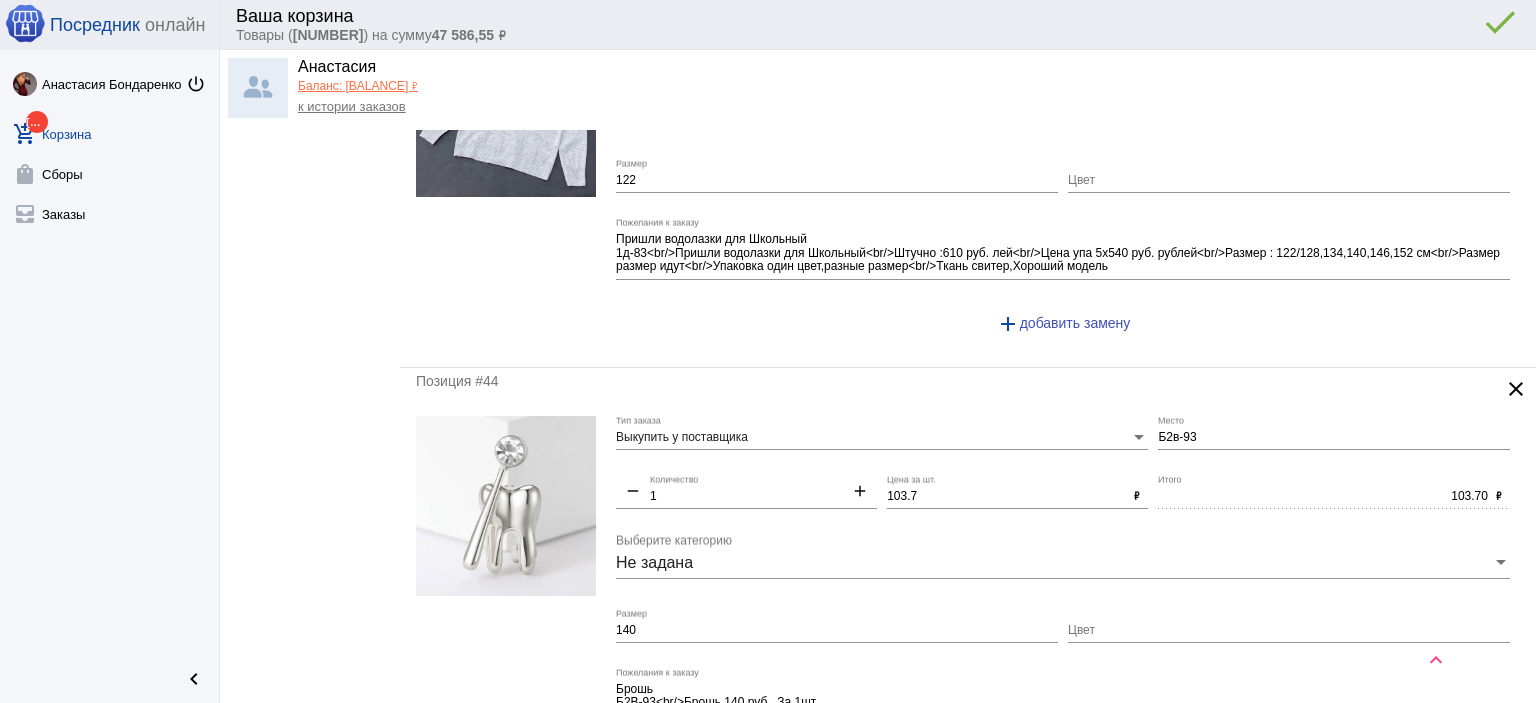 scroll, scrollTop: 1400, scrollLeft: 0, axis: vertical 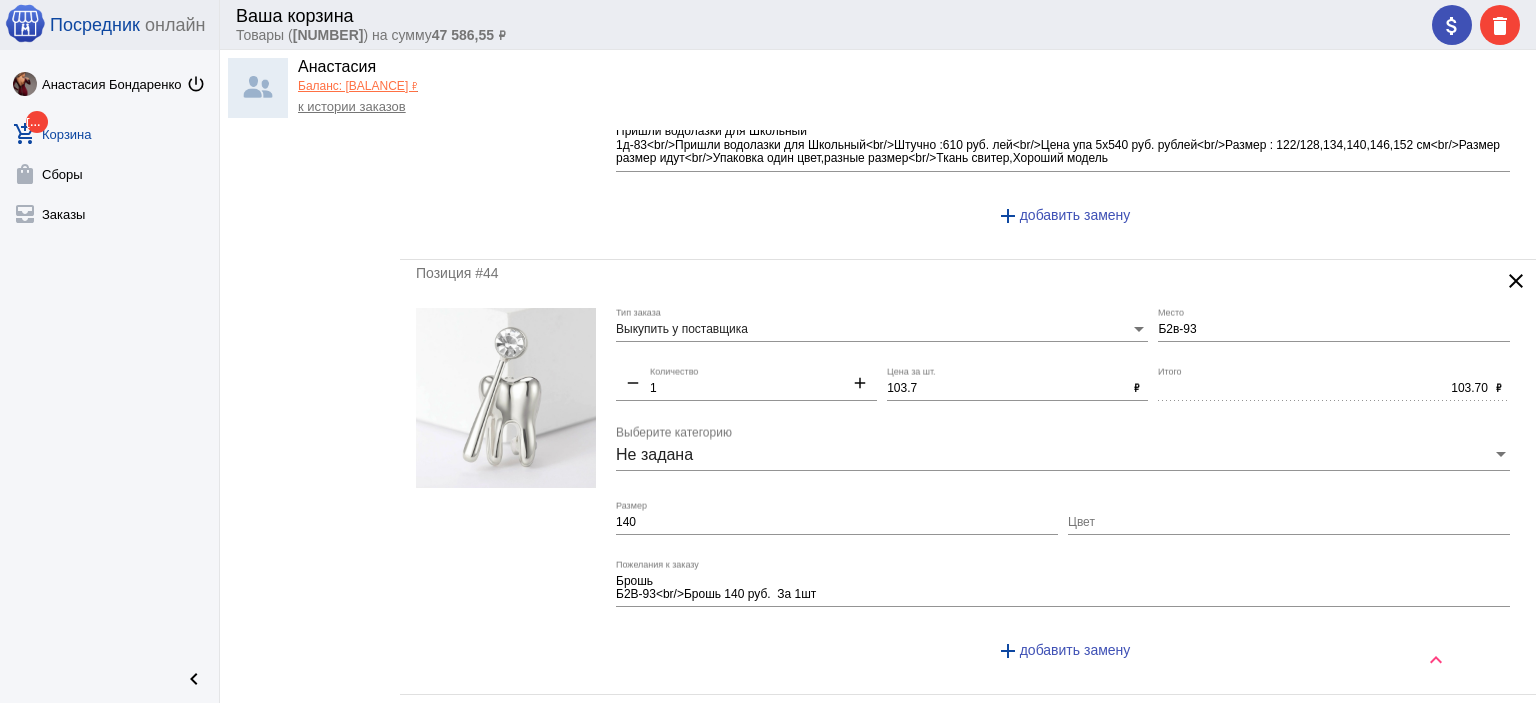 type on "450" 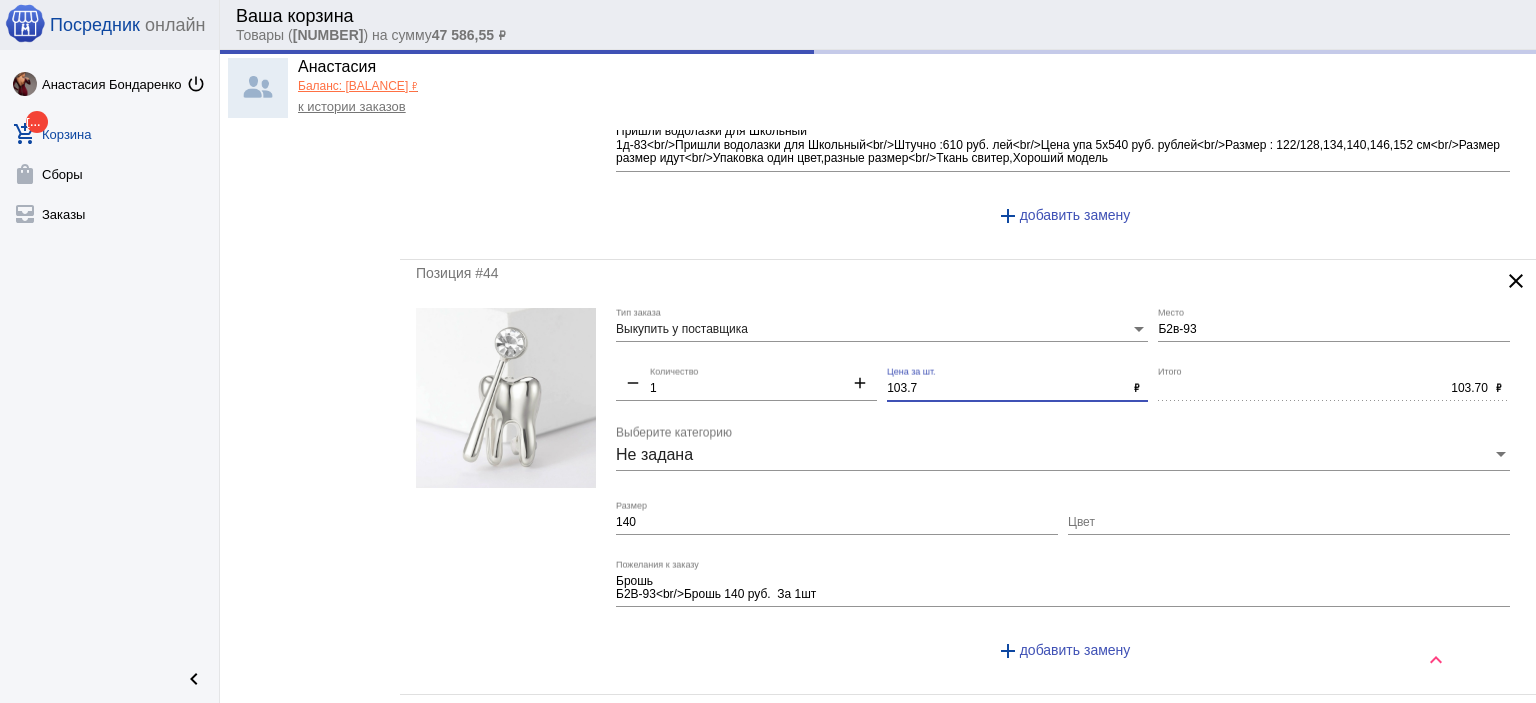 type on "450.00" 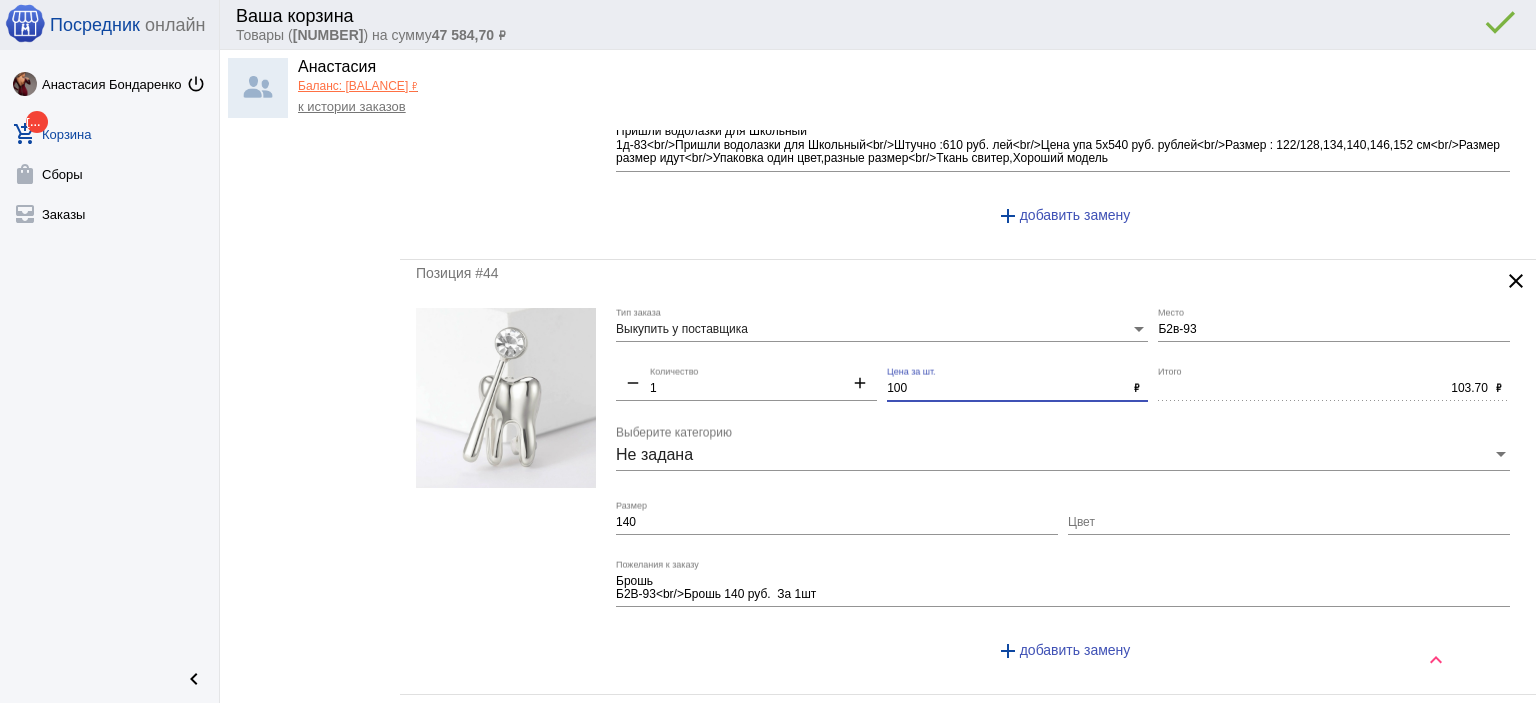 type on "100" 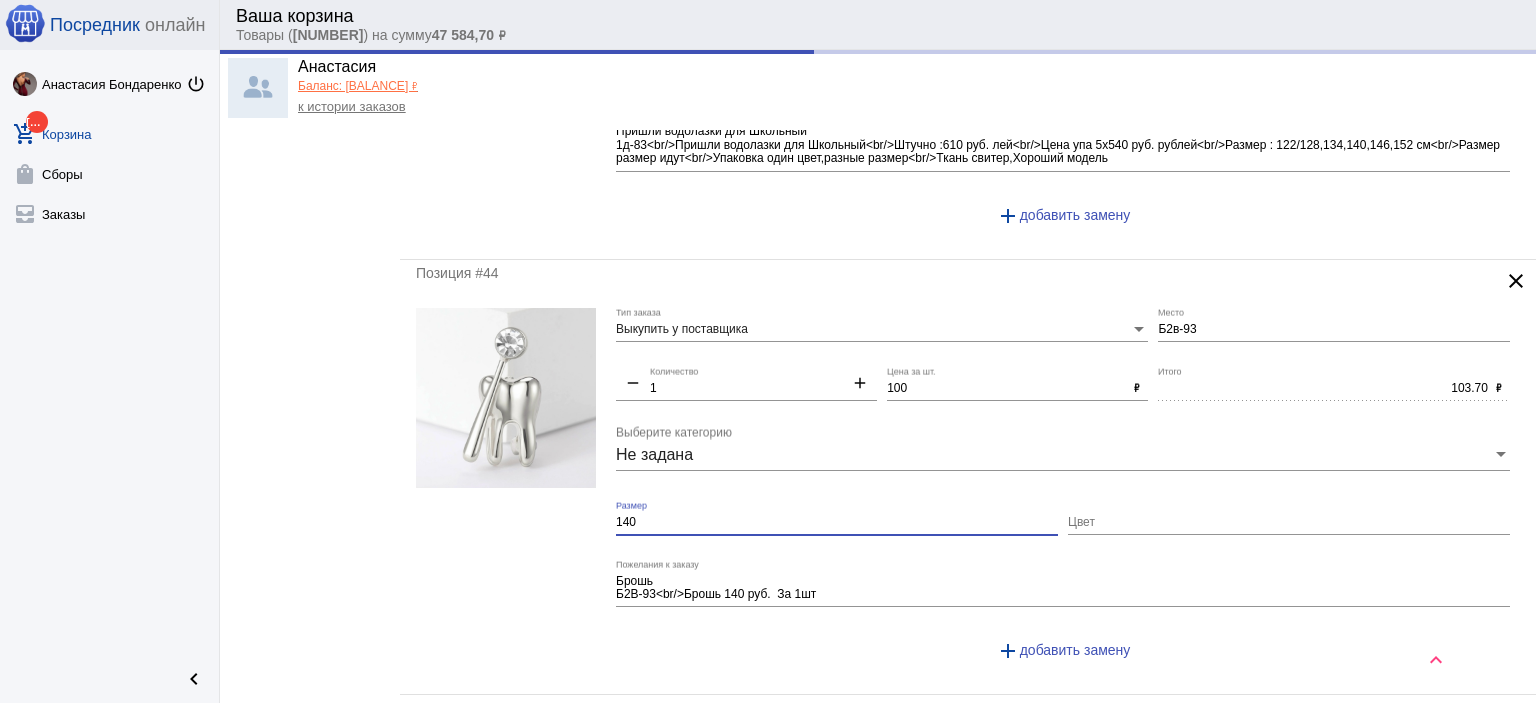 type on "100.00" 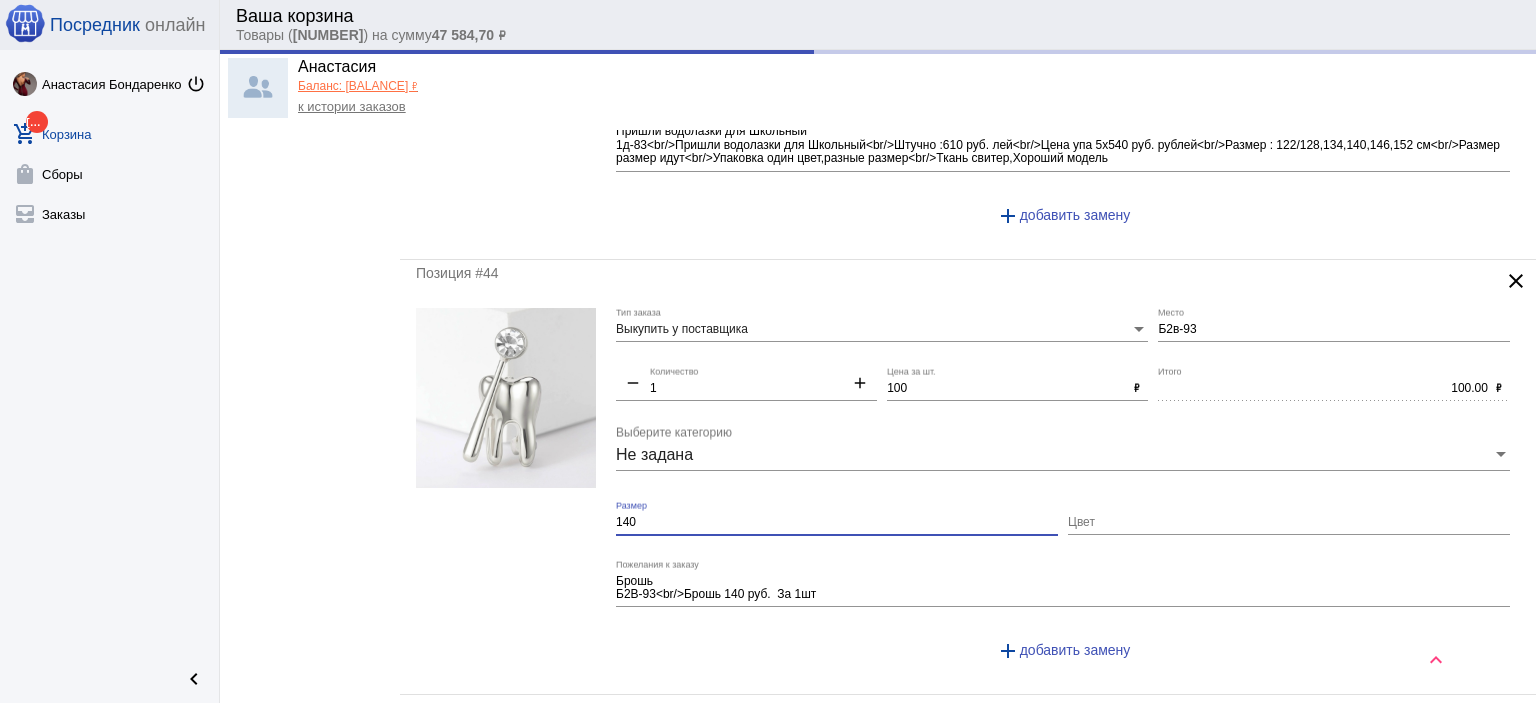 click on "140" at bounding box center [837, 523] 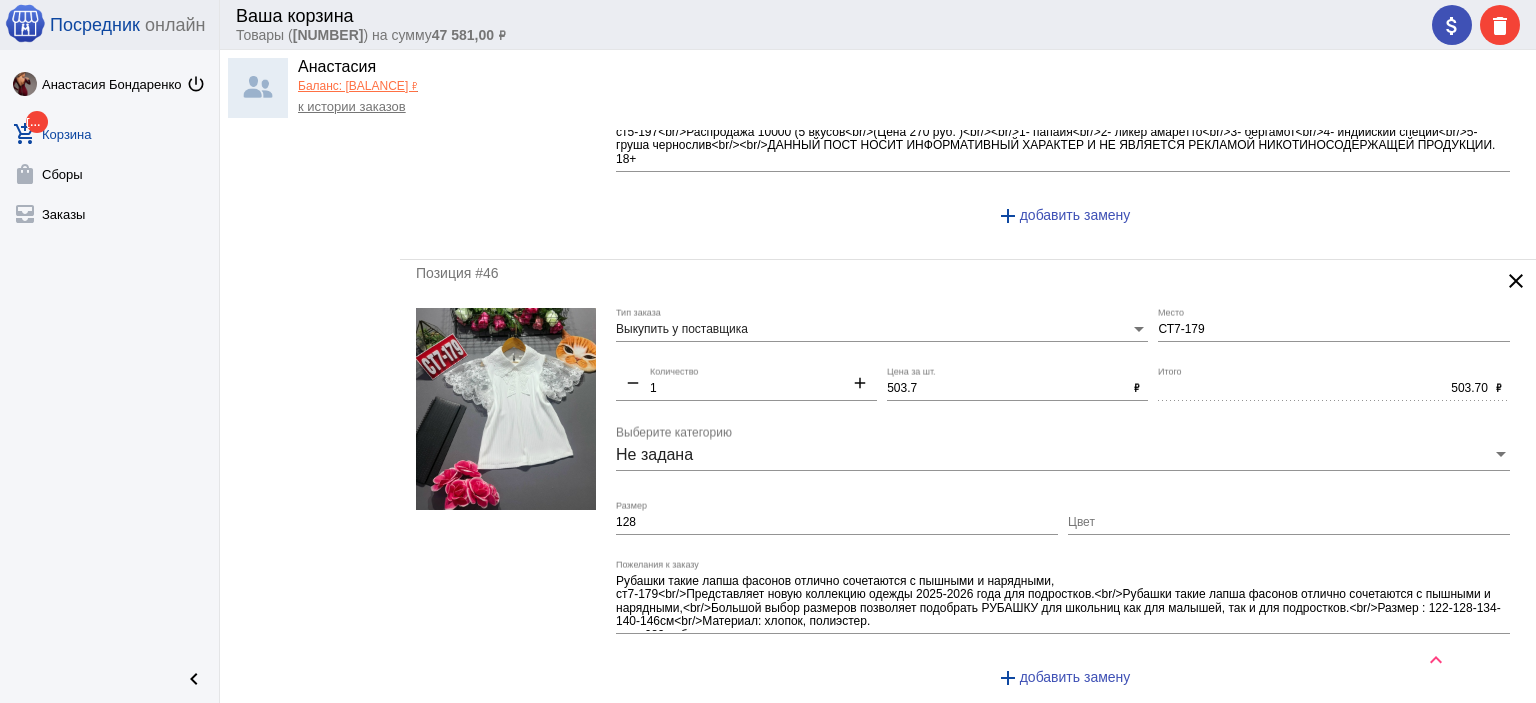 scroll, scrollTop: 2300, scrollLeft: 0, axis: vertical 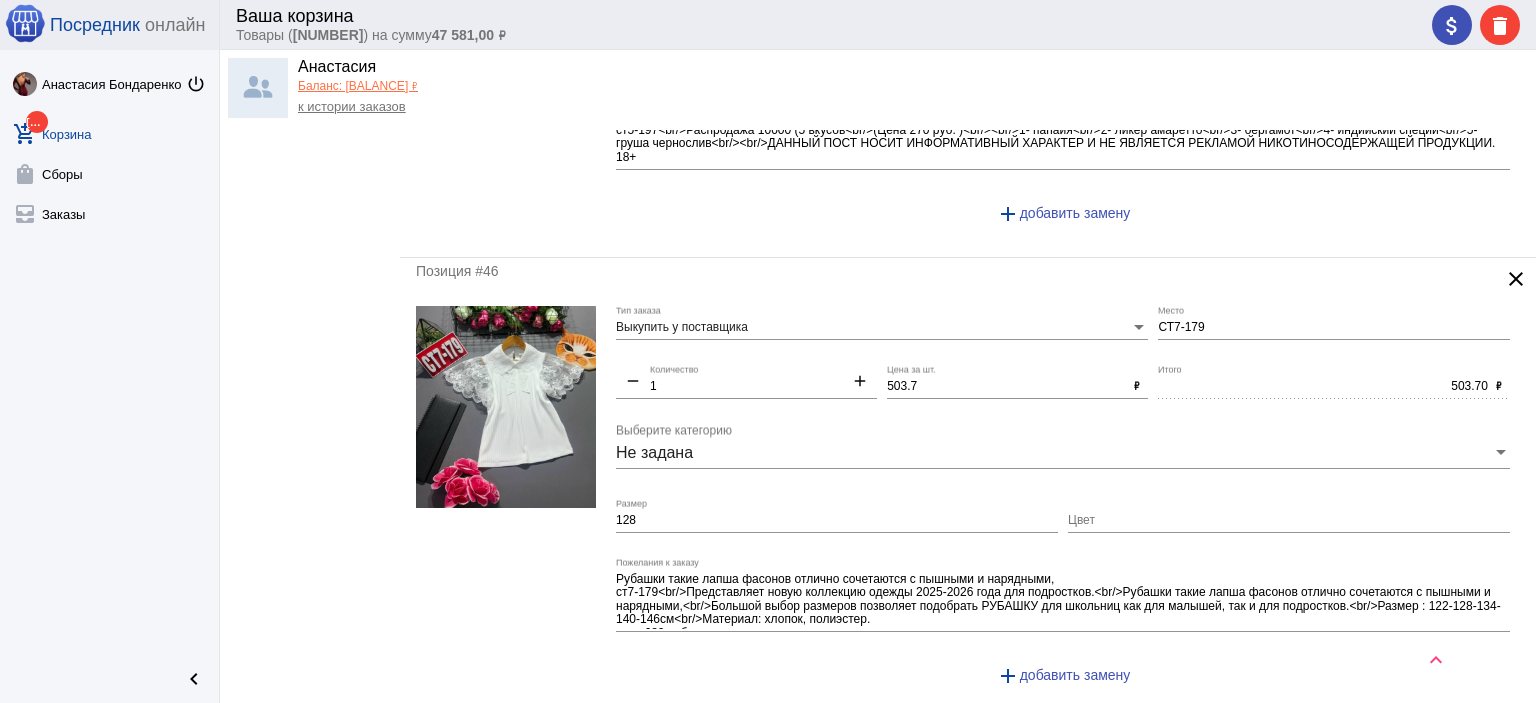 type 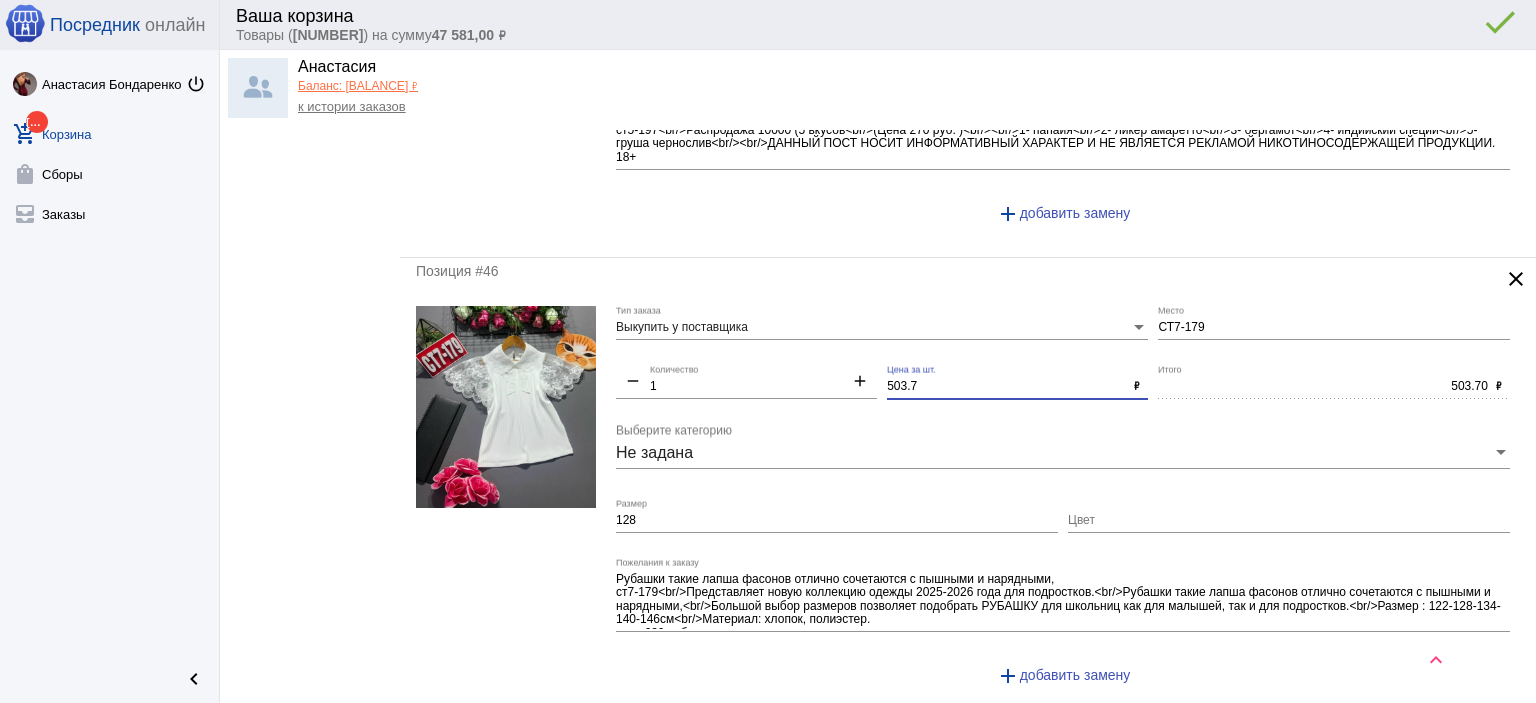 drag, startPoint x: 926, startPoint y: 378, endPoint x: 785, endPoint y: 364, distance: 141.69333 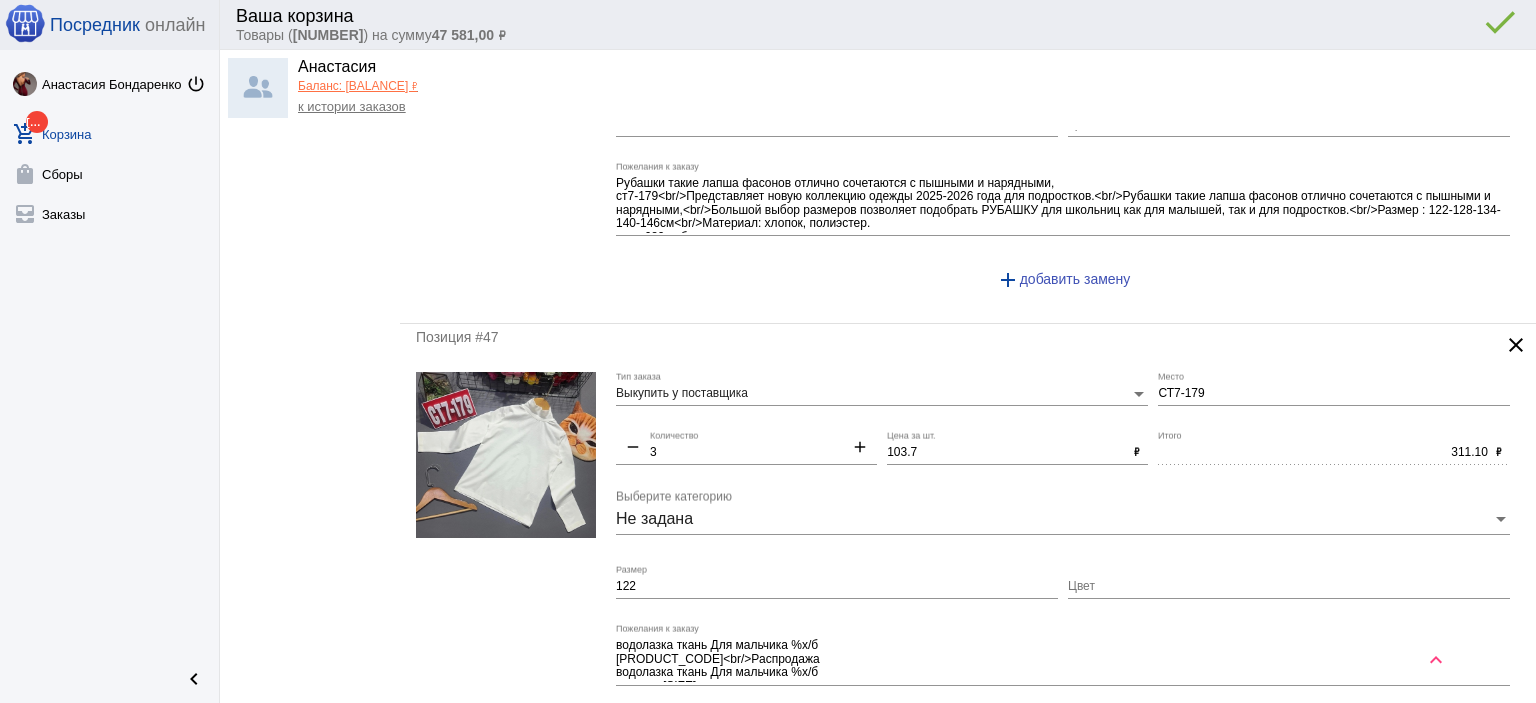 scroll, scrollTop: 2700, scrollLeft: 0, axis: vertical 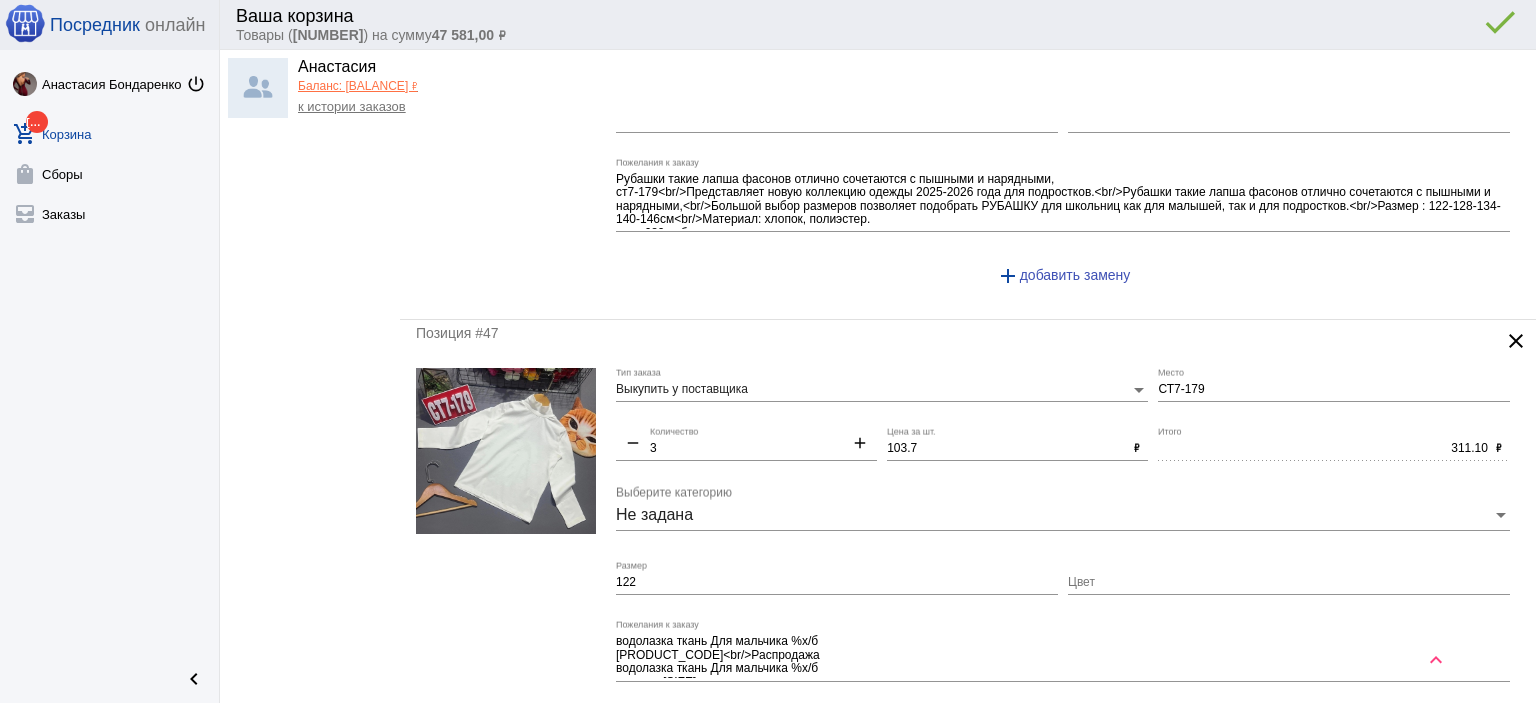 type on "500" 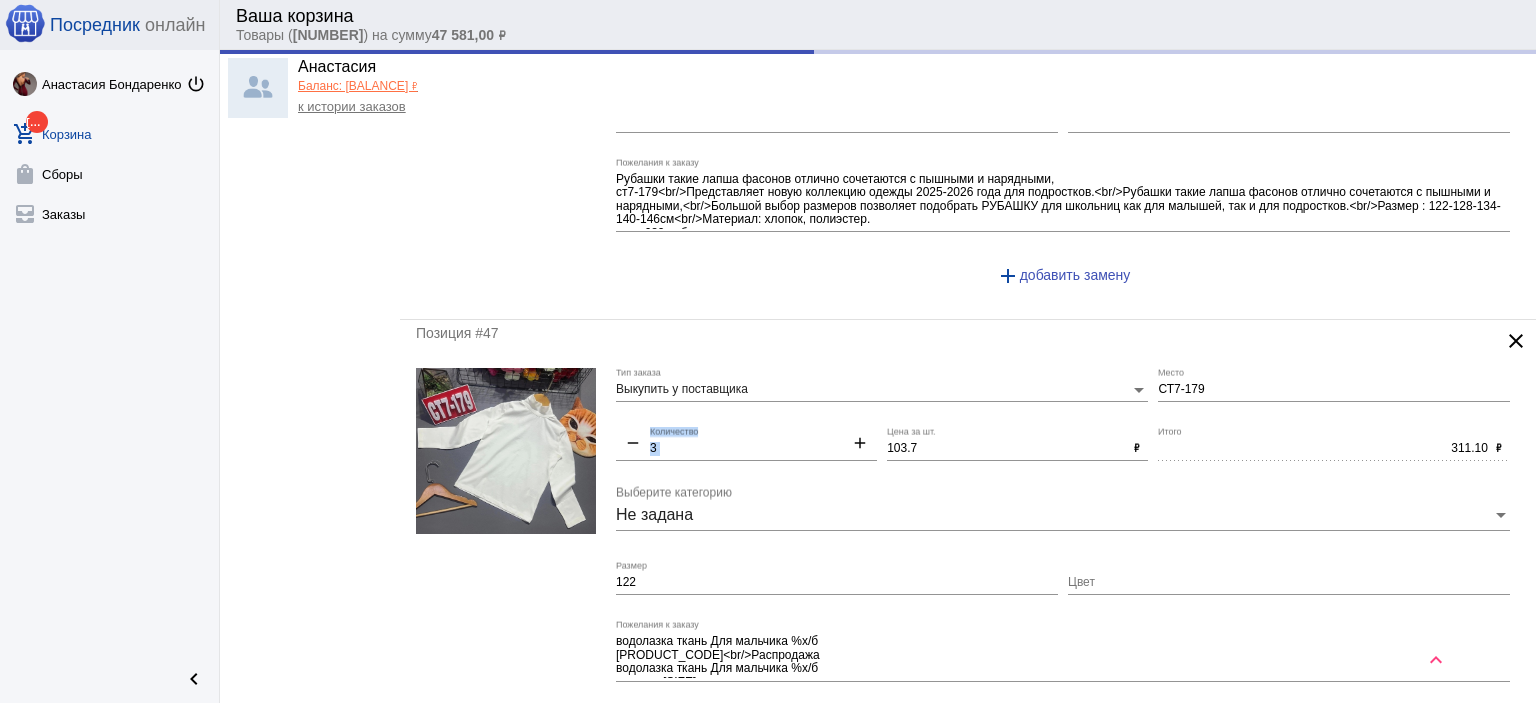 type on "500.00" 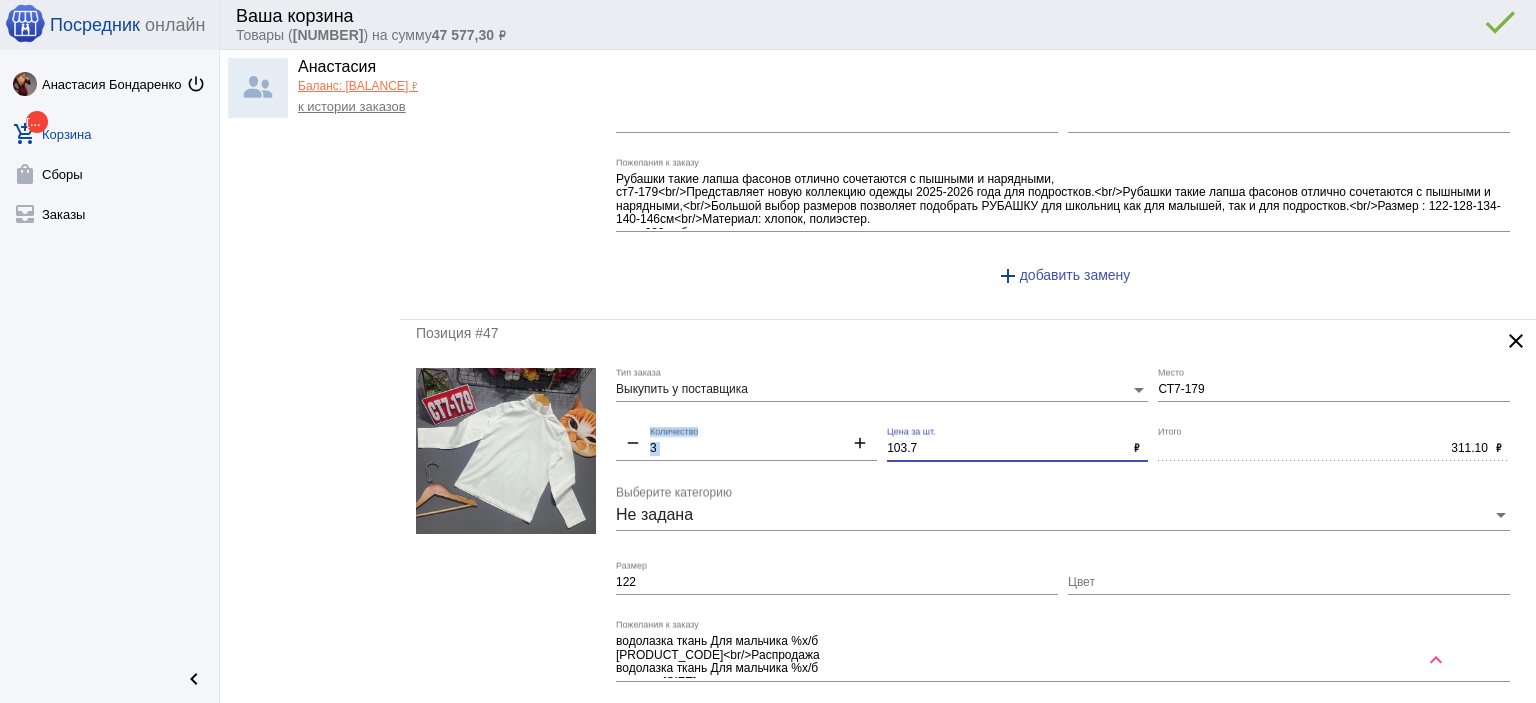 click on "103.7" at bounding box center [1006, 449] 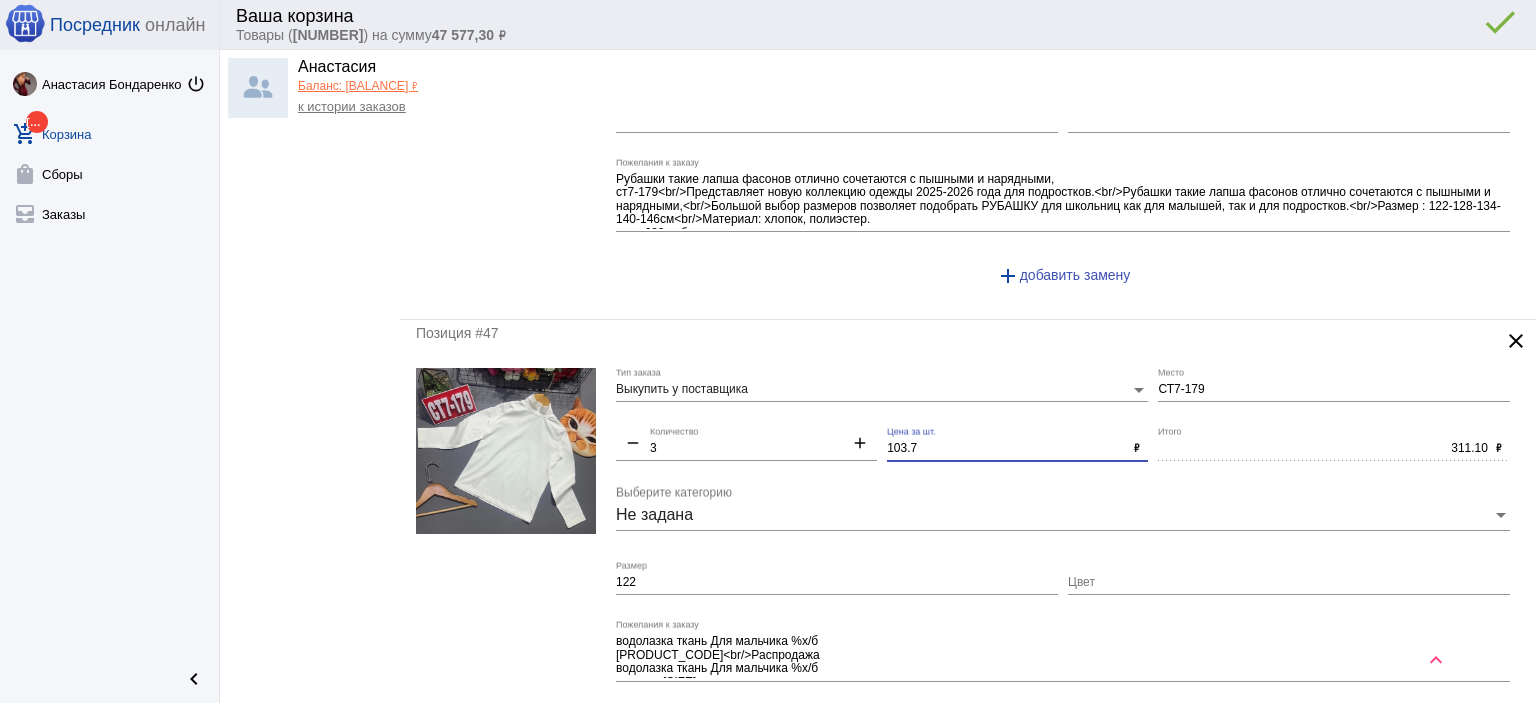 click on "103.7" at bounding box center [1006, 449] 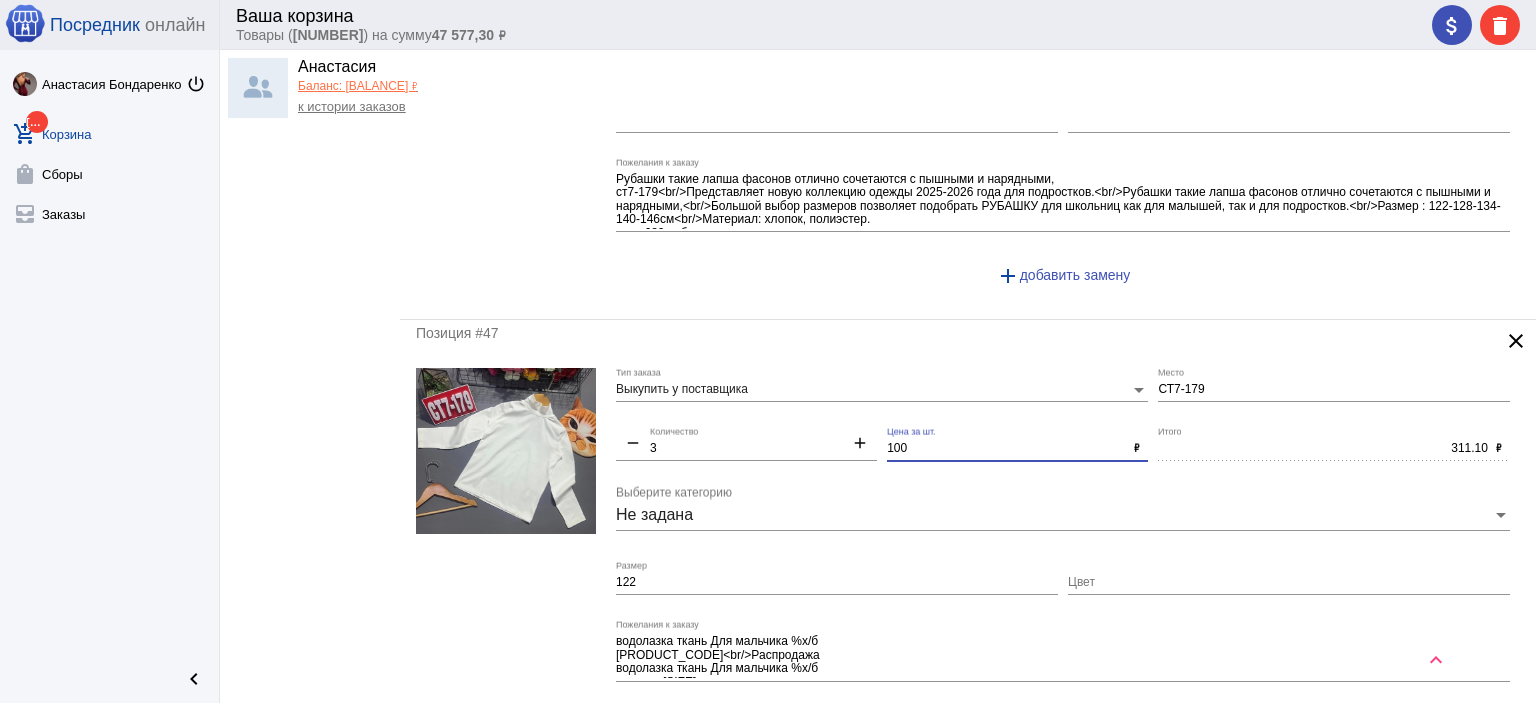 type on "100" 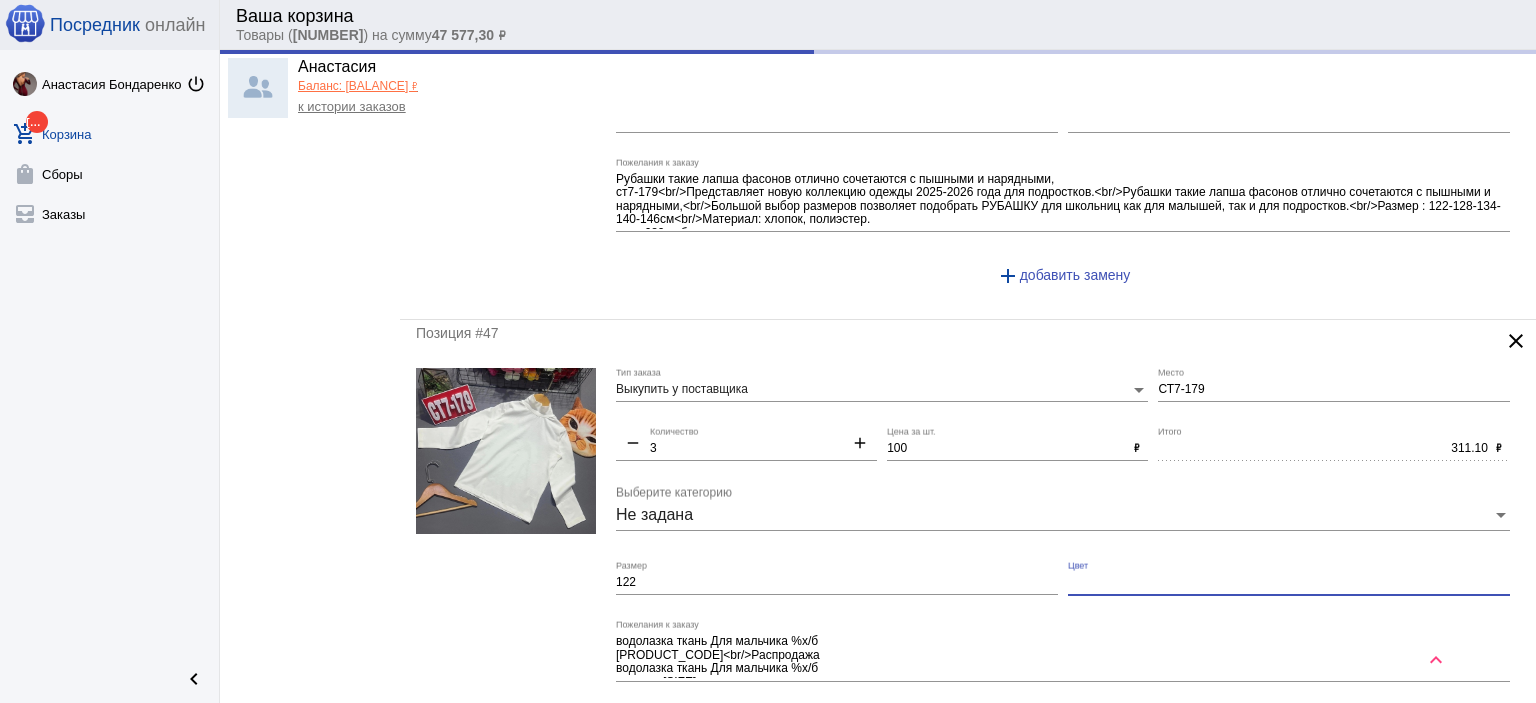 type on "300.00" 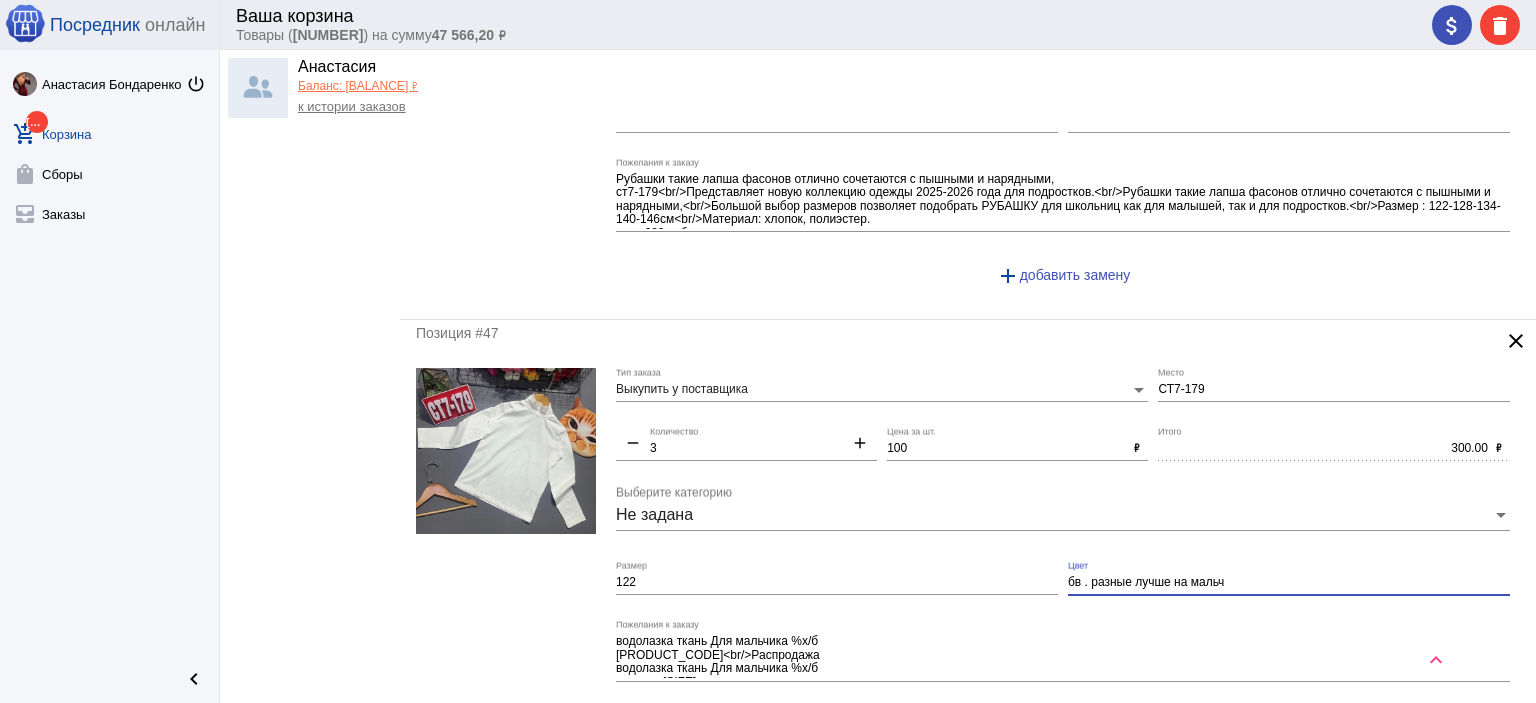 drag, startPoint x: 1168, startPoint y: 575, endPoint x: 1241, endPoint y: 579, distance: 73.109505 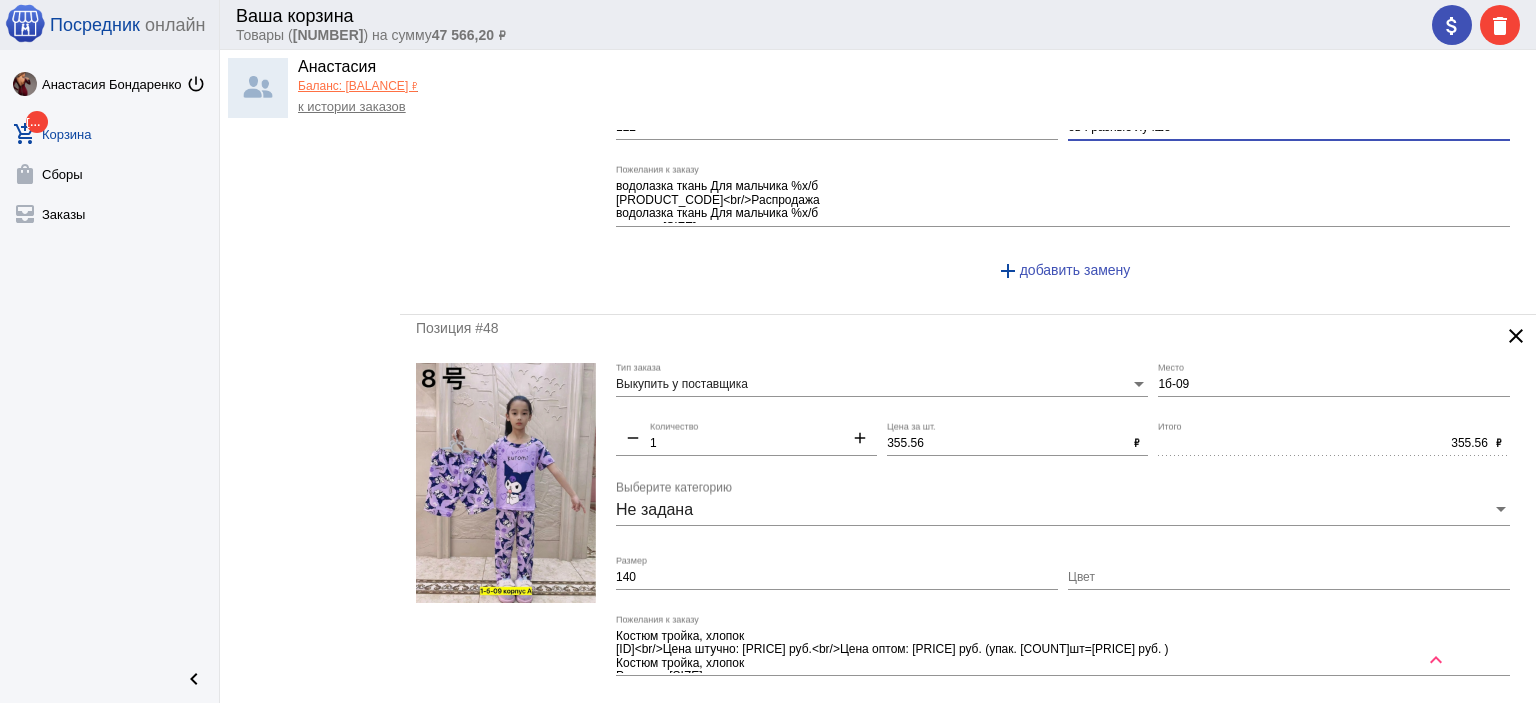 scroll, scrollTop: 3200, scrollLeft: 0, axis: vertical 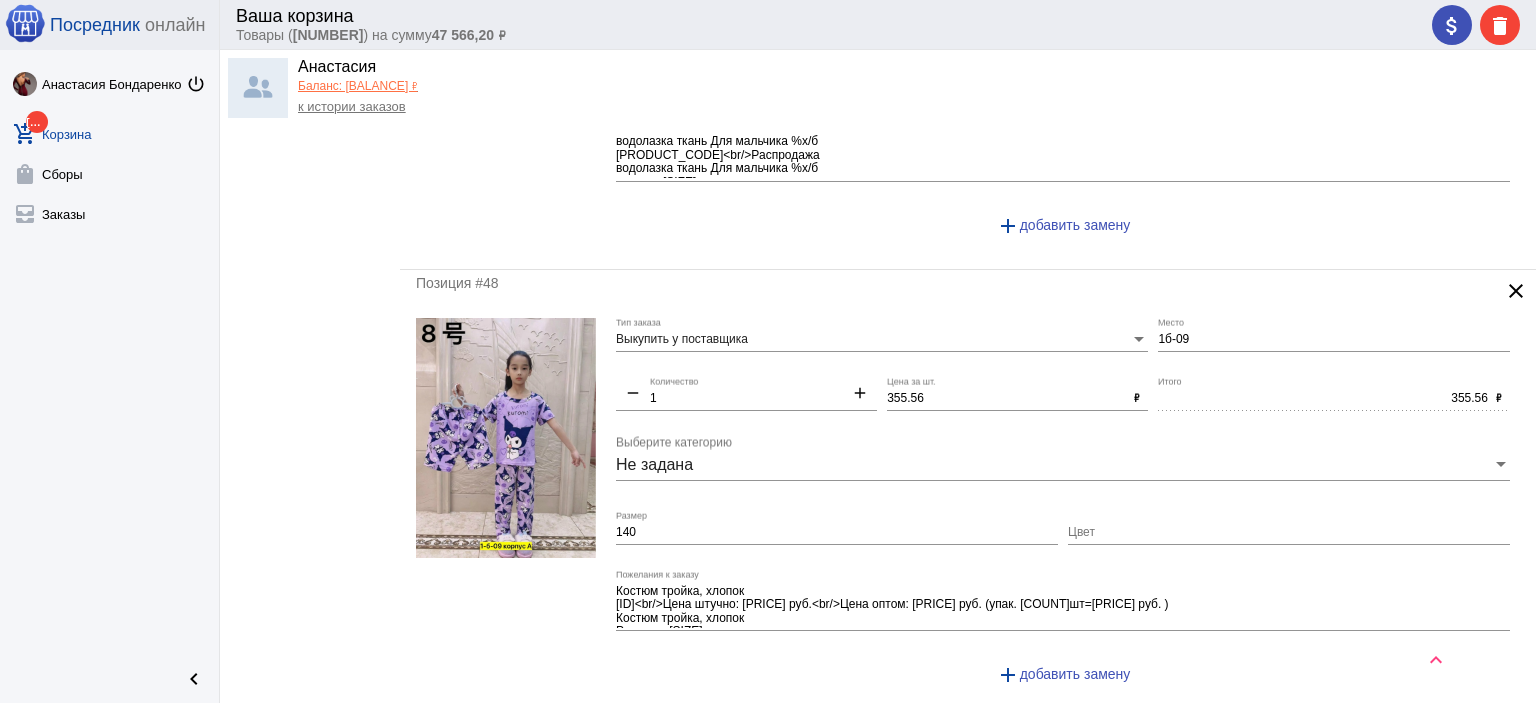 type on "бв . разные лучше" 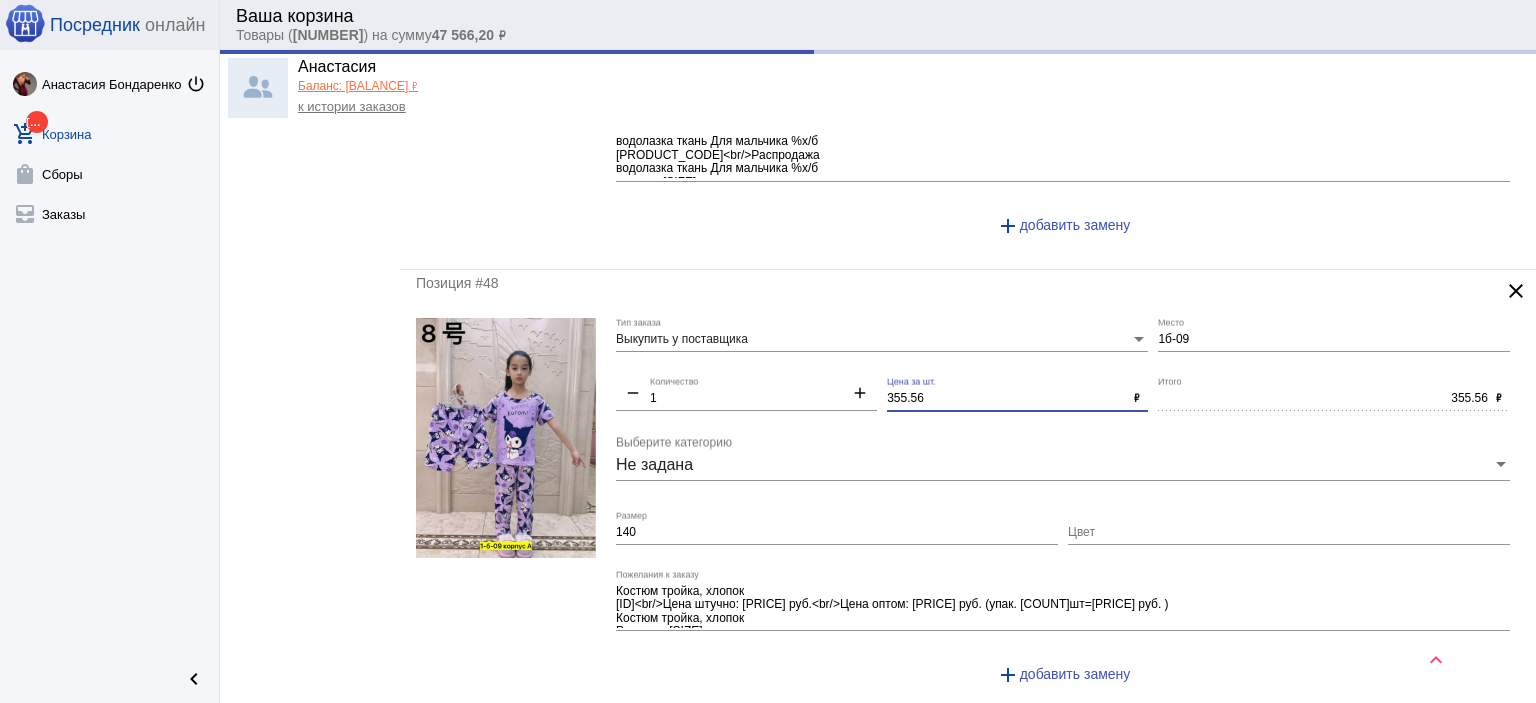 drag, startPoint x: 944, startPoint y: 382, endPoint x: 778, endPoint y: 345, distance: 170.07352 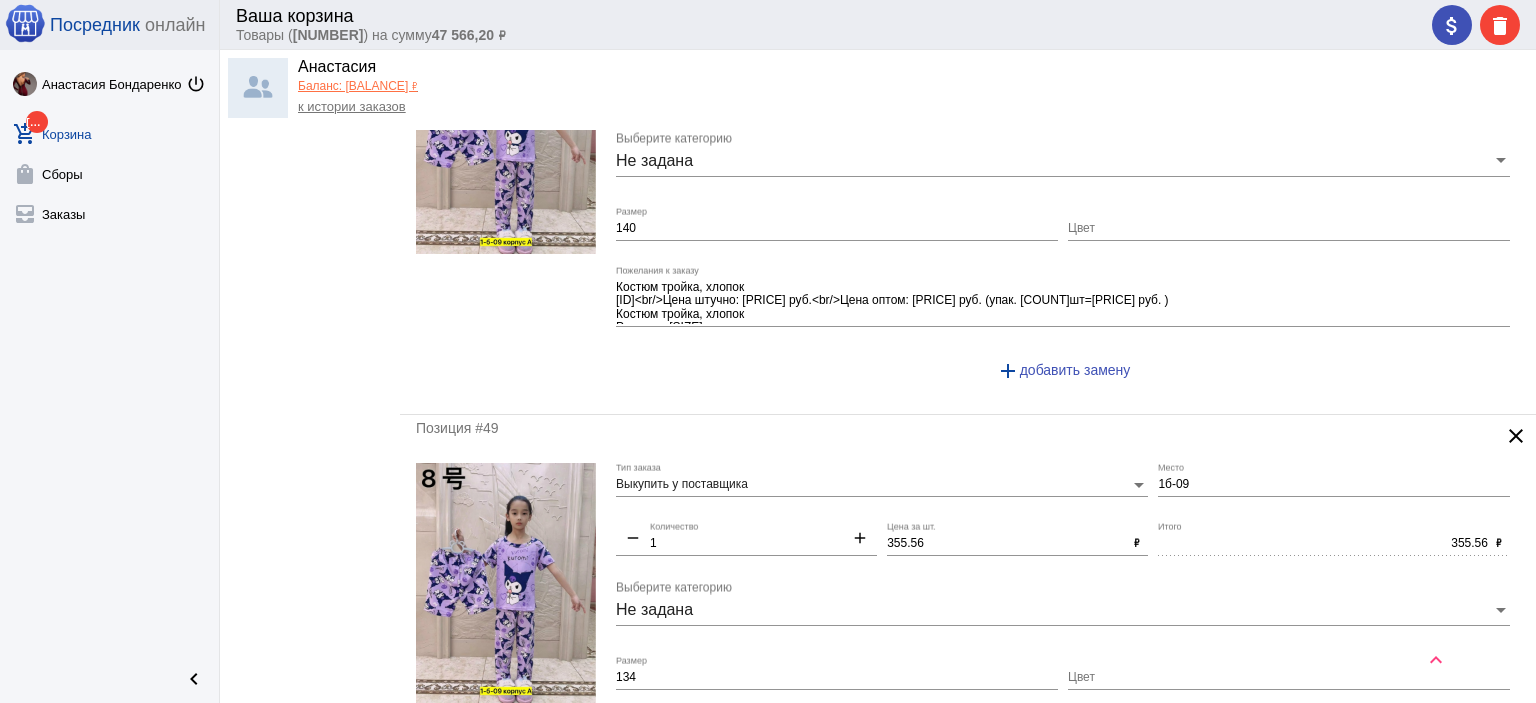 scroll, scrollTop: 3700, scrollLeft: 0, axis: vertical 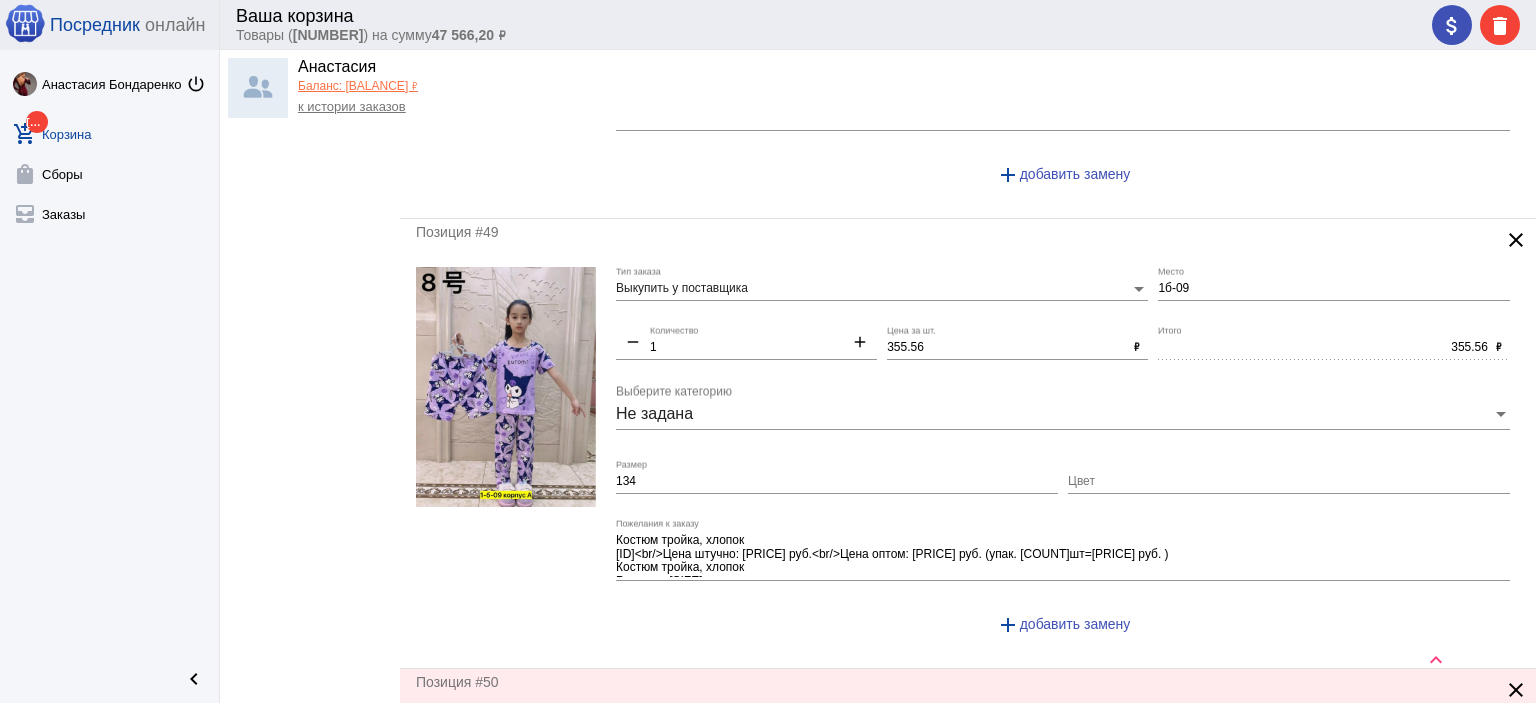 type on "350" 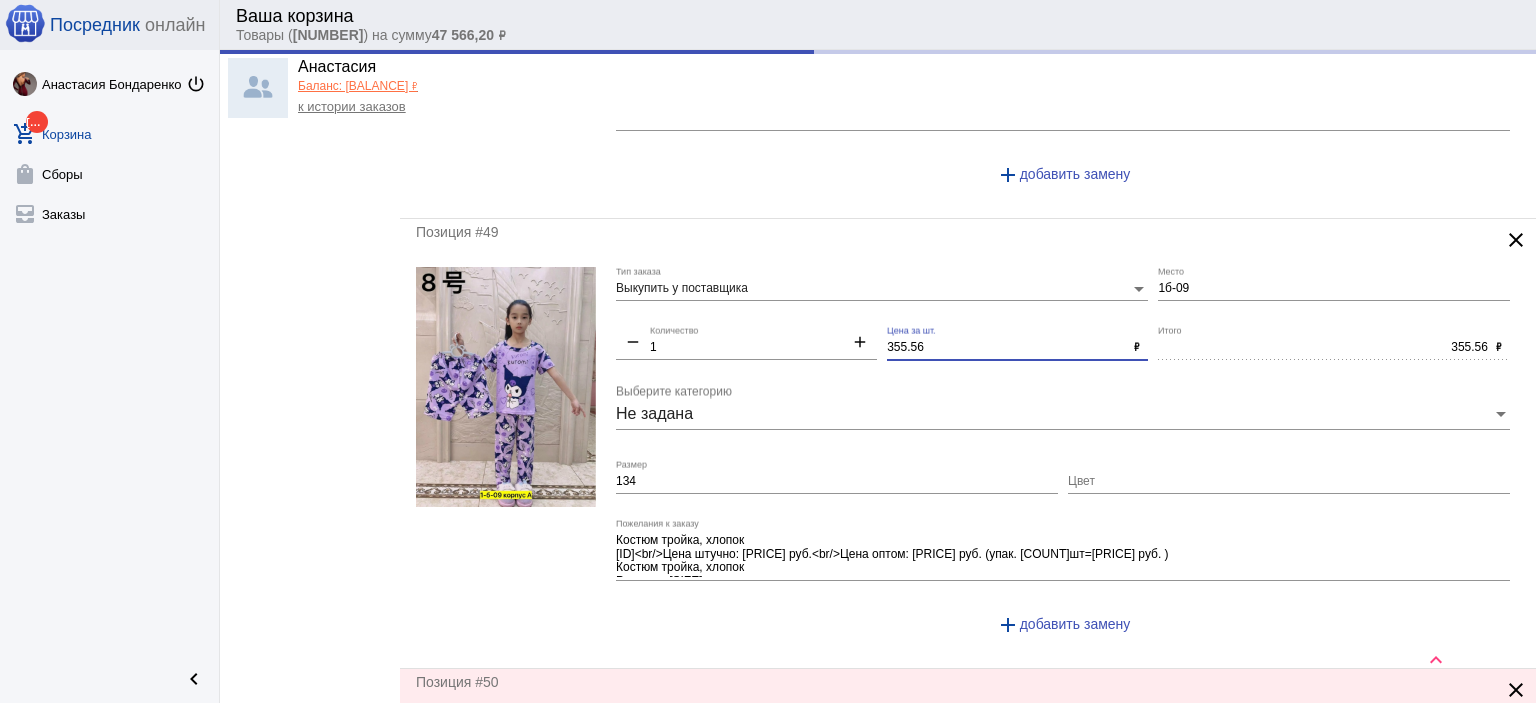 type on "350.00" 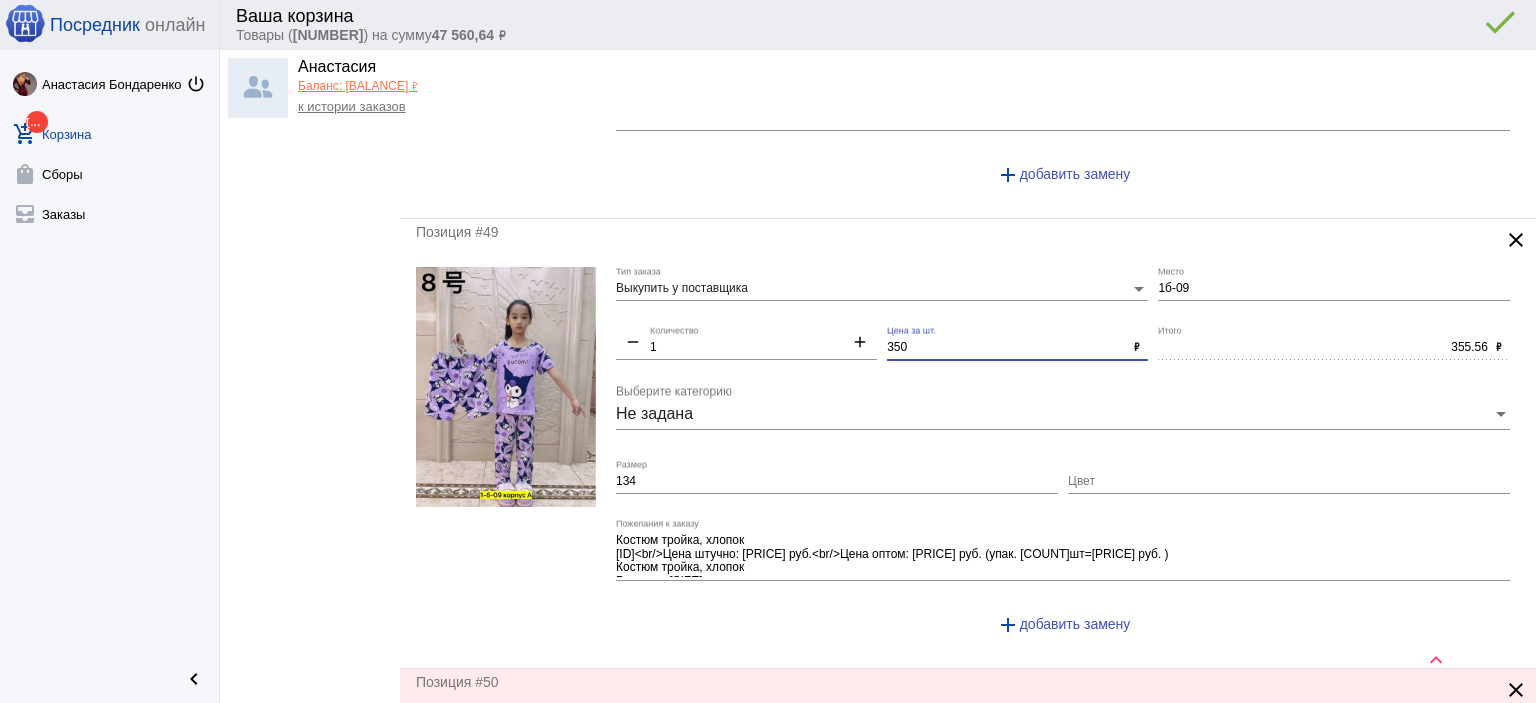 scroll, scrollTop: 4100, scrollLeft: 0, axis: vertical 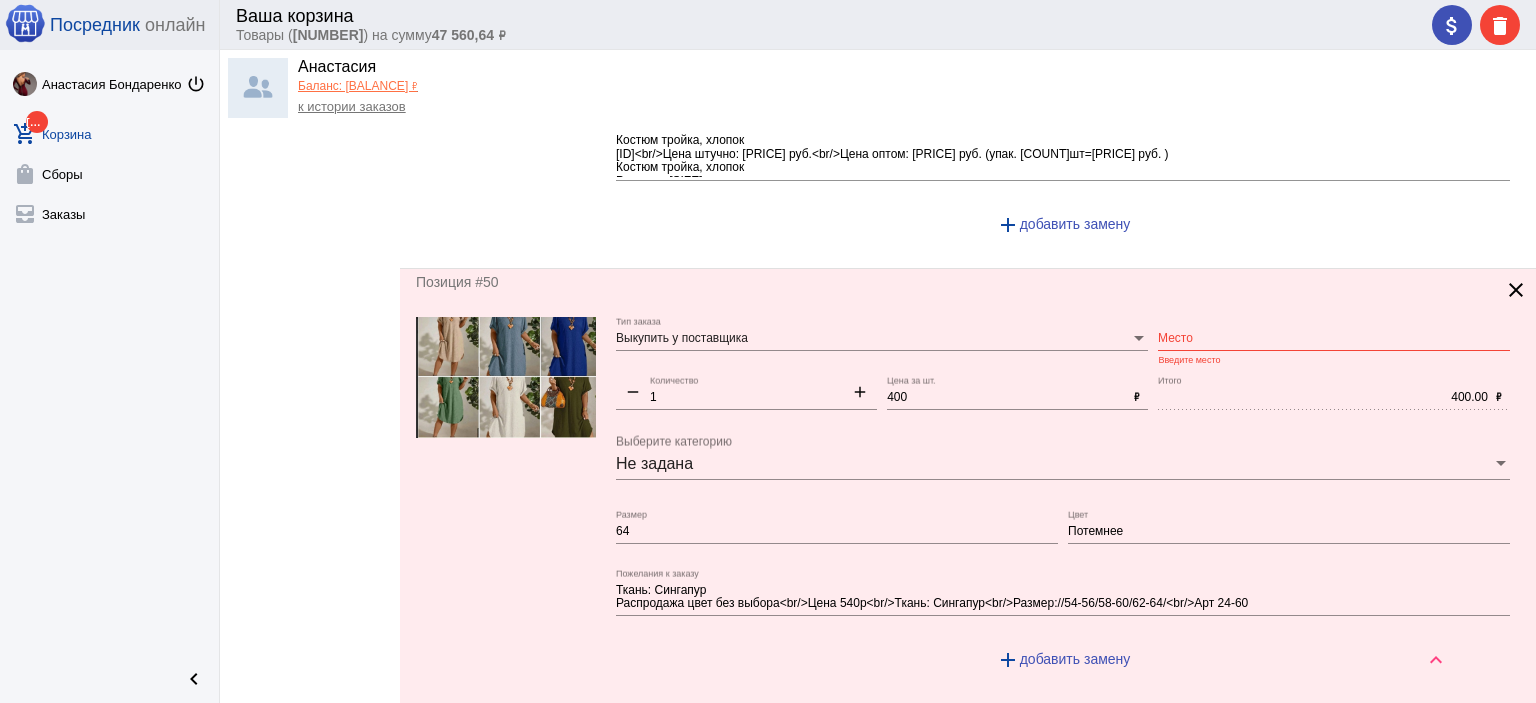 type on "350" 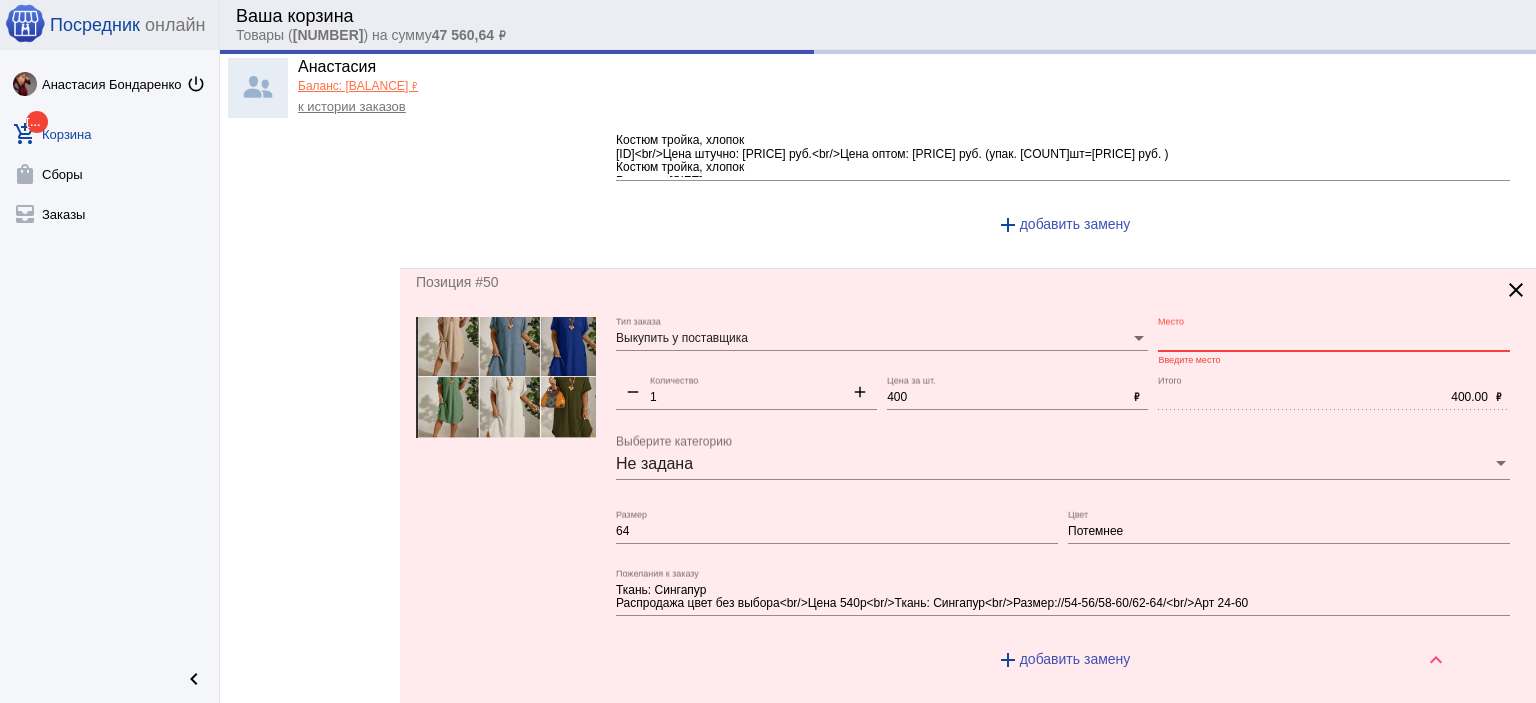 type on "350.00" 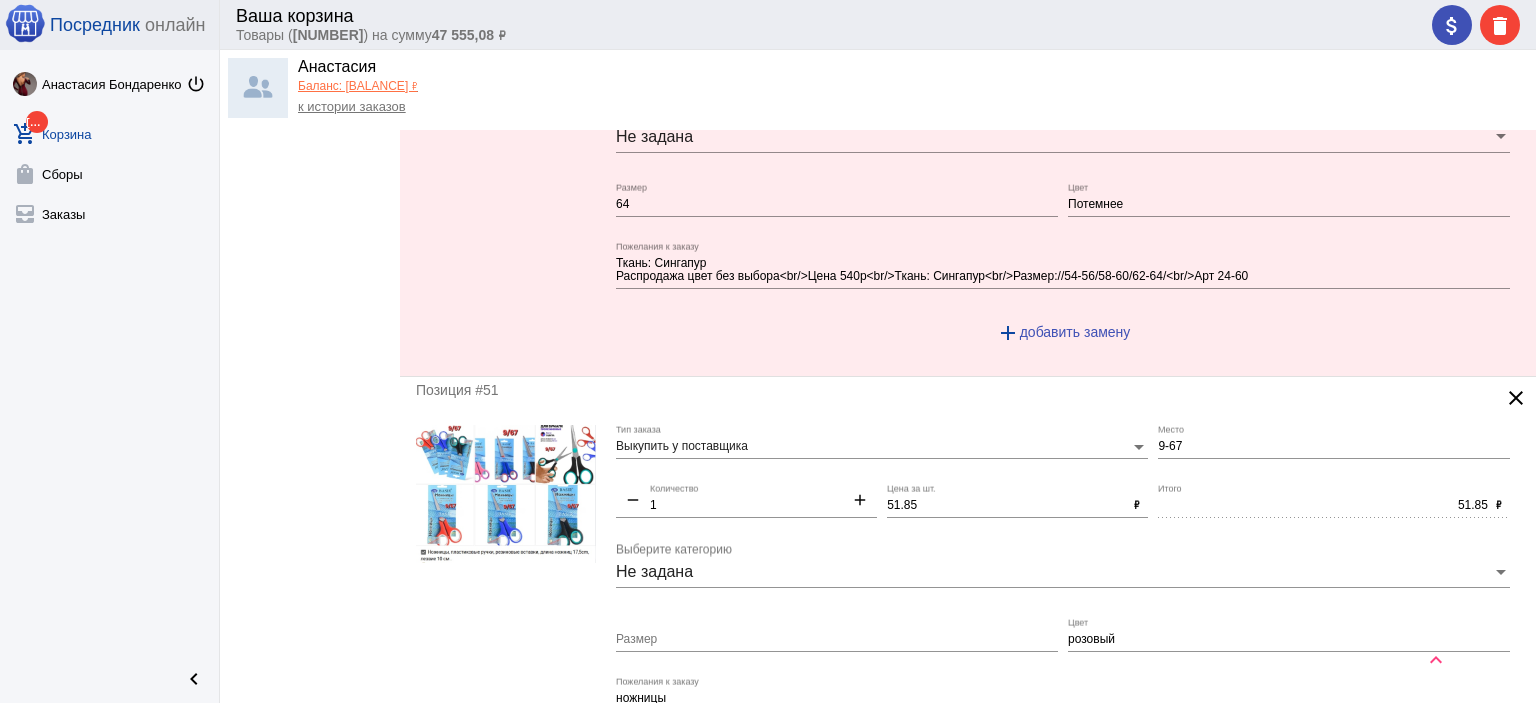 scroll, scrollTop: 4500, scrollLeft: 0, axis: vertical 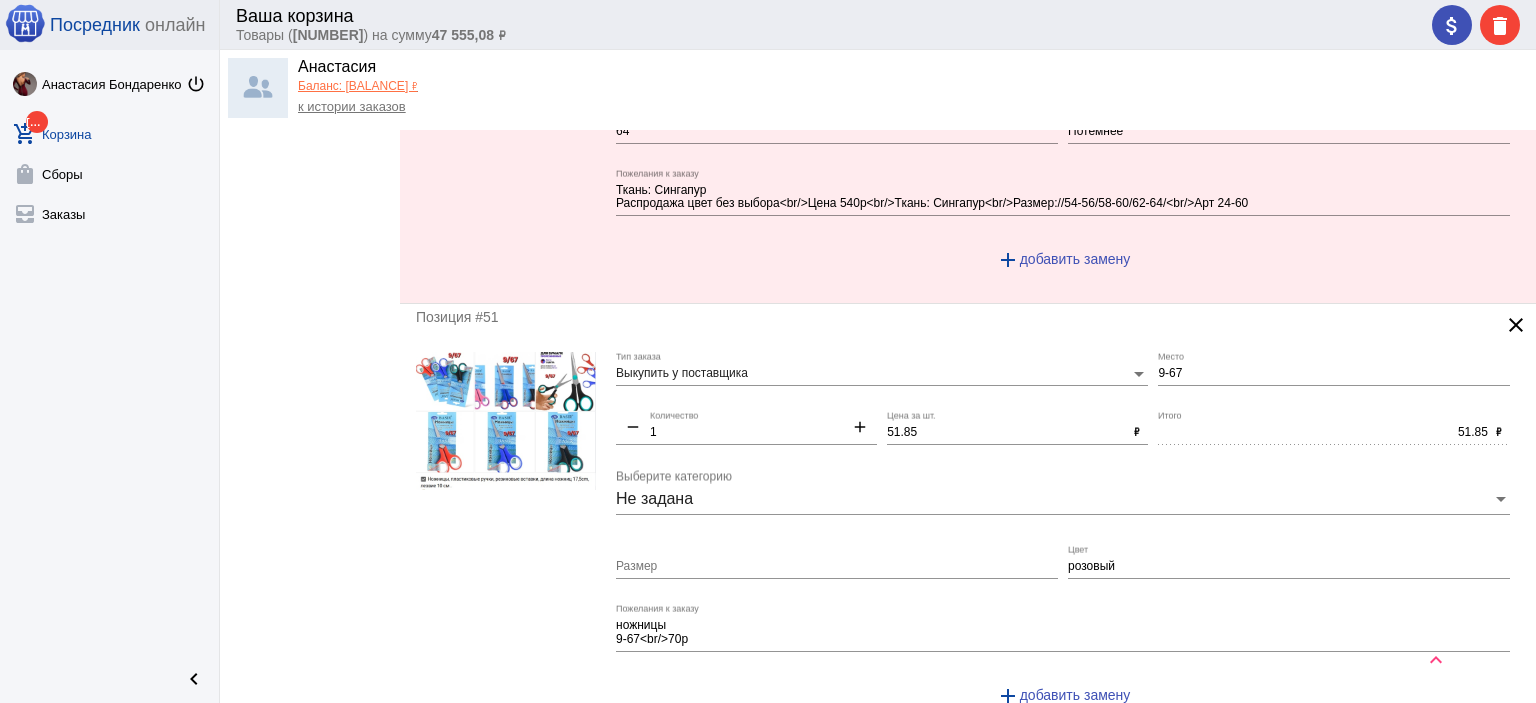 type on "24-60" 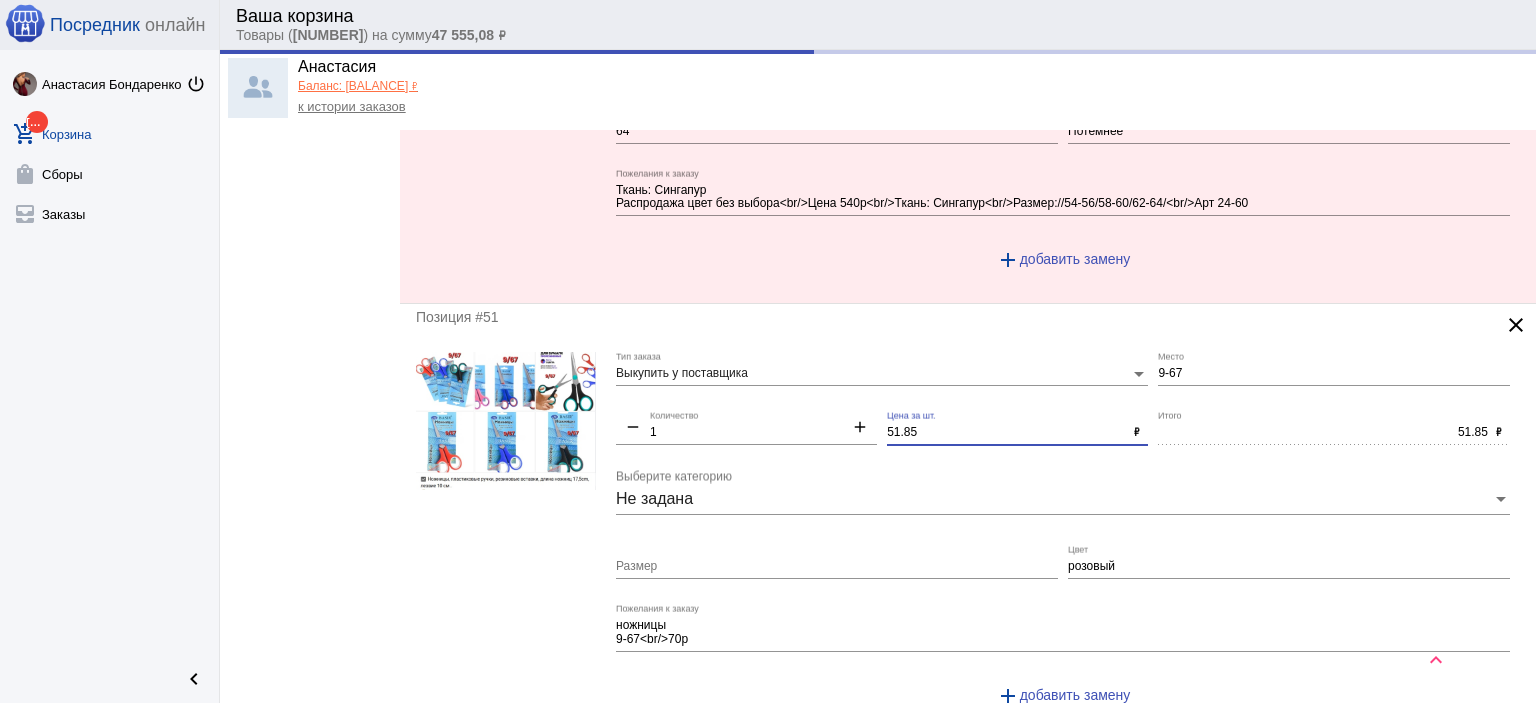 drag, startPoint x: 937, startPoint y: 408, endPoint x: 729, endPoint y: 374, distance: 210.76053 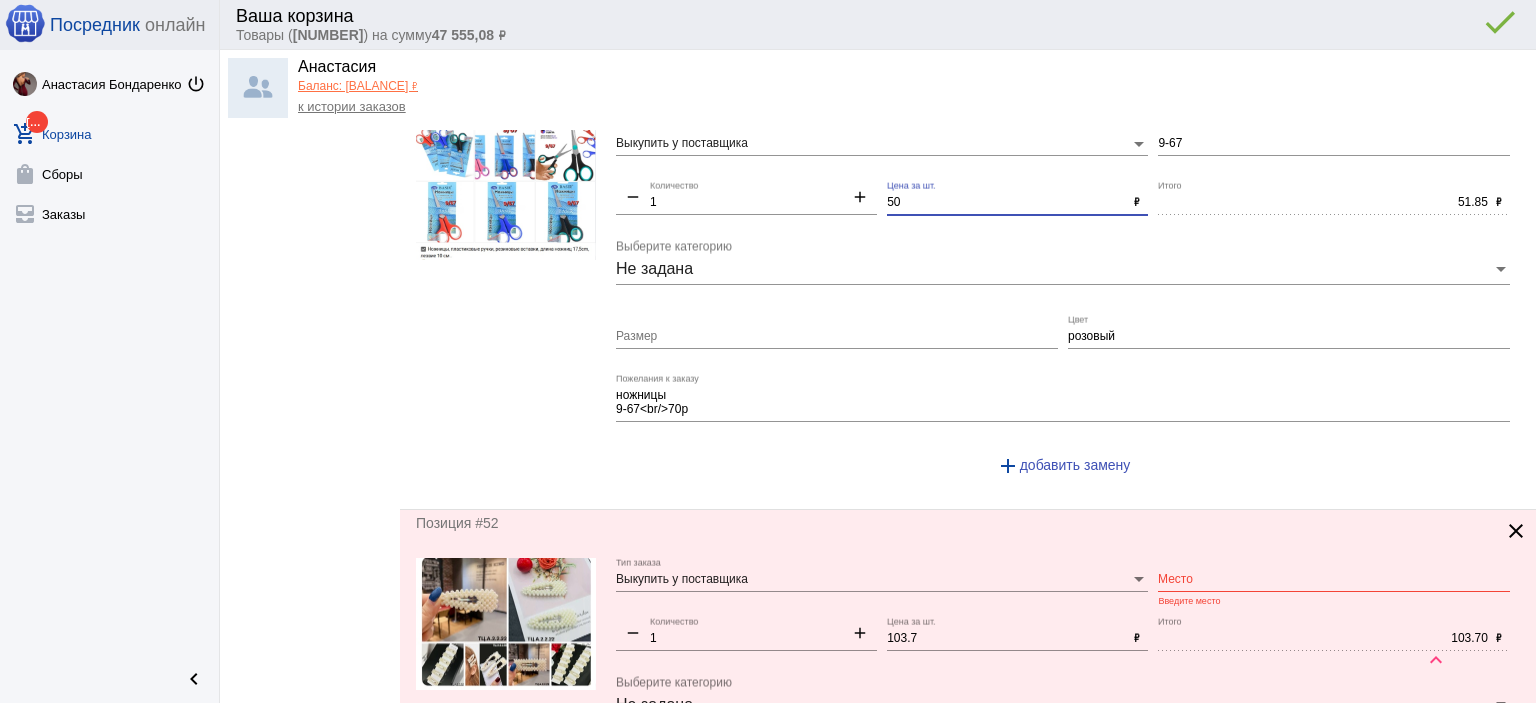 scroll, scrollTop: 5000, scrollLeft: 0, axis: vertical 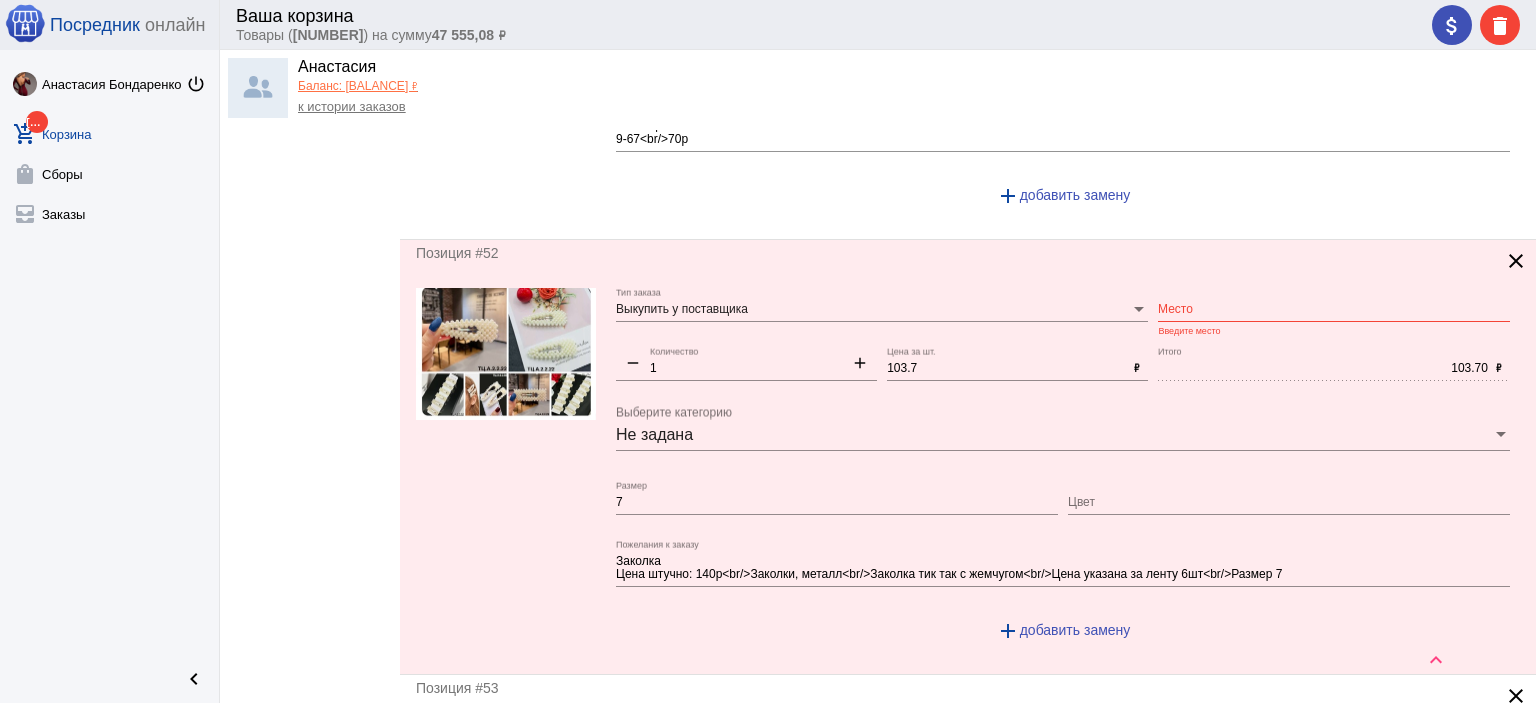 type on "50" 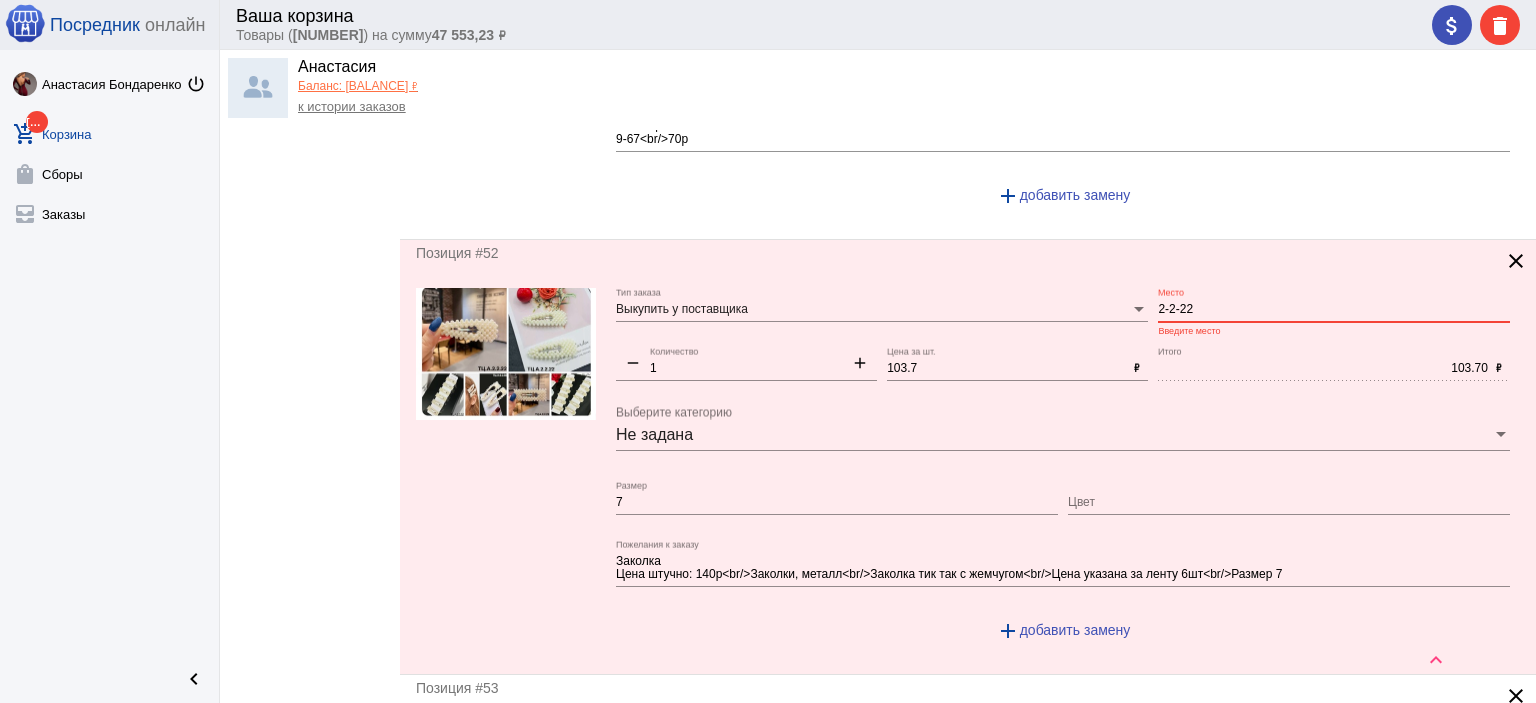 type on "2-2-22" 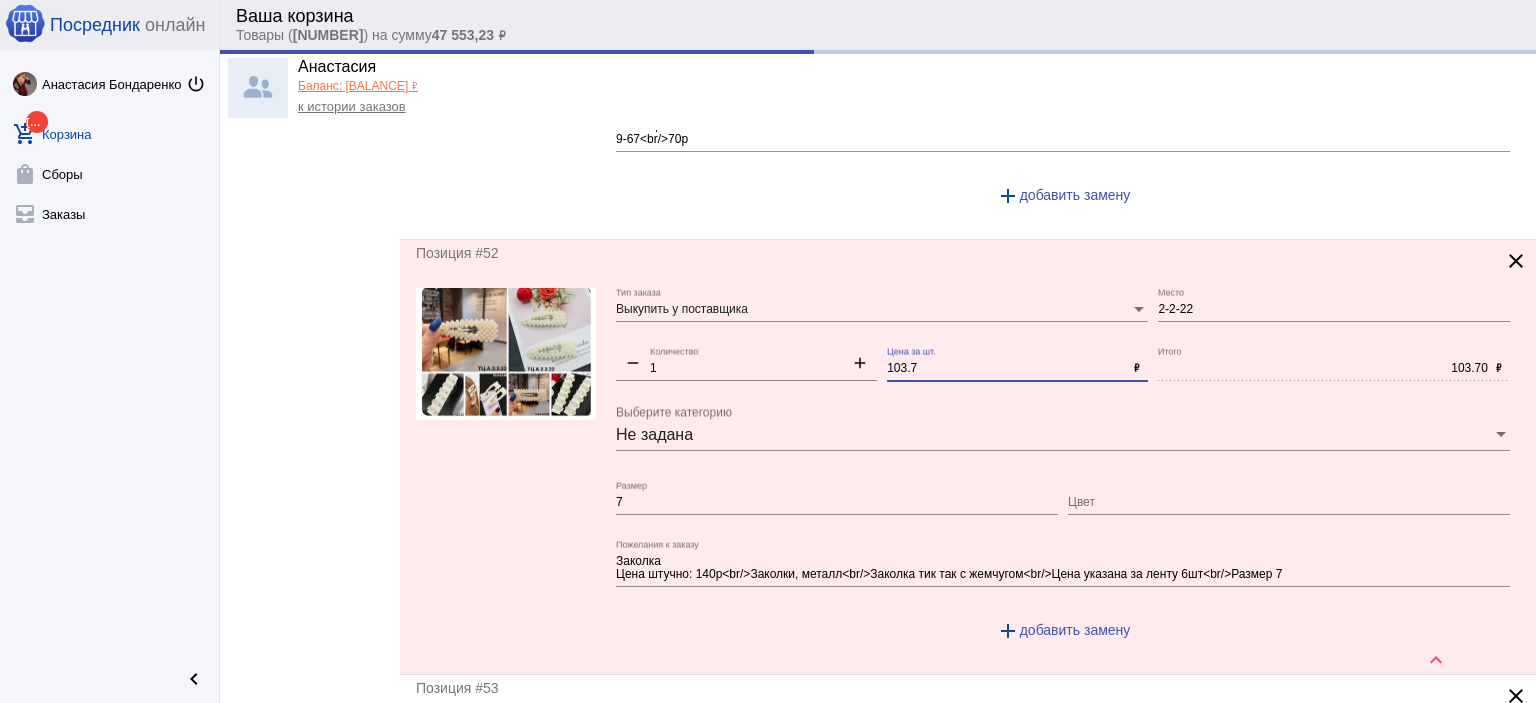 drag, startPoint x: 845, startPoint y: 322, endPoint x: 771, endPoint y: 310, distance: 74.96666 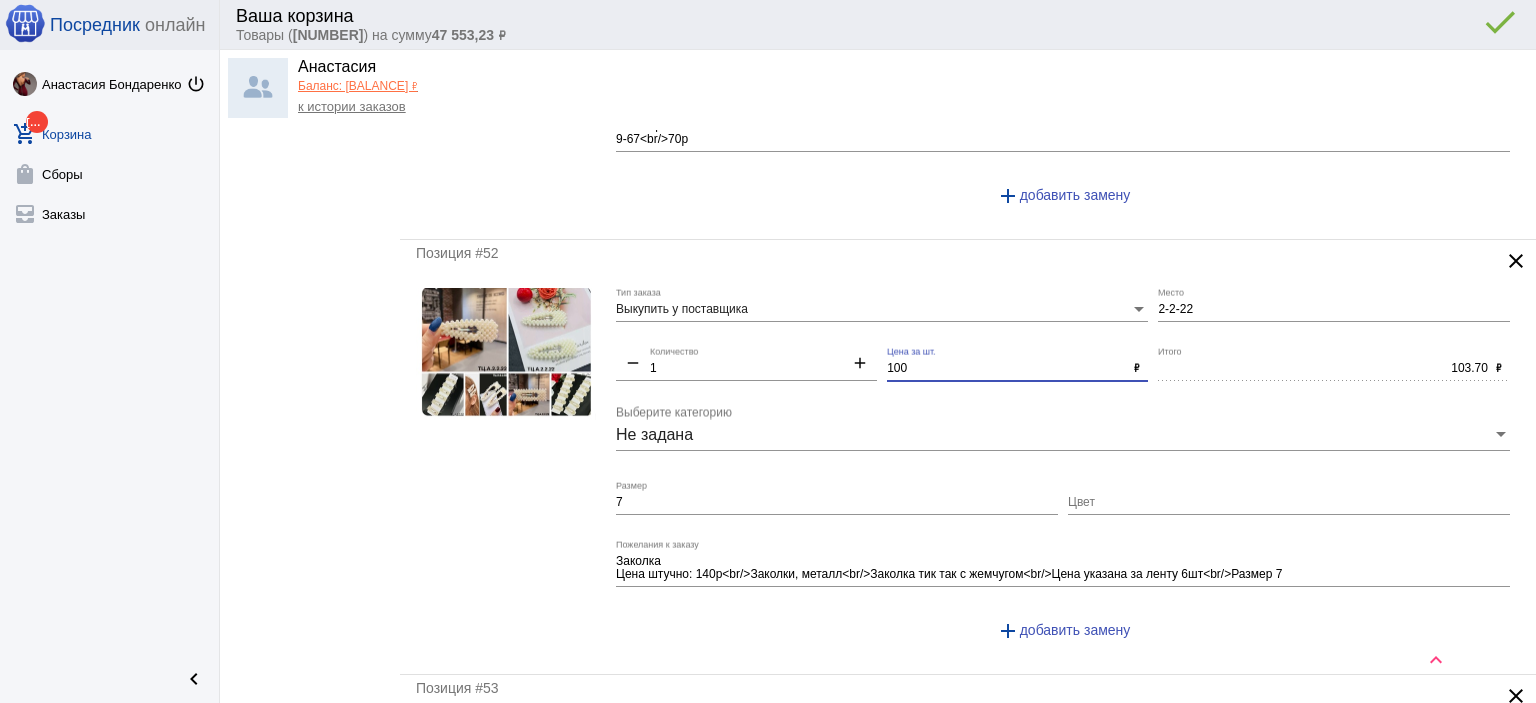 type on "100" 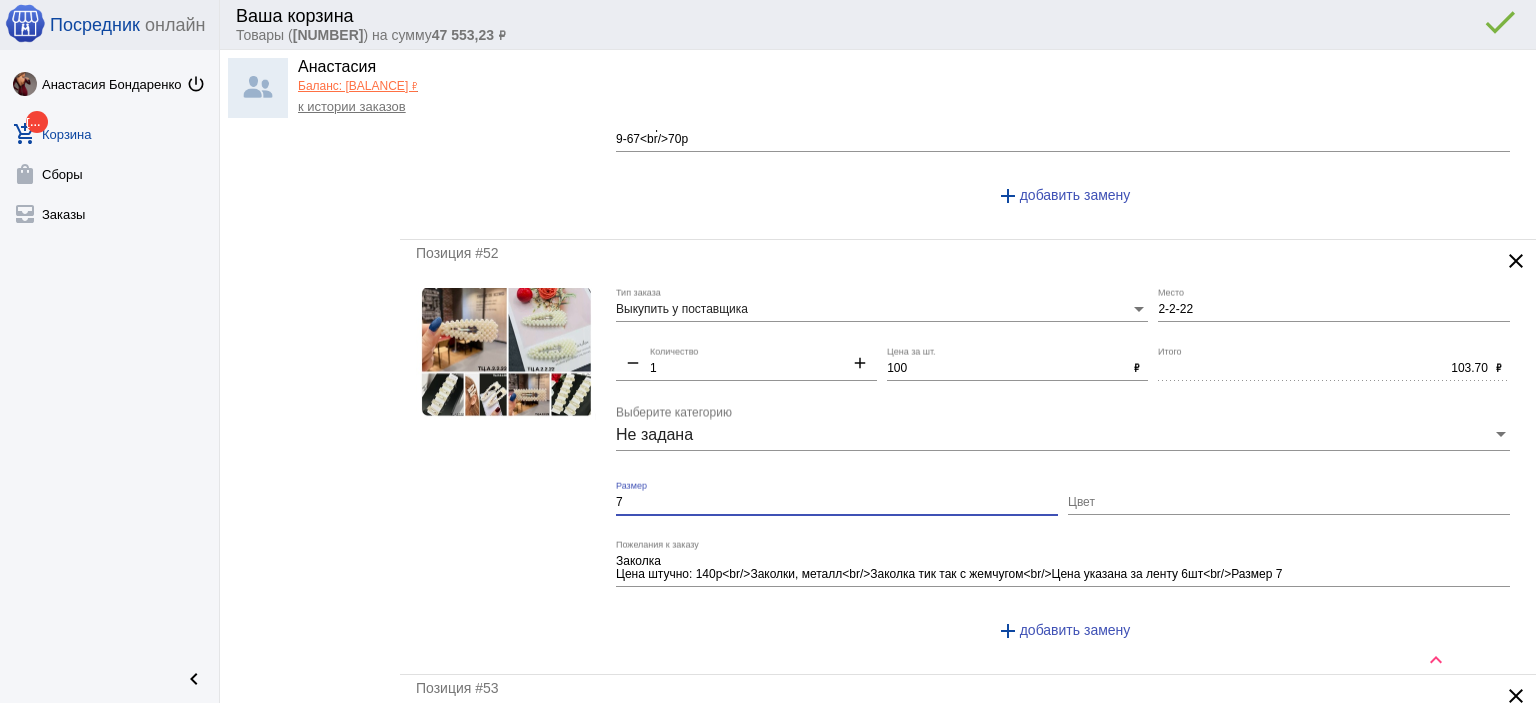 type on "100.00" 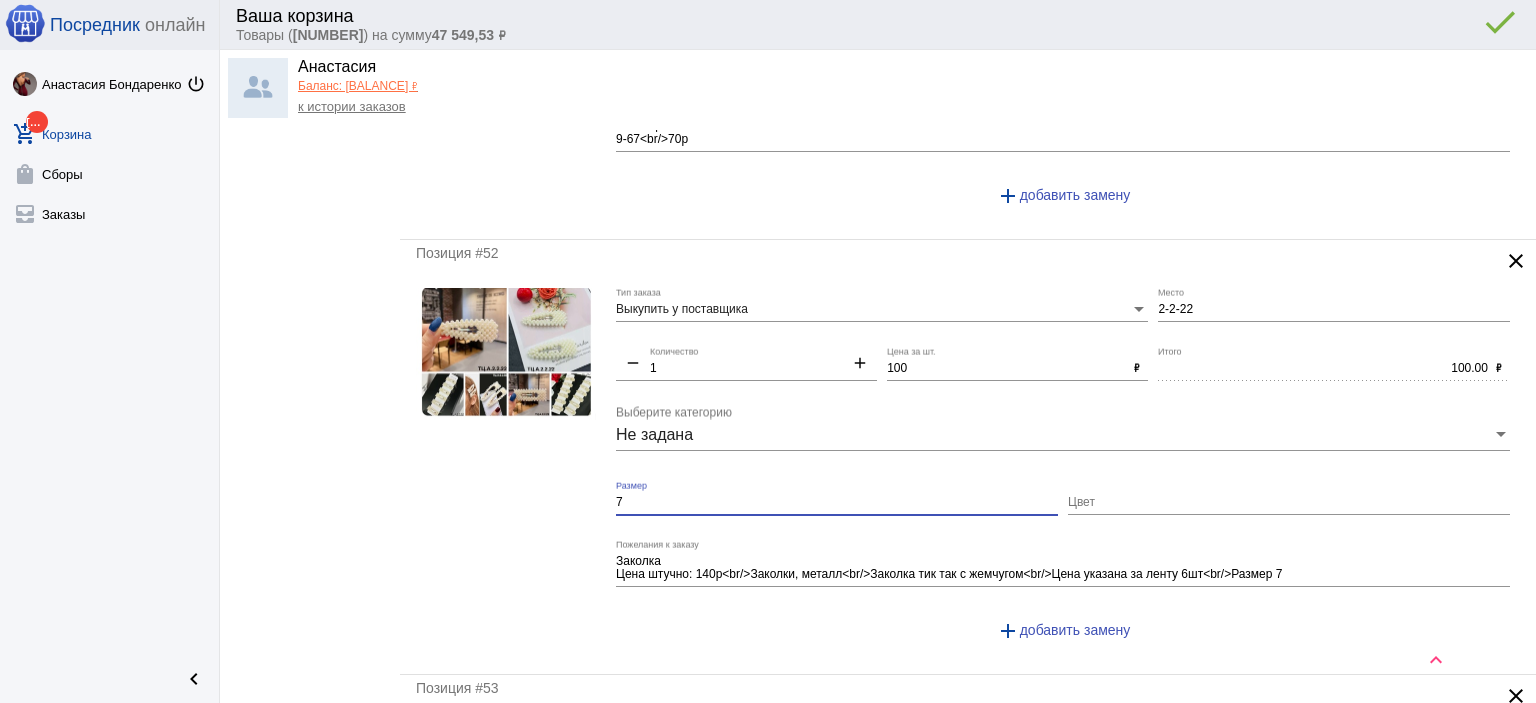 click on "7" at bounding box center [837, 503] 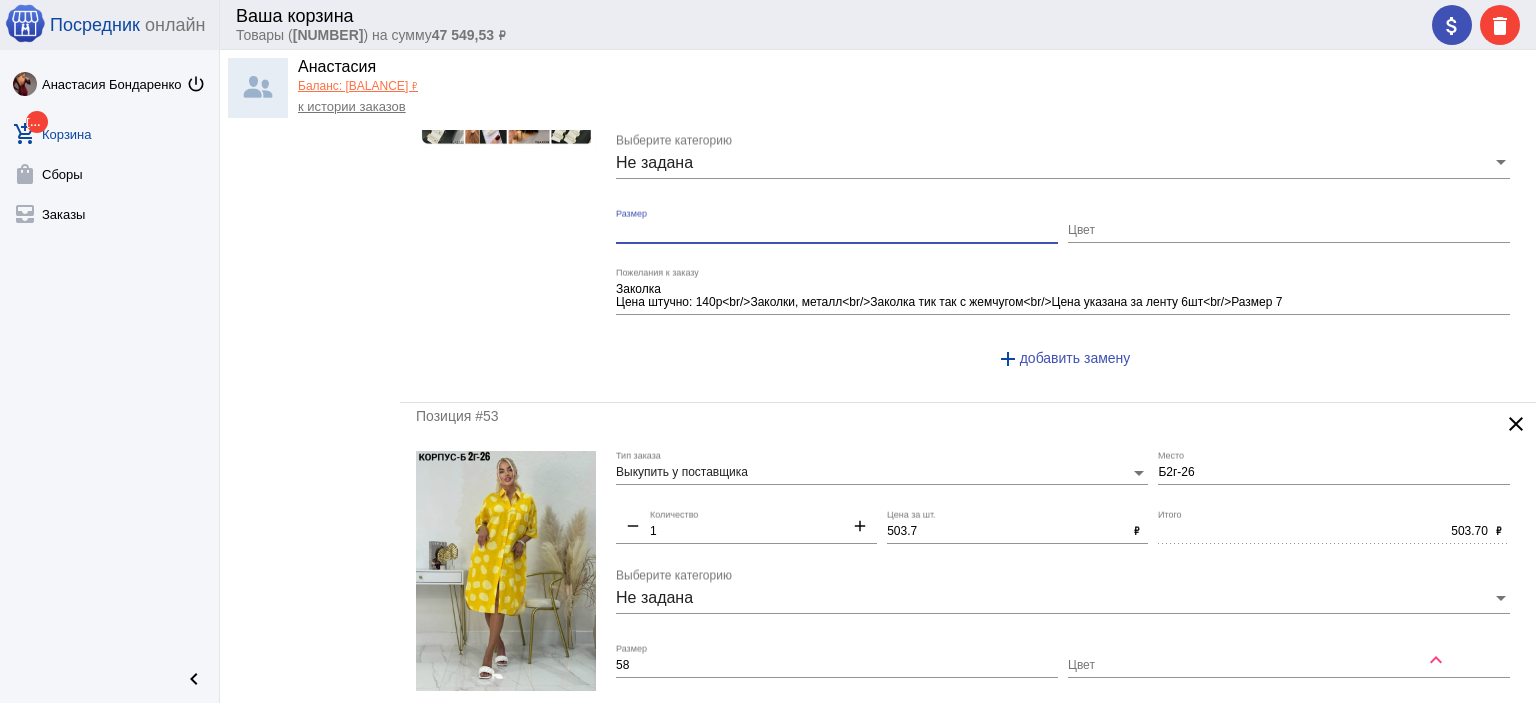 scroll, scrollTop: 5400, scrollLeft: 0, axis: vertical 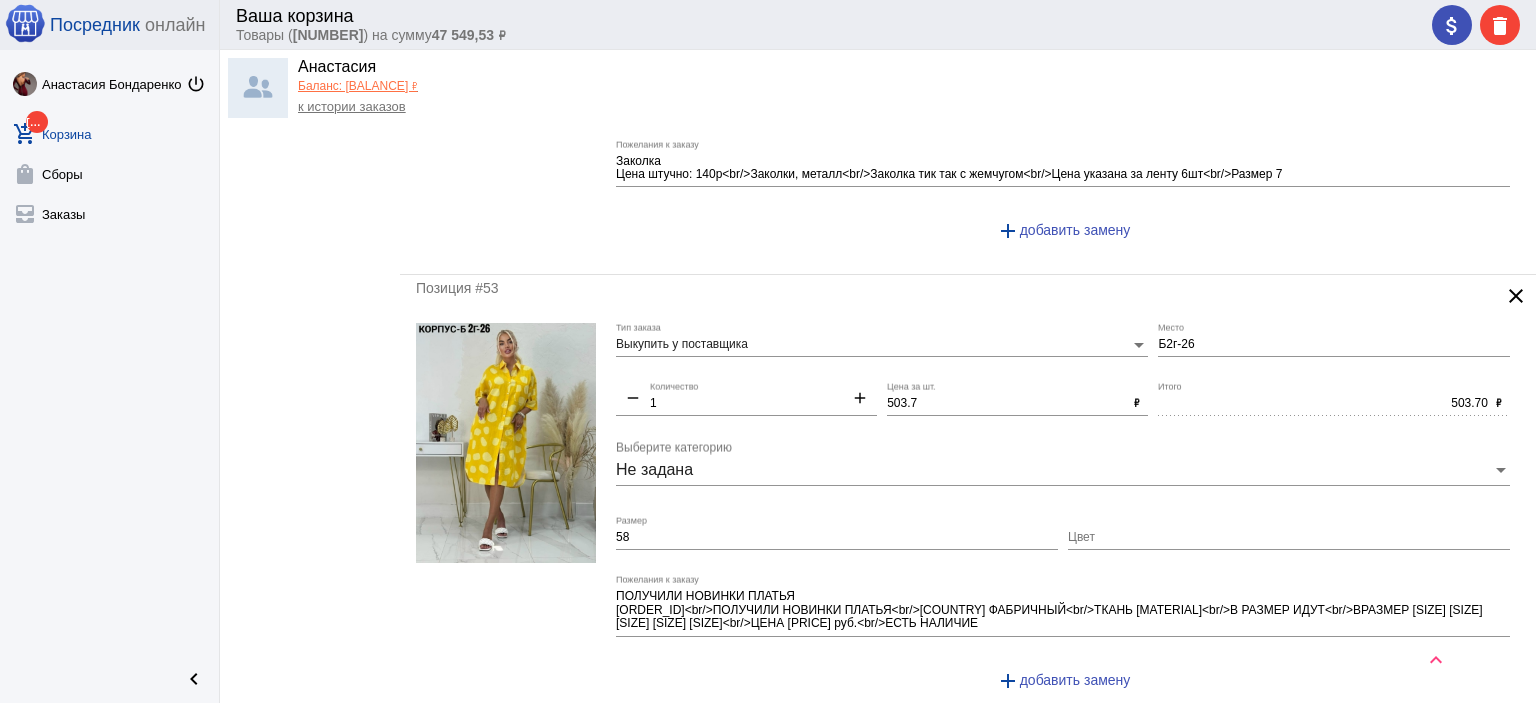type 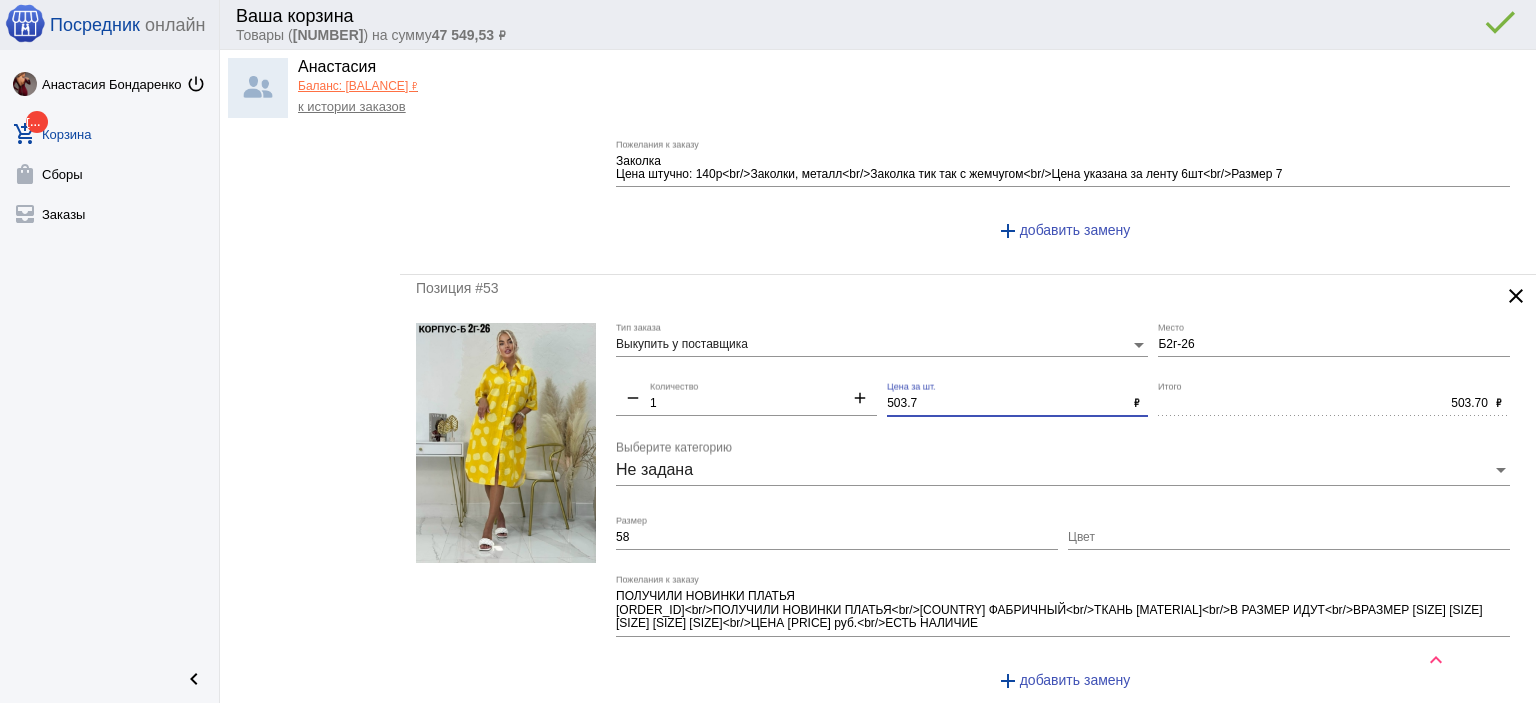 drag, startPoint x: 926, startPoint y: 378, endPoint x: 842, endPoint y: 350, distance: 88.54378 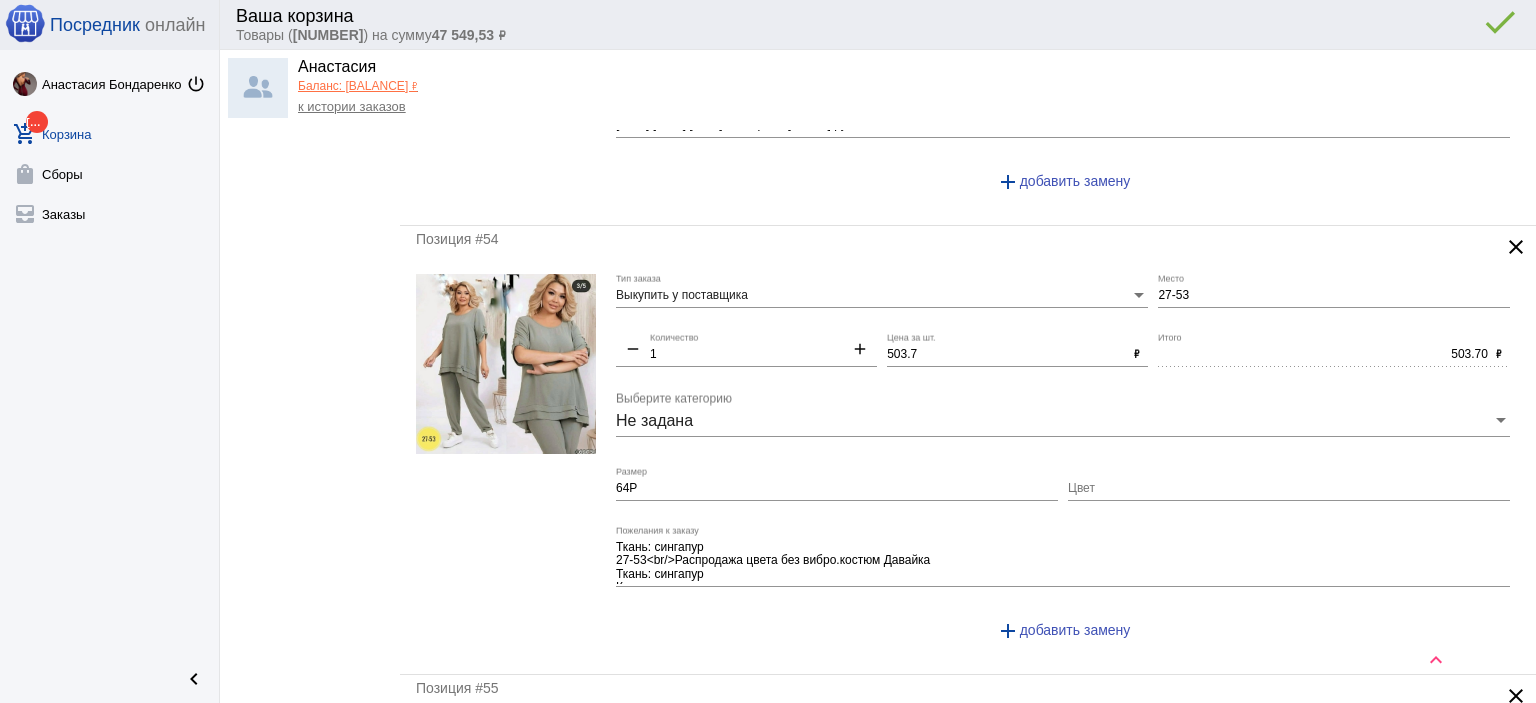 scroll, scrollTop: 5900, scrollLeft: 0, axis: vertical 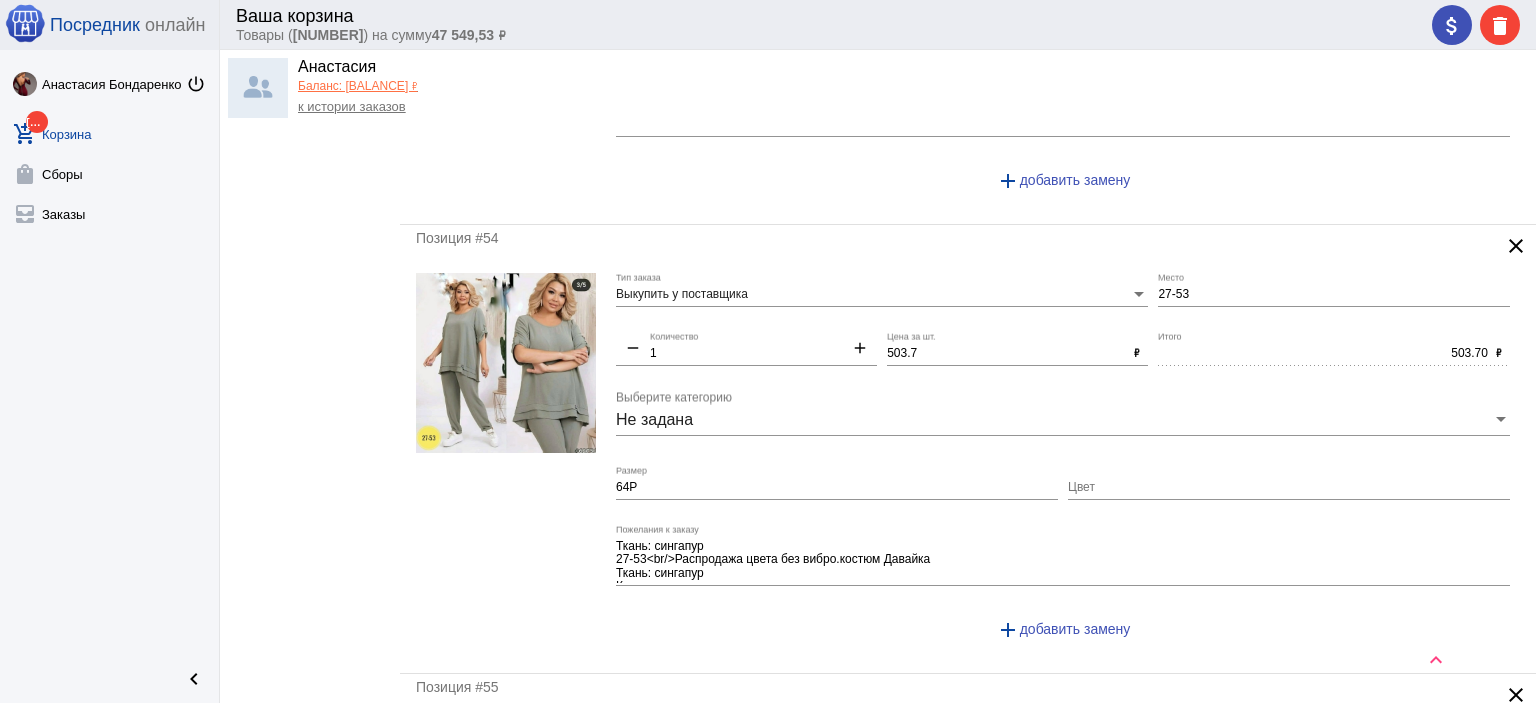 type on "500" 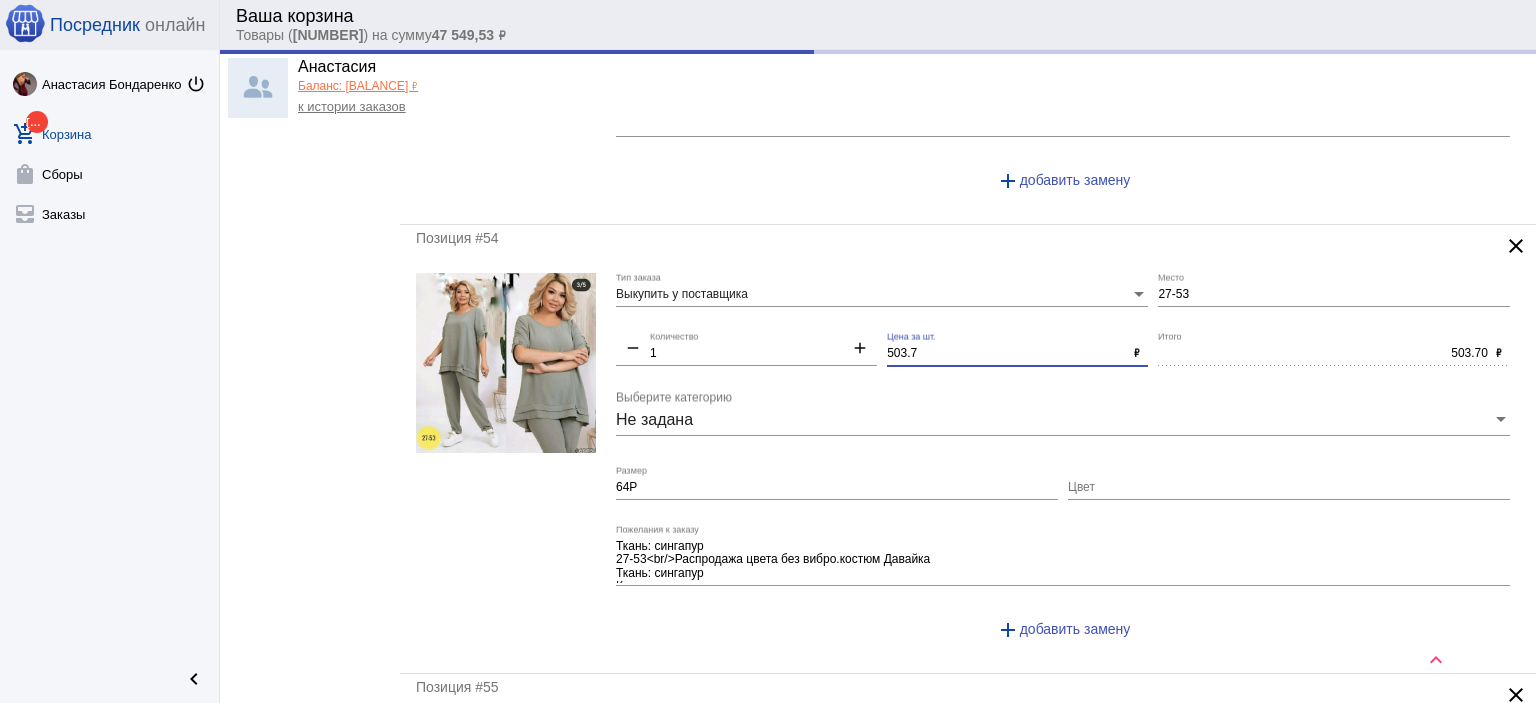 type on "500.00" 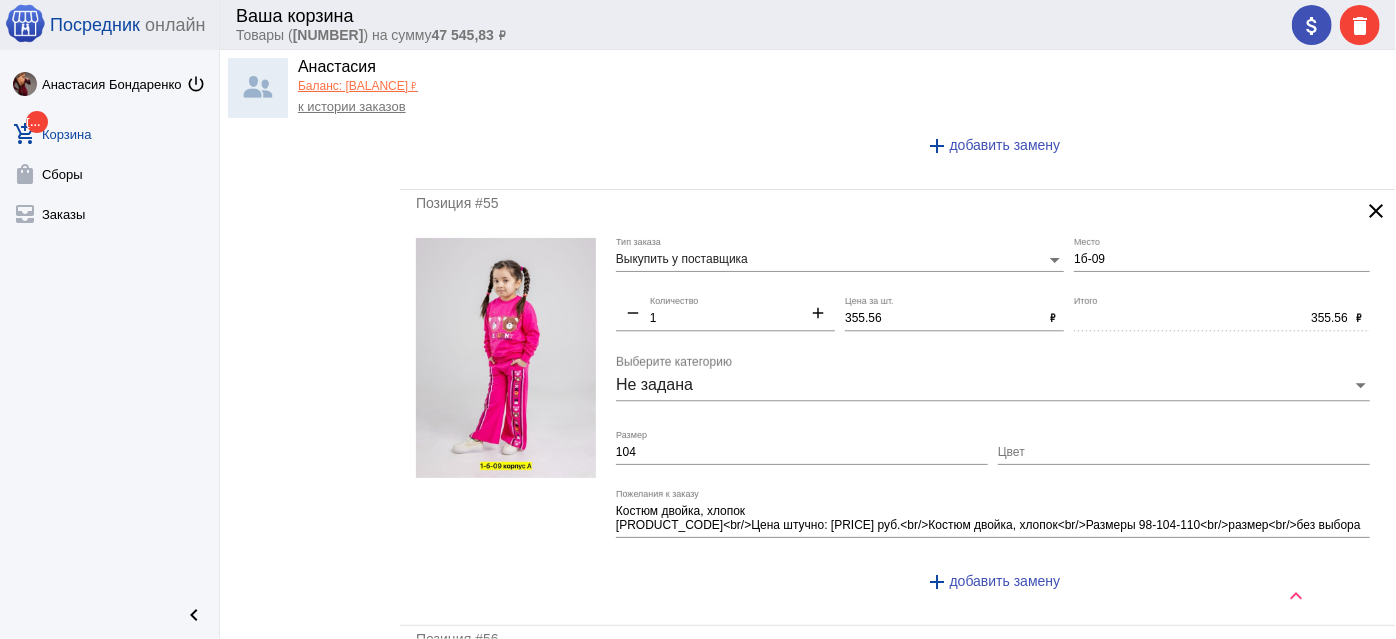 scroll, scrollTop: 6400, scrollLeft: 0, axis: vertical 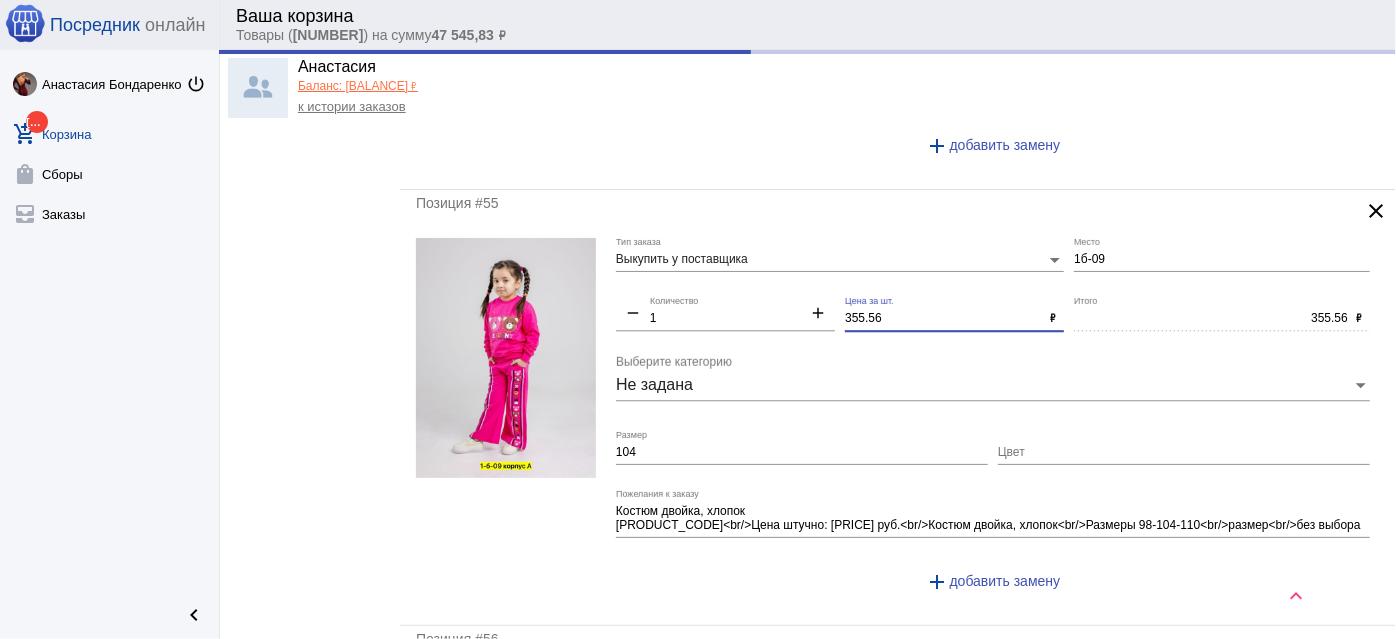 type on "500.00" 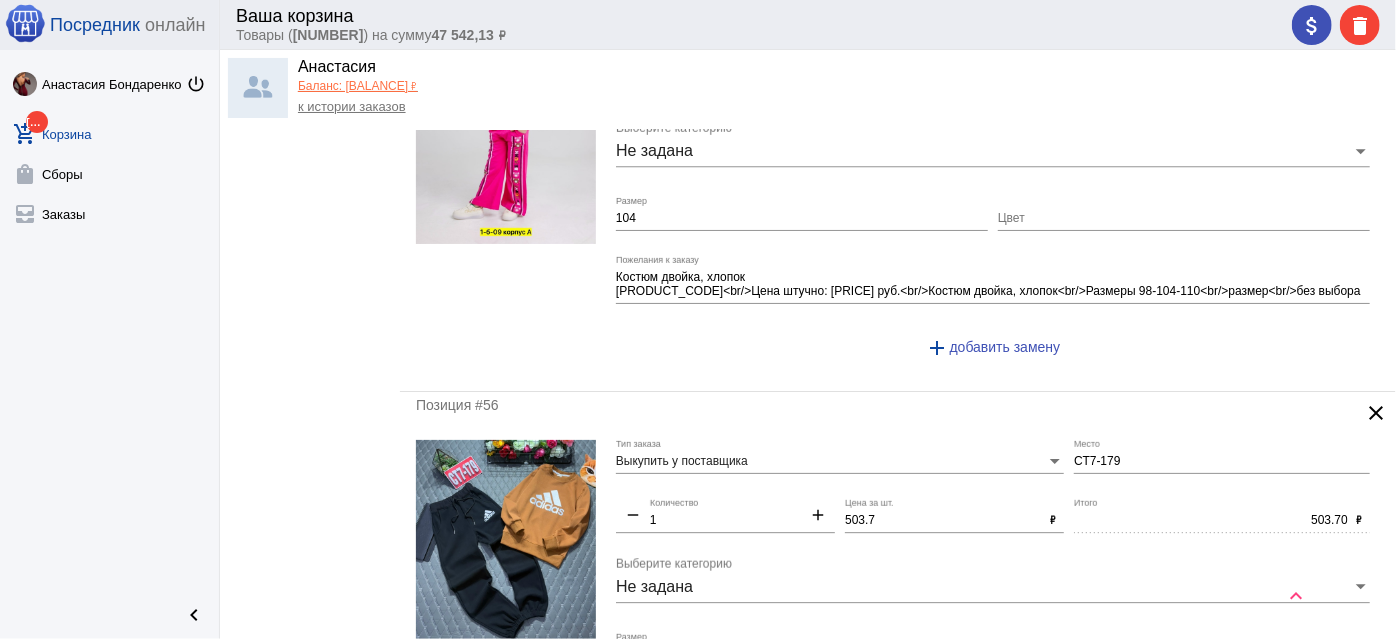 scroll, scrollTop: 6672, scrollLeft: 0, axis: vertical 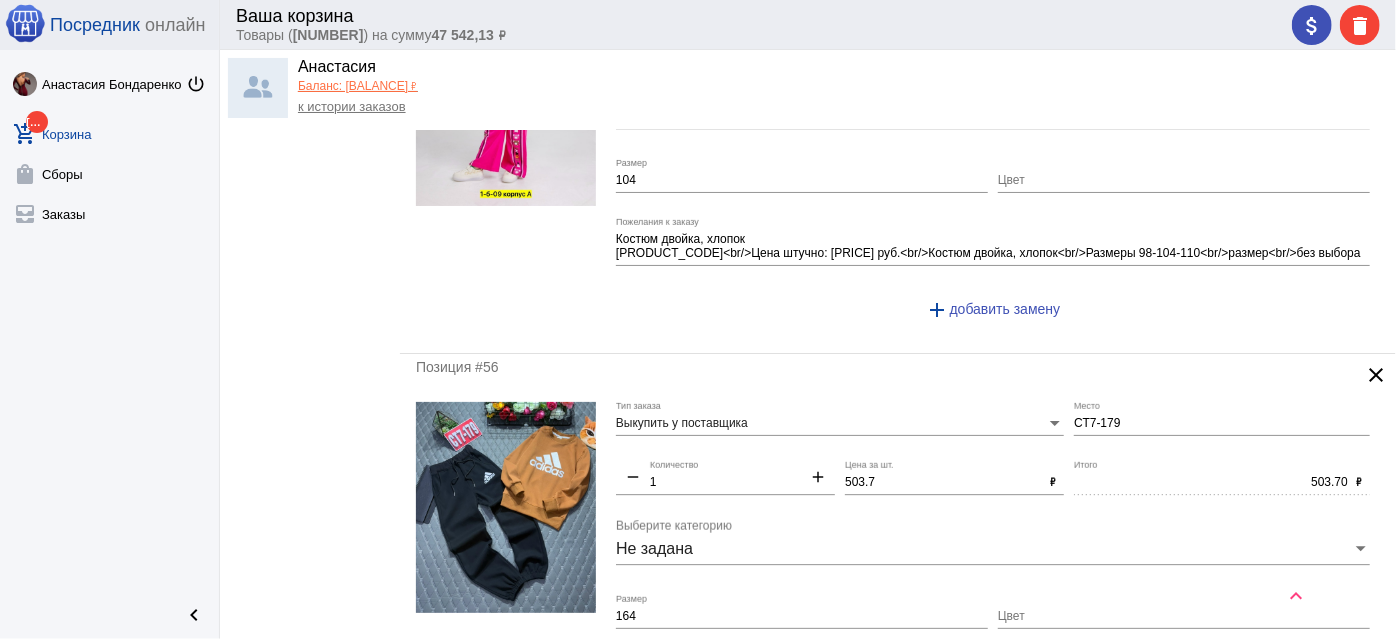 type on "350" 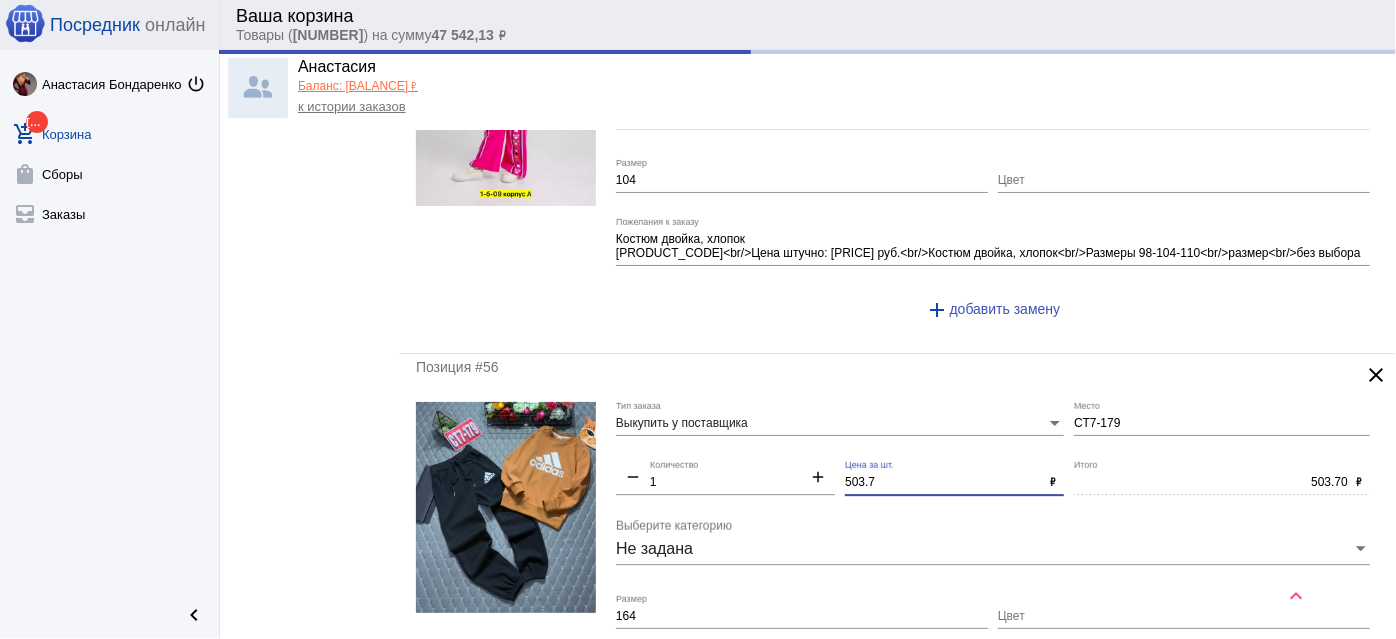 type on "350.00" 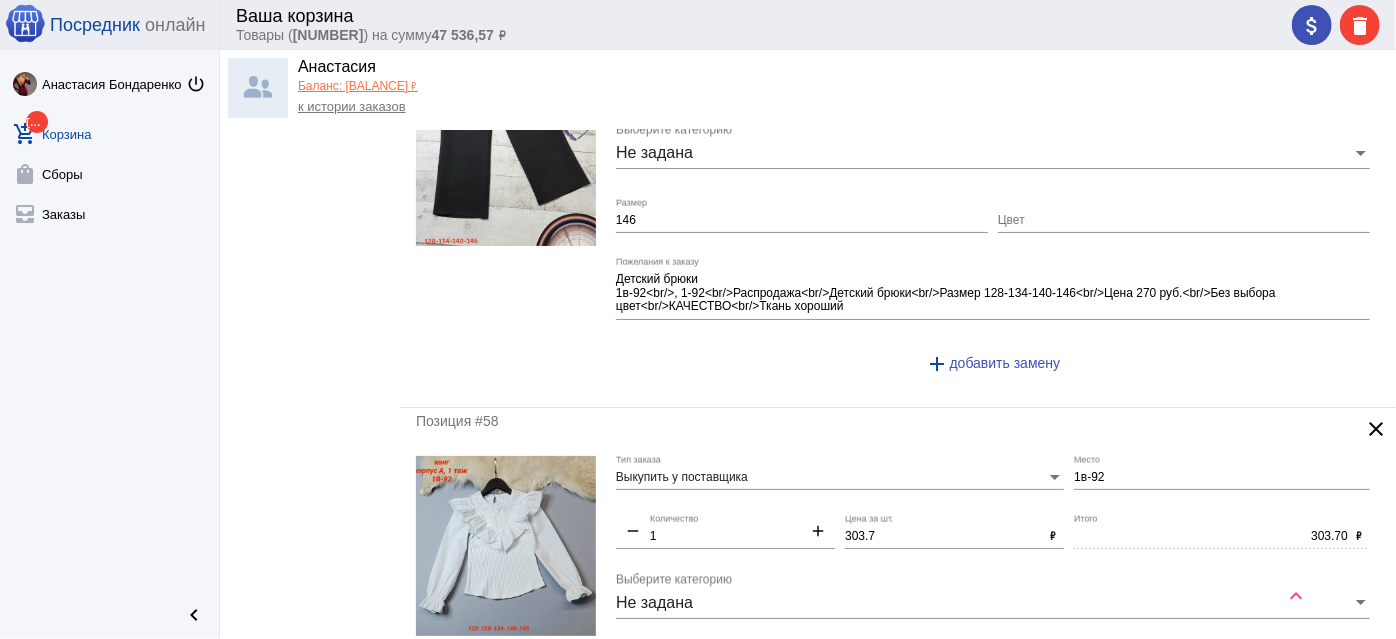 scroll, scrollTop: 7581, scrollLeft: 0, axis: vertical 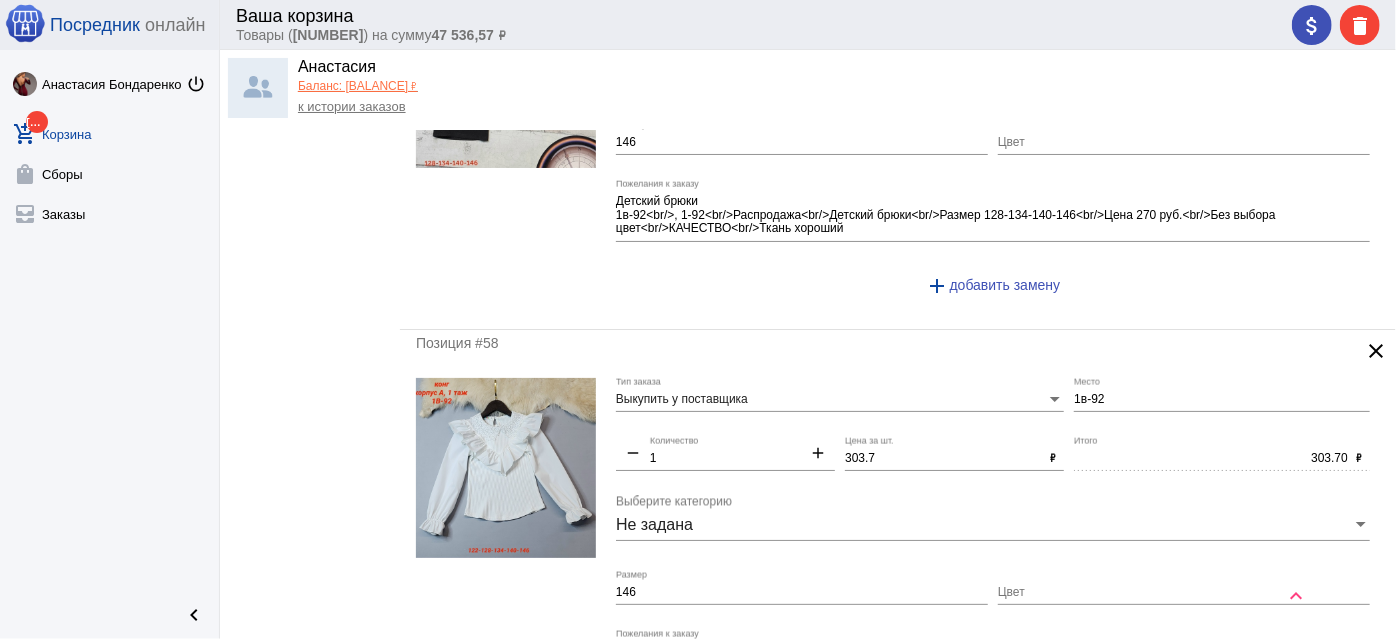 type on "500" 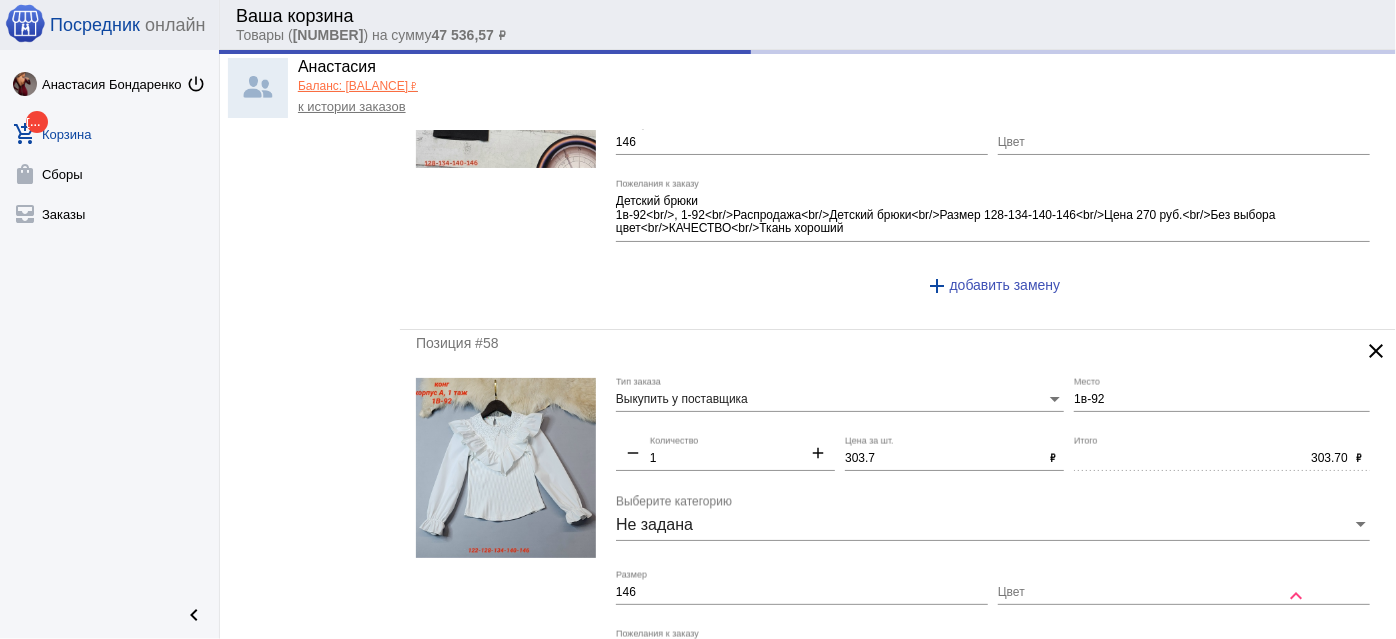 type on "500.00" 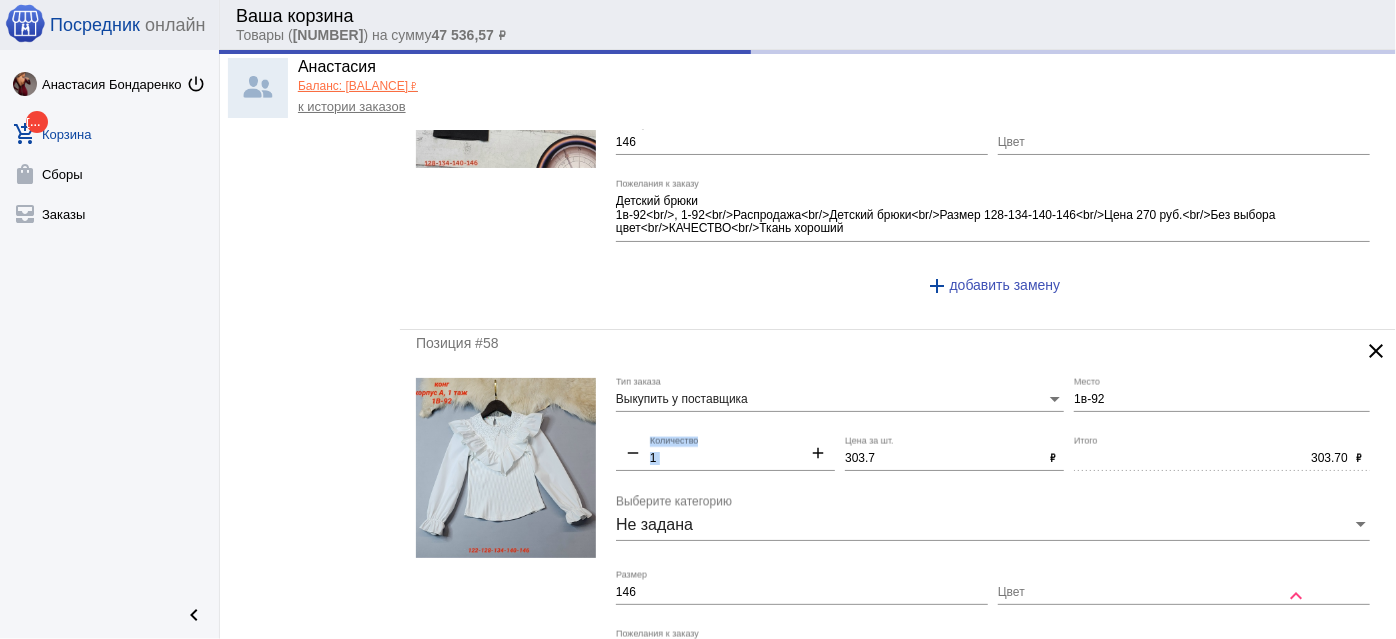 drag, startPoint x: 888, startPoint y: 425, endPoint x: 788, endPoint y: 399, distance: 103.32473 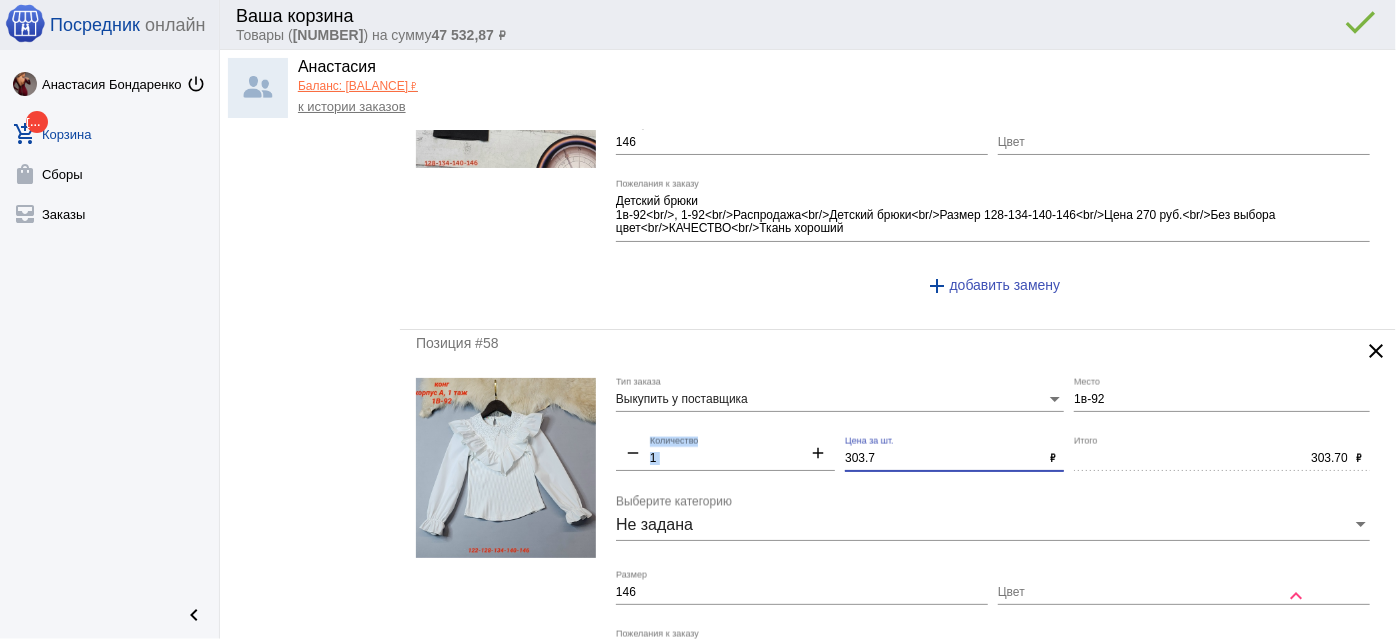 click on "303.7" at bounding box center [943, 459] 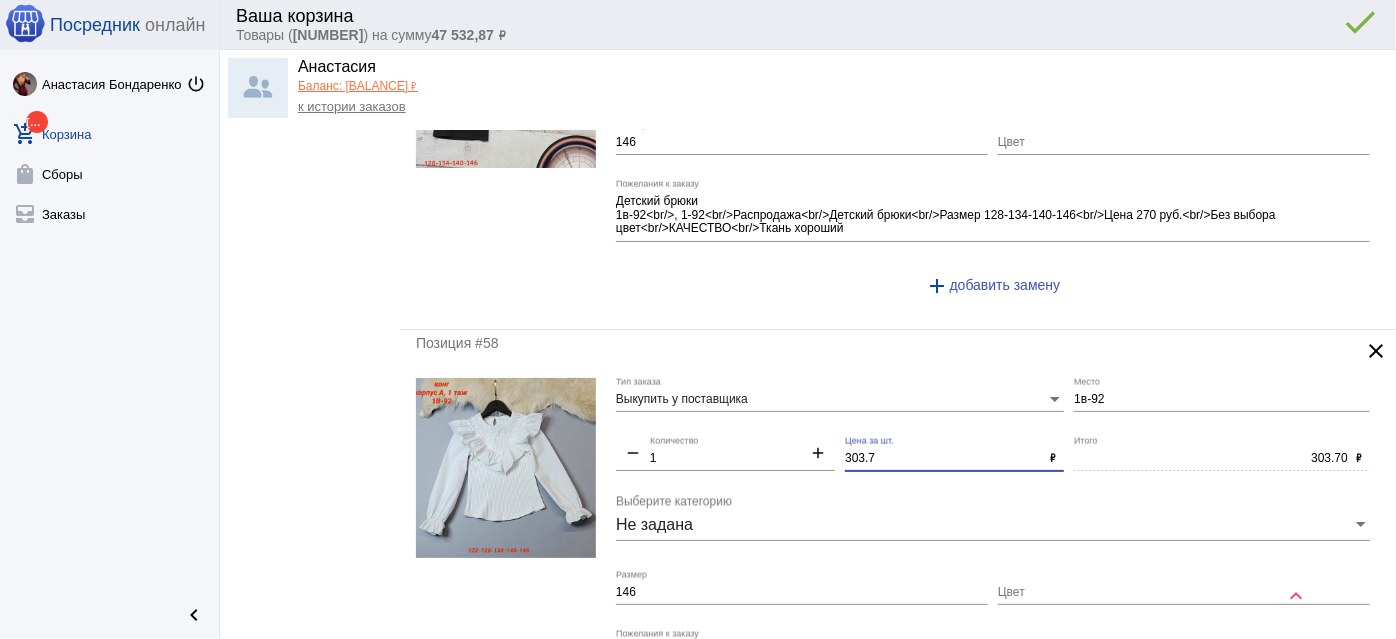 drag, startPoint x: 880, startPoint y: 415, endPoint x: 766, endPoint y: 399, distance: 115.11733 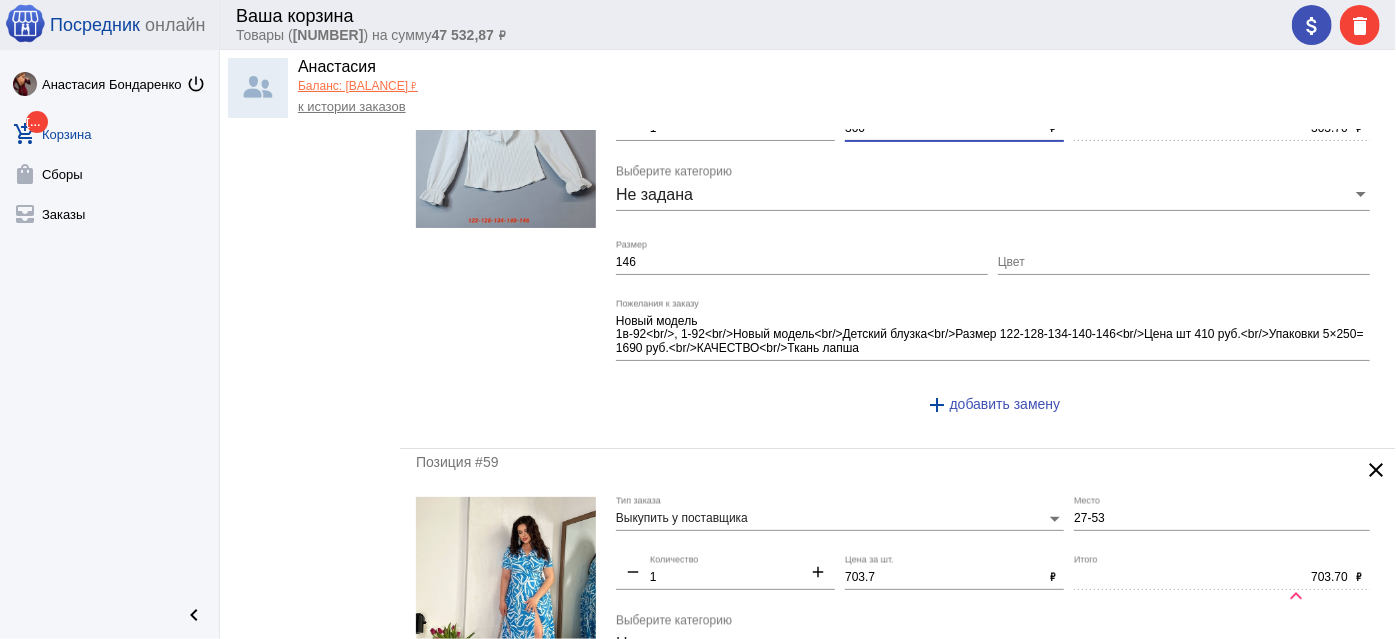 scroll, scrollTop: 7945, scrollLeft: 0, axis: vertical 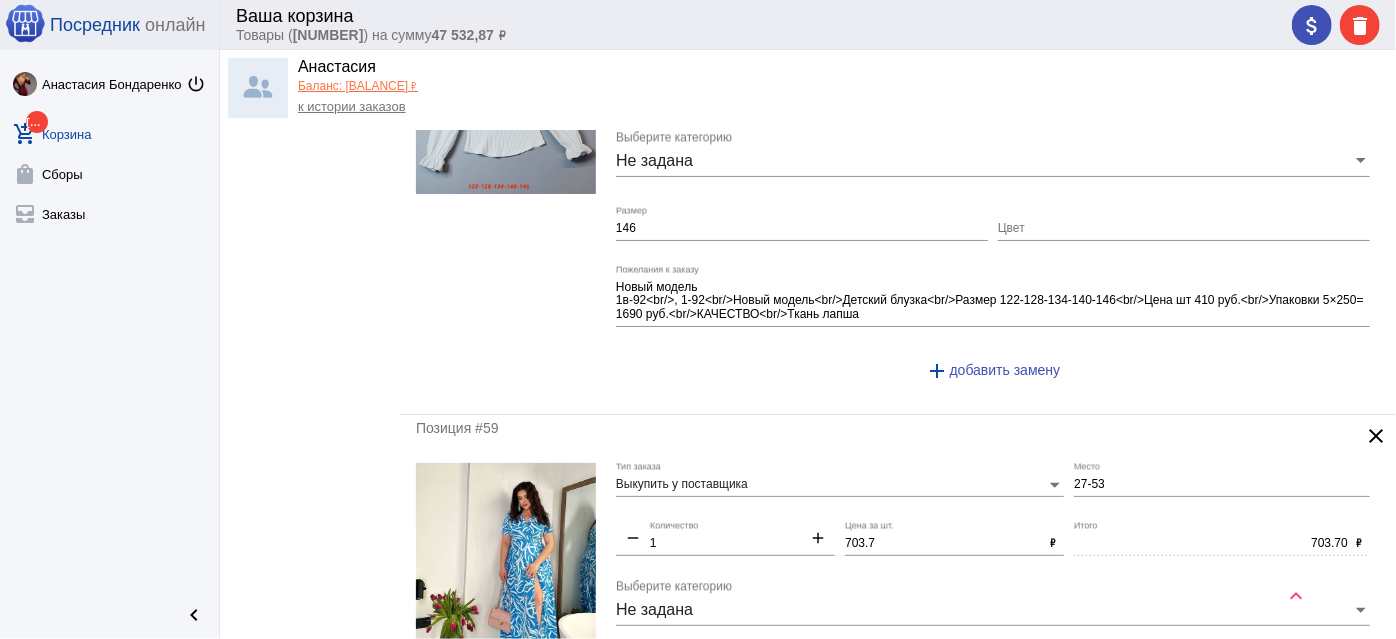 type on "300" 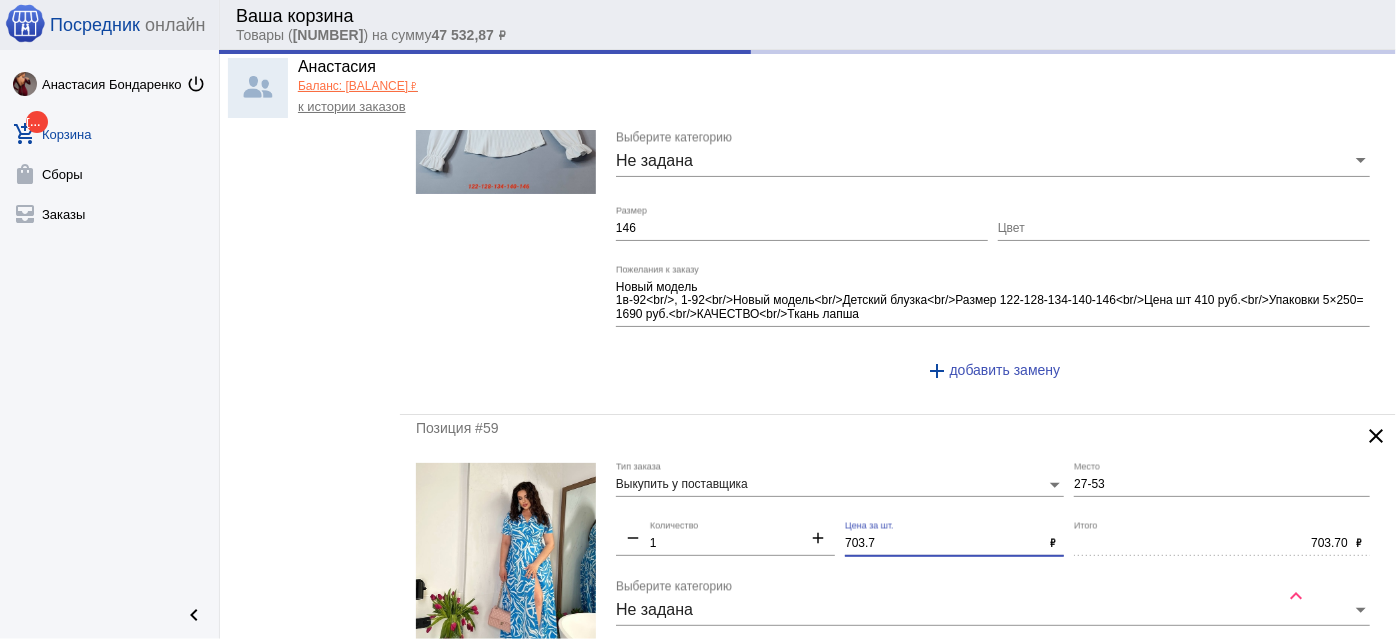 type on "300.00" 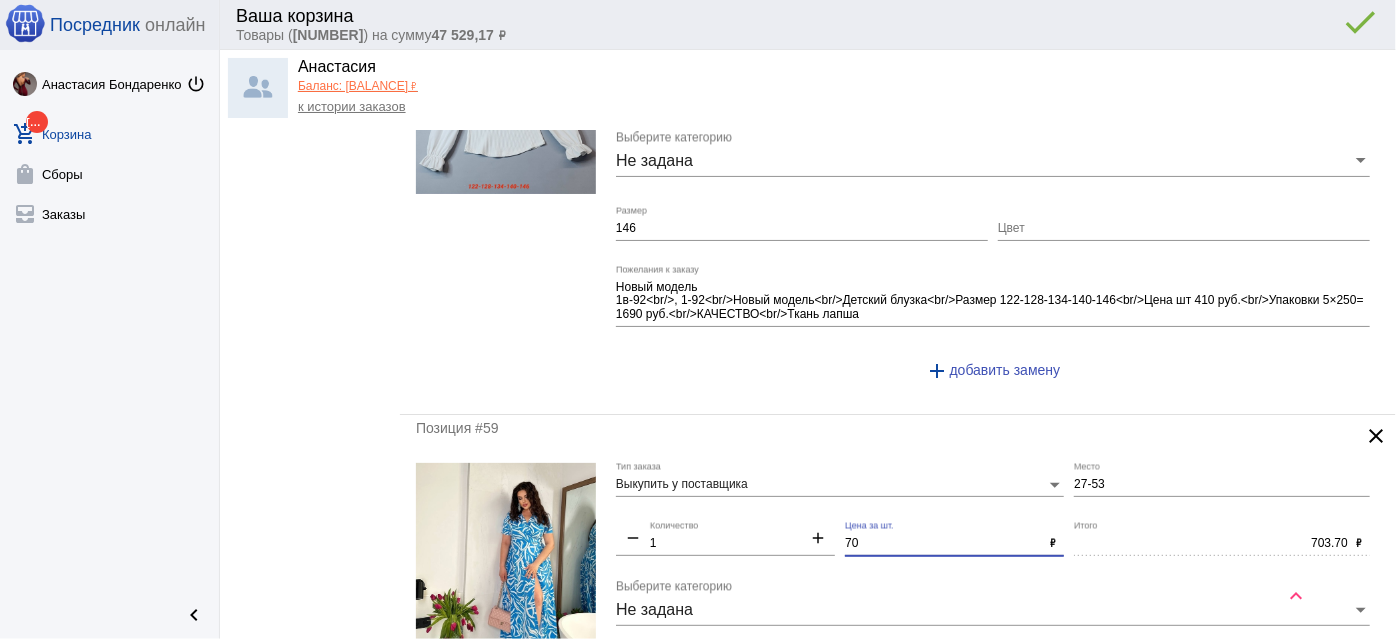 type on "700" 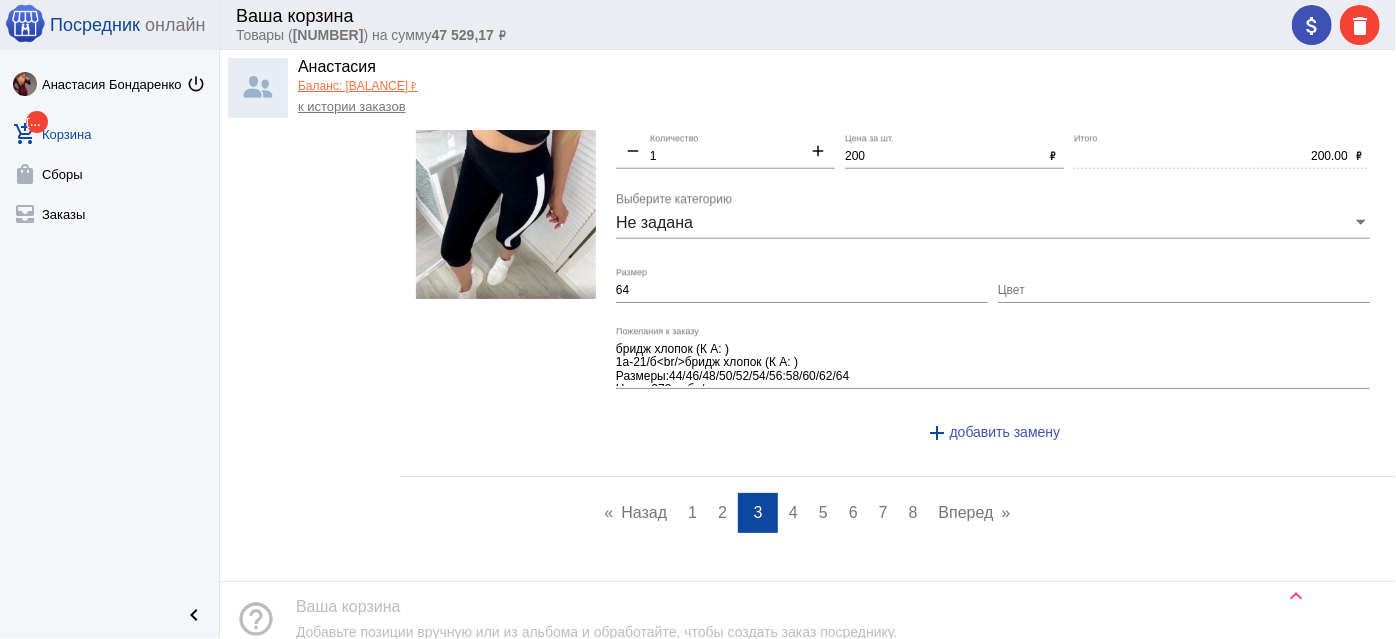 scroll, scrollTop: 8811, scrollLeft: 0, axis: vertical 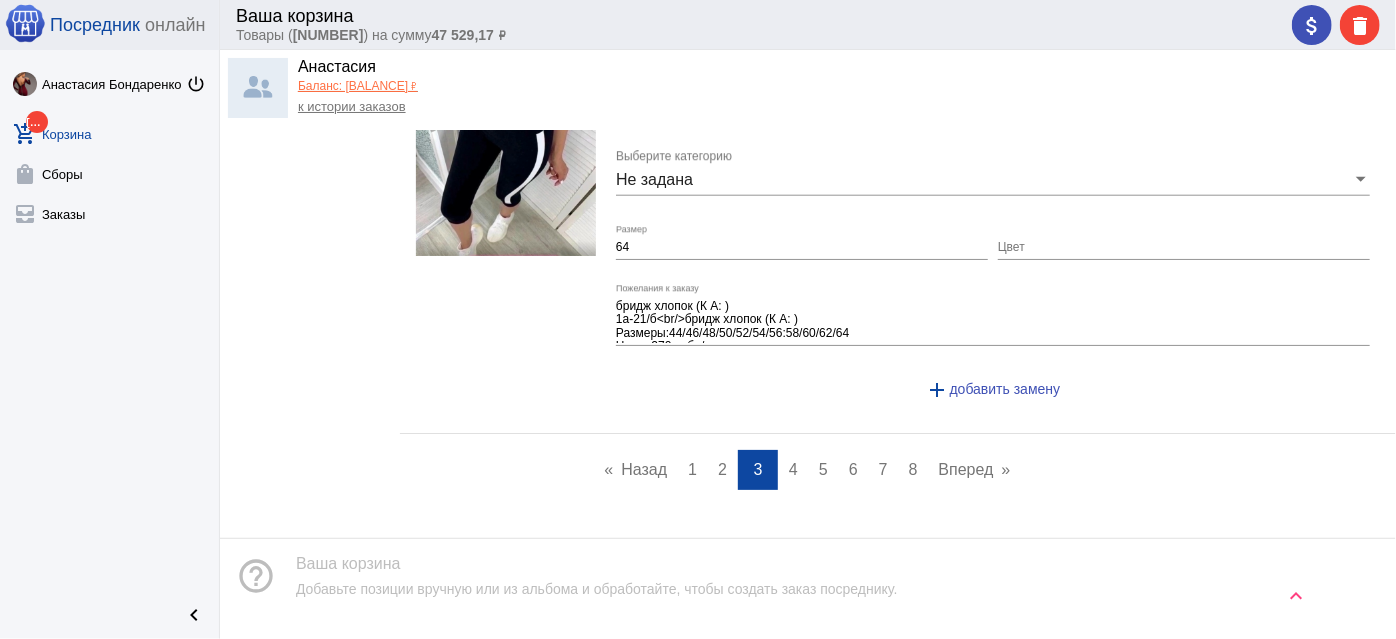 click on "4" at bounding box center [793, 469] 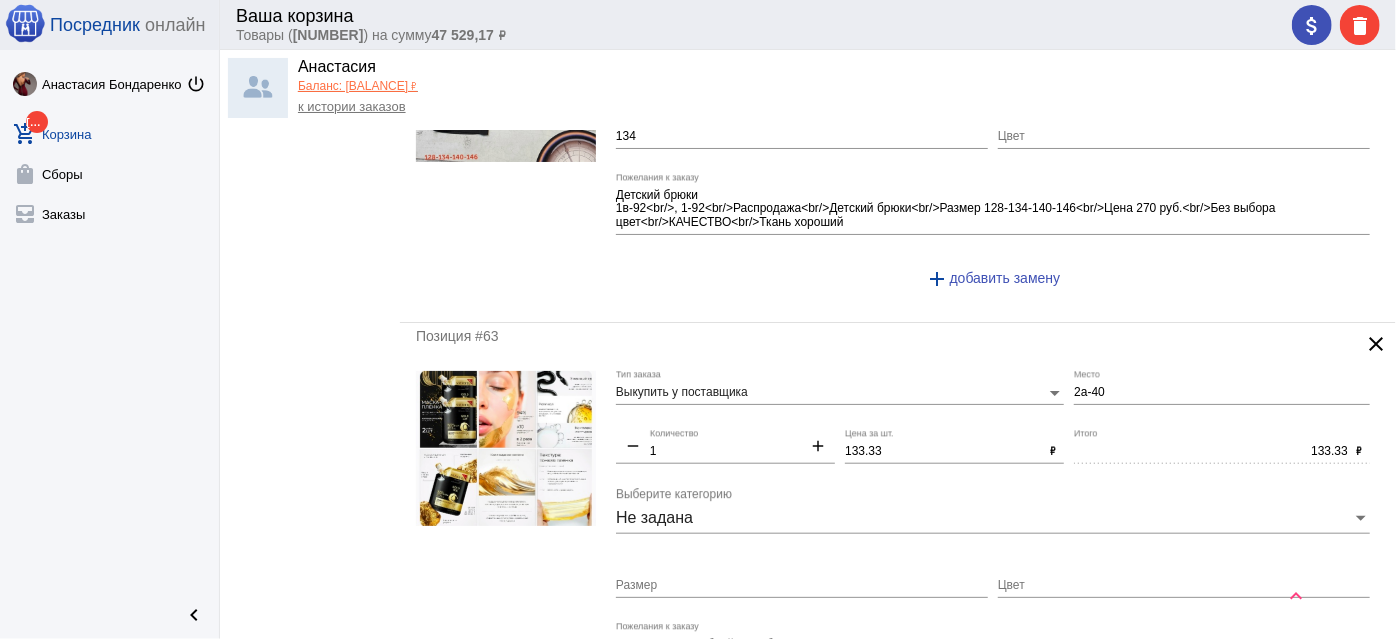 scroll, scrollTop: 909, scrollLeft: 0, axis: vertical 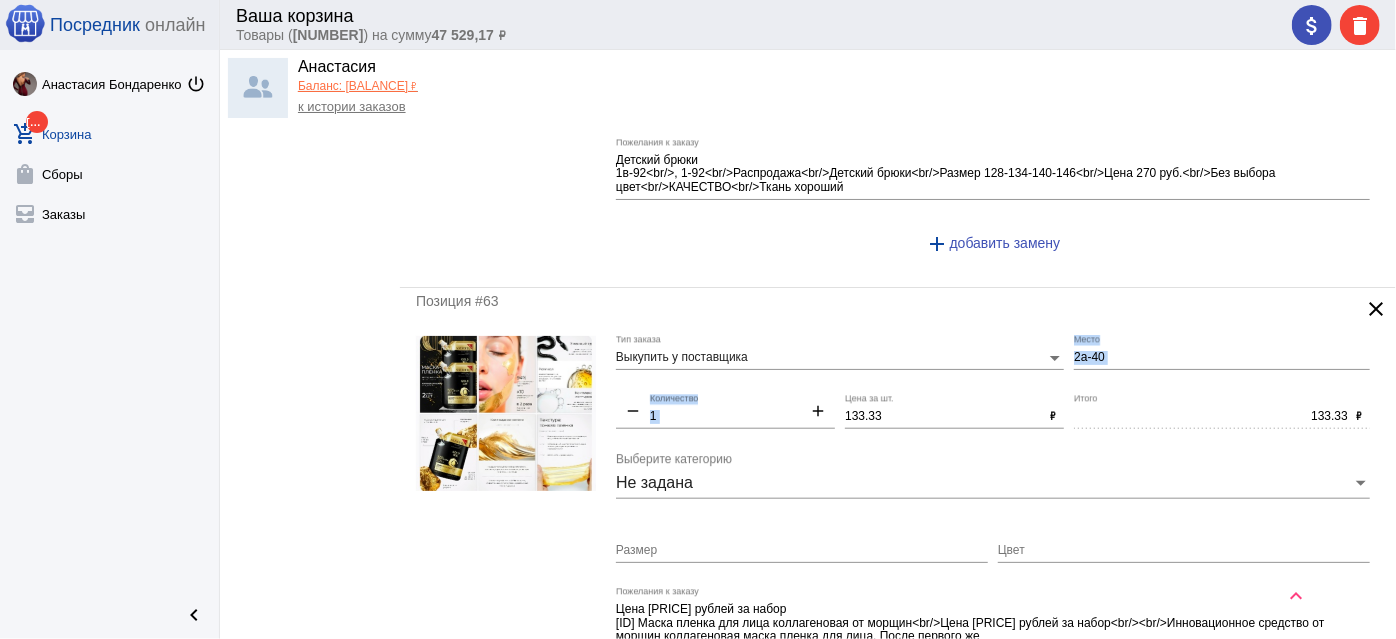 drag, startPoint x: 884, startPoint y: 403, endPoint x: 694, endPoint y: 372, distance: 192.51234 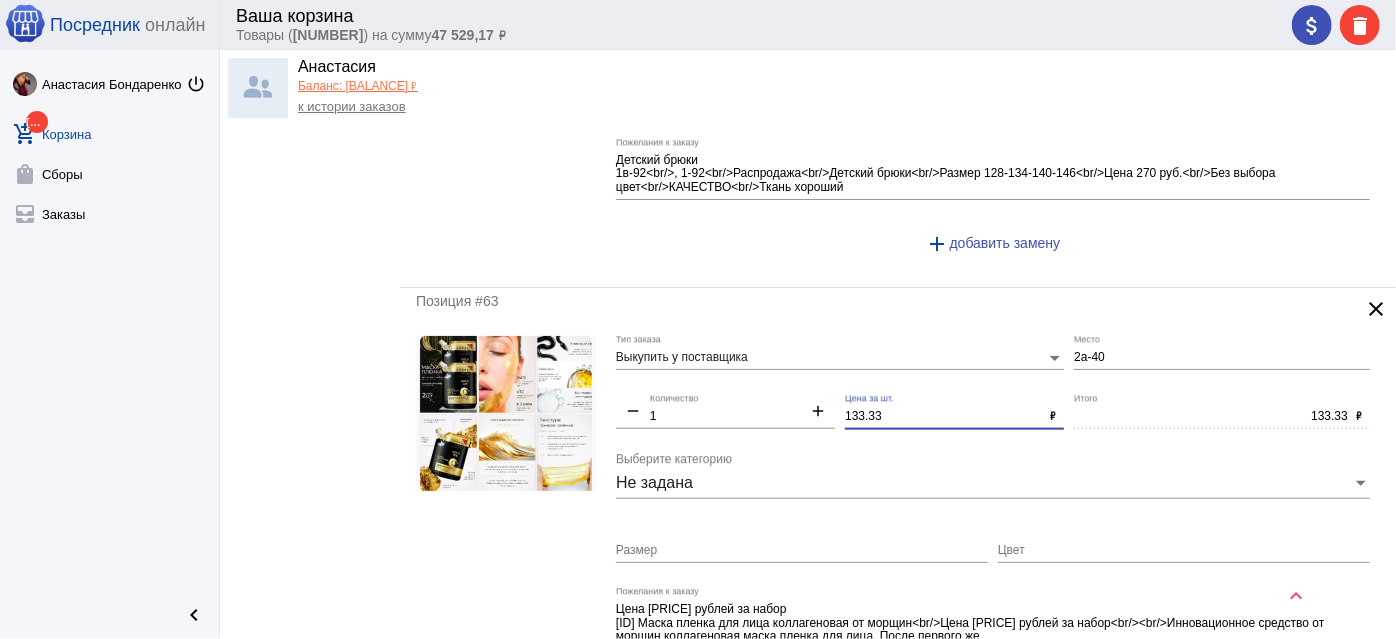 drag, startPoint x: 877, startPoint y: 410, endPoint x: 776, endPoint y: 398, distance: 101.71037 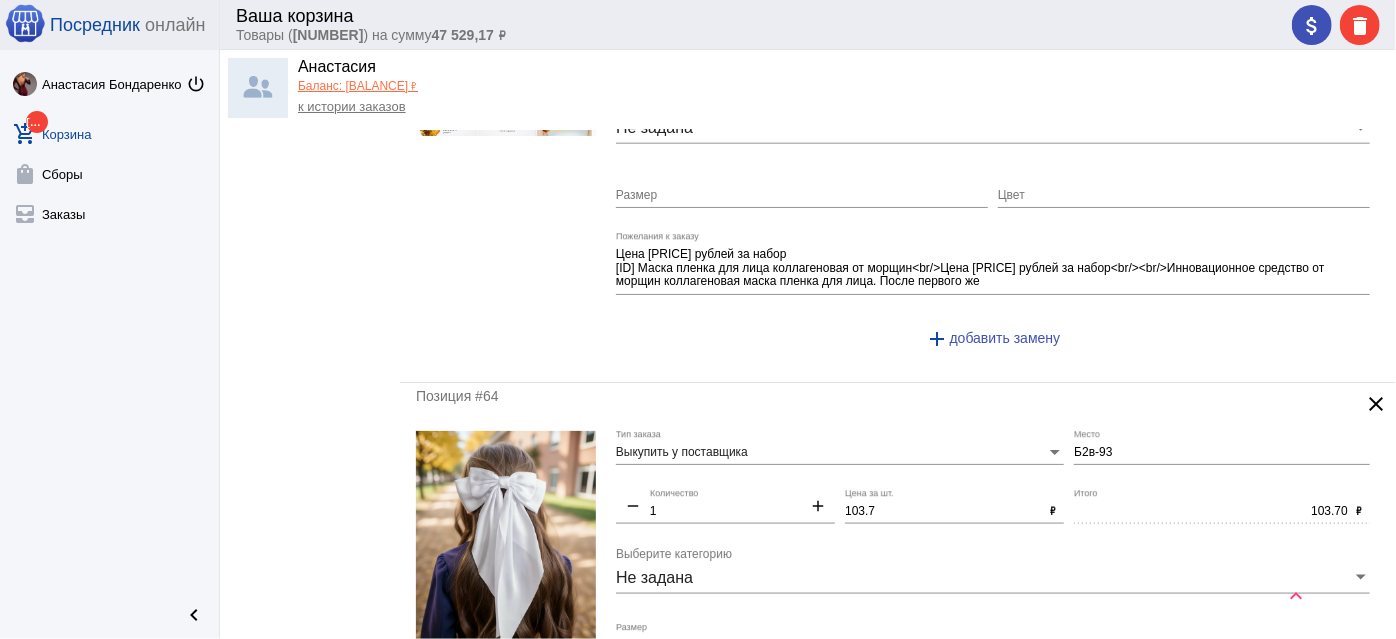 scroll, scrollTop: 1363, scrollLeft: 0, axis: vertical 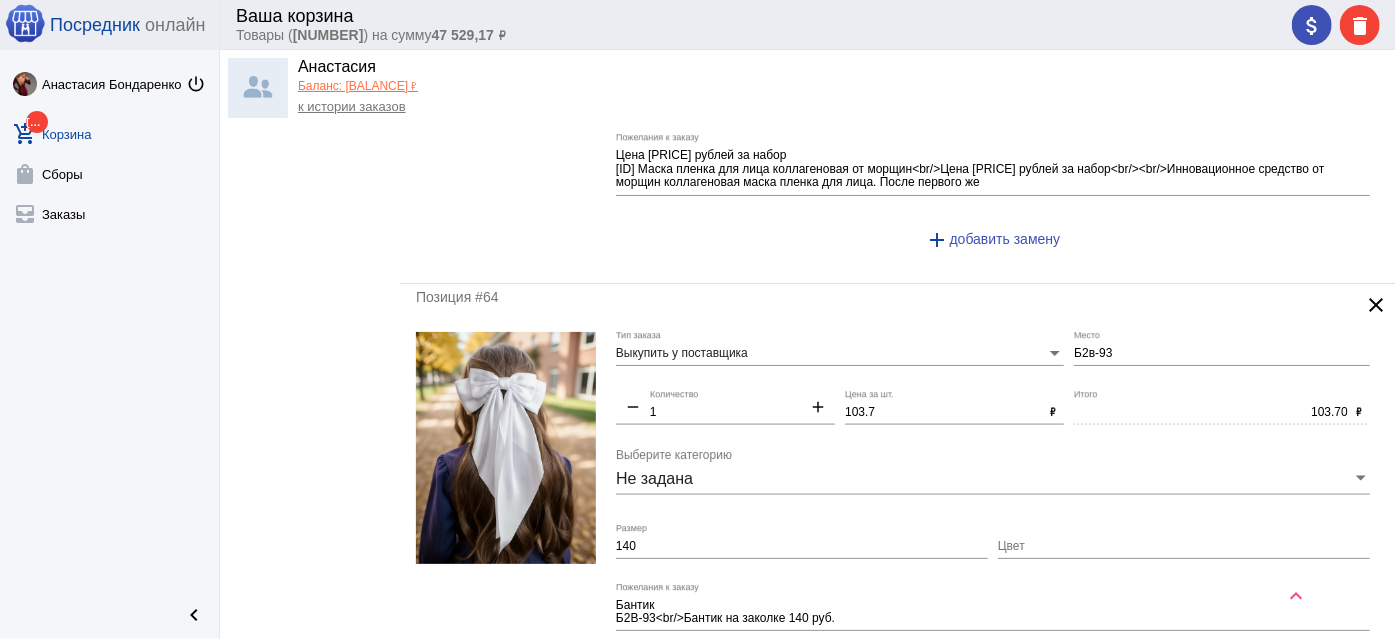 type on "130" 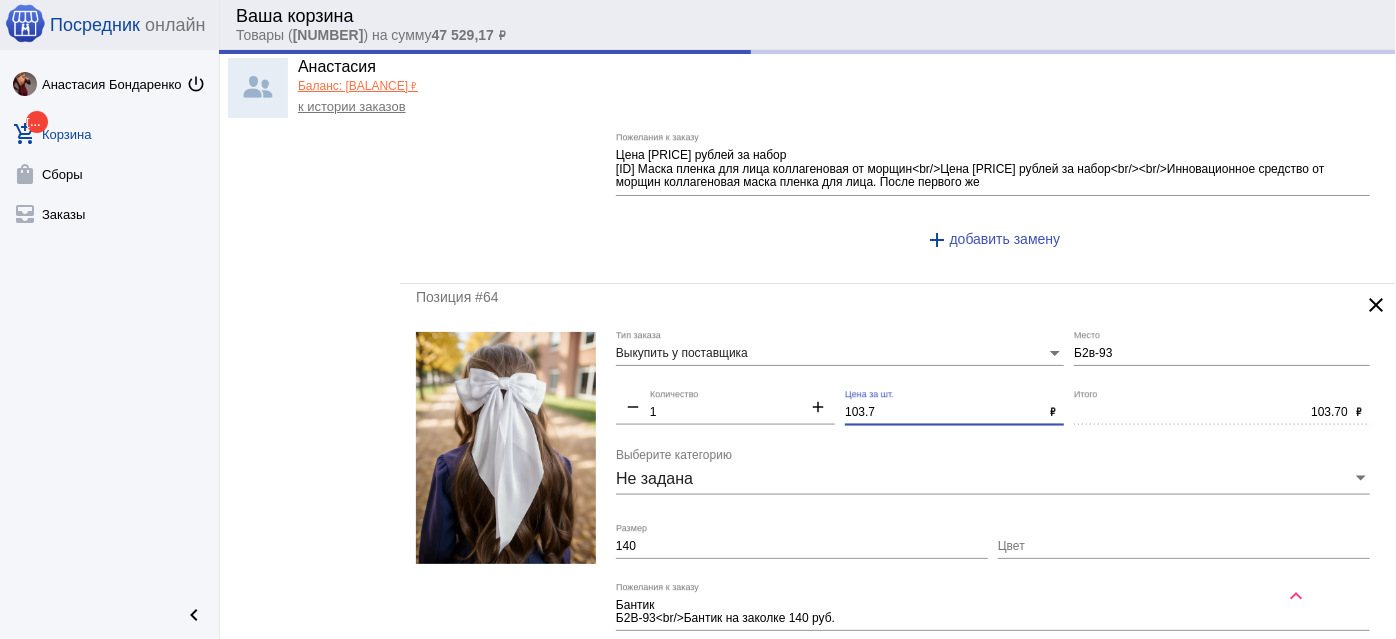 type on "130.00" 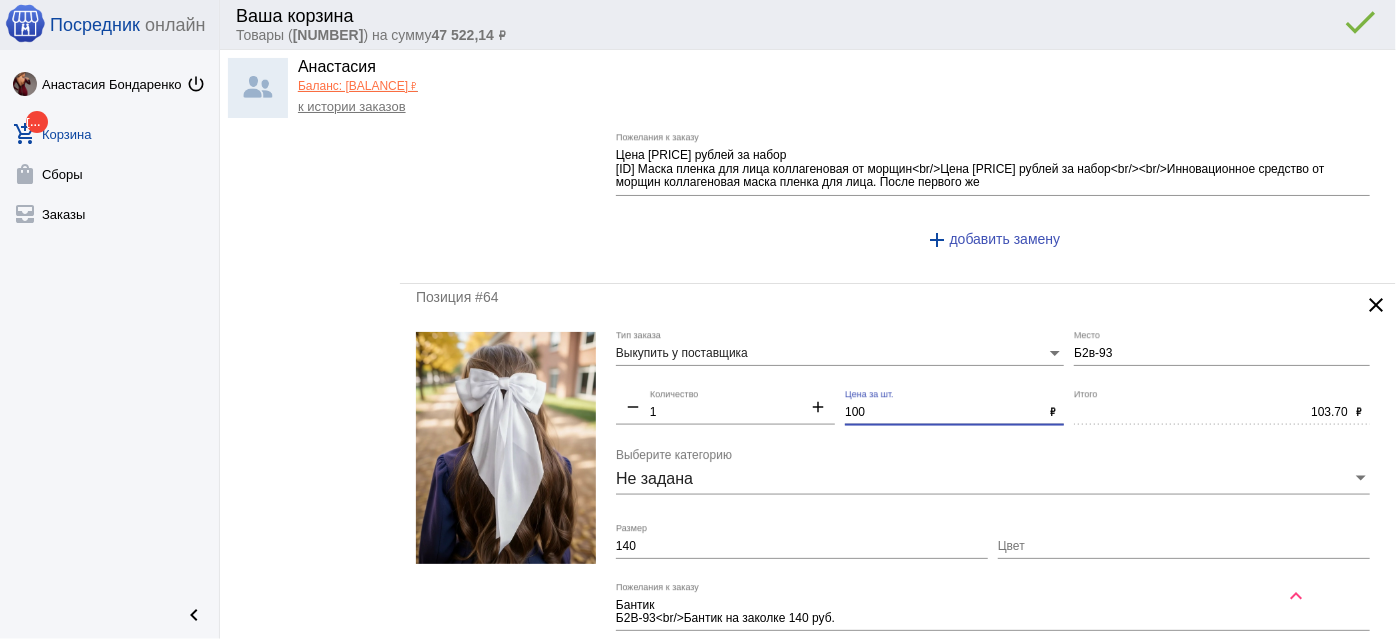 type on "100" 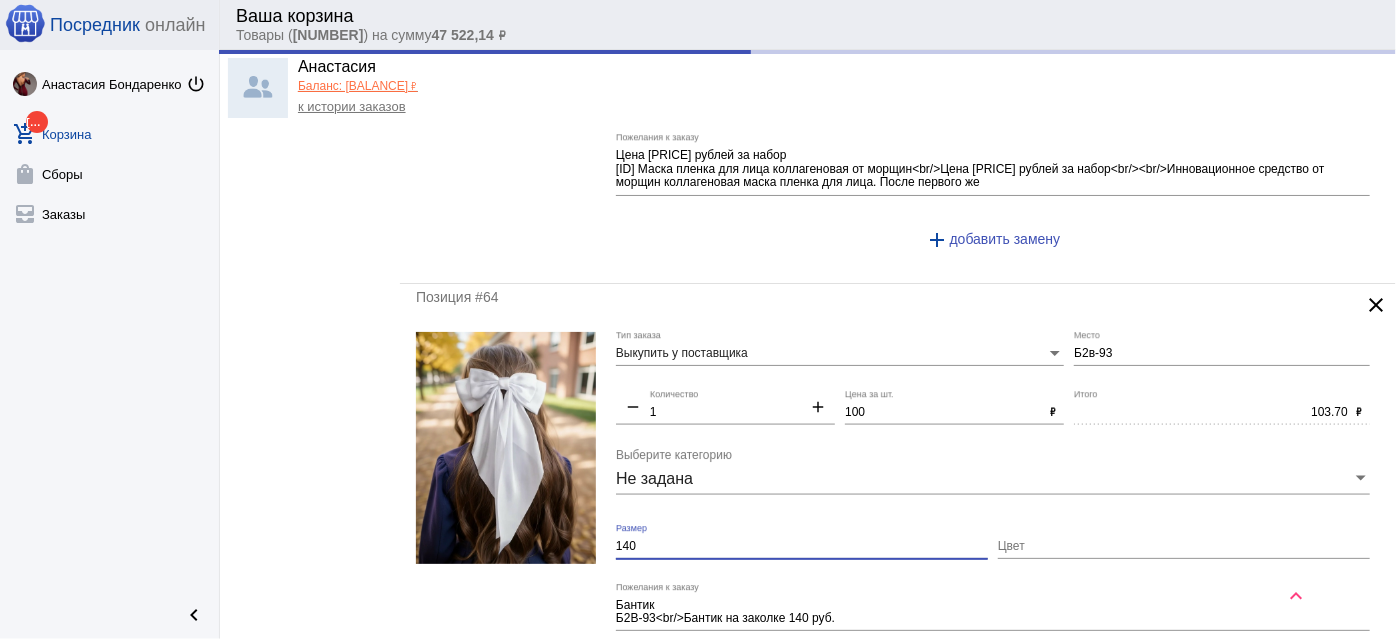 type on "100.00" 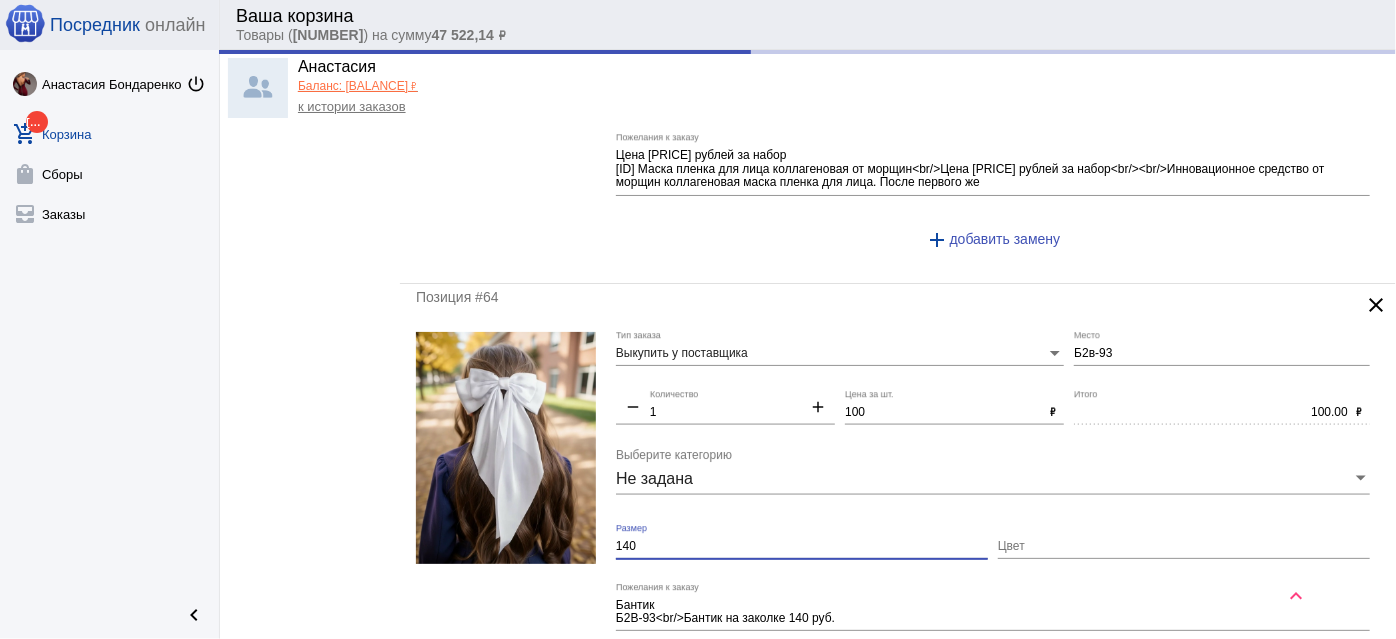 click on "140" at bounding box center [802, 547] 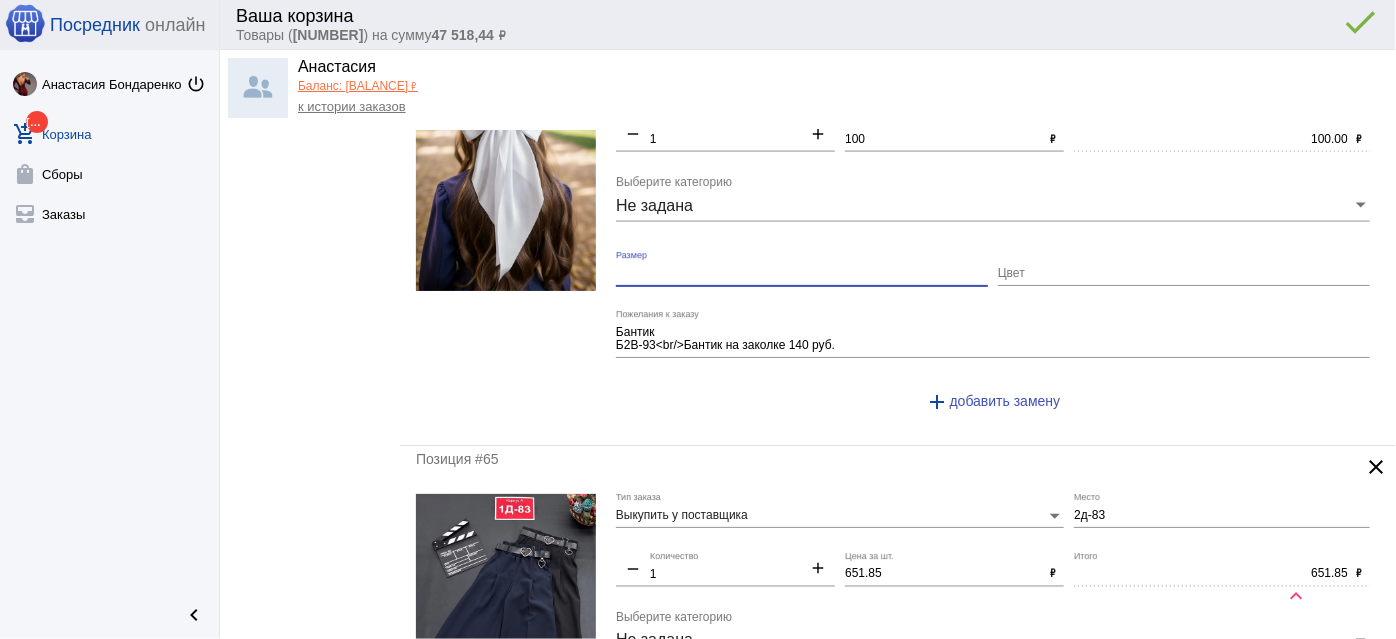 scroll, scrollTop: 1818, scrollLeft: 0, axis: vertical 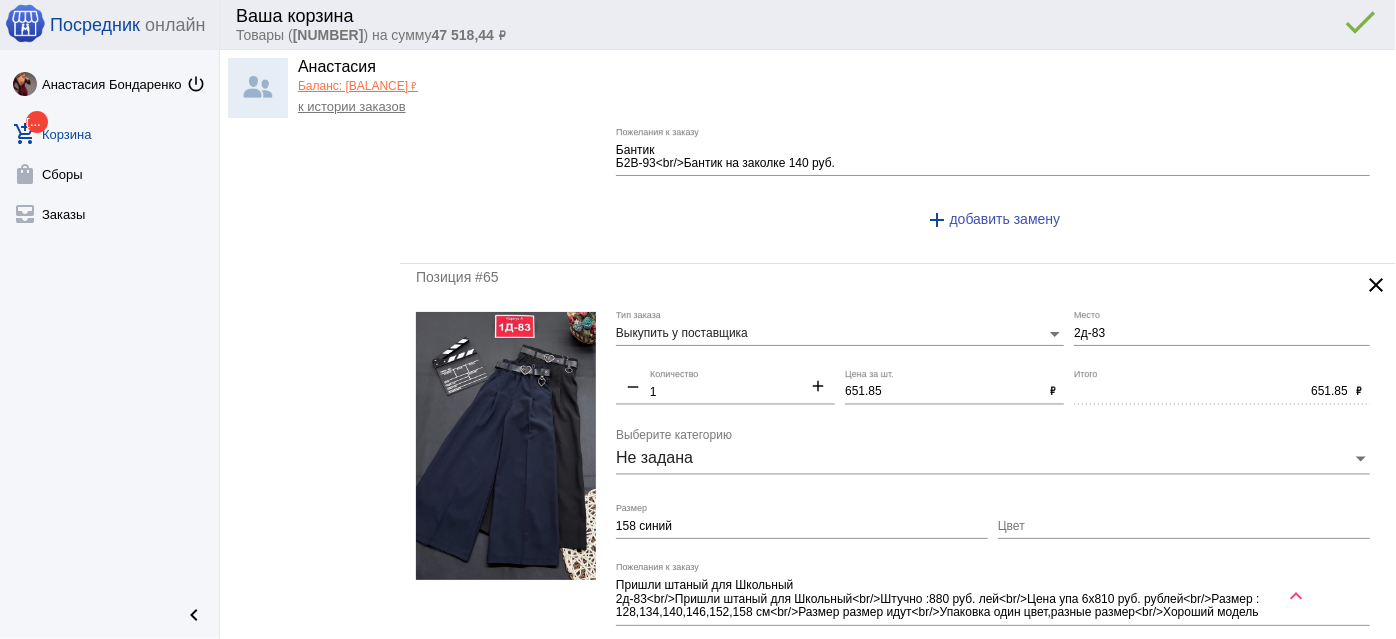 type 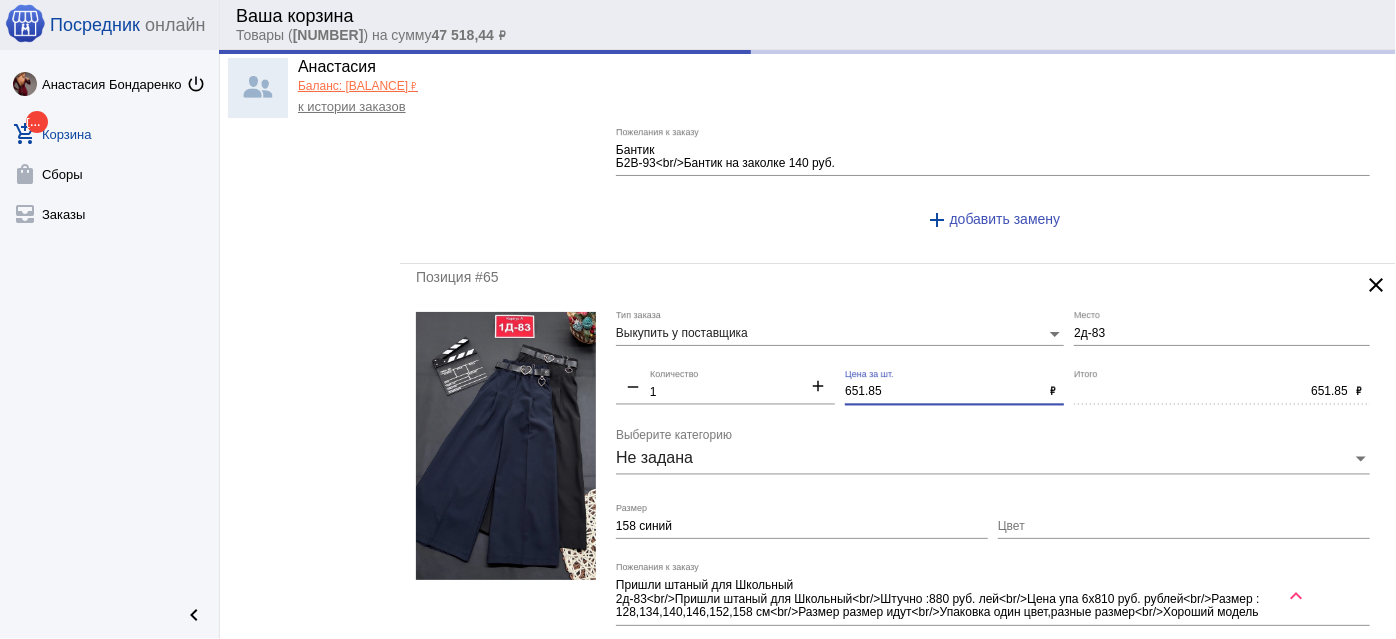 drag, startPoint x: 898, startPoint y: 381, endPoint x: 696, endPoint y: 335, distance: 207.17143 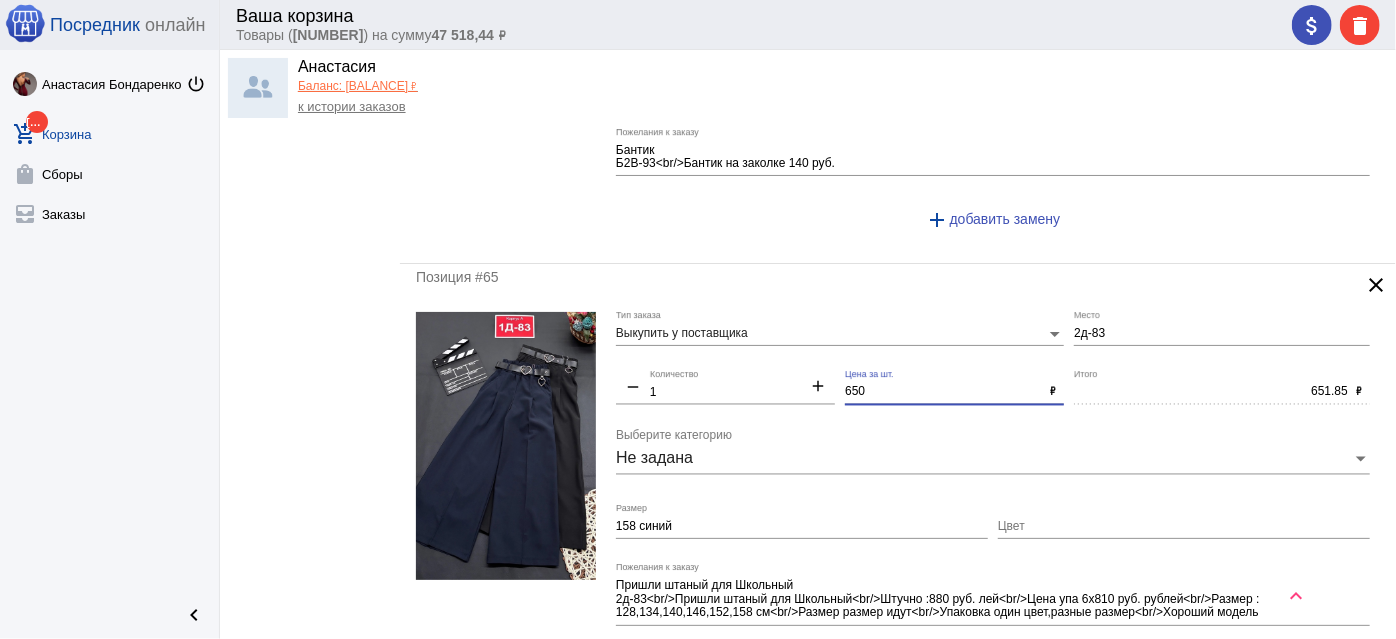 type on "650" 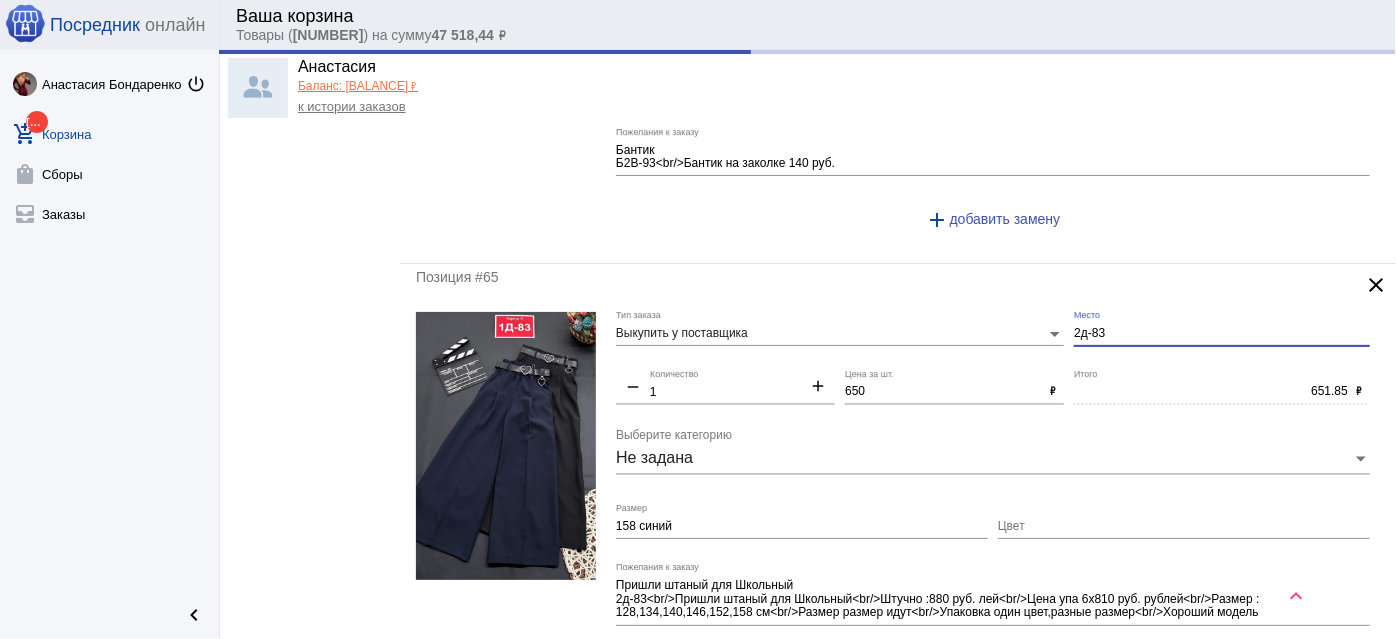 type on "650.00" 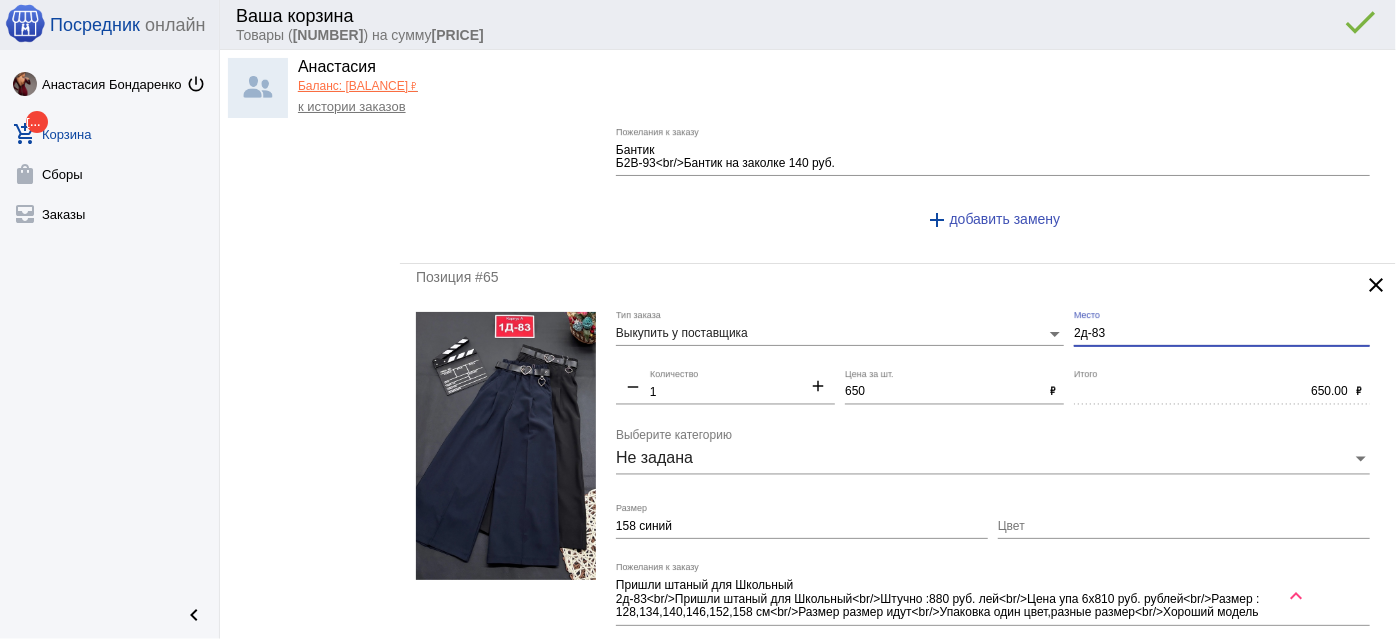 click on "2д-83" at bounding box center [1222, 334] 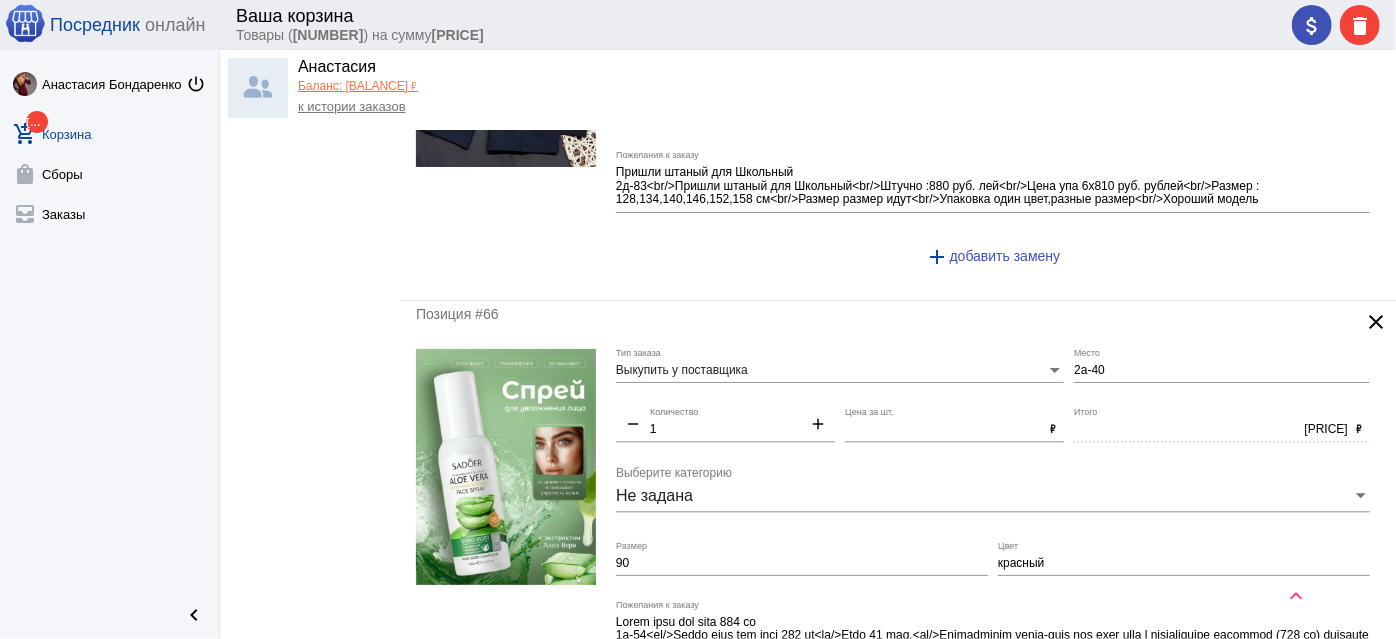 scroll, scrollTop: 2272, scrollLeft: 0, axis: vertical 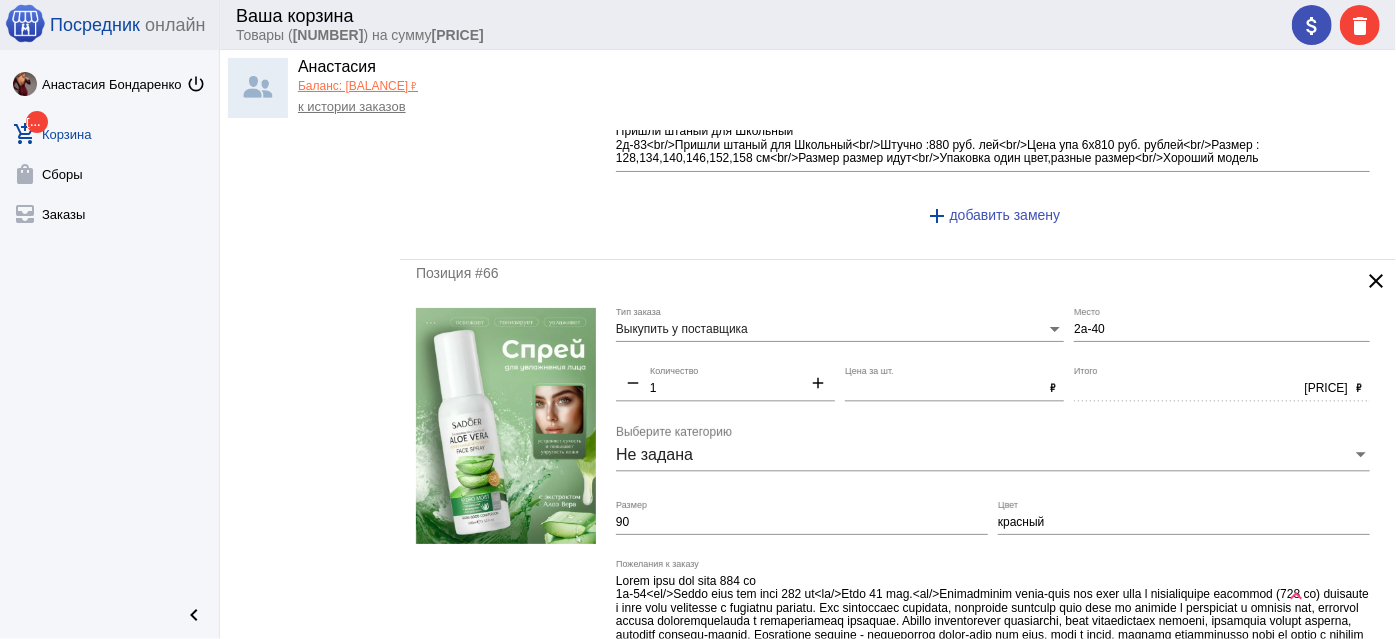 type on "1д-83" 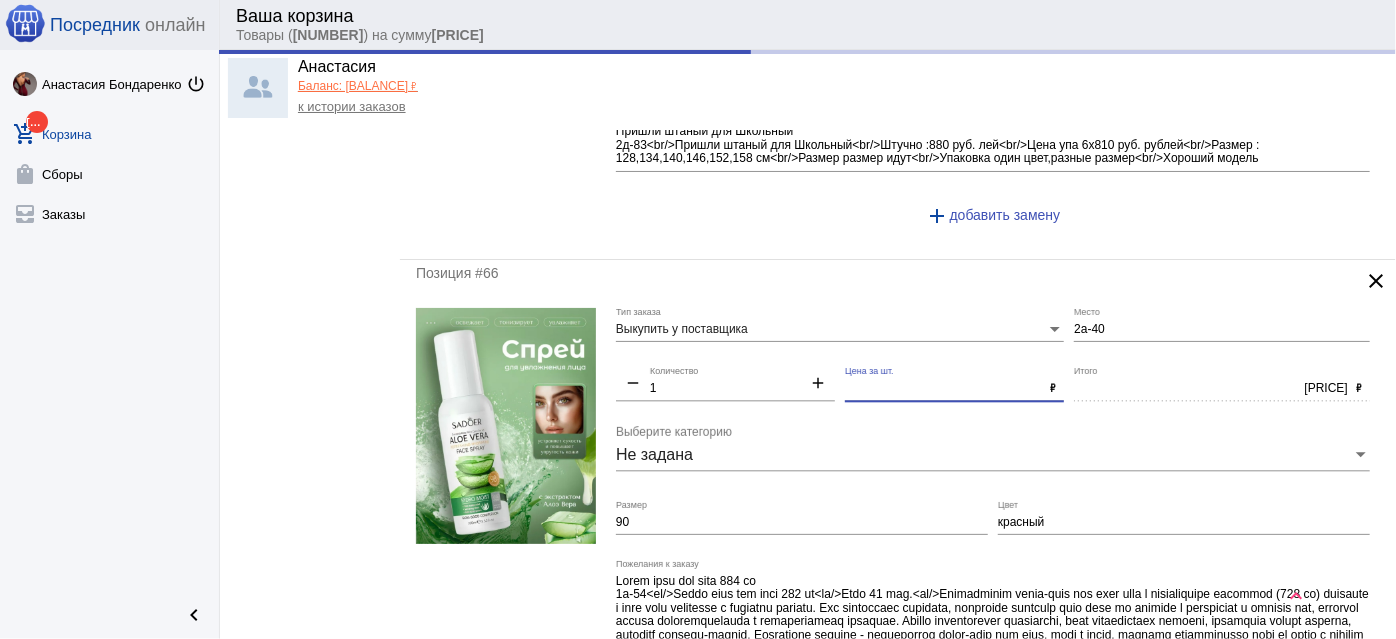 drag, startPoint x: 854, startPoint y: 371, endPoint x: 739, endPoint y: 354, distance: 116.24973 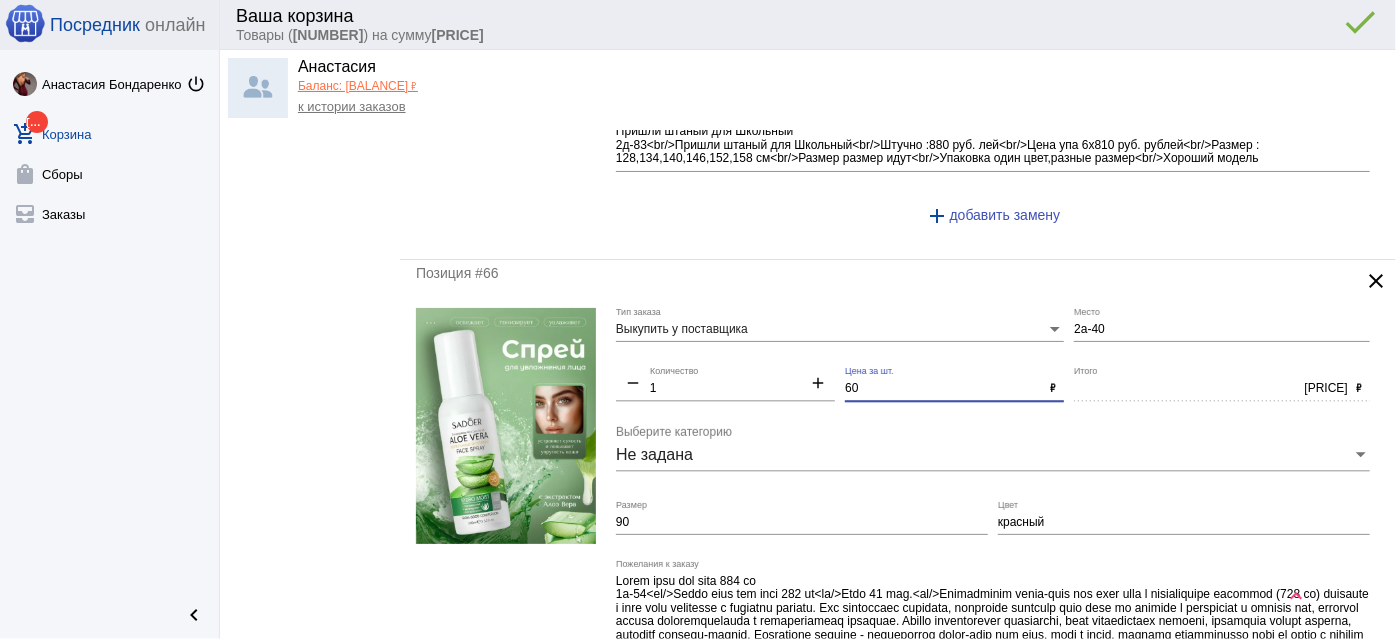 type on "60" 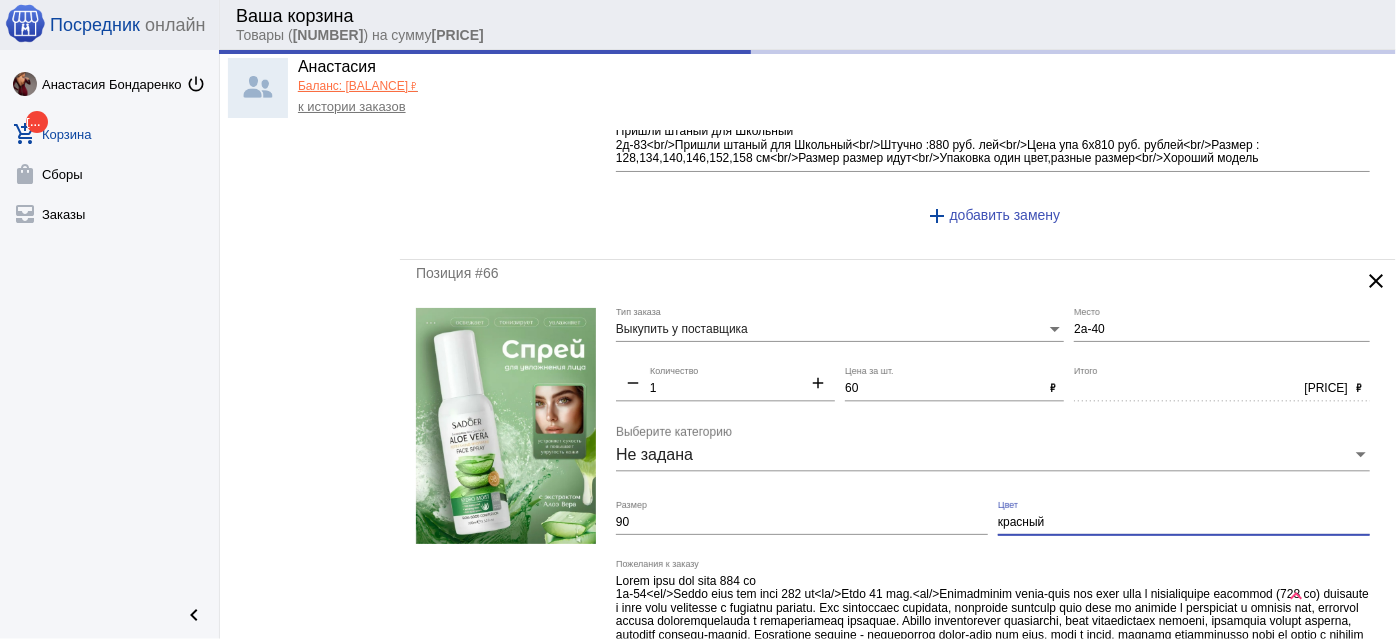 type on "60.00" 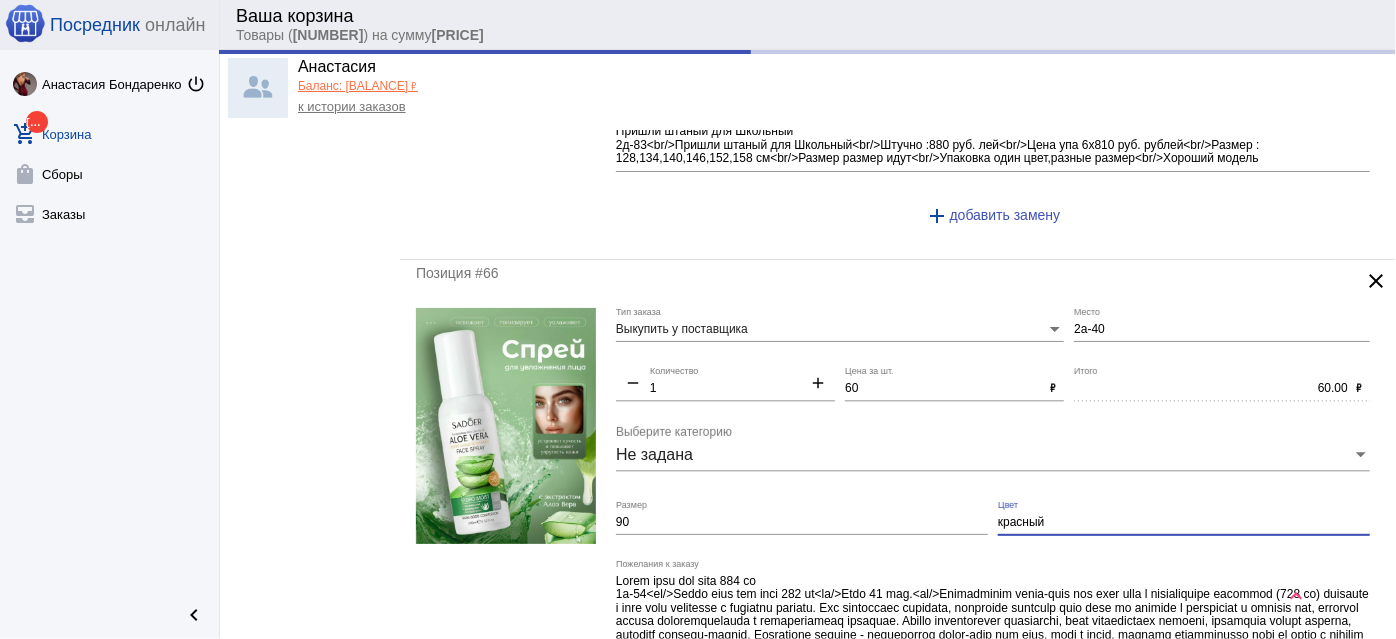 click on "красный" at bounding box center (1184, 523) 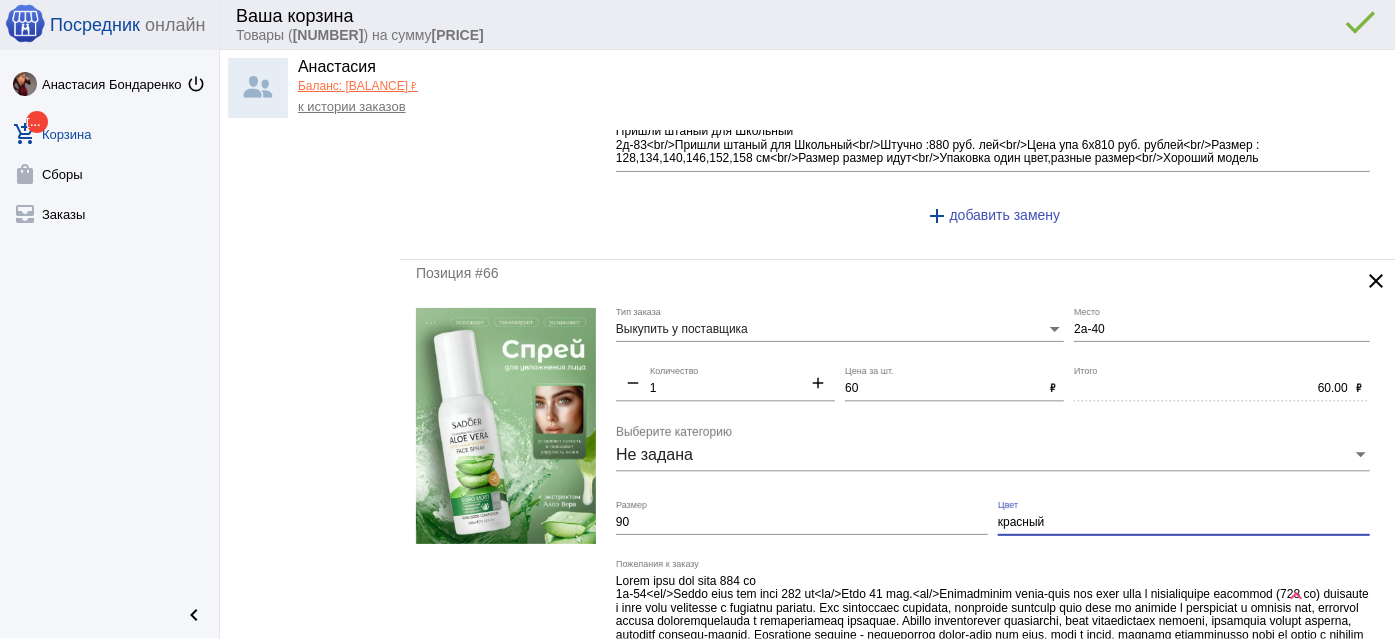 click on "красный" at bounding box center (1184, 523) 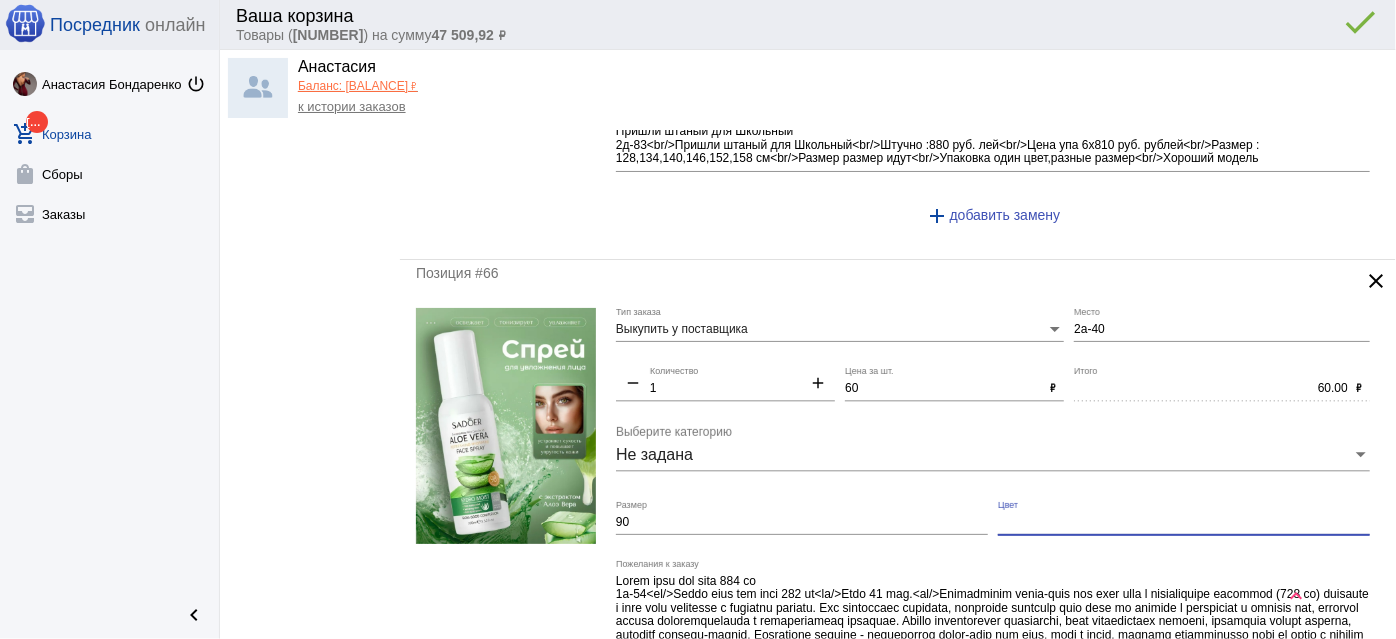 type 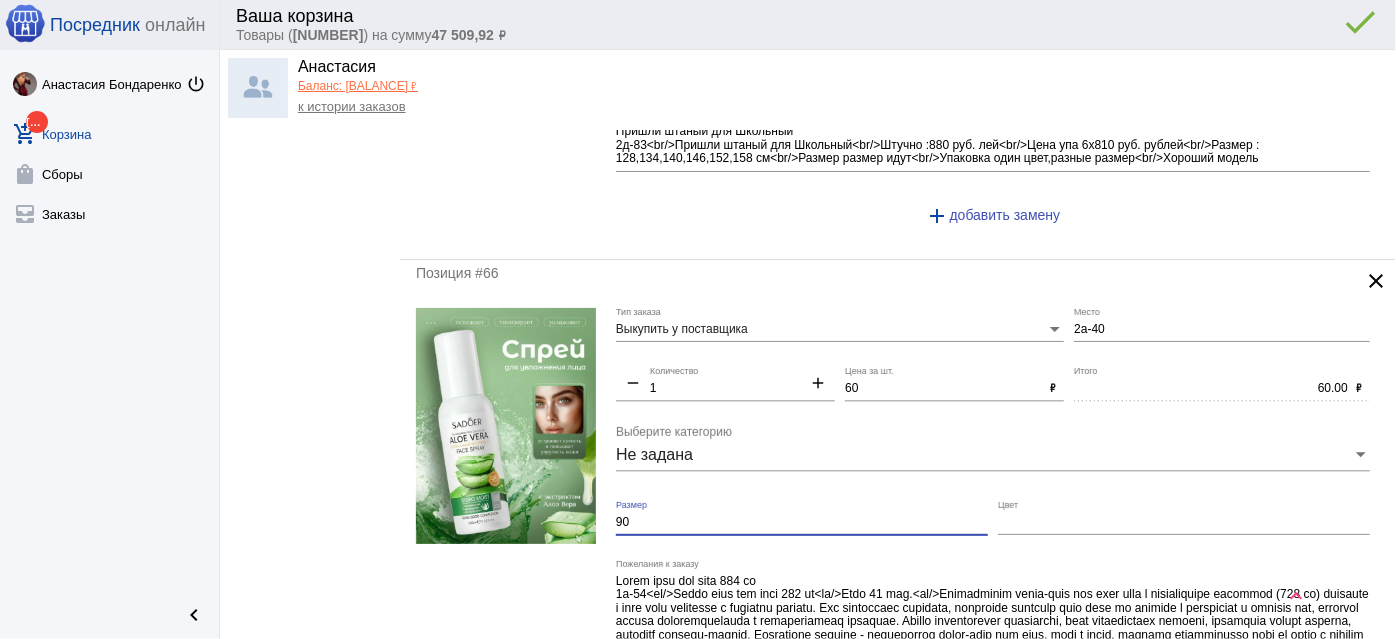 click on "90" at bounding box center (802, 523) 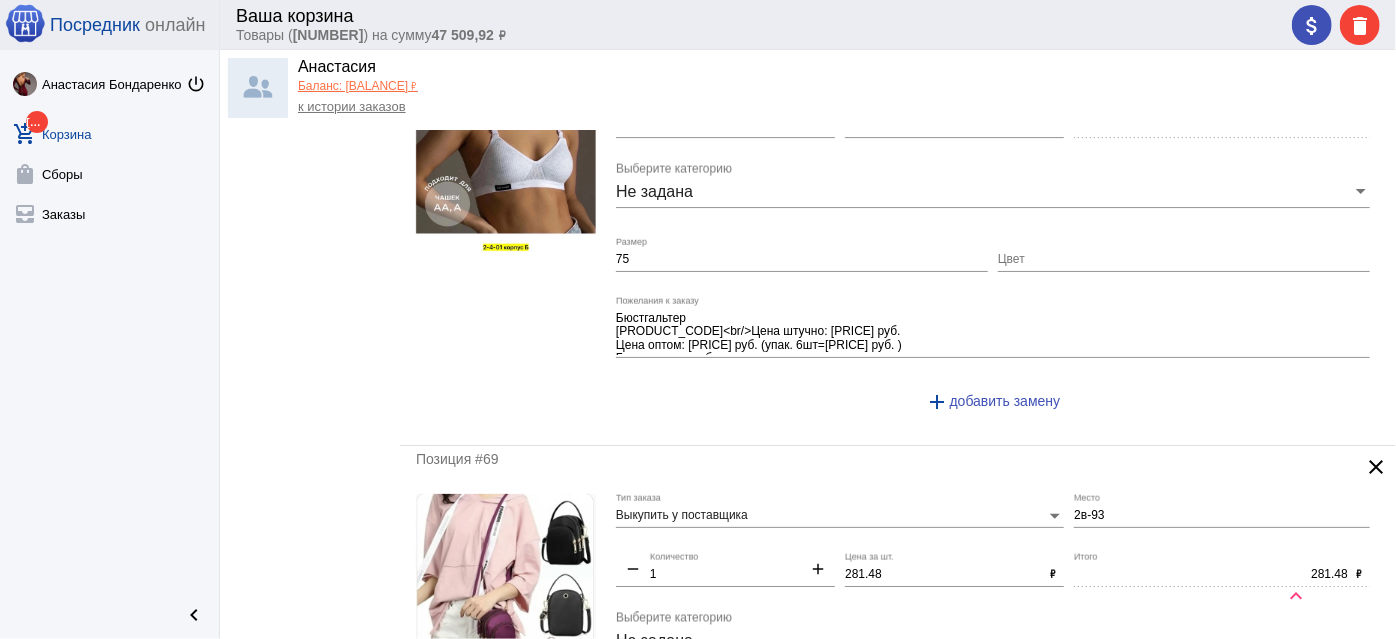 scroll, scrollTop: 3636, scrollLeft: 0, axis: vertical 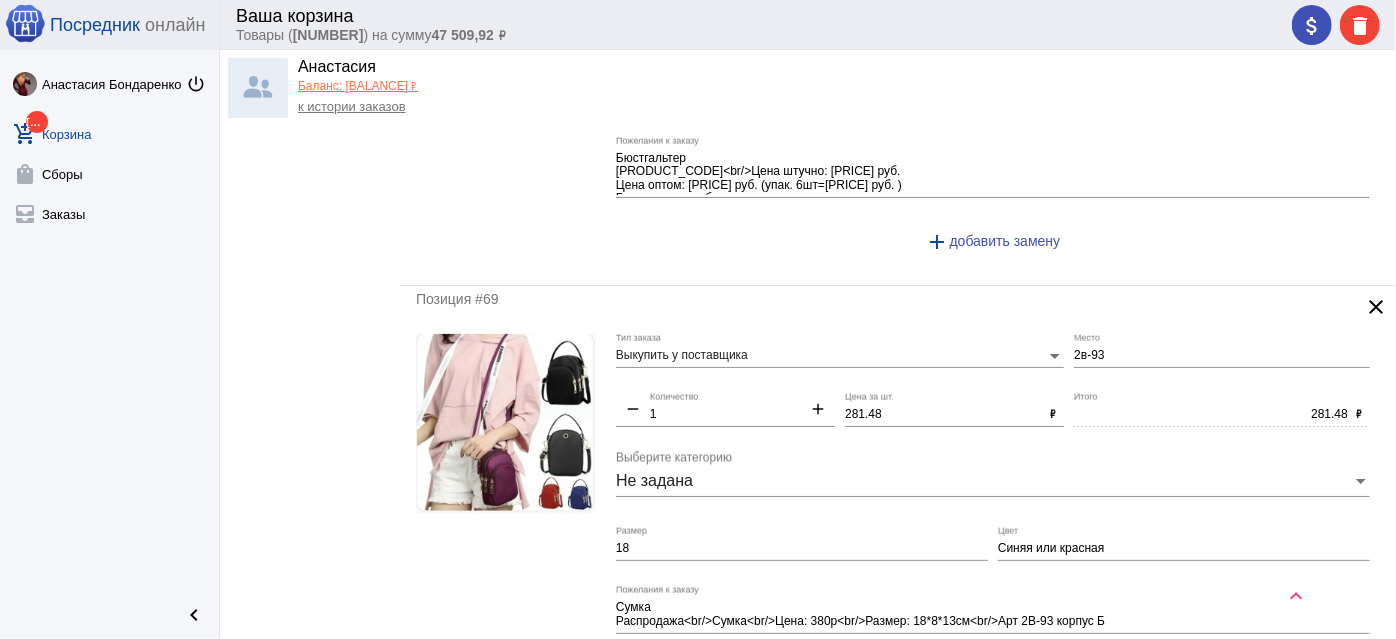 type 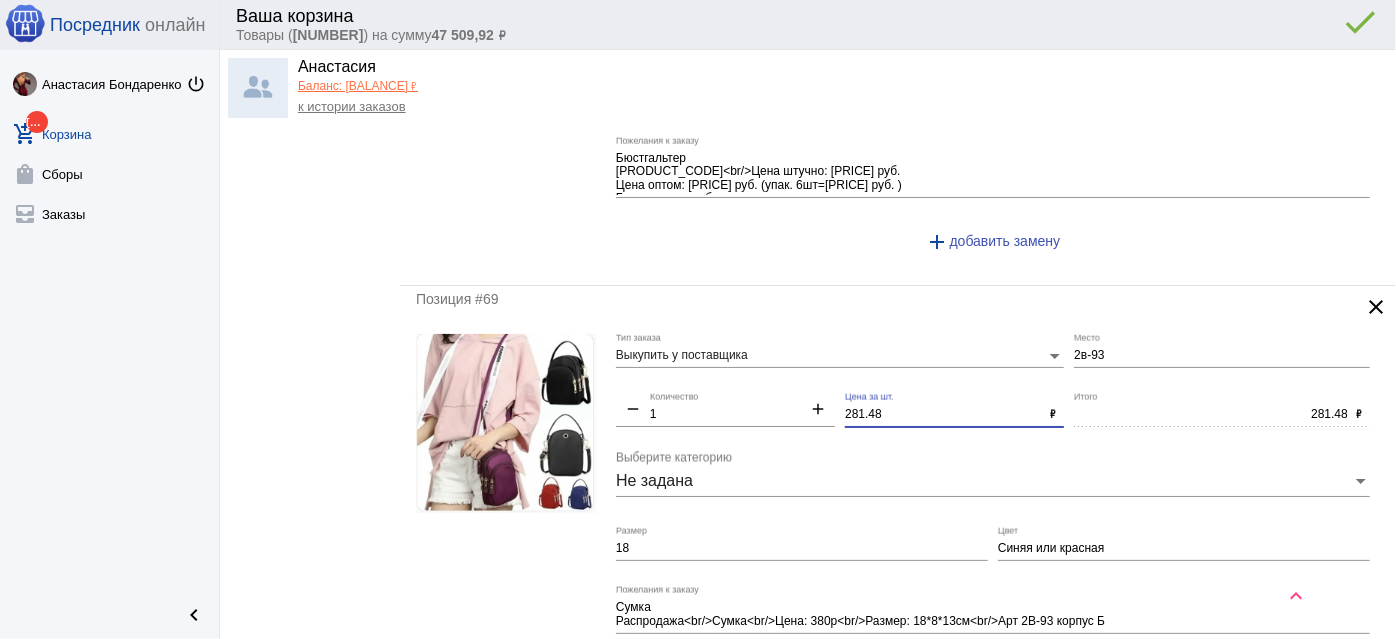 drag, startPoint x: 889, startPoint y: 393, endPoint x: 645, endPoint y: 373, distance: 244.8183 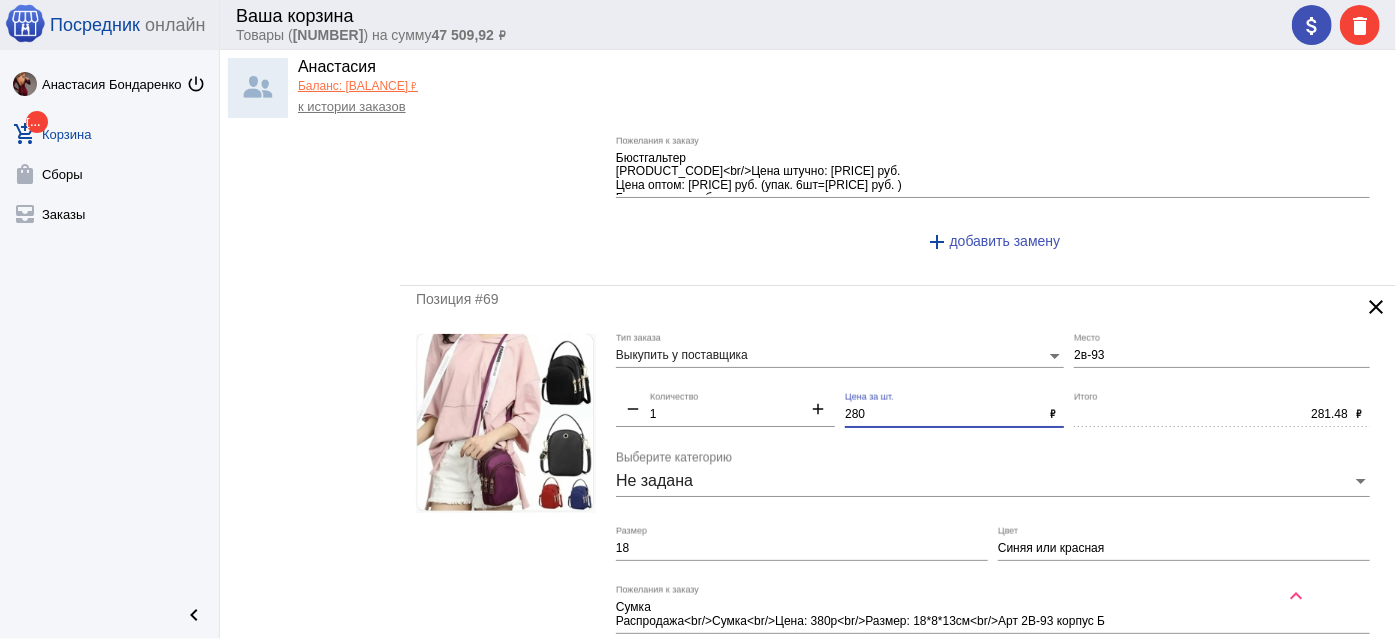 scroll, scrollTop: 3727, scrollLeft: 0, axis: vertical 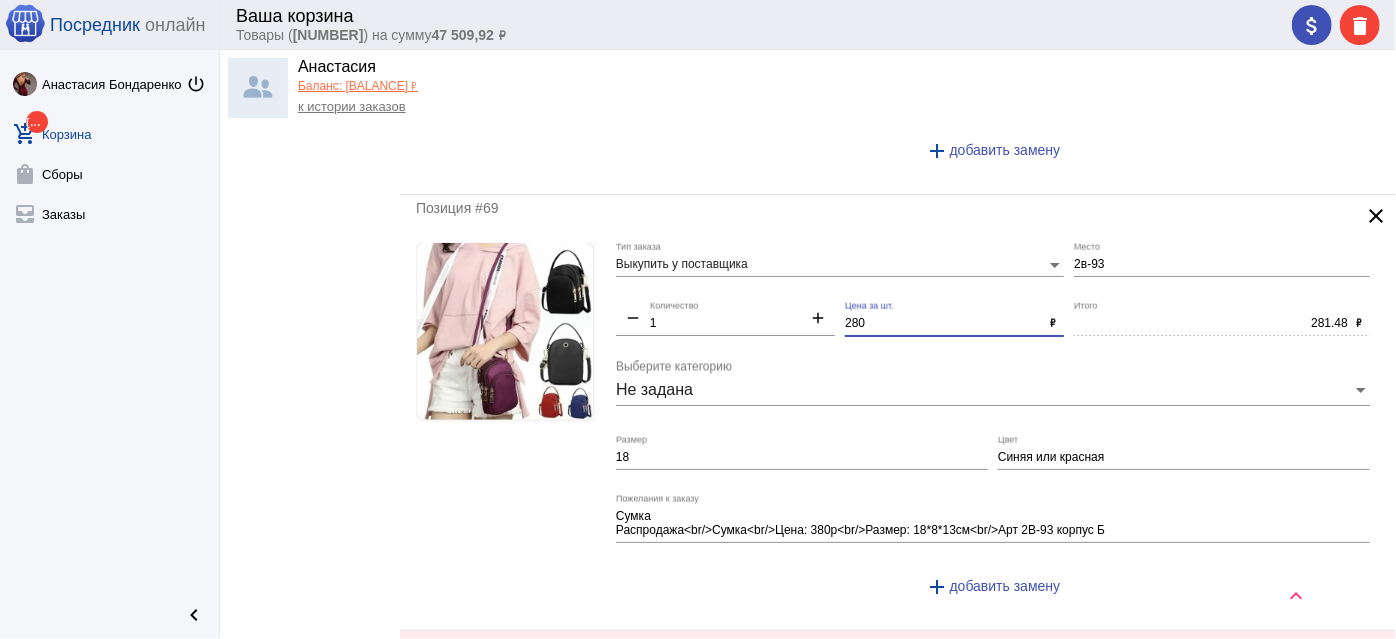 type on "280" 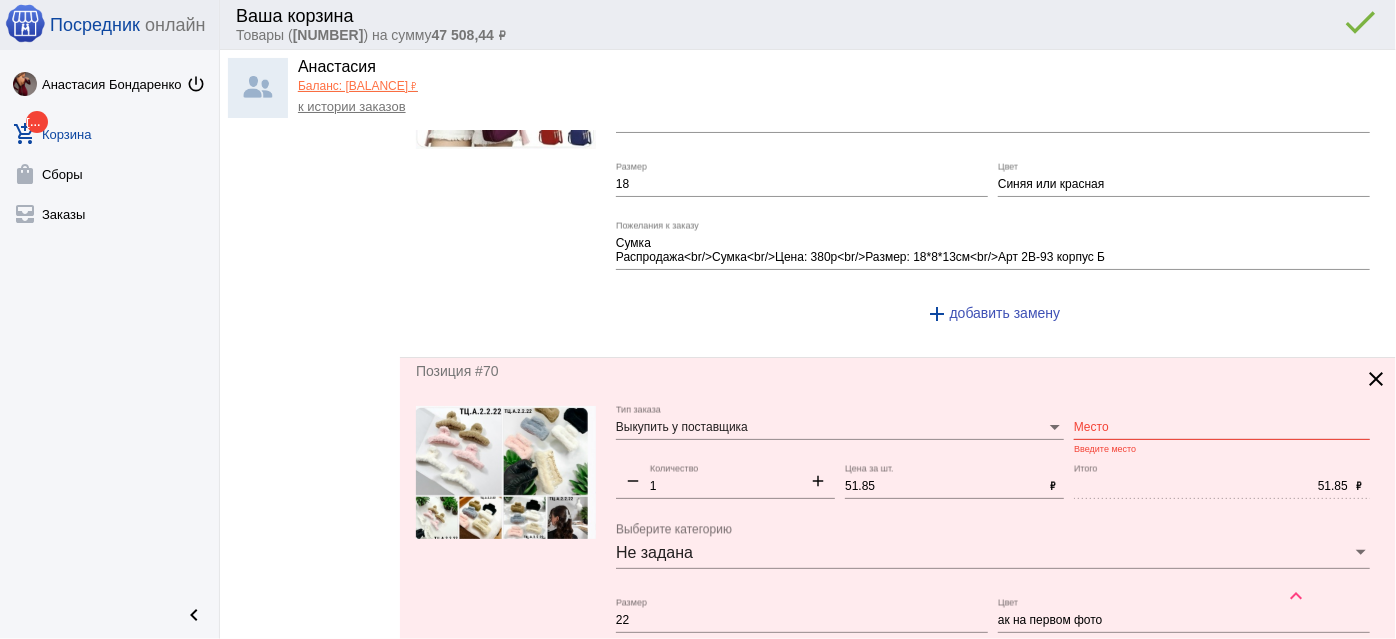 scroll, scrollTop: 4090, scrollLeft: 0, axis: vertical 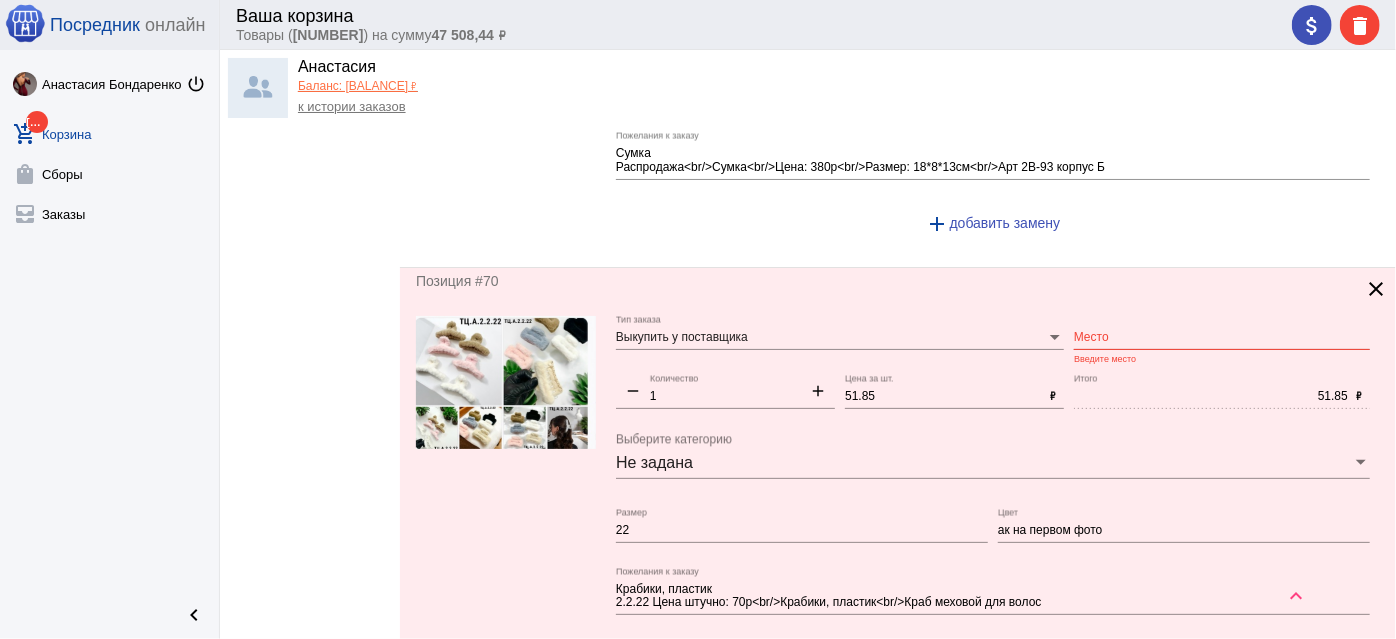 click on "ак на первом фото" at bounding box center (1184, 531) 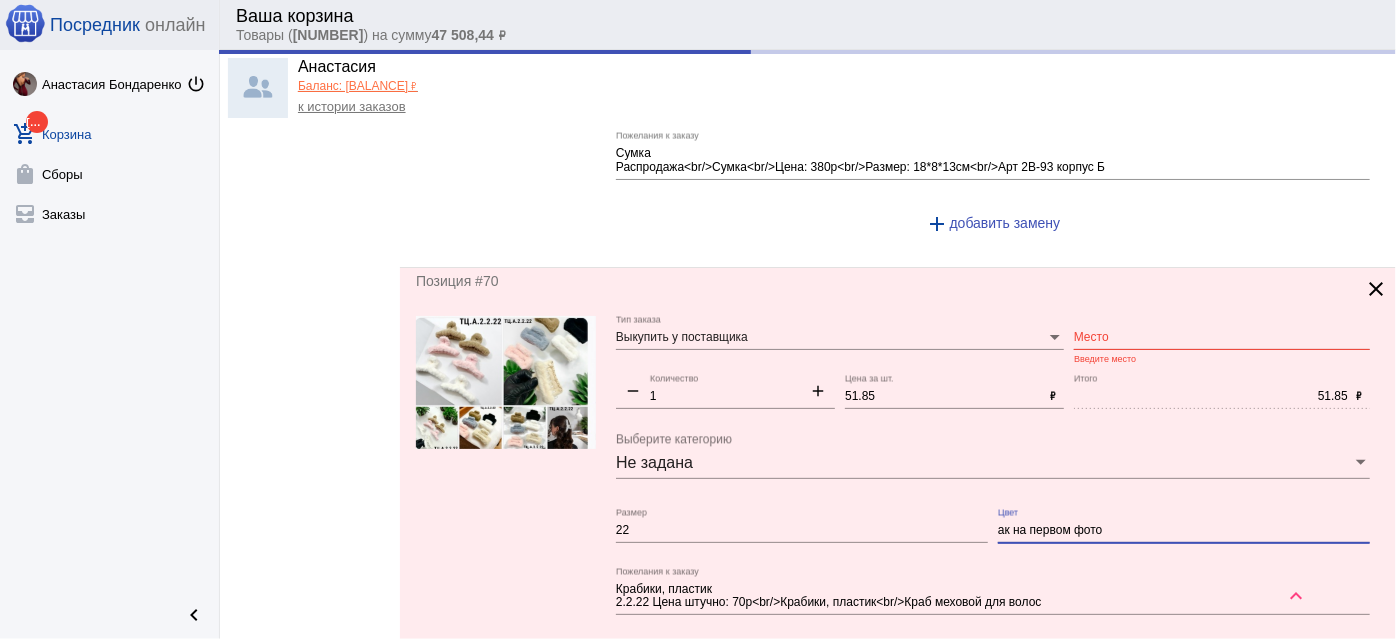 type on "Б2в-93" 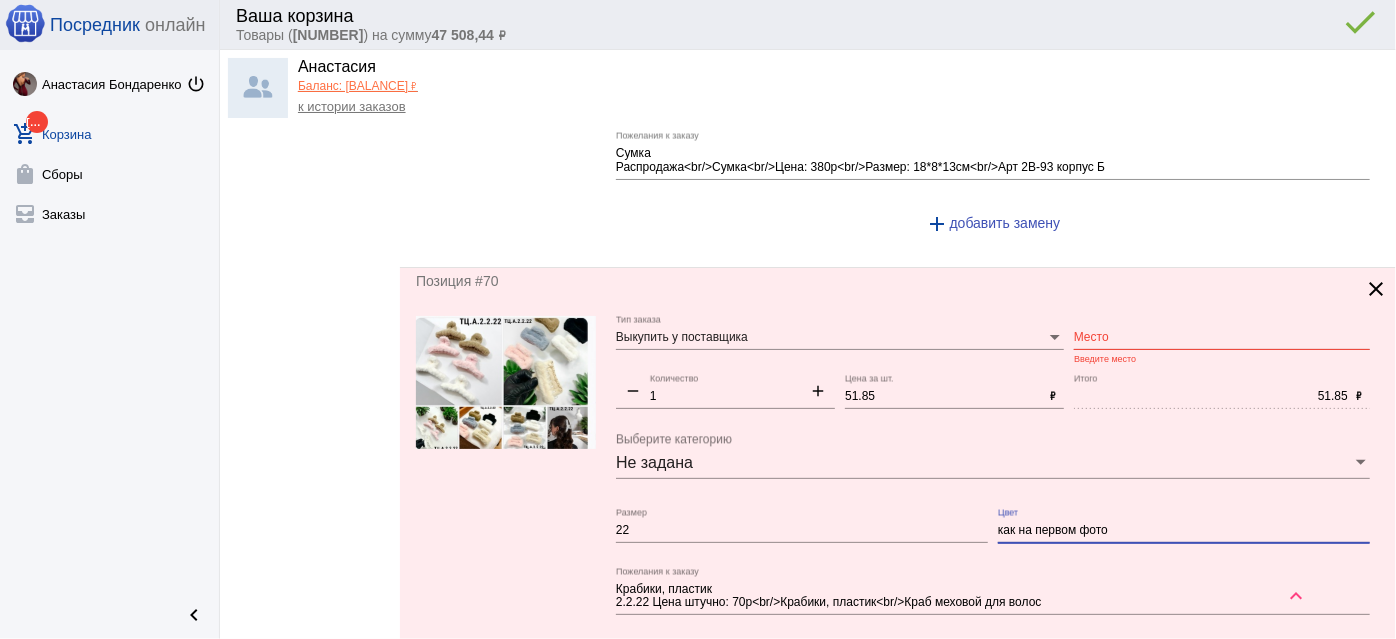 type on "как на первом фото" 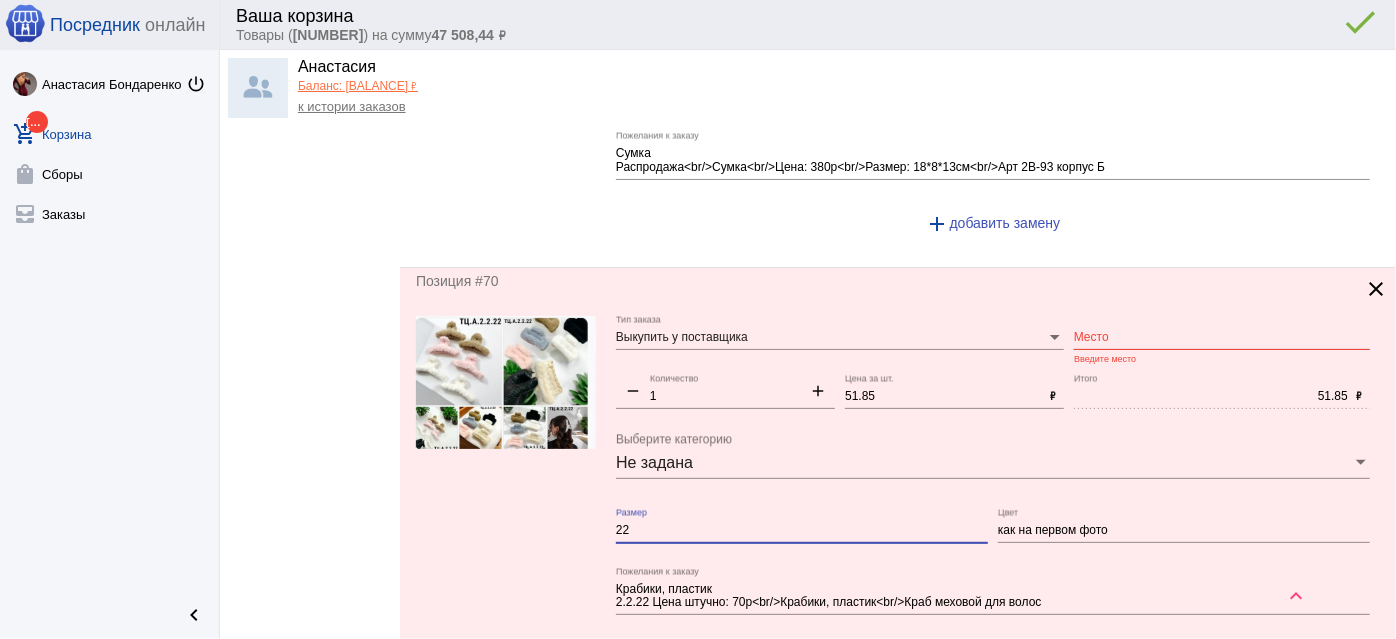 click on "22" at bounding box center (802, 531) 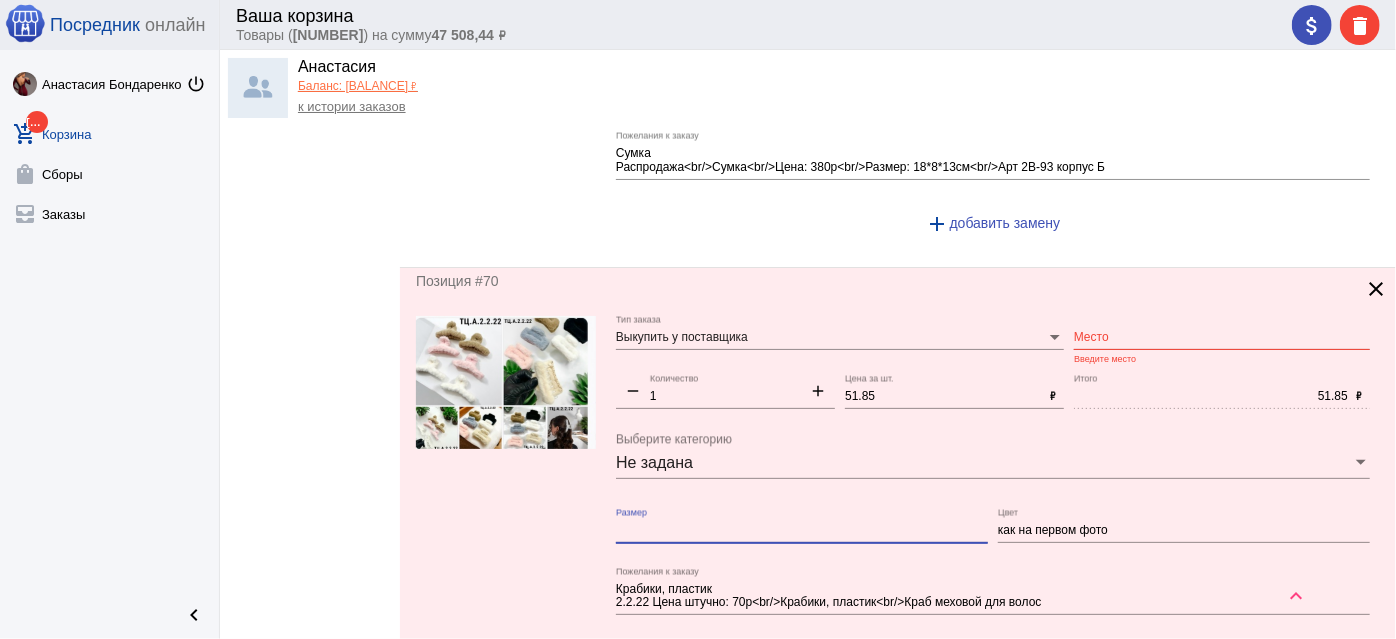type 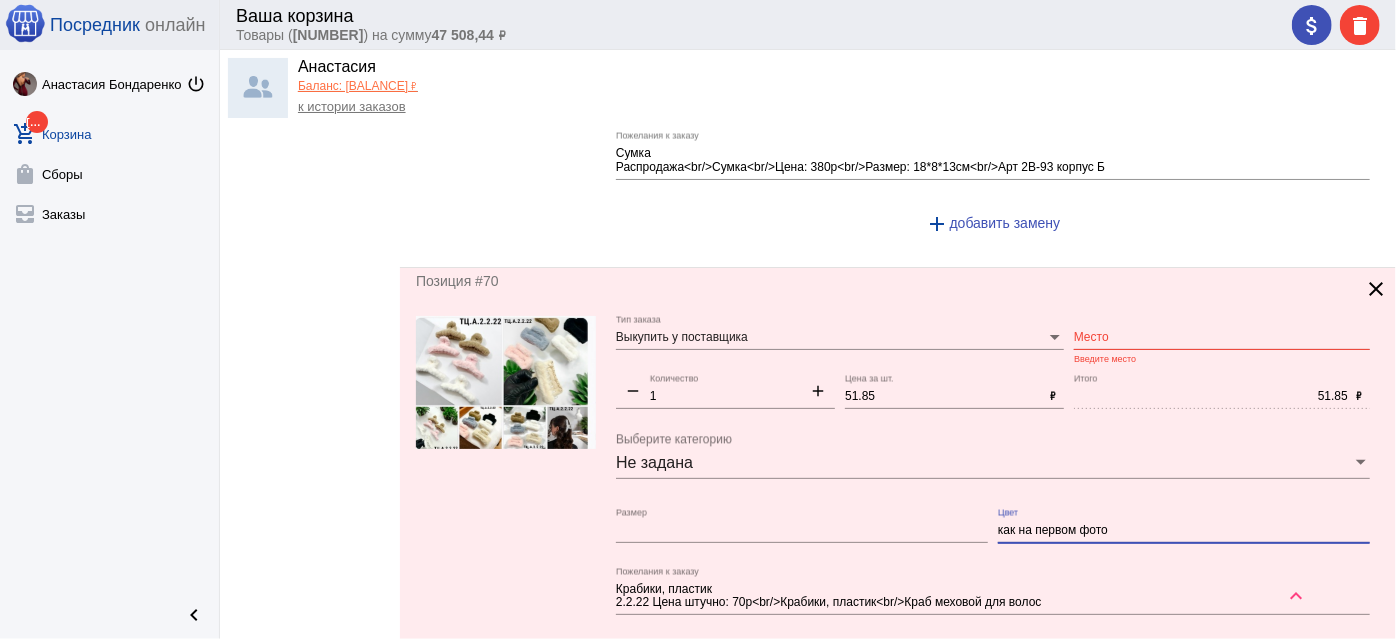 click on "как на первом фото" at bounding box center (1184, 531) 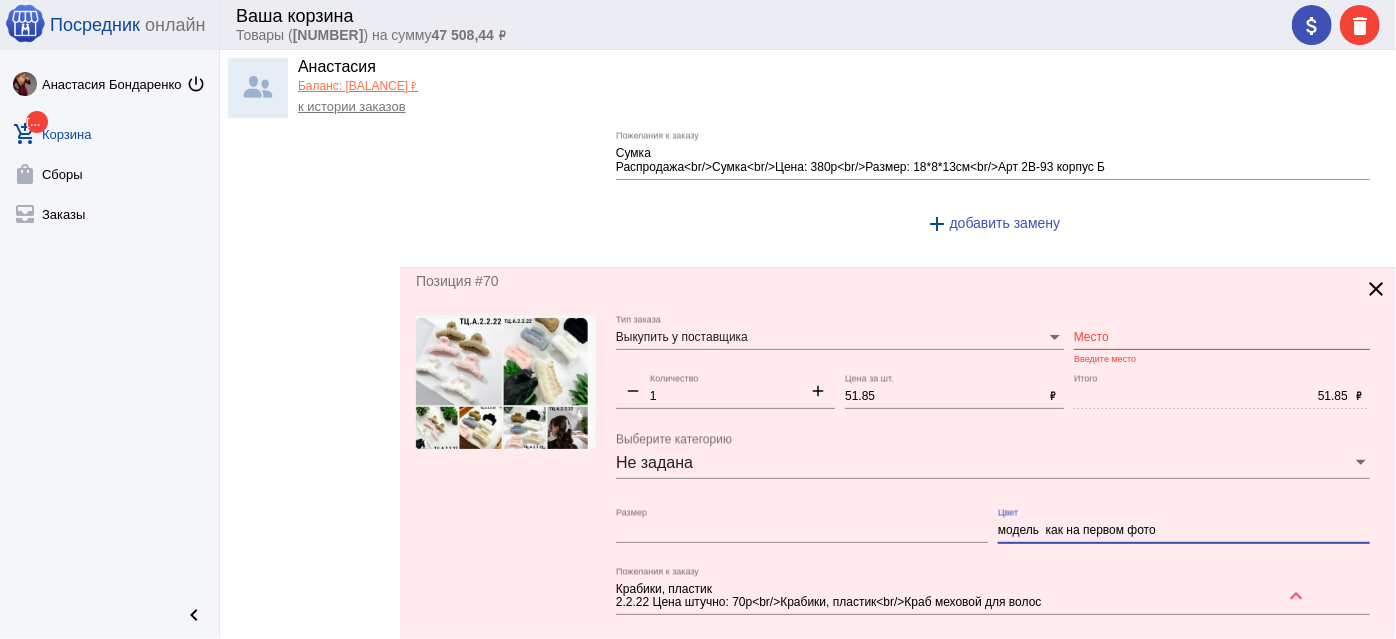 type on "модель  как на первом фото" 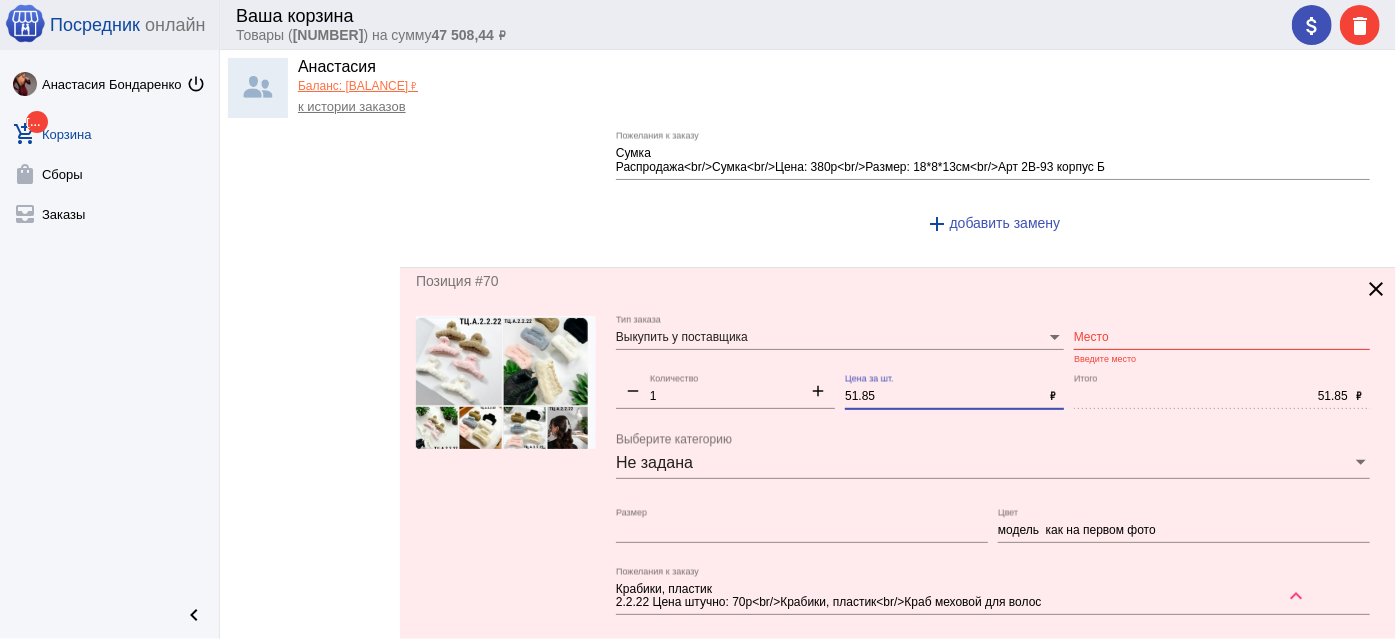 drag, startPoint x: 877, startPoint y: 372, endPoint x: 784, endPoint y: 358, distance: 94.04786 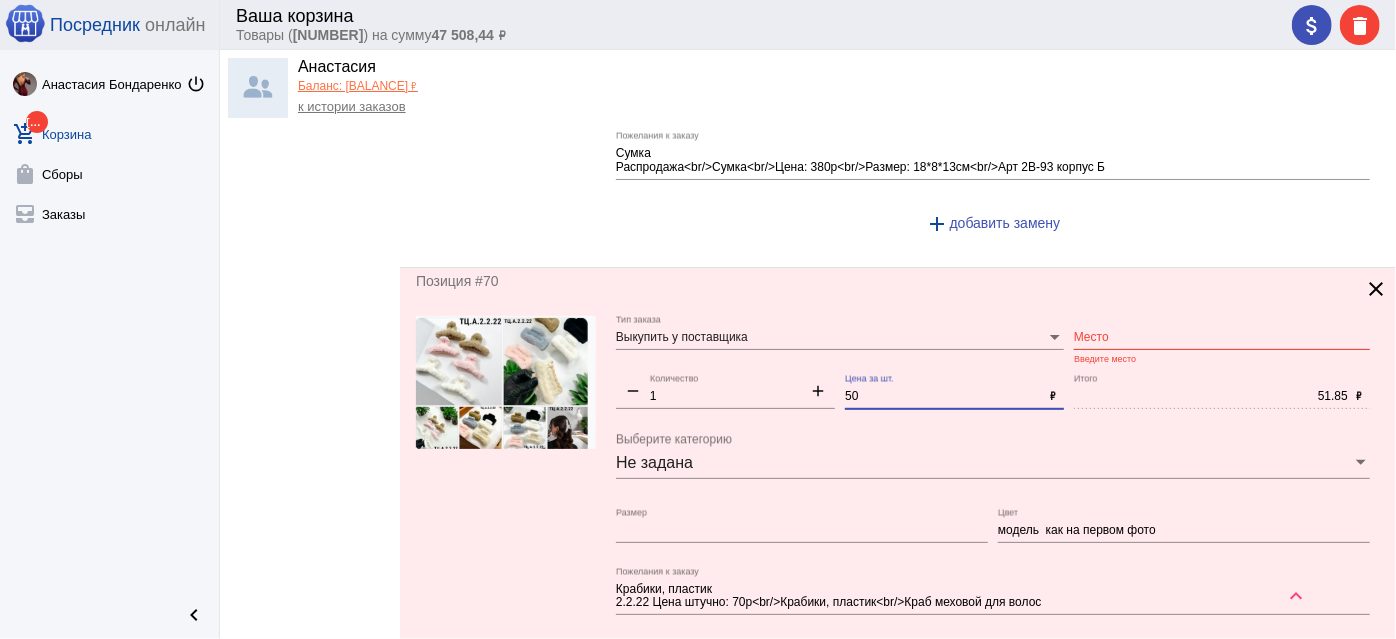 type on "50" 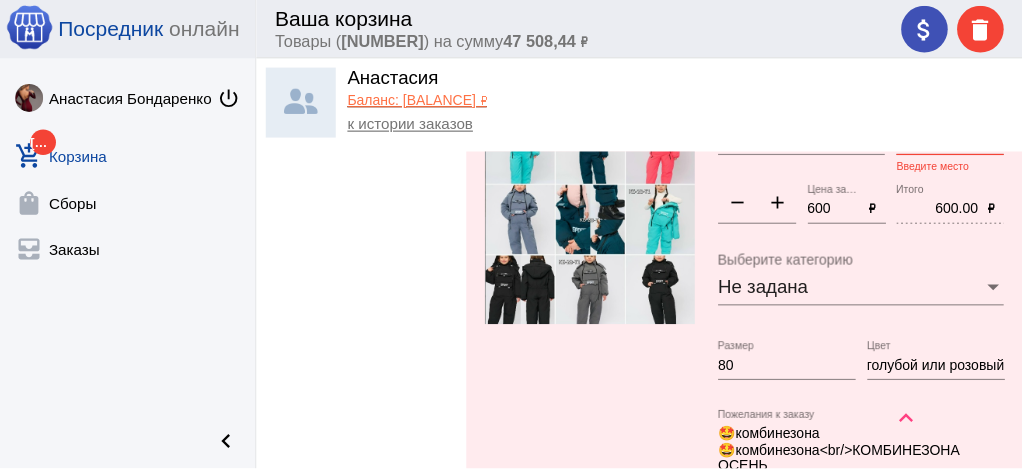 scroll, scrollTop: 4787, scrollLeft: 0, axis: vertical 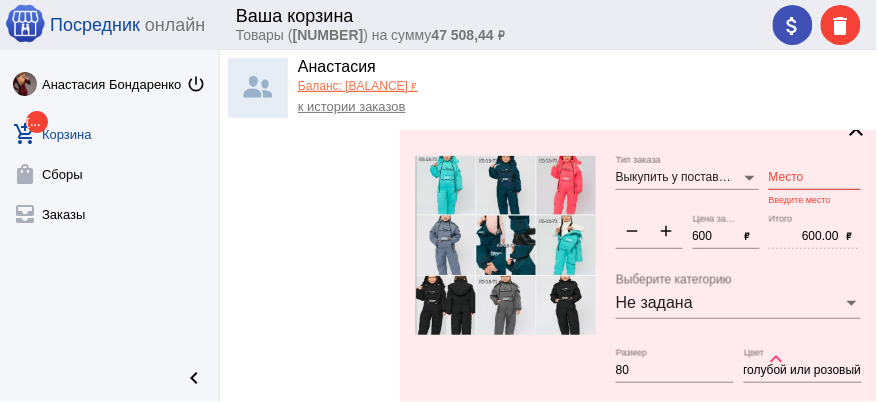 type on "2-2-22" 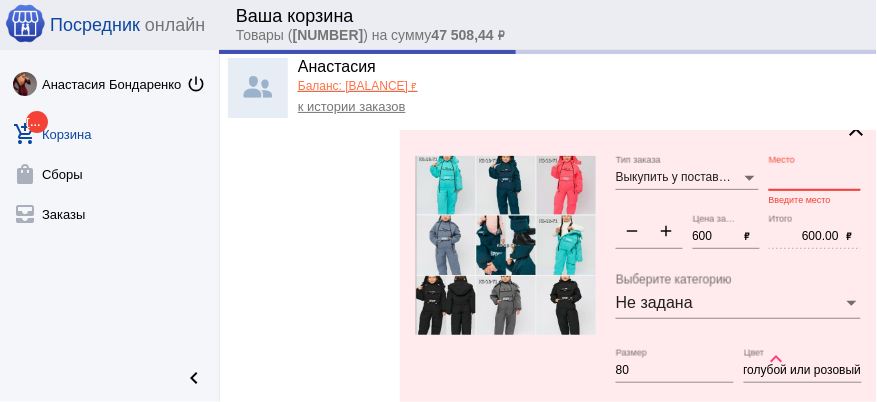 type on "50.00" 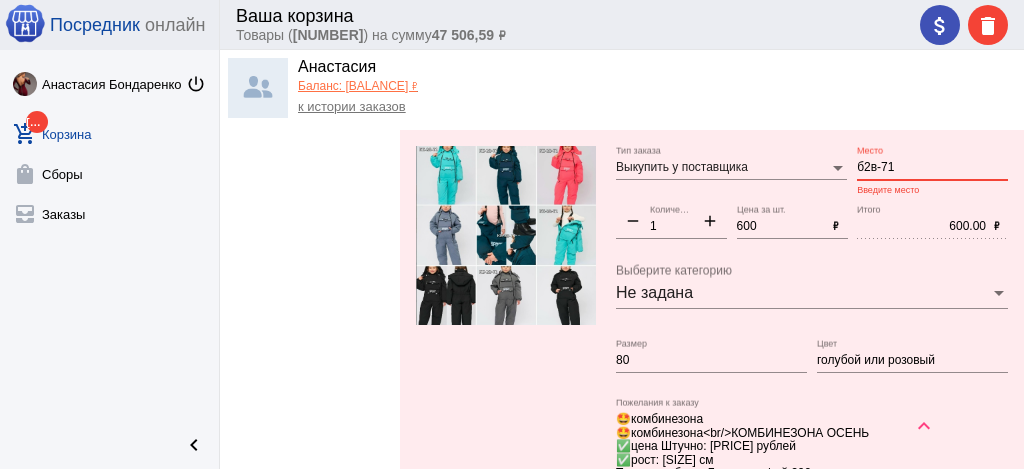 scroll, scrollTop: 4721, scrollLeft: 0, axis: vertical 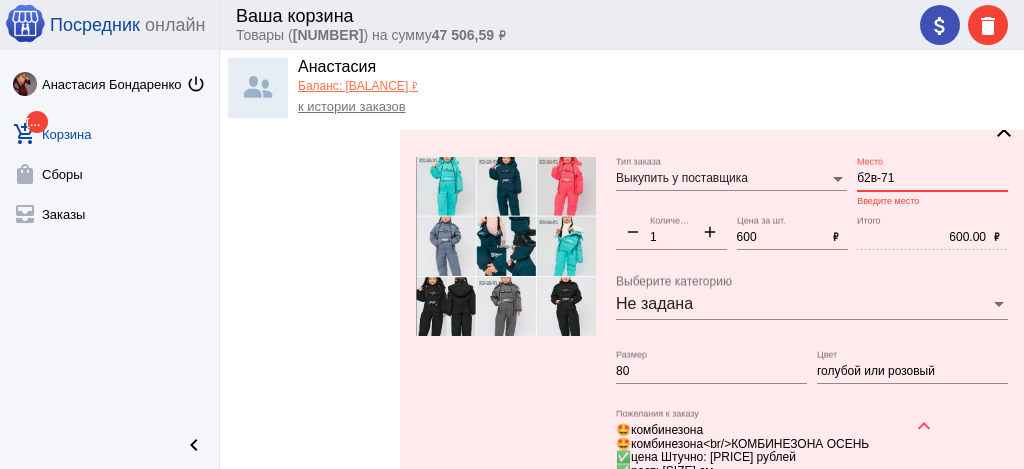 click on "голубой или розовый" at bounding box center [912, 372] 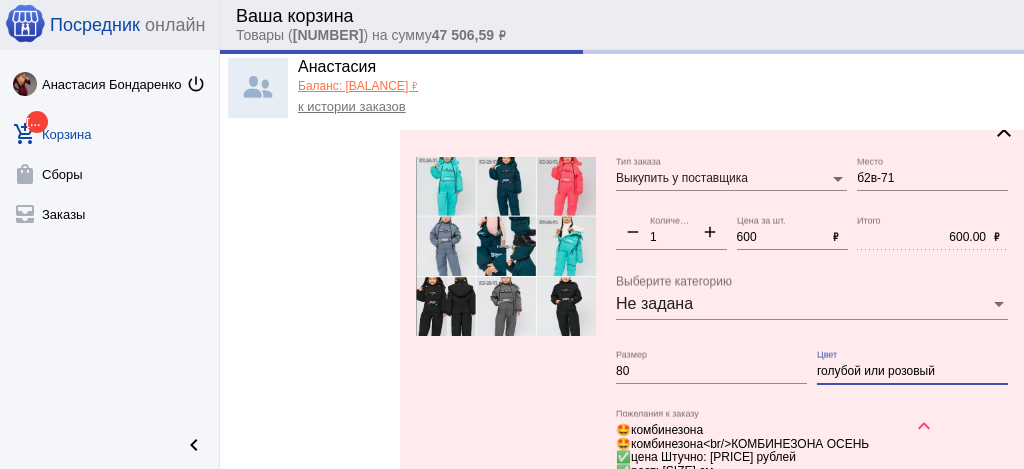 type on "Б2в-71" 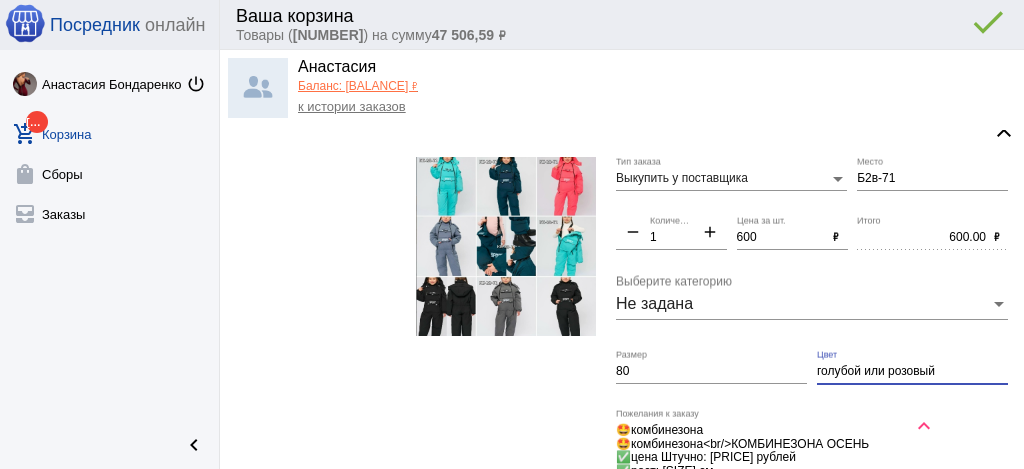 click on "голубой или розовый" at bounding box center [912, 372] 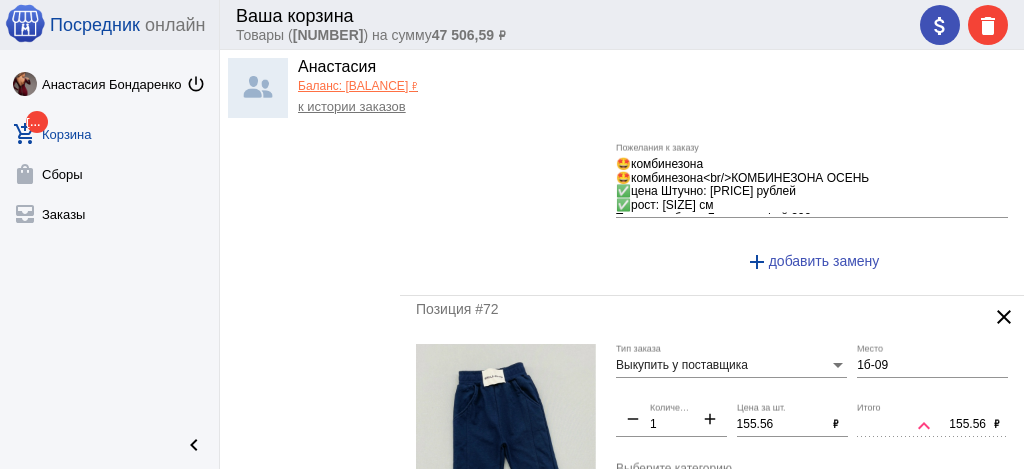 scroll, scrollTop: 5121, scrollLeft: 0, axis: vertical 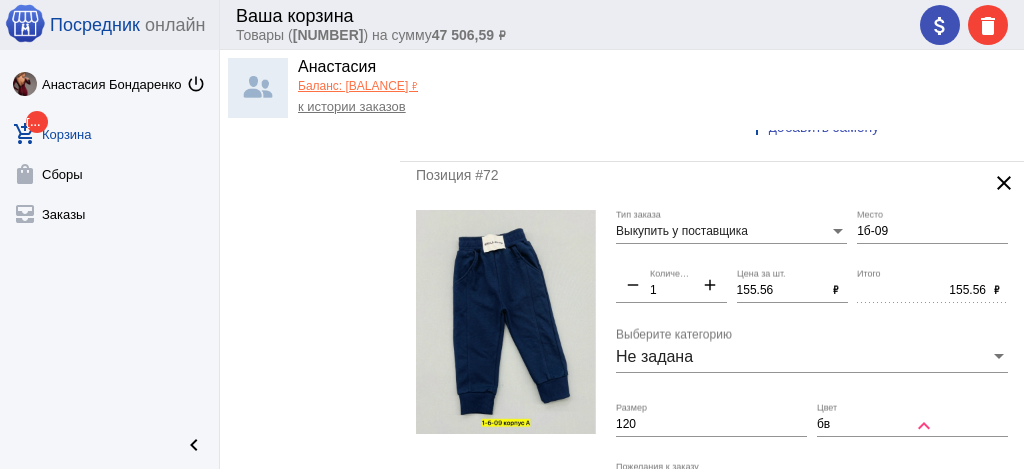 type on "бирюзовый или розовый" 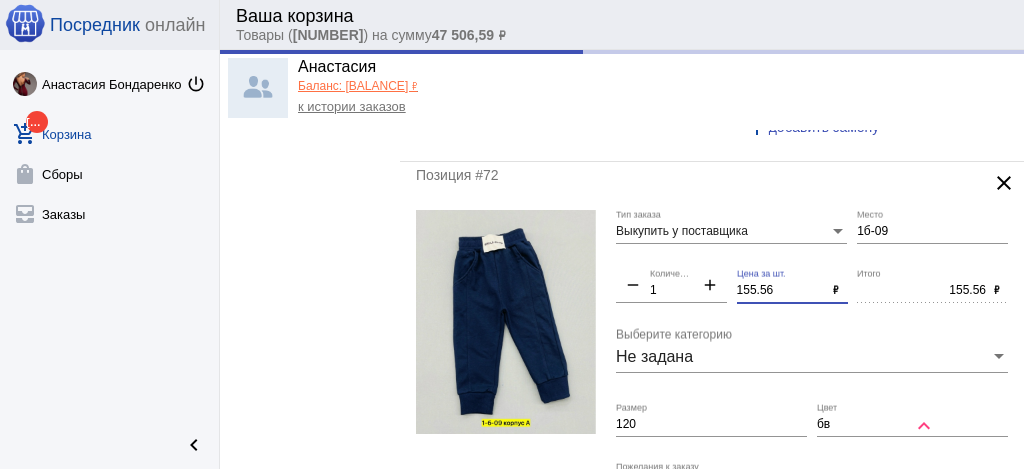 drag, startPoint x: 752, startPoint y: 266, endPoint x: 653, endPoint y: 238, distance: 102.88343 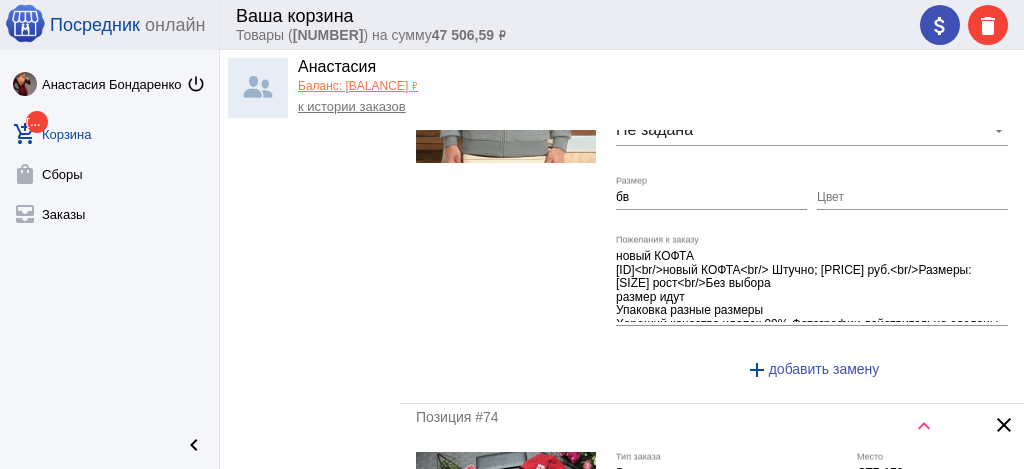 scroll, scrollTop: 5987, scrollLeft: 0, axis: vertical 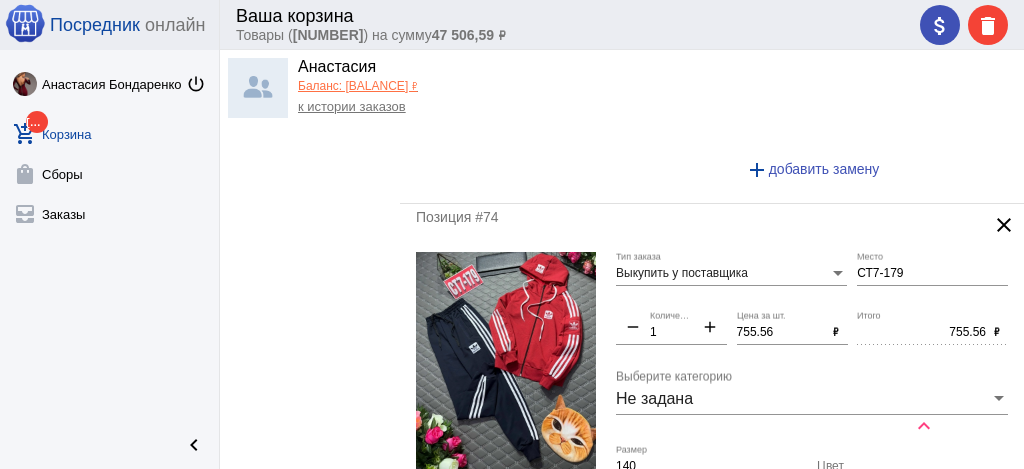 type on "150" 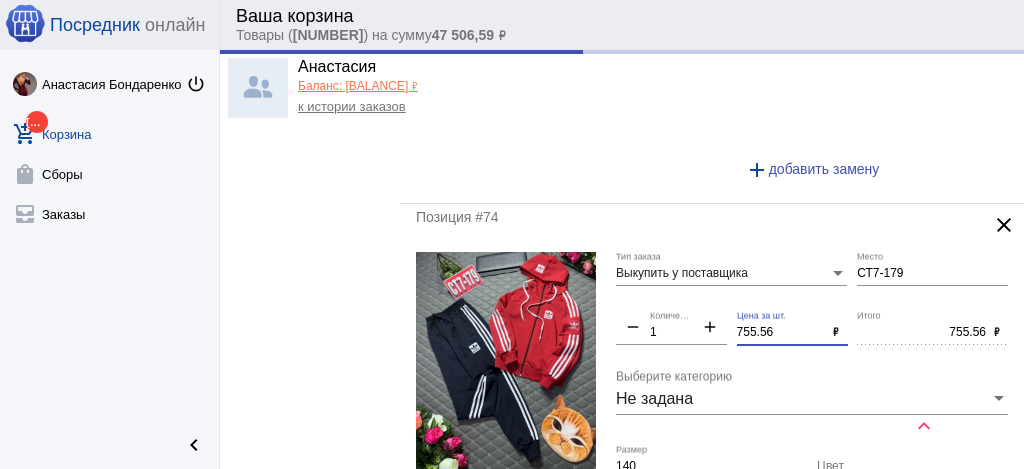 type on "150.00" 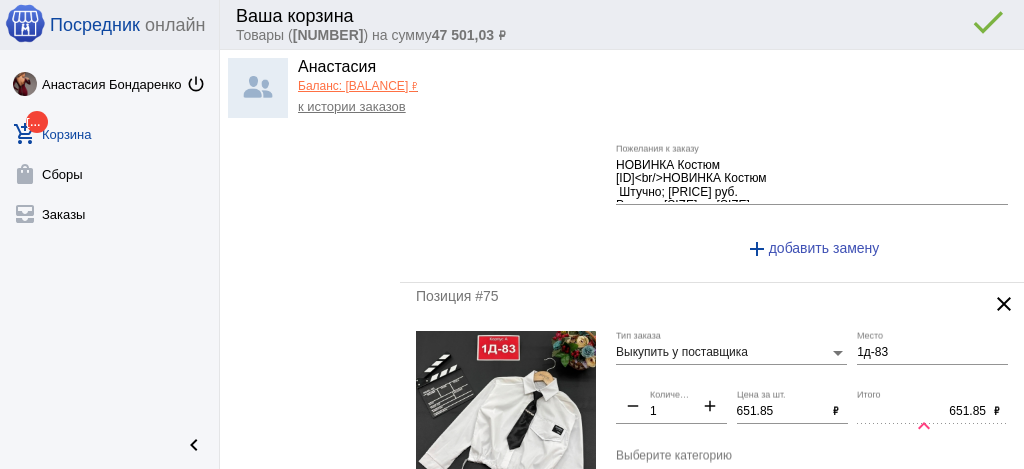 scroll, scrollTop: 6454, scrollLeft: 0, axis: vertical 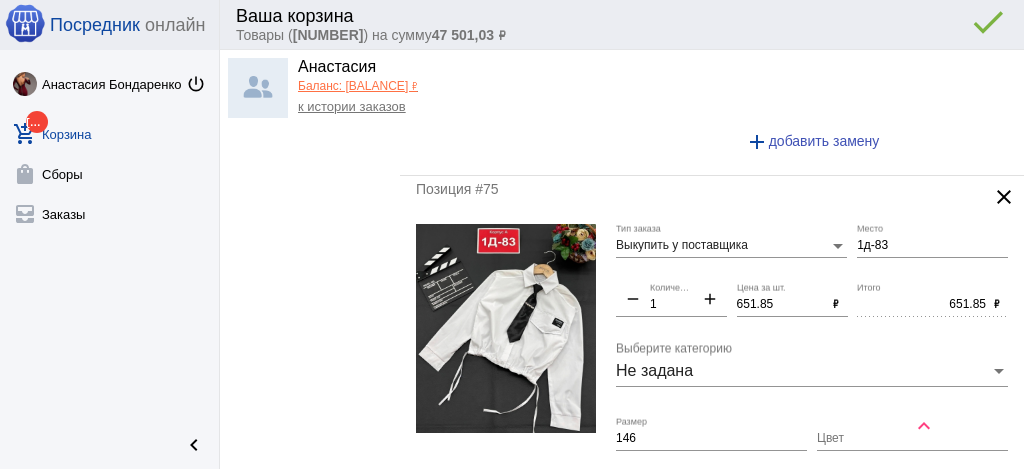 type on "750" 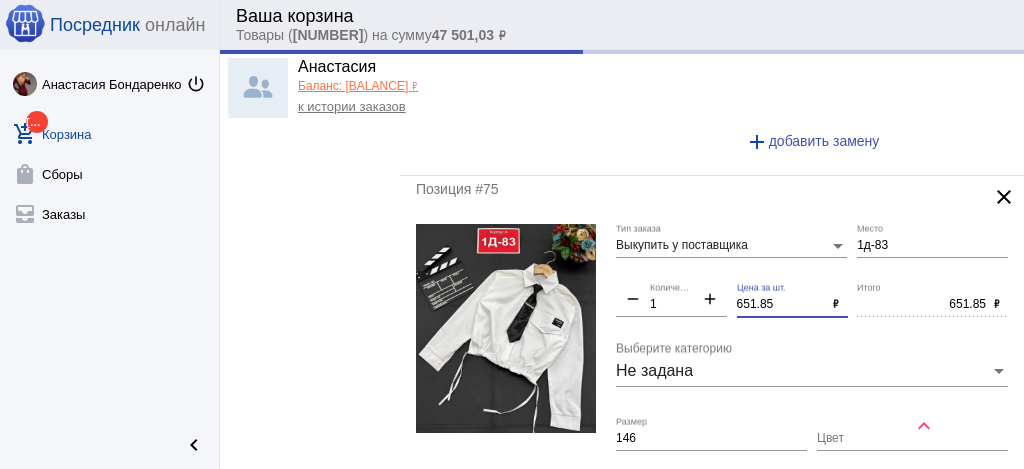 drag, startPoint x: 771, startPoint y: 283, endPoint x: 651, endPoint y: 250, distance: 124.45481 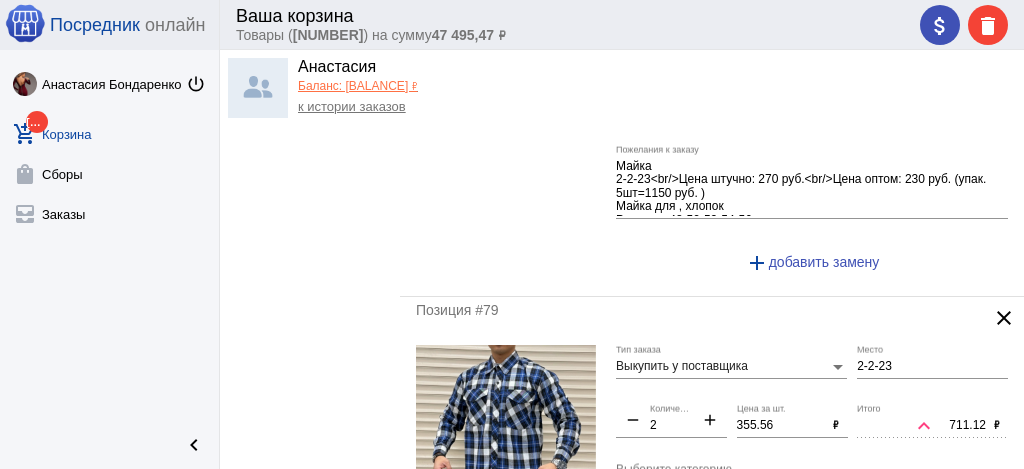 scroll, scrollTop: 8321, scrollLeft: 0, axis: vertical 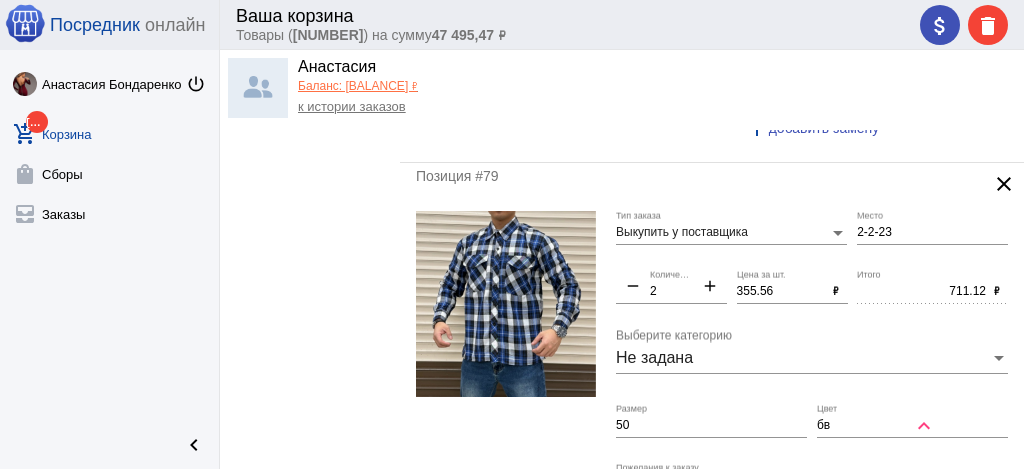 type on "650" 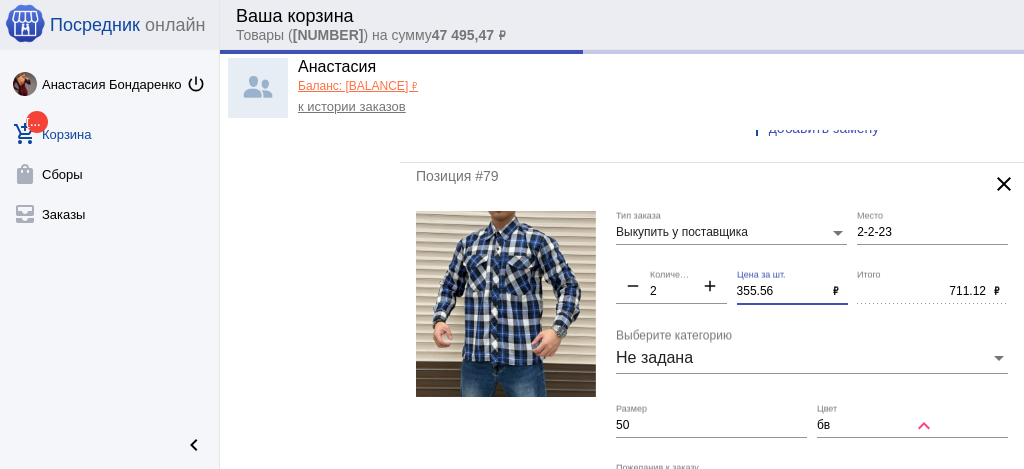 type on "650.00" 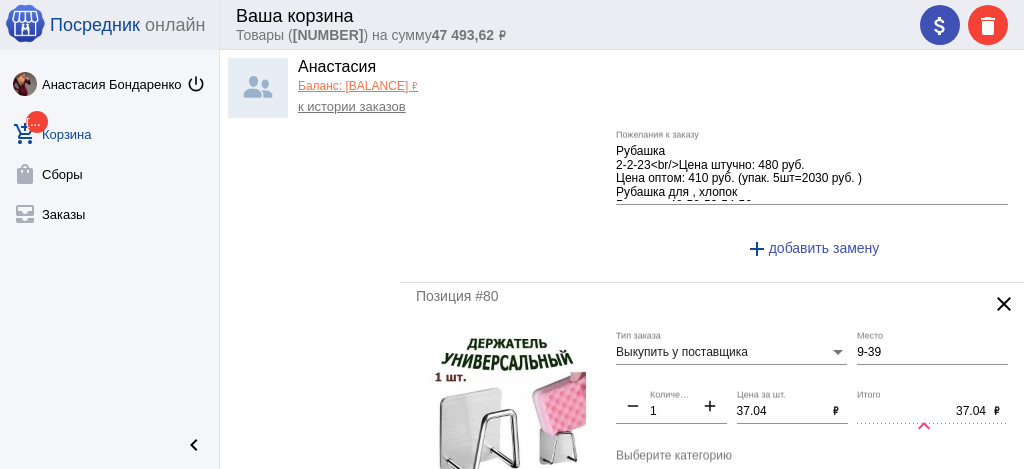 scroll, scrollTop: 8787, scrollLeft: 0, axis: vertical 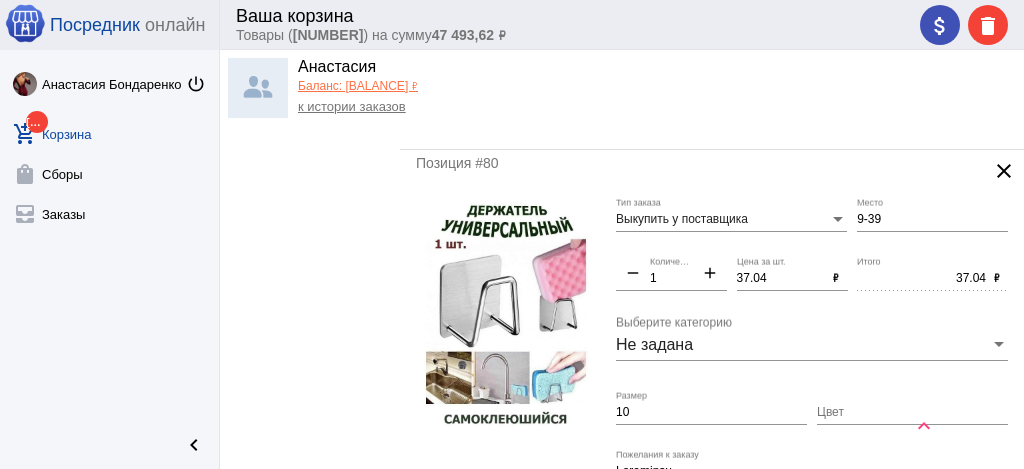 type on "350" 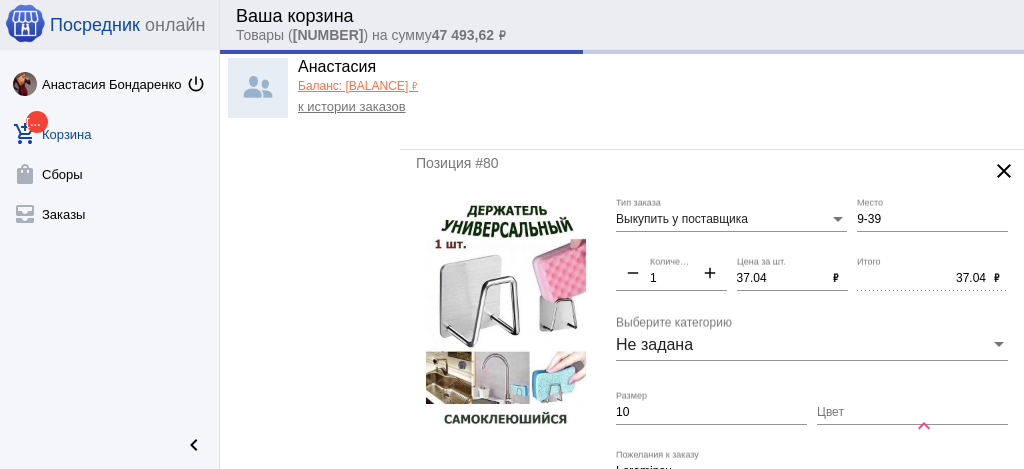 type on "700.00" 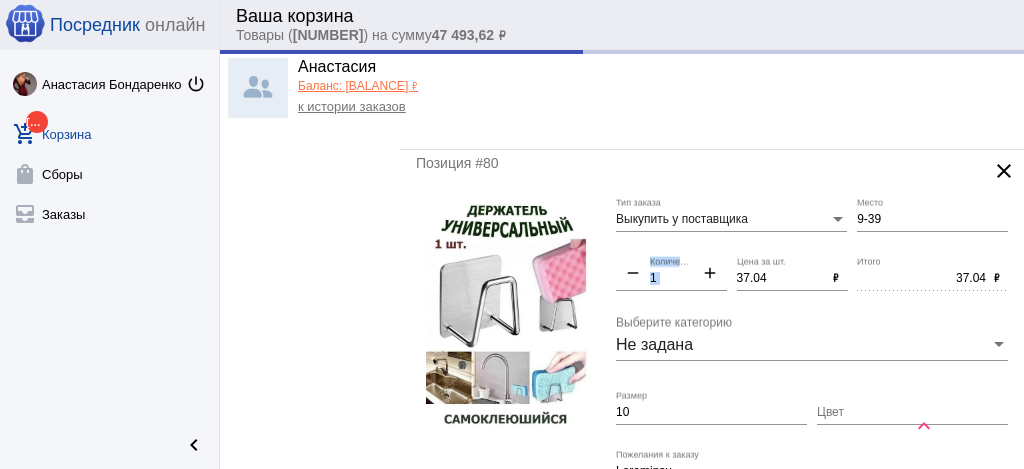 drag, startPoint x: 692, startPoint y: 240, endPoint x: 677, endPoint y: 248, distance: 17 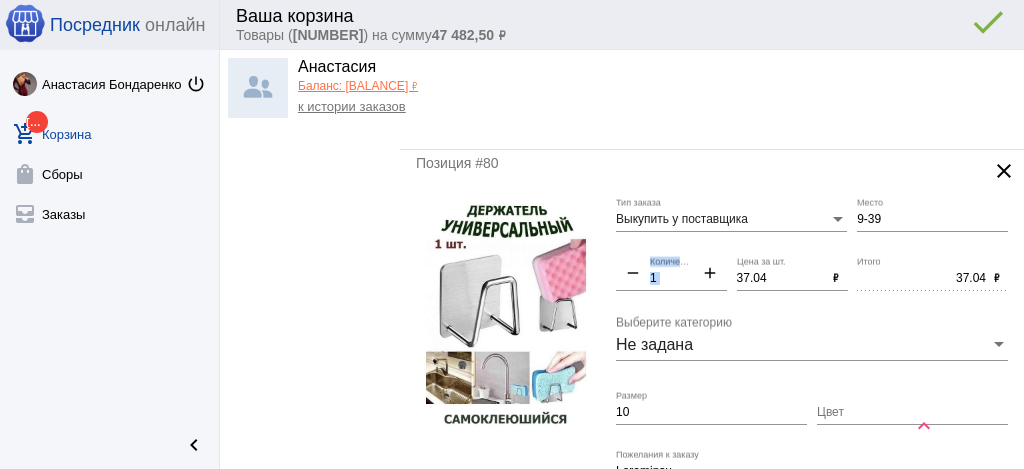 click on "37.04" at bounding box center [781, 279] 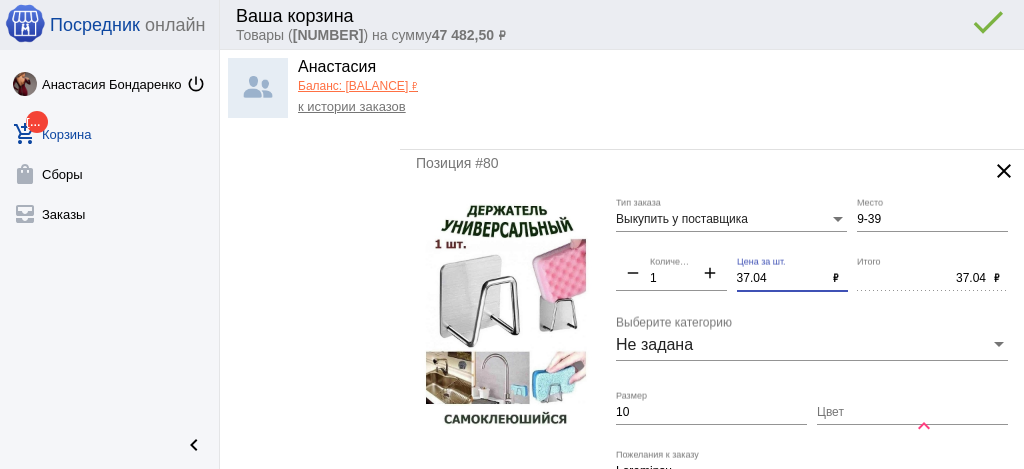 drag, startPoint x: 776, startPoint y: 244, endPoint x: 664, endPoint y: 230, distance: 112.871605 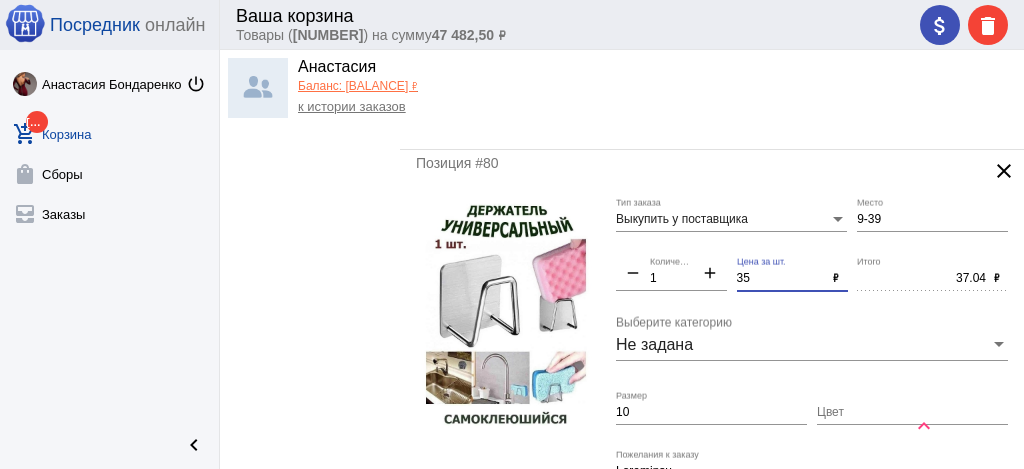 type on "35" 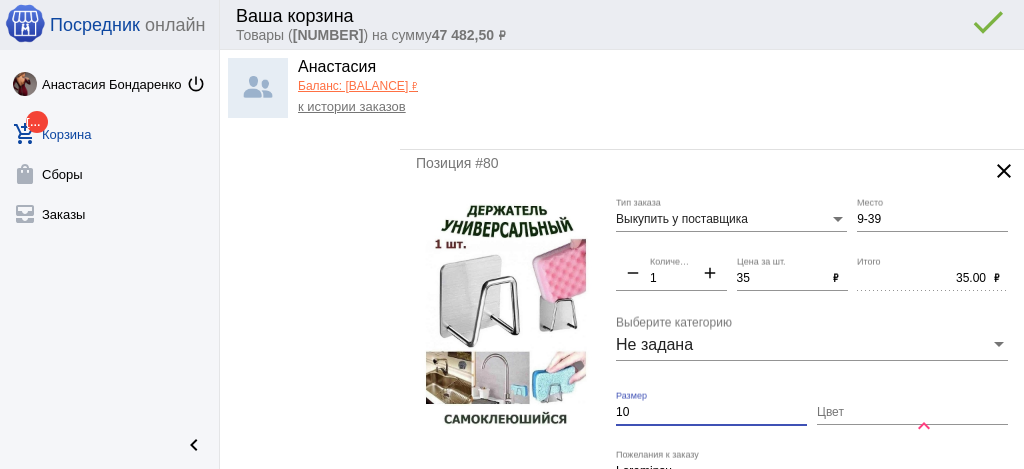drag, startPoint x: 653, startPoint y: 376, endPoint x: 577, endPoint y: 360, distance: 77.665955 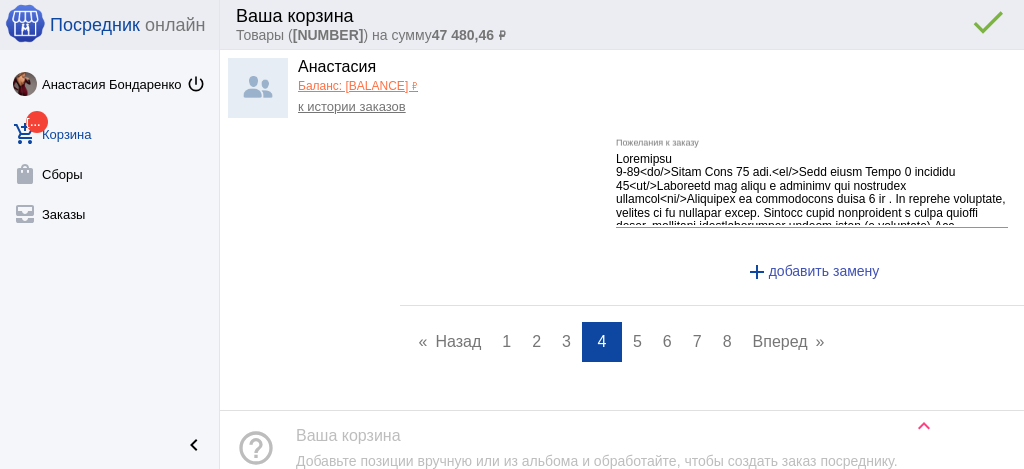 scroll, scrollTop: 9121, scrollLeft: 0, axis: vertical 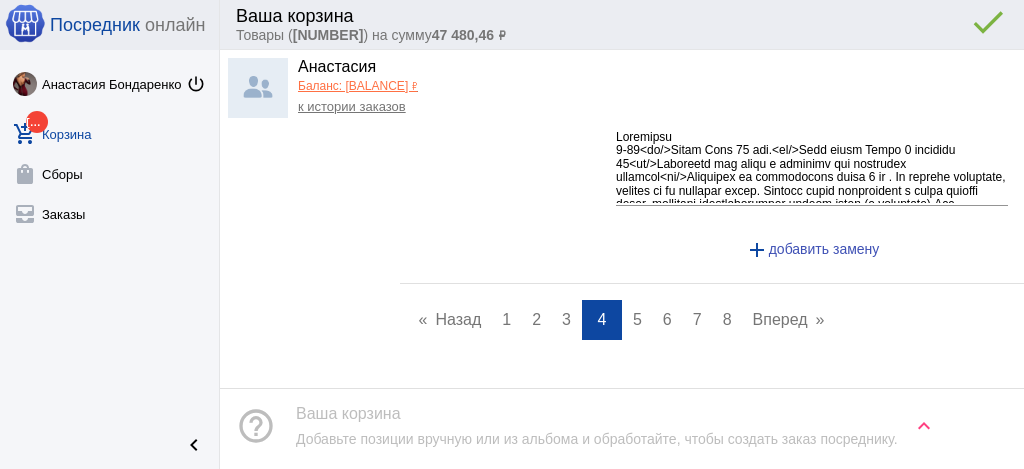 click on "5" at bounding box center [637, 319] 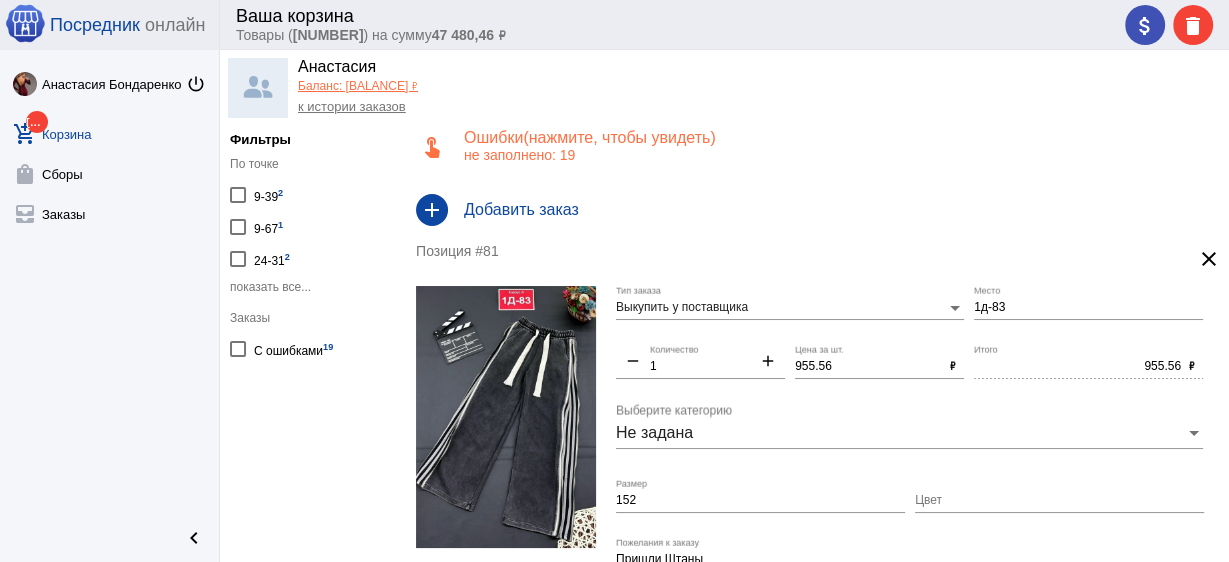 scroll, scrollTop: 160, scrollLeft: 0, axis: vertical 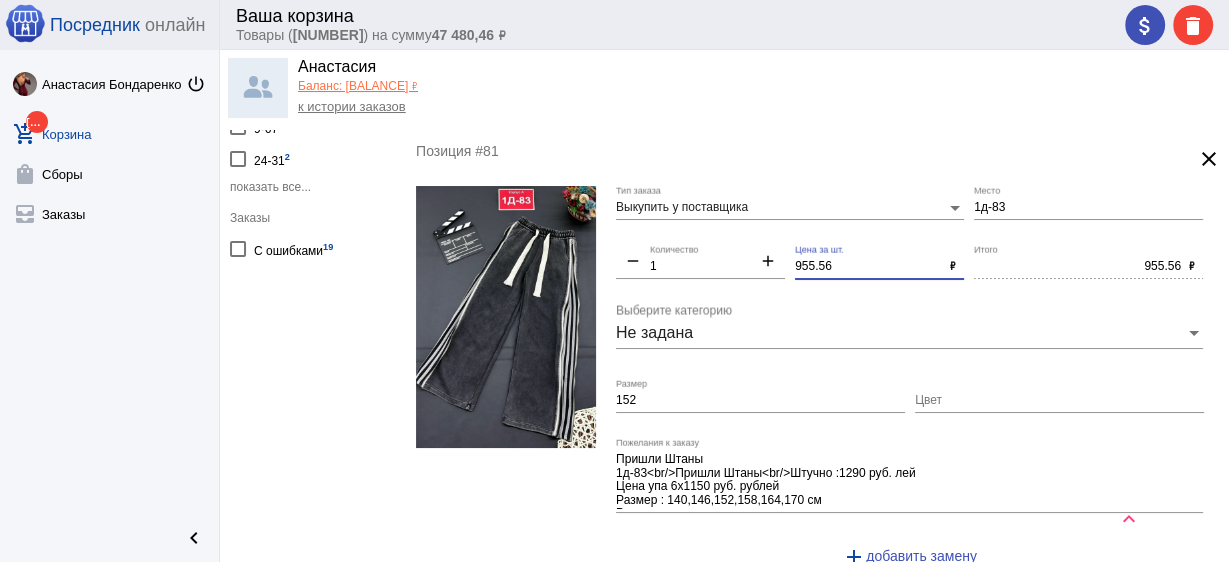 drag, startPoint x: 835, startPoint y: 266, endPoint x: 670, endPoint y: 255, distance: 165.36626 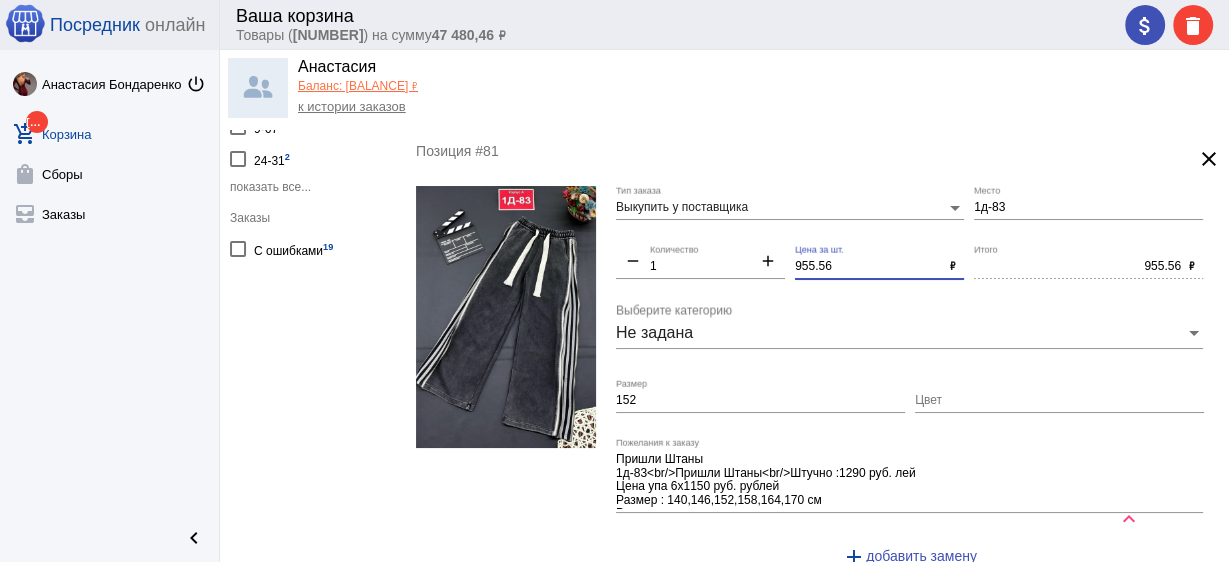 click on "Выкупить у поставщика Тип заказа 1д-83 Место remove 1 Количество add 955.56 Цена за шт. ₽ 955.56 Итого ₽ Не задана Выберите категорию 152 Размер Цвет Пришли Штаны
1д-83<br/>Пришли Штаны<br/>Штучно :1290 руб. лей<br/>Цена упа 6х1150 руб. рублей<br/>Размер : 140,146,152,158,164,170 см<br/>Размер размер идут<br/>Упаковка один цвет,разные размер<br/>Ткань варенка ,Хороший модель Пожелания к заказу add  добавить замену" 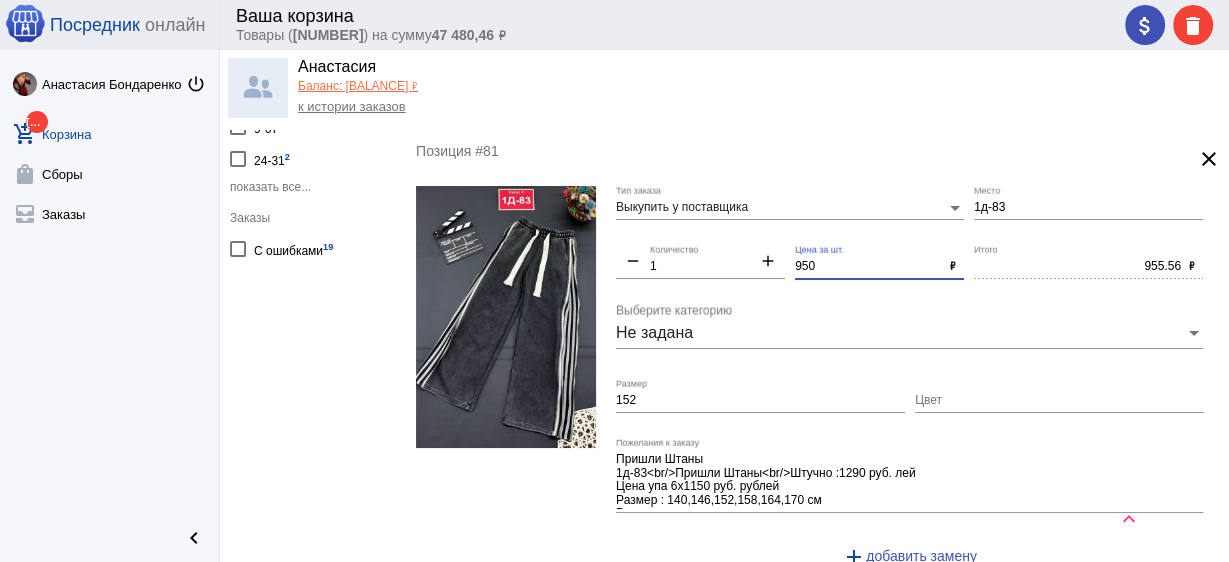 type on "950" 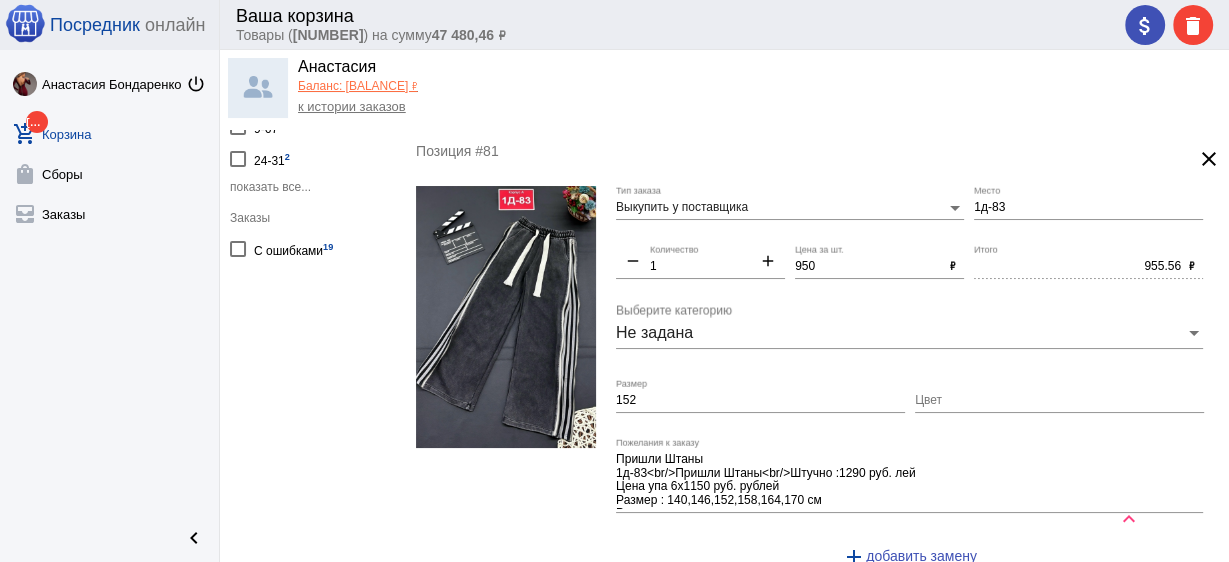 type on "950.00" 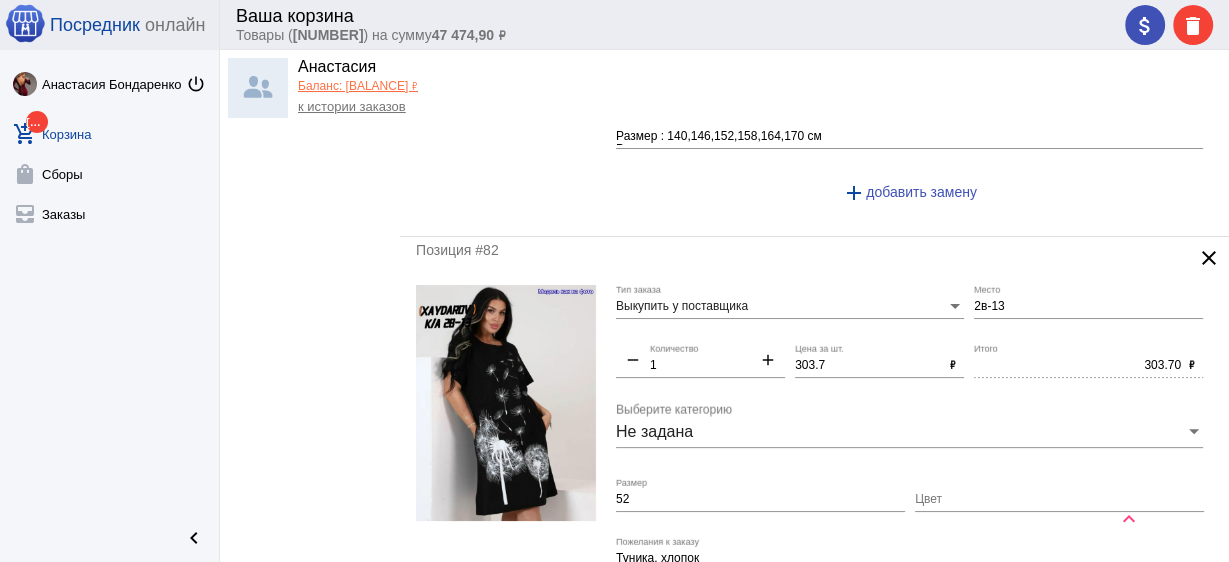 scroll, scrollTop: 640, scrollLeft: 0, axis: vertical 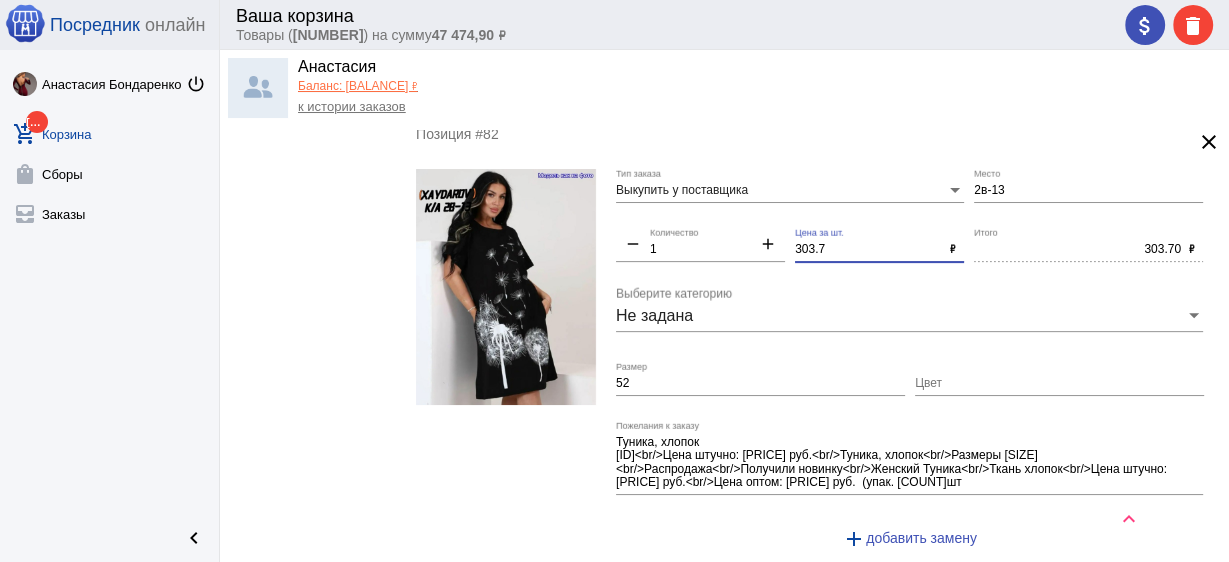 drag, startPoint x: 833, startPoint y: 243, endPoint x: 663, endPoint y: 241, distance: 170.01176 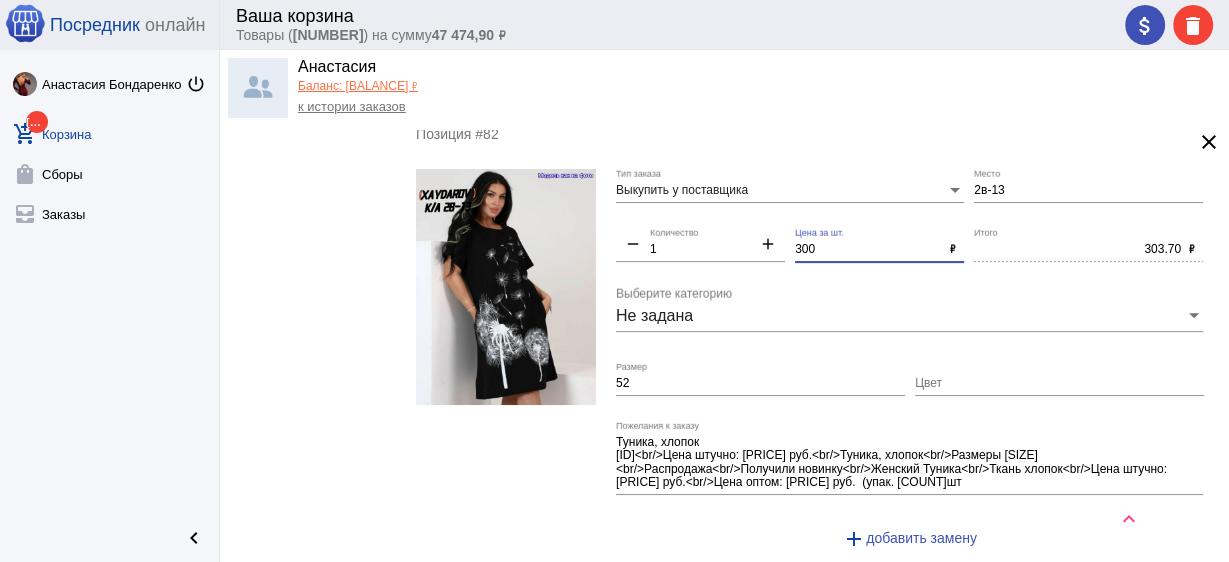 type on "300" 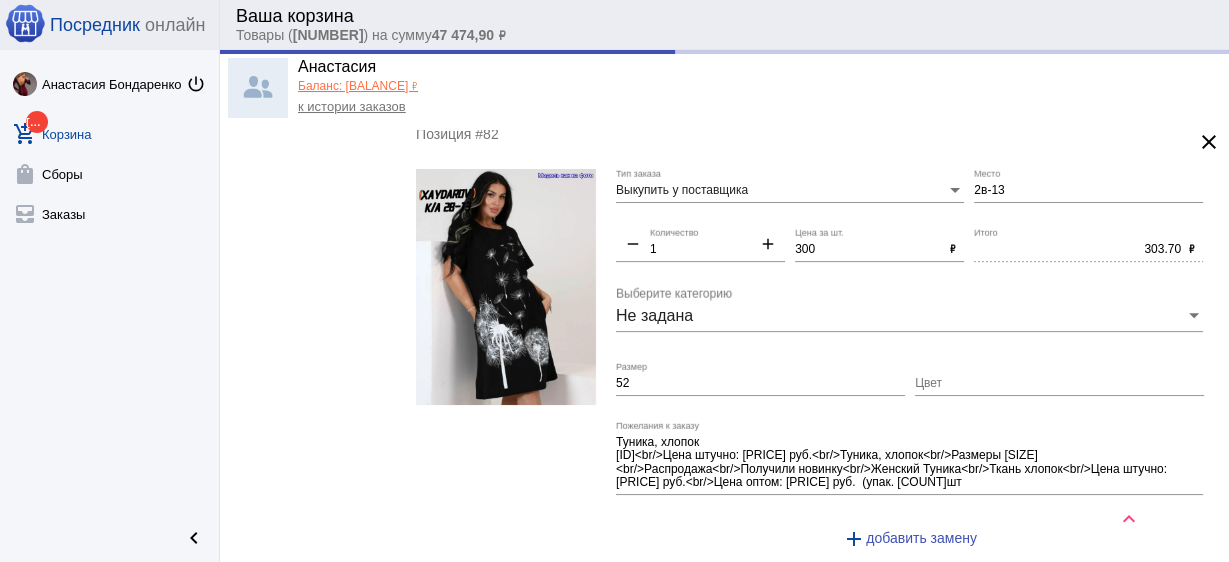 type on "300.00" 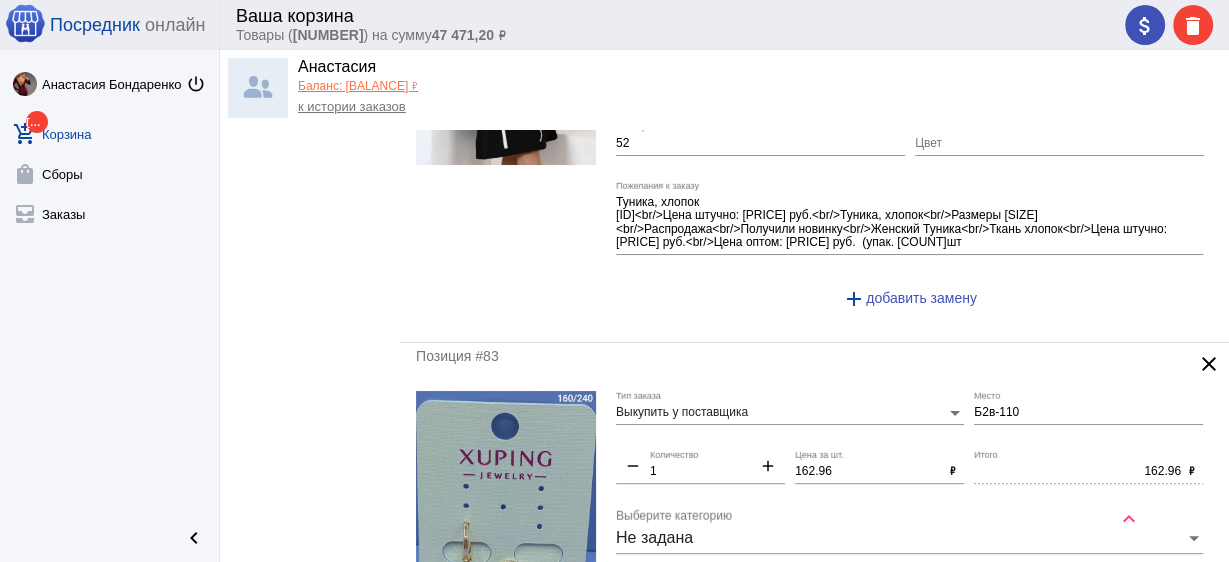scroll, scrollTop: 1040, scrollLeft: 0, axis: vertical 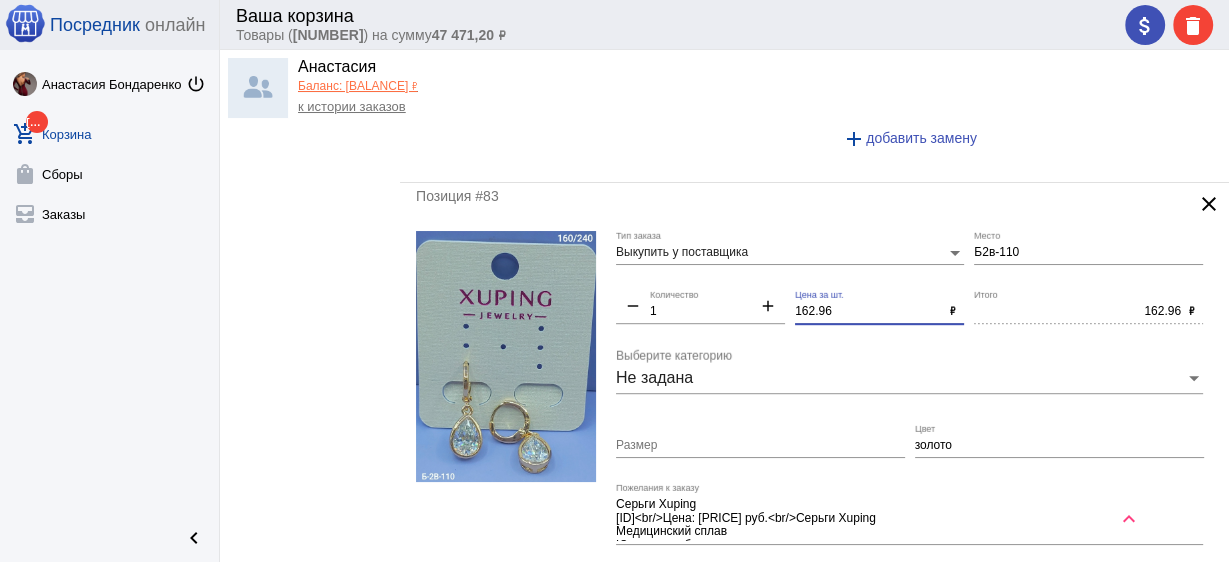 drag, startPoint x: 835, startPoint y: 307, endPoint x: 698, endPoint y: 287, distance: 138.45216 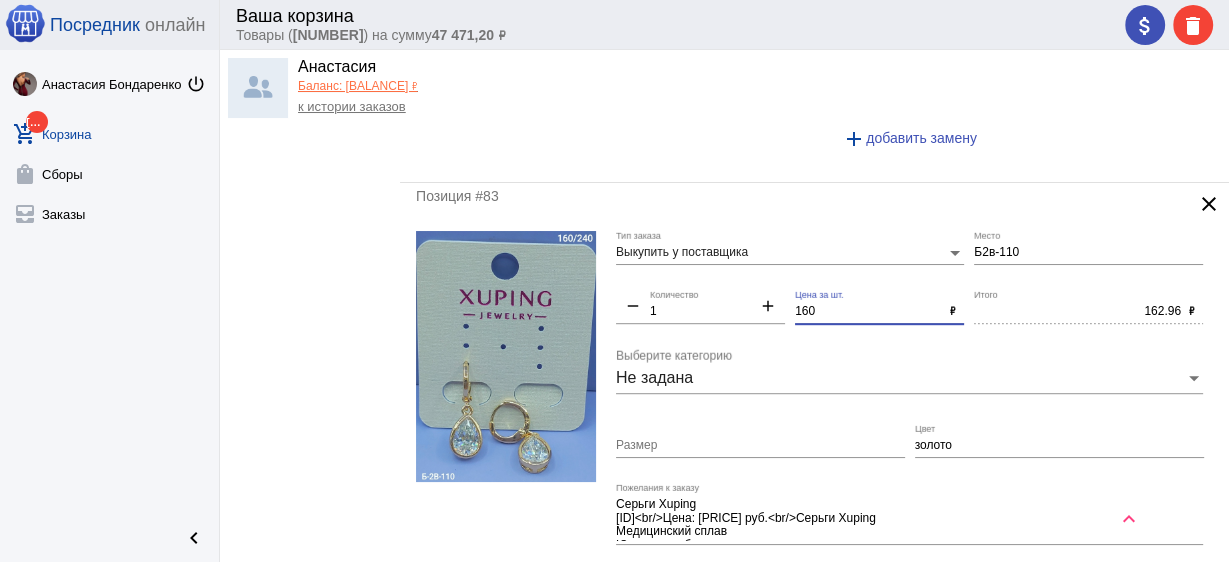 type on "160" 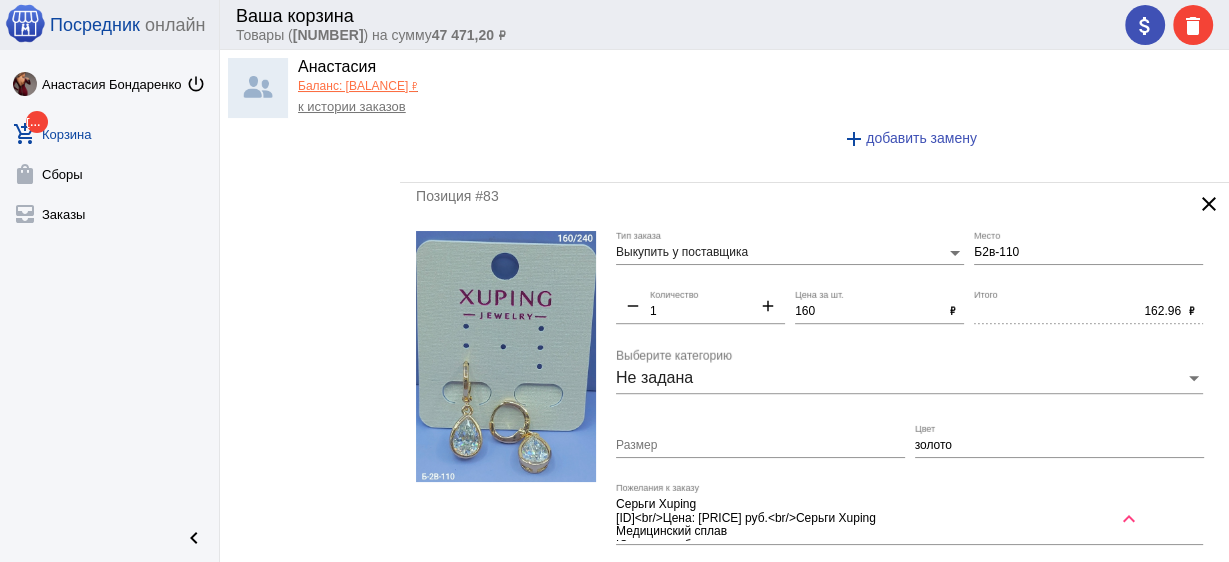 type on "160.00" 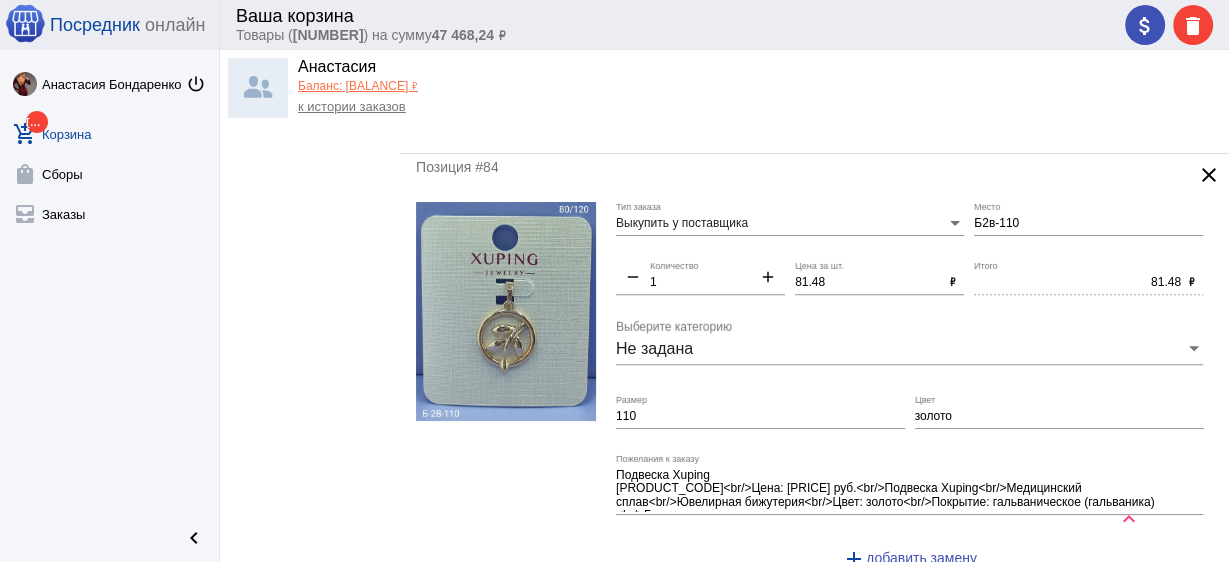 scroll, scrollTop: 1520, scrollLeft: 0, axis: vertical 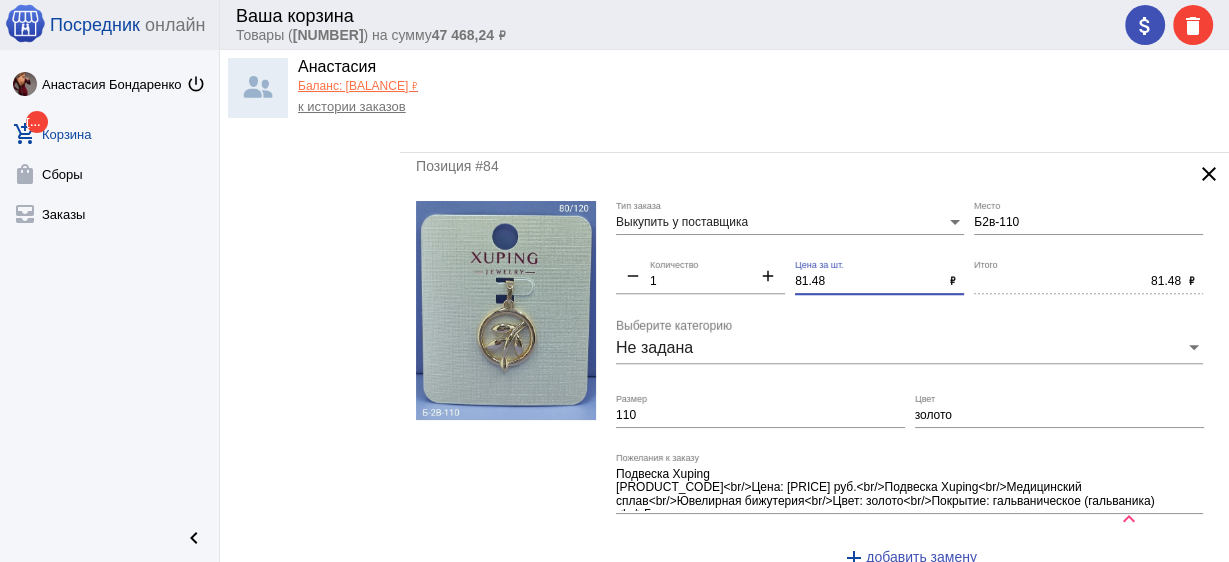 drag, startPoint x: 832, startPoint y: 280, endPoint x: 717, endPoint y: 261, distance: 116.559 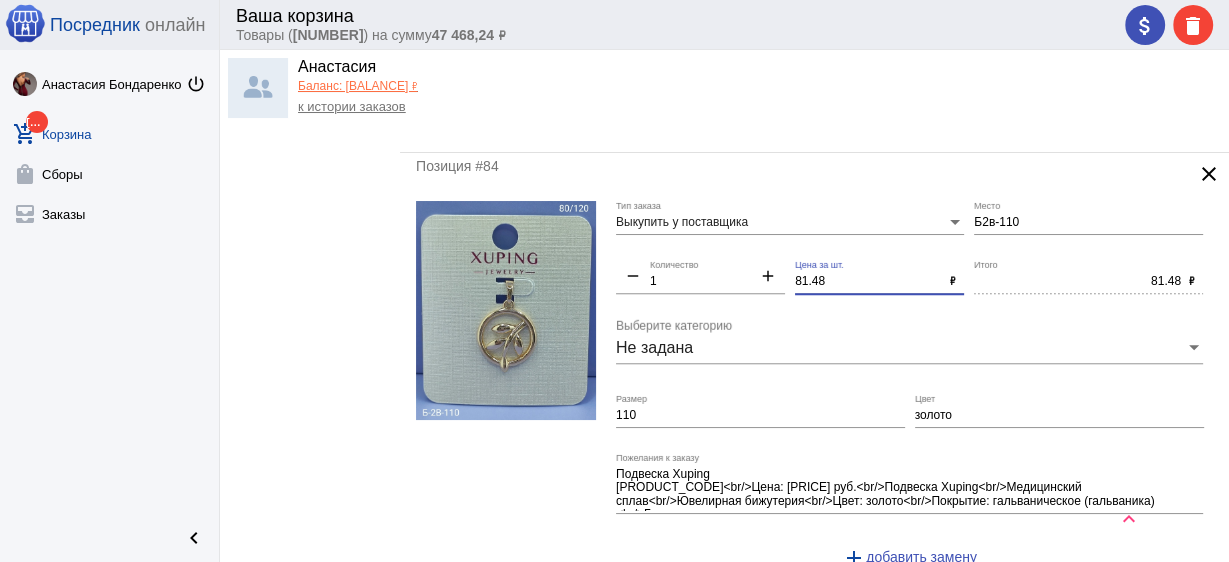 click on "Выкупить у поставщика Тип заказа [ID] Место remove 1 Количество add [PRICE] Цена за шт. ₽ [PRICE] Итого ₽ Не задана Выберите категорию [ID] Размер золото Цвет Подвеска Xuping
[ID]<br/>Цена: [PRICE] руб.<br/>Подвеска Xuping<br/>Медицинский сплав<br/>Ювелирная бижутерия<br/>Цвет: золото<br/>Покрытие: гальваническое (гальваника)<br/>Гипоаллергенное Пожелания к заказу add  добавить замену" 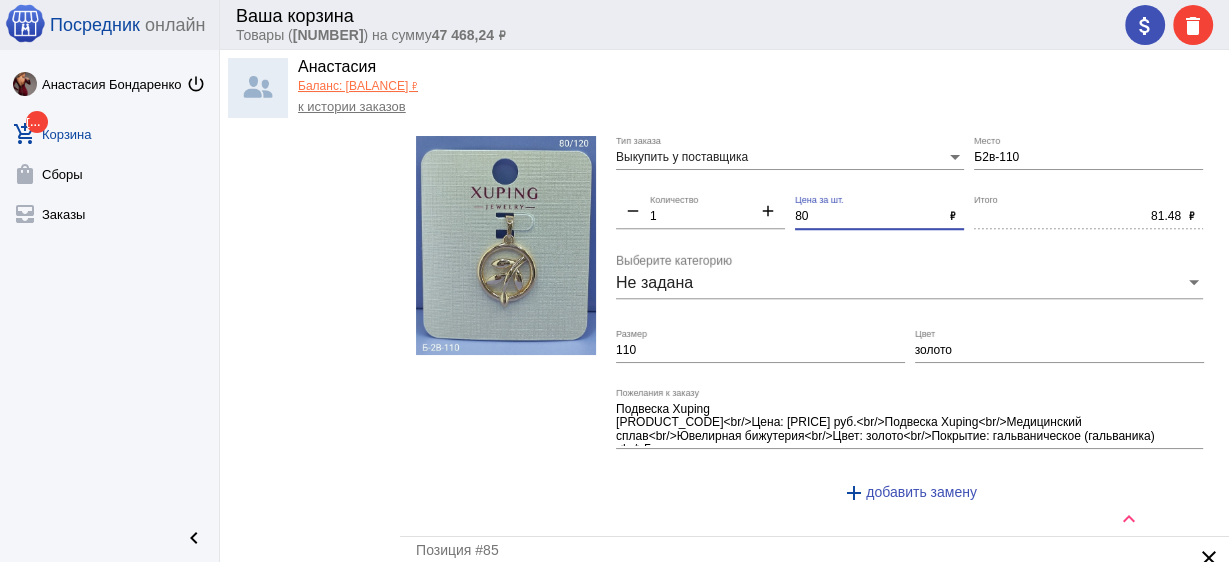 scroll, scrollTop: 1680, scrollLeft: 0, axis: vertical 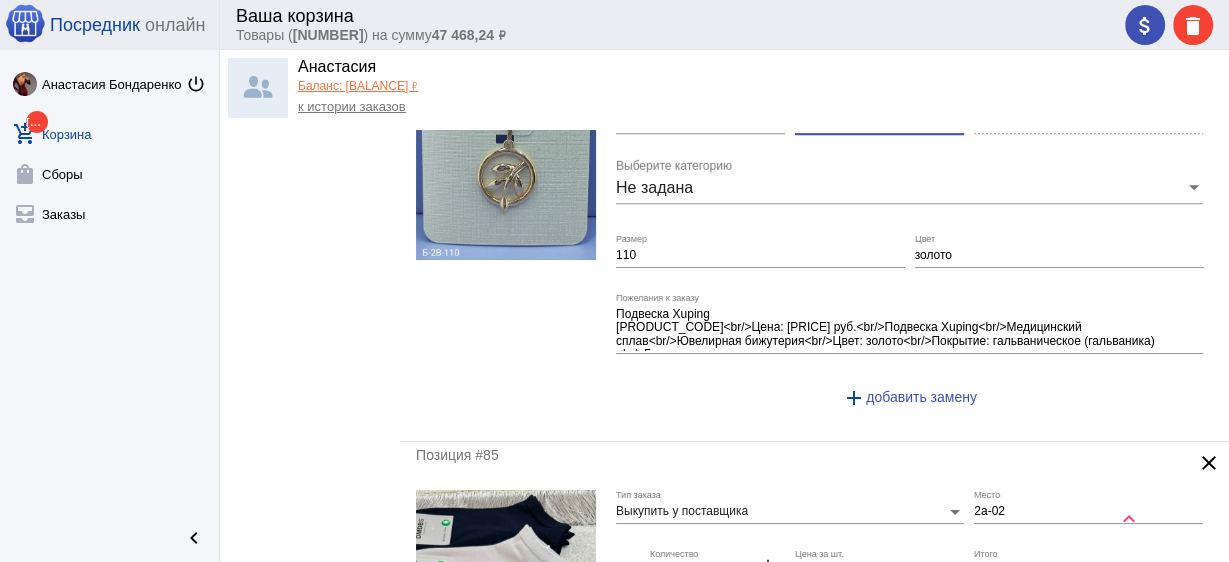 type on "80" 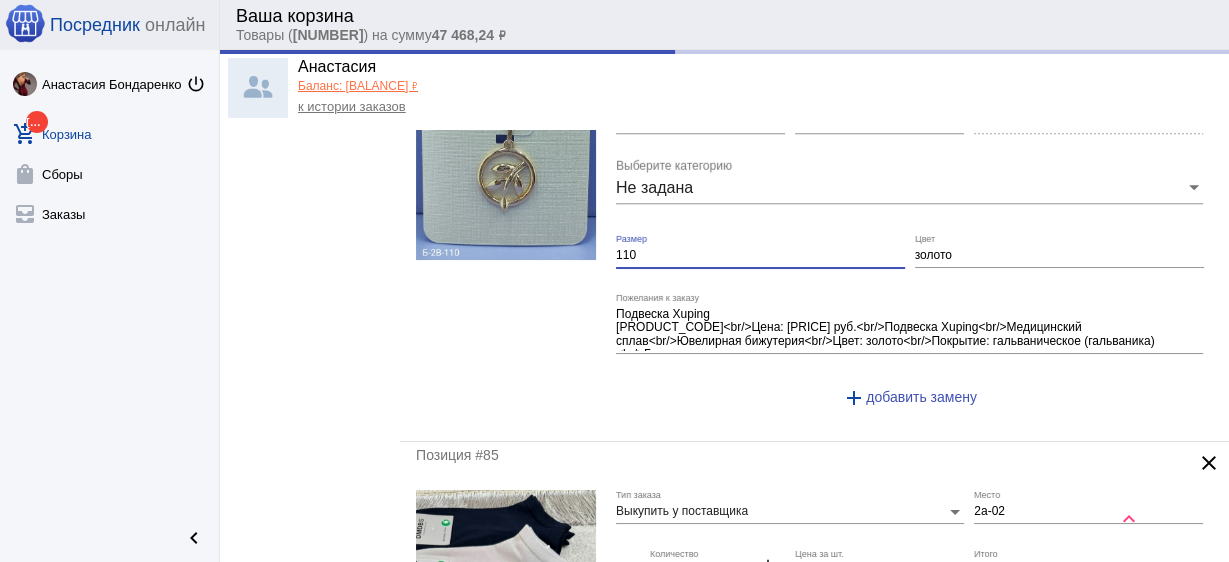 type on "80.00" 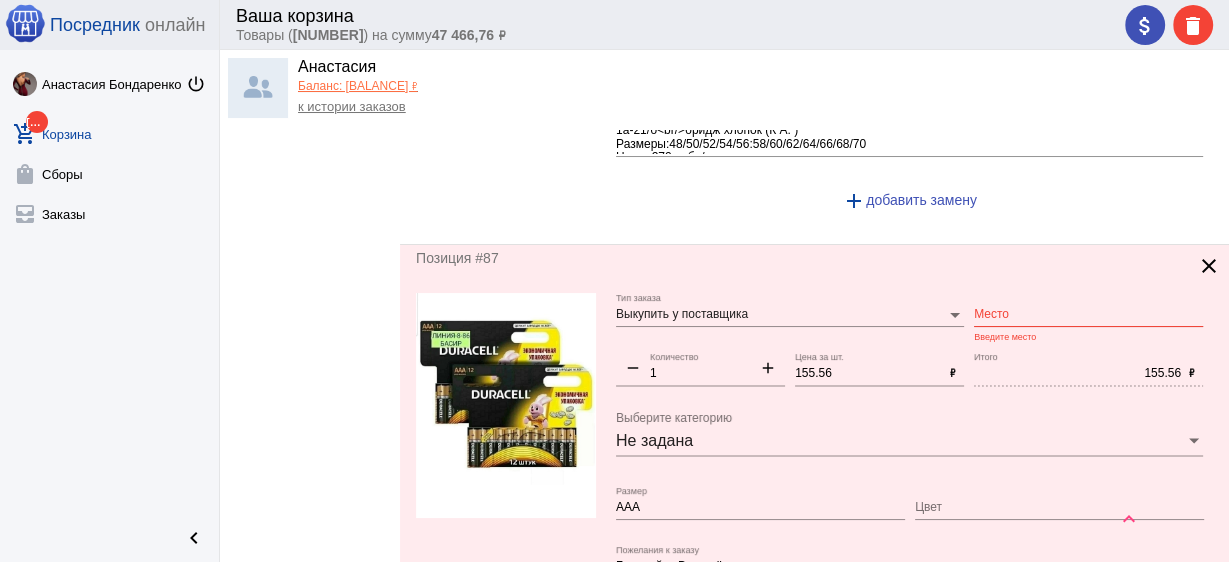 scroll, scrollTop: 2800, scrollLeft: 0, axis: vertical 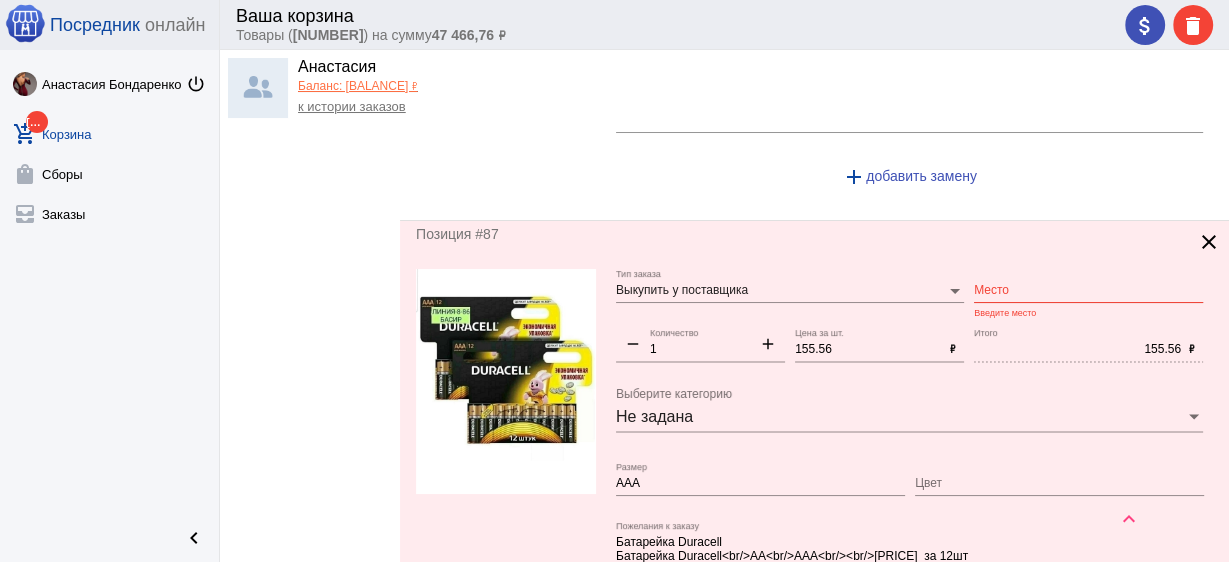type 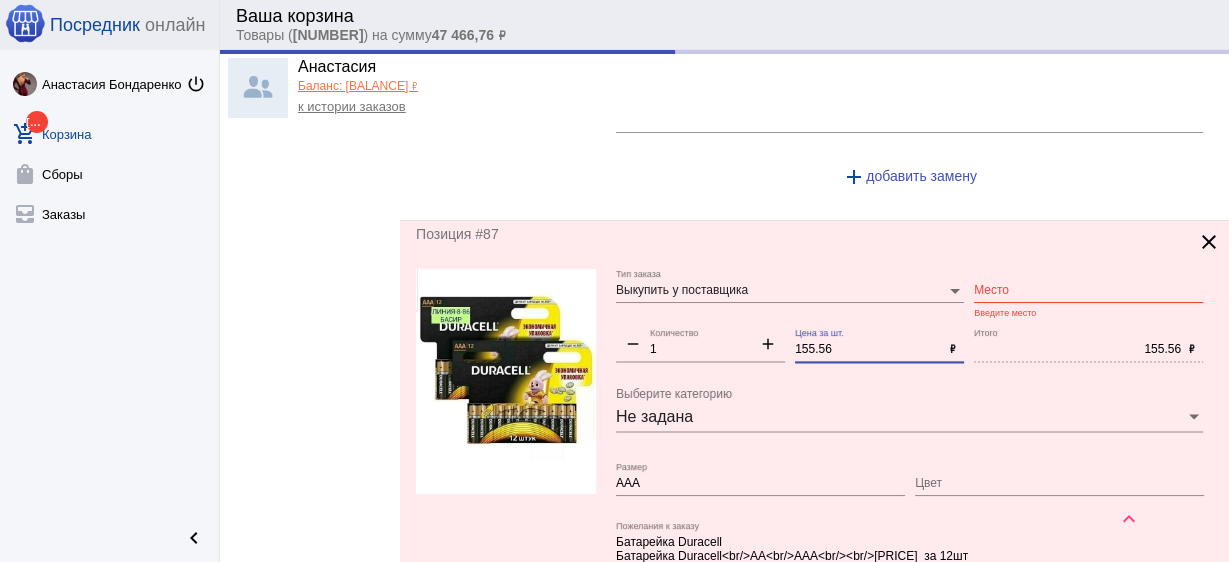 drag, startPoint x: 753, startPoint y: 323, endPoint x: 696, endPoint y: 317, distance: 57.31492 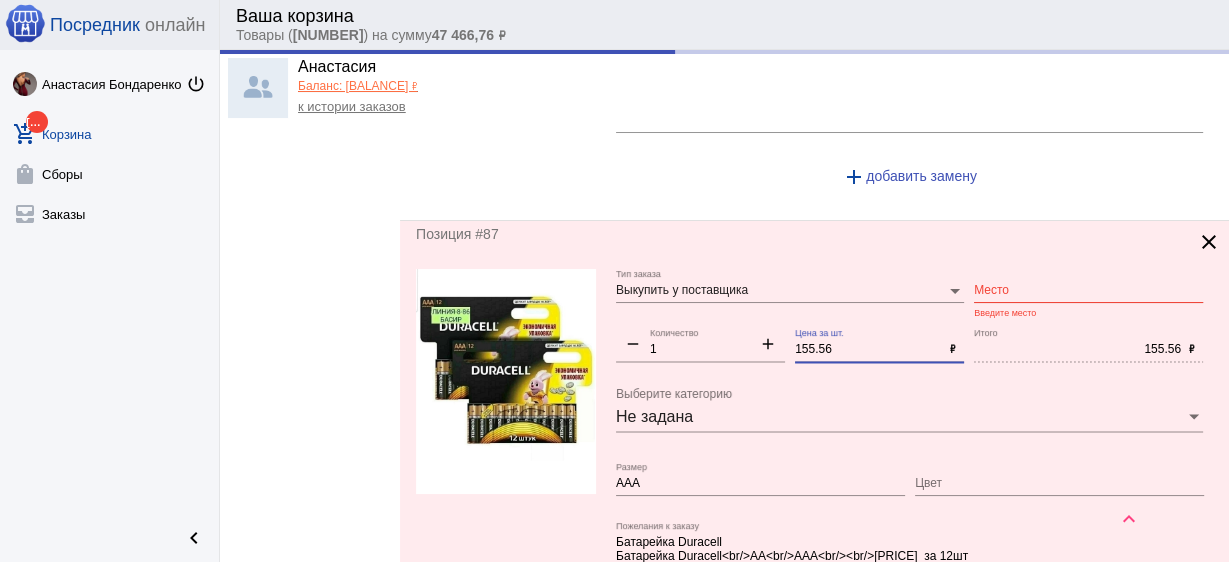 click on "Выкупить у поставщика Тип заказа Место Введите место remove 1 Количество add 155.56 Цена за шт. ₽ 155.56 Итого ₽ Не задана Выберите категорию ААА Размер Цвет Батарейка Duracell
Батарейка Duracell<br/>АА
ААА
210 руб.  за 12шт Пожелания к заказу add  добавить замену" 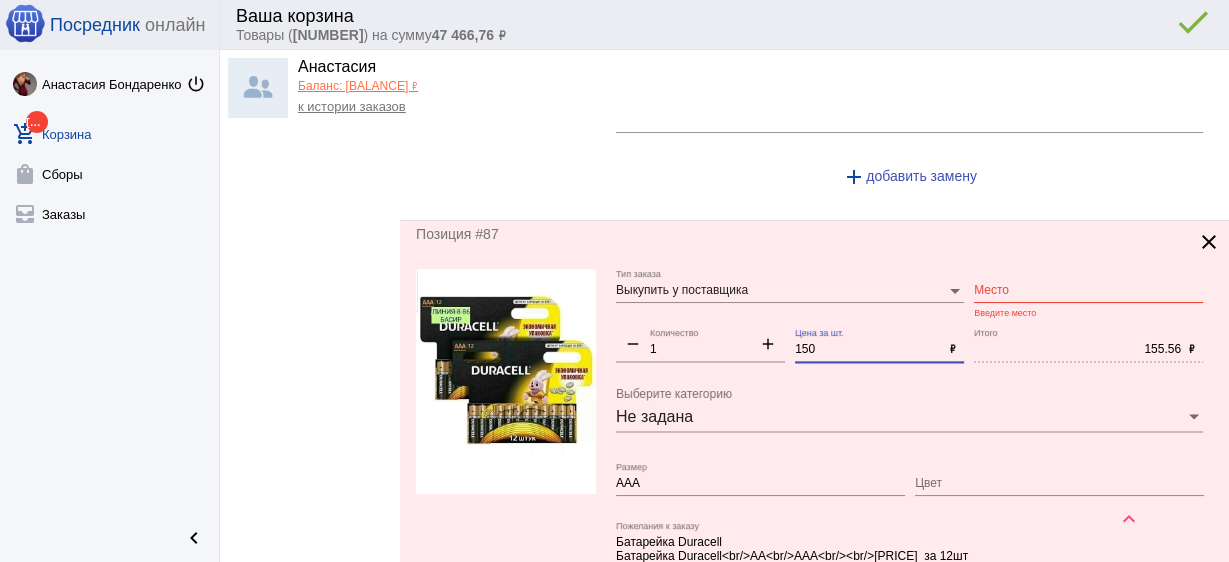 type on "150" 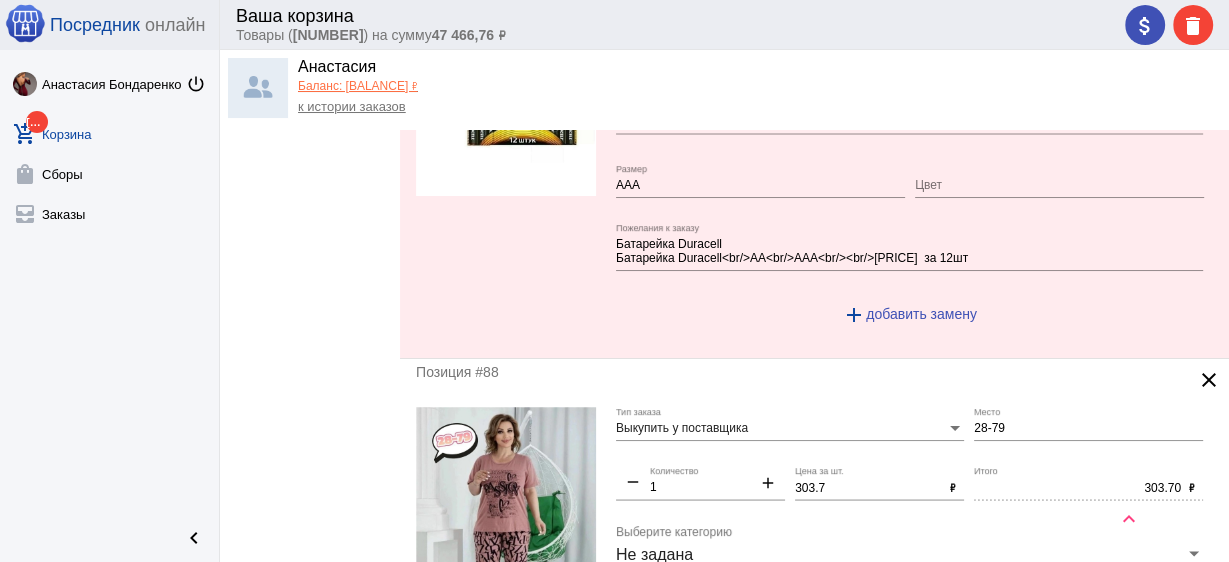 scroll, scrollTop: 3120, scrollLeft: 0, axis: vertical 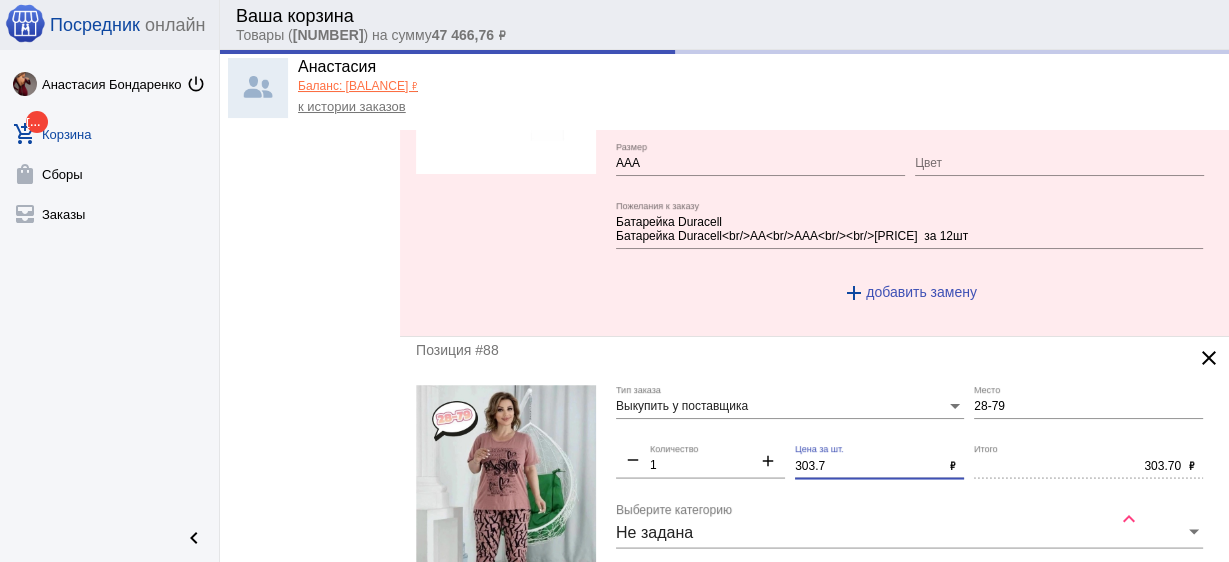 type on "Б2г-25" 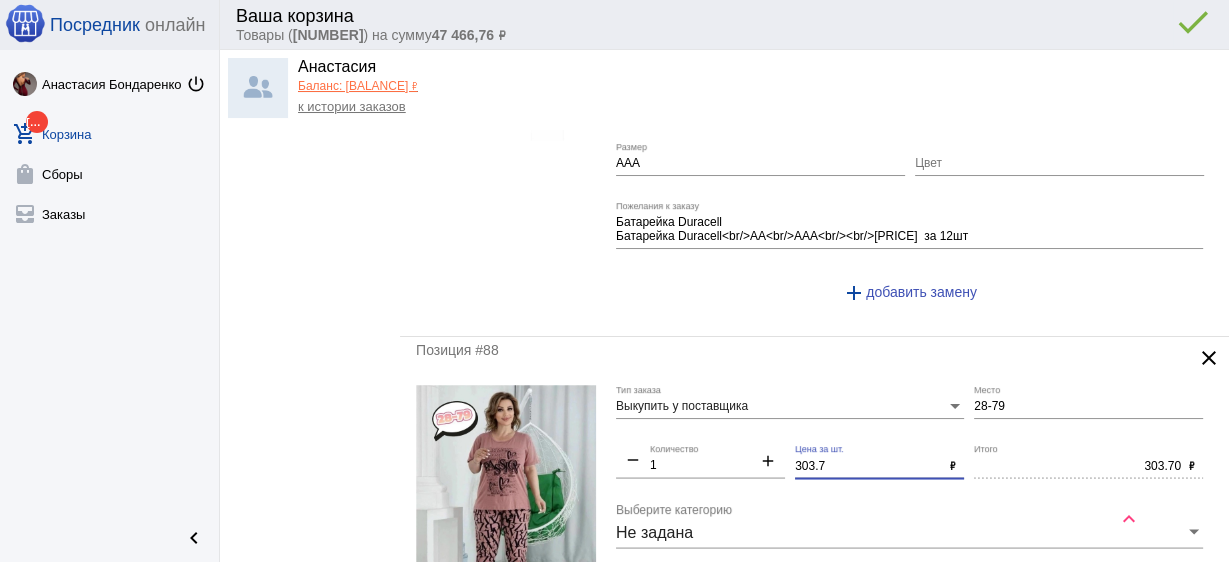 drag, startPoint x: 835, startPoint y: 454, endPoint x: 749, endPoint y: 443, distance: 86.70064 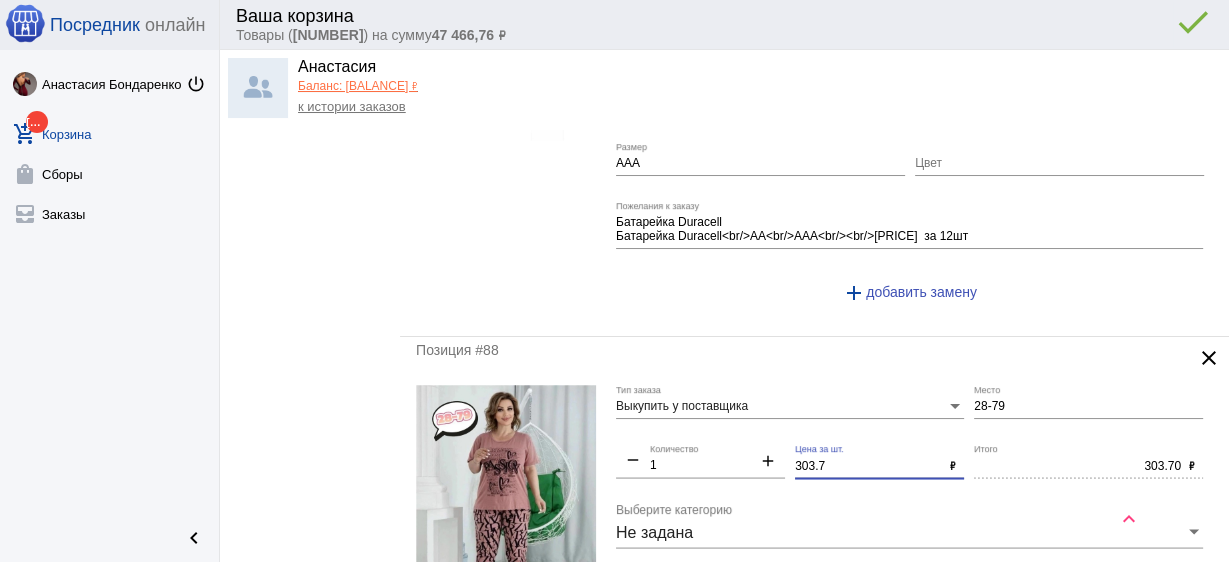 click on "Выкупить у поставщика Тип заказа 28-79 Место remove 1 Количество add 303.7 Цена за шт. ₽ 303.70 Итого ₽ Не задана Выберите категорию 60-62 Размер Цвет пижама бриджи и футболка ВЕЛИКАН!
28-79<br/>РАСПРОДАЖА<br/>пижама бриджи и футболка ВЕЛИКАН!
Очень хороший качество 100% хлопок
Размер : 60-62-64-66 размер
Цена шт : 410 руб.
Качество отличное Пожелания к заказу add  добавить замену" 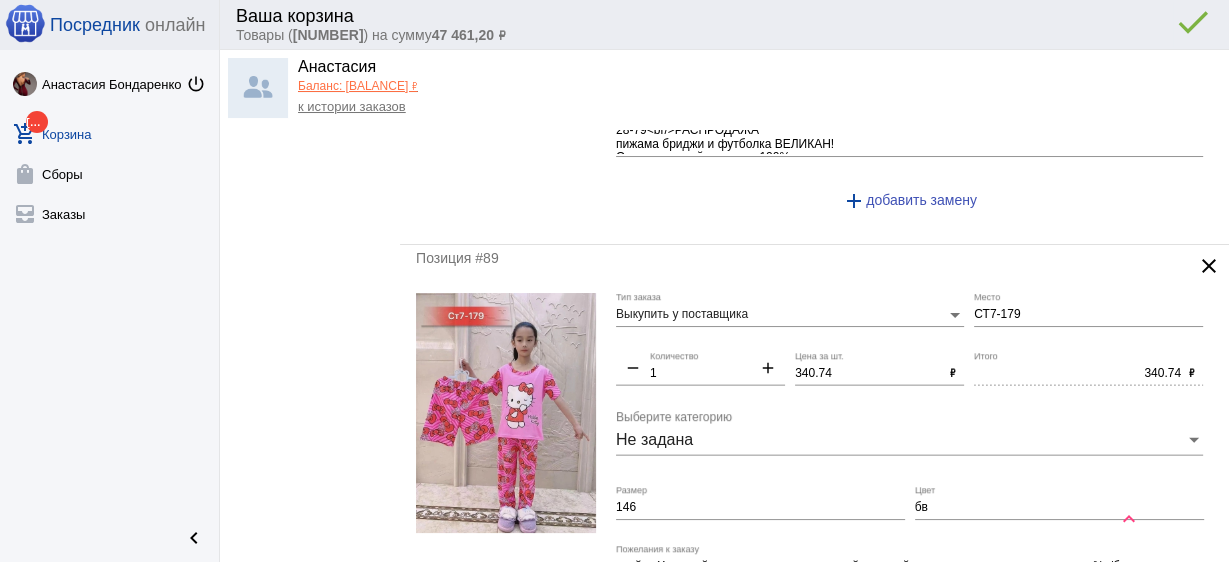 scroll, scrollTop: 3680, scrollLeft: 0, axis: vertical 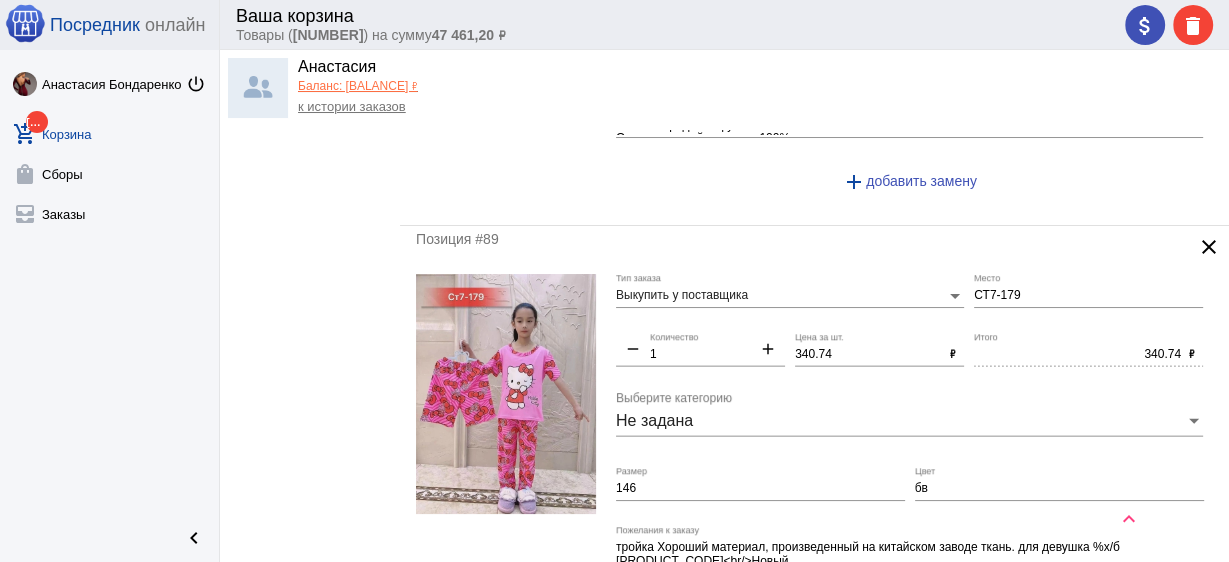 type on "300" 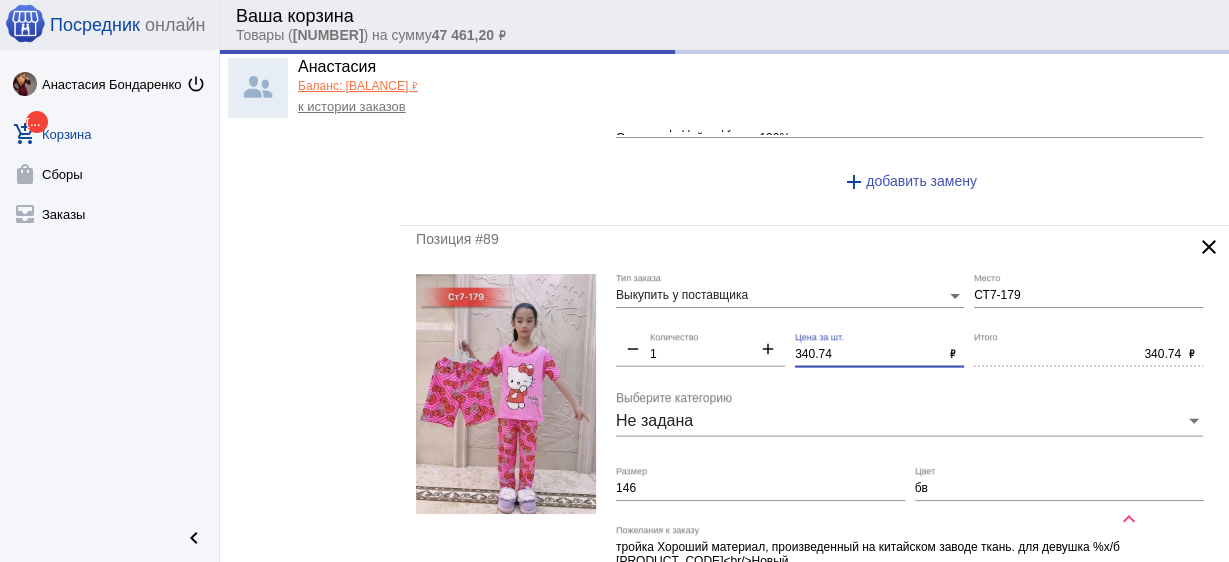 drag, startPoint x: 833, startPoint y: 339, endPoint x: 742, endPoint y: 316, distance: 93.8616 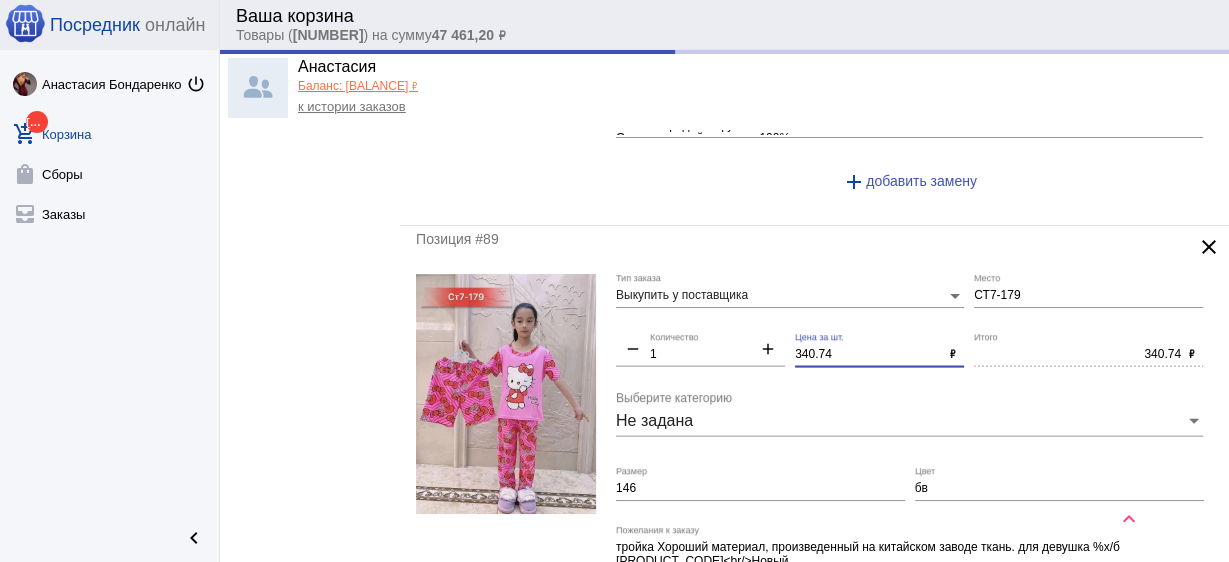 click on "Выкупить у поставщика Тип заказа СТ7-179 Место remove 1 Количество add 340.74 Цена за шт. ₽ 340.74 Итого ₽ Не задана Выберите категорию 146 Размер бв Цвет тройка Хороший материал, произведенный на китайском заводе ткань. для девушка %х/б
ст7-179<br/>Новый<br/>тройка Хороший материал, произведенный на китайском заводе ткань. для девушка %х/б<br/>размер : 116-122-128-134-140-146см<br/> шт : 460 руб.<br/>Без выбора Пожелания к заказу add  добавить замену" 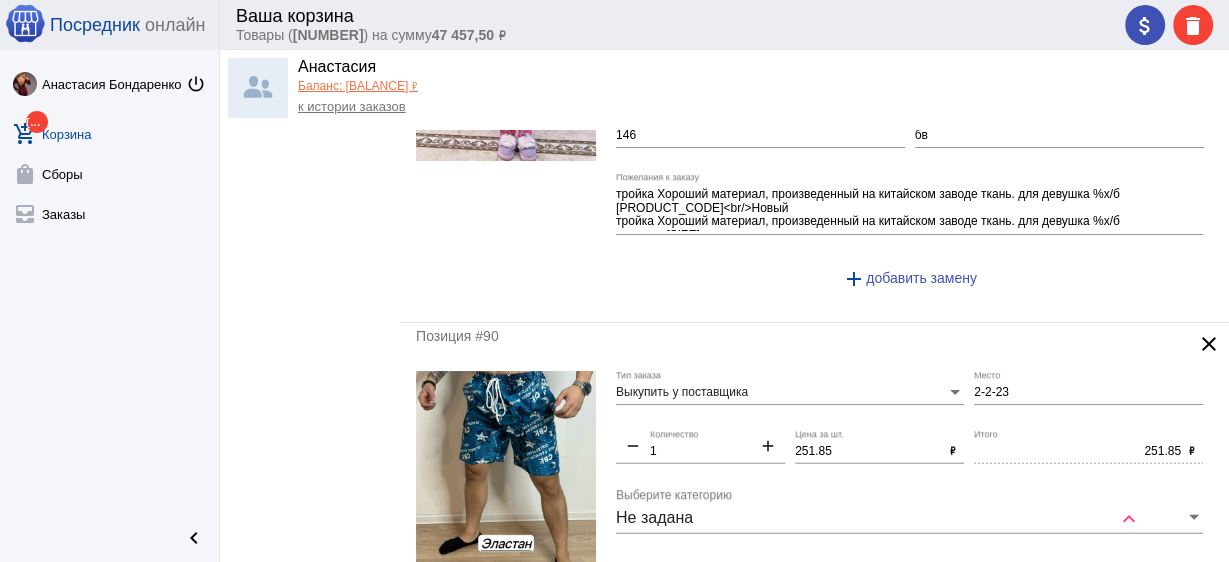scroll, scrollTop: 4160, scrollLeft: 0, axis: vertical 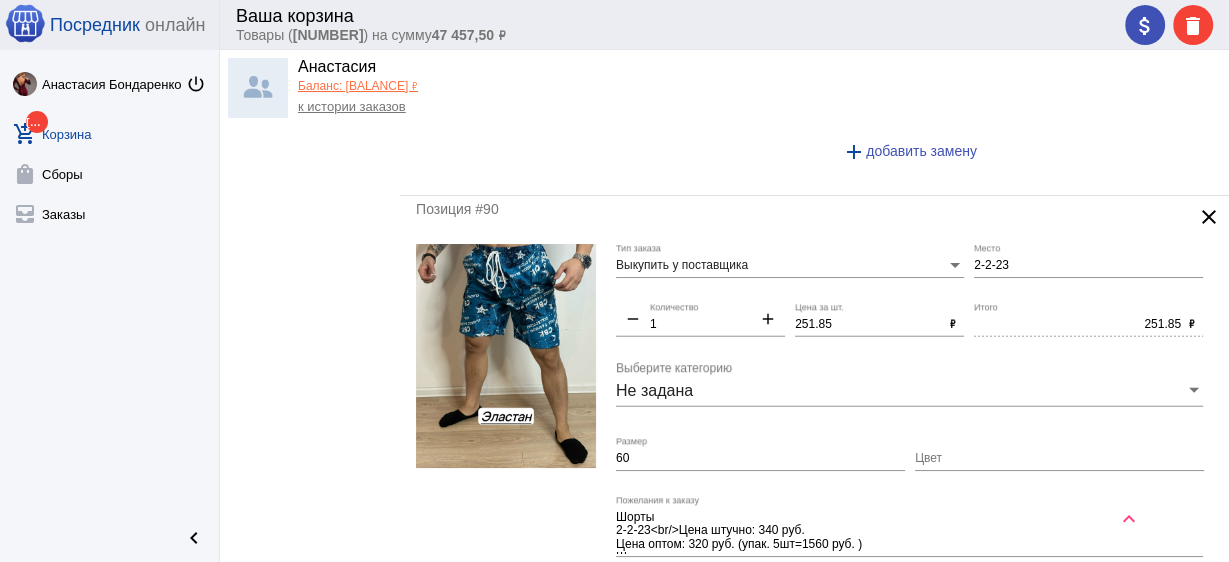 type on "[PRICE]" 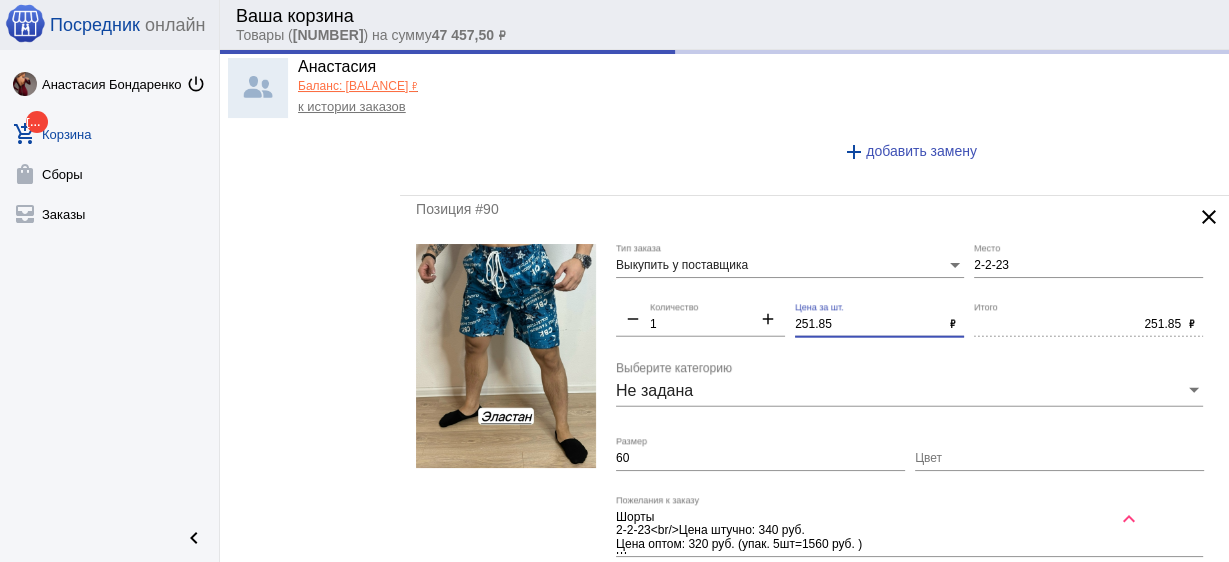 type on "340.00" 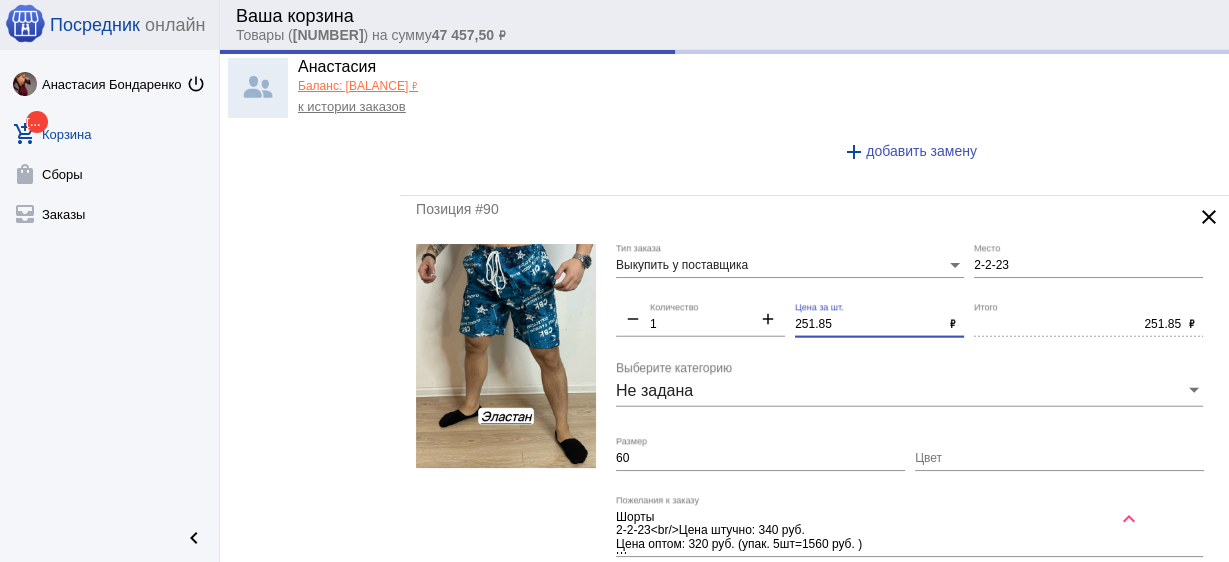 drag, startPoint x: 832, startPoint y: 313, endPoint x: 732, endPoint y: 301, distance: 100.71743 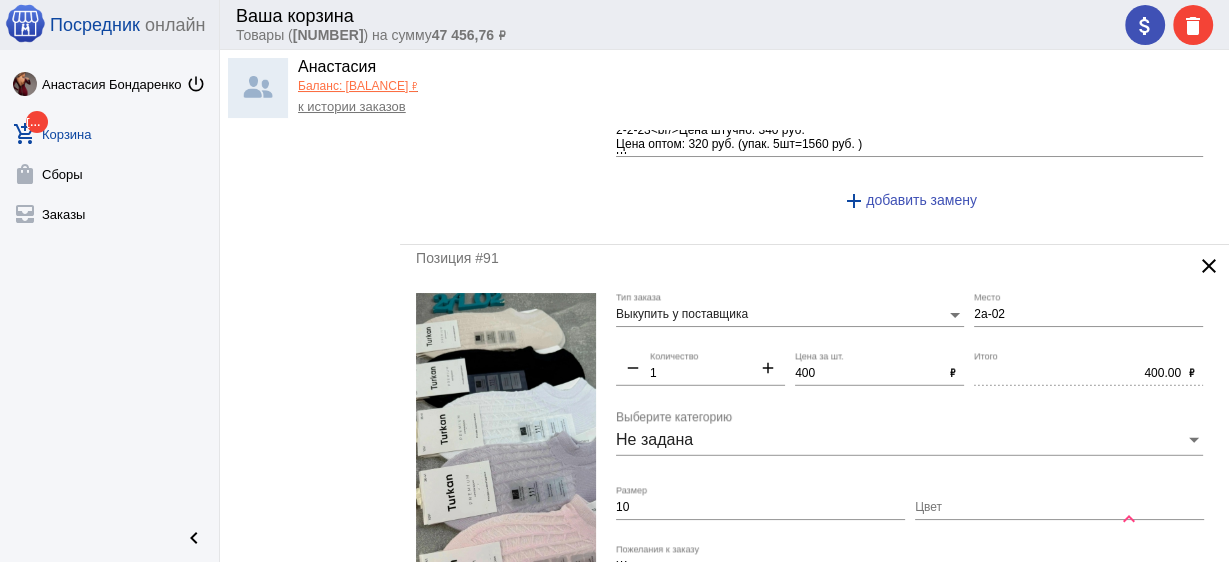 scroll, scrollTop: 4800, scrollLeft: 0, axis: vertical 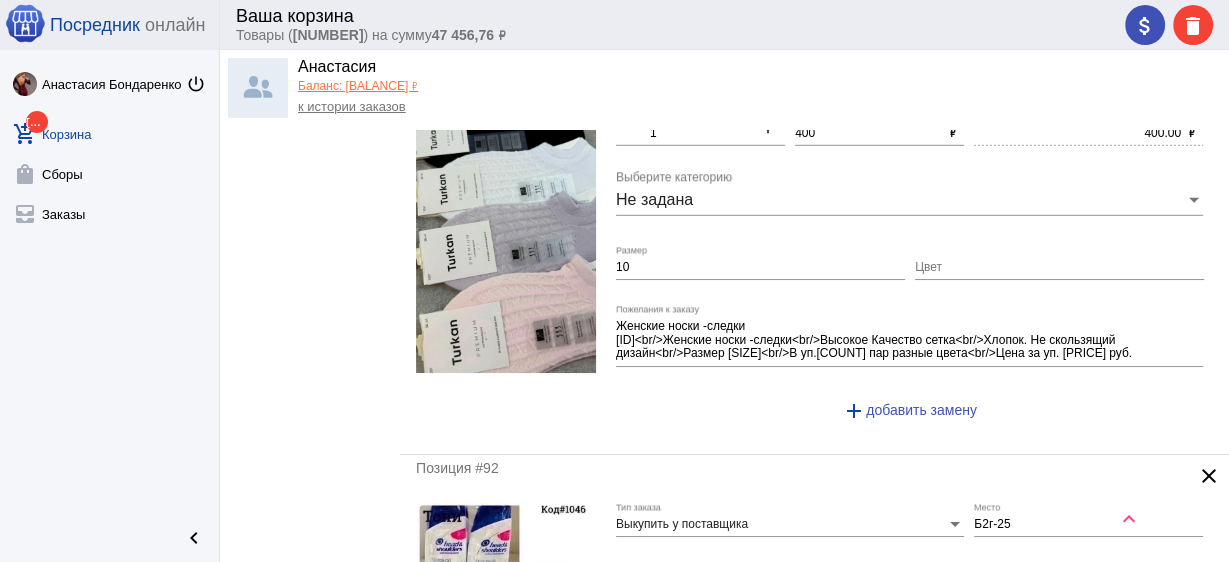 type on "250" 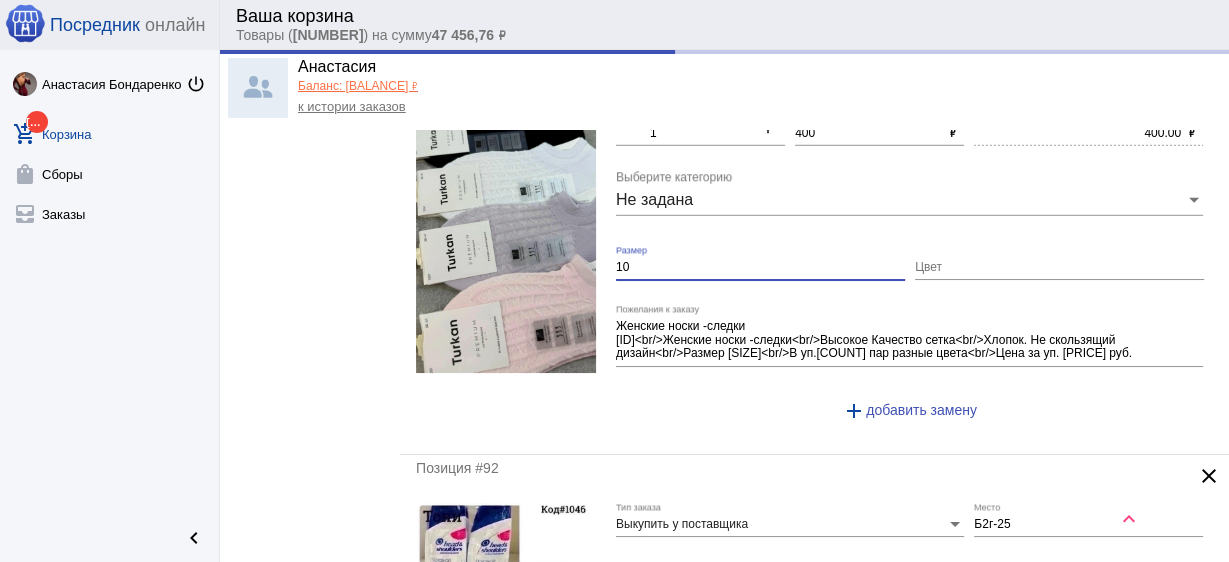 click on "10" at bounding box center [760, 268] 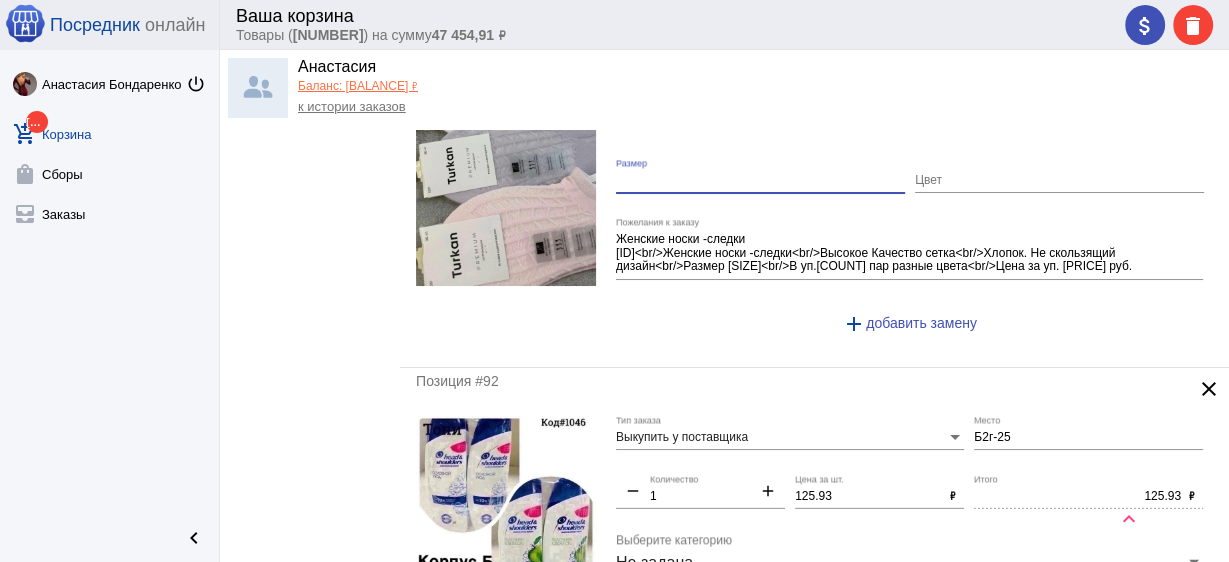 scroll, scrollTop: 5040, scrollLeft: 0, axis: vertical 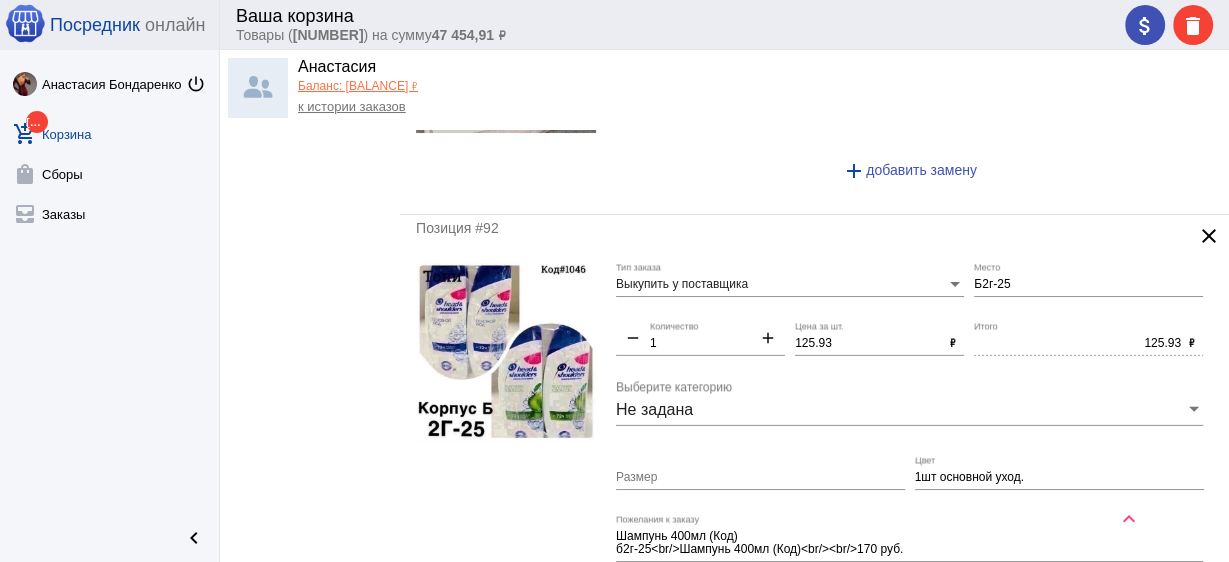 type 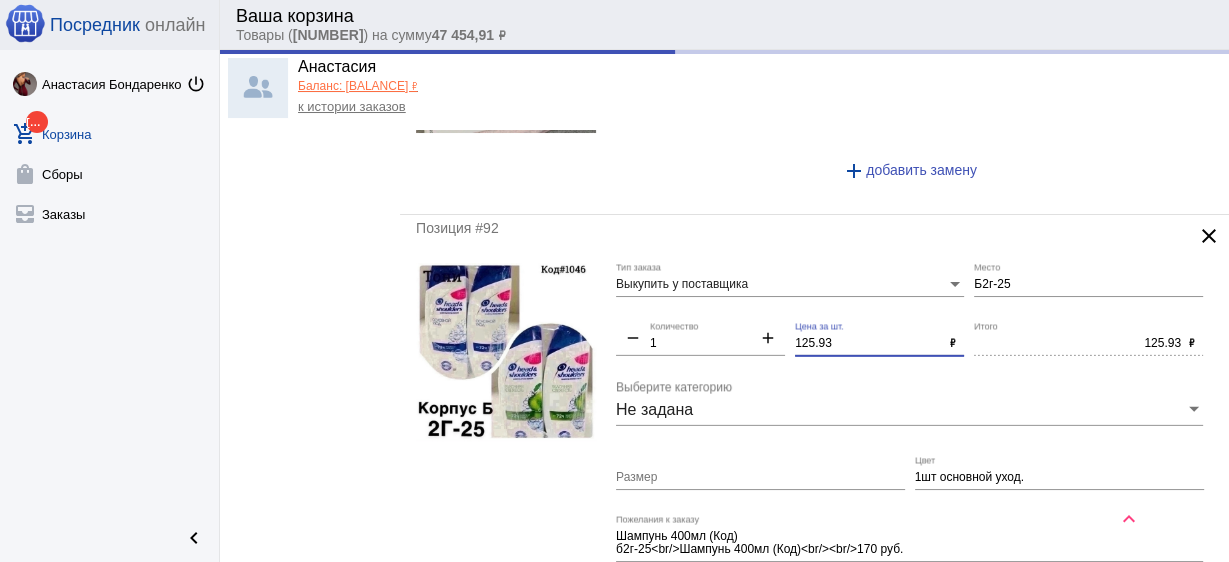 drag, startPoint x: 836, startPoint y: 321, endPoint x: 736, endPoint y: 298, distance: 102.610916 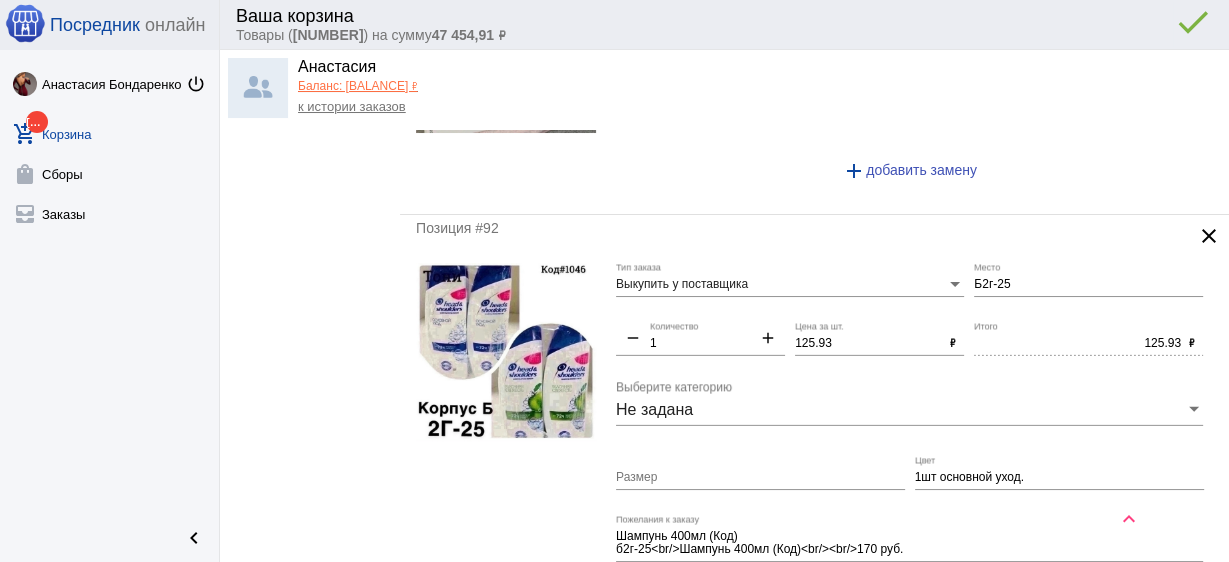 drag, startPoint x: 743, startPoint y: 303, endPoint x: 823, endPoint y: 298, distance: 80.1561 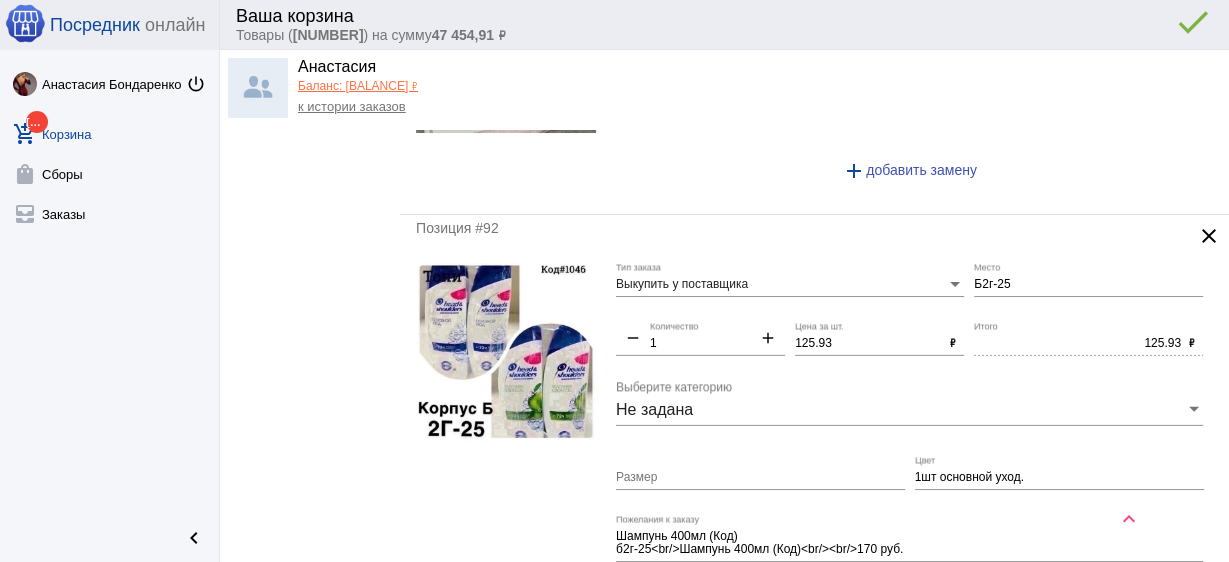 drag, startPoint x: 823, startPoint y: 298, endPoint x: 883, endPoint y: 320, distance: 63.90618 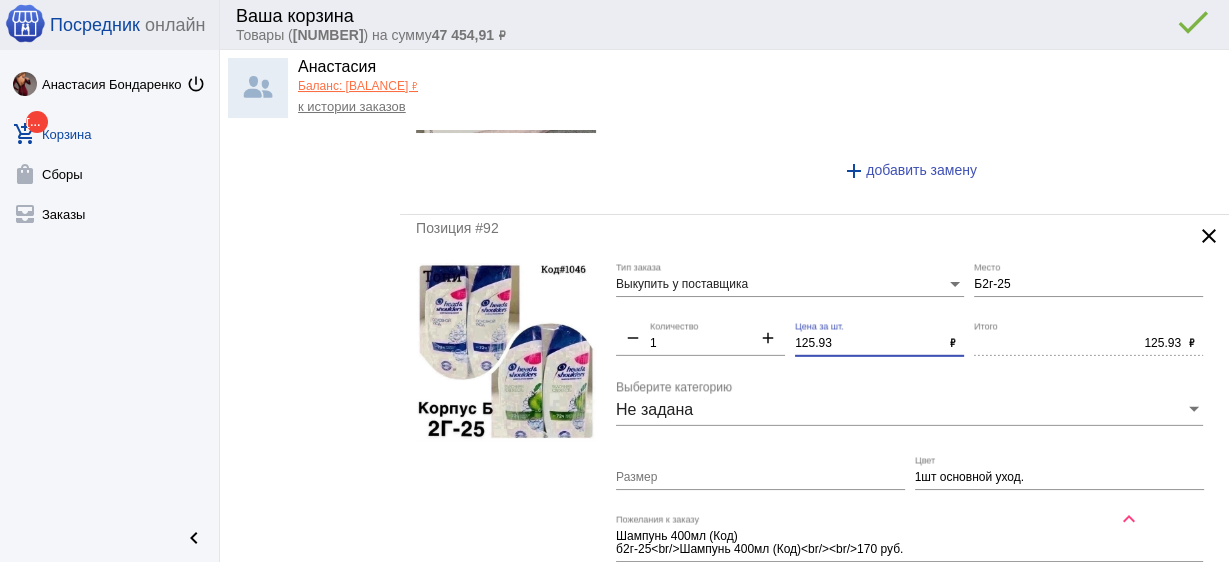 click on "125.93" at bounding box center [868, 344] 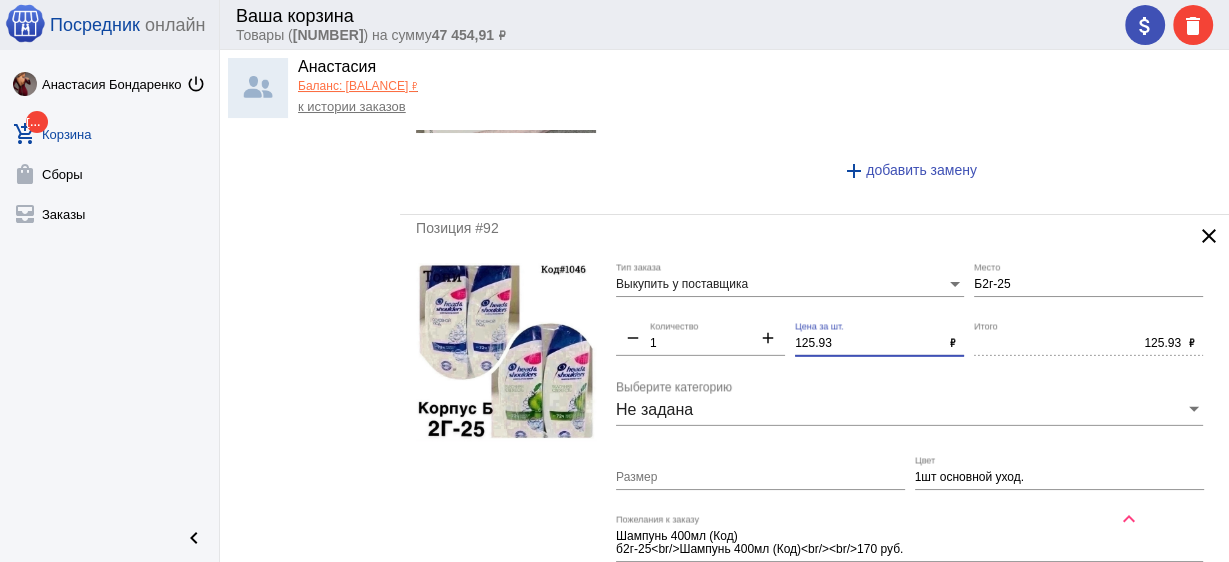 click on "125.93" at bounding box center [868, 344] 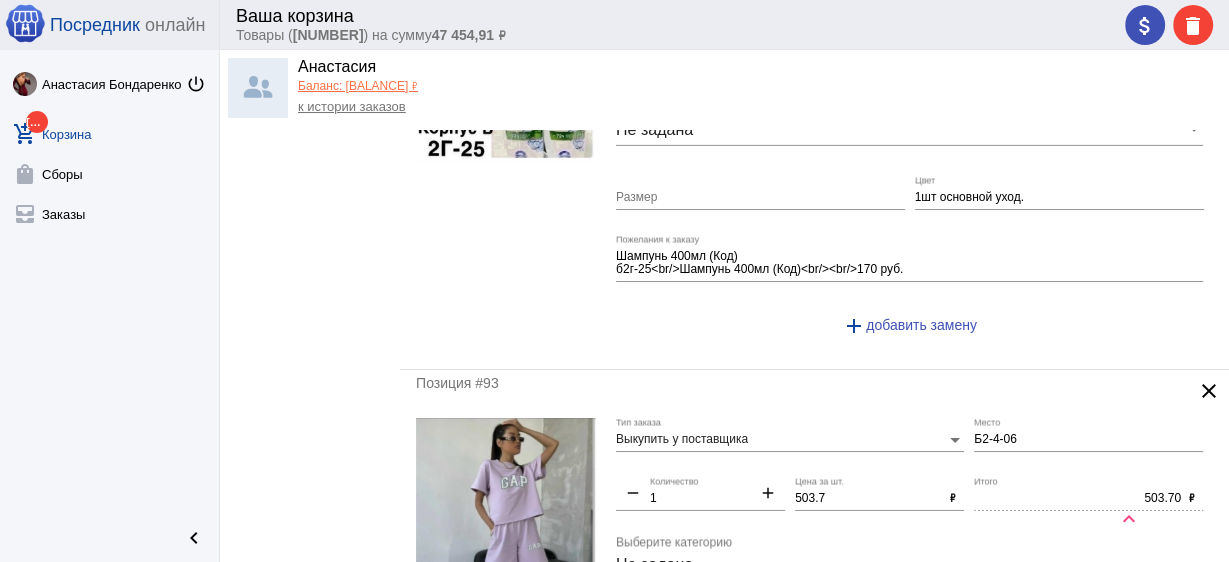 scroll, scrollTop: 5440, scrollLeft: 0, axis: vertical 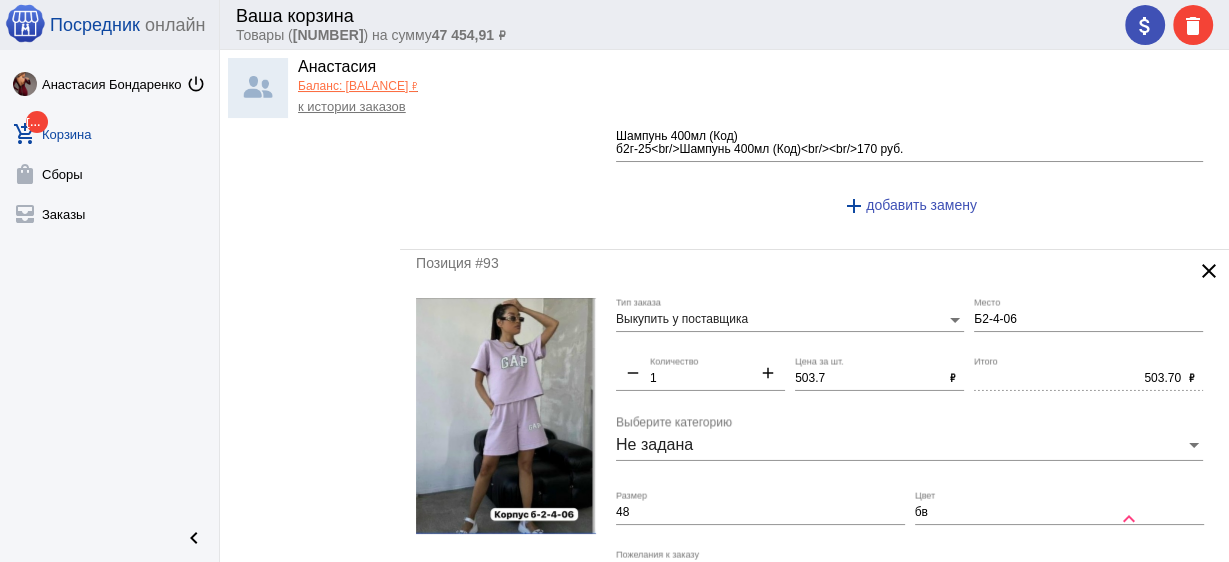 type on "120" 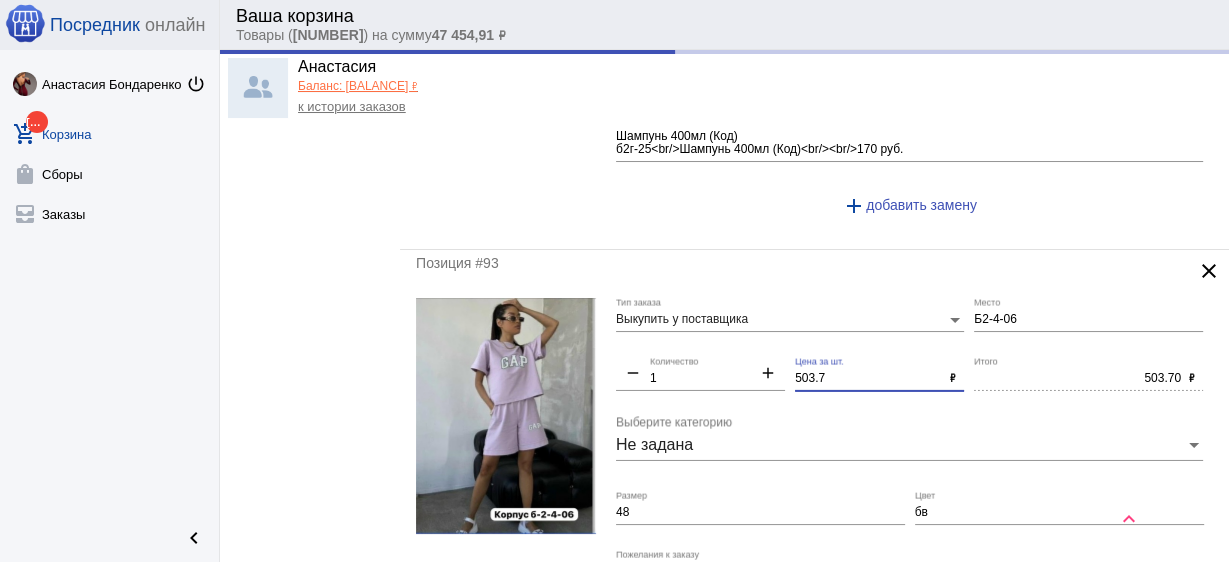 type on "120.00" 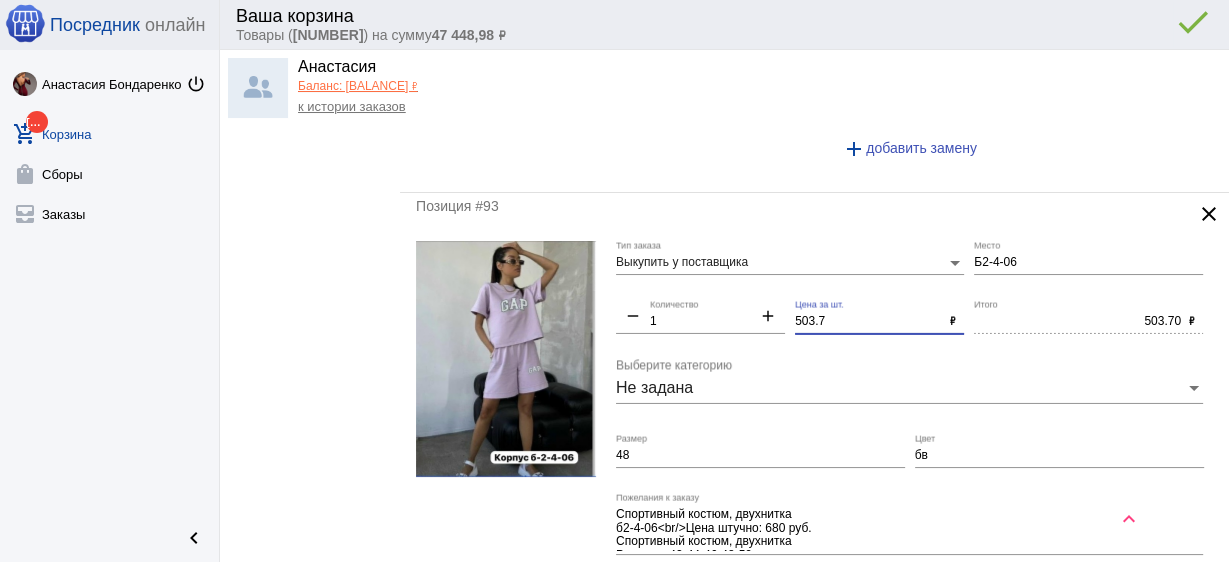 scroll, scrollTop: 5520, scrollLeft: 0, axis: vertical 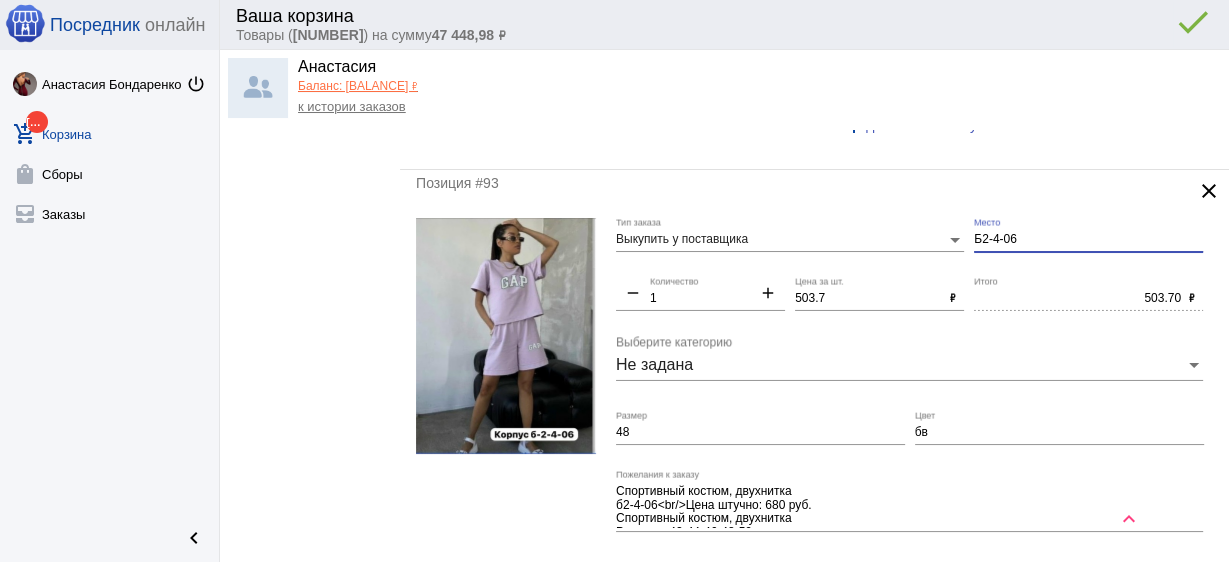 drag, startPoint x: 1007, startPoint y: 216, endPoint x: 789, endPoint y: 214, distance: 218.00917 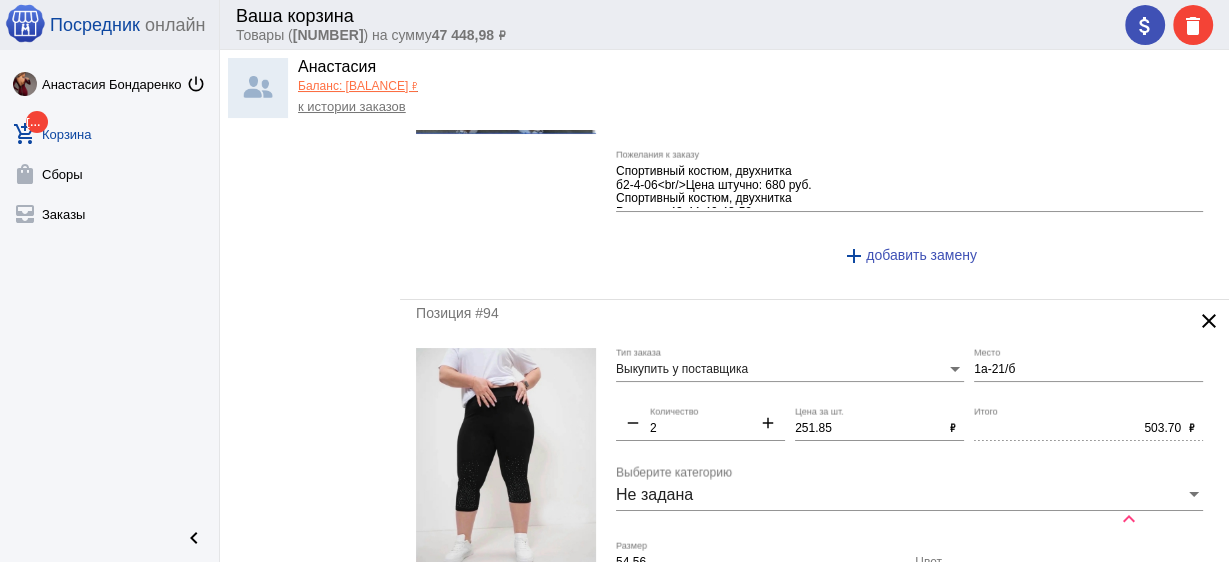 scroll, scrollTop: 5920, scrollLeft: 0, axis: vertical 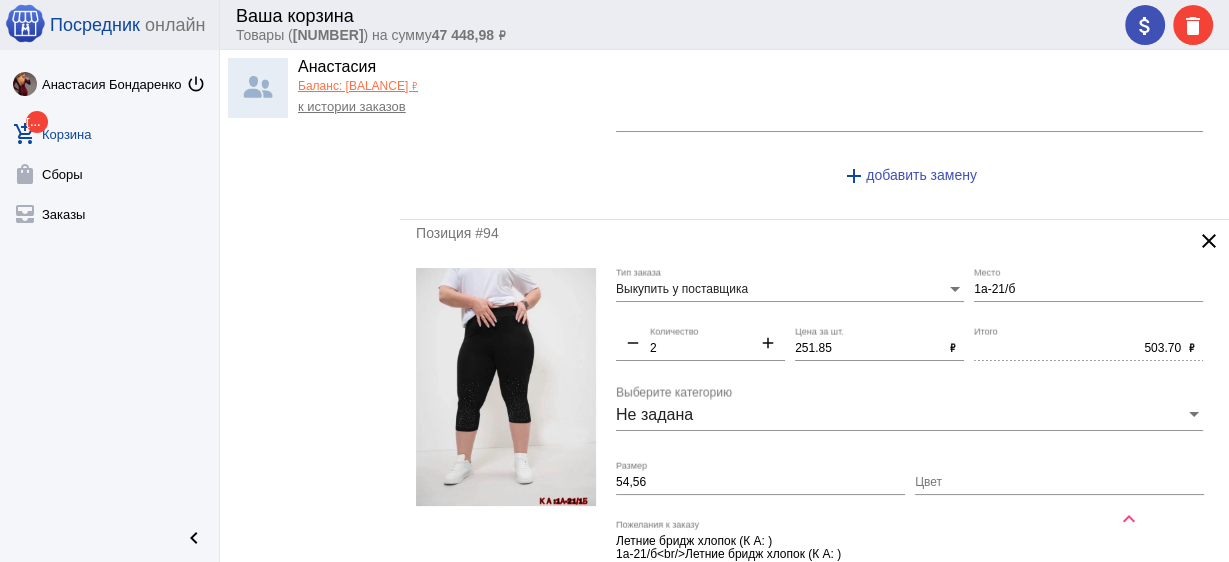 type on "1-1" 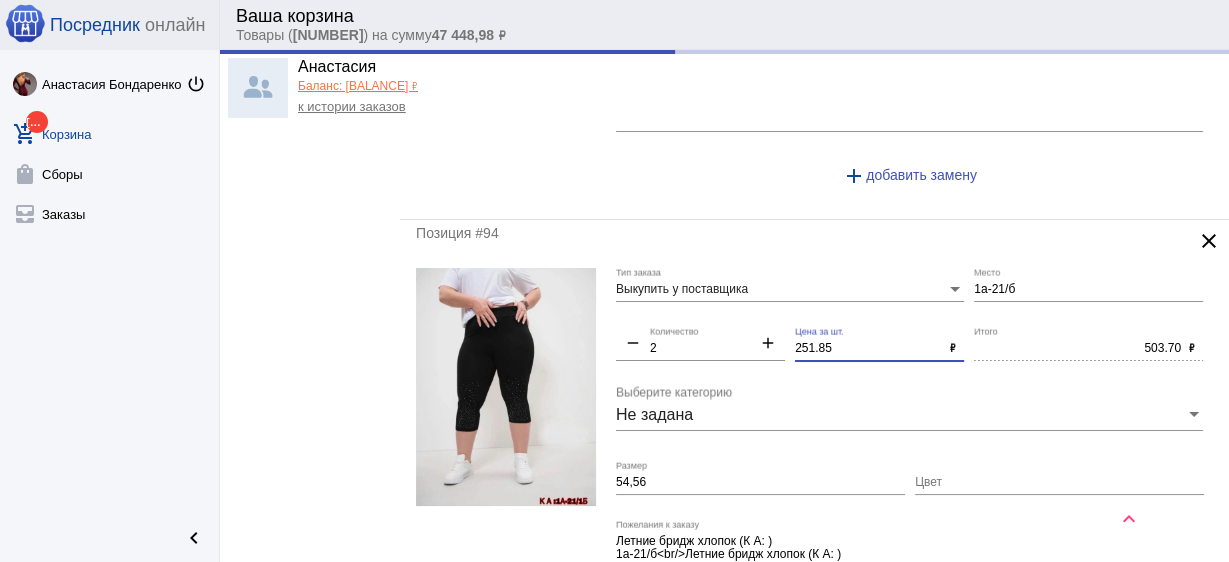 drag, startPoint x: 844, startPoint y: 323, endPoint x: 692, endPoint y: 296, distance: 154.37941 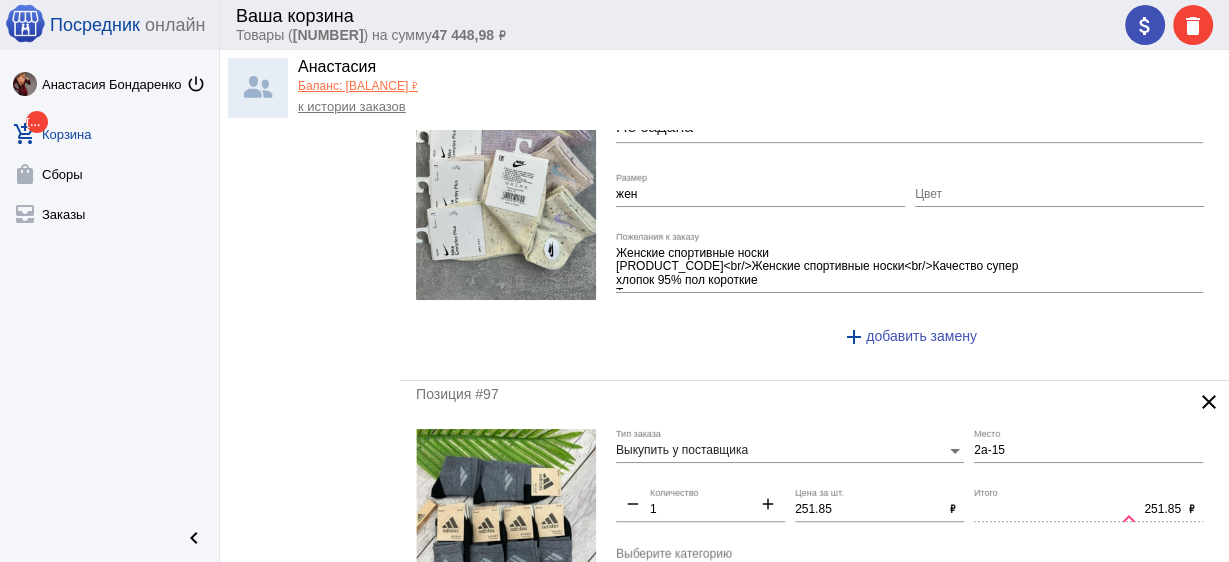 scroll, scrollTop: 7280, scrollLeft: 0, axis: vertical 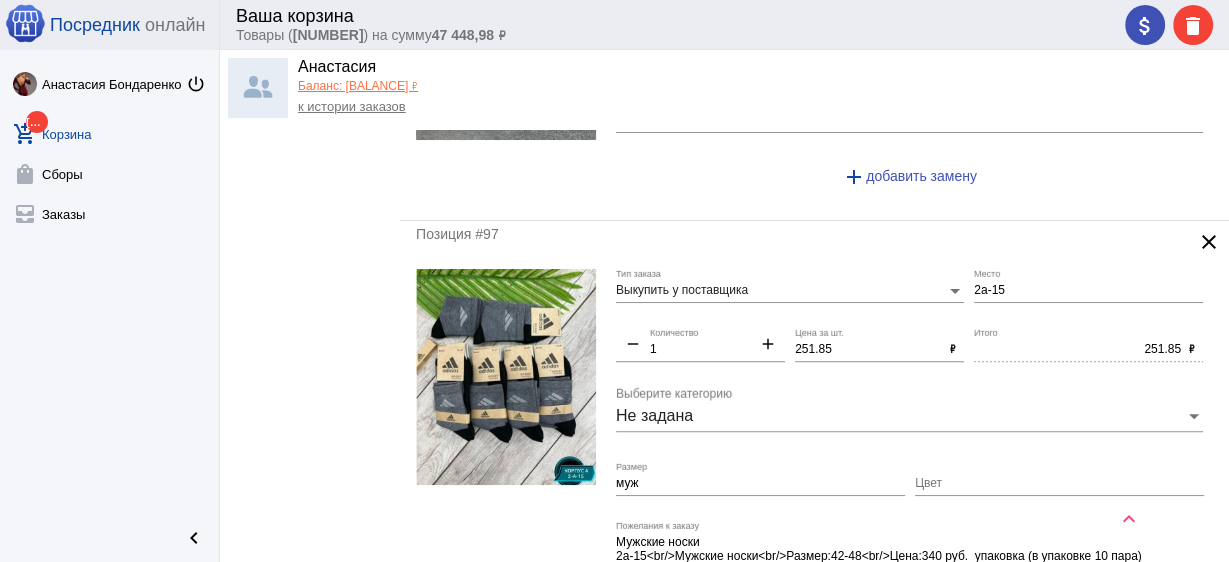 type on "250" 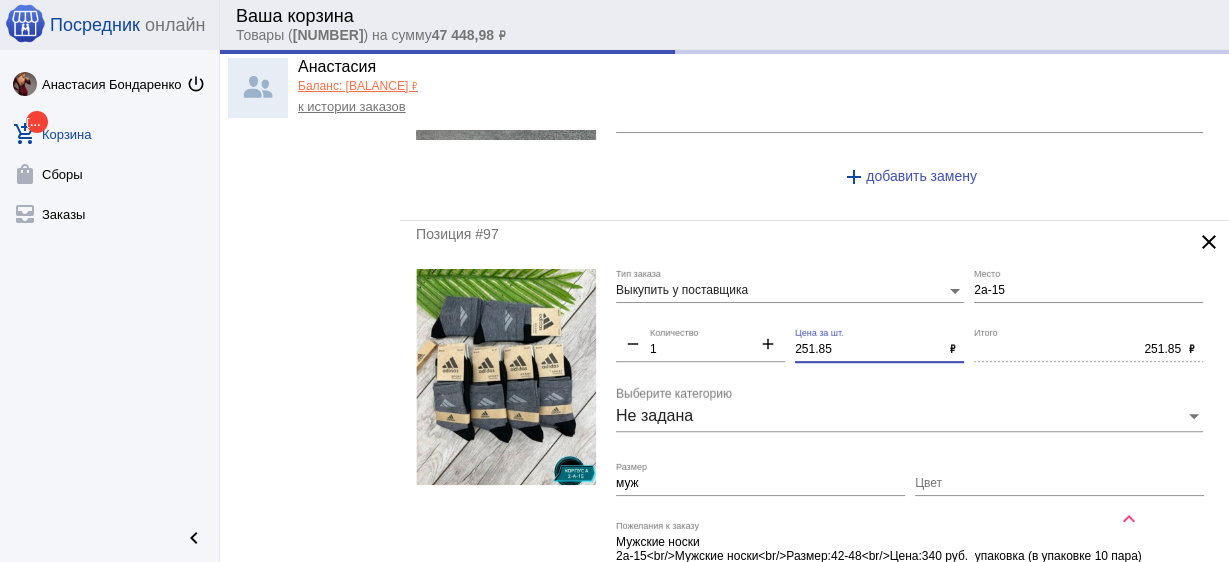 drag, startPoint x: 835, startPoint y: 325, endPoint x: 693, endPoint y: 303, distance: 143.69412 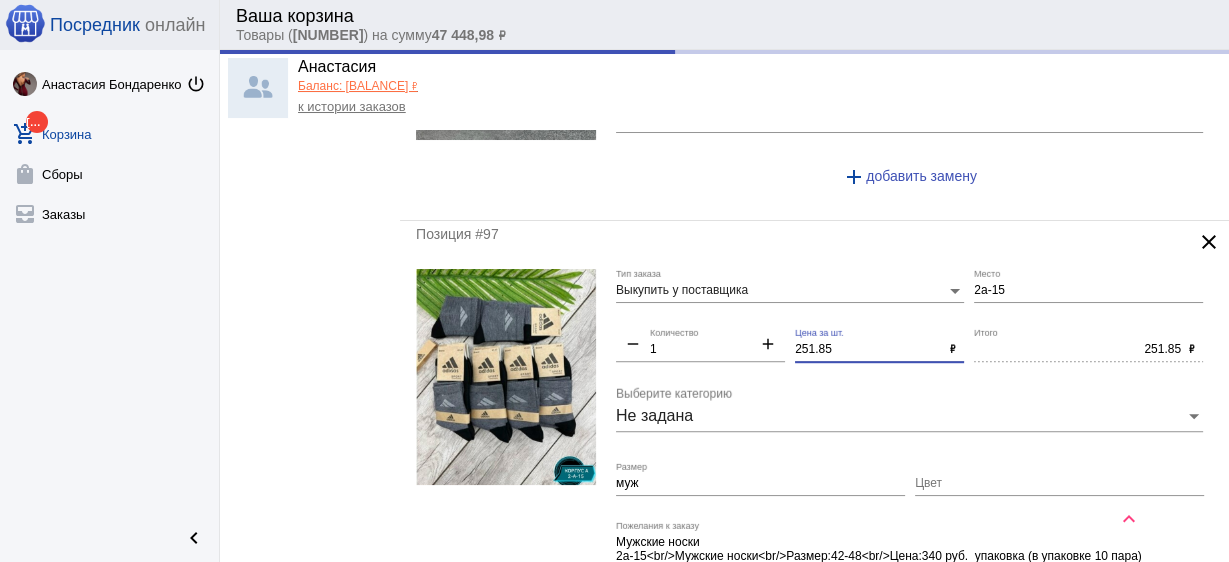 click on "Выкупить у поставщика Тип заказа 2а-15 Место remove 1 Количество add 251.85 Цена за шт. ₽ 251.85 Итого ₽ Не задана Выберите категорию муж Размер Цвет Мужские носки
2а-15<br/>Мужские носки
Размер:42-48
Цена:340 руб.  упаковка (в упаковке 10 пара)
Расцветка в упаковке как на фото.
качество супер Пожелания к заказу add  добавить замену" 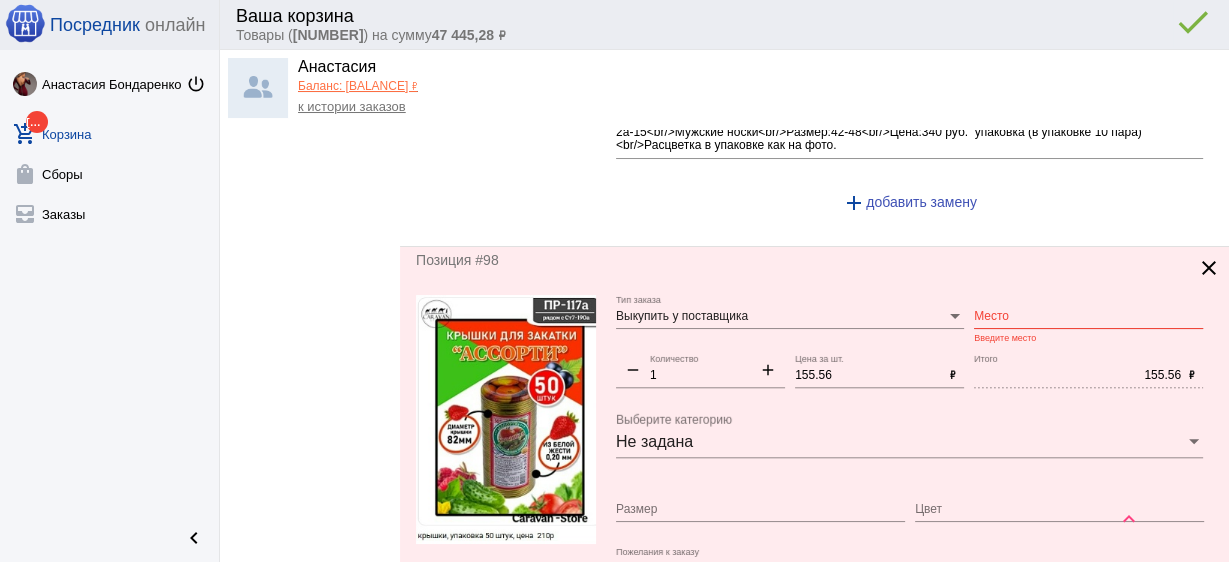scroll, scrollTop: 7760, scrollLeft: 0, axis: vertical 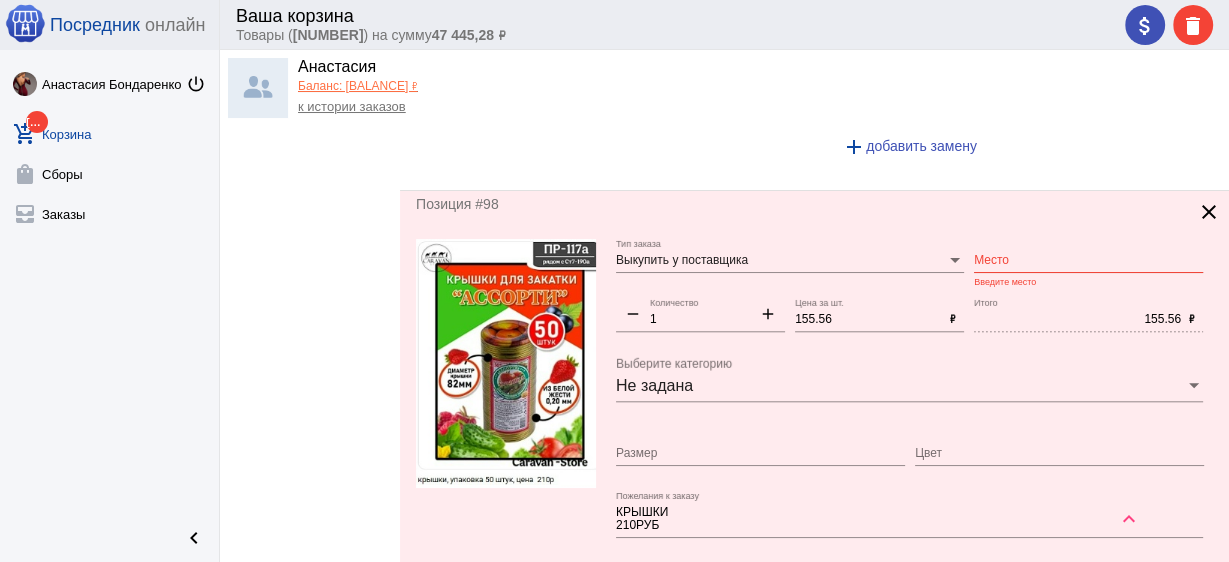 type on "250" 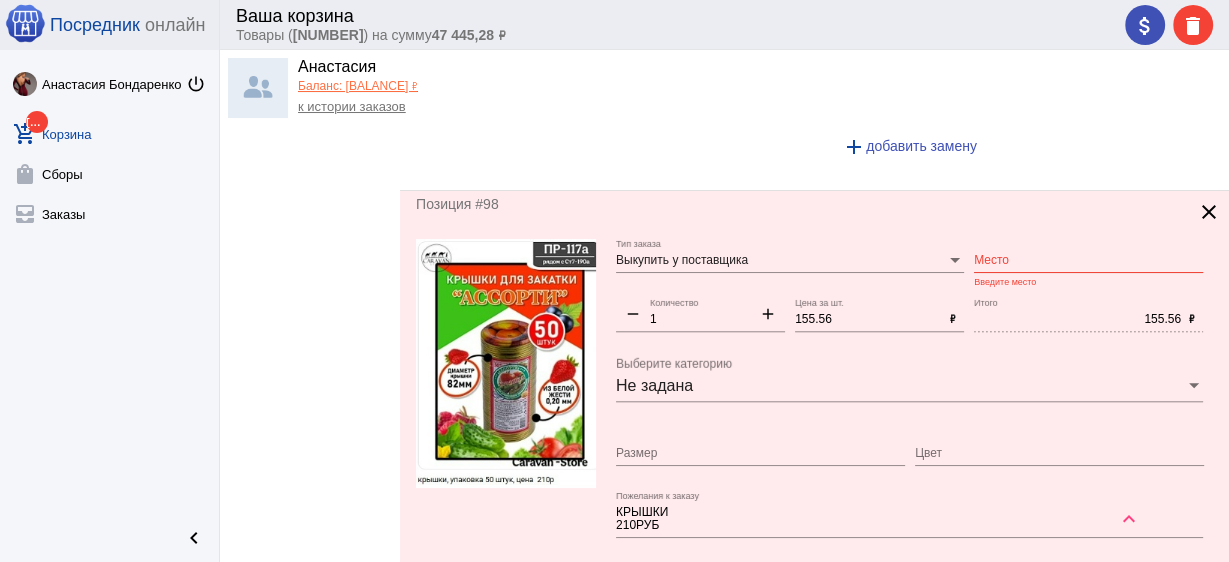 click on "Место" at bounding box center (1088, 261) 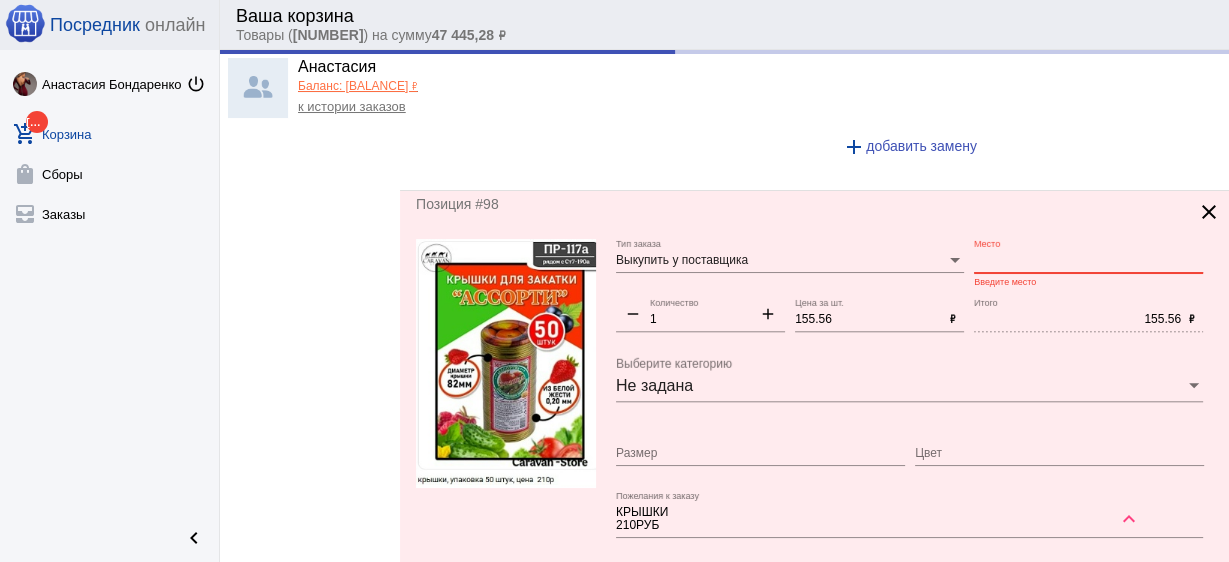 type on "250.00" 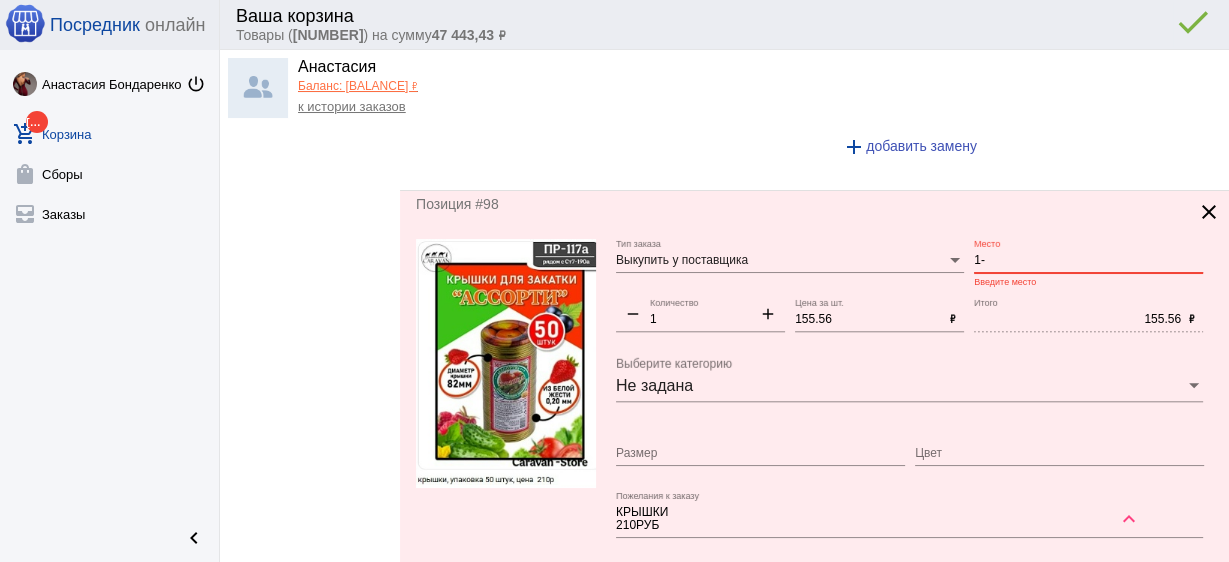 type on "1-1" 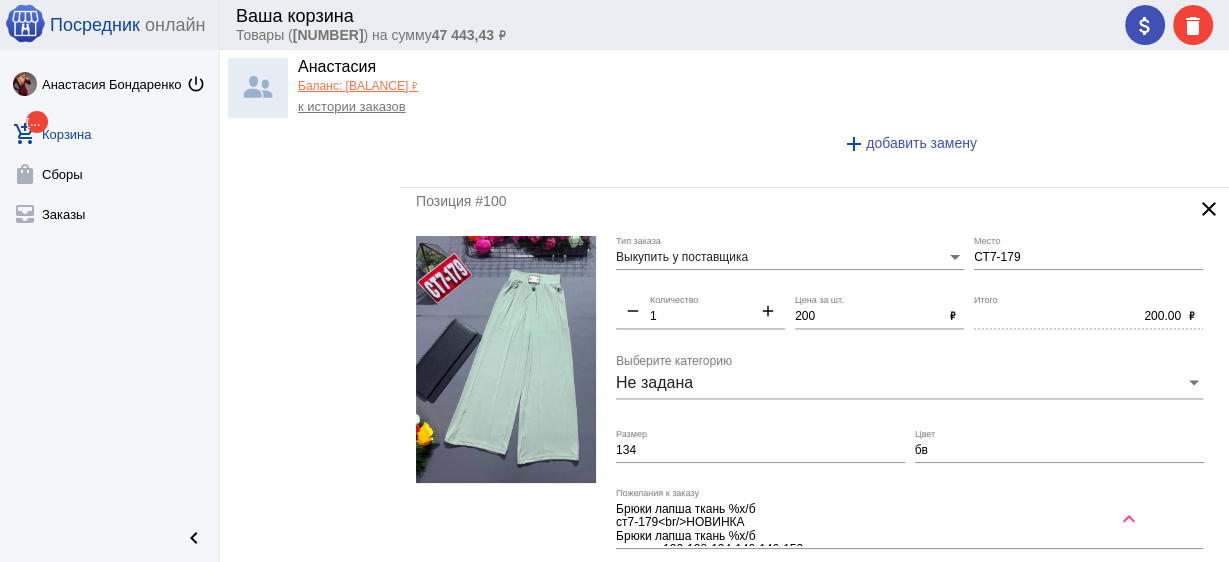 scroll, scrollTop: 8958, scrollLeft: 0, axis: vertical 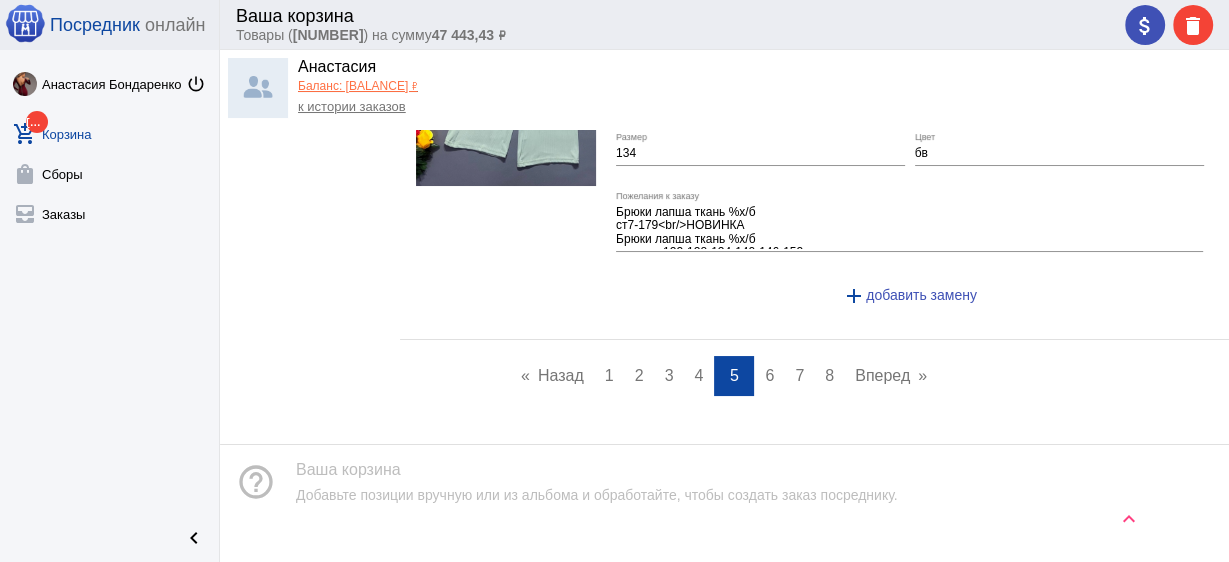 click on "6" at bounding box center [769, 375] 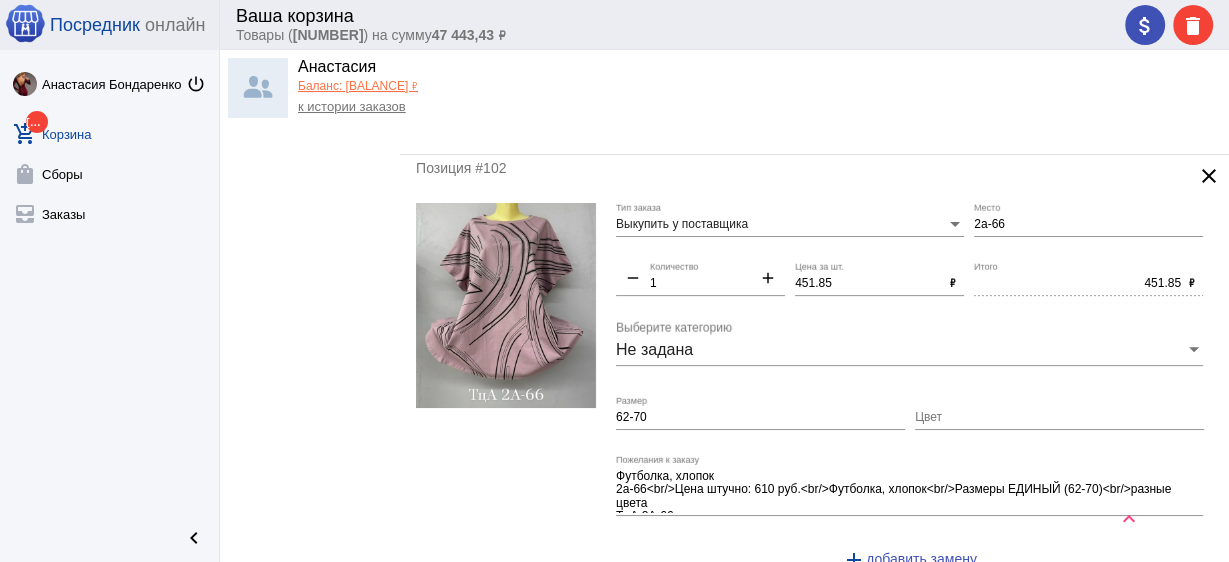 scroll, scrollTop: 640, scrollLeft: 0, axis: vertical 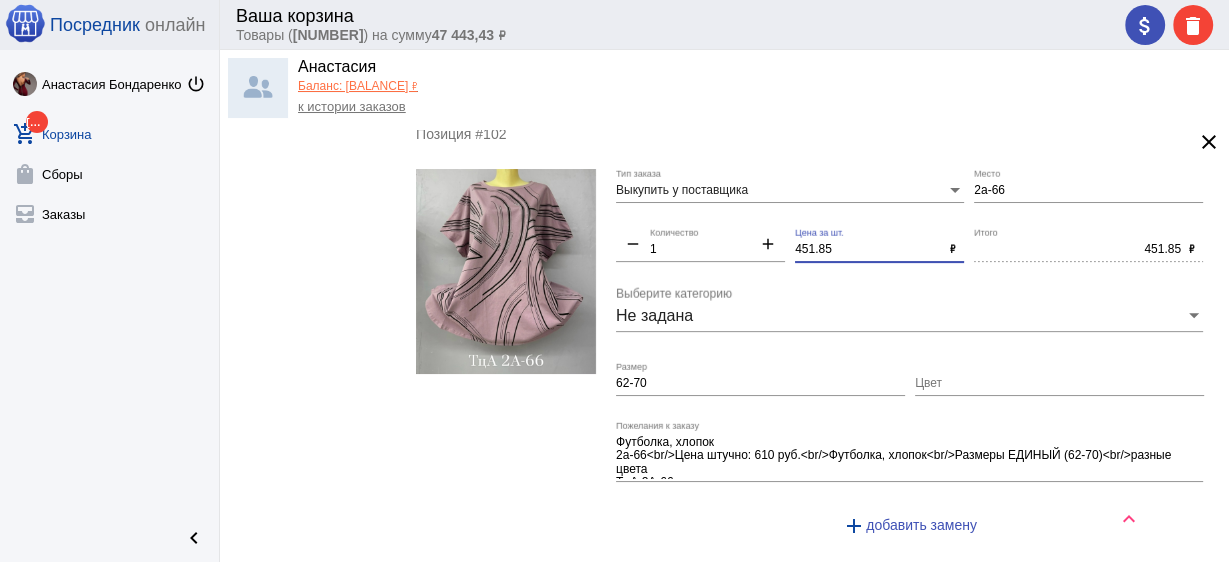 drag, startPoint x: 840, startPoint y: 250, endPoint x: 773, endPoint y: 237, distance: 68.24954 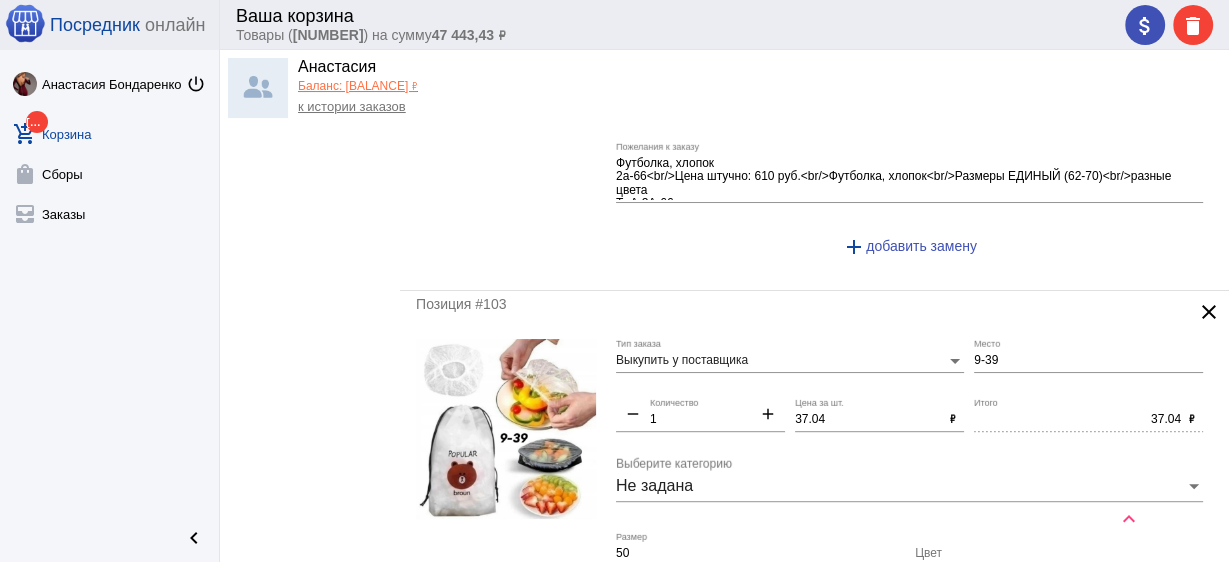 scroll, scrollTop: 1040, scrollLeft: 0, axis: vertical 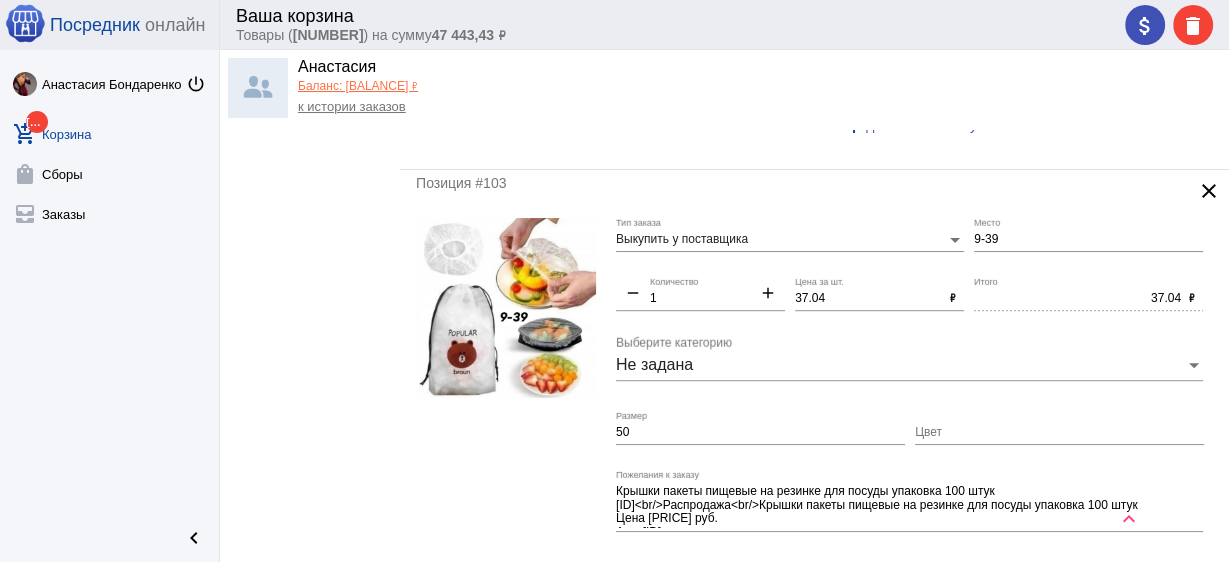 type on "450" 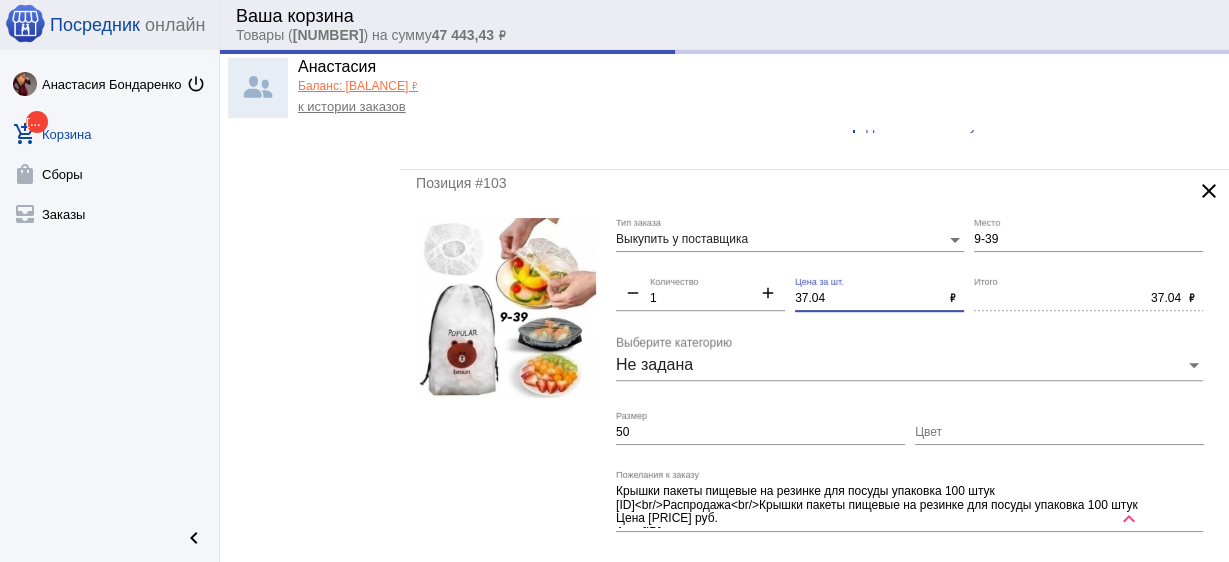 type on "450.00" 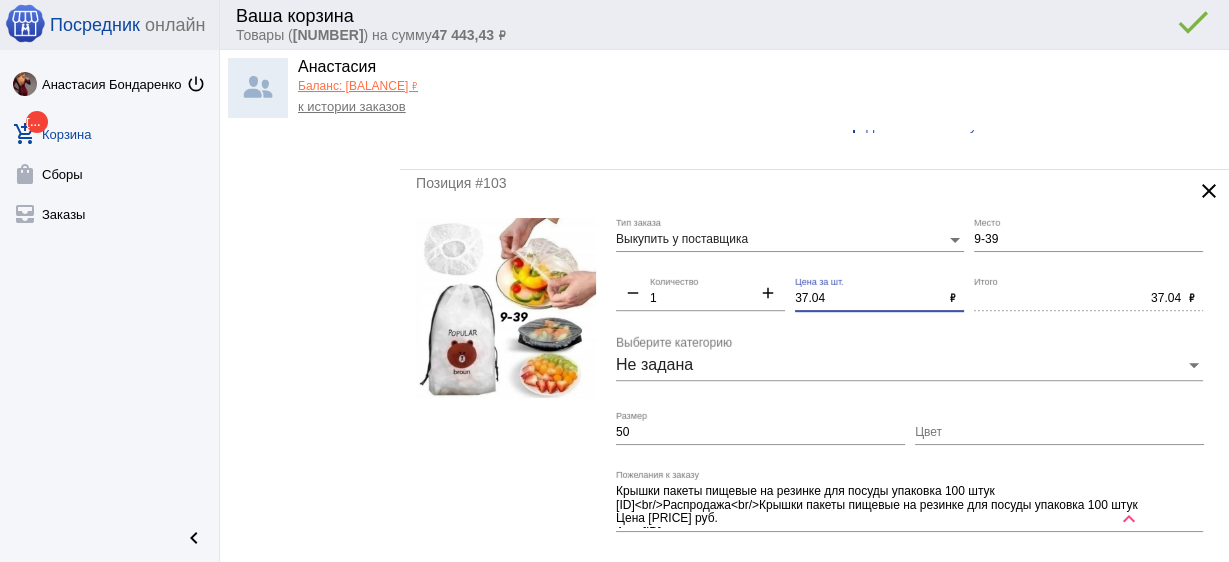 drag, startPoint x: 827, startPoint y: 297, endPoint x: 738, endPoint y: 276, distance: 91.44397 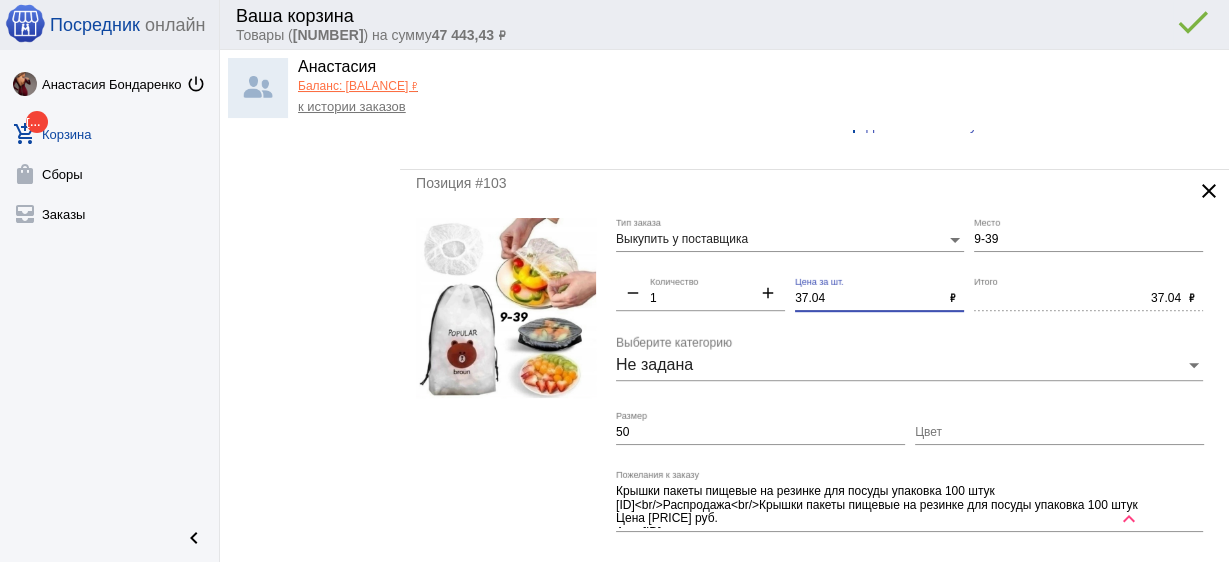 click on "Выкупить у поставщика Тип заказа 9-39 Место remove 1 Количество add 37.04 Цена за шт. ₽ 37.04 Итого ₽ Не задана Выберите категорию 50 Размер Цвет Крышки пакеты пищевые на резинке для посуды упаковка 100 штук
9-39<br/>Распродажа<br/>Крышки пакеты пищевые на резинке для посуды упаковка 100 штук<br/>Цена 50 руб.<br/>Арт: 9-39 Пожелания к заказу add  добавить замену" 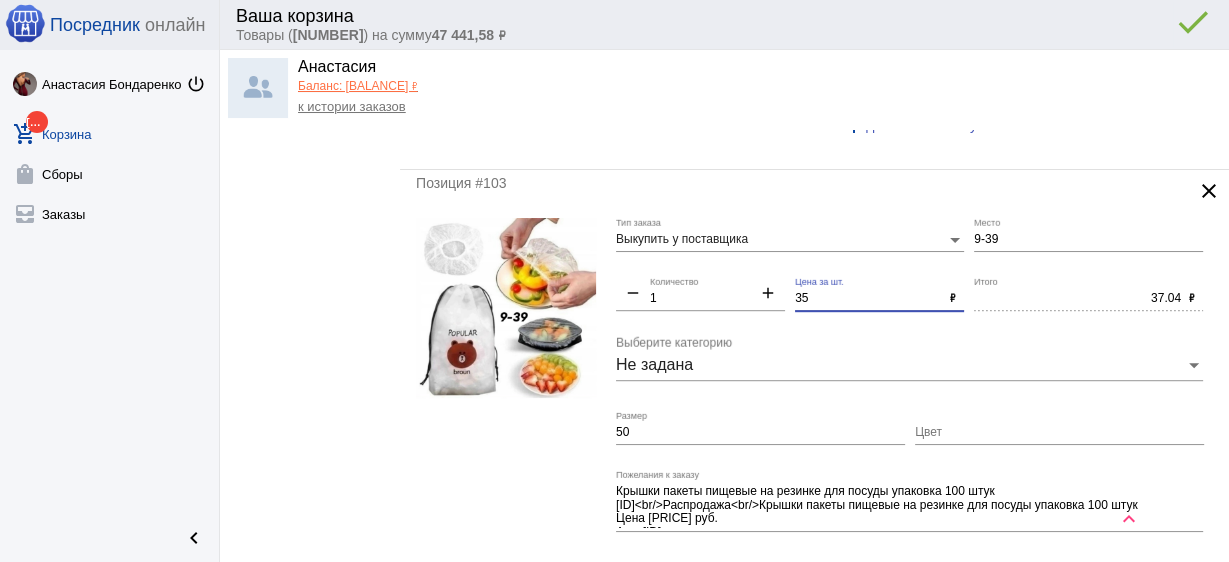 type on "35" 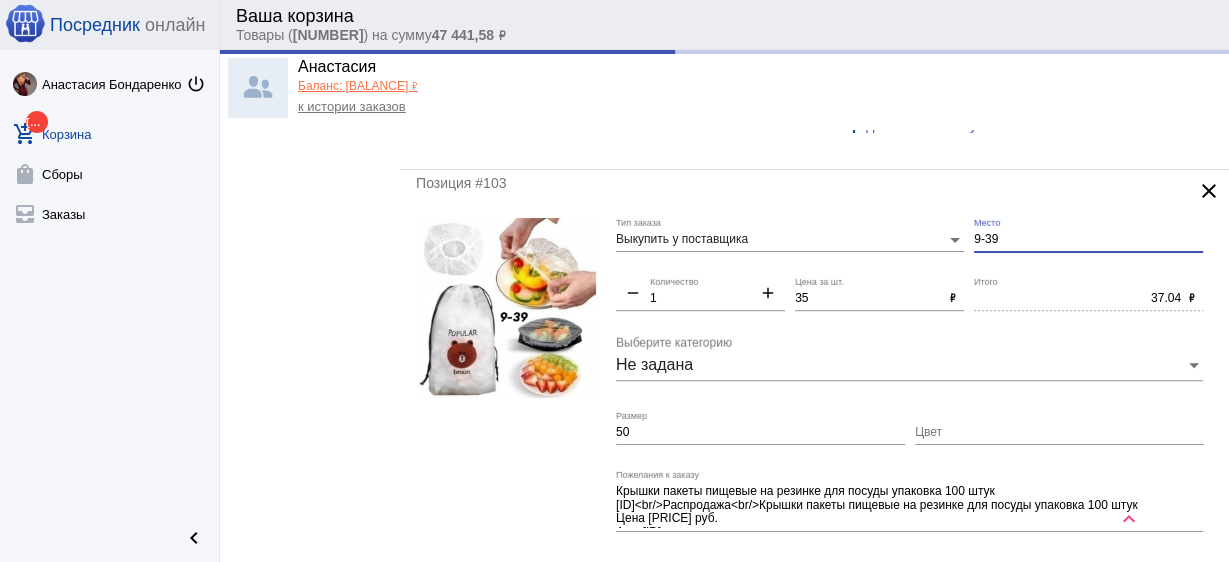 type on "35.00" 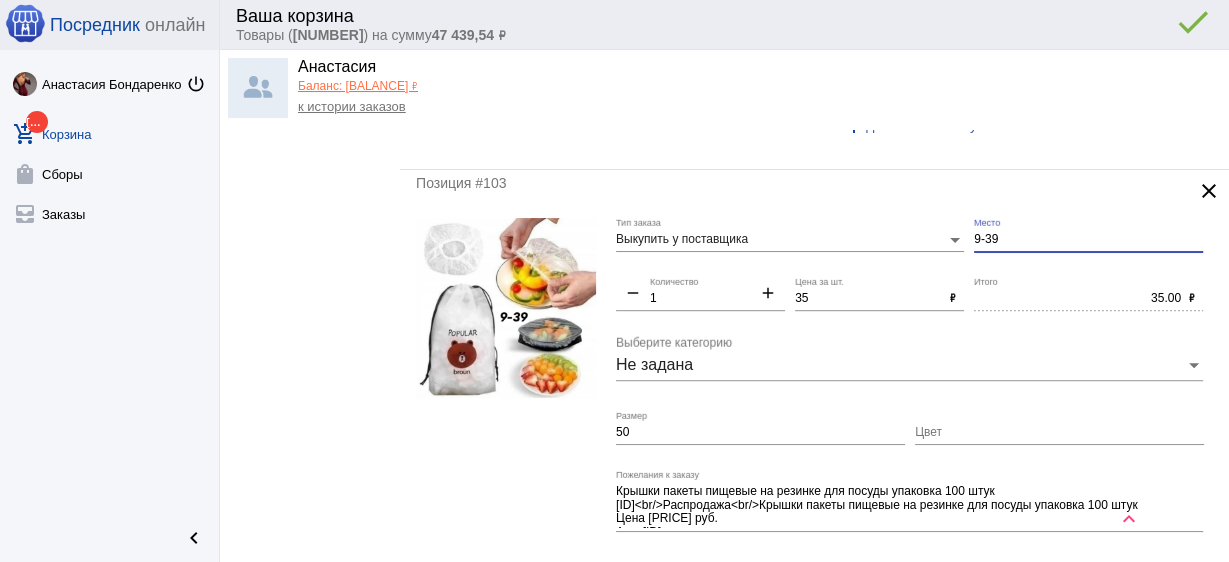 drag, startPoint x: 995, startPoint y: 235, endPoint x: 920, endPoint y: 228, distance: 75.32596 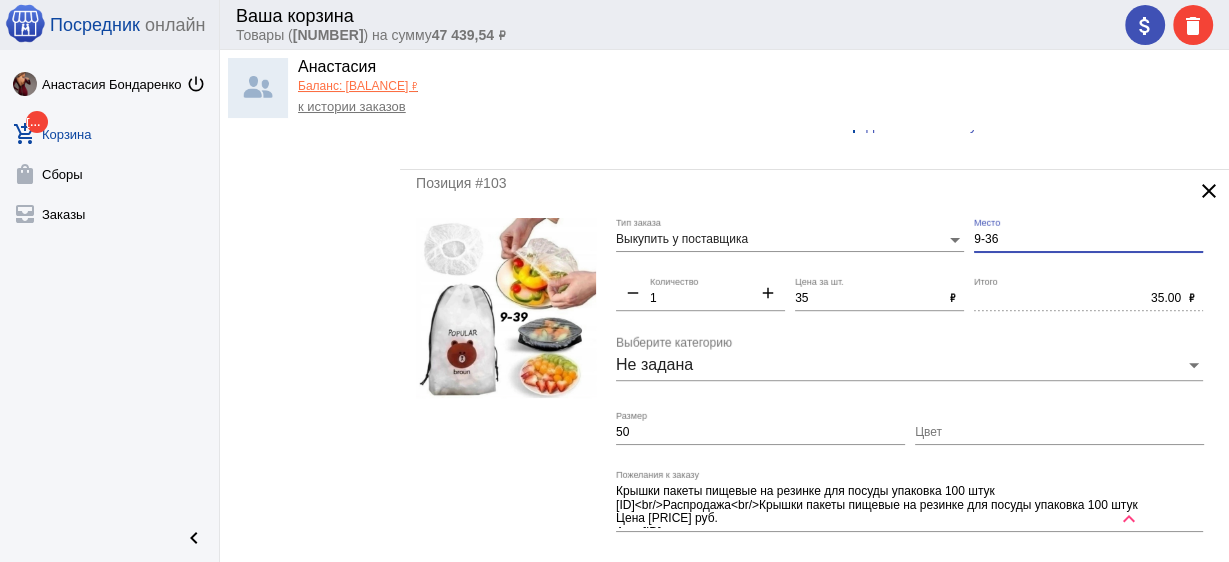 type on "9-36" 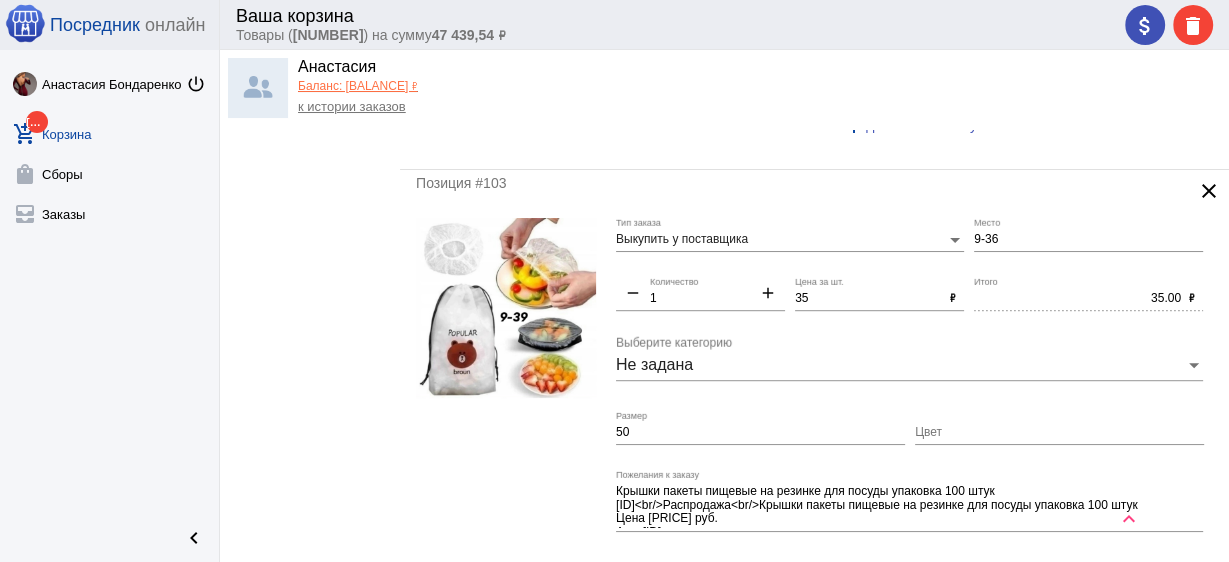 click on "50 Размер" 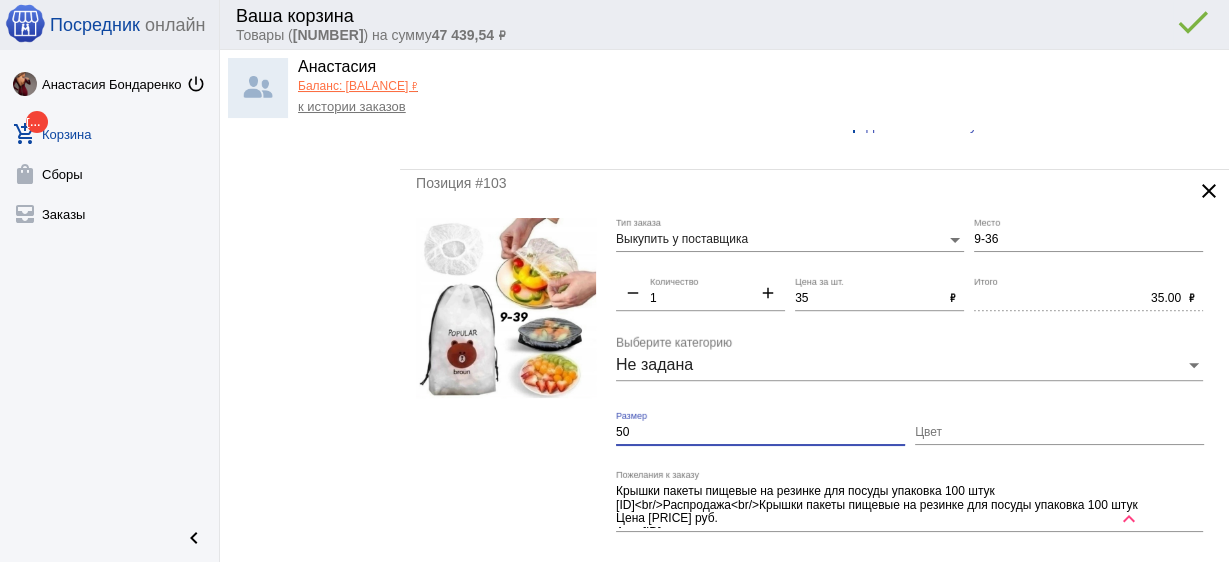 click on "50 Размер" 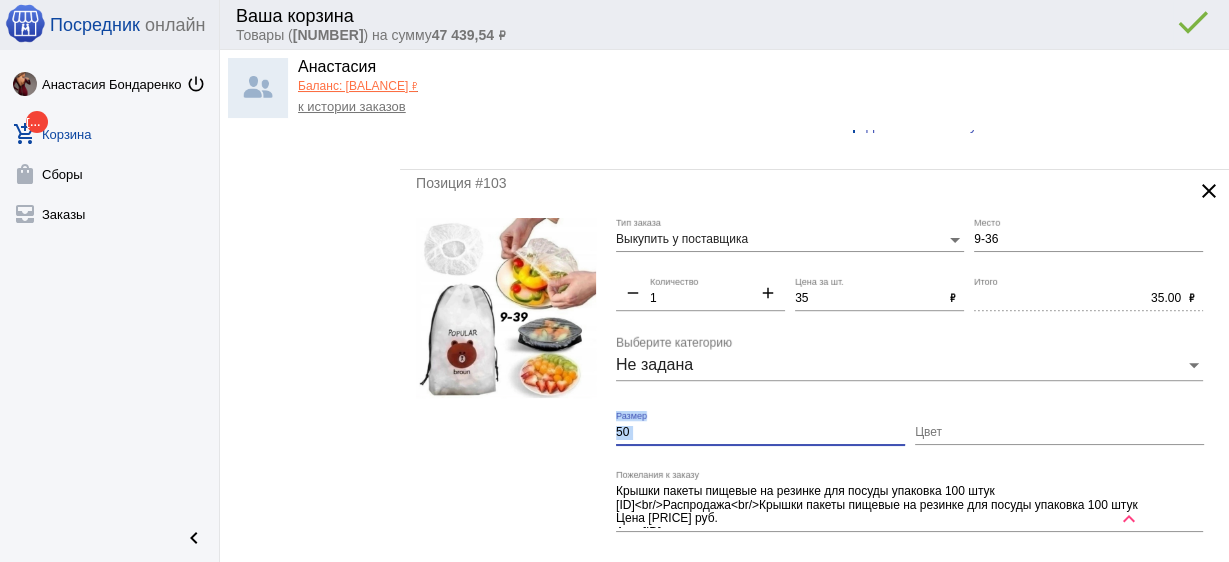 click on "50 Размер" 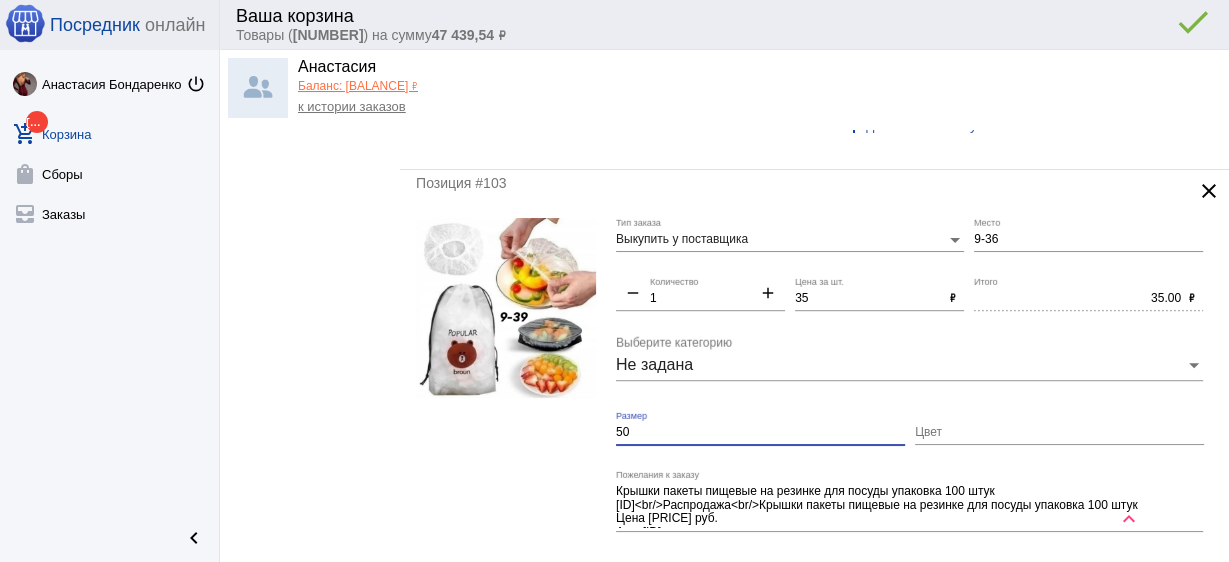 drag, startPoint x: 659, startPoint y: 429, endPoint x: 492, endPoint y: 426, distance: 167.02695 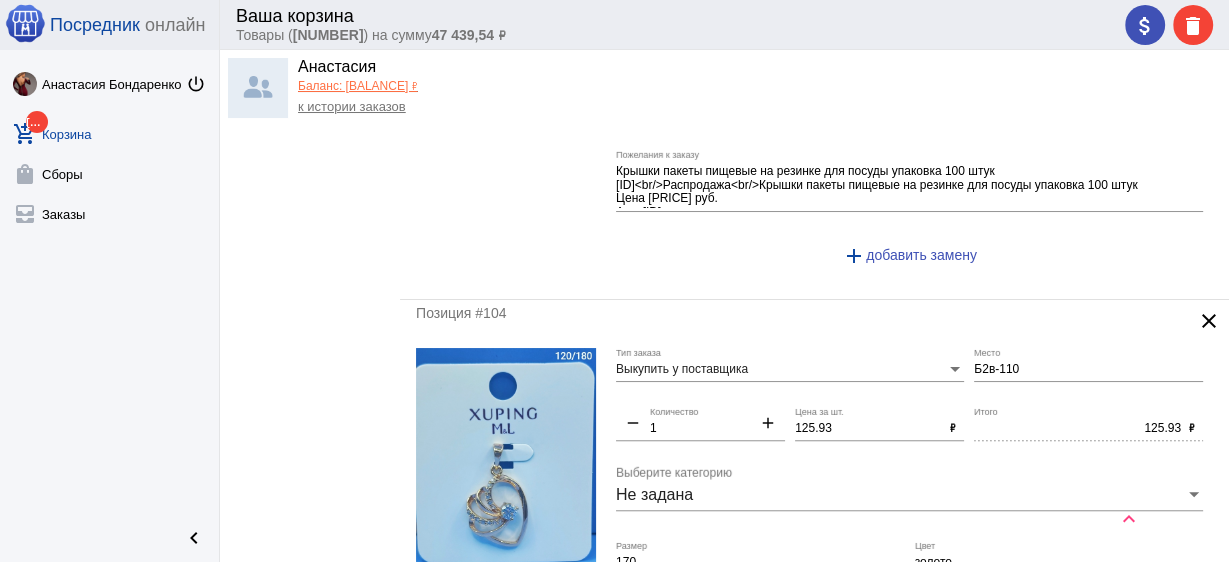 scroll, scrollTop: 1440, scrollLeft: 0, axis: vertical 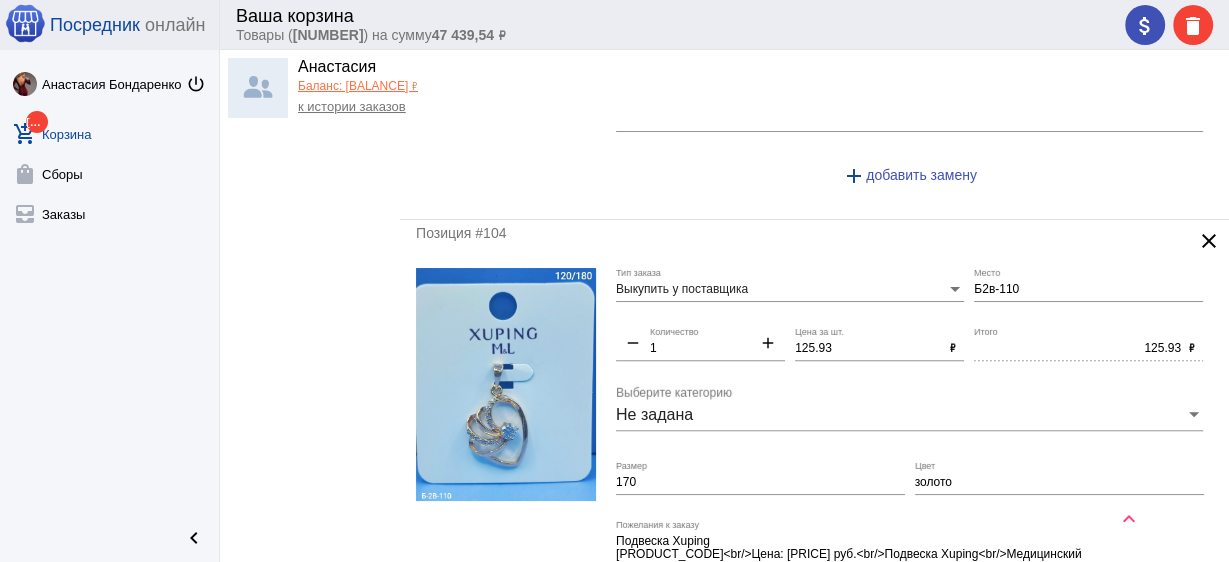 type 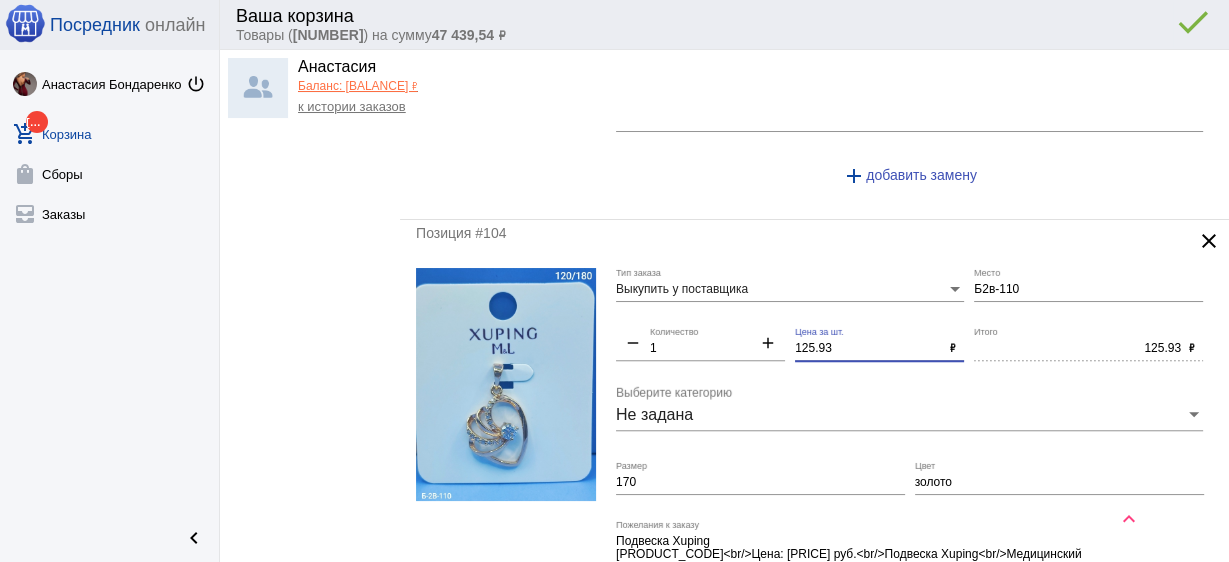 drag, startPoint x: 775, startPoint y: 333, endPoint x: 709, endPoint y: 332, distance: 66.007576 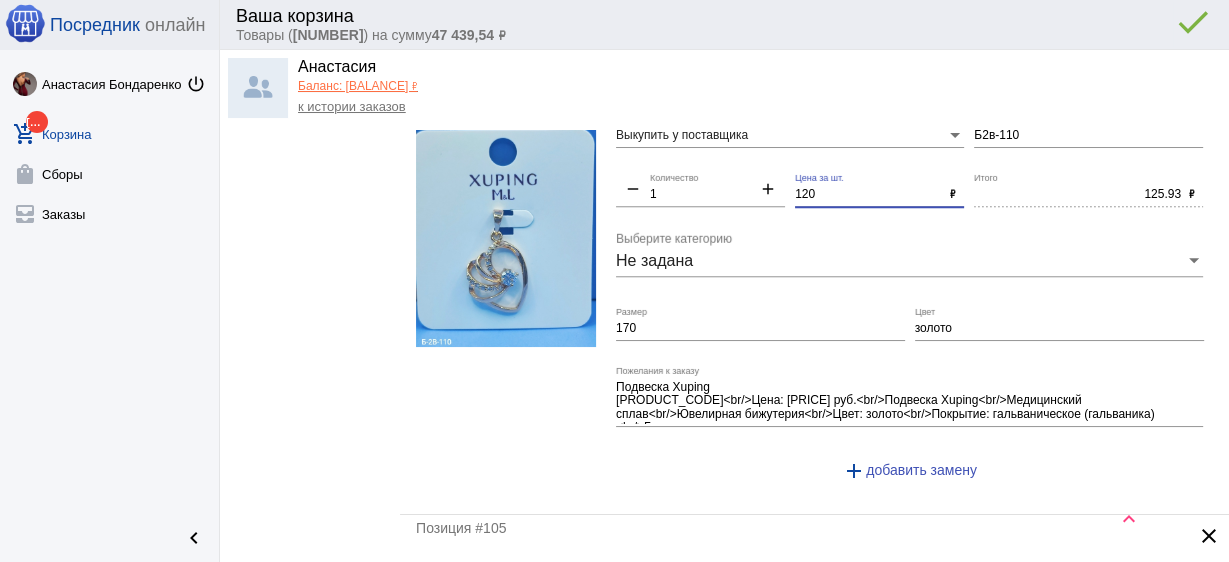 scroll, scrollTop: 1600, scrollLeft: 0, axis: vertical 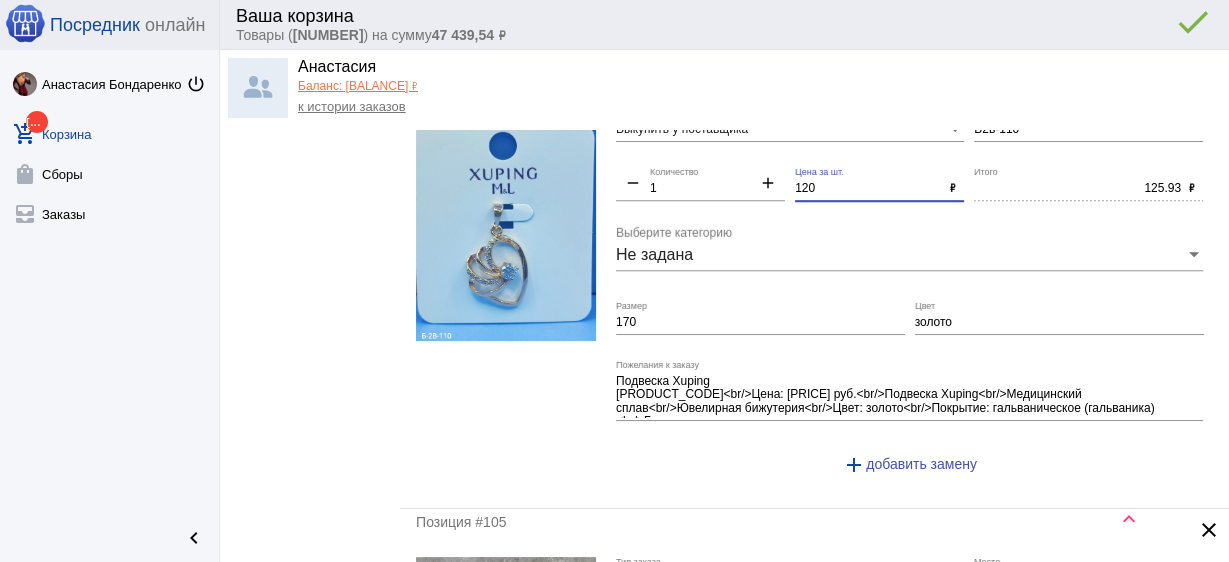 type on "120" 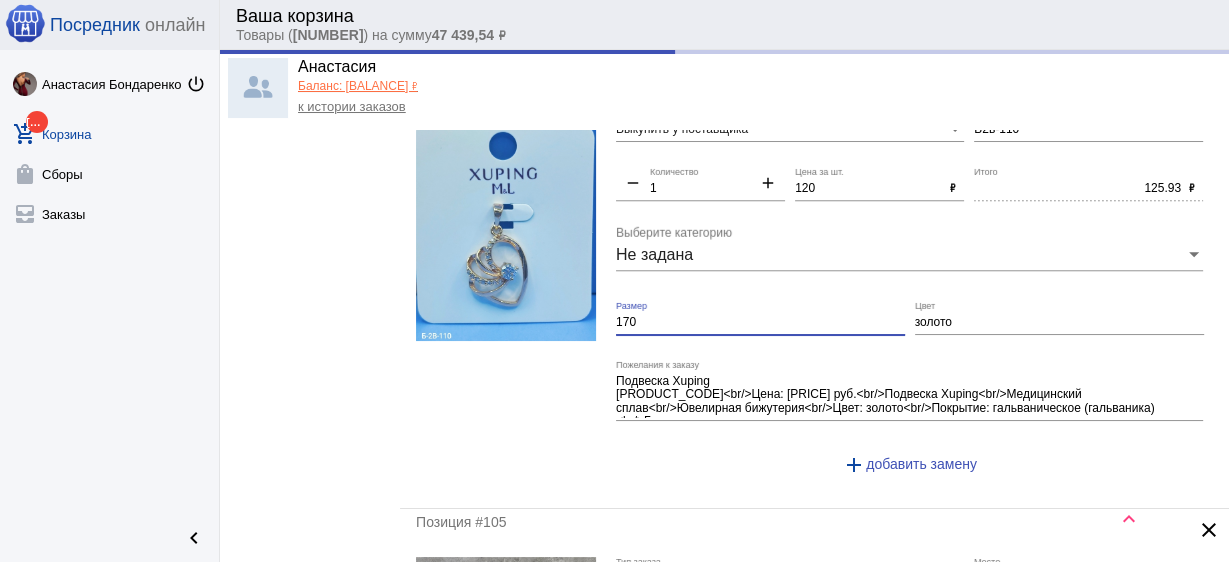 type on "120.00" 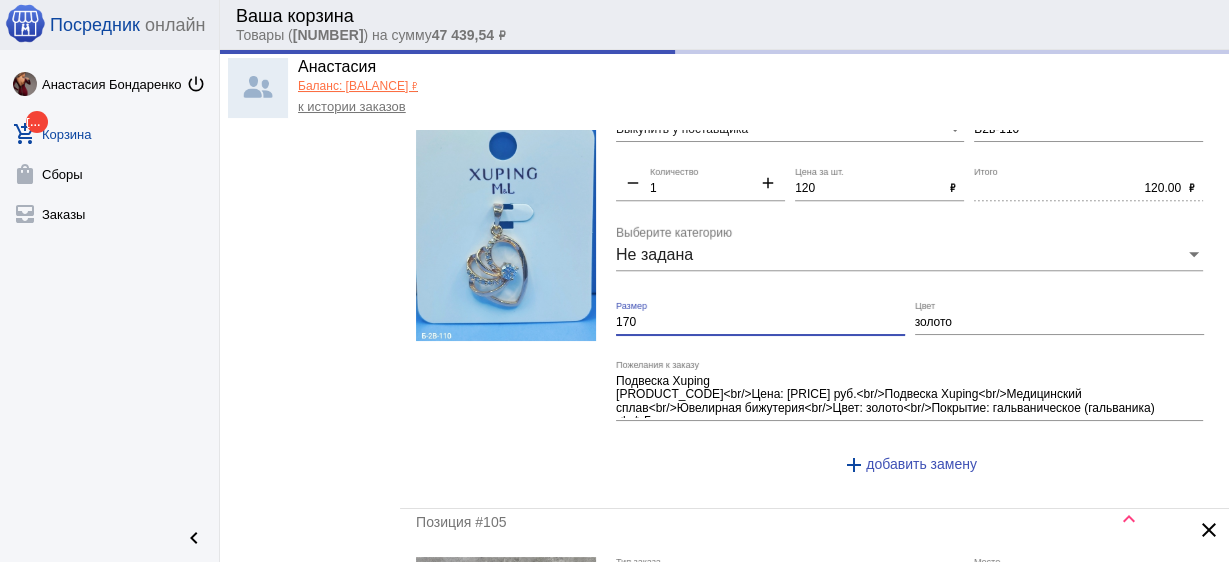 click on "170" at bounding box center [760, 323] 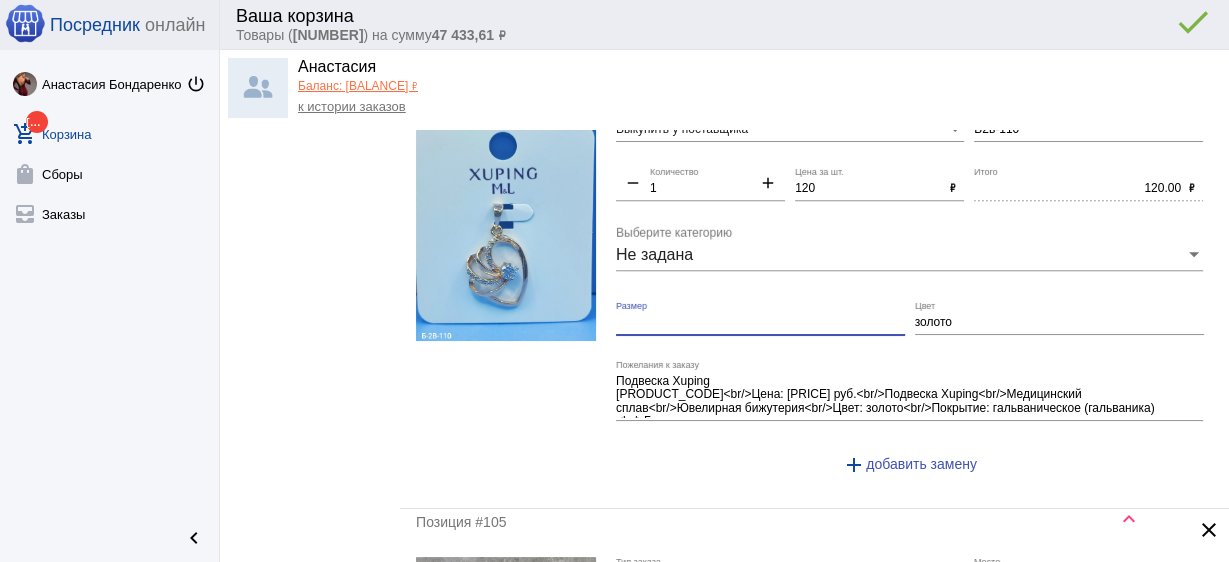 scroll, scrollTop: 1840, scrollLeft: 0, axis: vertical 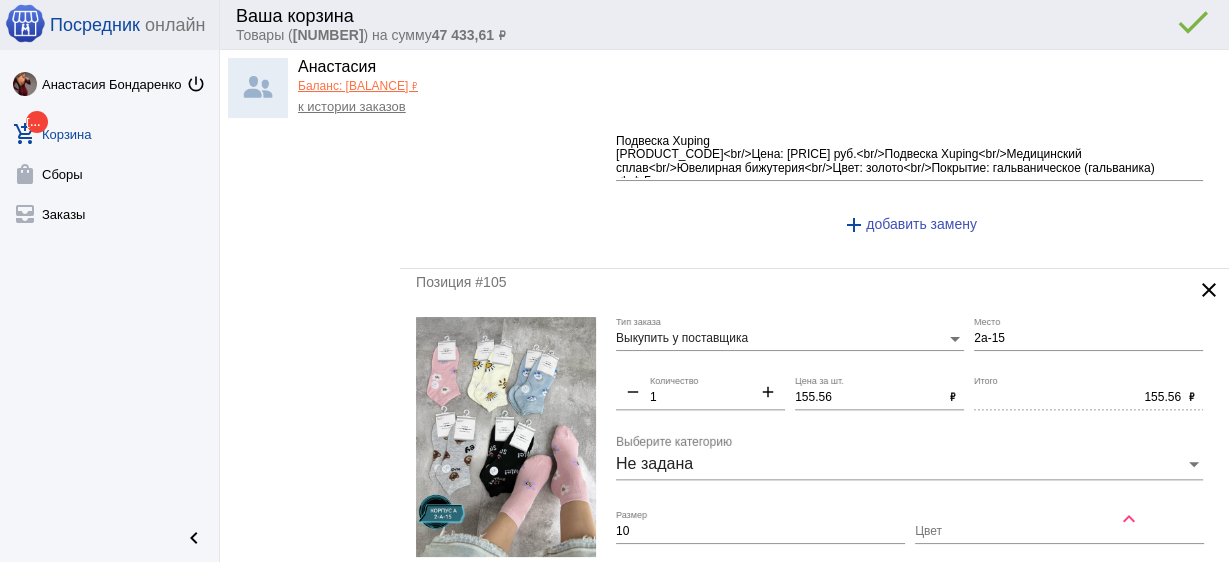 type 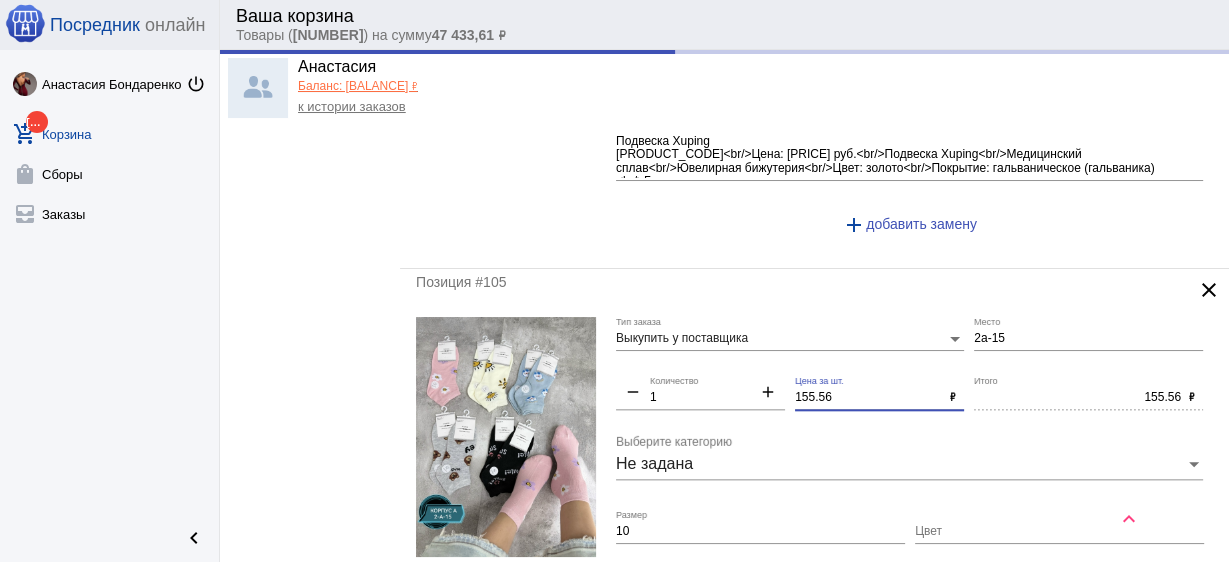 drag, startPoint x: 853, startPoint y: 394, endPoint x: 646, endPoint y: 371, distance: 208.27386 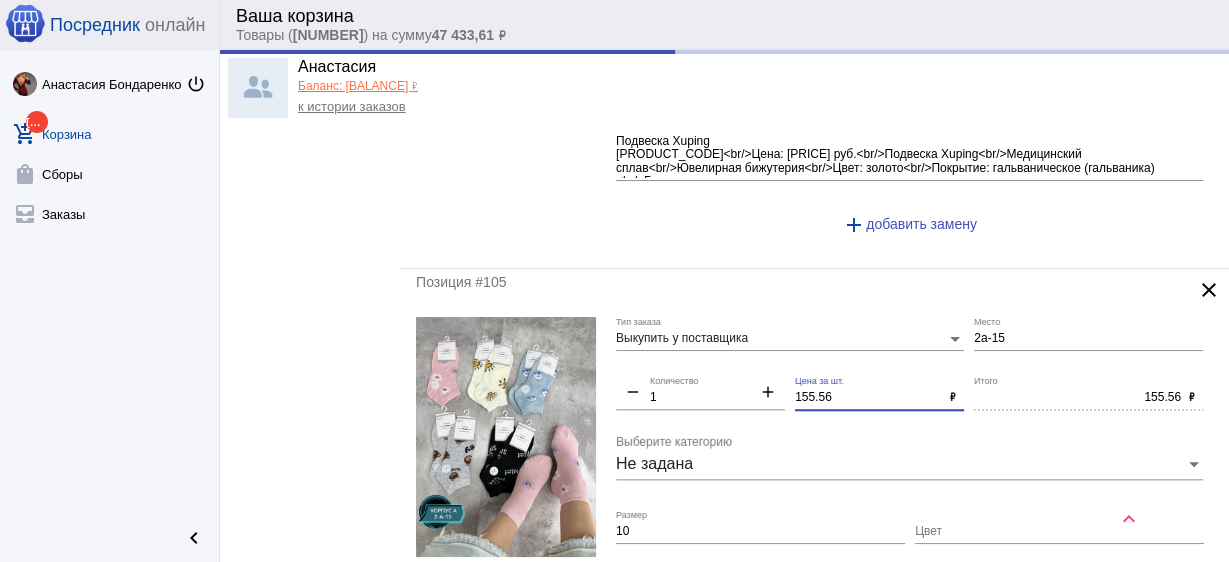 click on "Выкупить у поставщика Тип заказа 2а-15 Место remove 1 Количество add 155.56 Цена за шт. ₽ 155.56 Итого ₽ Не задана Выберите категорию 10 Размер Цвет Женские носки
2а-15<br/>Женские носки<br/>Размер:36-41<br/>Цена:210 руб. упаковка (в упаковке 10 пар)<br/>Расцветка в упаковке как на фото.<br/>качество супер<br/>Распродажа<br/>:
:
заказы:
Модный базар
корпус А 2-А-15 Пожелания к заказу add  добавить замену" 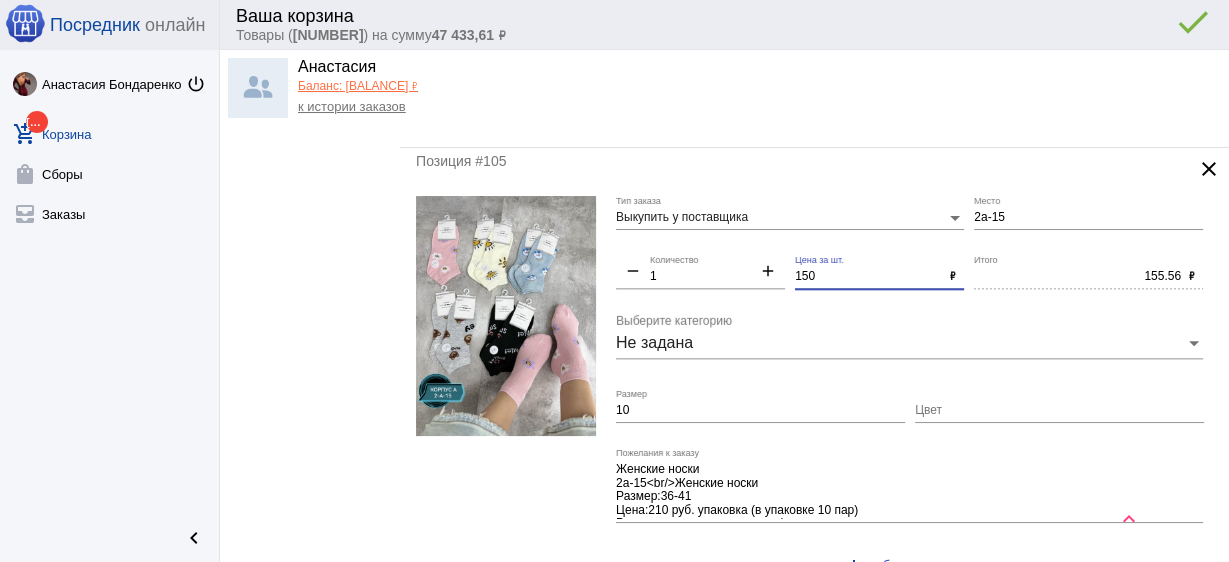 scroll, scrollTop: 2080, scrollLeft: 0, axis: vertical 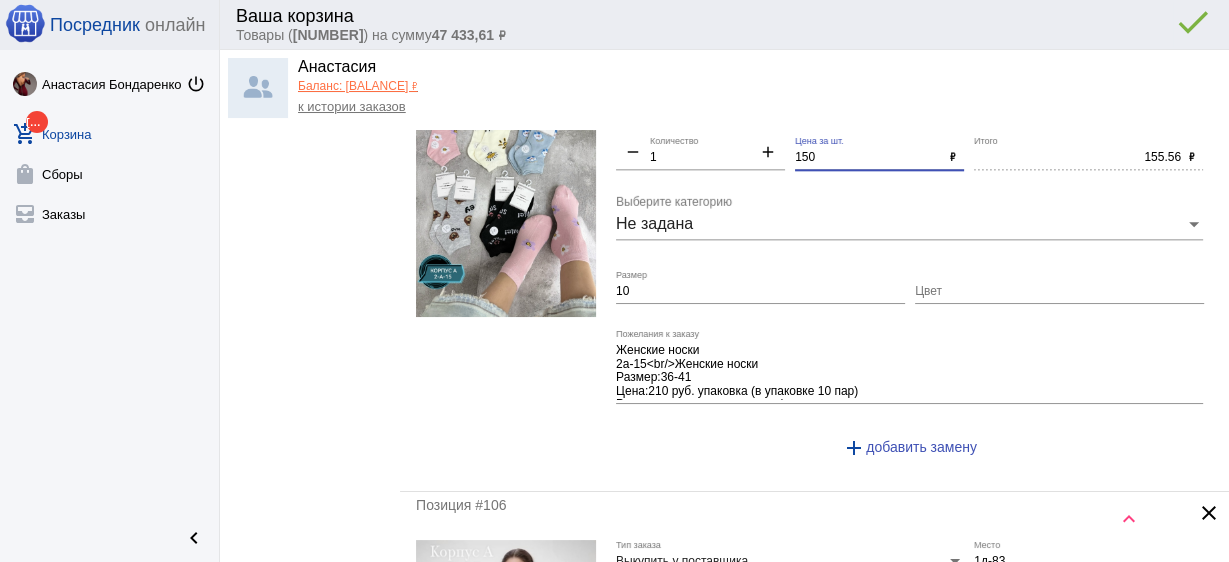 type on "150" 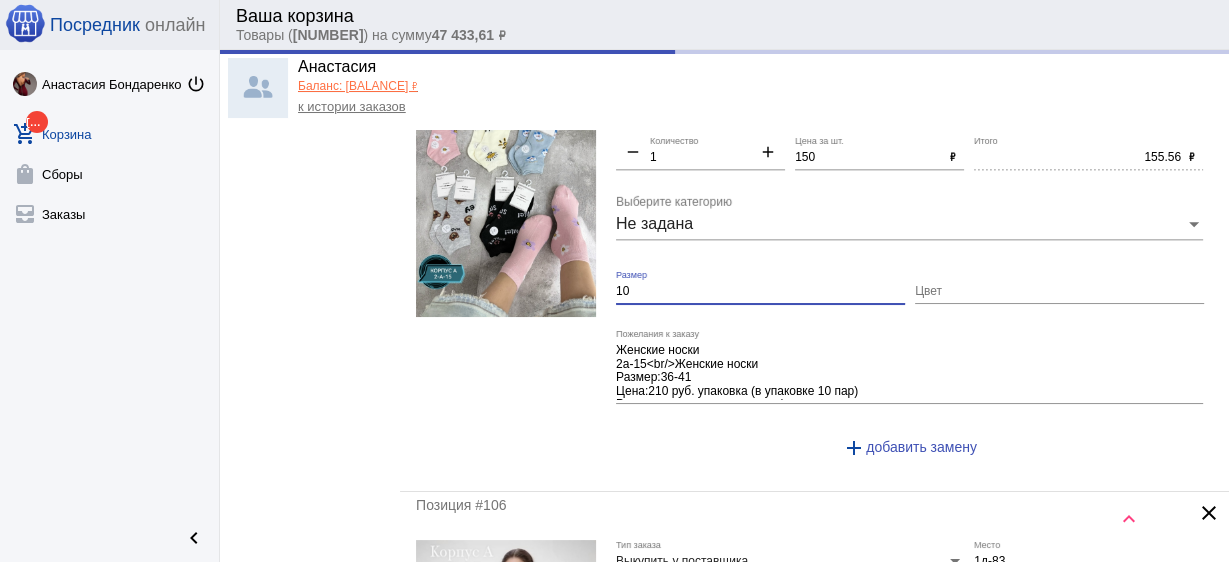 type on "150.00" 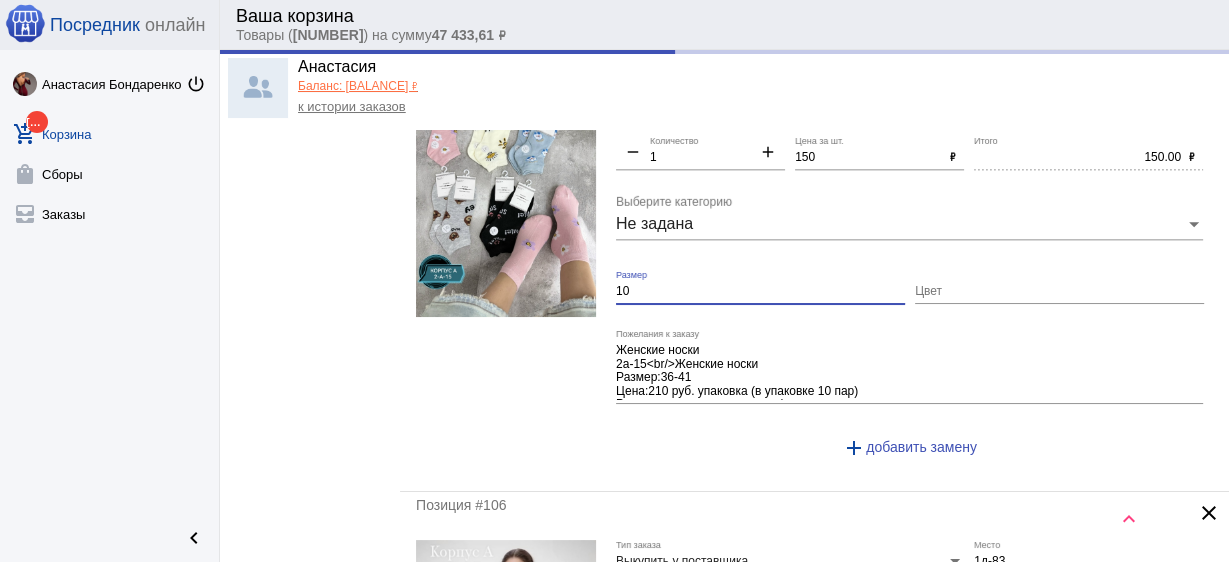 drag, startPoint x: 636, startPoint y: 280, endPoint x: 572, endPoint y: 273, distance: 64.381676 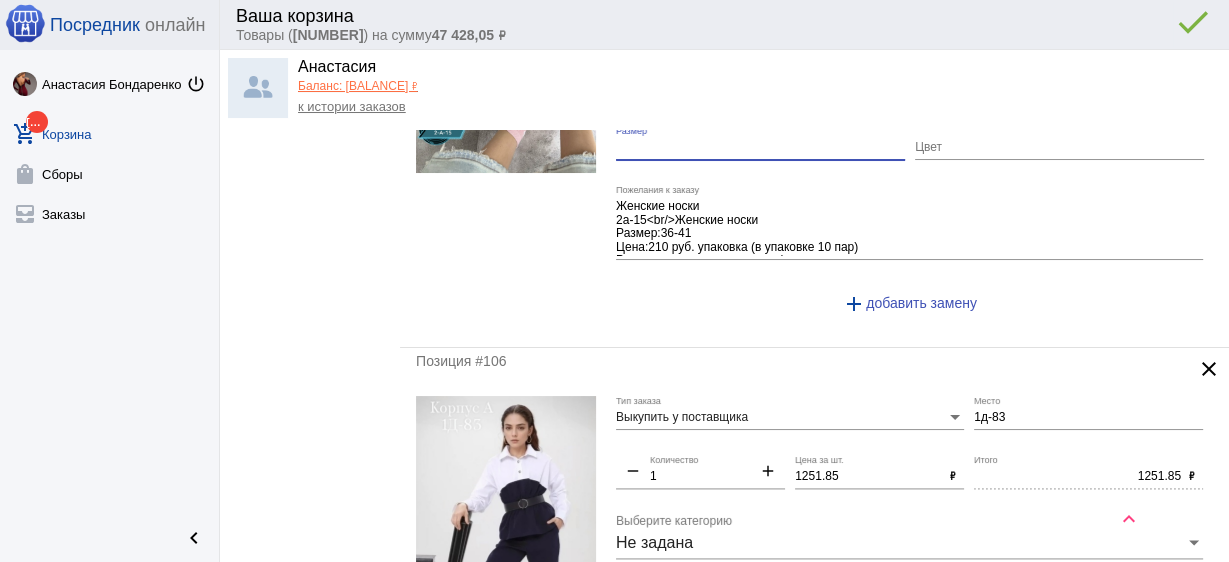 scroll, scrollTop: 2320, scrollLeft: 0, axis: vertical 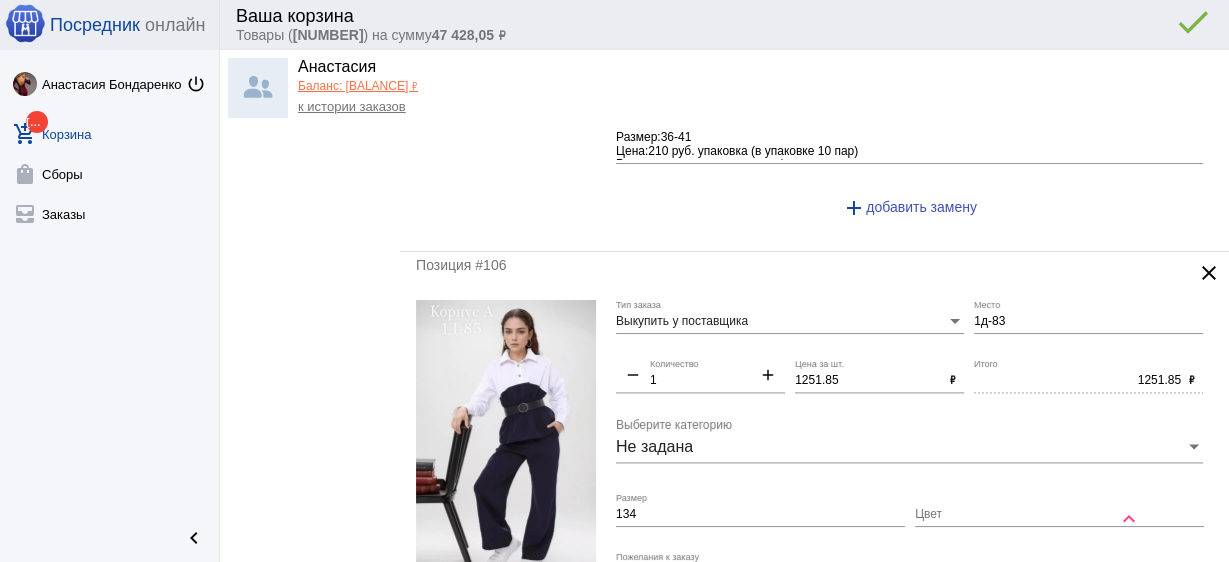 type 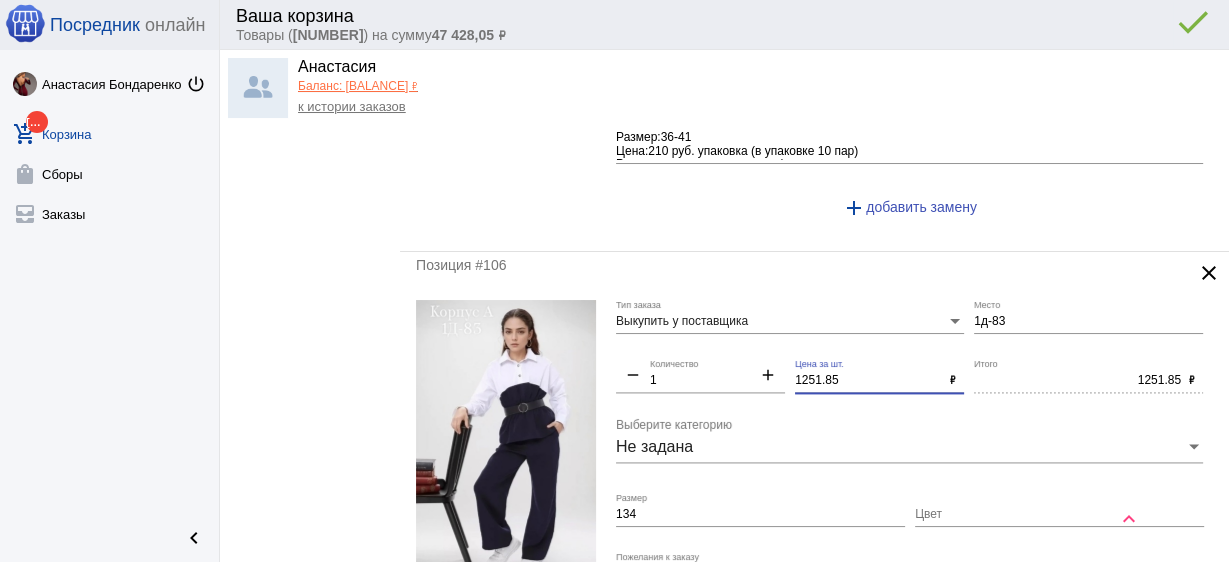 click on "Выкупить у поставщика Тип заказа [ORDER_ID] Место remove 1 Количество add [PRICE] Цена за шт. ₽ [PRICE] Итого ₽ Не задана Выберите категорию [SIZE] Размер Цвет Пришли Костюм для Школьный
[ORDER_ID]<br/>Пришли Костюм для Школьный<br/>Штучно :[PRICE] руб. лей<br/>Цена упа [QUANTITY]x[PRICE] руб. рублей<br/>Размер : [SIZE],[SIZE],[SIZE],[SIZE],[SIZE] см<br/>Размер размер идут<br/>Упаковка один цвет,разные размер<br/>Хороший качество Пожелания к заказу add  добавить замену" 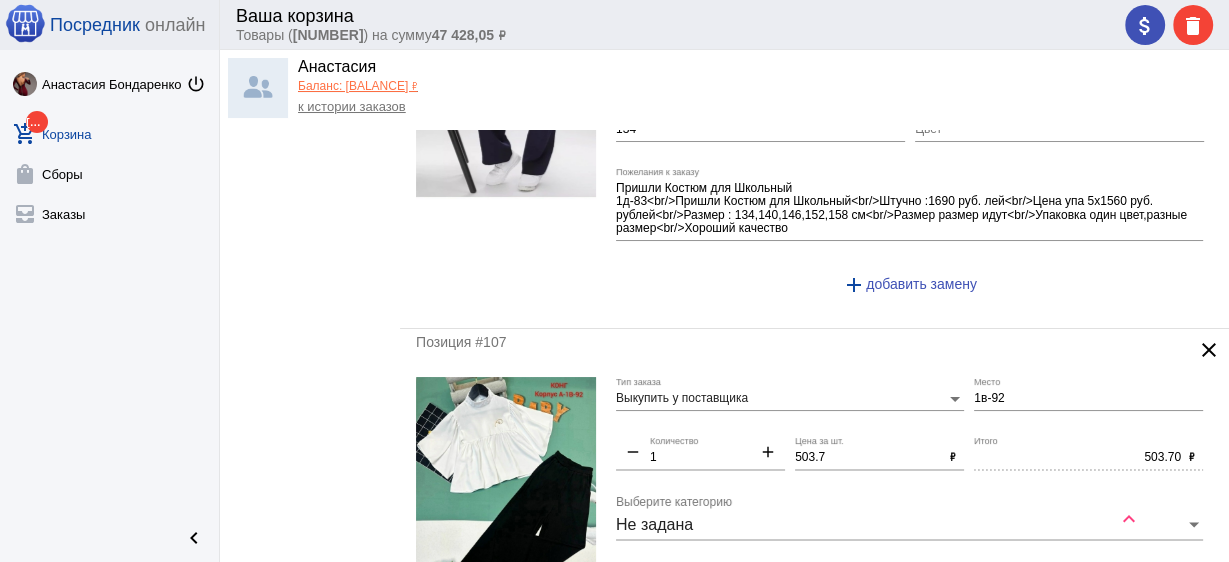 scroll, scrollTop: 2800, scrollLeft: 0, axis: vertical 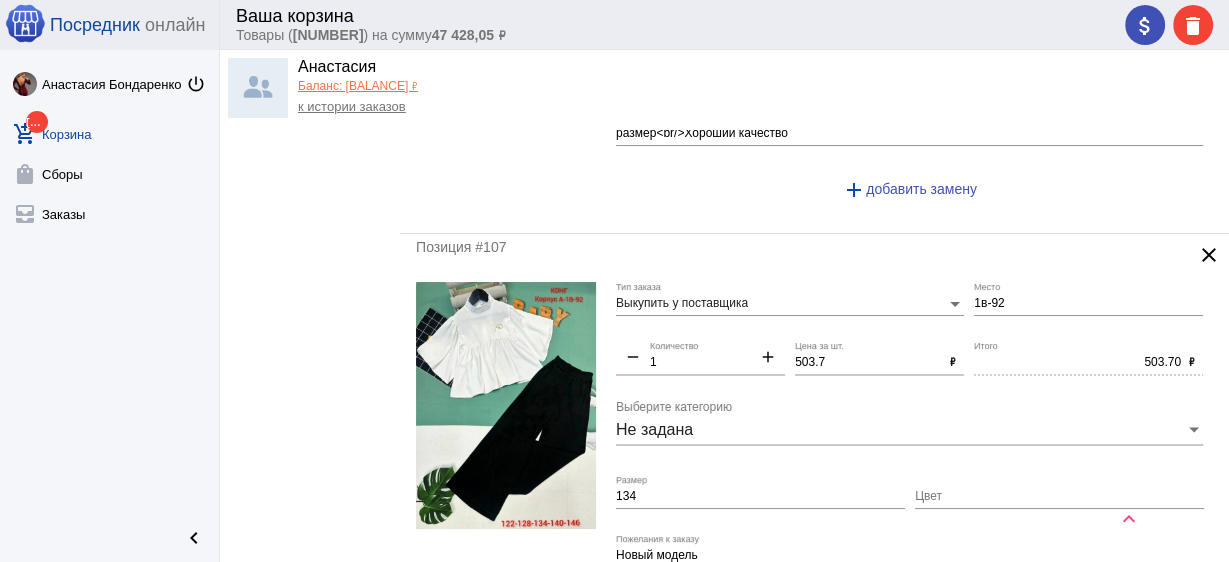 type on "1250" 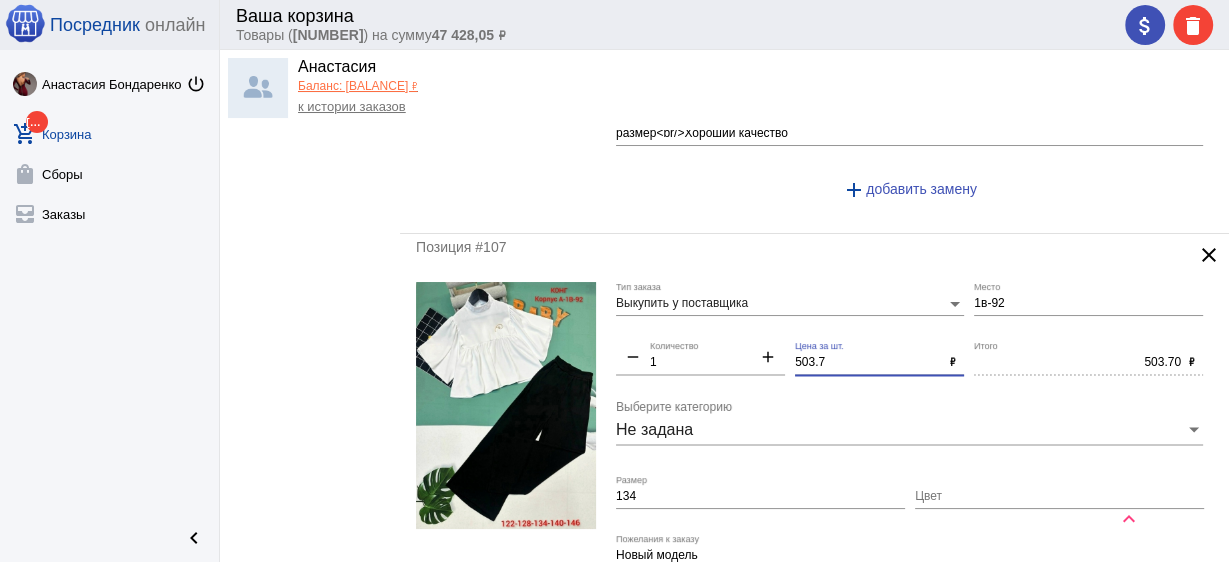 type on "1250.00" 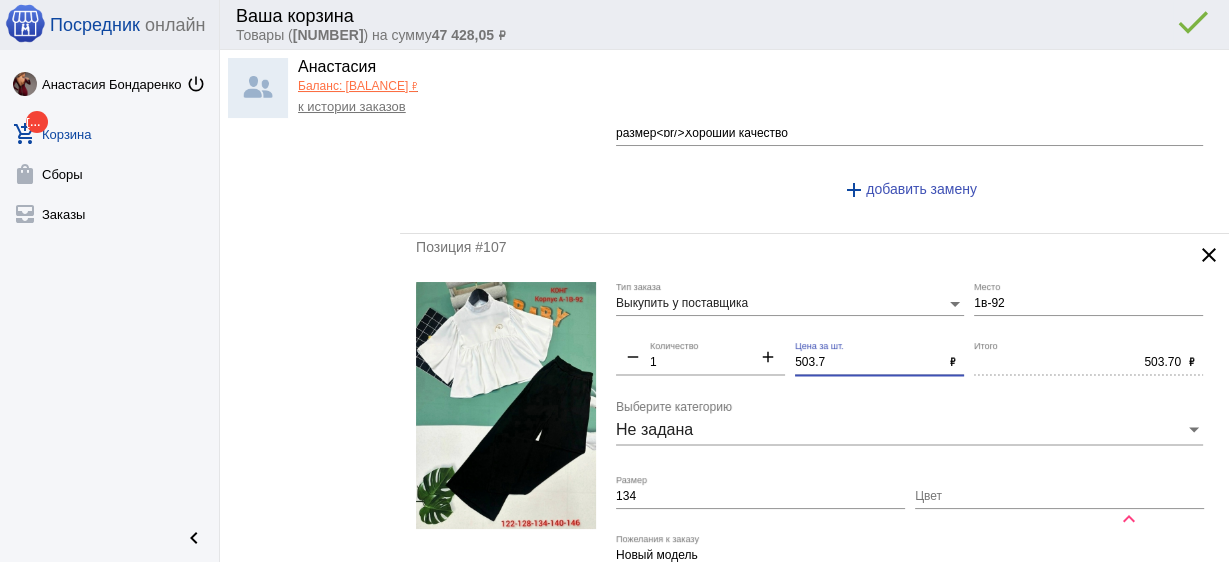 drag, startPoint x: 824, startPoint y: 349, endPoint x: 714, endPoint y: 339, distance: 110.45361 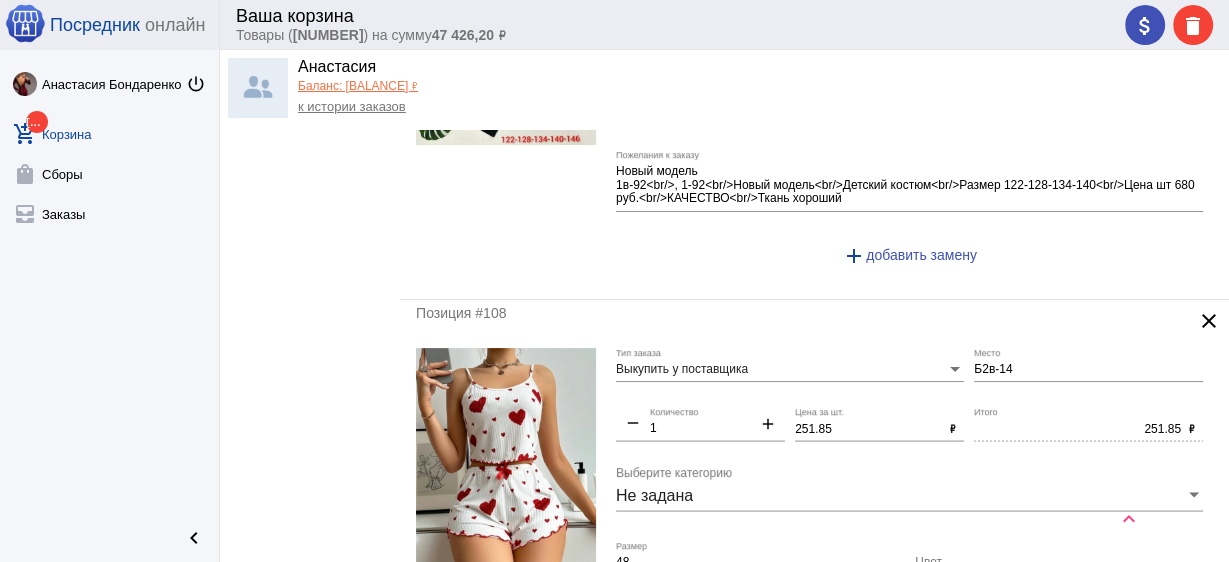 scroll, scrollTop: 3200, scrollLeft: 0, axis: vertical 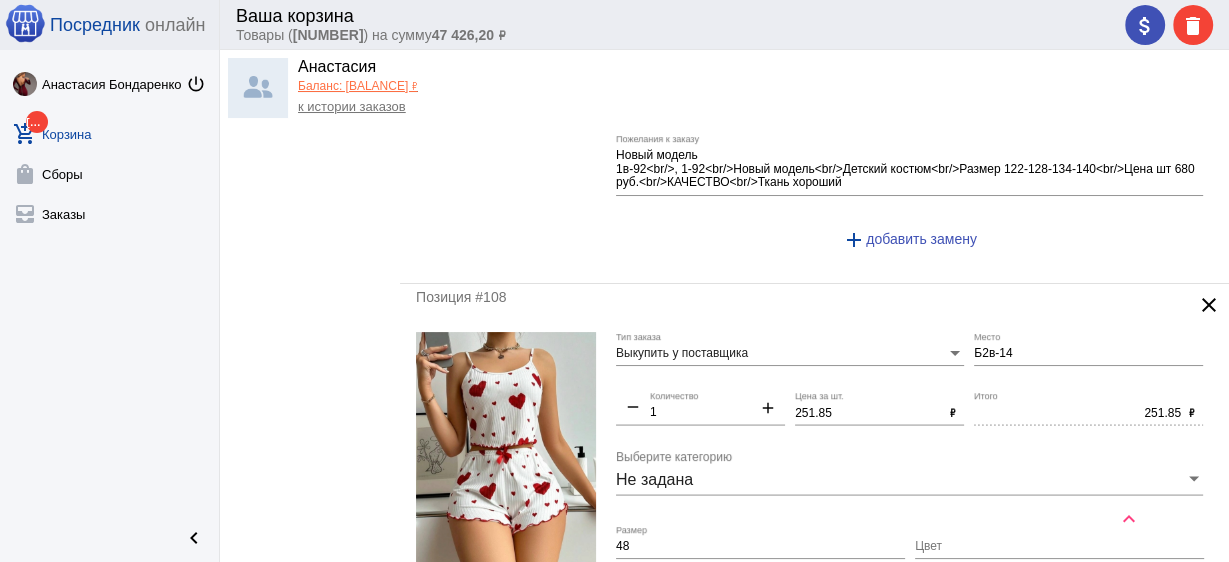 type on "500" 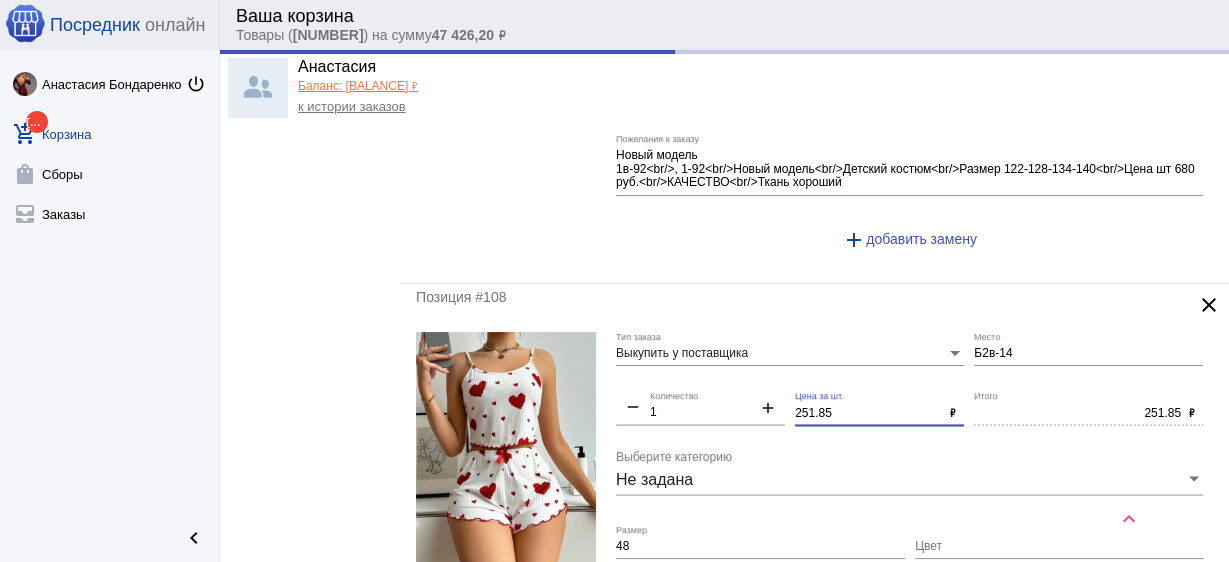 type on "500.00" 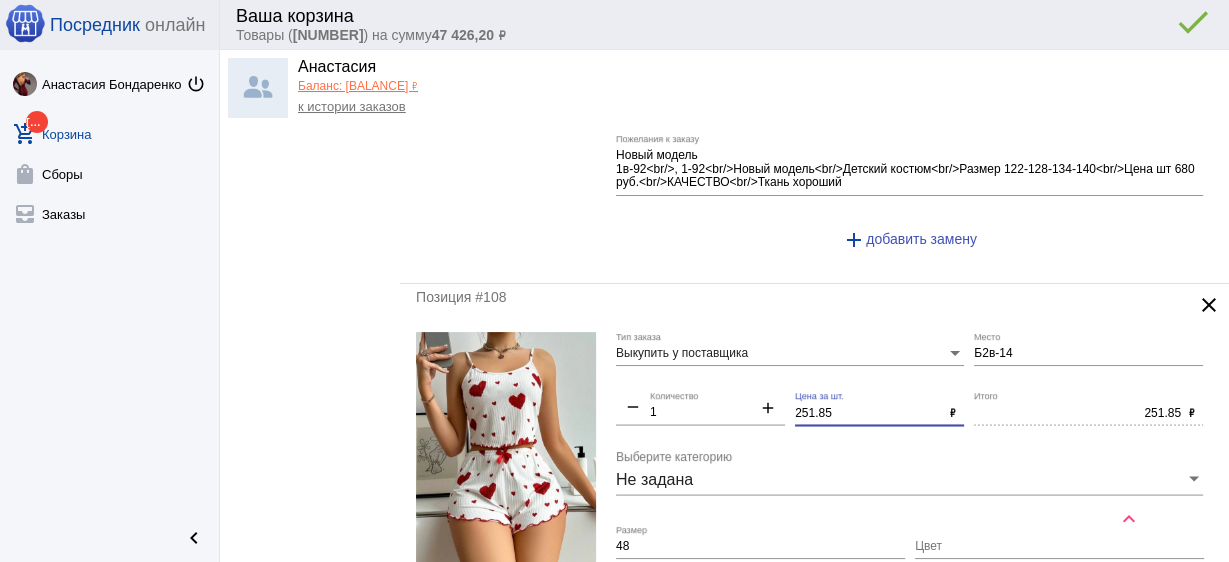 drag, startPoint x: 824, startPoint y: 400, endPoint x: 743, endPoint y: 392, distance: 81.394104 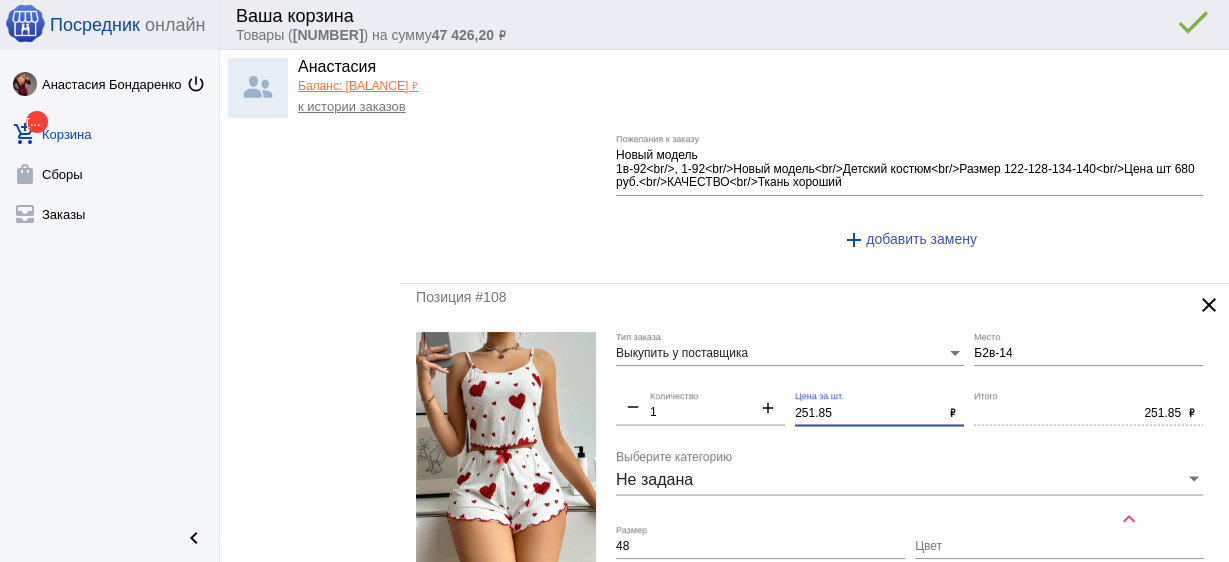 click on "Выкупить у поставщика Тип заказа Б2в-14 Место remove 1 Количество add 251.85 Цена за шт. ₽ 251.85 Итого ₽ Не задана Выберите категорию 48 Размер Цвет Пижама
б2в-14<br/>Цена штучно: 340 руб.
Цена оптом: 340 руб. (упак. 4шт=1350 руб. )
Пижама, лапша
Размеры 42-44-46-48
без выбора цвета Пожелания к заказу add  добавить замену" 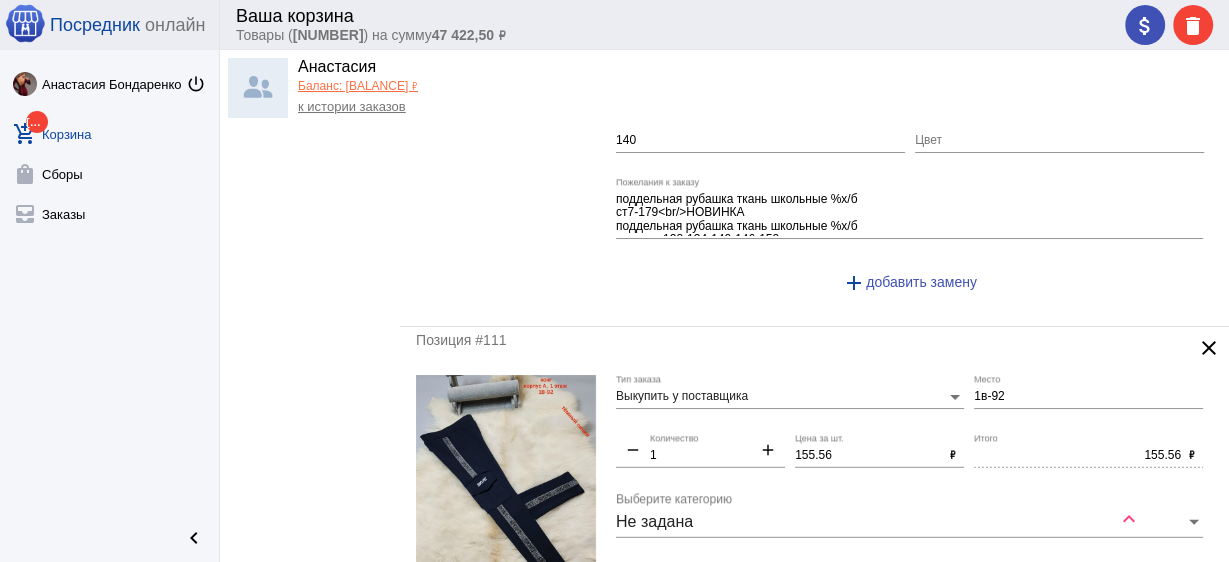 scroll, scrollTop: 4560, scrollLeft: 0, axis: vertical 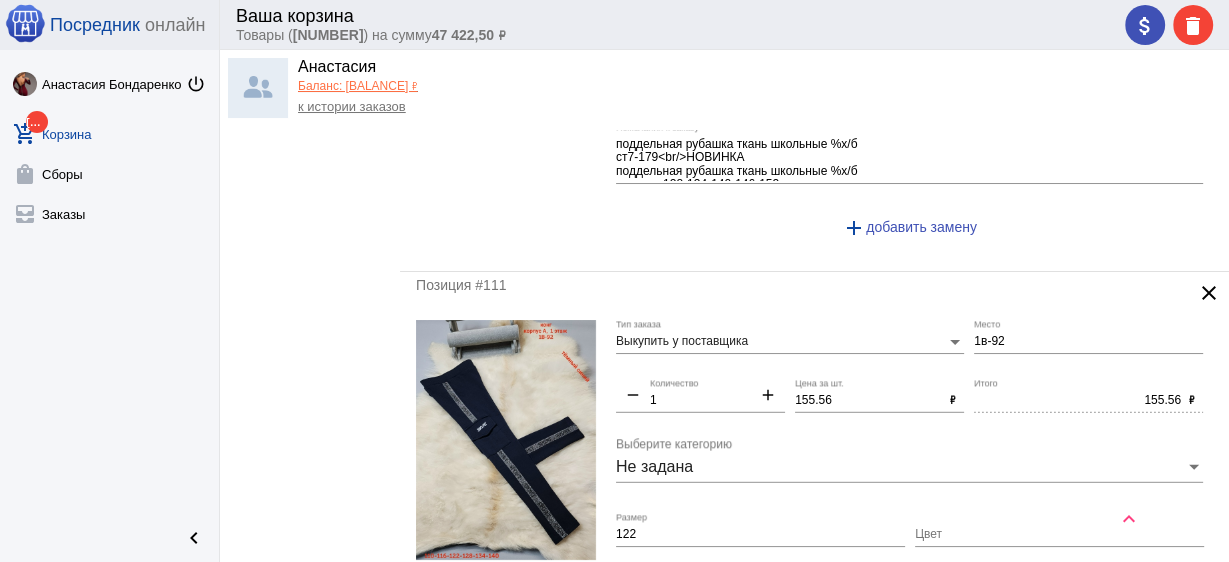 type on "250" 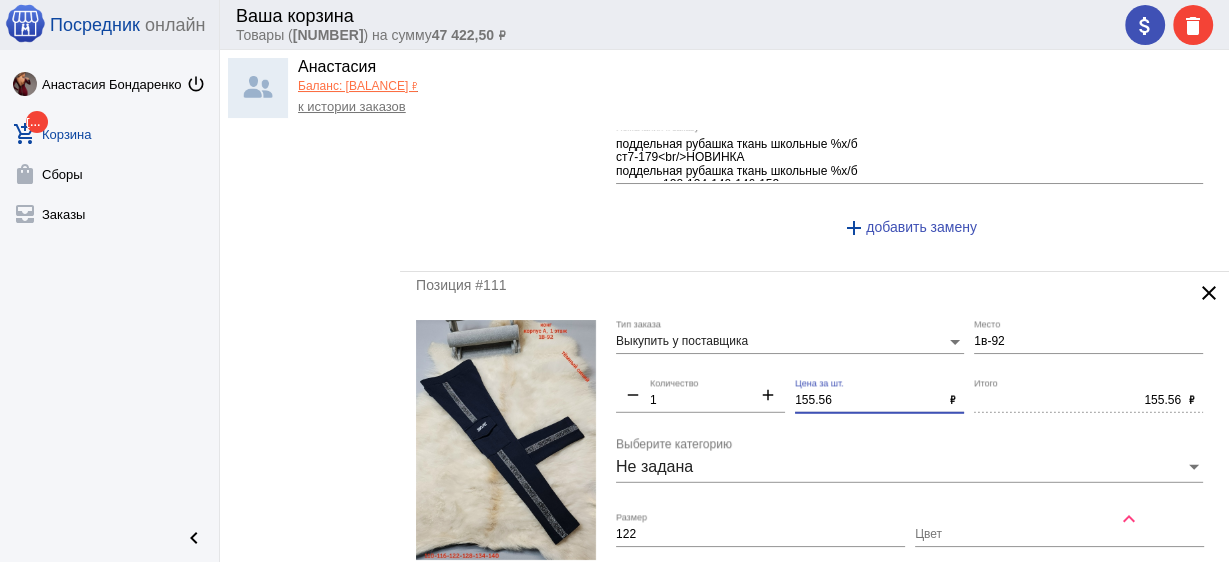 type on "250.00" 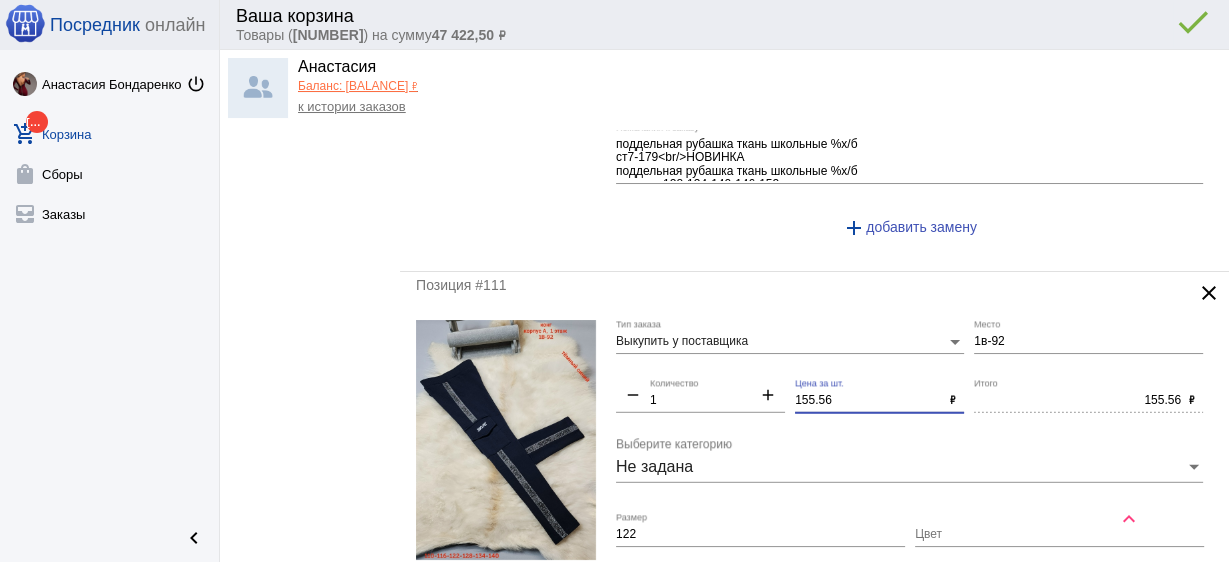 drag, startPoint x: 832, startPoint y: 383, endPoint x: 683, endPoint y: 359, distance: 150.9205 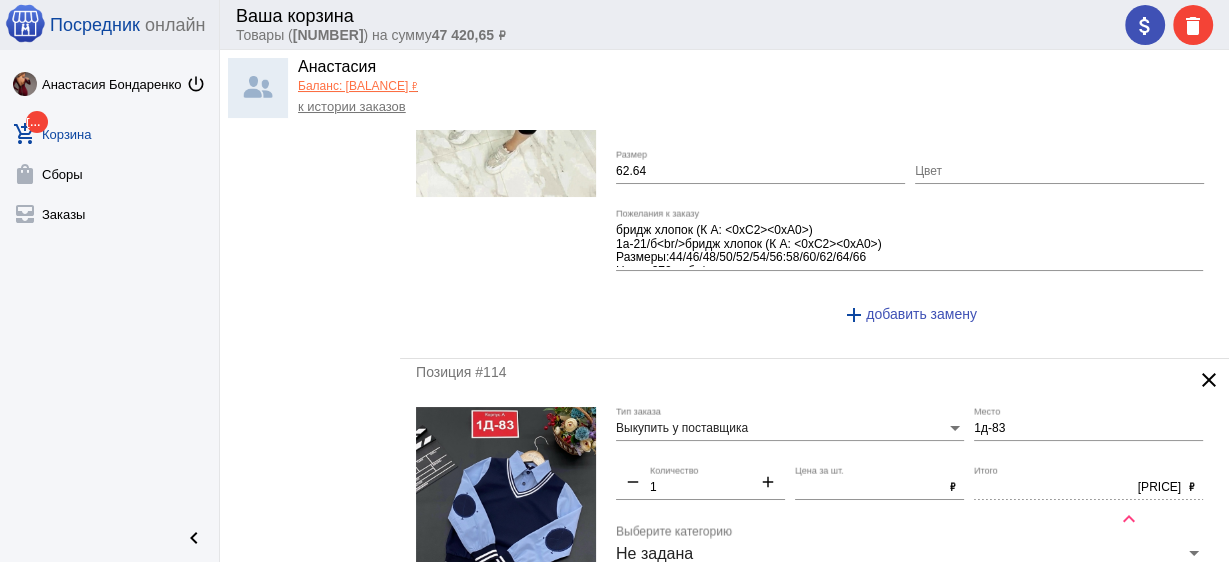 scroll, scrollTop: 6000, scrollLeft: 0, axis: vertical 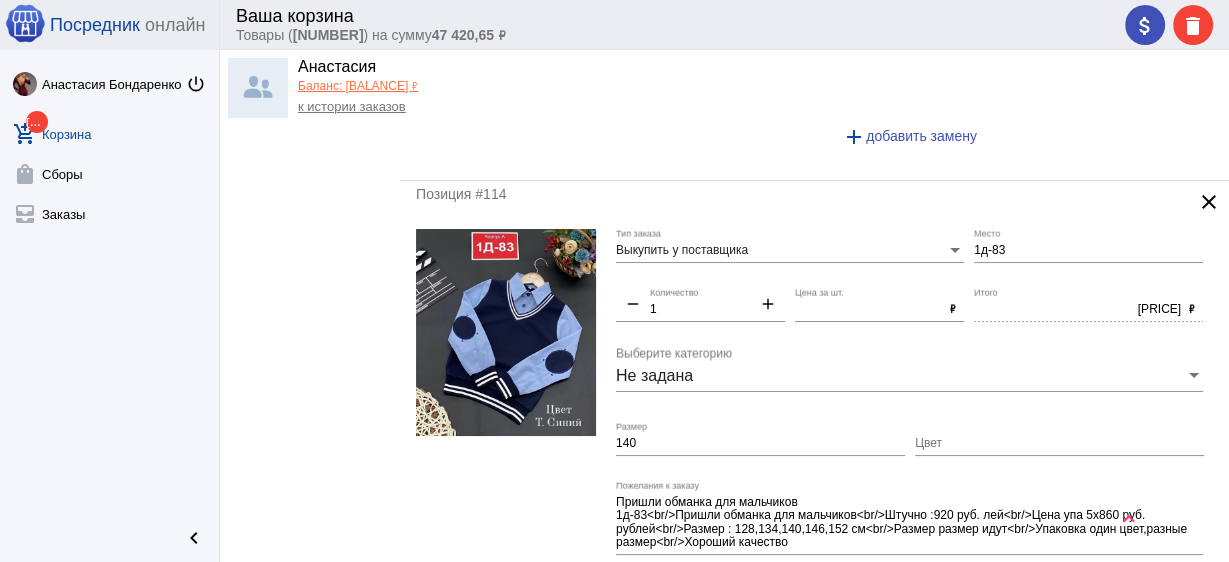 type on "150" 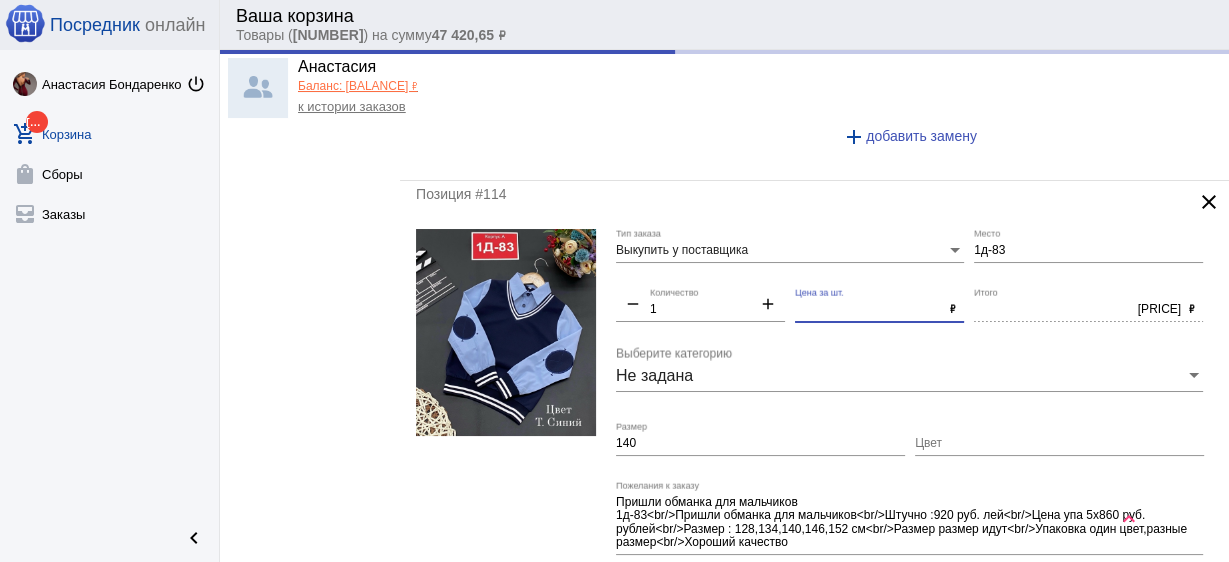type 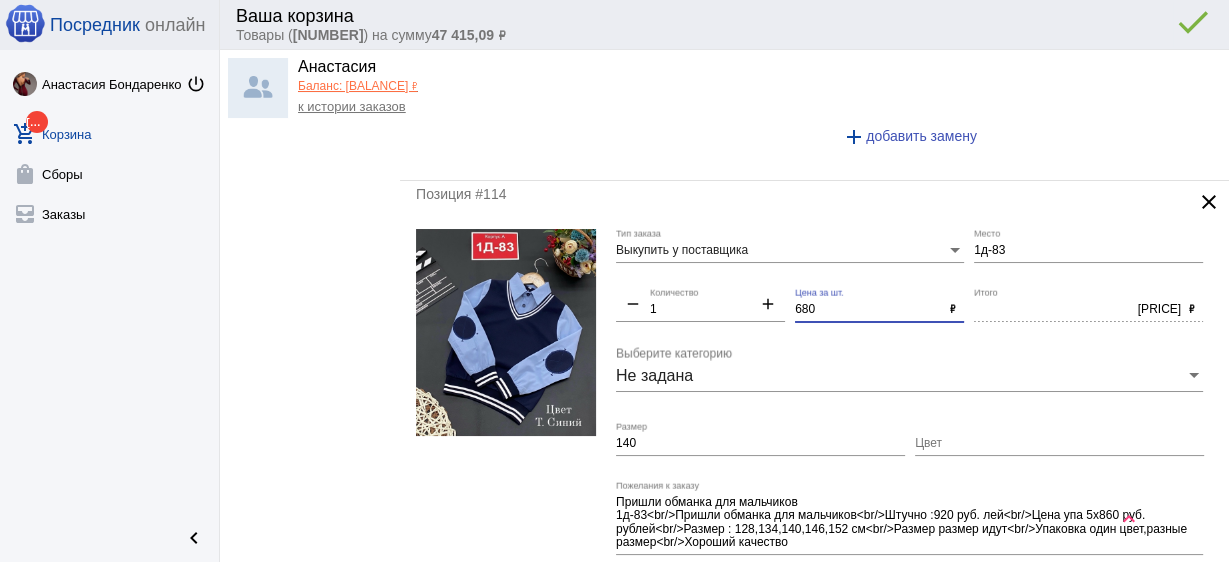 scroll, scrollTop: 6400, scrollLeft: 0, axis: vertical 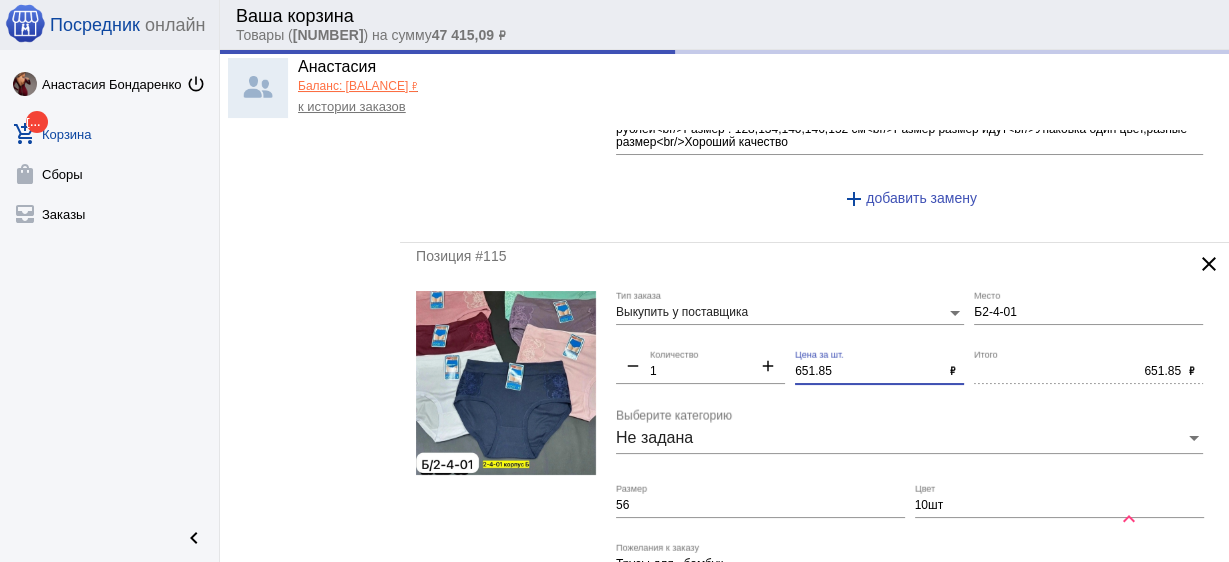 click on "Выкупить у поставщика Тип заказа Б2-4-01 Место remove 1 Количество add 651.85 Цена за шт. ₽ 651.85 Итого ₽ Не задана Выберите категорию 56 Размер 10шт Цвет Трусы для , бамбук
б2-4-01<br/>Цена штучно: 880 руб.<br/>Цена оптом: 10шт=880 руб. )
Трусы для , бамбук
Размеры 48-50-52-54-56
Цена 480 руб. за 5 шт
Упаковка один размер, разный цвет Пожелания к заказу add добавить замену" 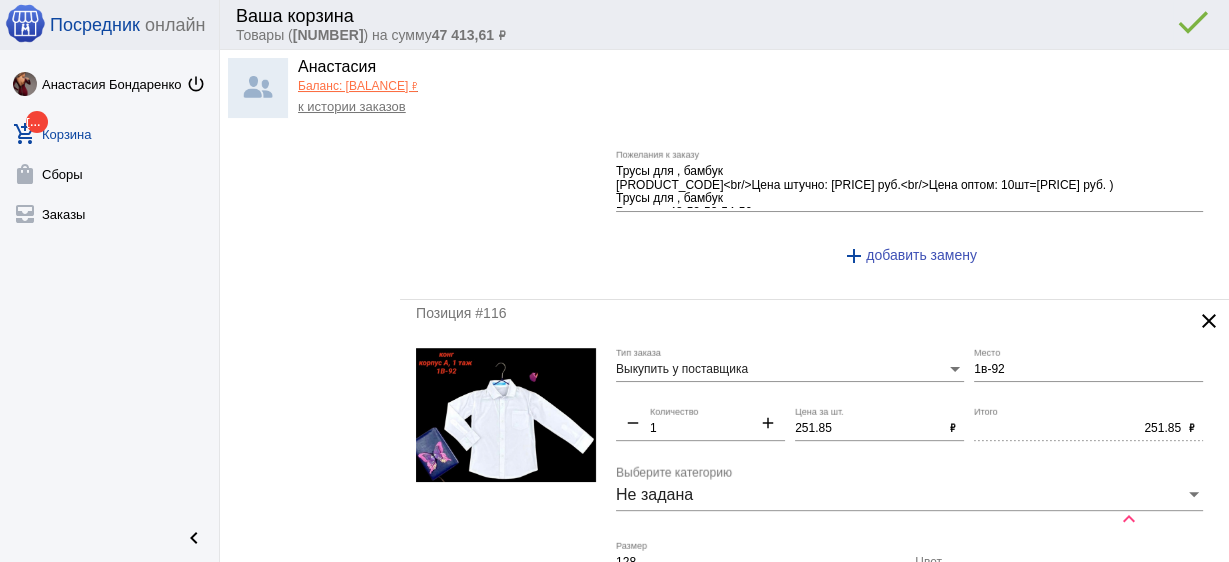 scroll, scrollTop: 6800, scrollLeft: 0, axis: vertical 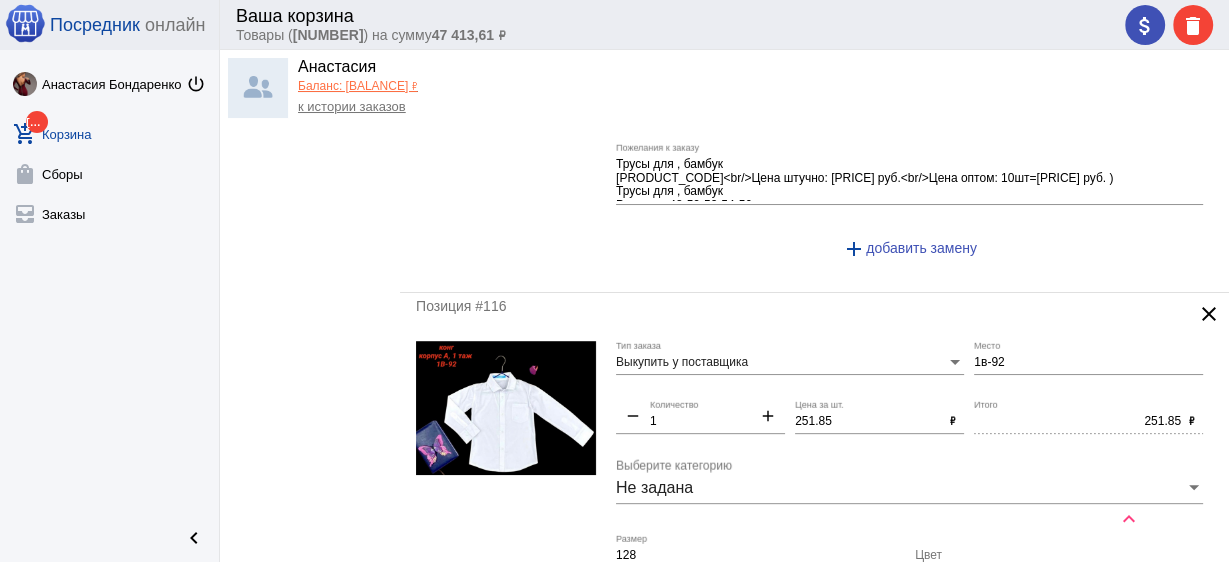 click on "Выкупить у поставщика Тип заказа [ID] Место remove 1 Количество add [PRICE] Цена за шт. ₽ [PRICE] Итого ₽ Не задана Выберите категорию [ID] Размер Цвет Новый модель
[ID]<br/>, [ID]<br/>Новый модель
Детский рубашки для мальчиков
Размер [SIZE]
Цена шт [PRICE] руб.
КАЧЕСТВО
Ткань хороший Пожелания к заказу add  добавить замену" 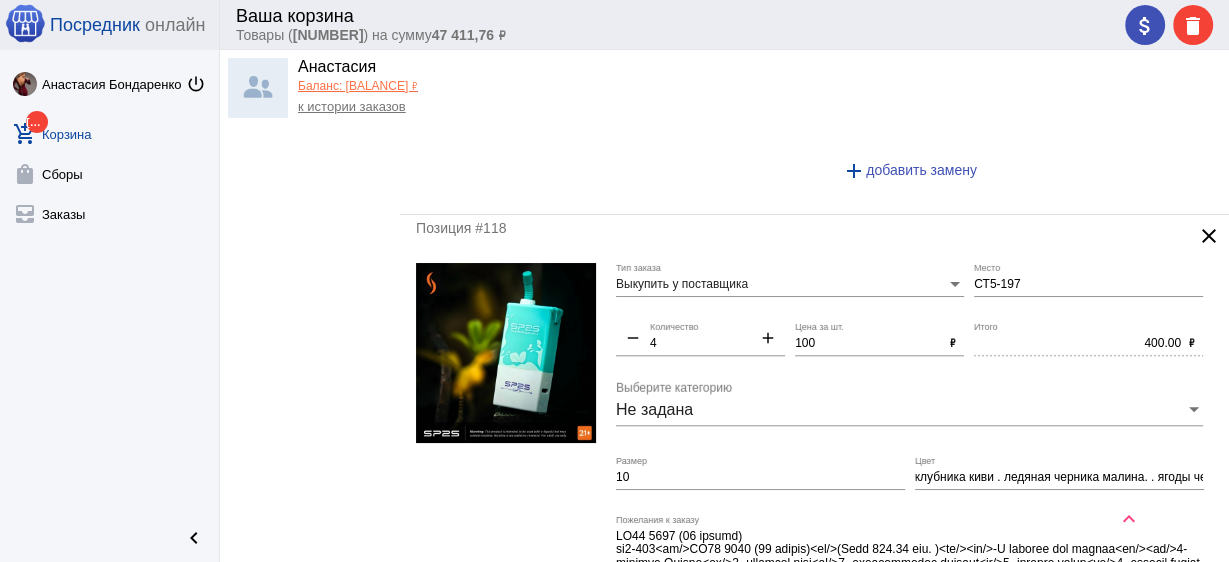 scroll, scrollTop: 7840, scrollLeft: 0, axis: vertical 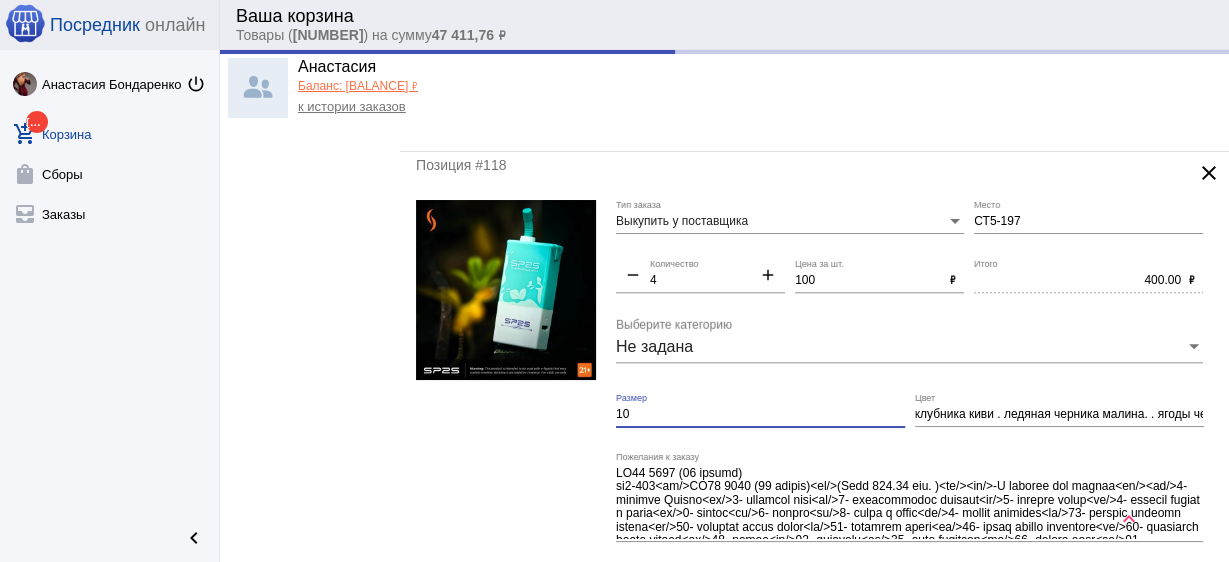 click on "10" at bounding box center (760, 415) 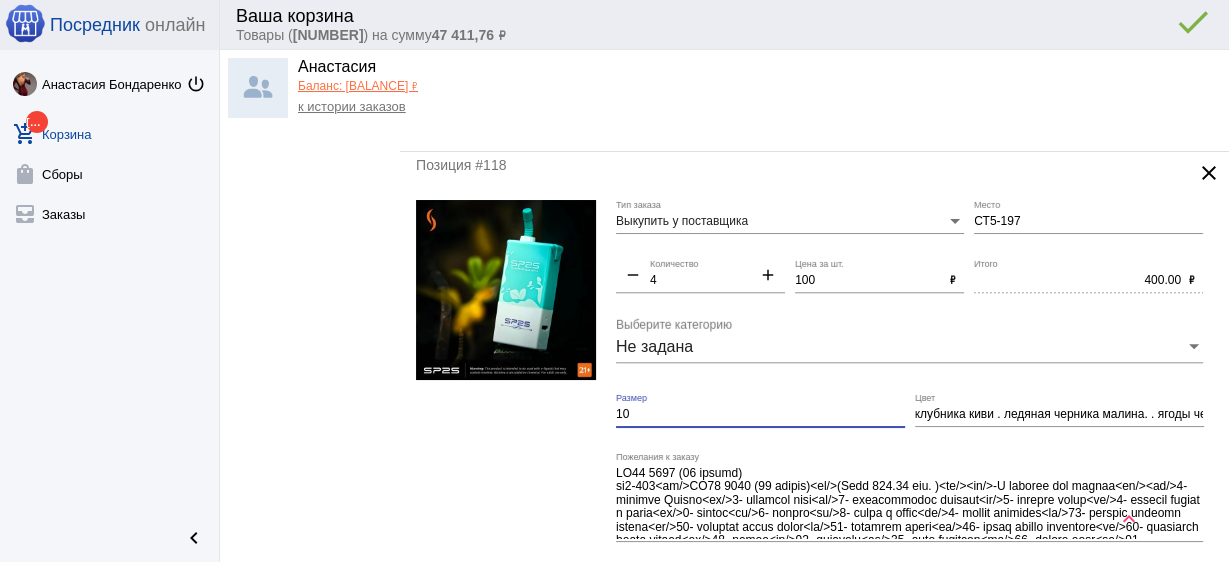 click on "10" at bounding box center [760, 415] 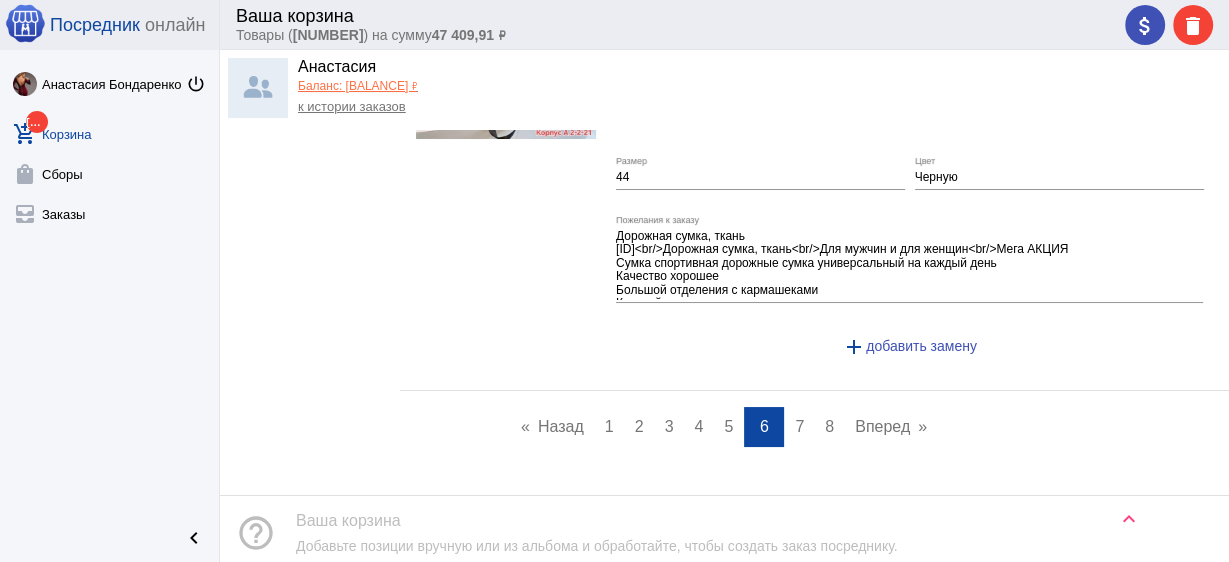 scroll, scrollTop: 9040, scrollLeft: 0, axis: vertical 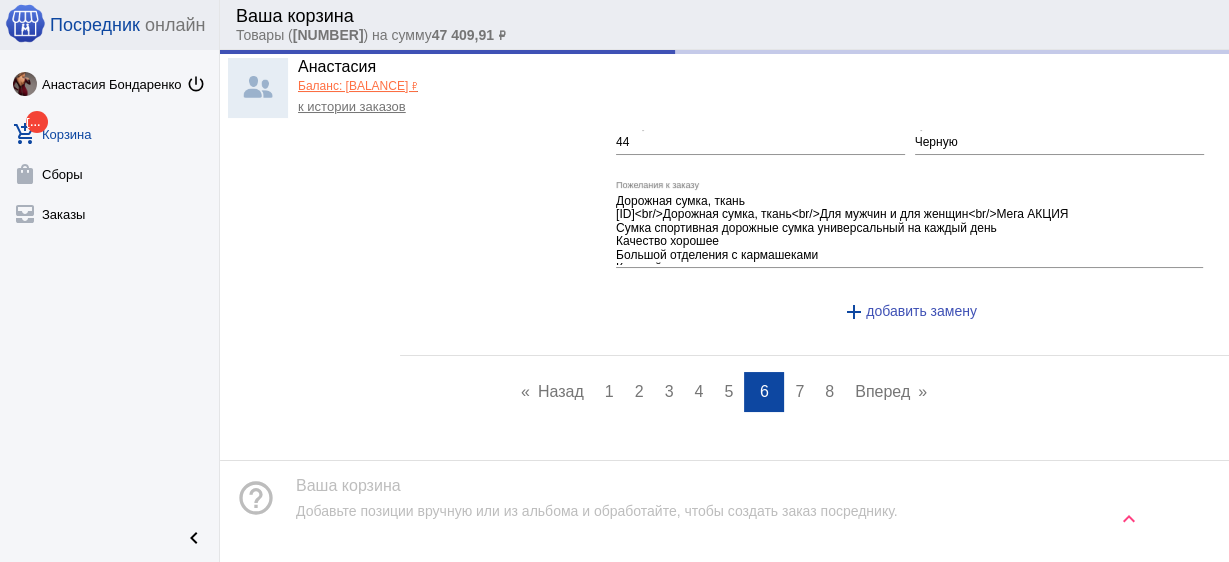 click on "7" at bounding box center [799, 391] 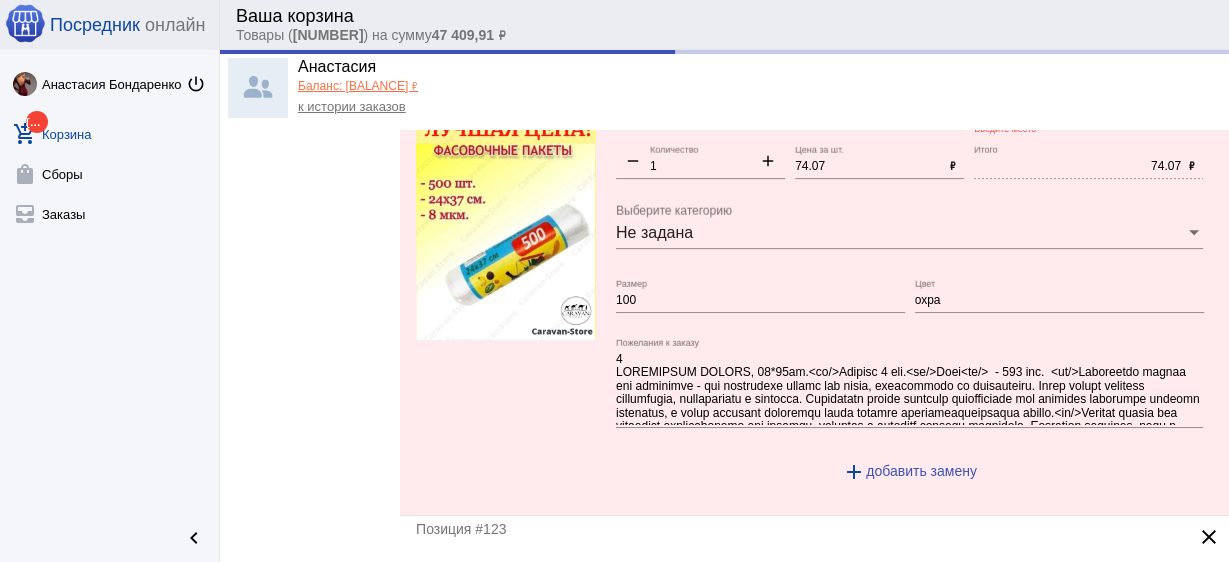 scroll, scrollTop: 0, scrollLeft: 0, axis: both 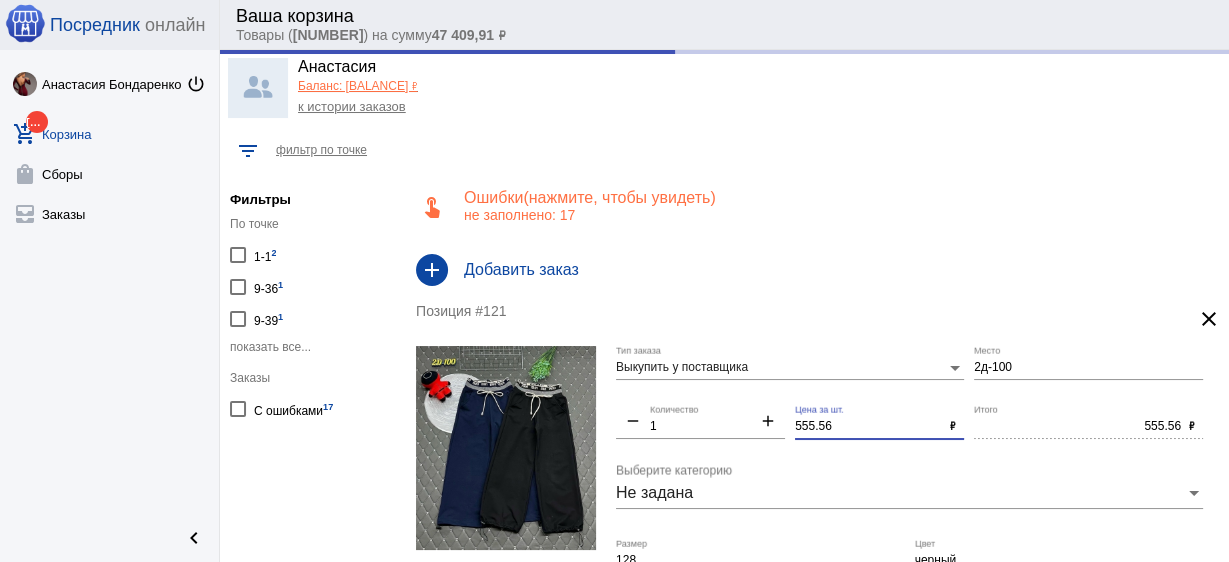 drag, startPoint x: 844, startPoint y: 424, endPoint x: 797, endPoint y: 424, distance: 47 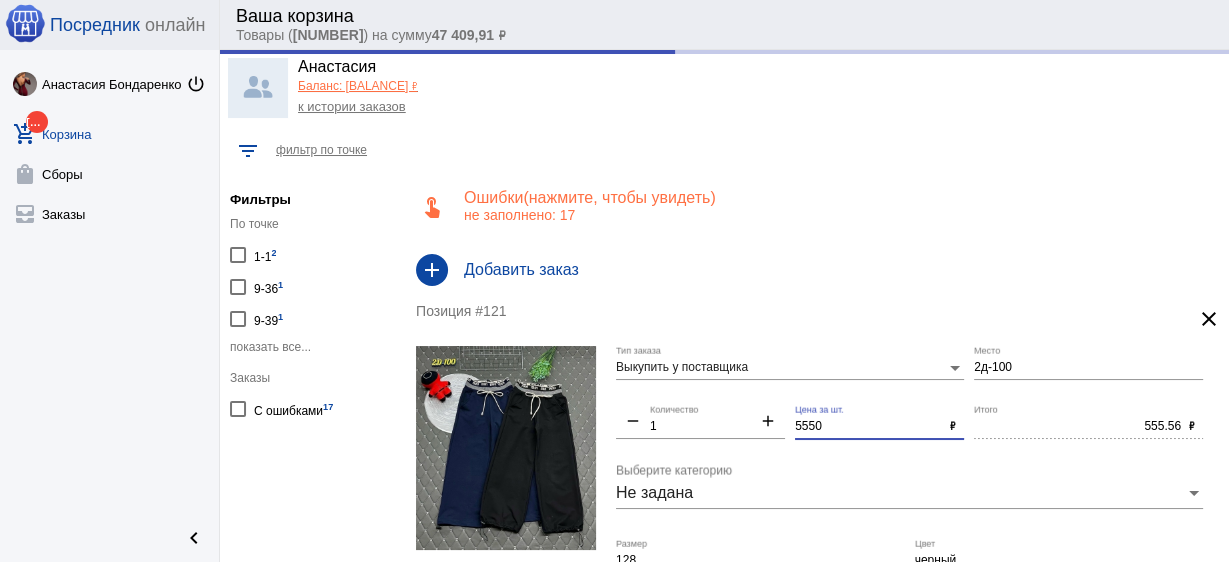 drag, startPoint x: 844, startPoint y: 431, endPoint x: 664, endPoint y: 401, distance: 182.48288 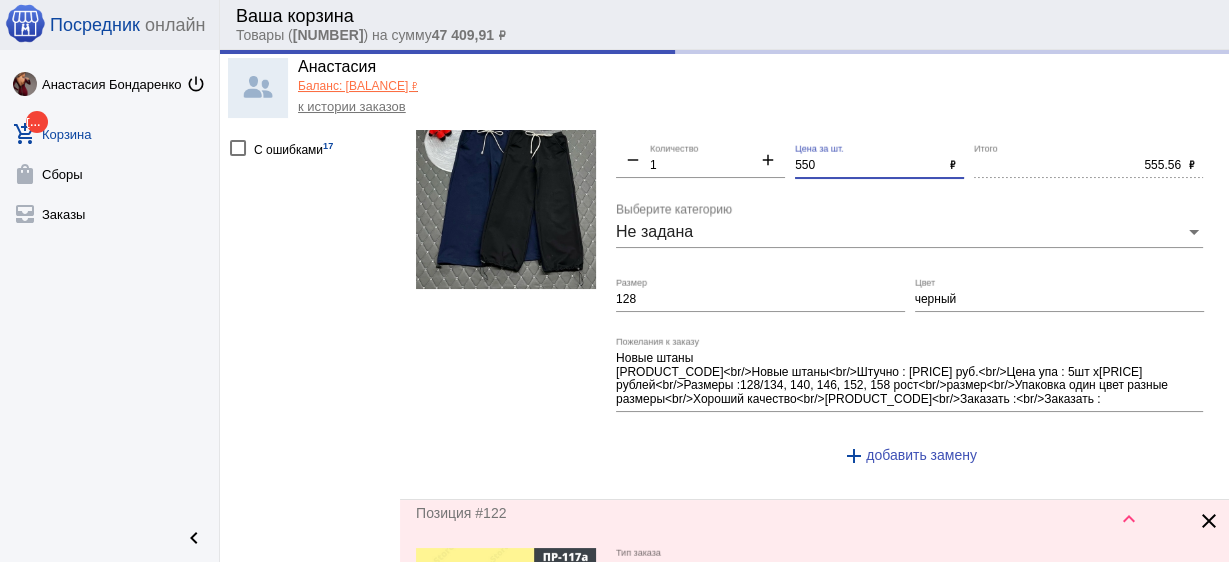 scroll, scrollTop: 480, scrollLeft: 0, axis: vertical 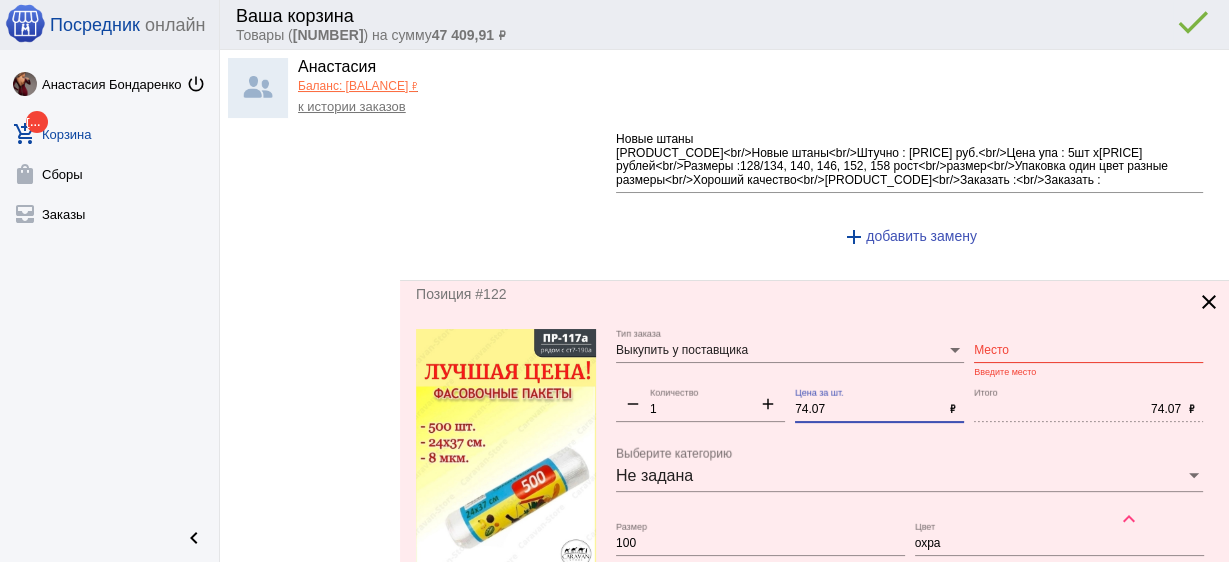 drag, startPoint x: 833, startPoint y: 406, endPoint x: 699, endPoint y: 399, distance: 134.18271 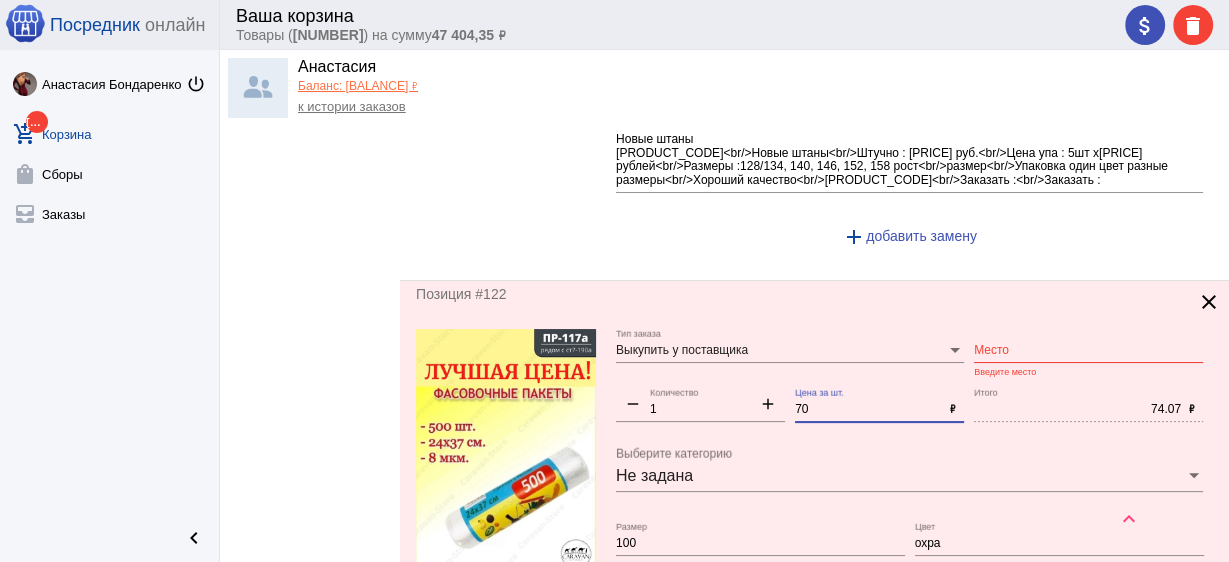 click on "Место" 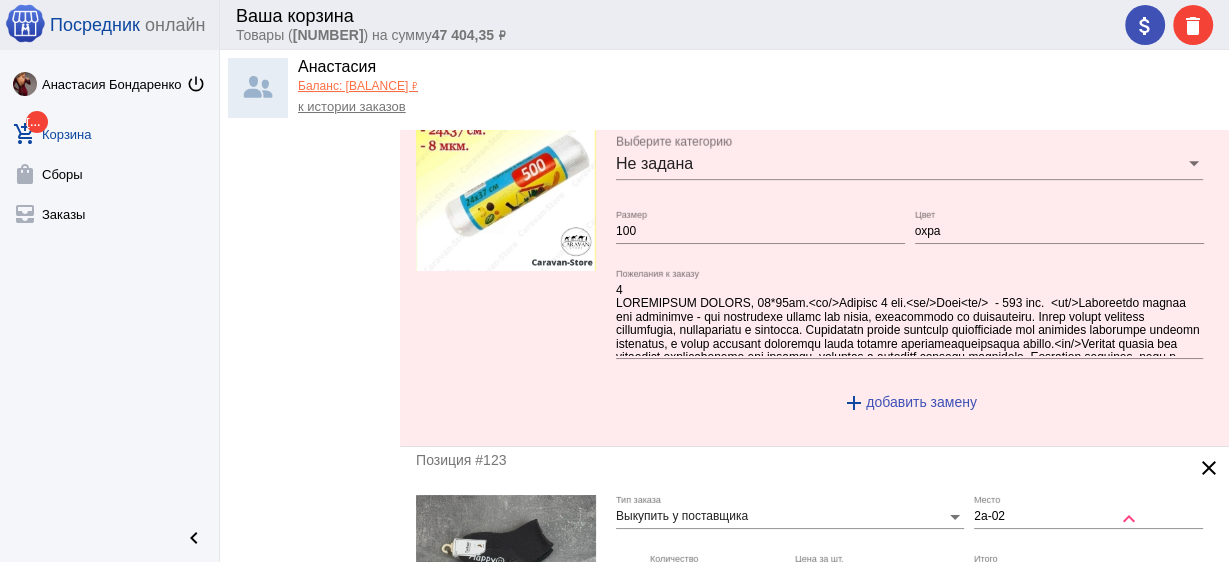 scroll, scrollTop: 800, scrollLeft: 0, axis: vertical 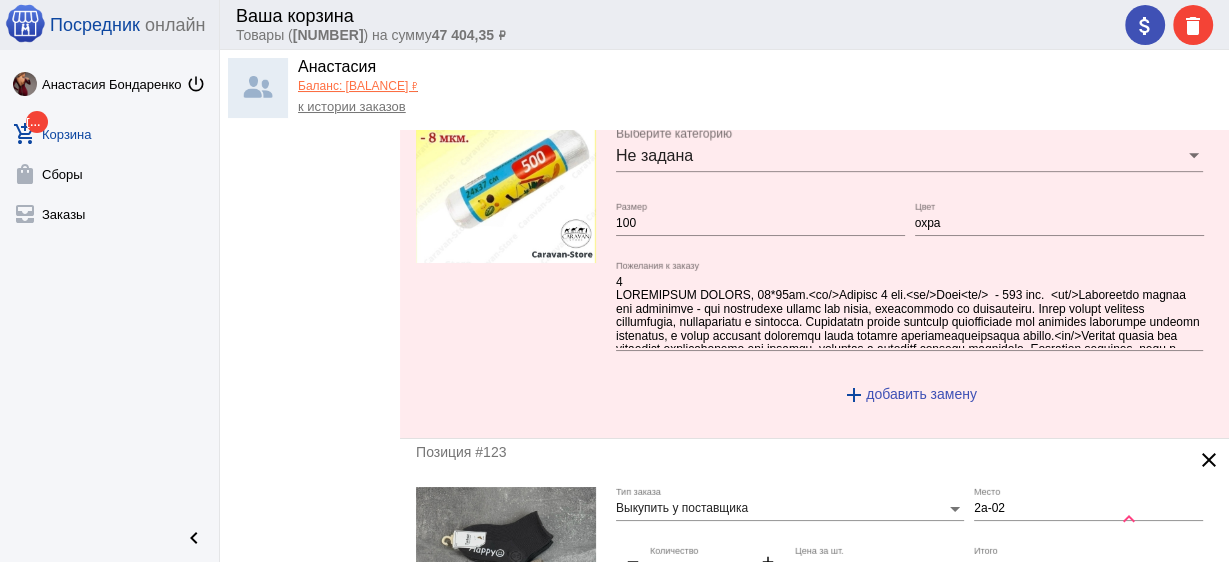click on "100" at bounding box center [760, 224] 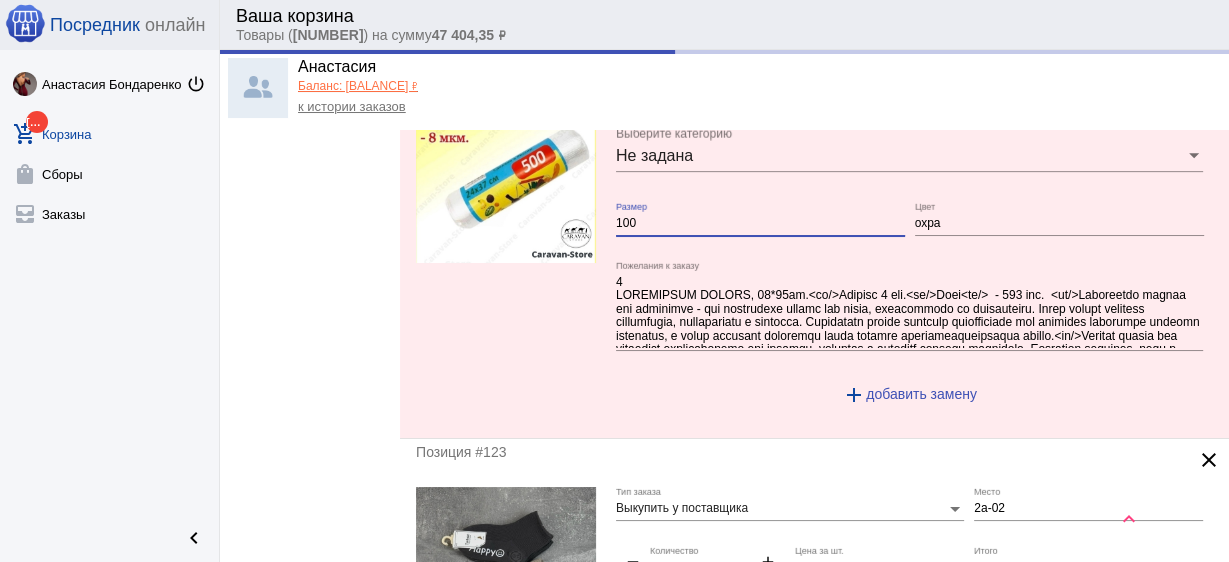 click on "100" at bounding box center (760, 224) 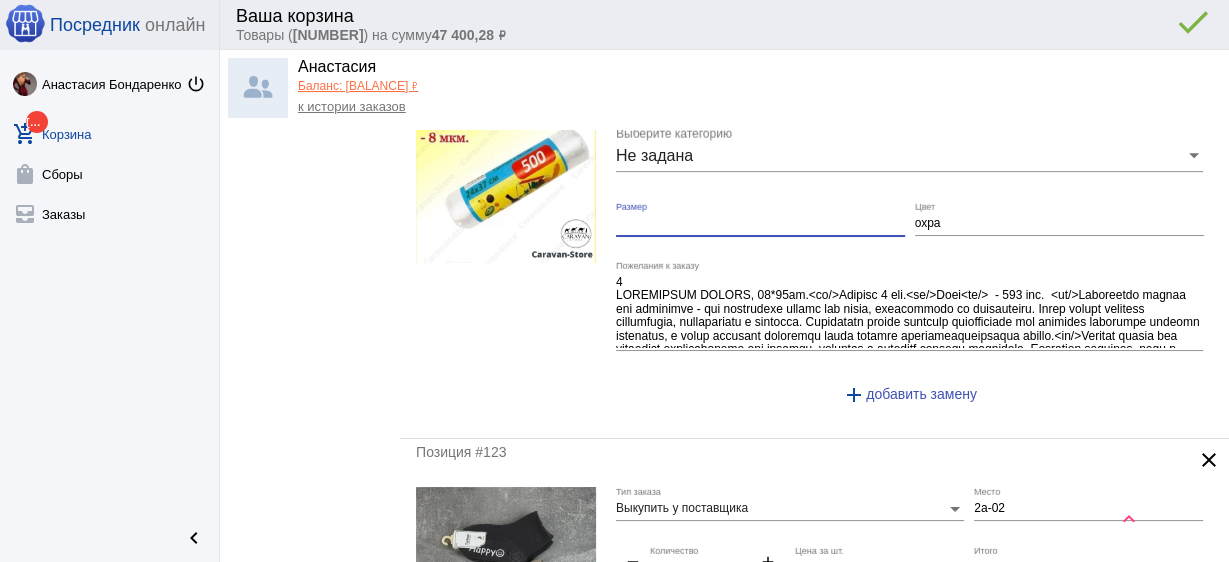 click on "охра" at bounding box center (1059, 224) 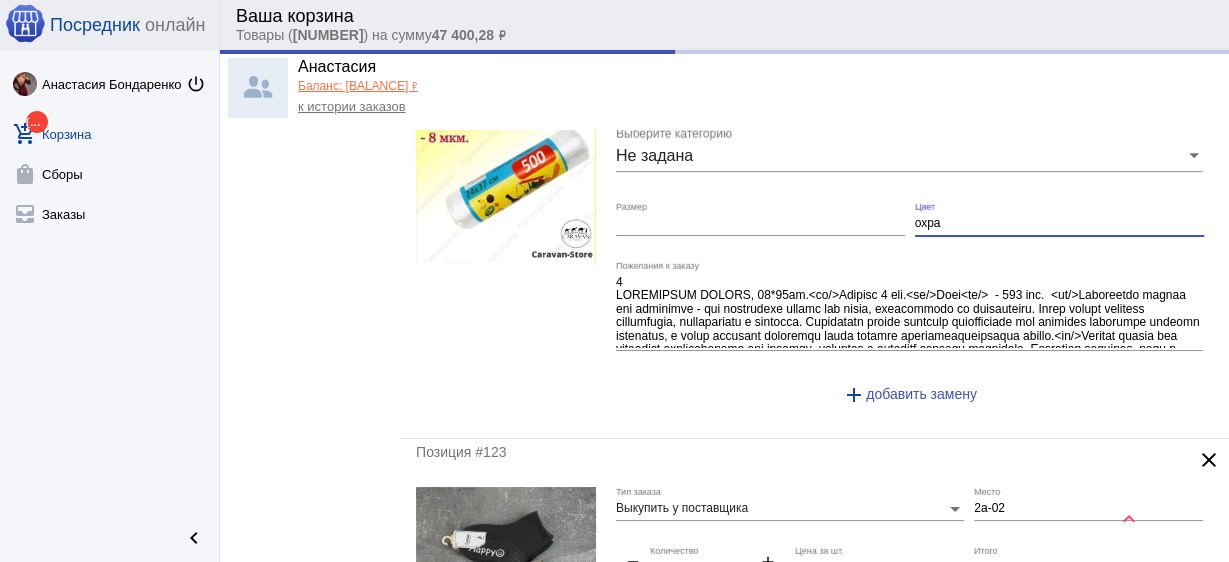 click on "охра" at bounding box center (1059, 224) 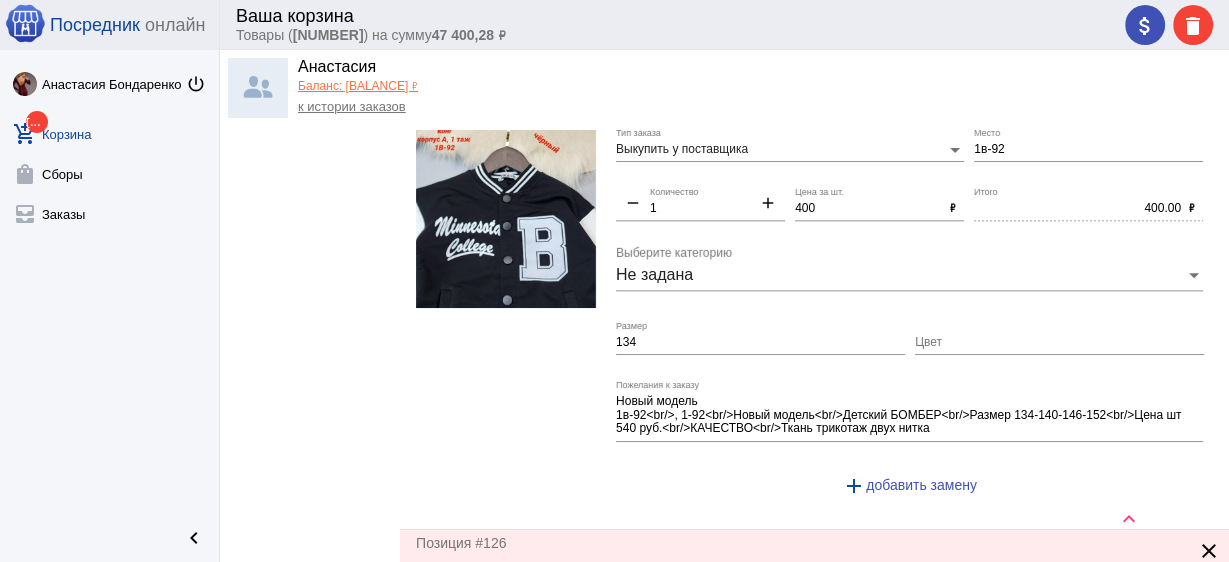 scroll, scrollTop: 2080, scrollLeft: 0, axis: vertical 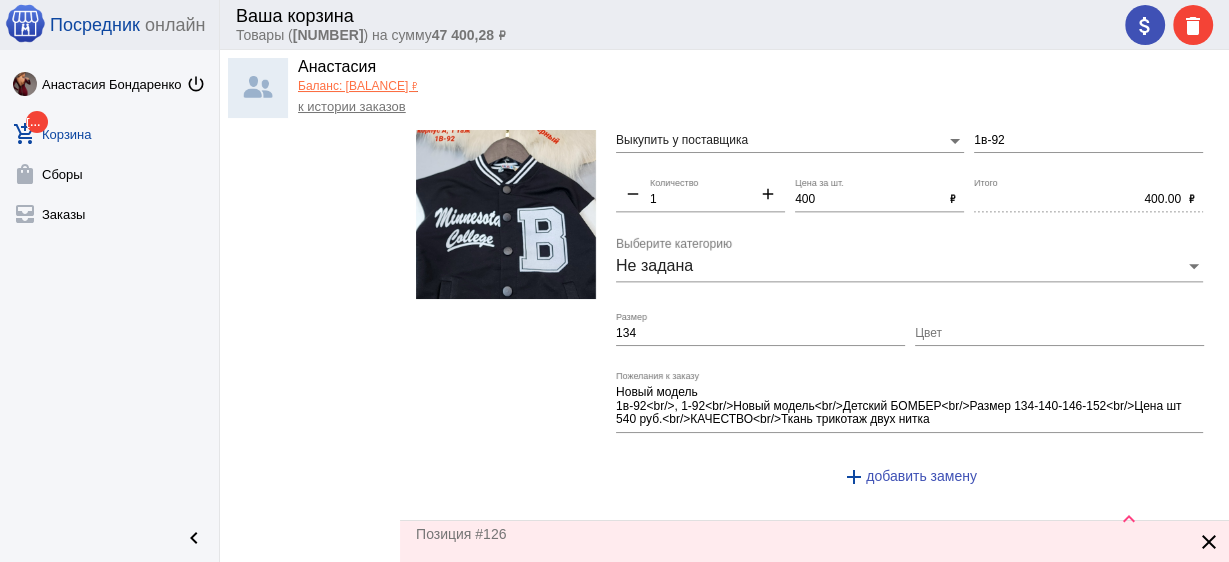click on "Цвет" at bounding box center (1059, 334) 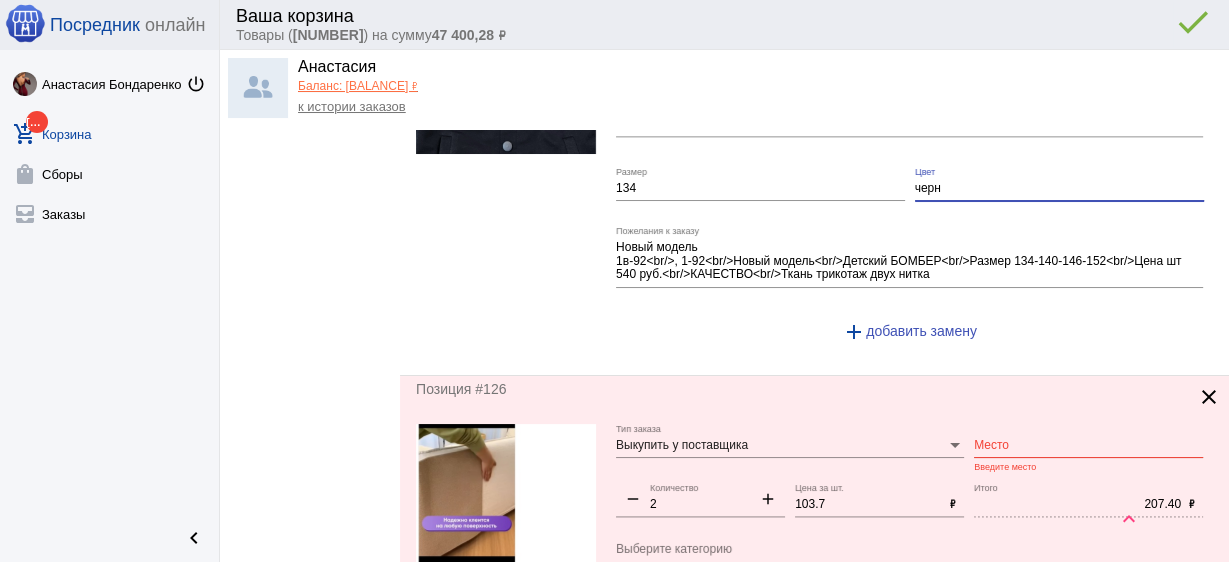 scroll, scrollTop: 2320, scrollLeft: 0, axis: vertical 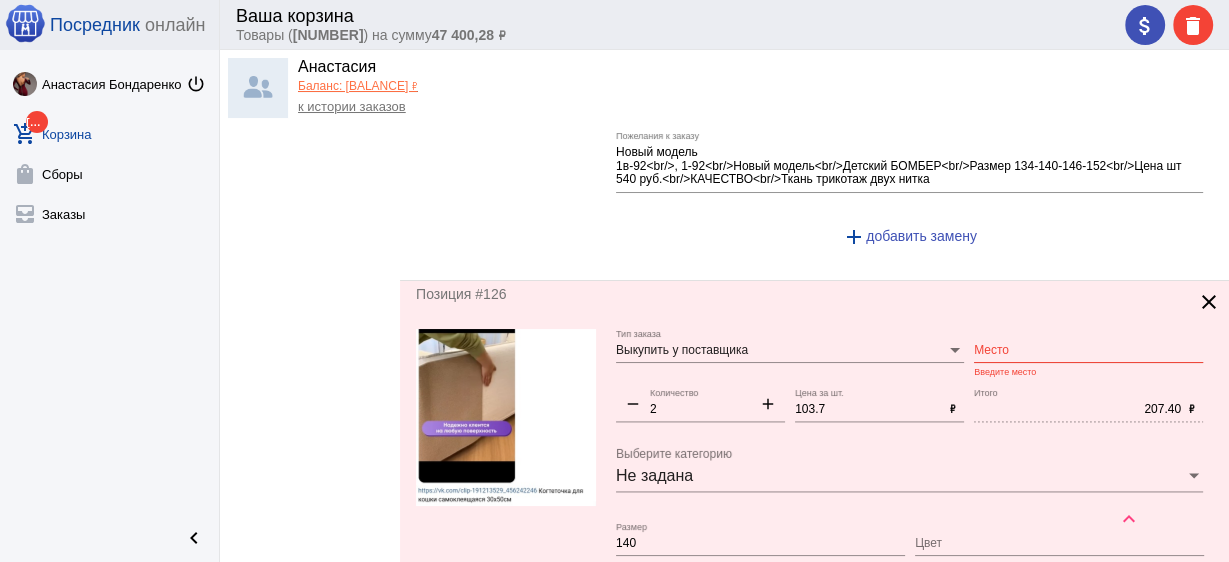 click on "Место" at bounding box center (1088, 351) 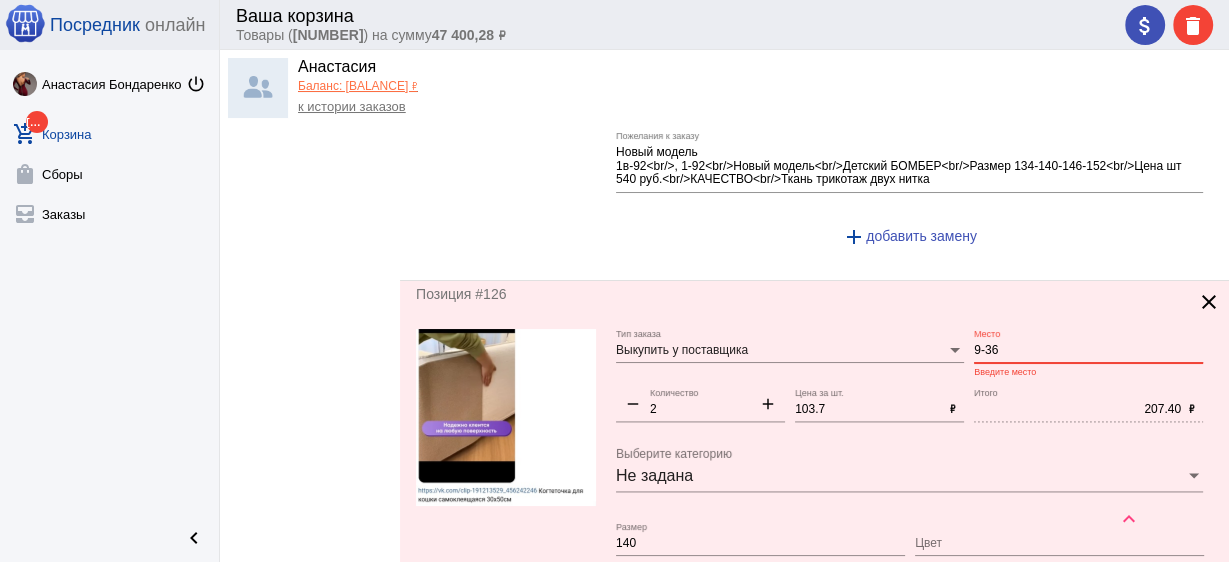 drag, startPoint x: 1002, startPoint y: 337, endPoint x: 942, endPoint y: 328, distance: 60.671246 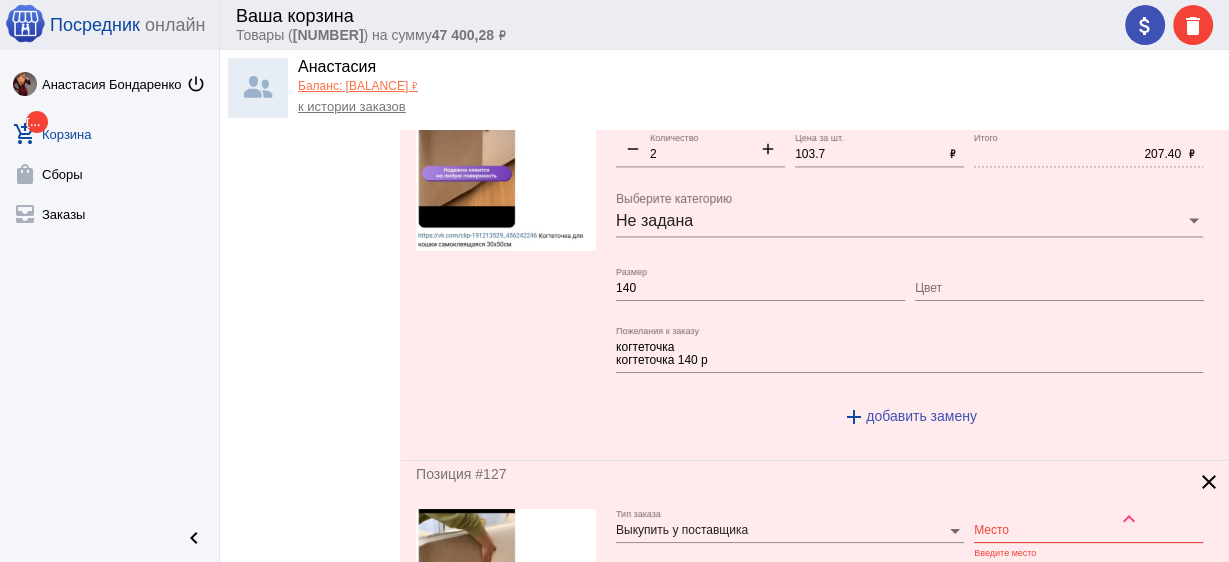 scroll, scrollTop: 2640, scrollLeft: 0, axis: vertical 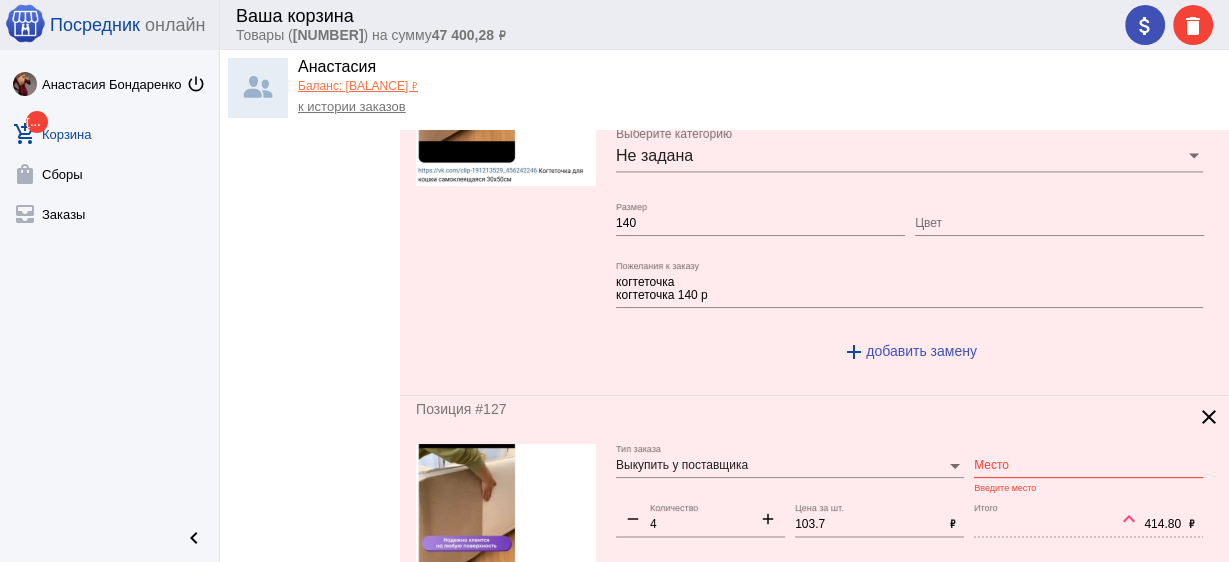 click on "Место" at bounding box center (1088, 466) 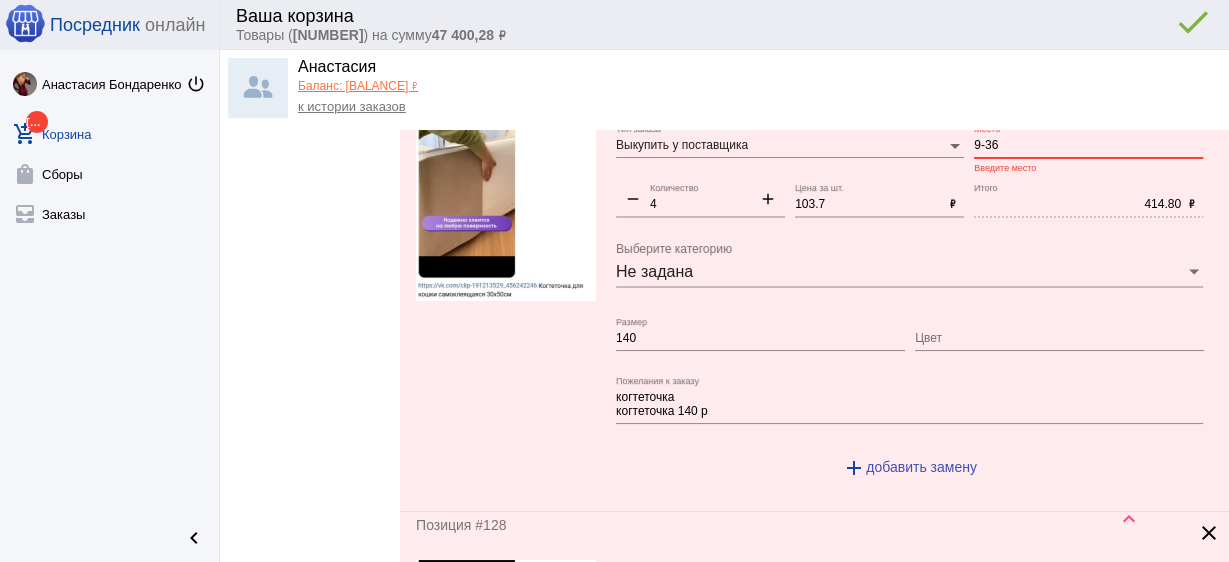 scroll, scrollTop: 3200, scrollLeft: 0, axis: vertical 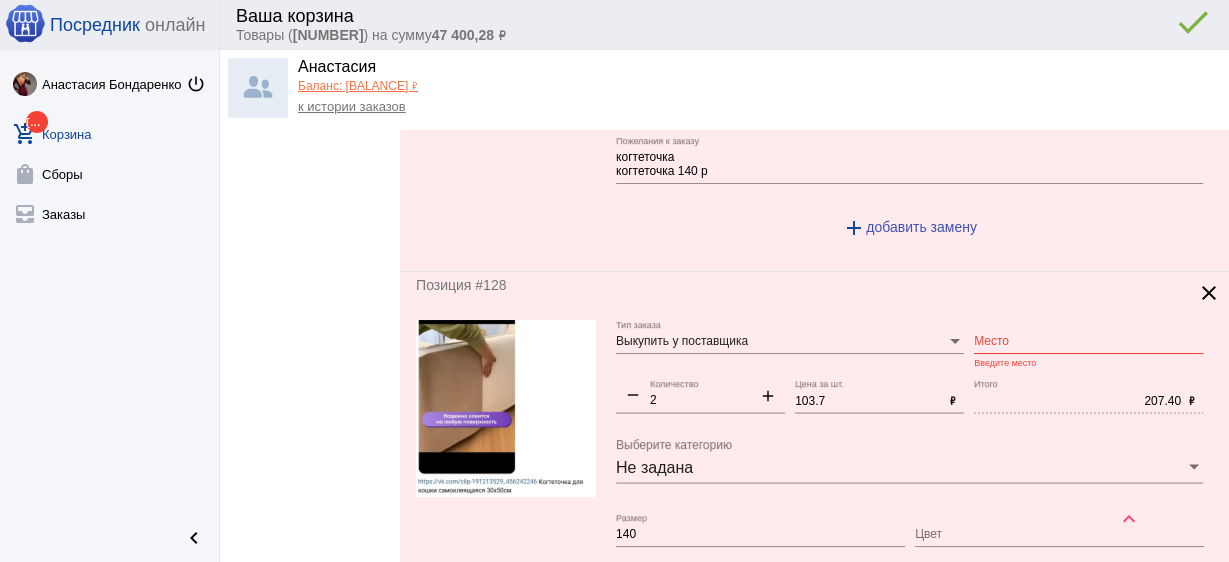 click on "Место" at bounding box center [1088, 342] 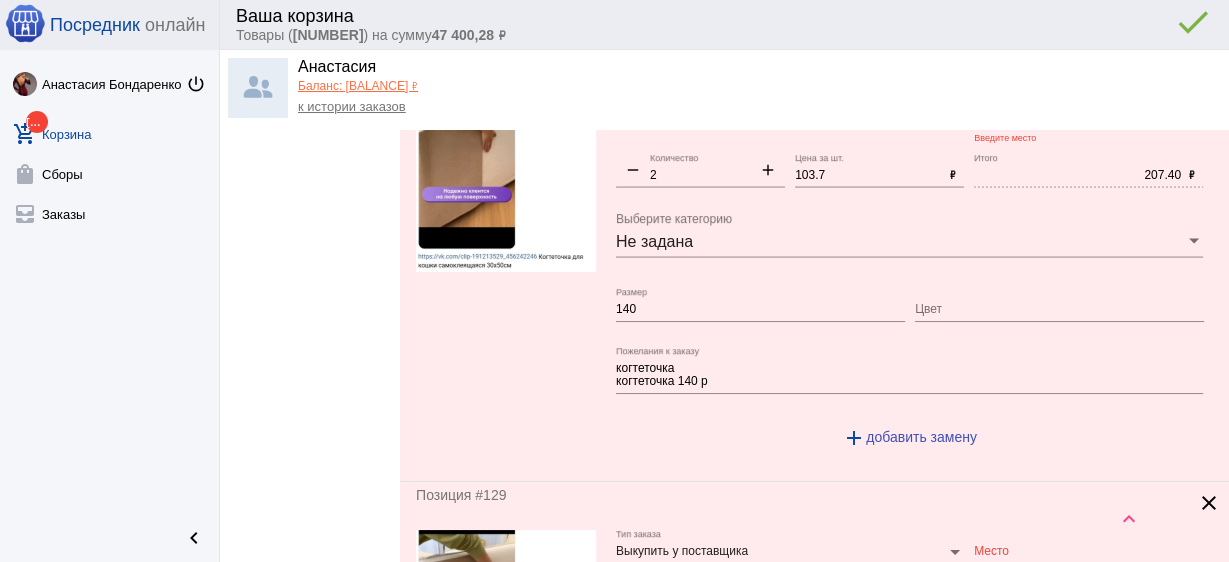 scroll, scrollTop: 3600, scrollLeft: 0, axis: vertical 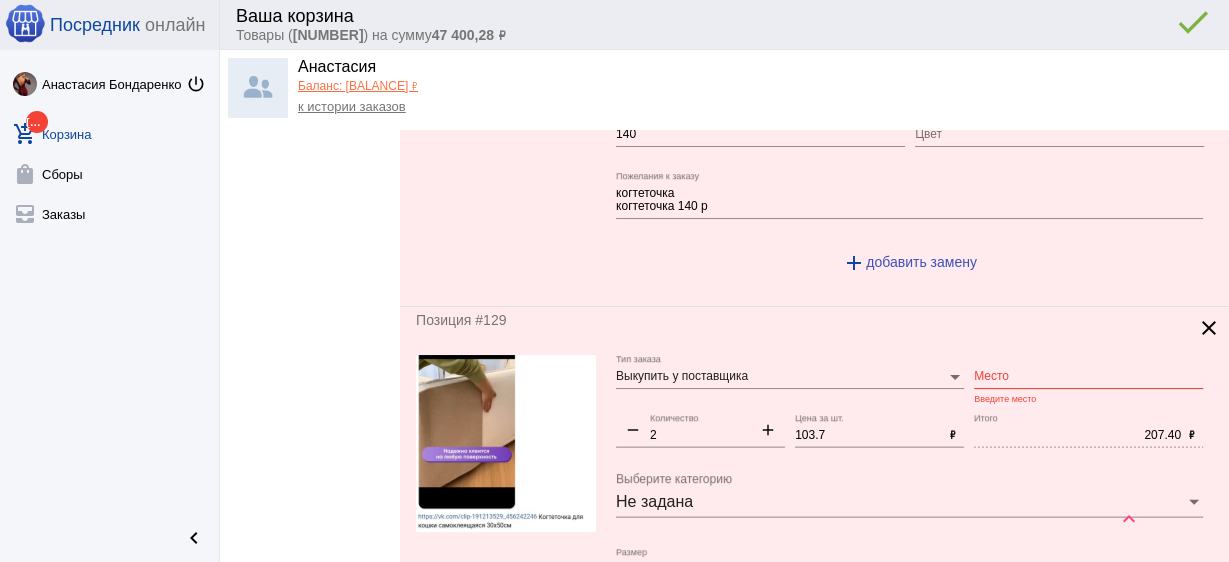 click on "Место" at bounding box center [1088, 377] 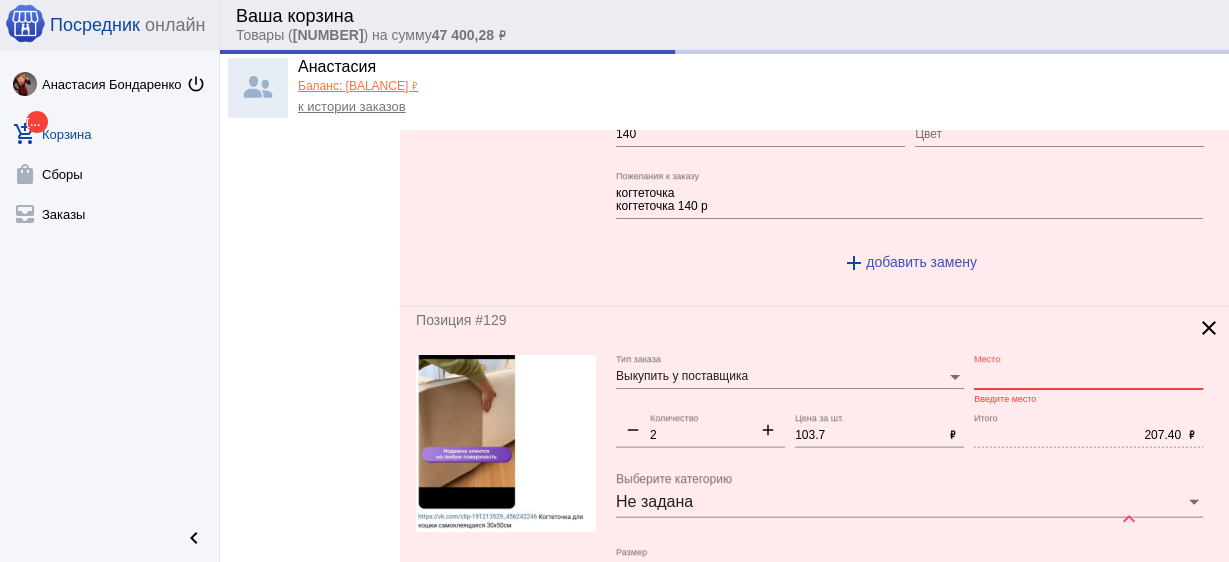 paste on "9-36" 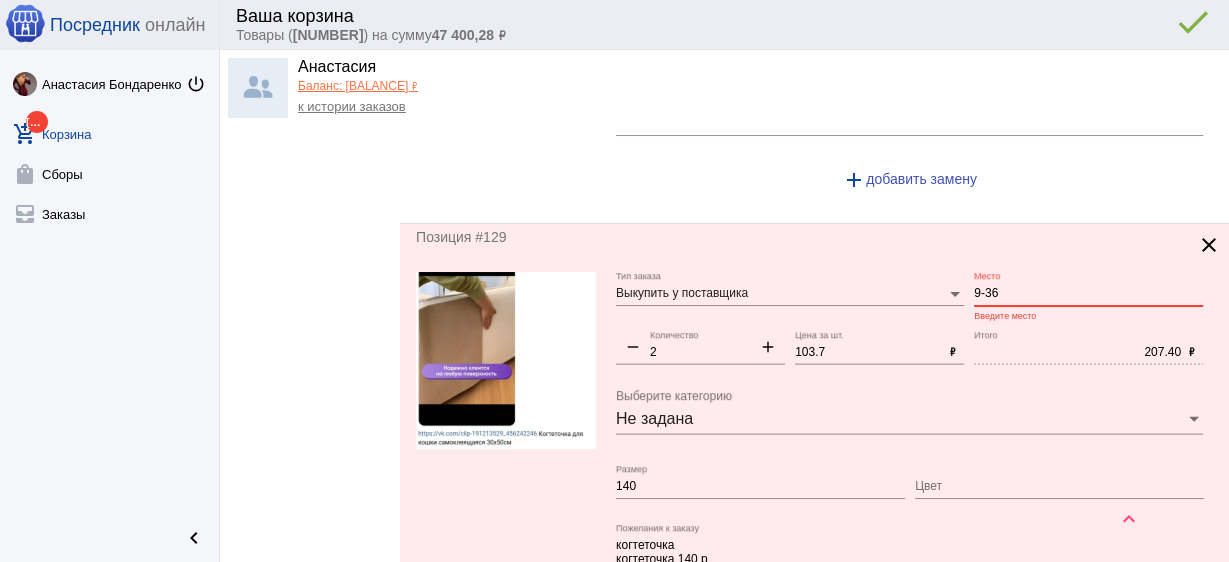 scroll, scrollTop: 4000, scrollLeft: 0, axis: vertical 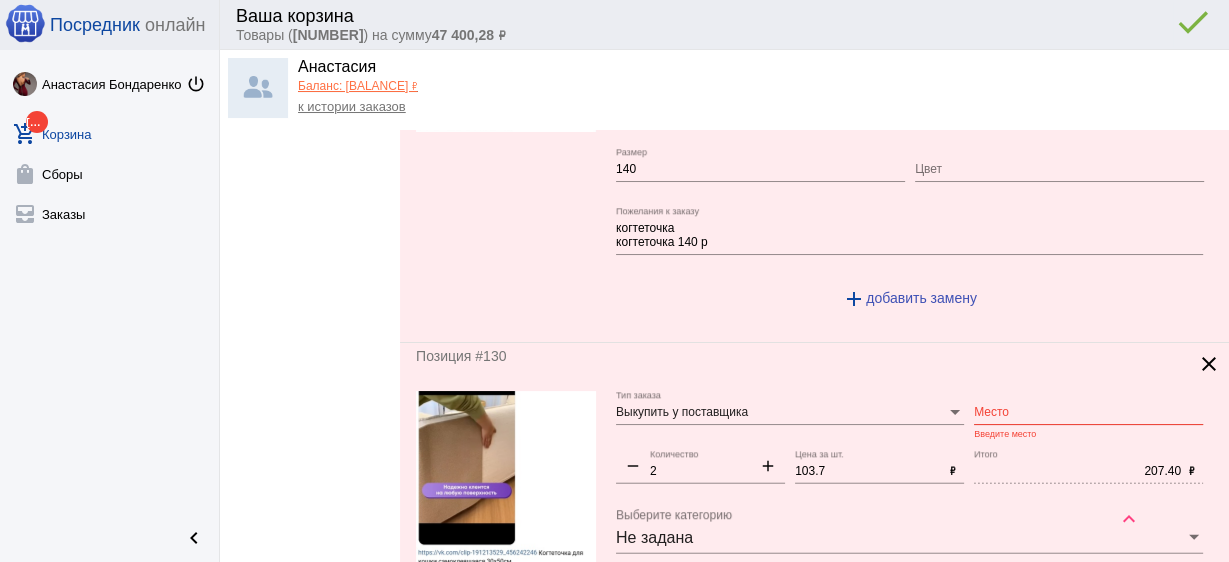 click on "Место" at bounding box center (1088, 413) 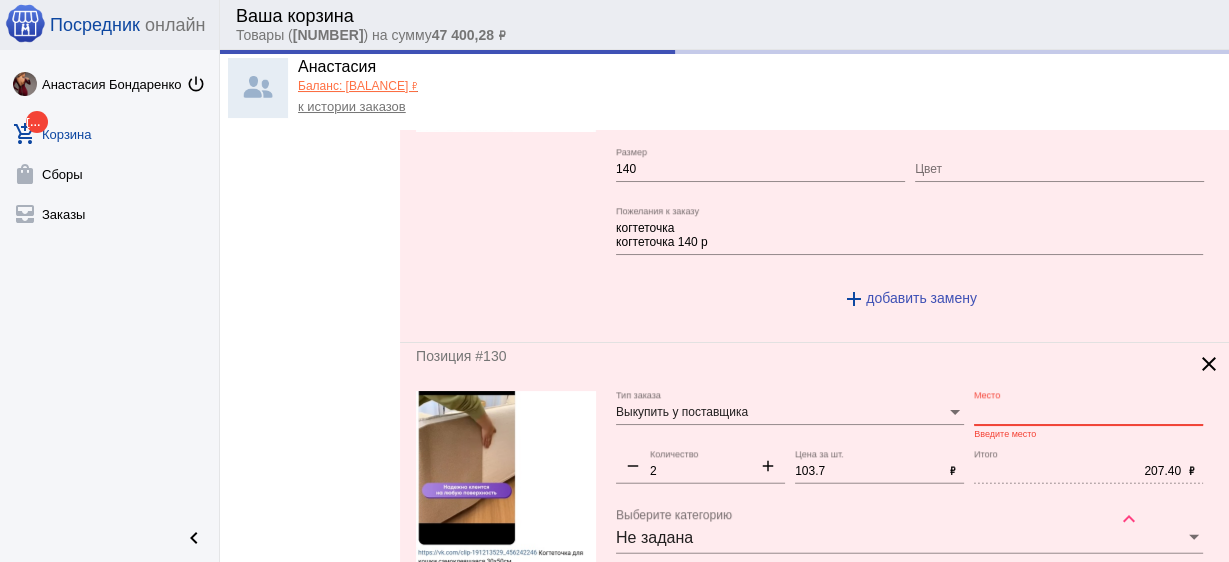paste on "9-36" 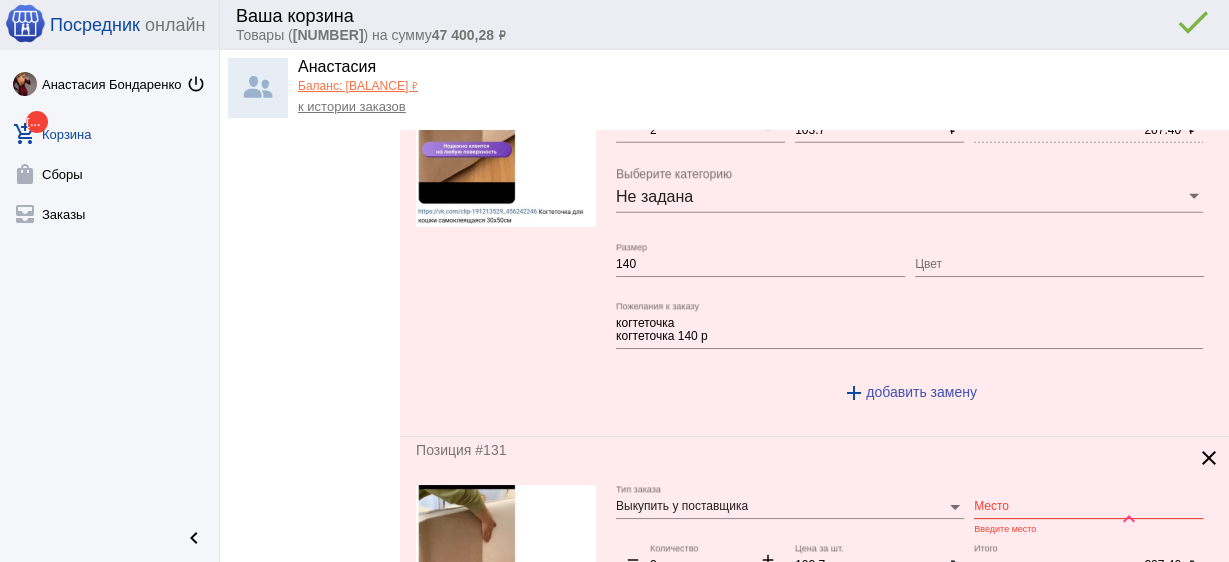 scroll, scrollTop: 4400, scrollLeft: 0, axis: vertical 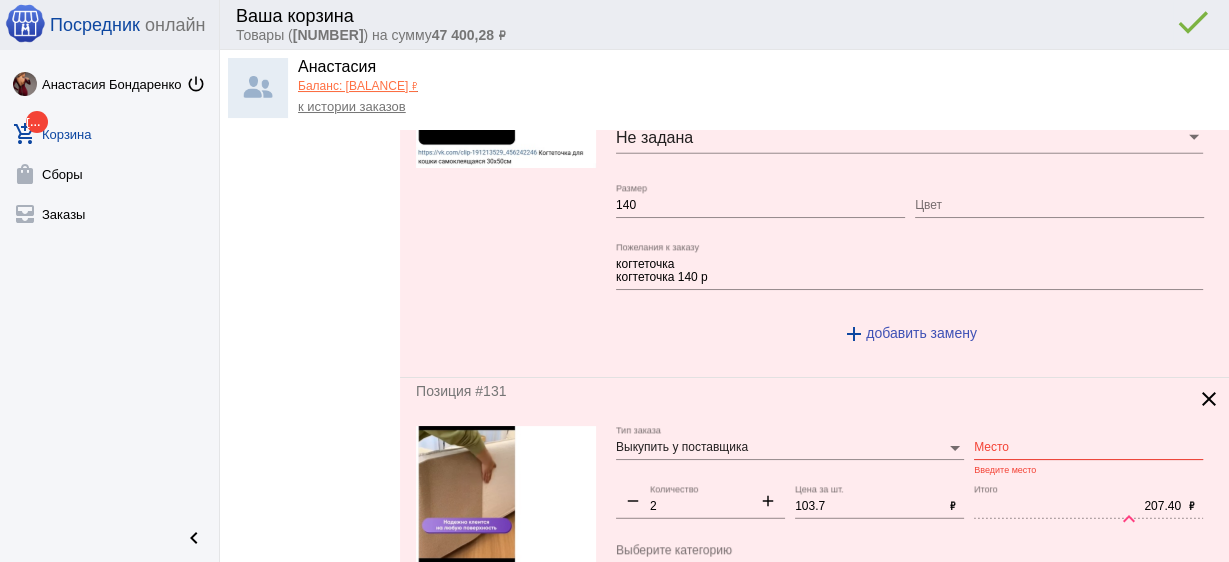 click on "Место" at bounding box center (1088, 448) 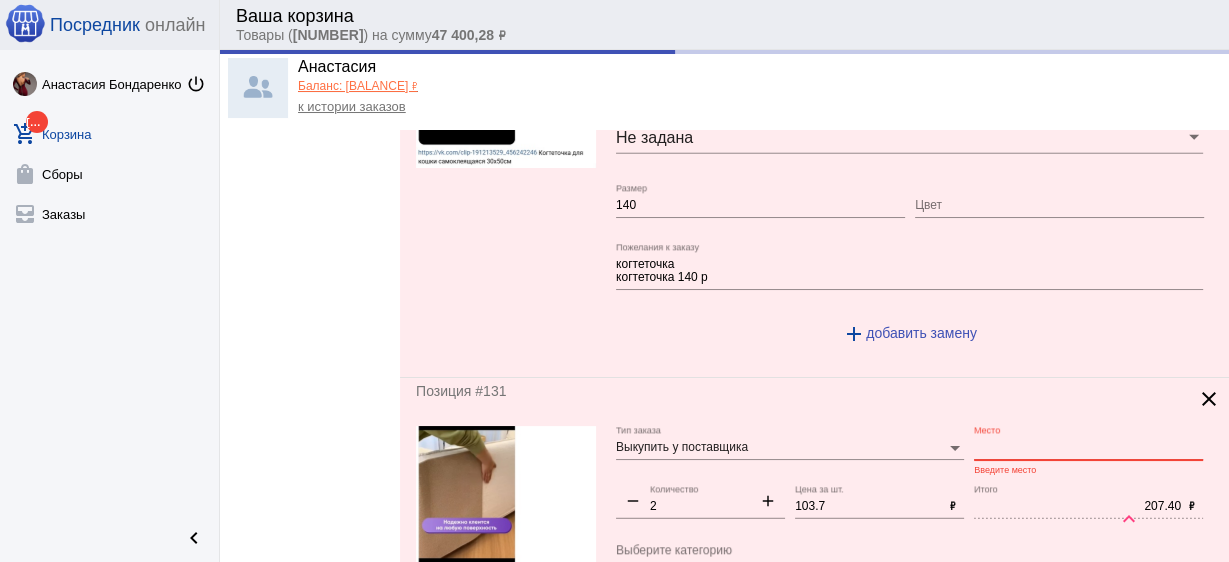 paste on "9-36" 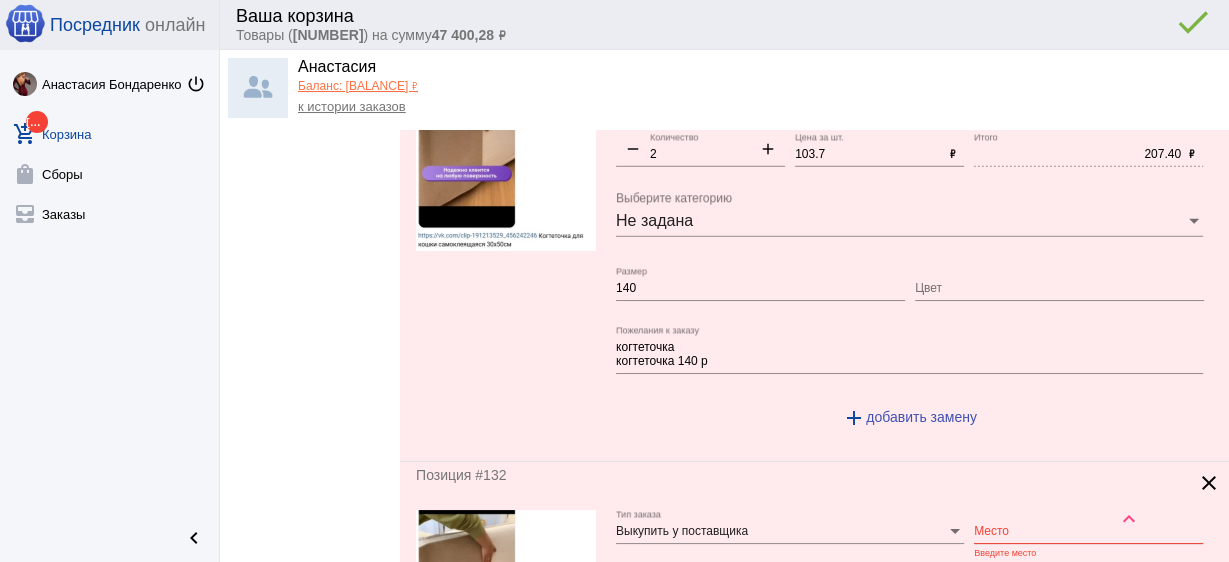 scroll, scrollTop: 4800, scrollLeft: 0, axis: vertical 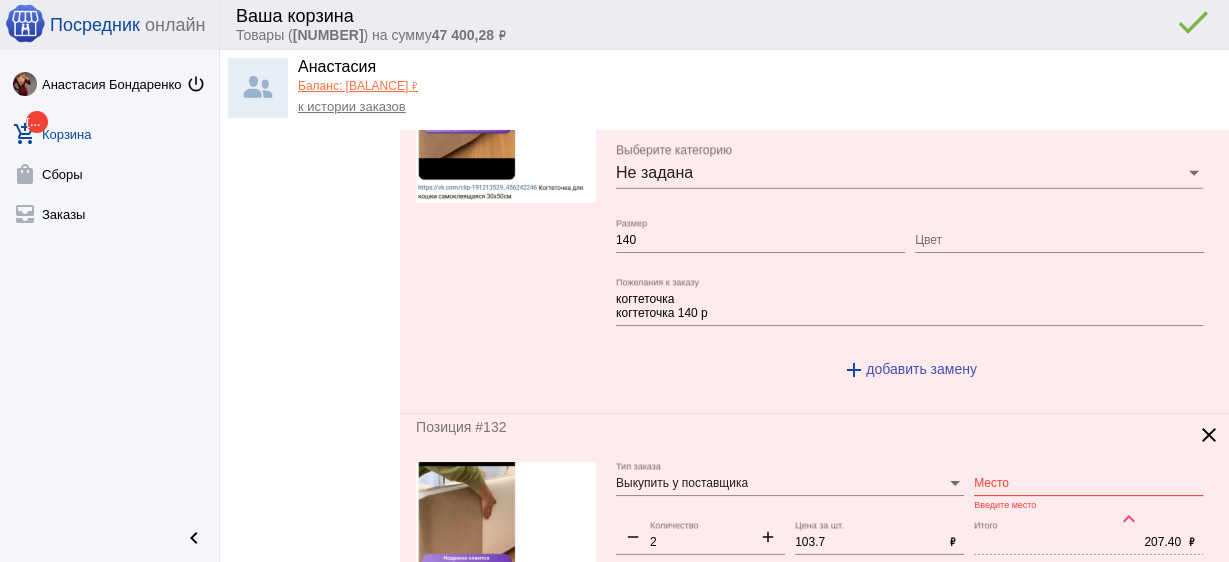click on "Место" 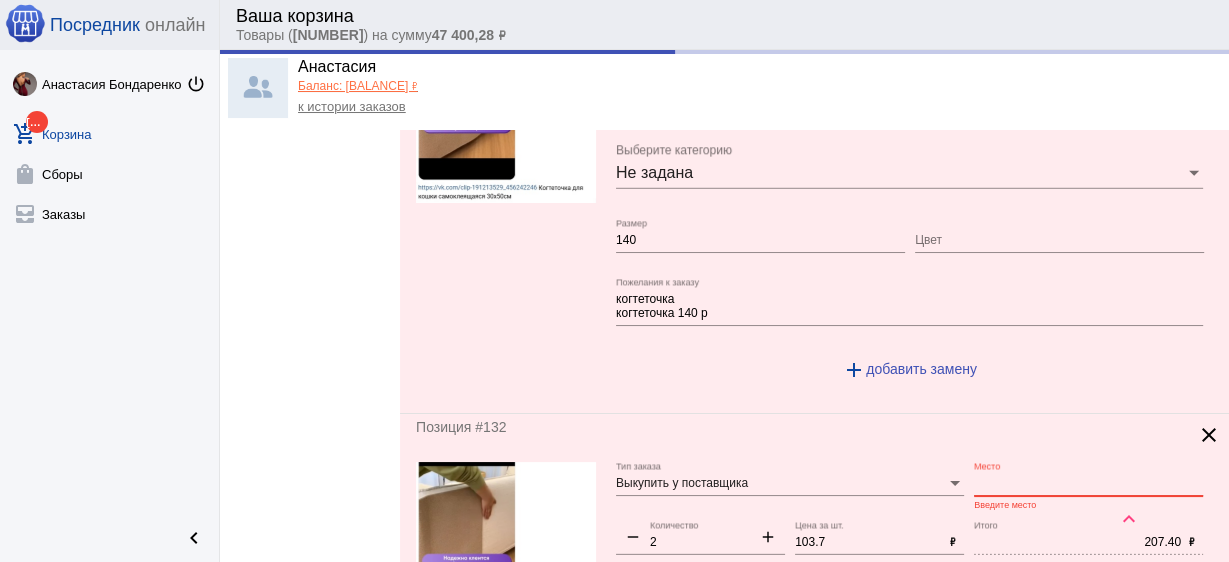 paste on "9-36" 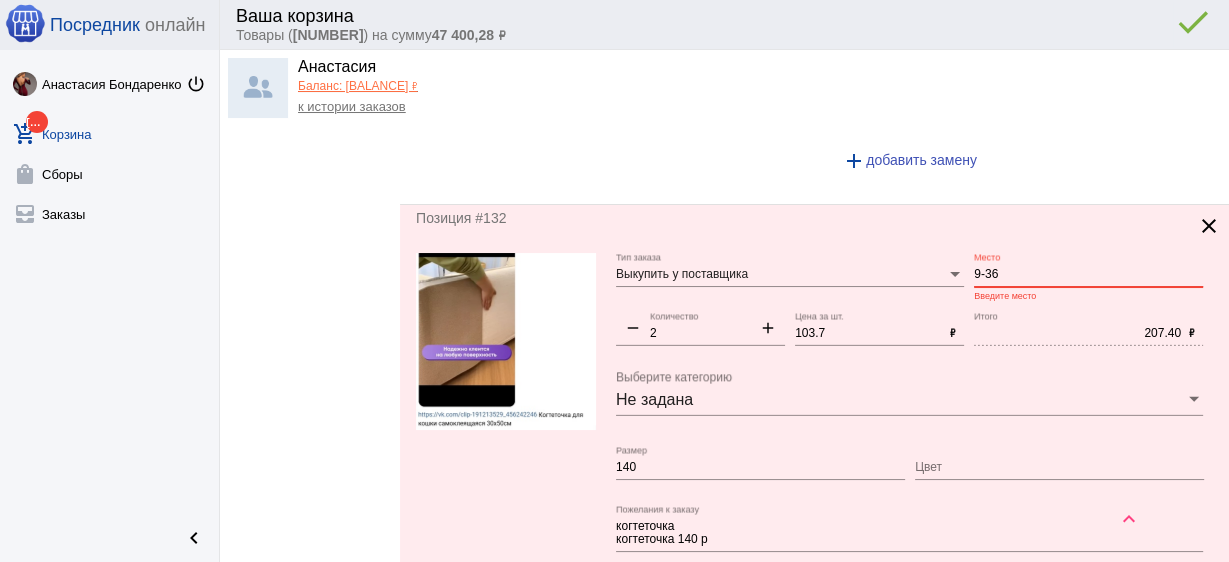 scroll, scrollTop: 5200, scrollLeft: 0, axis: vertical 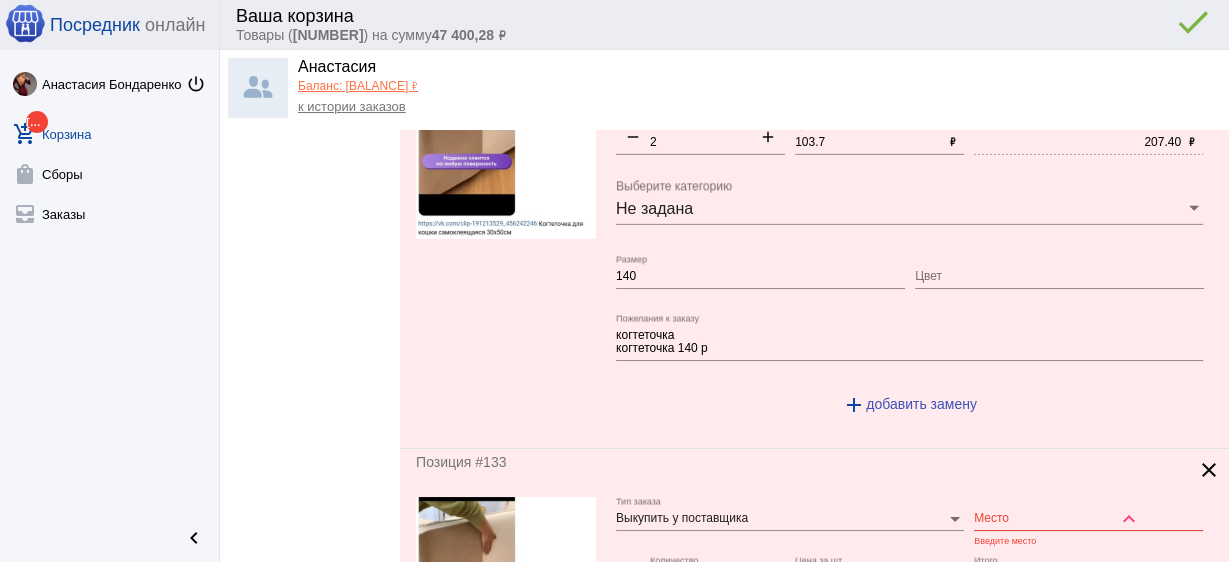 click on "Место" 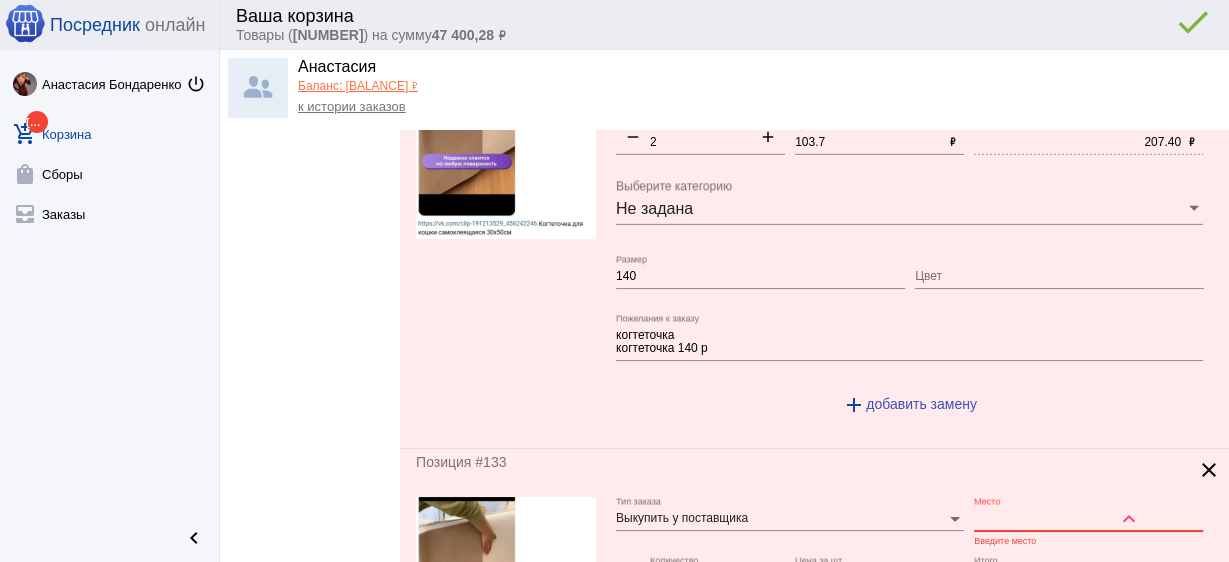 paste on "9-36" 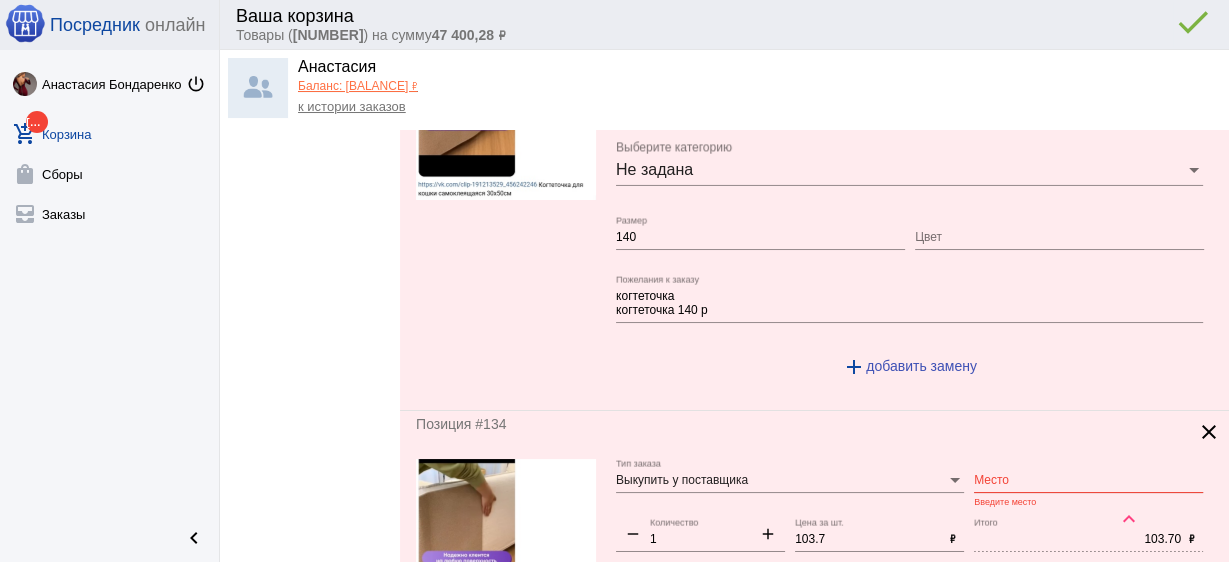 scroll, scrollTop: 5760, scrollLeft: 0, axis: vertical 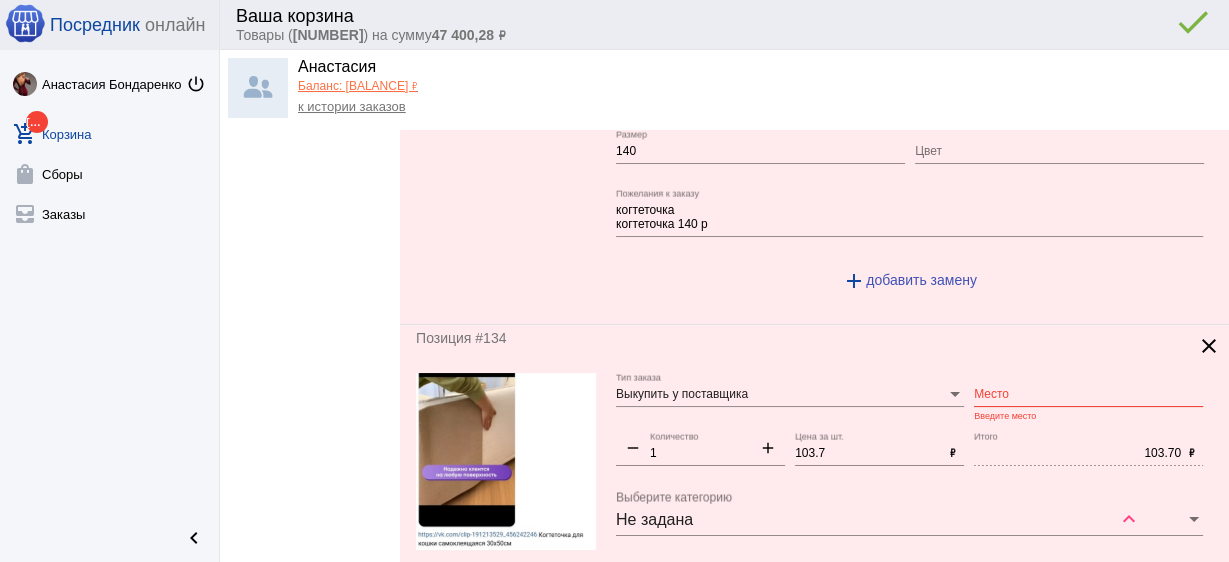 click on "Место" at bounding box center (1088, 395) 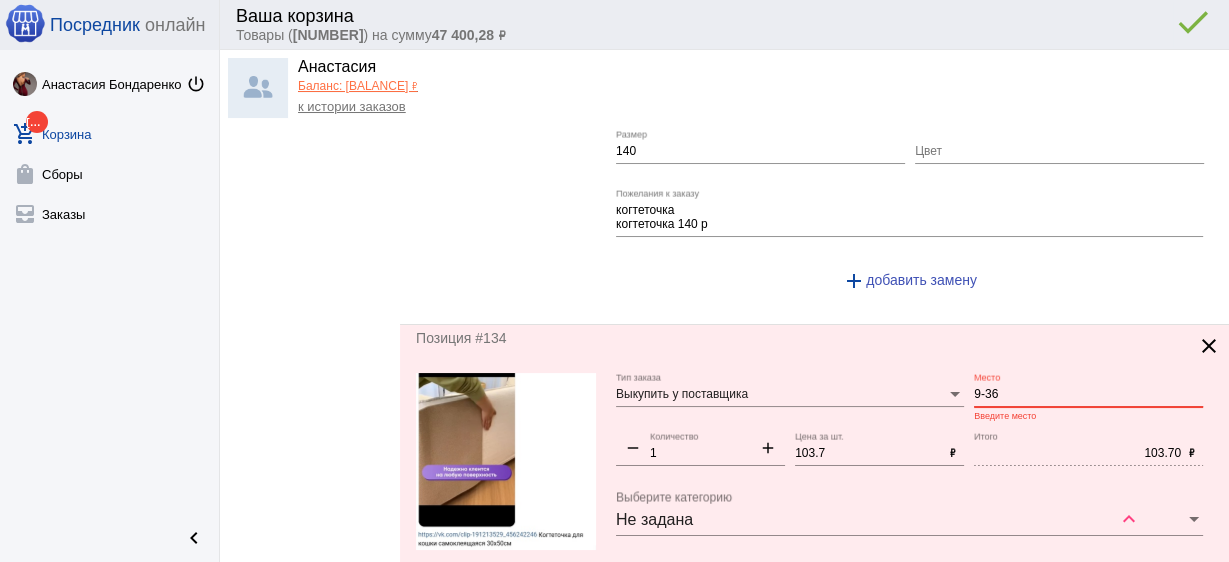 scroll, scrollTop: 6080, scrollLeft: 0, axis: vertical 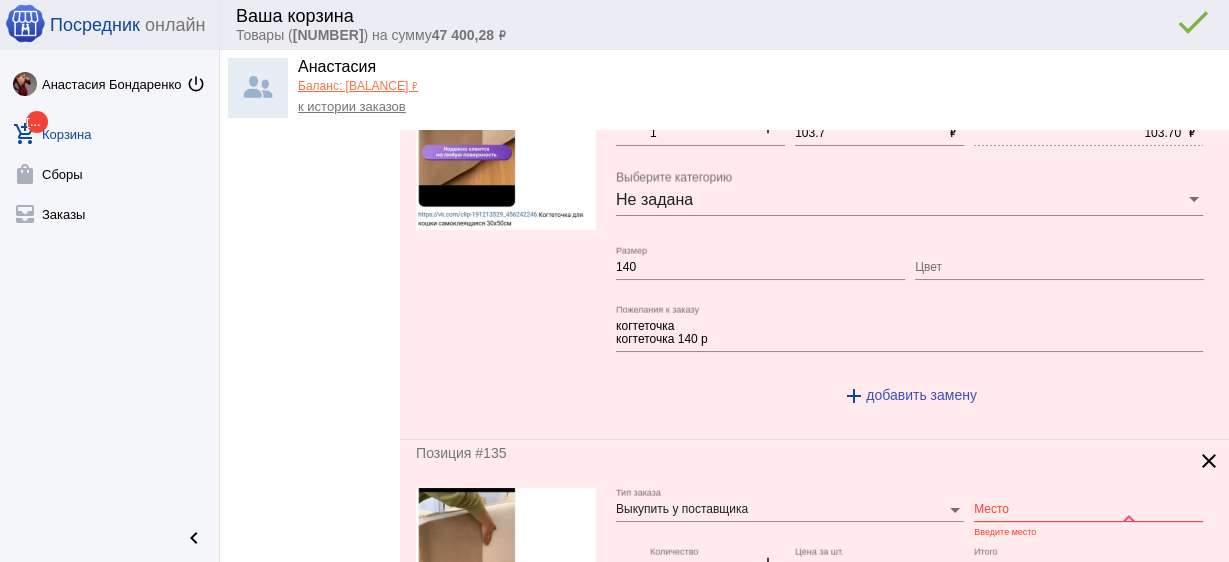click on "Место" at bounding box center [1088, 510] 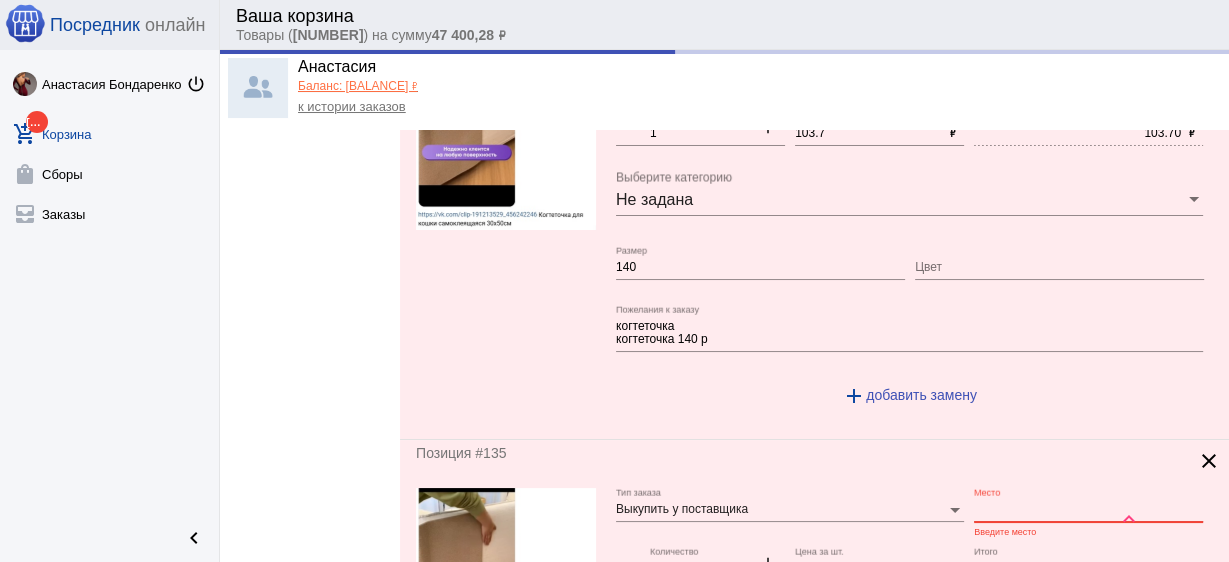 paste on "9-36" 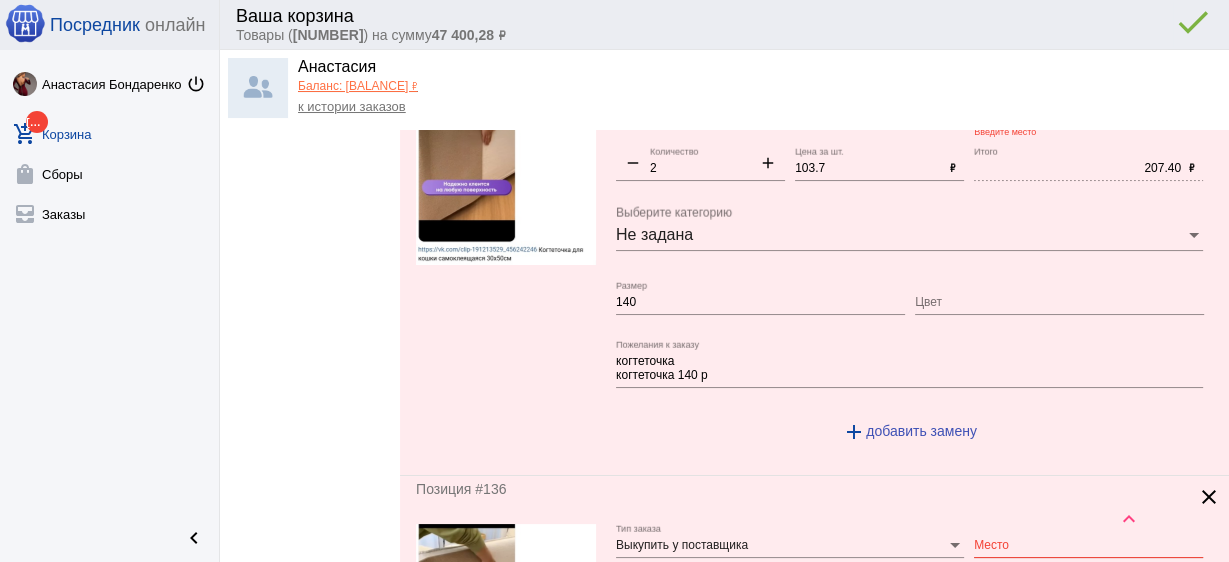 scroll, scrollTop: 6560, scrollLeft: 0, axis: vertical 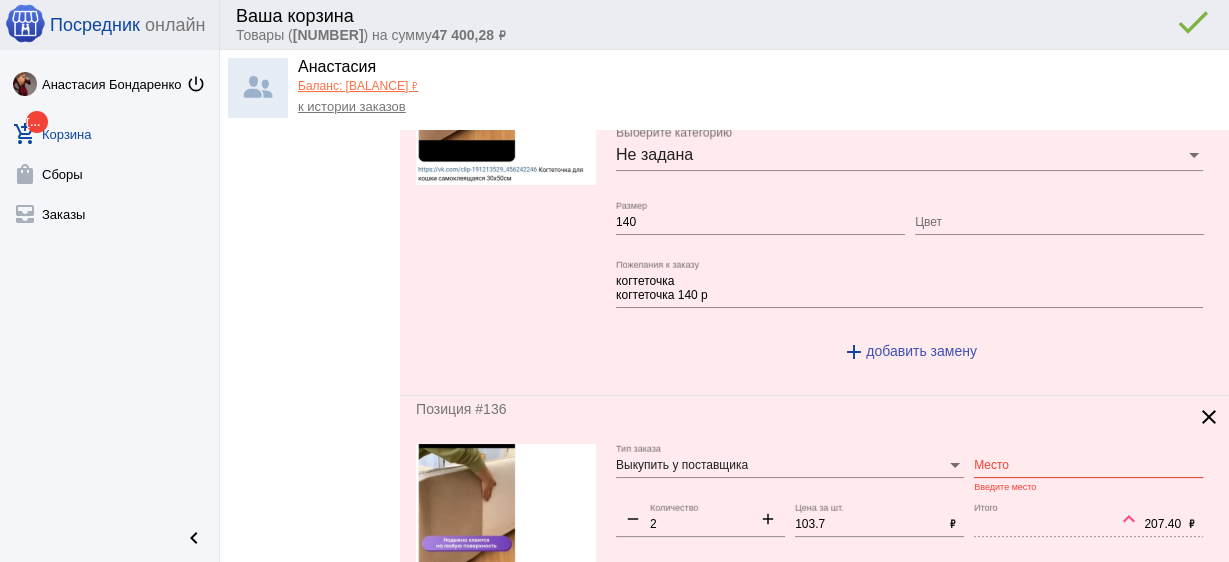 click on "Место" at bounding box center [1088, 466] 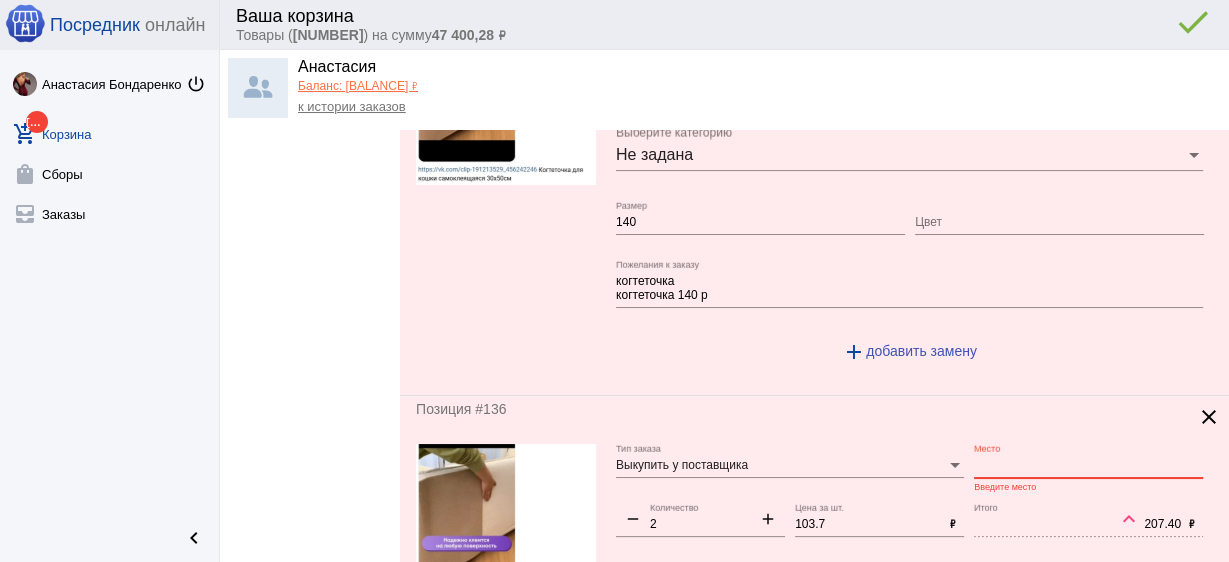 paste on "9-36" 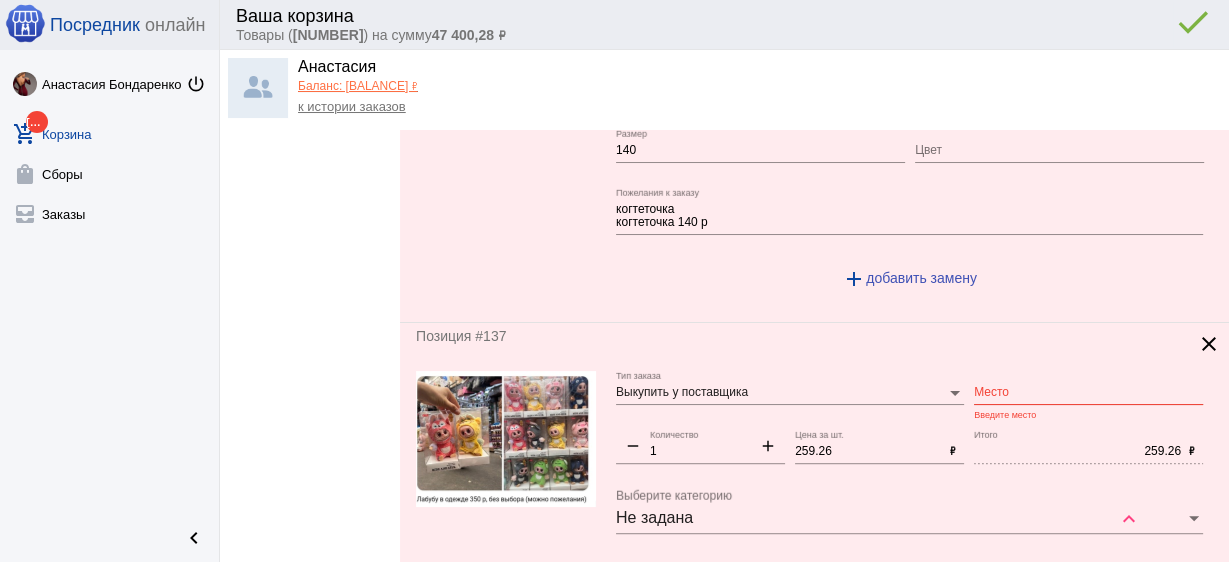 scroll, scrollTop: 7120, scrollLeft: 0, axis: vertical 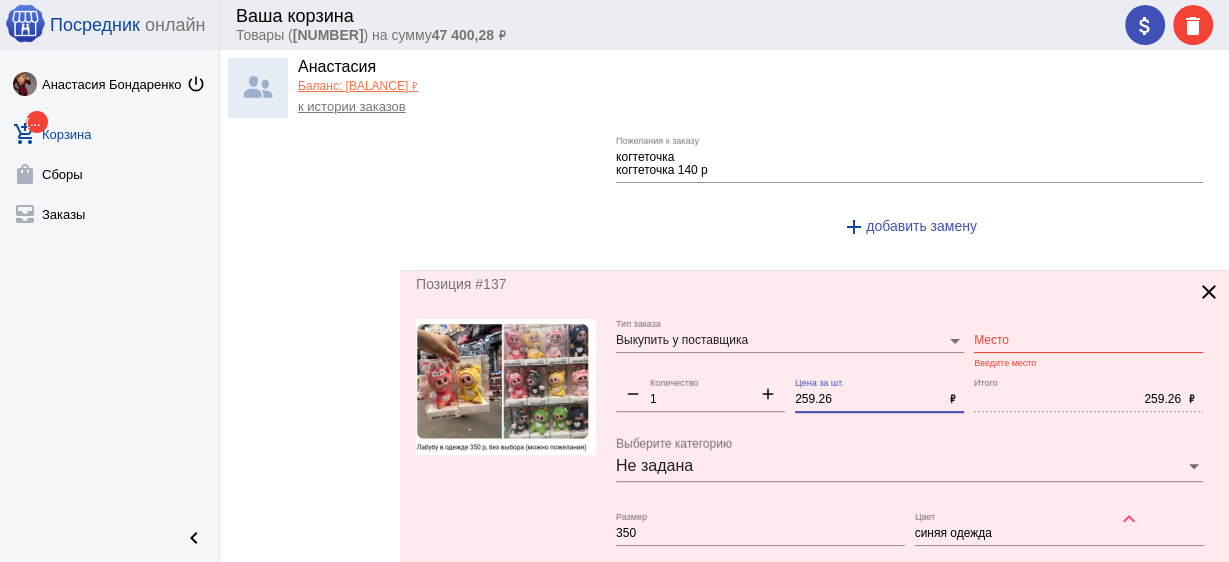 drag, startPoint x: 855, startPoint y: 374, endPoint x: 650, endPoint y: 374, distance: 205 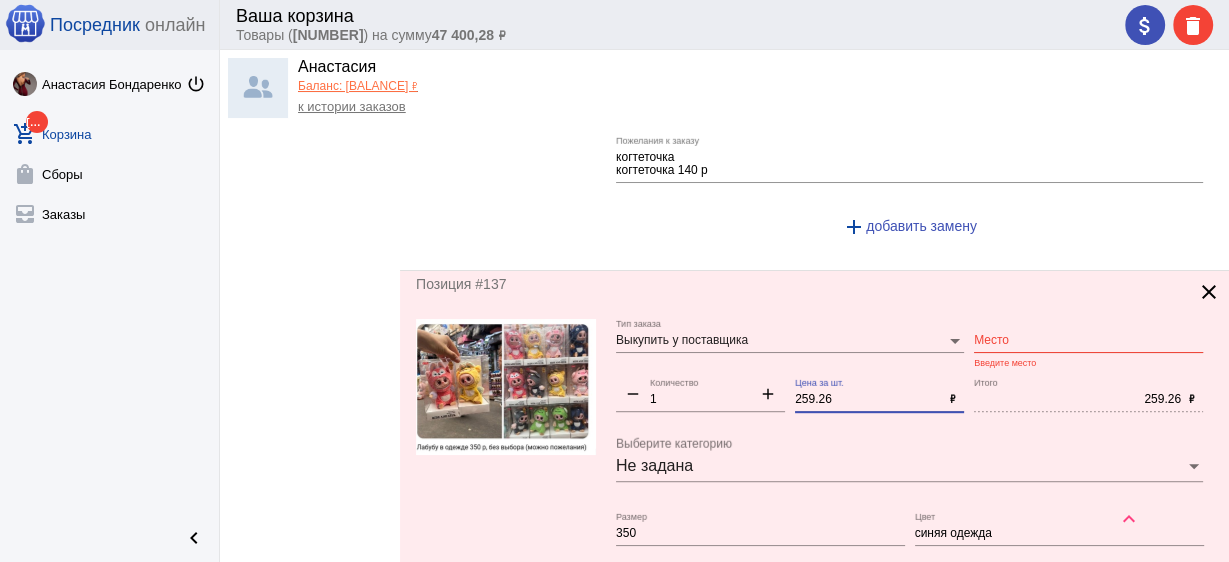 click on "Выкупить у поставщика Тип заказа Место Введите место remove 1 Количество add 259.26 Цена за шт. ₽ 259.26 Итого ₽ Не задана Выберите категорию 350 Размер синяя одежда Цвет лабубу в одежде
350р Пожелания к заказу add  добавить замену" 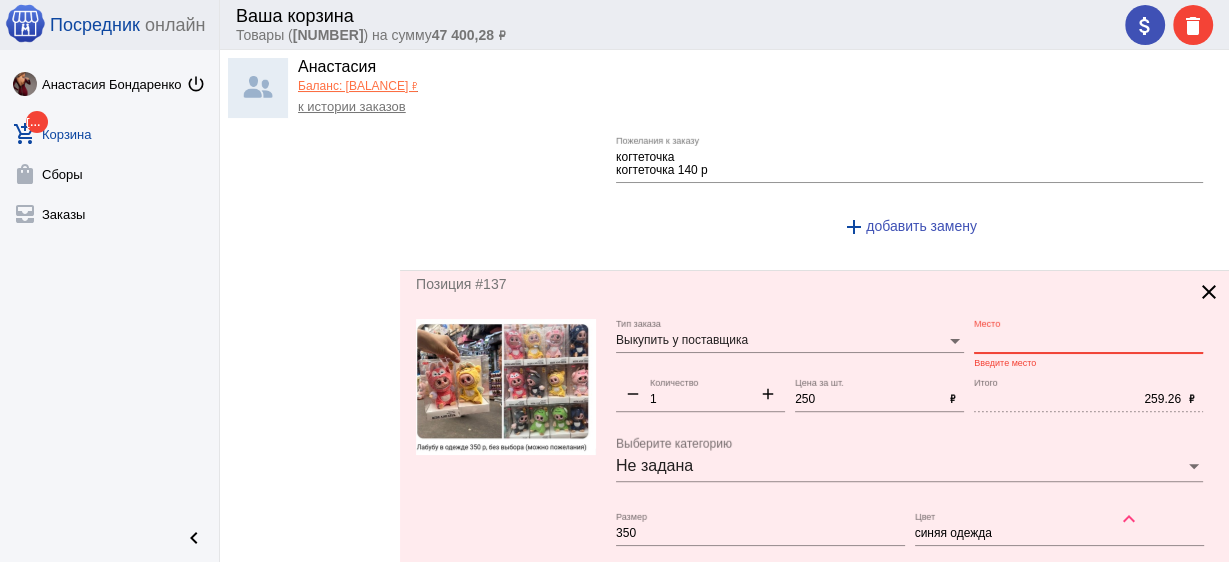 click on "Место" at bounding box center (1088, 341) 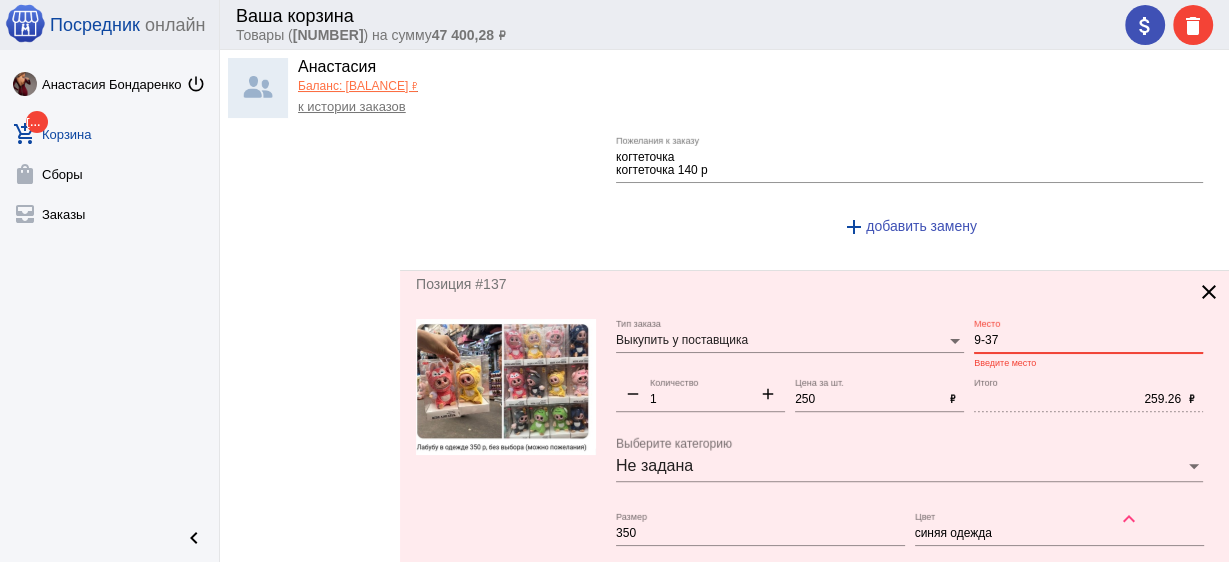 drag, startPoint x: 1000, startPoint y: 316, endPoint x: 928, endPoint y: 304, distance: 72.99315 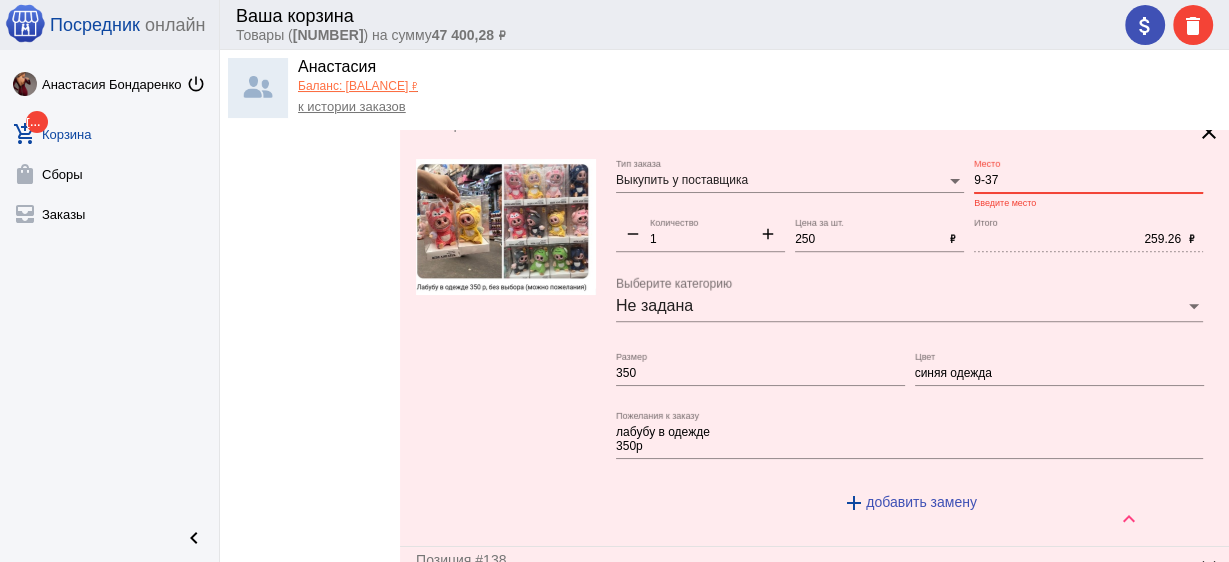 scroll, scrollTop: 7280, scrollLeft: 0, axis: vertical 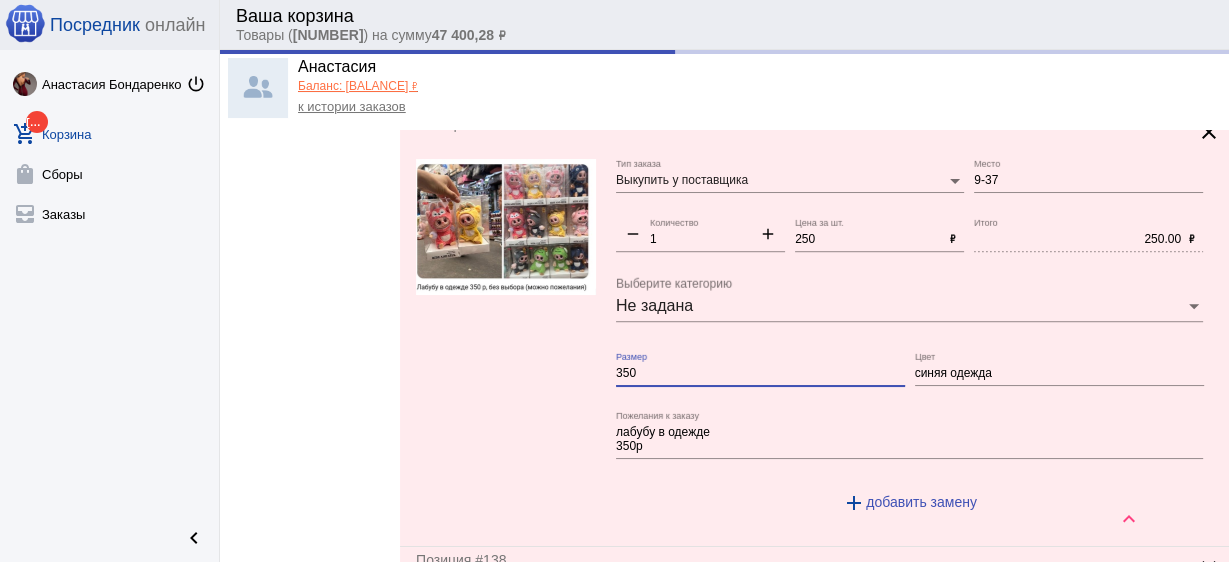 drag, startPoint x: 645, startPoint y: 346, endPoint x: 563, endPoint y: 333, distance: 83.02409 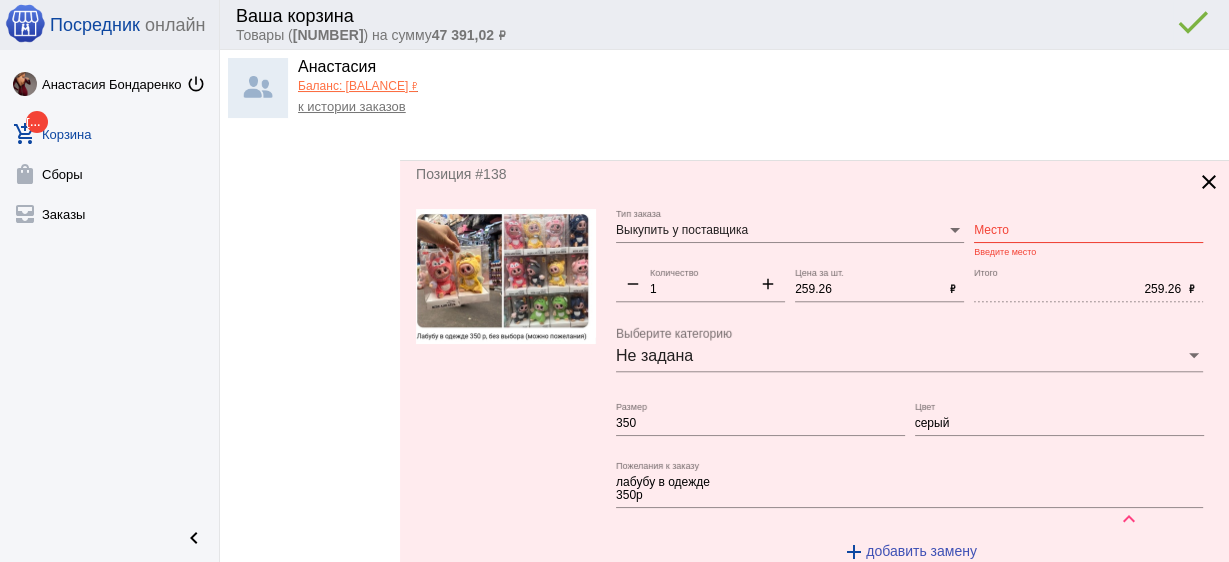scroll, scrollTop: 7680, scrollLeft: 0, axis: vertical 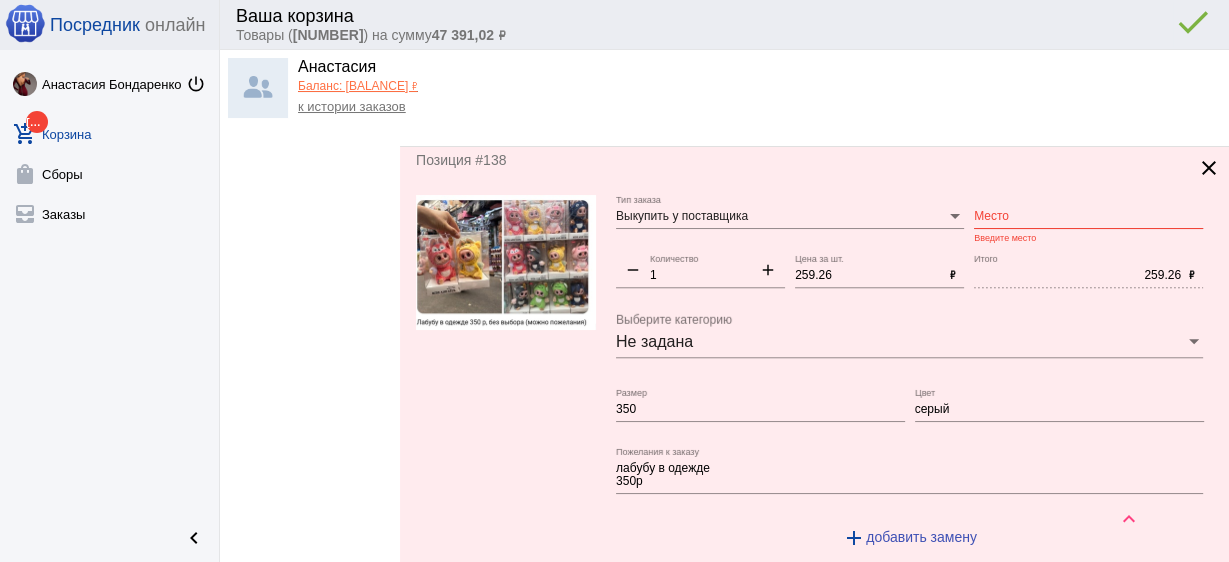 click on "Место" at bounding box center [1088, 217] 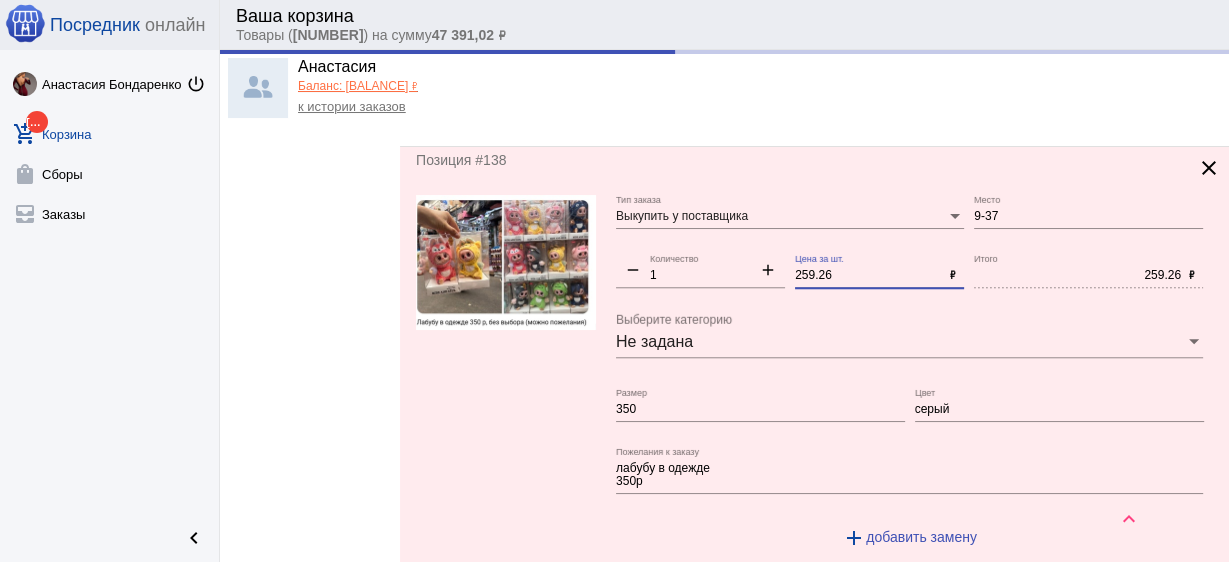 drag, startPoint x: 701, startPoint y: 242, endPoint x: 672, endPoint y: 233, distance: 30.364452 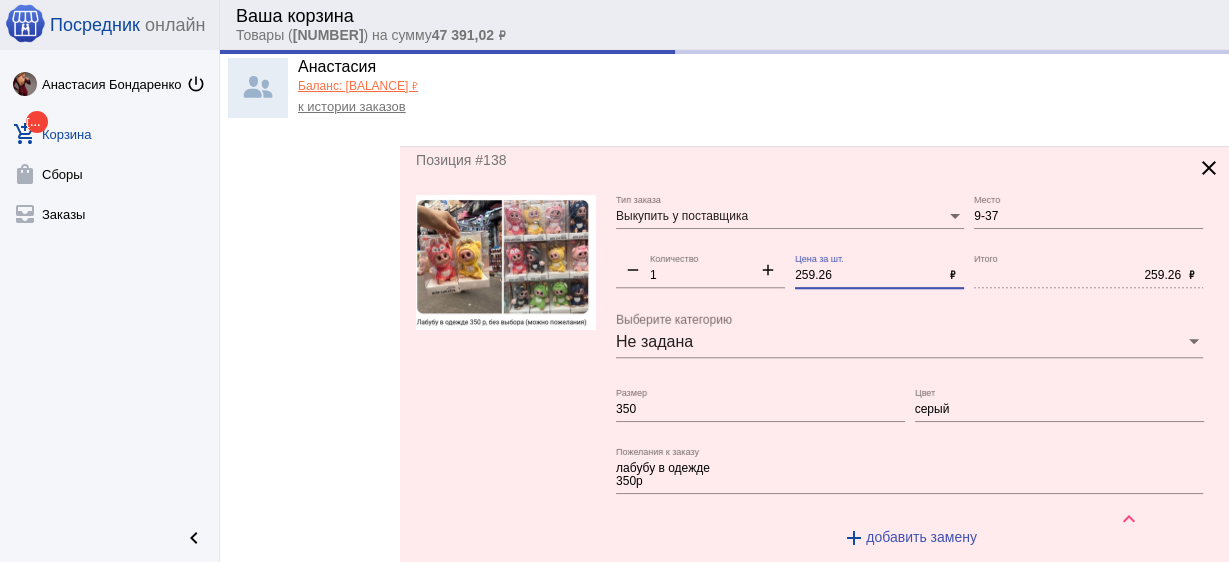click on "Выкупить у поставщика Тип заказа 9-37 Место remove 1 Количество add 259.26 Цена за шт. ₽ 259.26 Итого ₽ Не задана Выберите категорию 350 Размер серый Цвет лабубу в одежде
350р Пожелания к заказу add добавить замену" 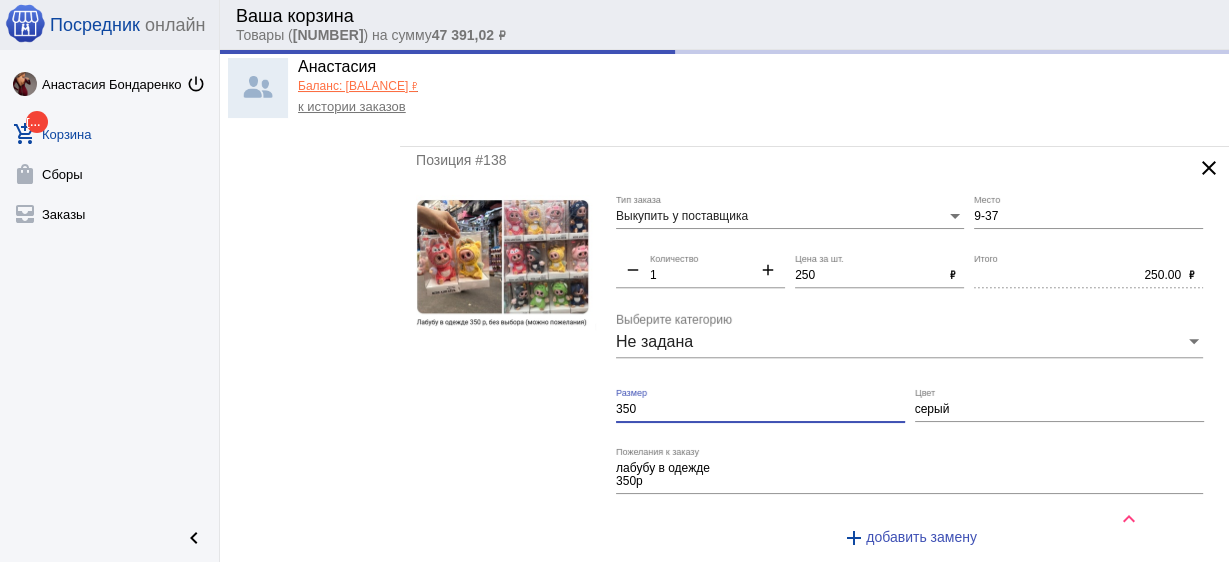 click on "Выкупить у поставщика Тип заказа [ID] Место remove 1 Количество add [PRICE] Цена за шт. ₽ [PRICE] Итого ₽ Не задана Выберите категорию [ID] Размер серый Цвет лабубу в одежде
[ID] Пожелания к заказу add  добавить замену" 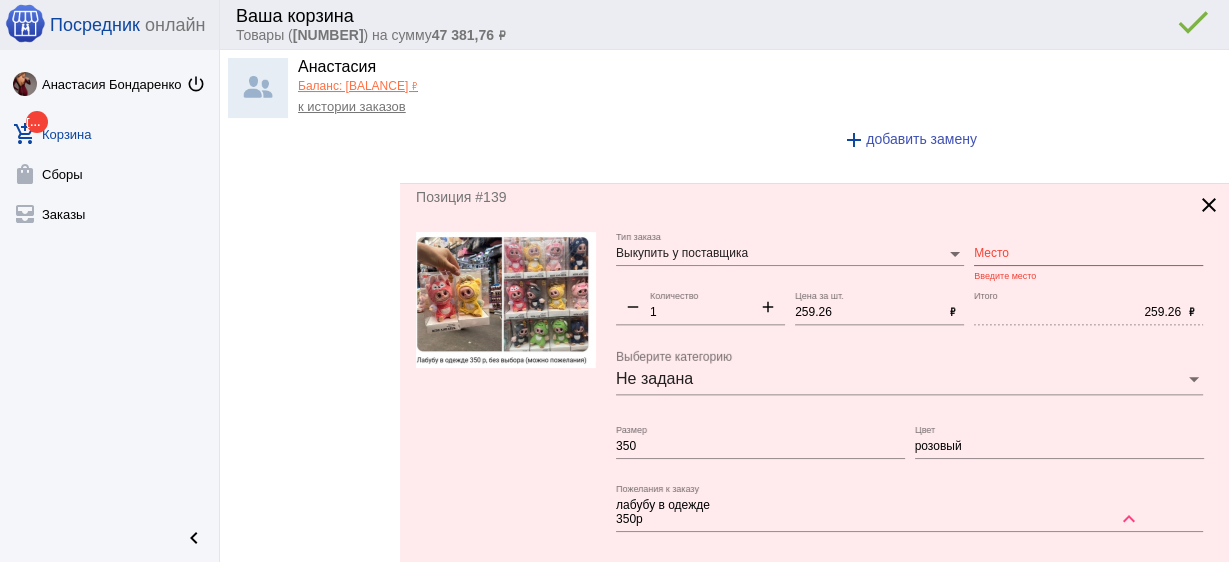 scroll, scrollTop: 8080, scrollLeft: 0, axis: vertical 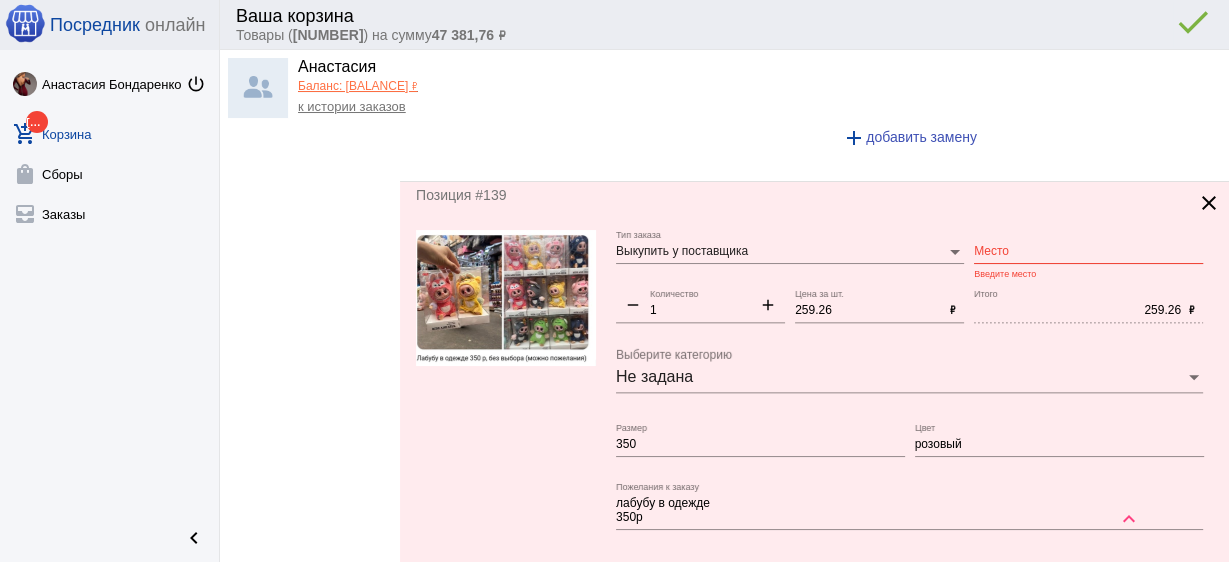 click on "Место" at bounding box center (1088, 252) 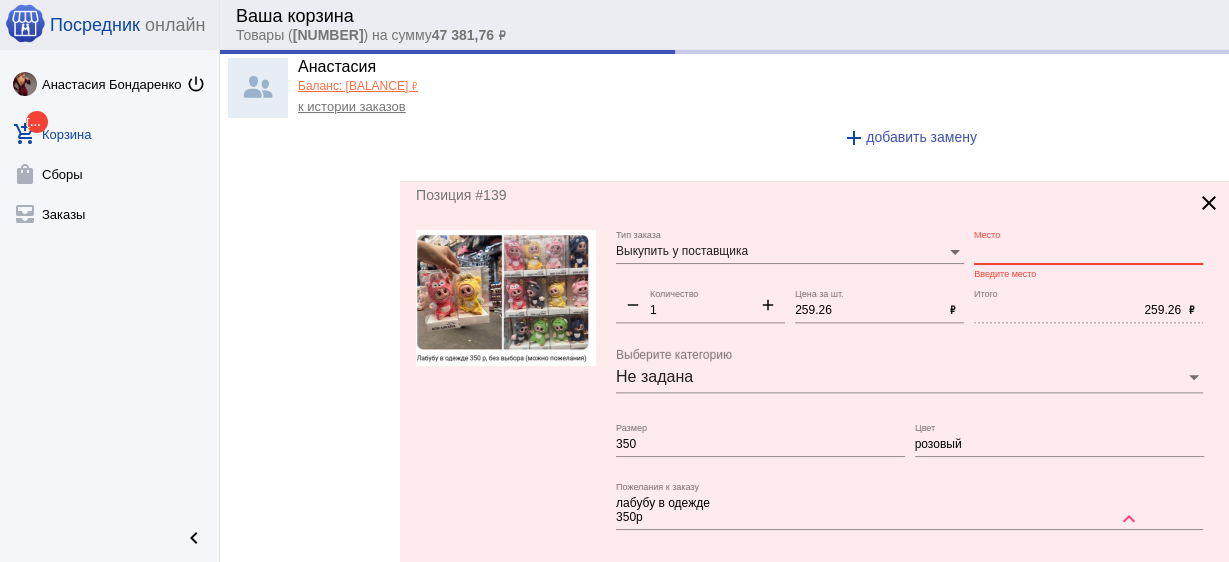 paste on "9-37" 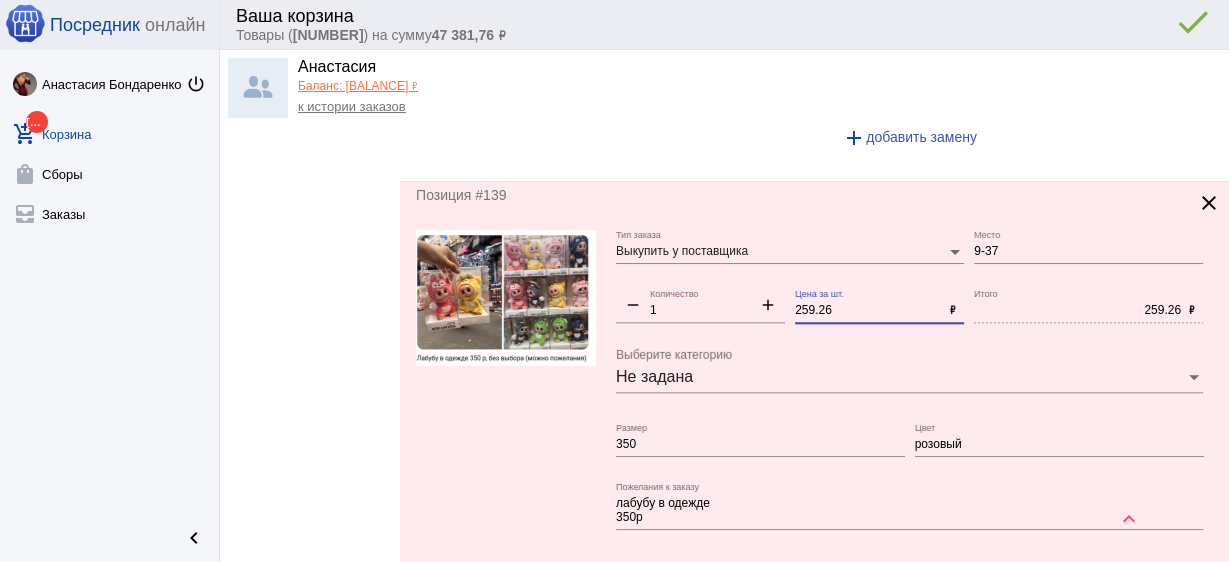 drag, startPoint x: 849, startPoint y: 280, endPoint x: 686, endPoint y: 269, distance: 163.37074 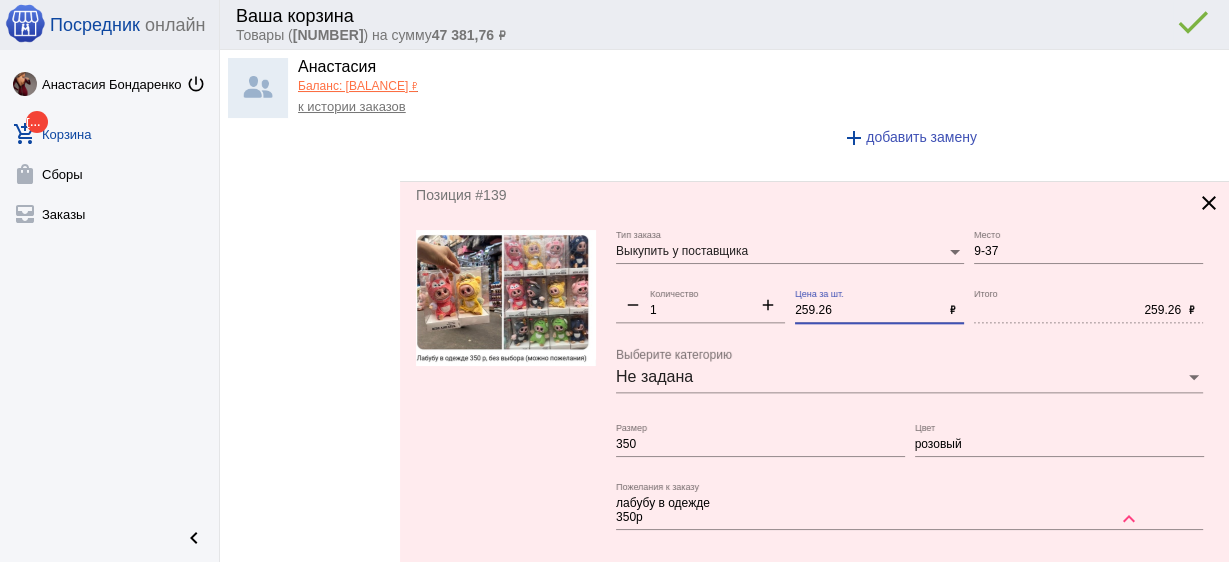 click on "Выкупить у поставщика Тип заказа 9-37 Место remove 1 Количество add 259.26 Цена за шт. ₽ 259.26 Итого ₽ Не задана Выберите категорию 350 Размер розовый Цвет лабубу в одежде
350р Пожелания к заказу add добавить замену" 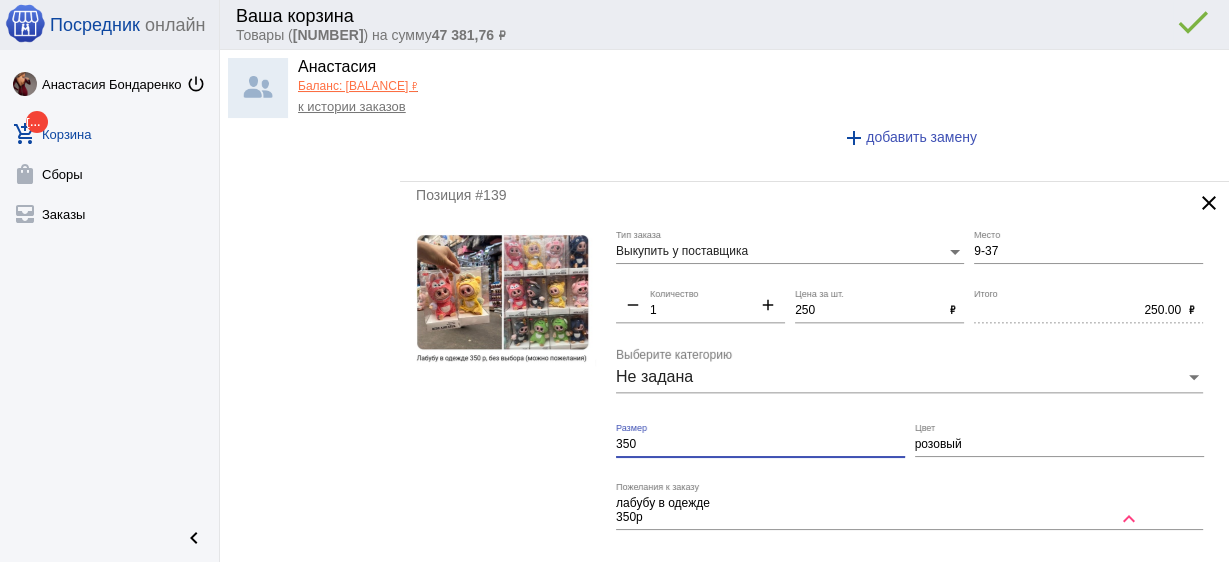 click on "Выкупить у поставщика Тип заказа [PRODUCT_CODE] Место remove 1 Количество add 250 Цена за шт. ₽ 250.00 Итого ₽ Не задана Выберите категорию 350 Размер розовый Цвет лабубу в одежде
[PRICE]р Пожелания к заказу add  добавить замену" 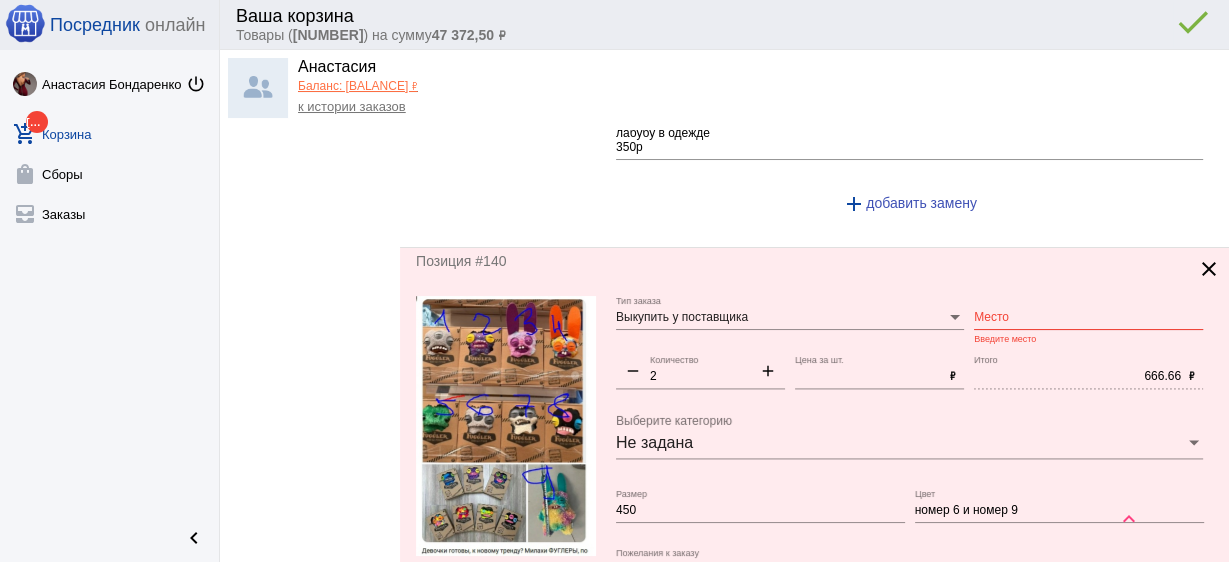 scroll, scrollTop: 8480, scrollLeft: 0, axis: vertical 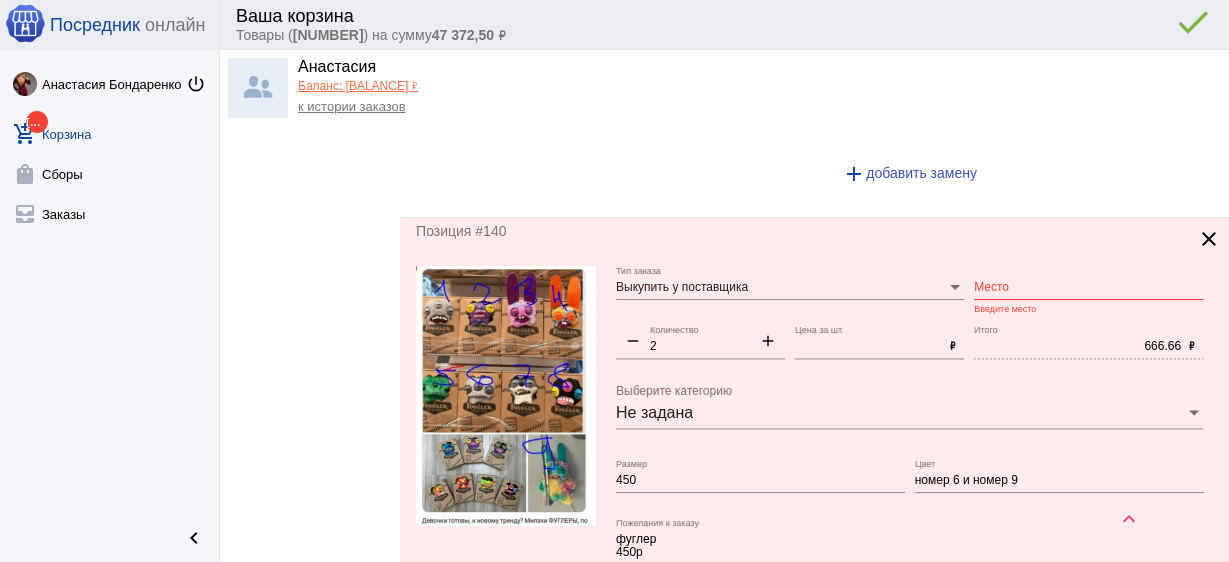 click on "Место" at bounding box center [1088, 288] 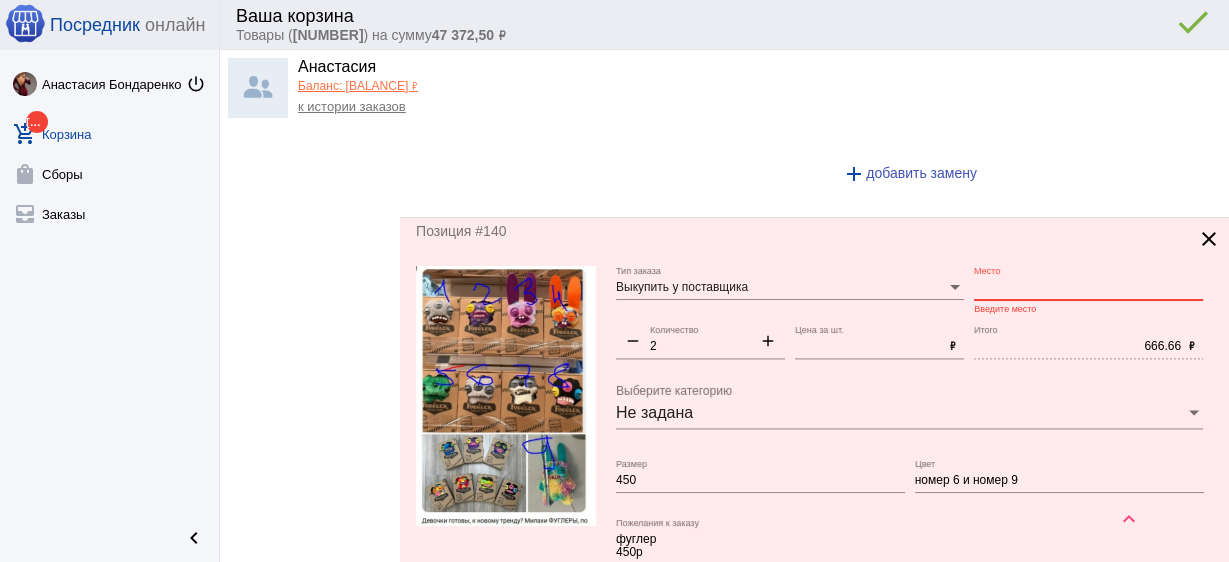 paste on "9-37" 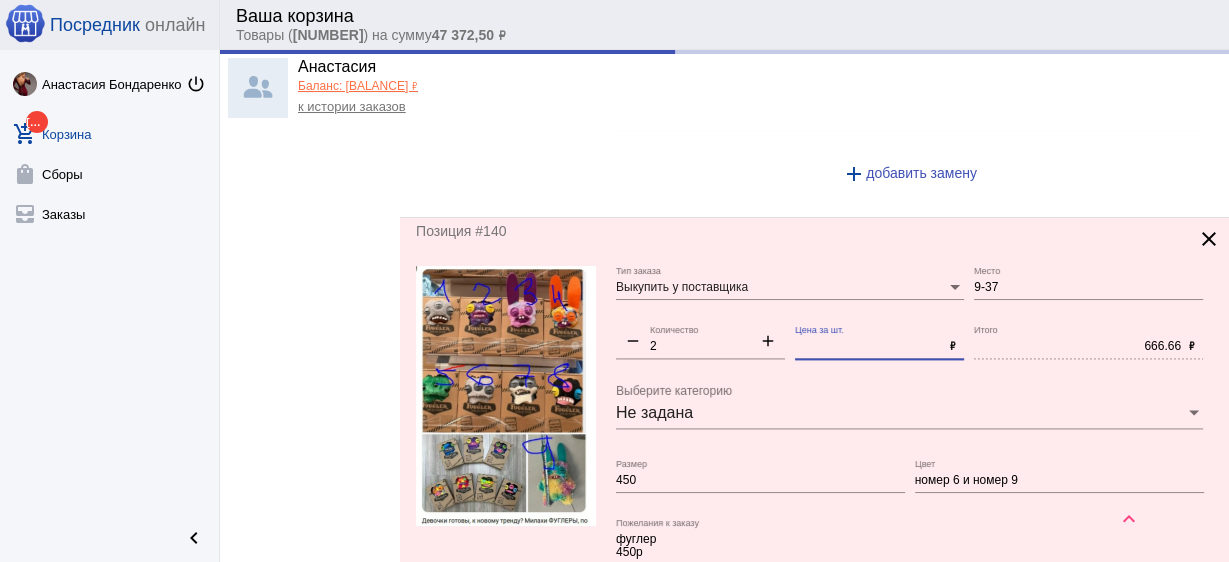 drag, startPoint x: 853, startPoint y: 313, endPoint x: 694, endPoint y: 304, distance: 159.25452 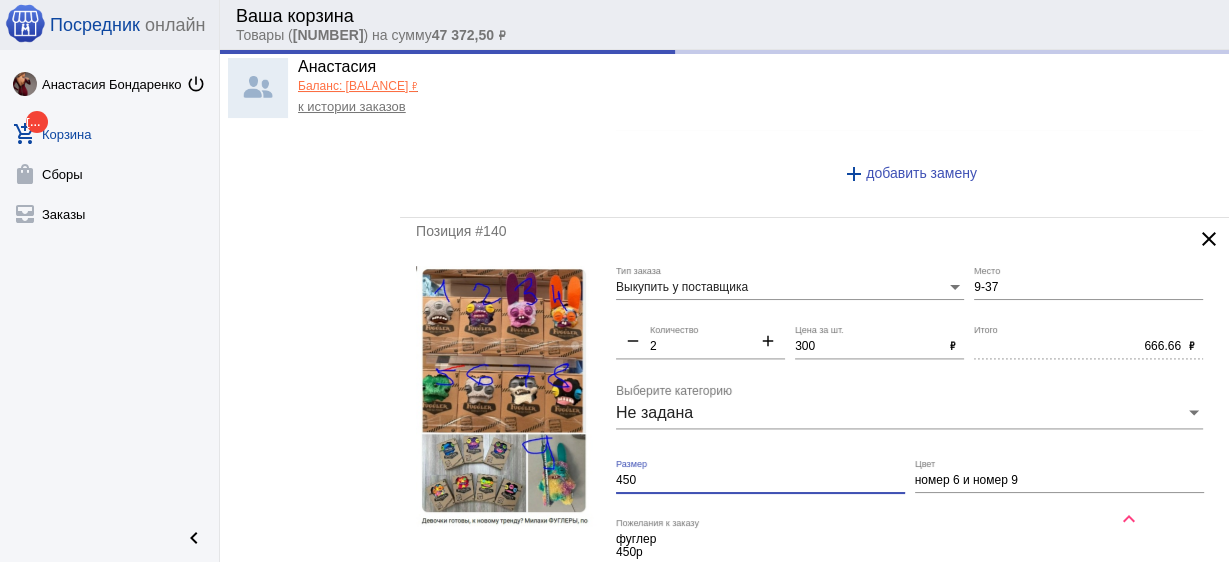 click on "450" at bounding box center [760, 481] 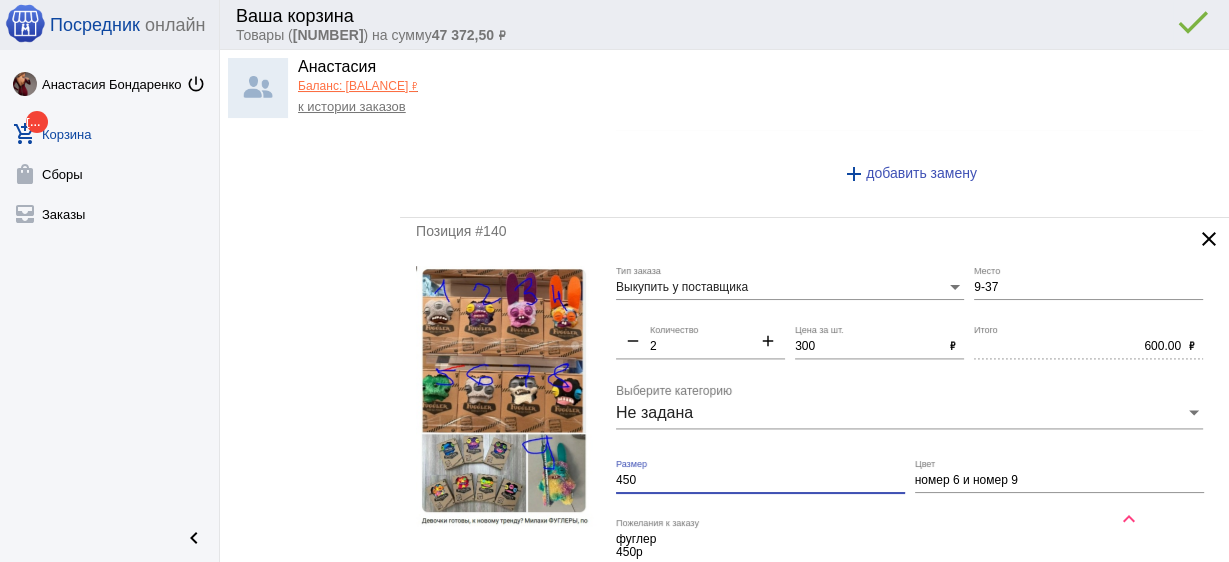 click on "450" at bounding box center (760, 481) 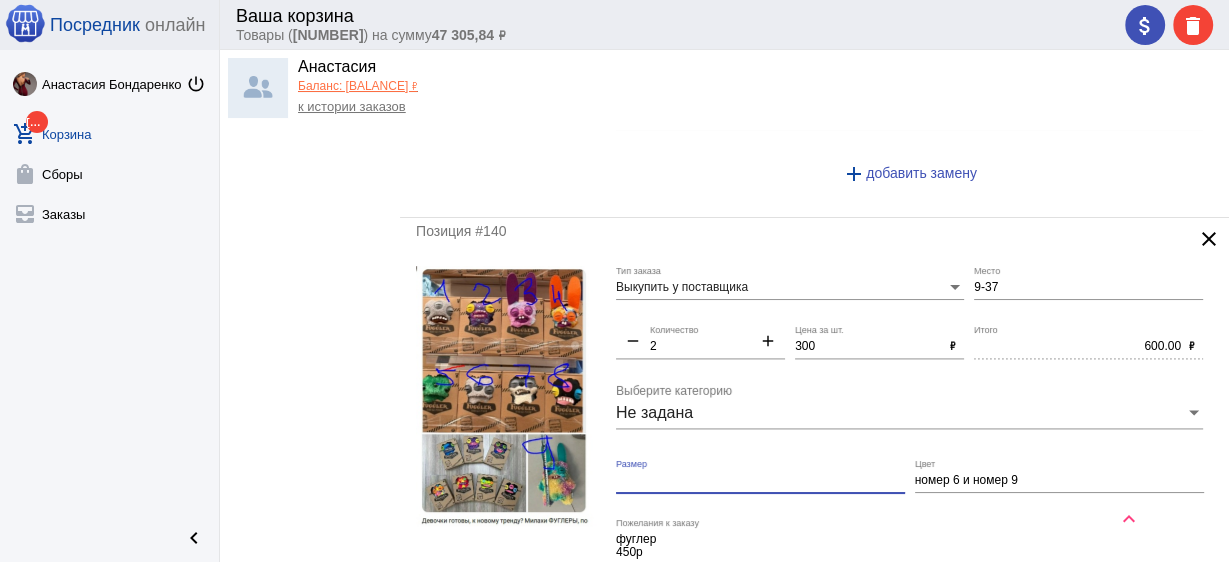 click on "номер 6 и номер 9" at bounding box center [1059, 481] 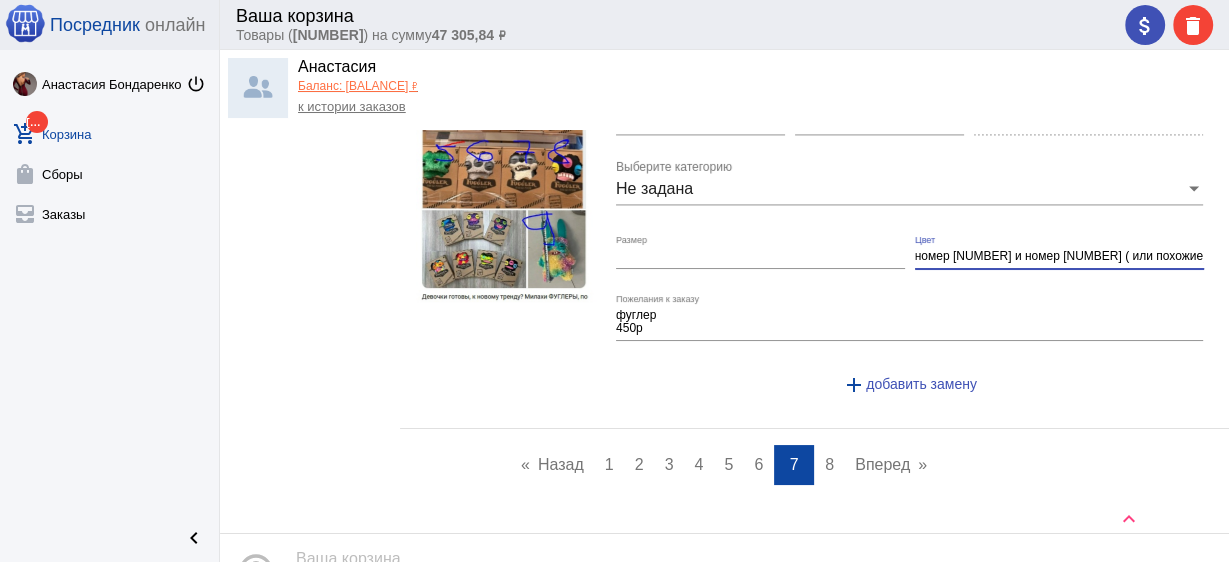 scroll, scrollTop: 8714, scrollLeft: 0, axis: vertical 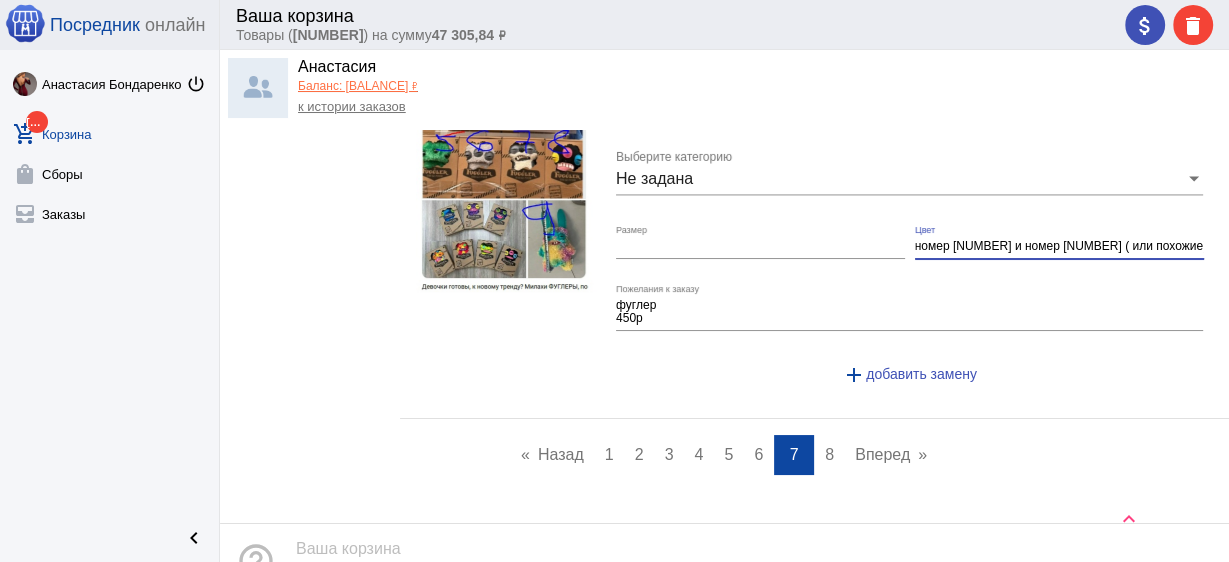 click on "8" at bounding box center [829, 454] 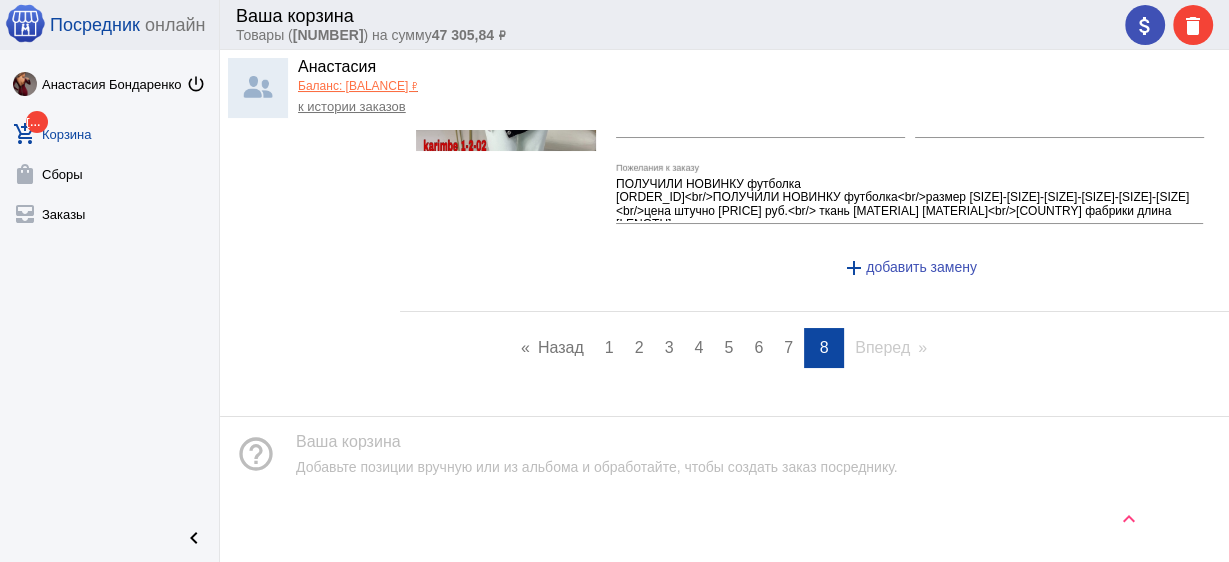 scroll, scrollTop: 0, scrollLeft: 0, axis: both 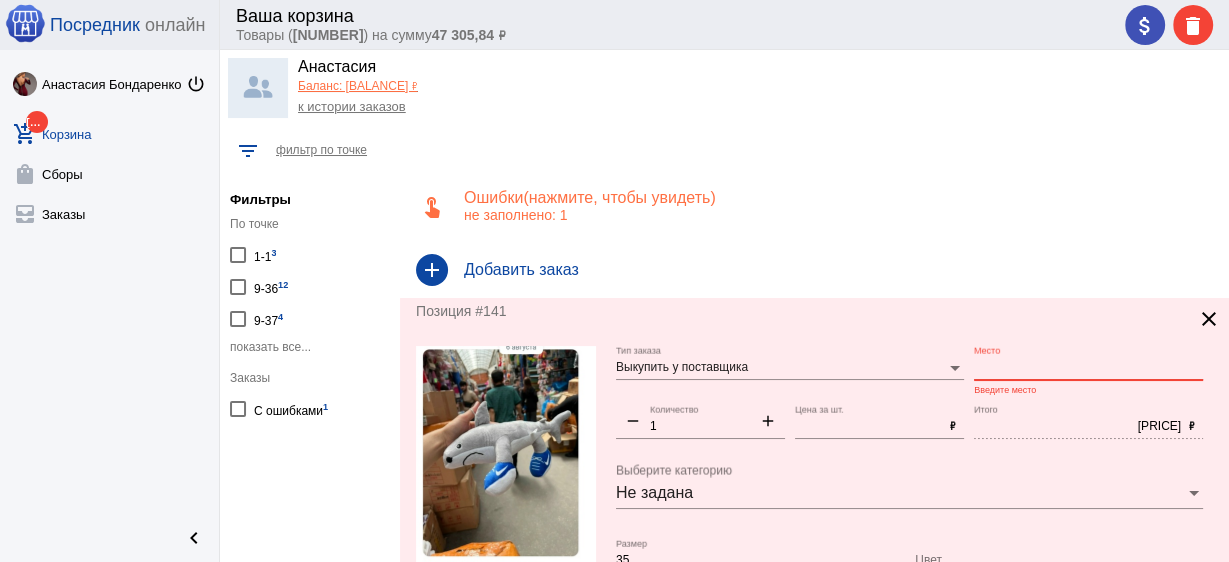 click on "Место" at bounding box center (1088, 368) 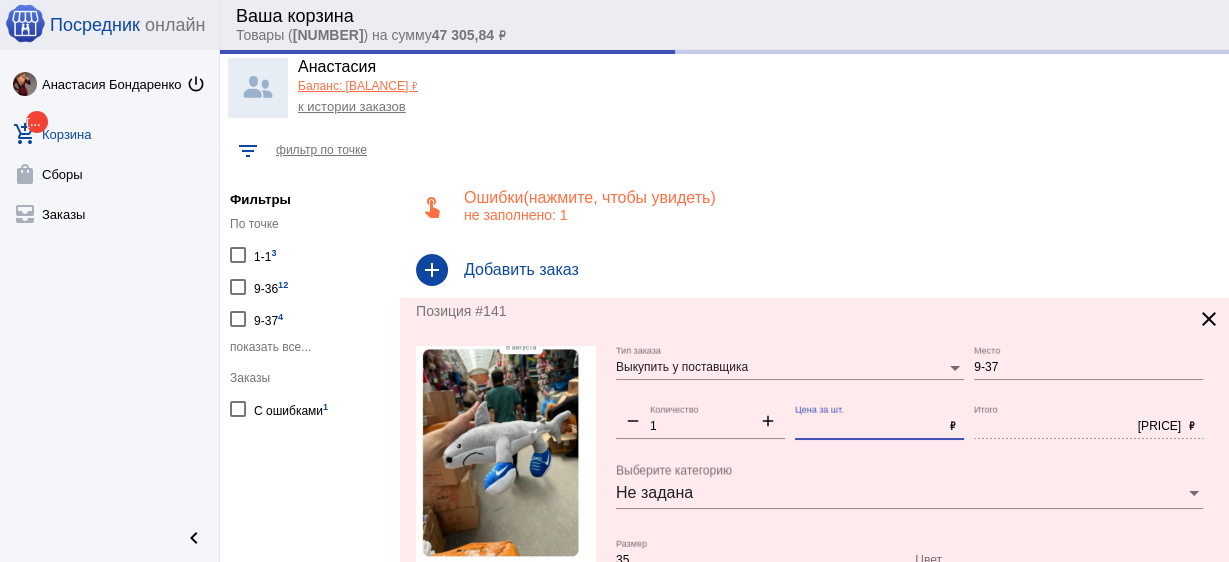 drag, startPoint x: 833, startPoint y: 425, endPoint x: 750, endPoint y: 417, distance: 83.38465 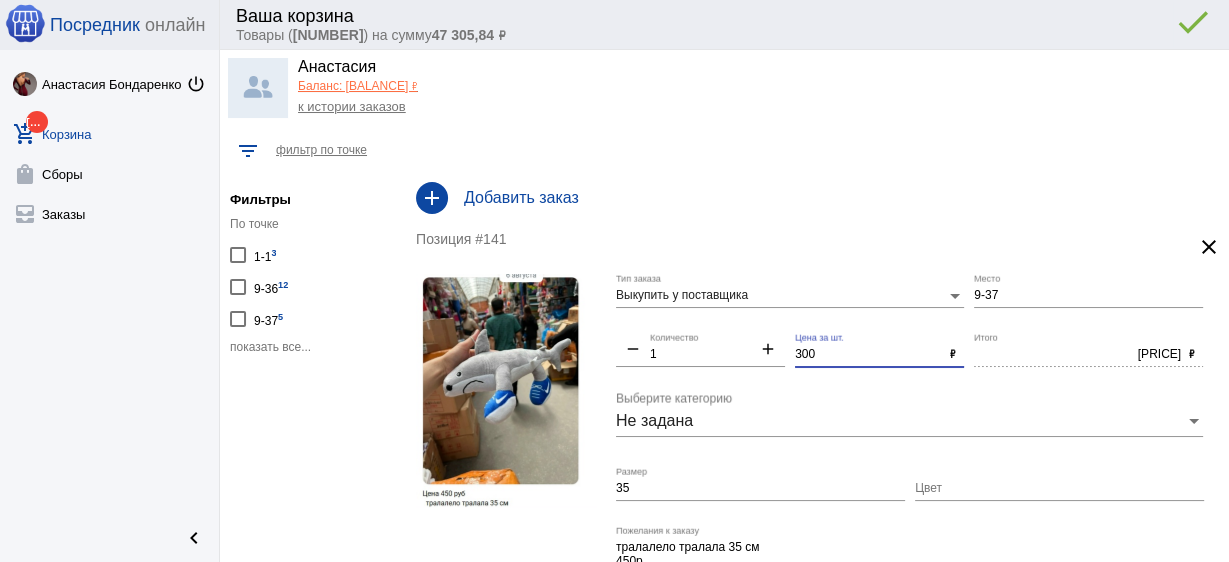 click on "35" at bounding box center (760, 489) 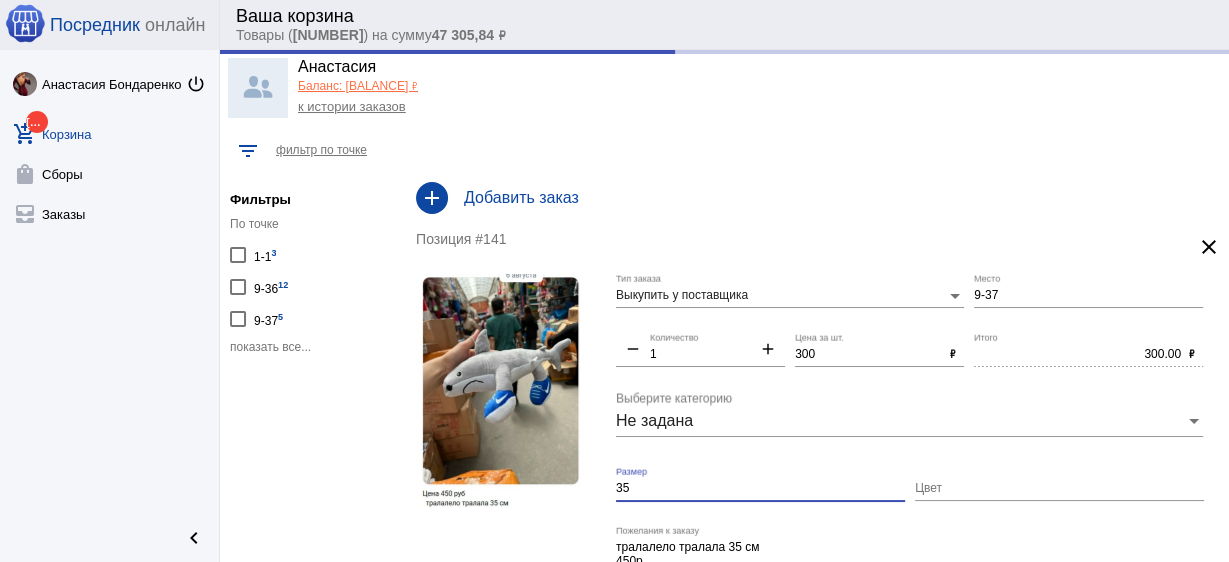 click on "35" at bounding box center (760, 489) 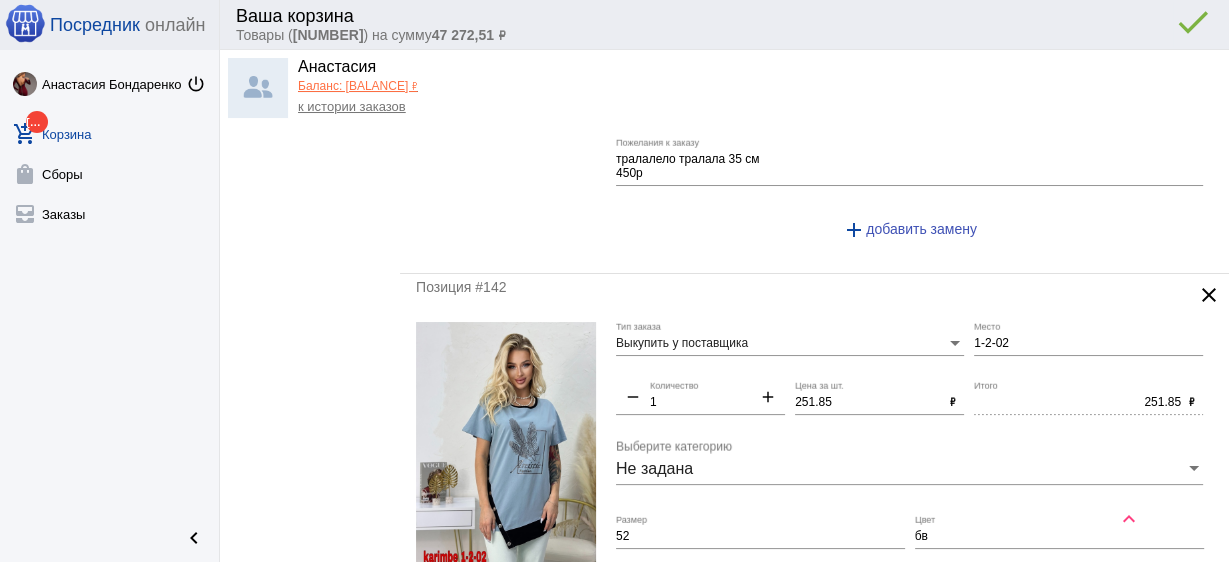 scroll, scrollTop: 480, scrollLeft: 0, axis: vertical 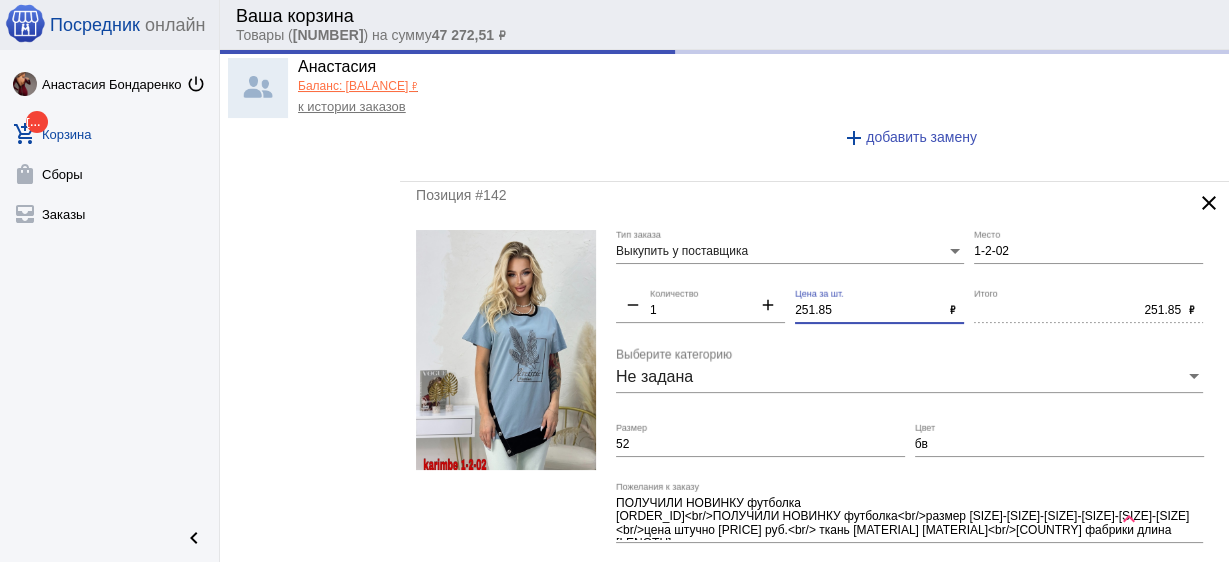 drag, startPoint x: 849, startPoint y: 307, endPoint x: 709, endPoint y: 292, distance: 140.80128 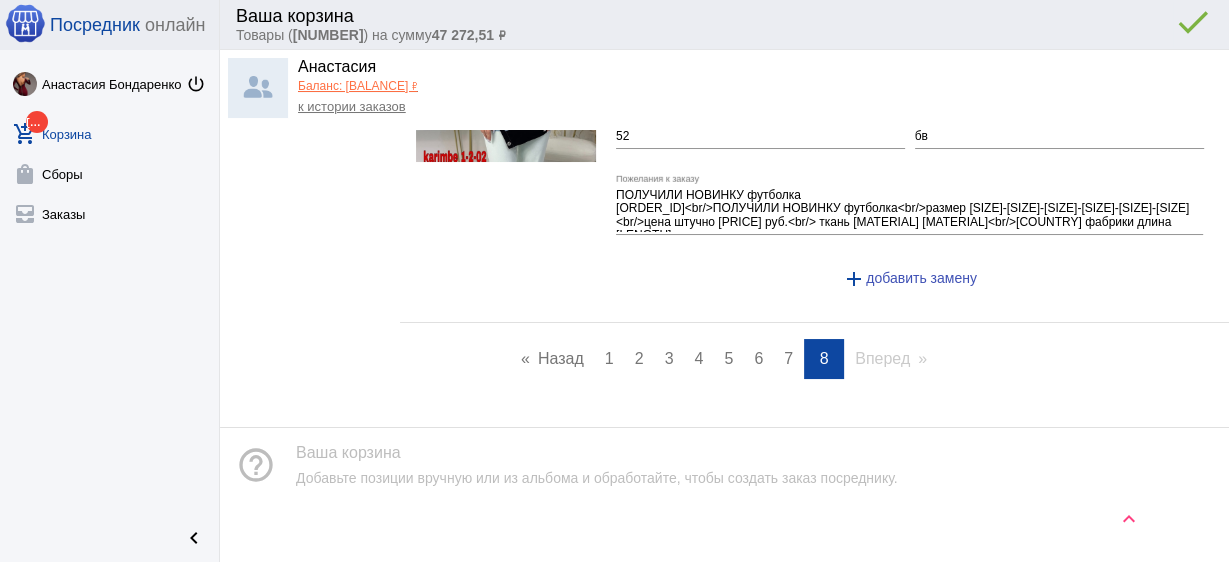 scroll, scrollTop: 799, scrollLeft: 0, axis: vertical 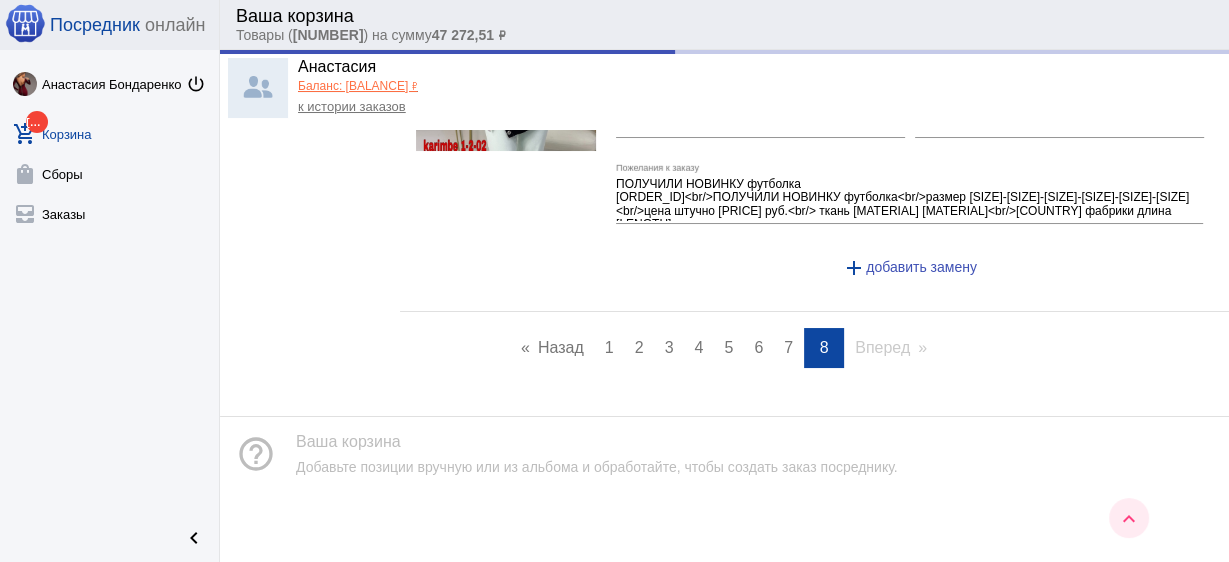 click on "keyboard_arrow_up" 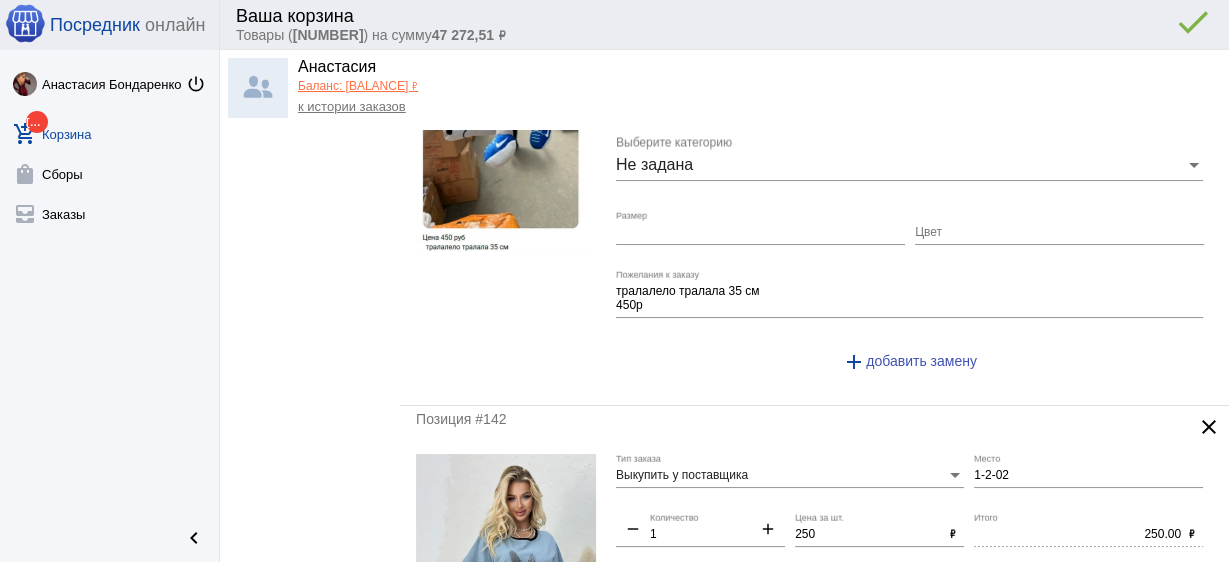 scroll, scrollTop: 0, scrollLeft: 0, axis: both 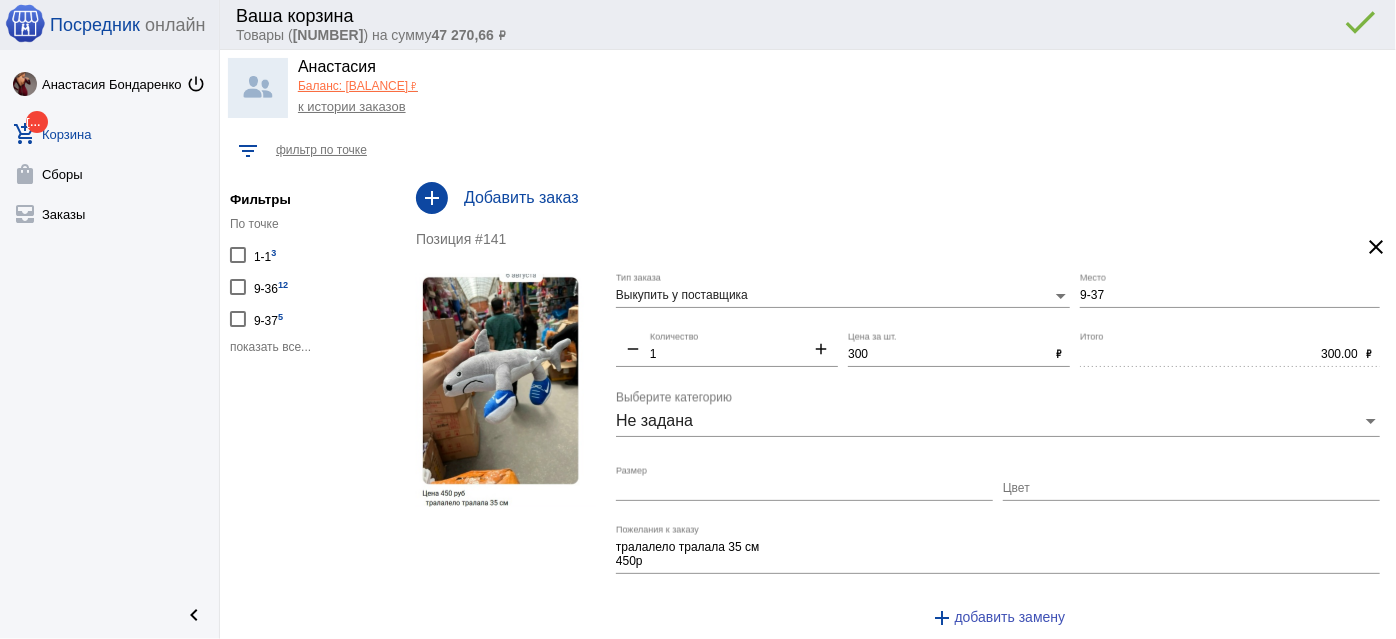 click on "Добавить заказ" 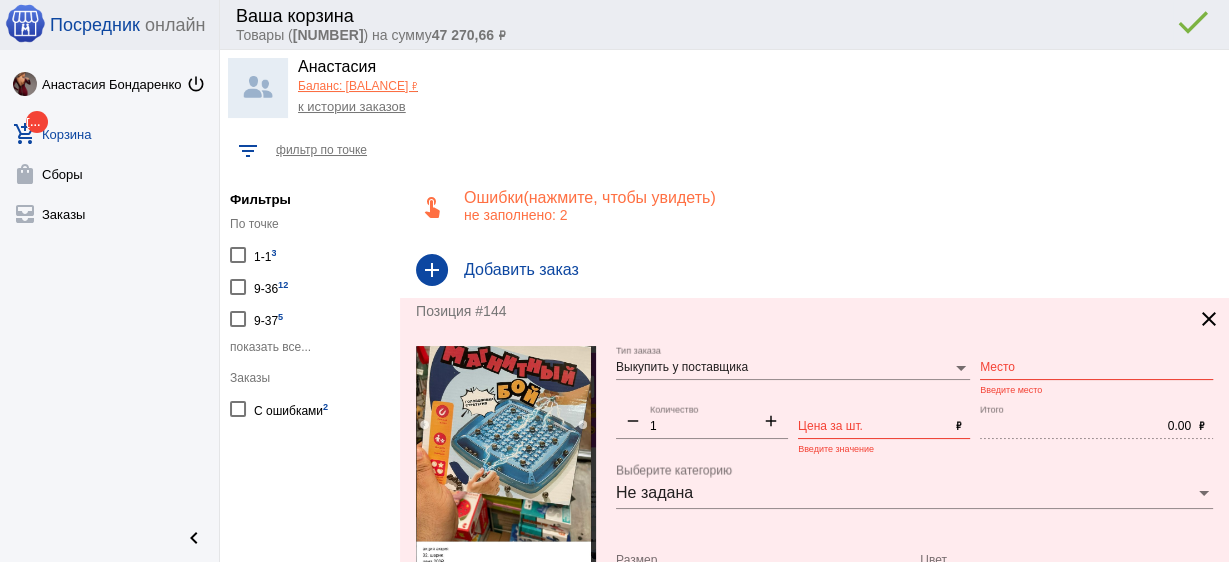 click on "Место" at bounding box center (1096, 368) 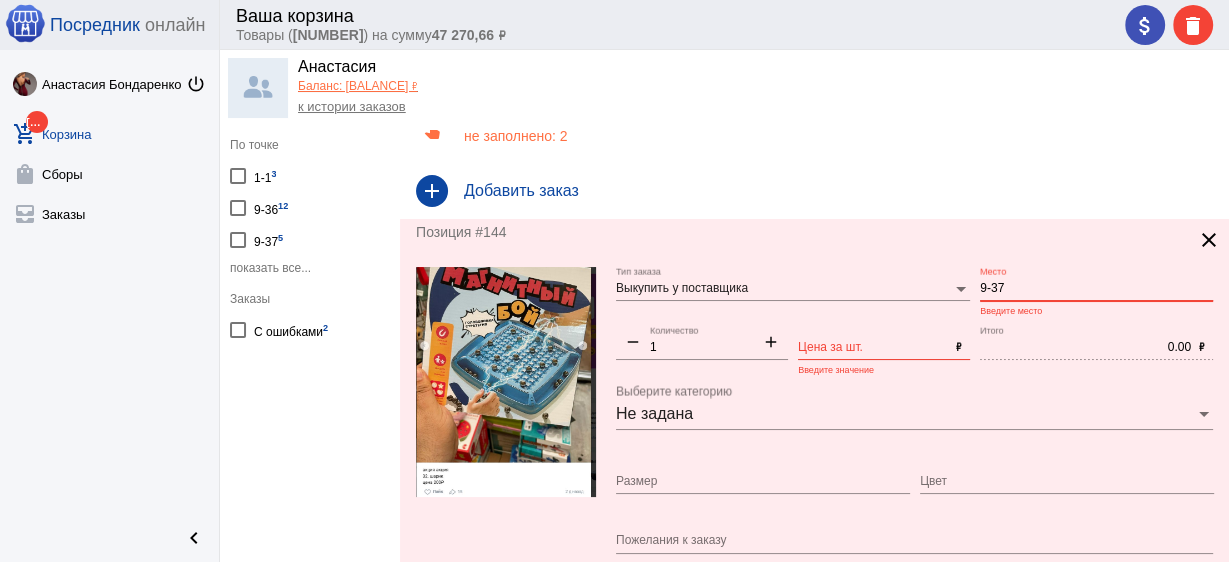 scroll, scrollTop: 80, scrollLeft: 0, axis: vertical 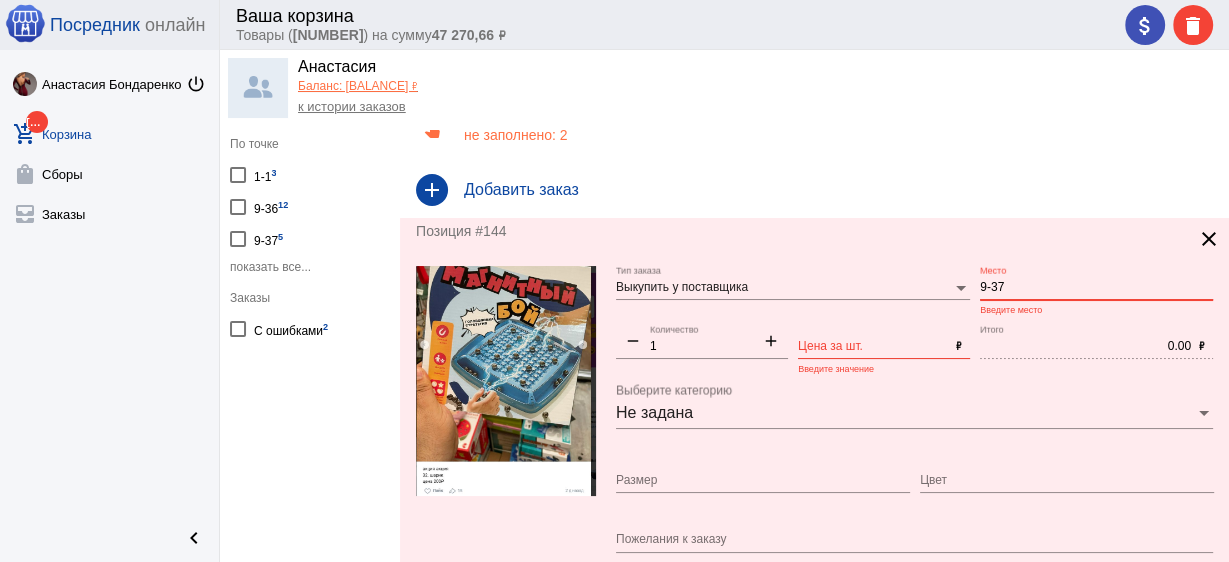 click on "Цена за шт." at bounding box center [873, 347] 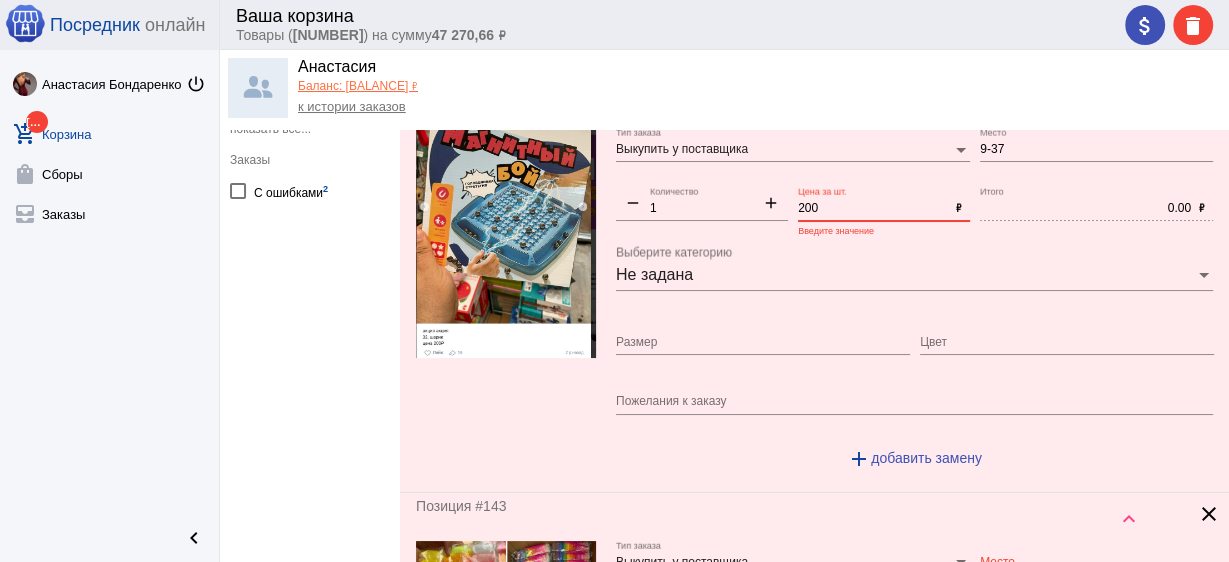 scroll, scrollTop: 480, scrollLeft: 0, axis: vertical 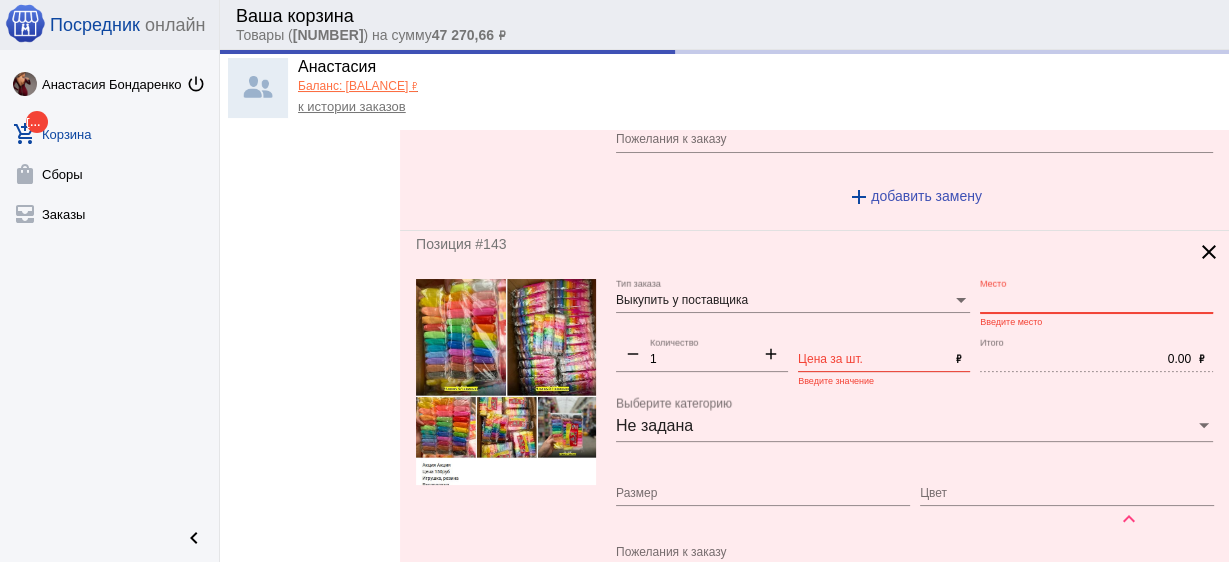 click on "Место" at bounding box center [1096, 301] 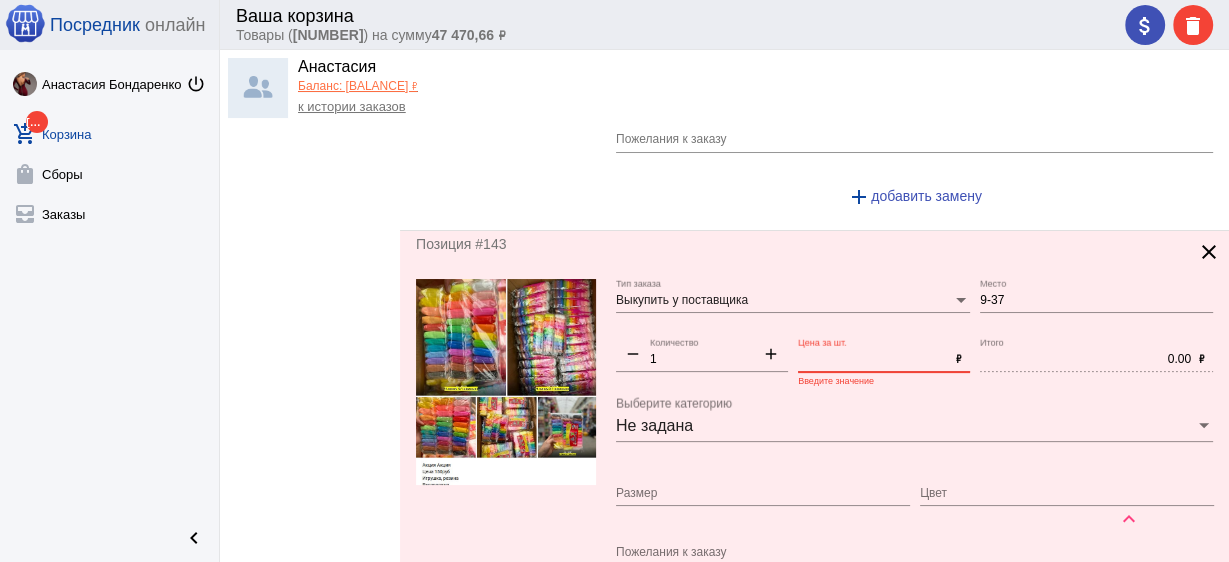 click on "Цена за шт." at bounding box center (873, 360) 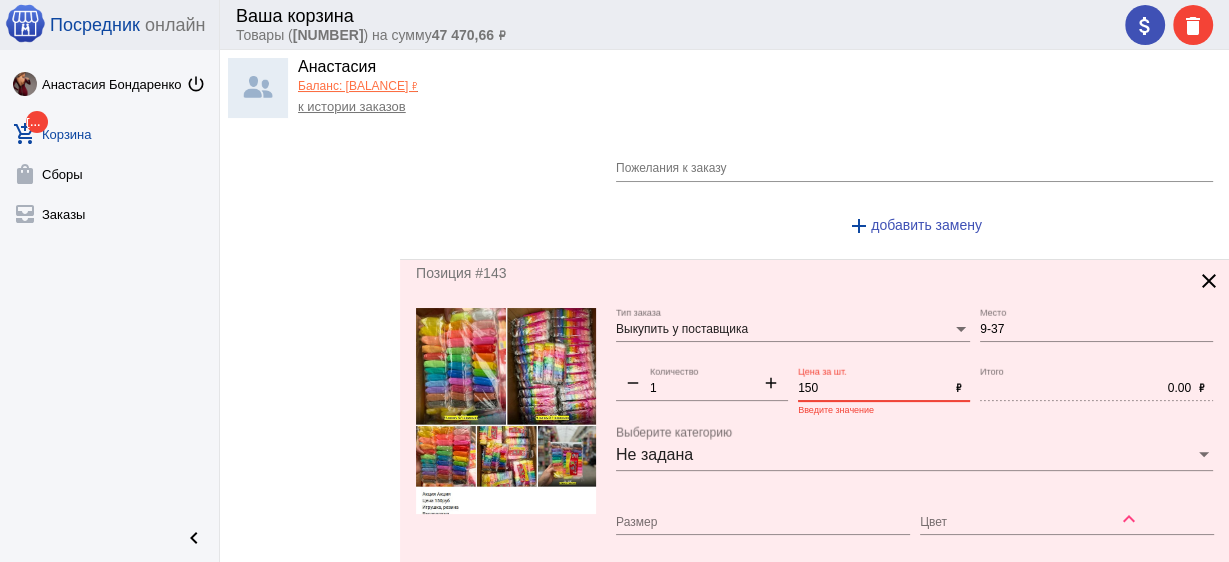 scroll, scrollTop: 240, scrollLeft: 0, axis: vertical 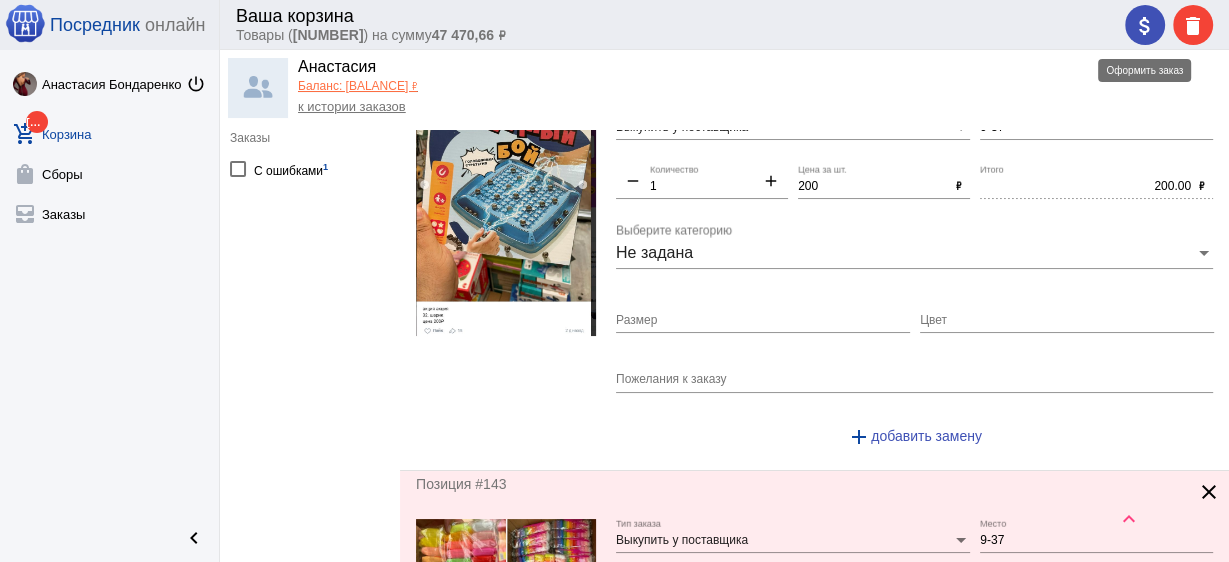 click on "attach_money delete" 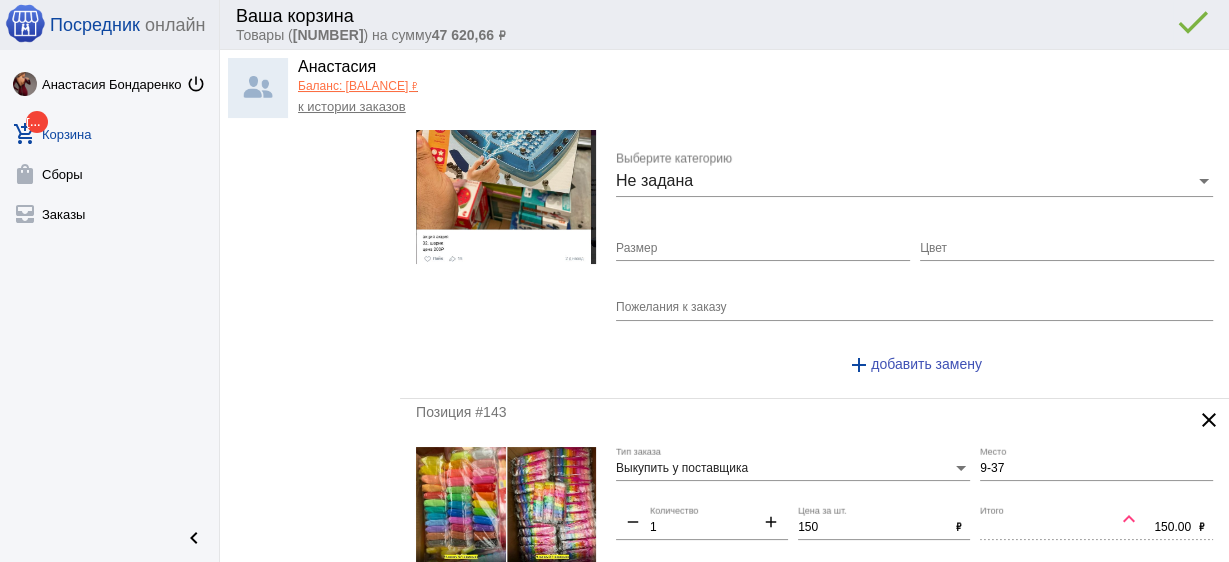 click on "attach_money delete done error_outline" 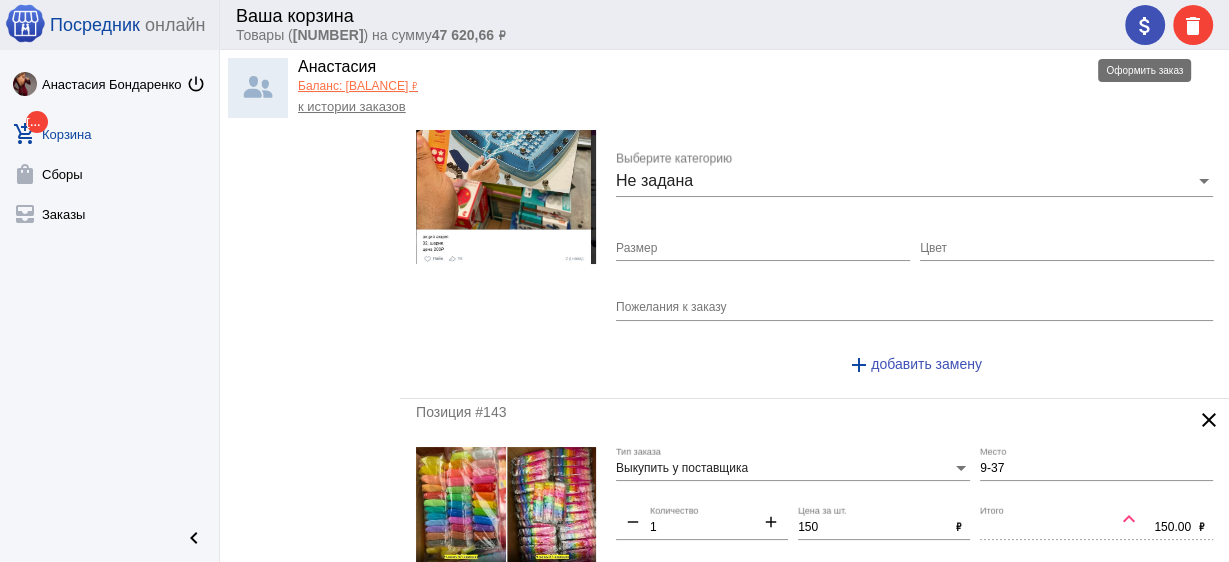 click on "attach_money" 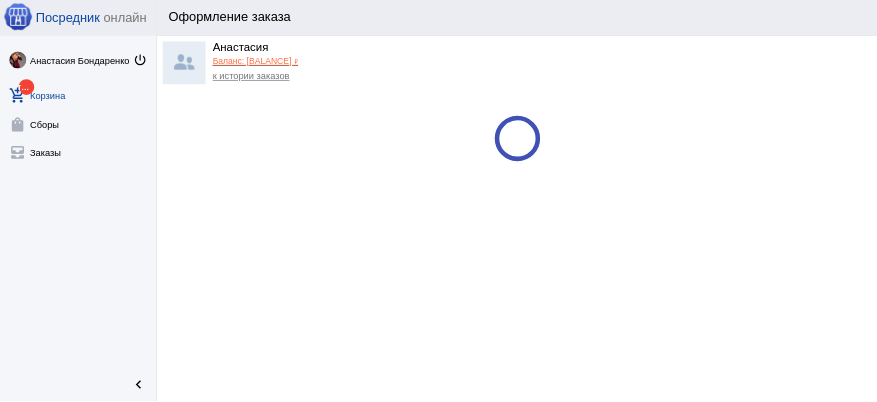 scroll, scrollTop: 0, scrollLeft: 0, axis: both 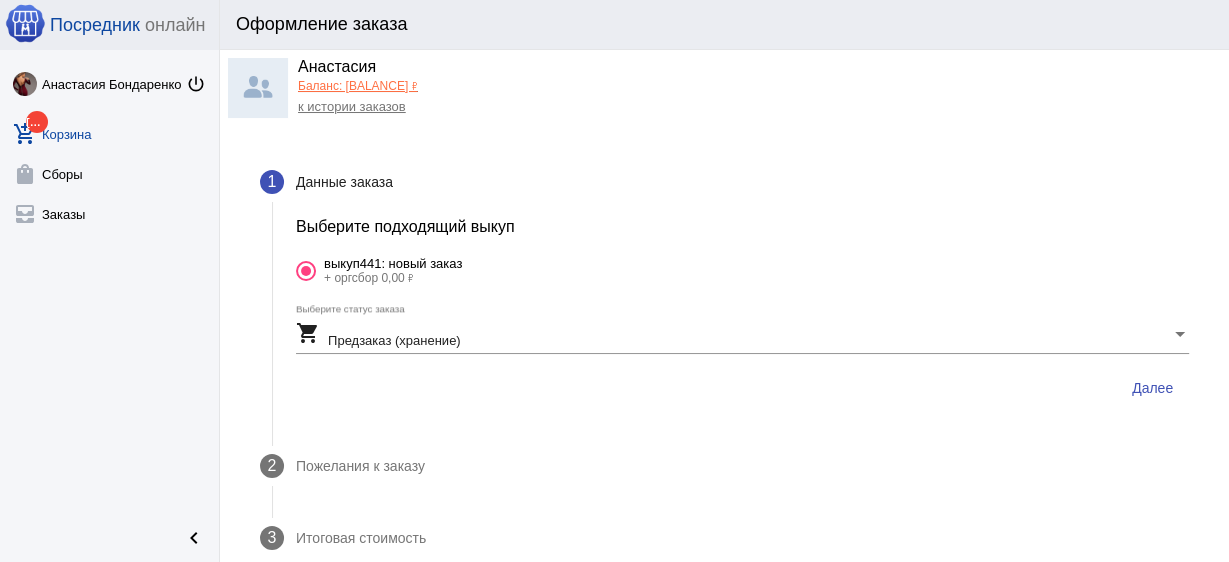 click on "Далее" at bounding box center [1152, 388] 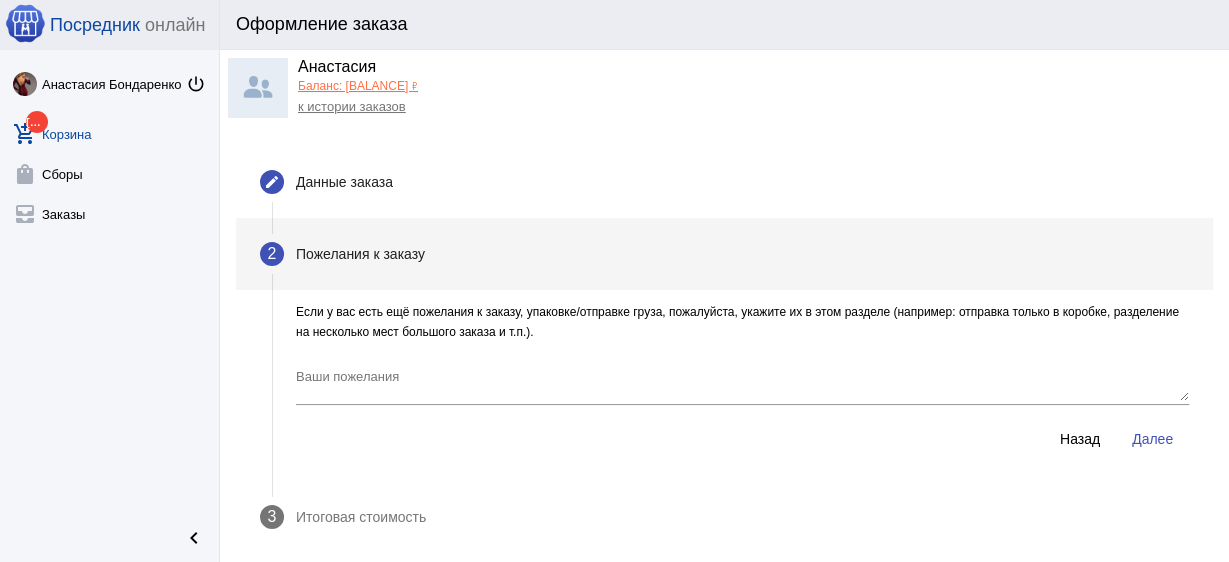 click on "Далее" at bounding box center (1152, 439) 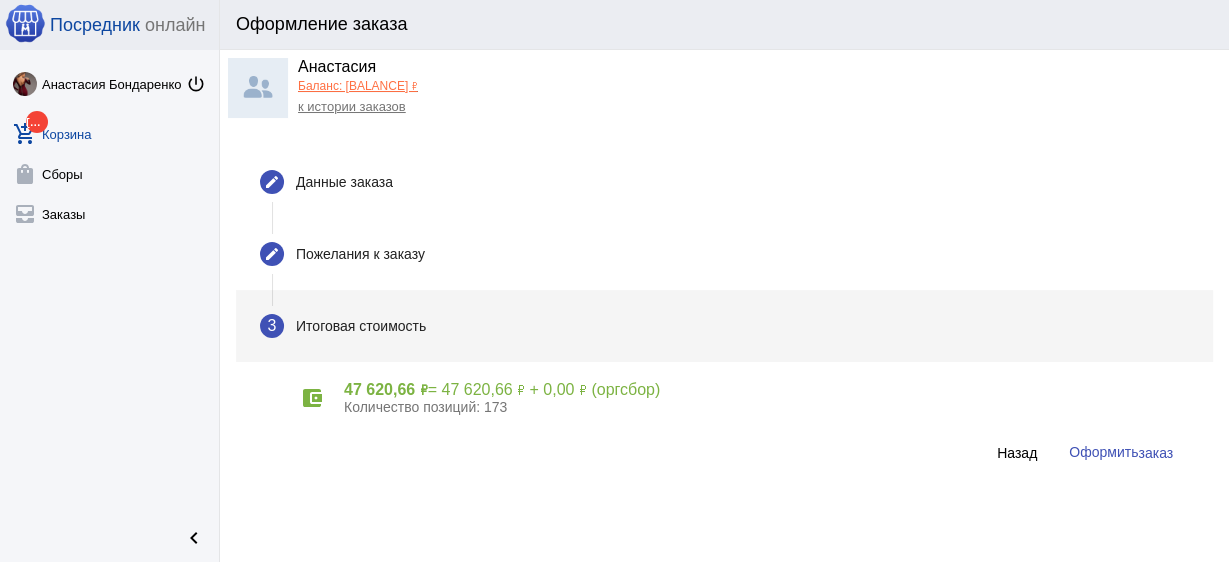 click on "Оформить  заказ" at bounding box center (1121, 452) 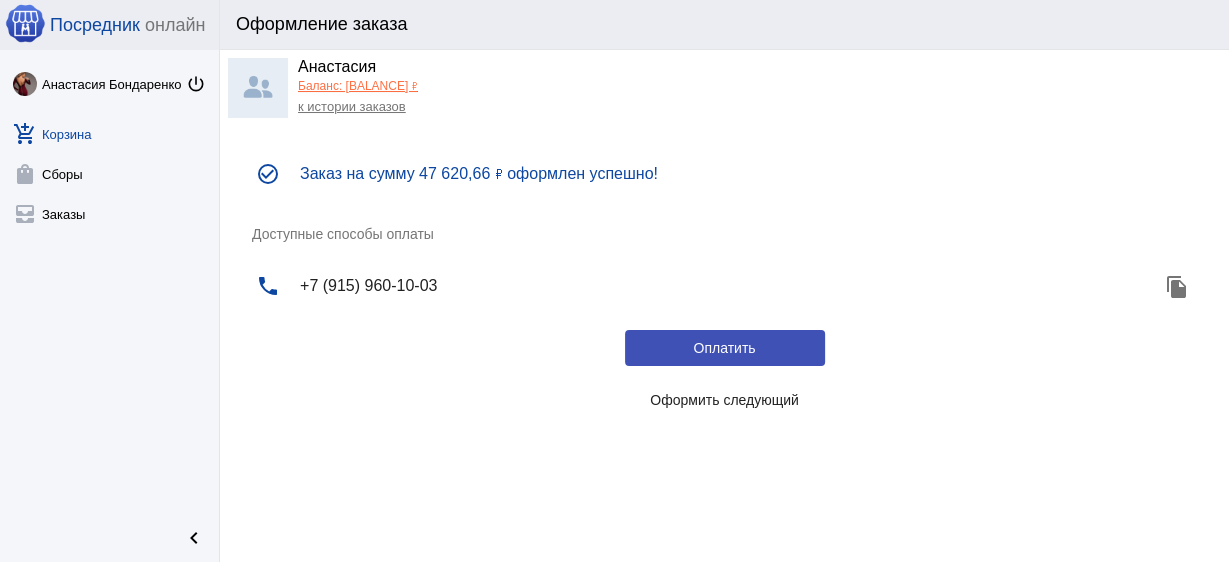 click on "Оформить следующий" 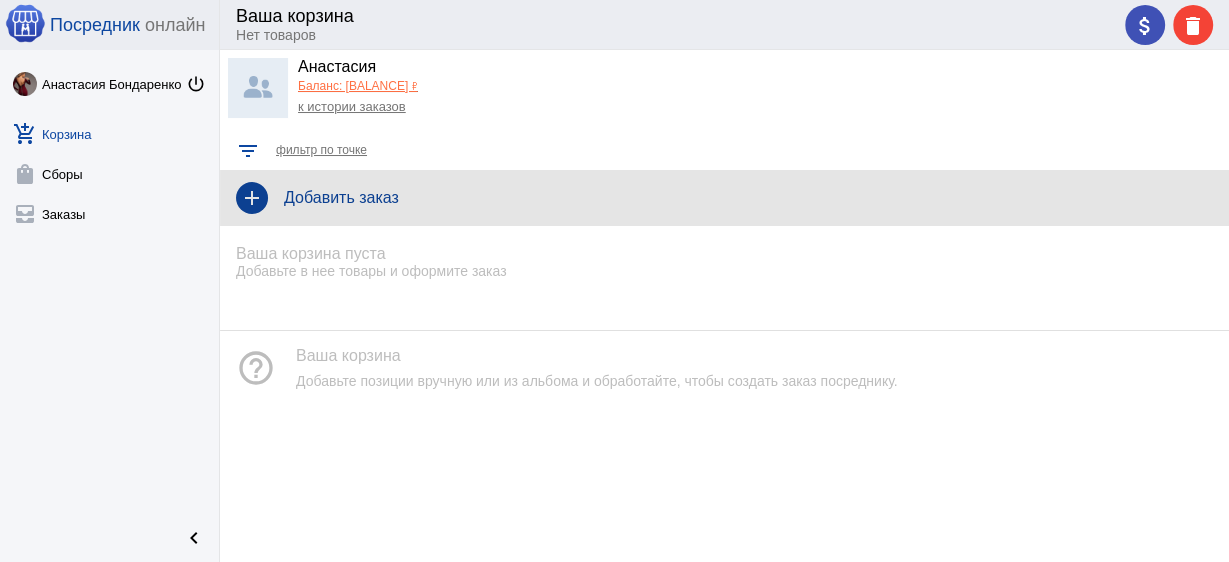 click on "add Добавить заказ" 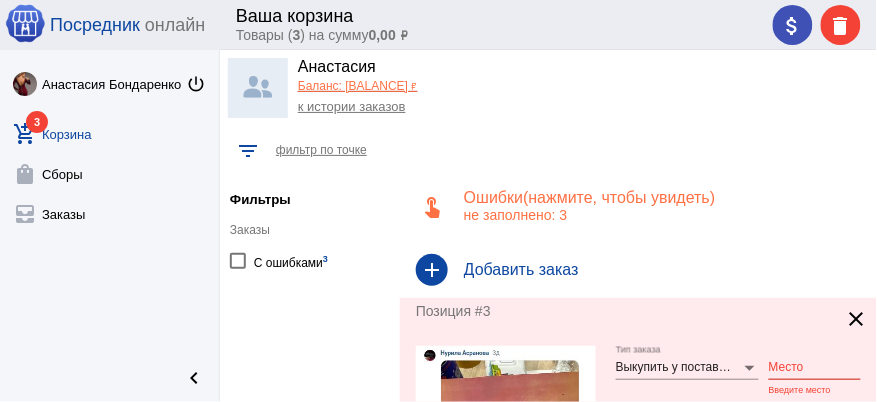 scroll, scrollTop: 114, scrollLeft: 0, axis: vertical 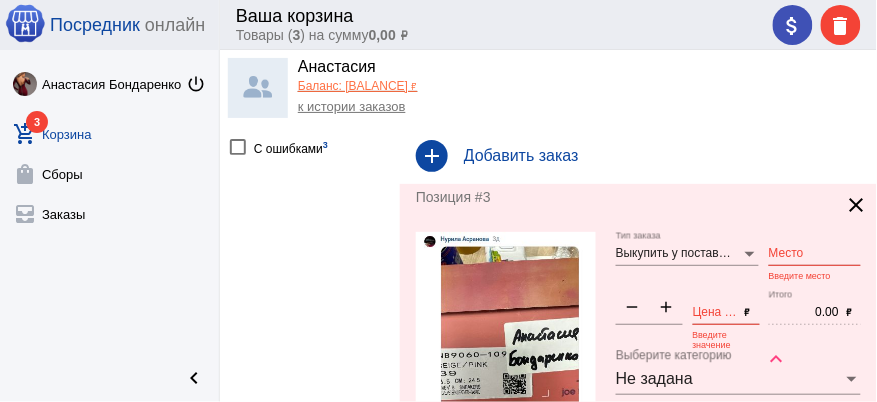 click on "Место" at bounding box center (815, 254) 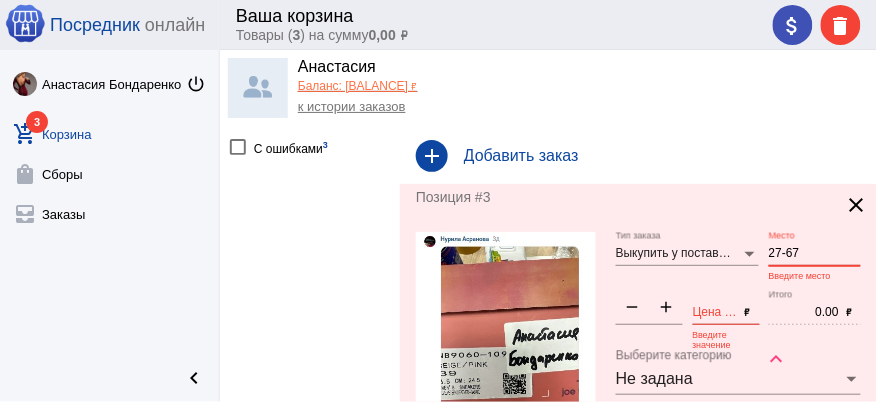 click on "Цена за шт." at bounding box center [715, 313] 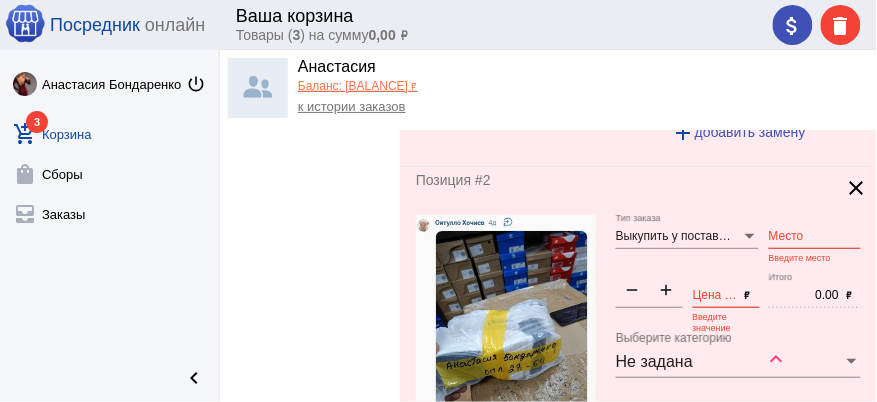 scroll, scrollTop: 571, scrollLeft: 0, axis: vertical 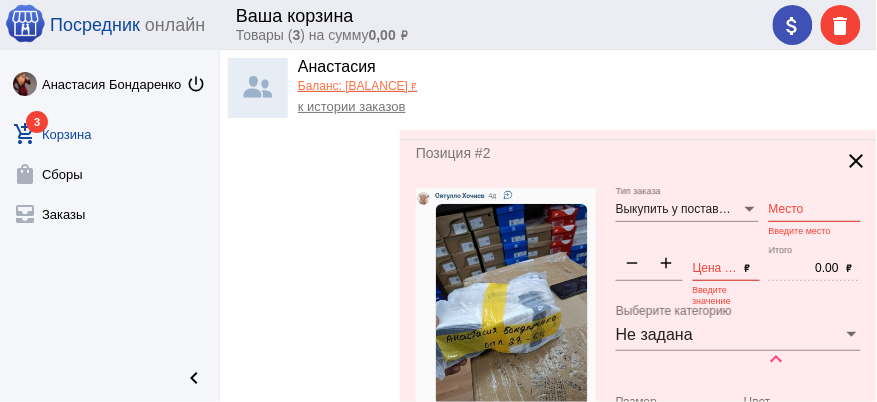 click on "Место" at bounding box center (815, 210) 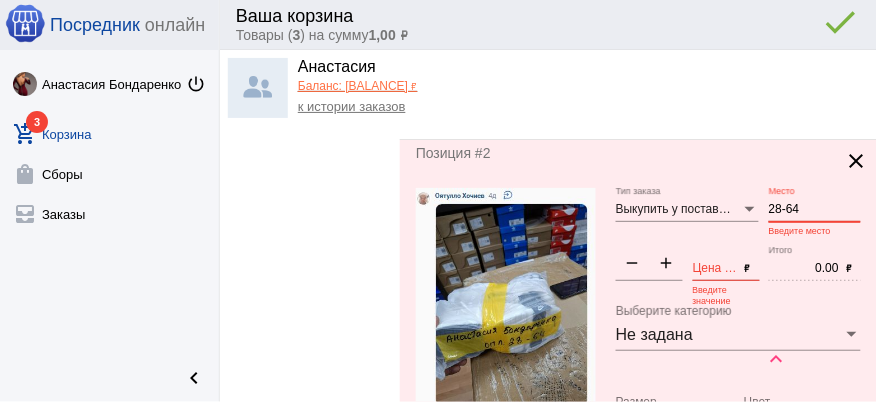 click on "Цена за шт." at bounding box center [715, 269] 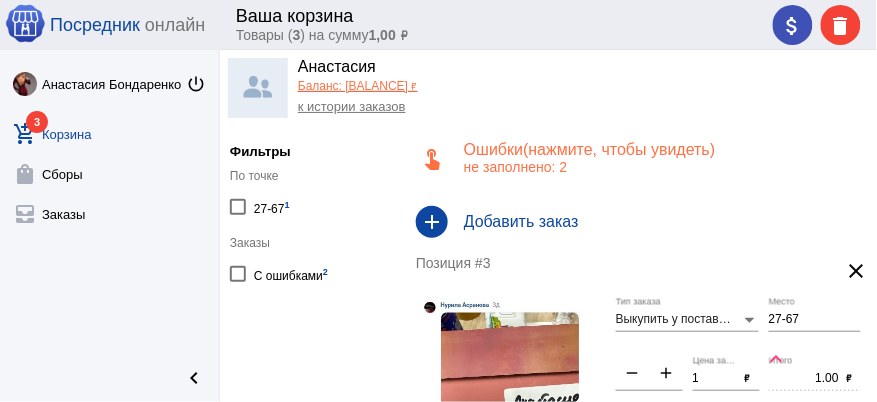 scroll, scrollTop: 171, scrollLeft: 0, axis: vertical 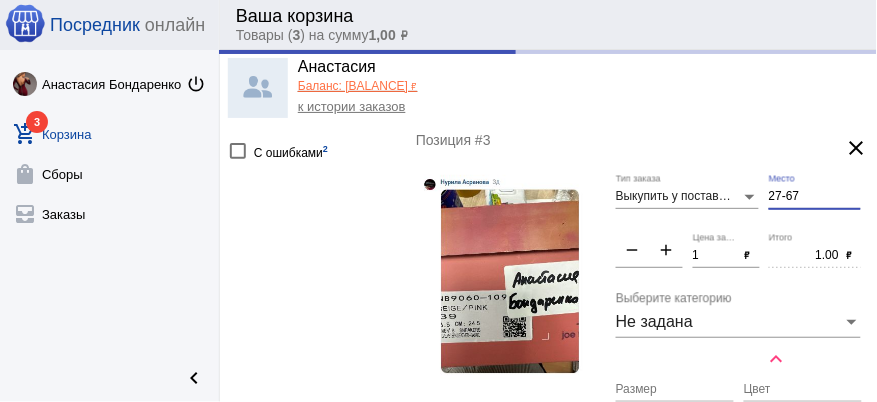 click on "27-67" at bounding box center (815, 197) 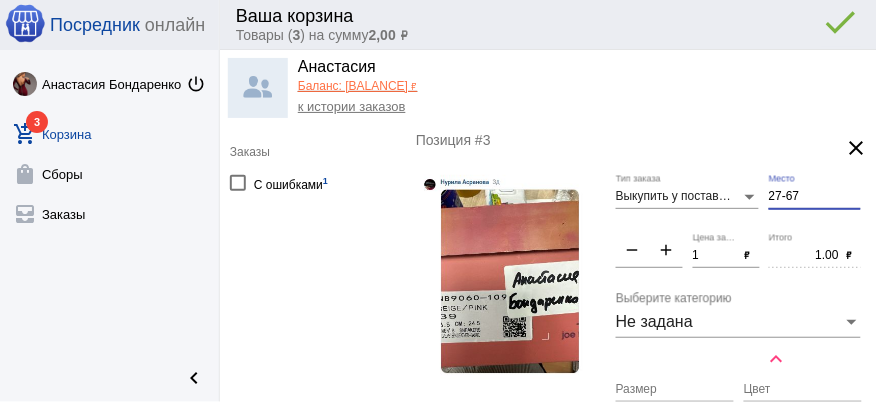 scroll, scrollTop: 202, scrollLeft: 0, axis: vertical 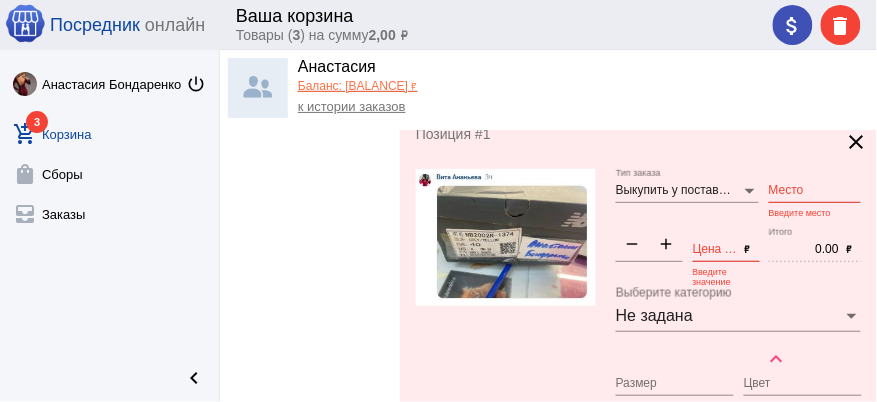 click on "Место" at bounding box center (815, 191) 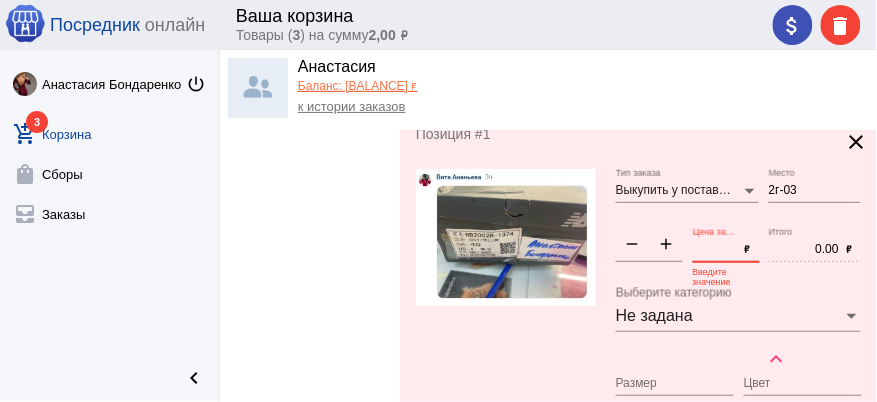 click on "Цена за шт." at bounding box center (715, 250) 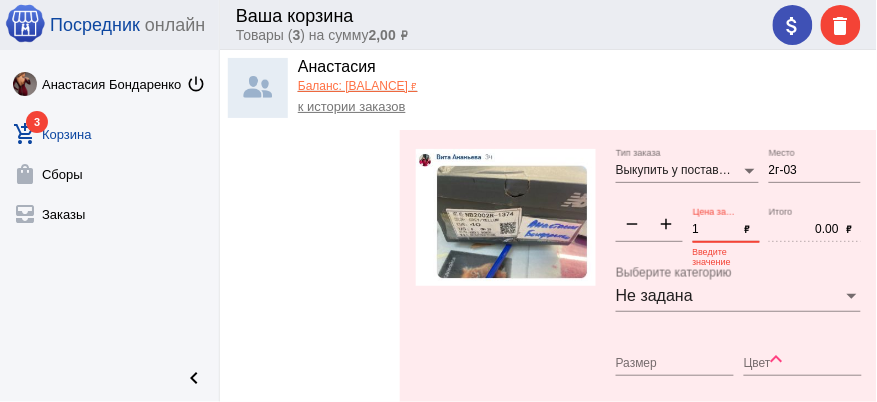 scroll, scrollTop: 887, scrollLeft: 0, axis: vertical 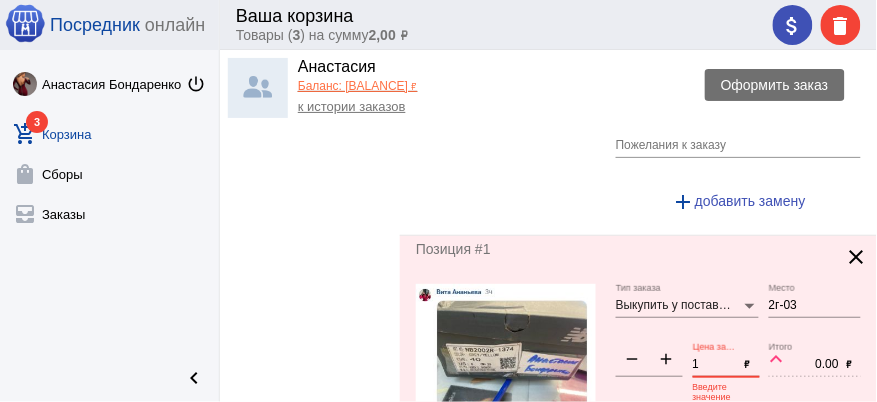 click on "attach_money delete" 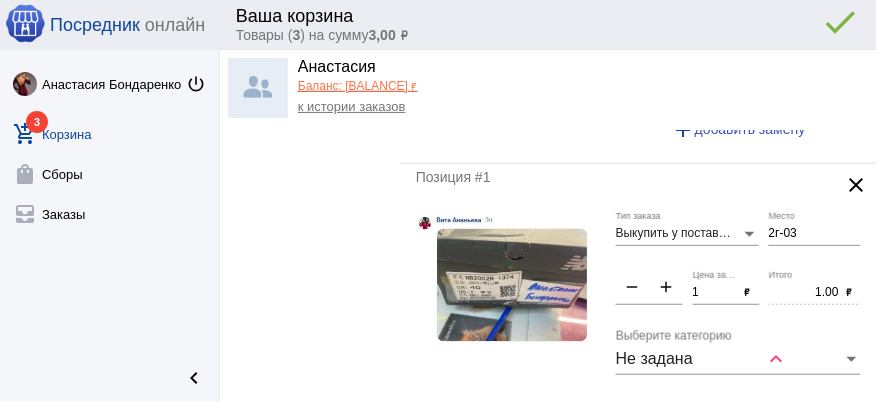 scroll, scrollTop: 544, scrollLeft: 0, axis: vertical 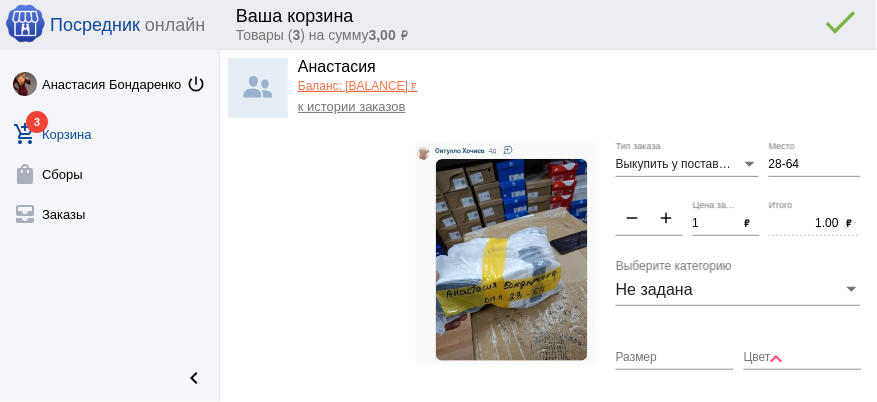 click on "attach_money delete done error_outline" 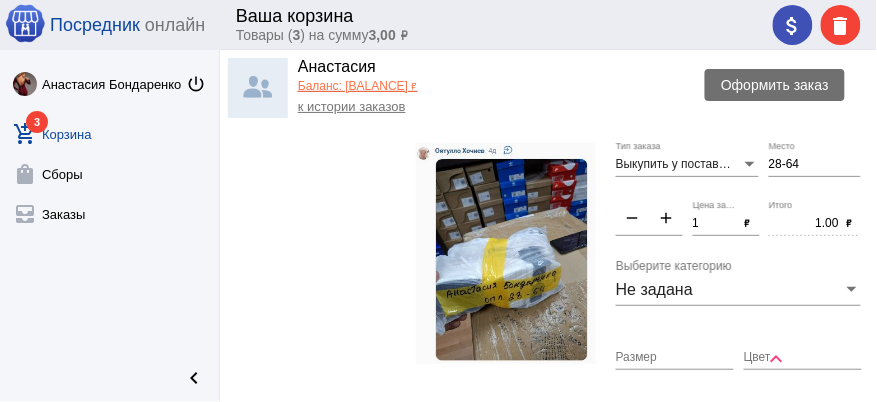 click on "attach_money" 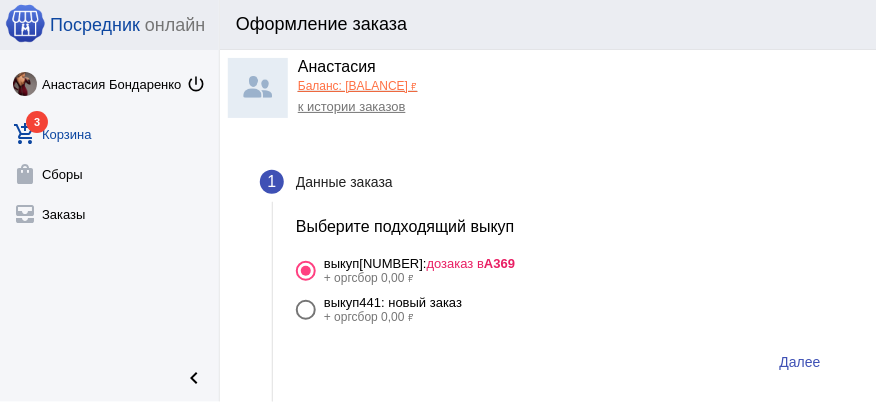click on "keyboard_arrow_up" 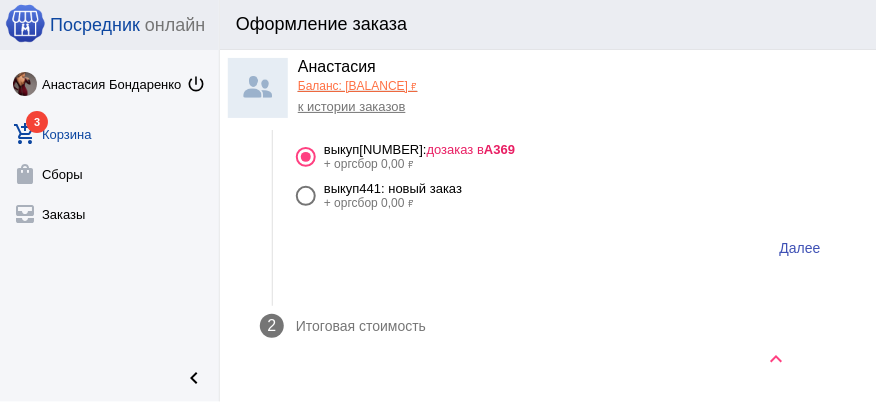 click on "Далее" at bounding box center [800, 248] 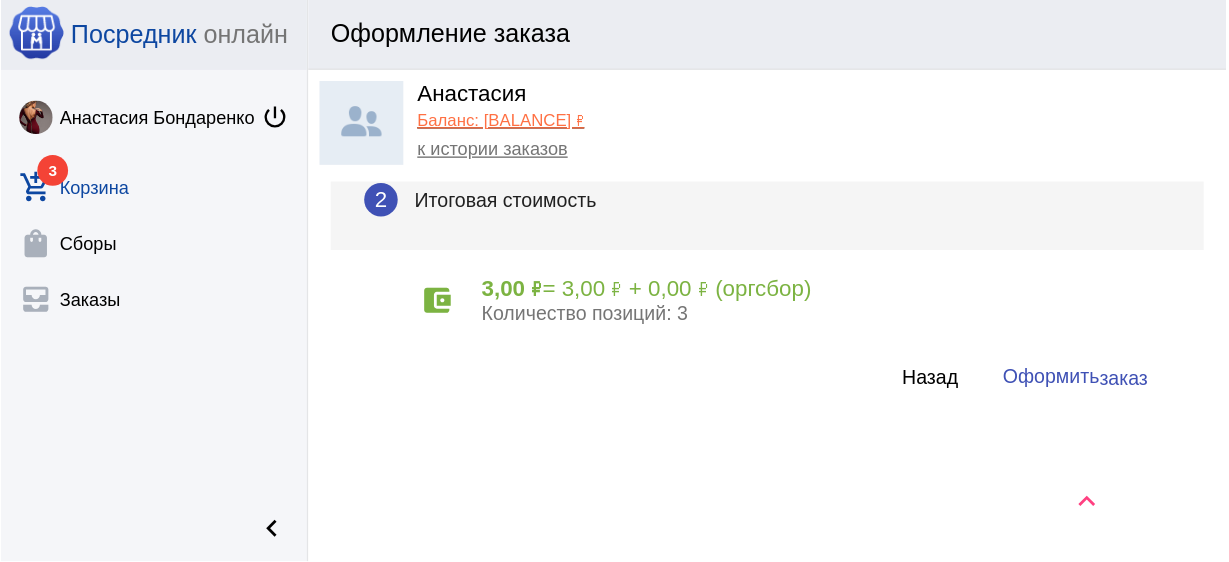 scroll, scrollTop: 111, scrollLeft: 0, axis: vertical 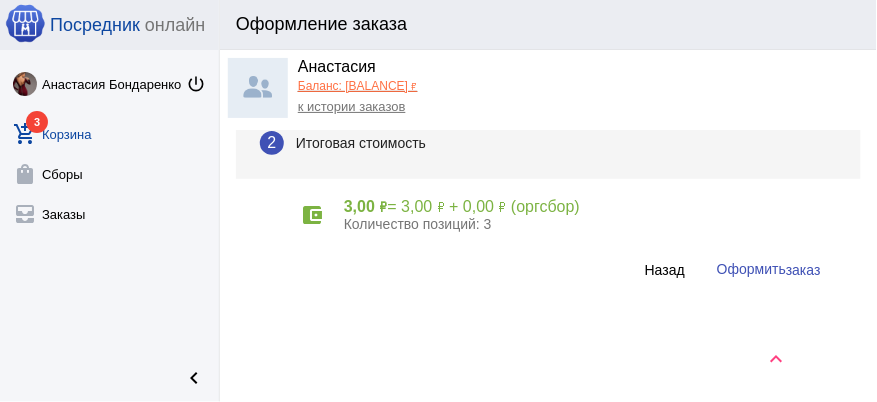 click on "заказ" at bounding box center (803, 270) 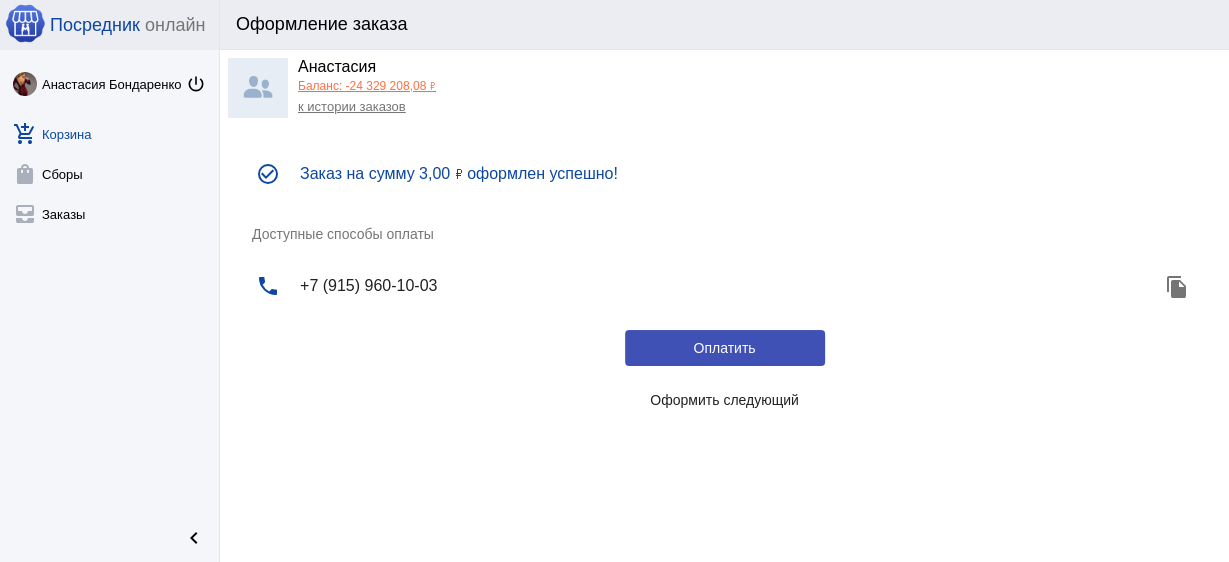 scroll, scrollTop: 0, scrollLeft: 0, axis: both 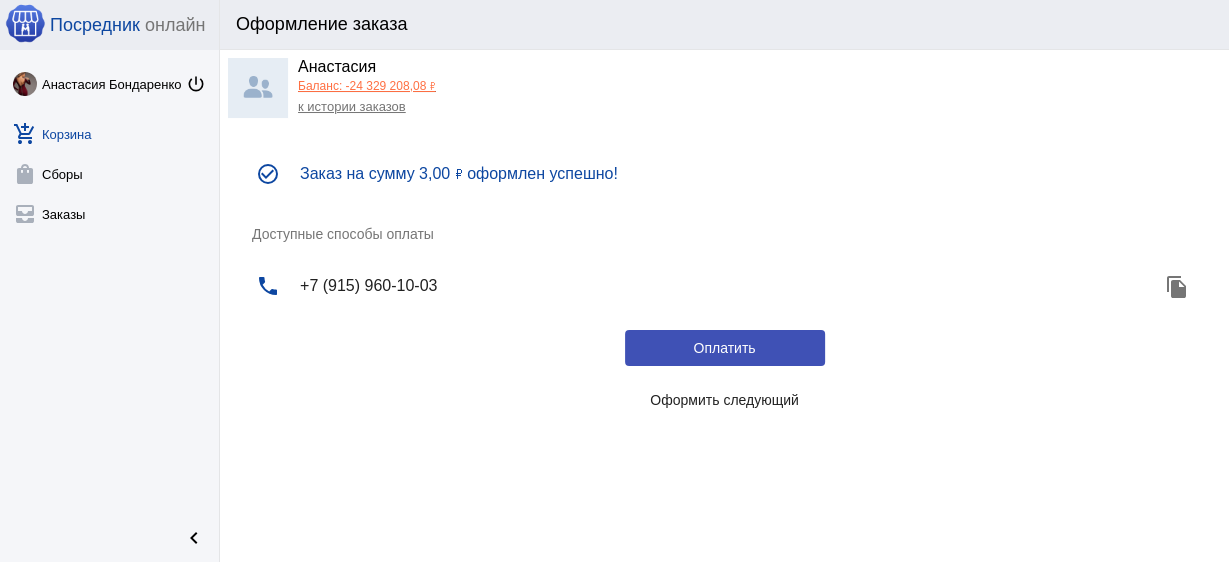 click on "Оформить следующий" 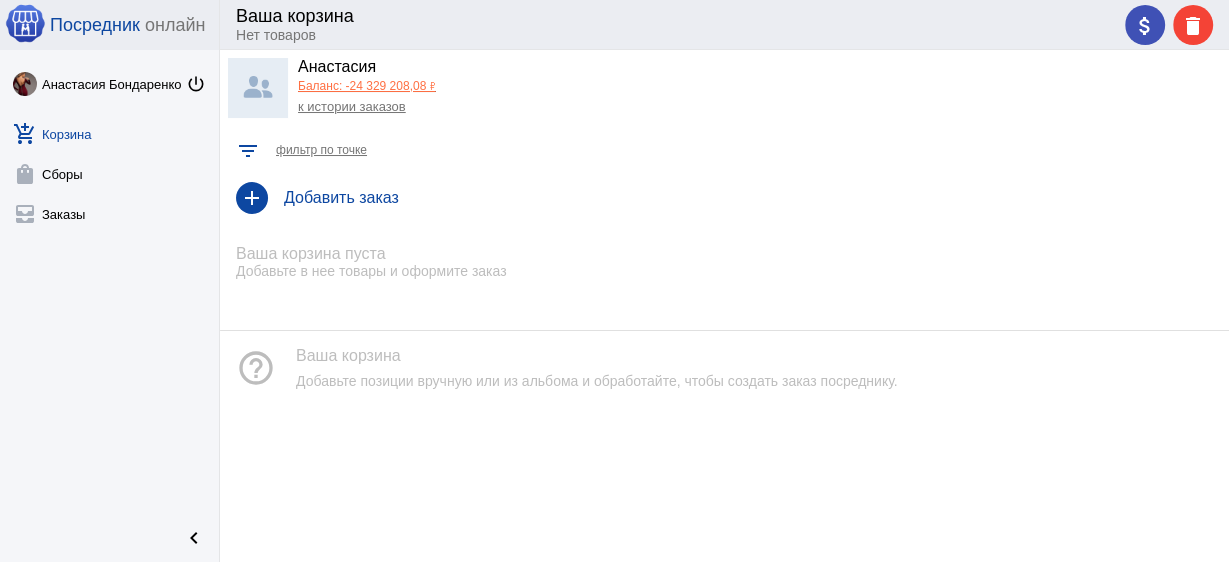 click on "Добавить заказ" 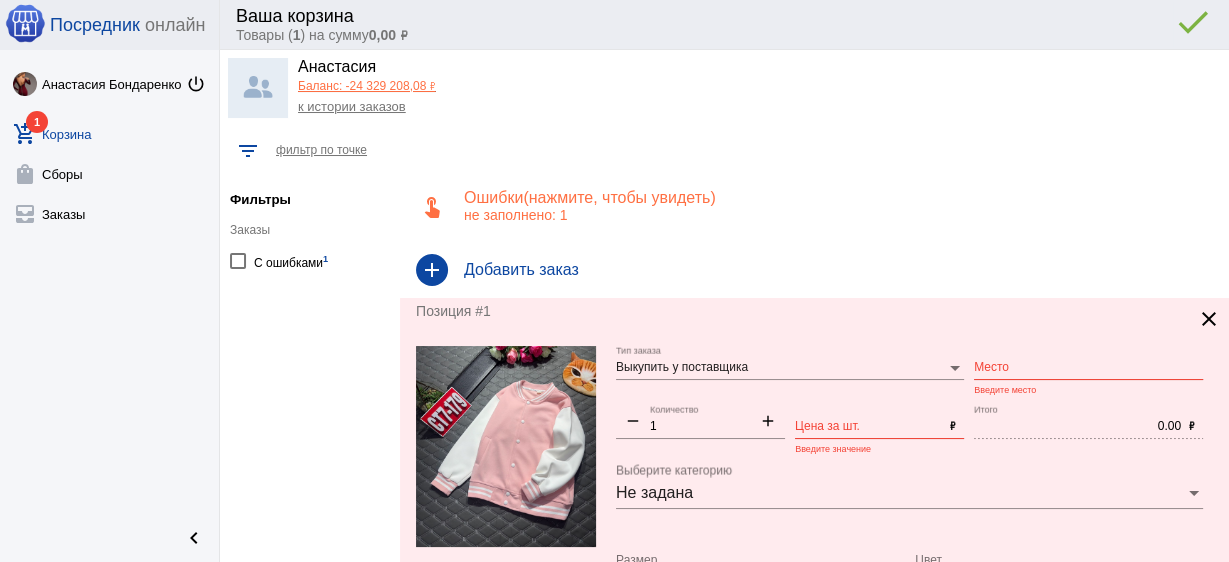 click on "Место" 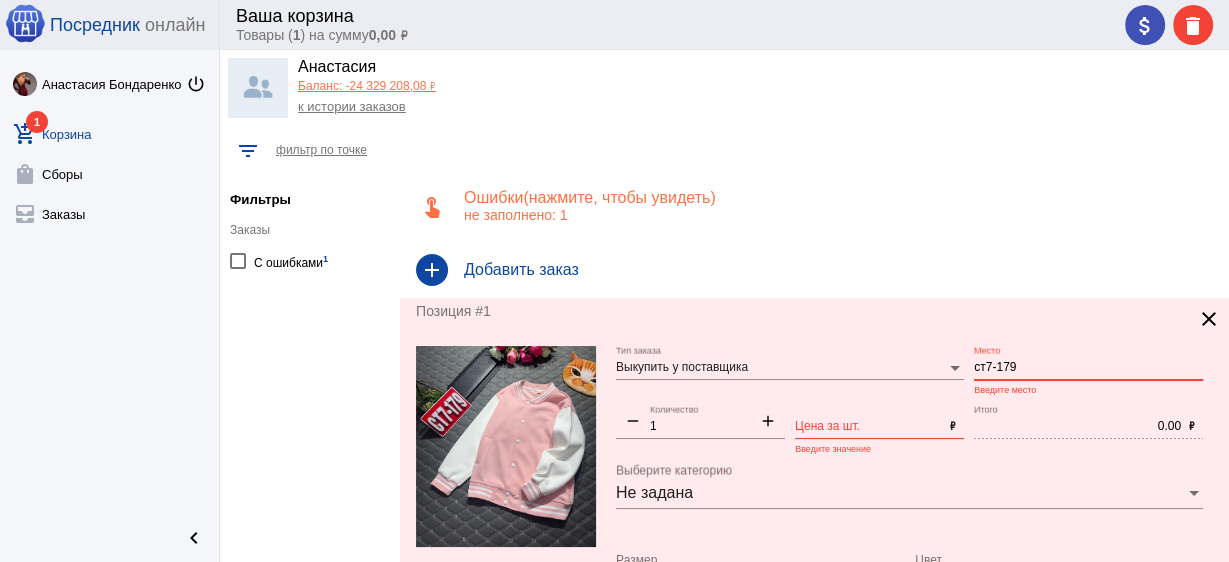 click on "Цена за шт." at bounding box center (868, 427) 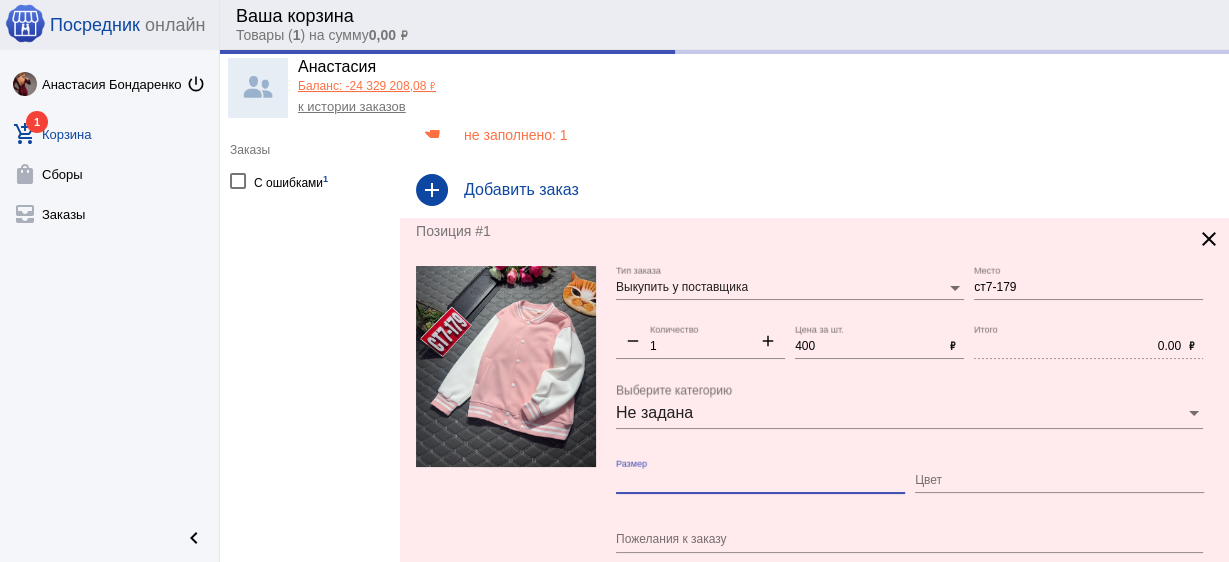 click on "Размер" at bounding box center (760, 481) 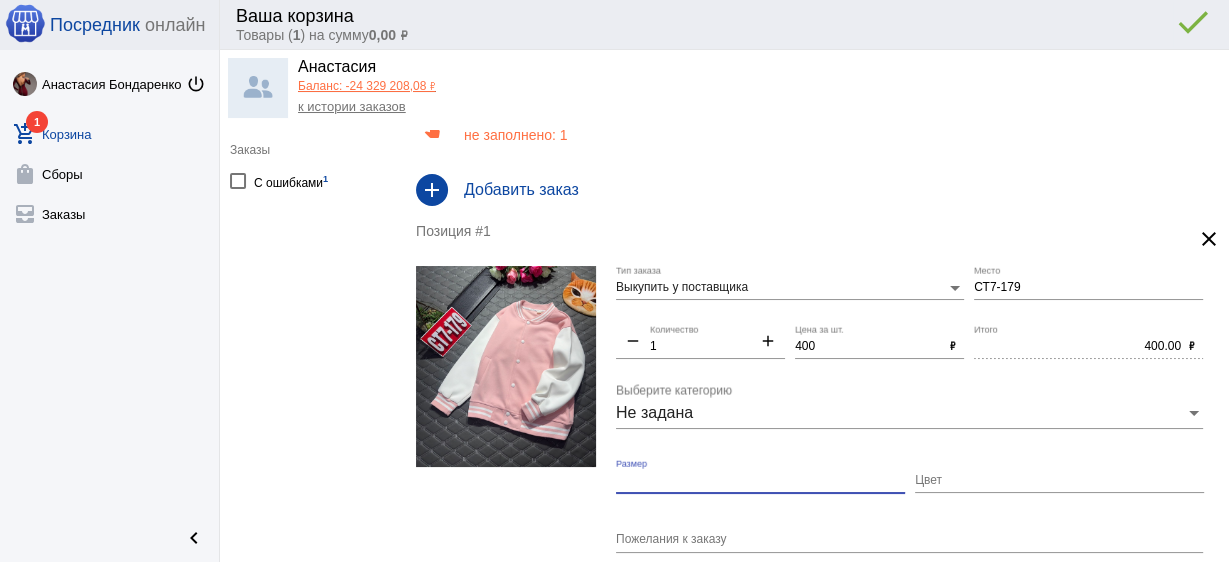 scroll, scrollTop: 74, scrollLeft: 0, axis: vertical 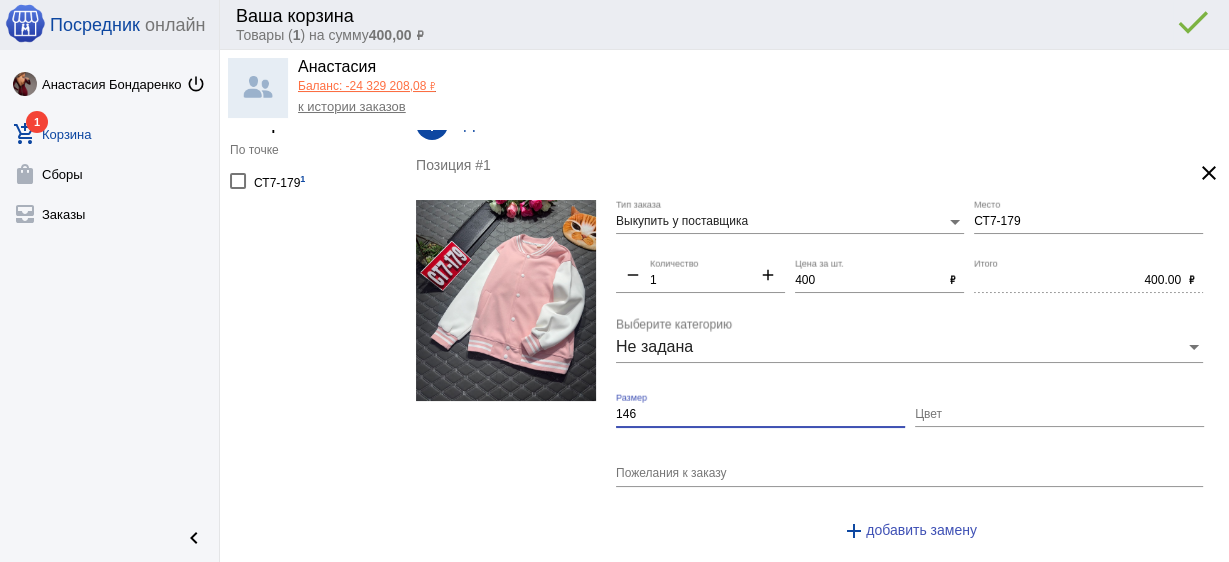 click on "Цвет" at bounding box center [1059, 415] 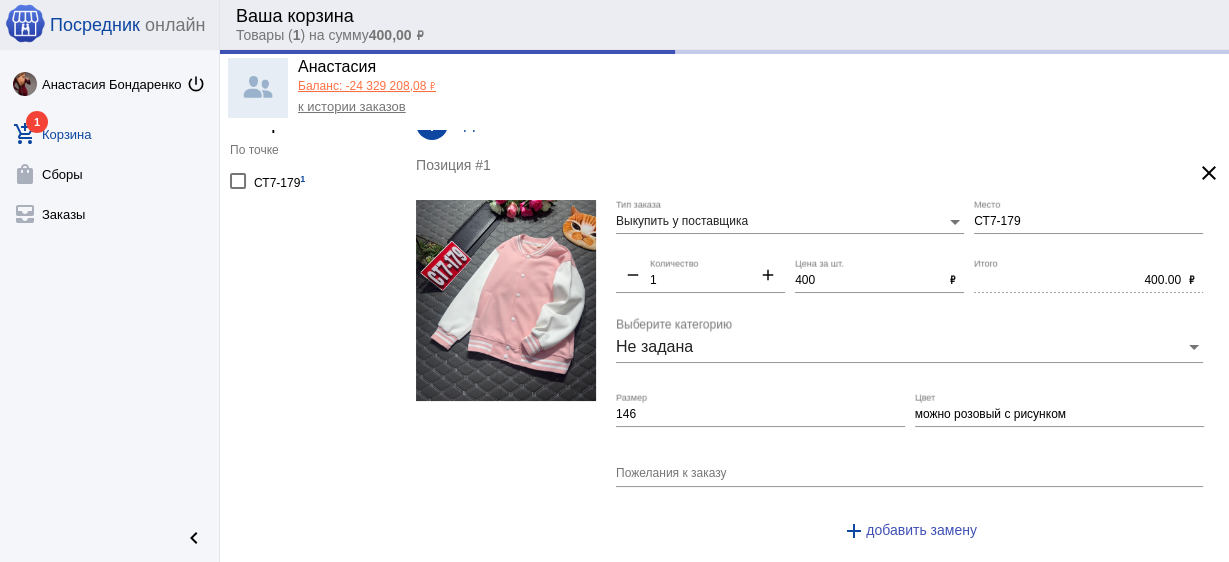 click on "attach_money delete done error_outline" 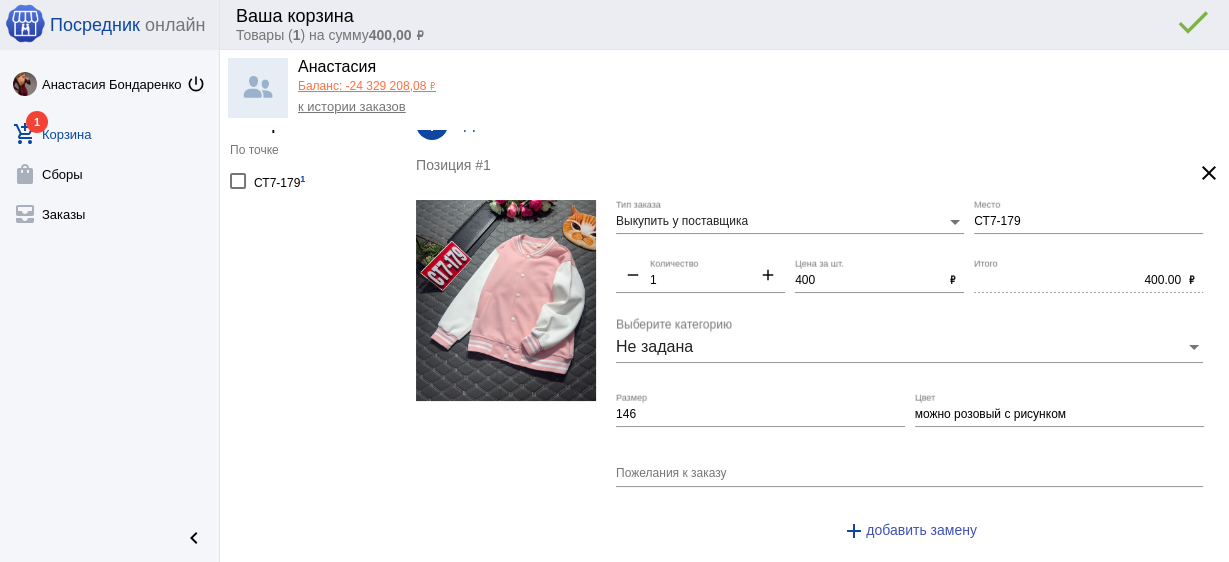 click on "Ваша корзина Товары ( 1 ) на сумму  400,00 ₽ attach_money delete done error_outline" 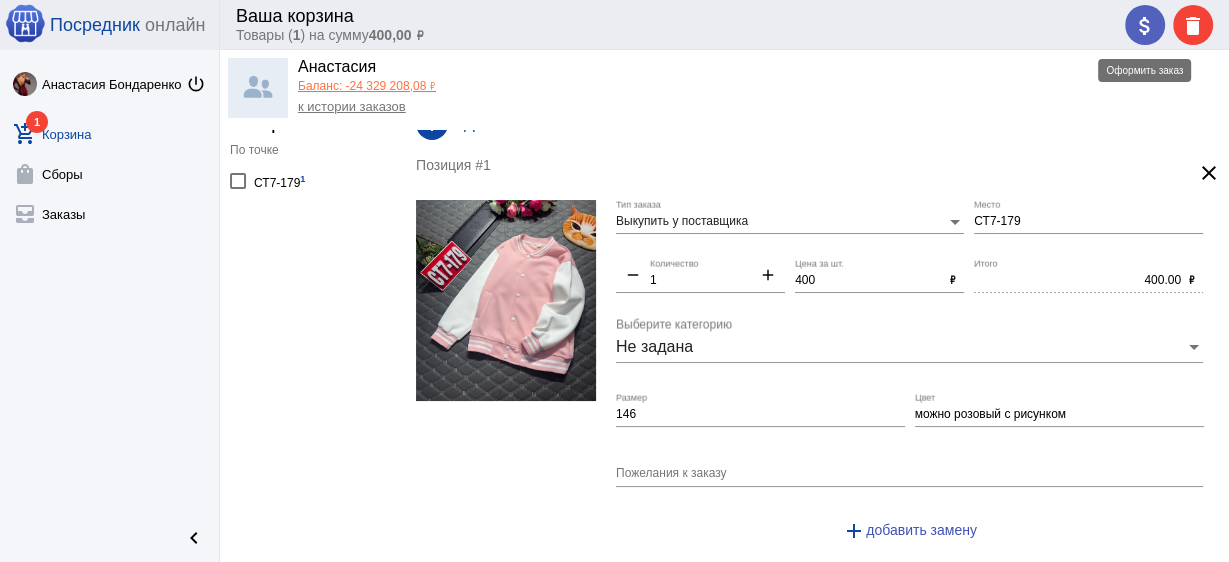 click on "attach_money" 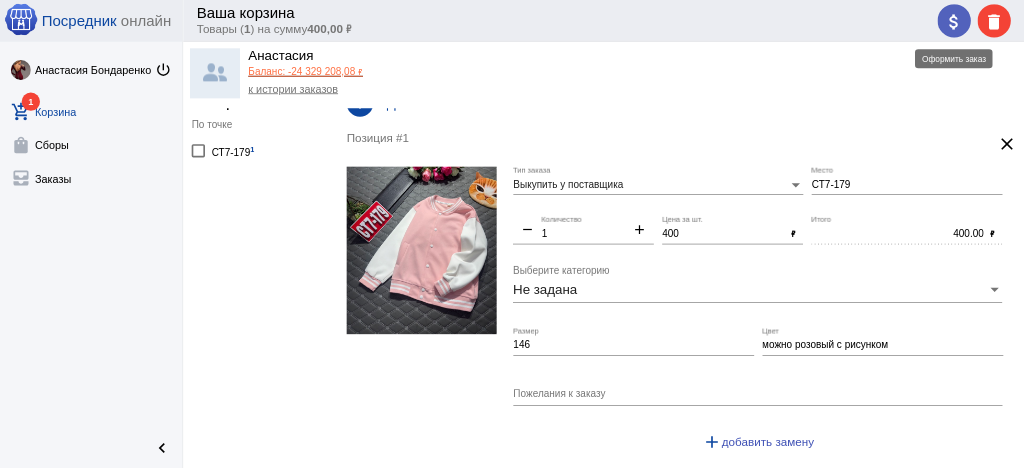 scroll, scrollTop: 0, scrollLeft: 0, axis: both 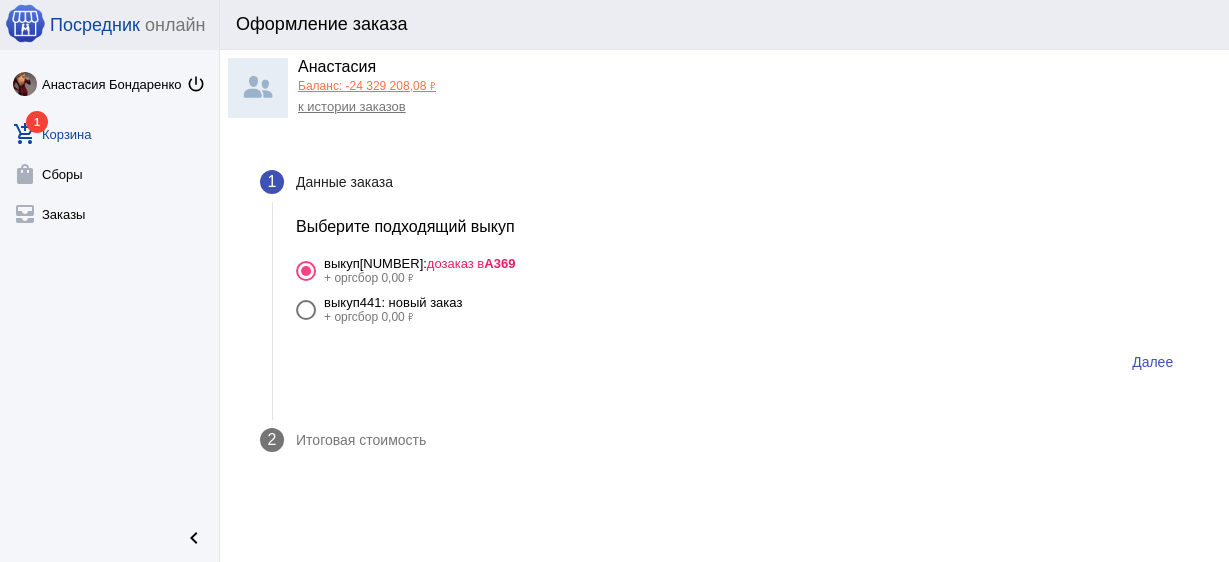 click on "Далее" at bounding box center (1152, 362) 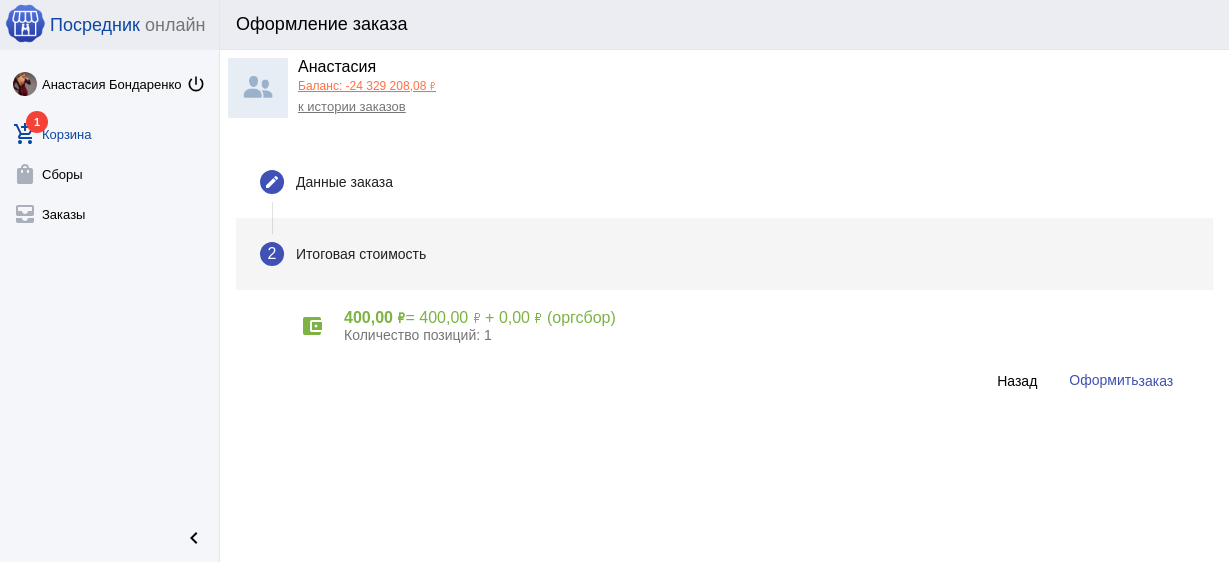 click on "заказ" at bounding box center (1155, 381) 